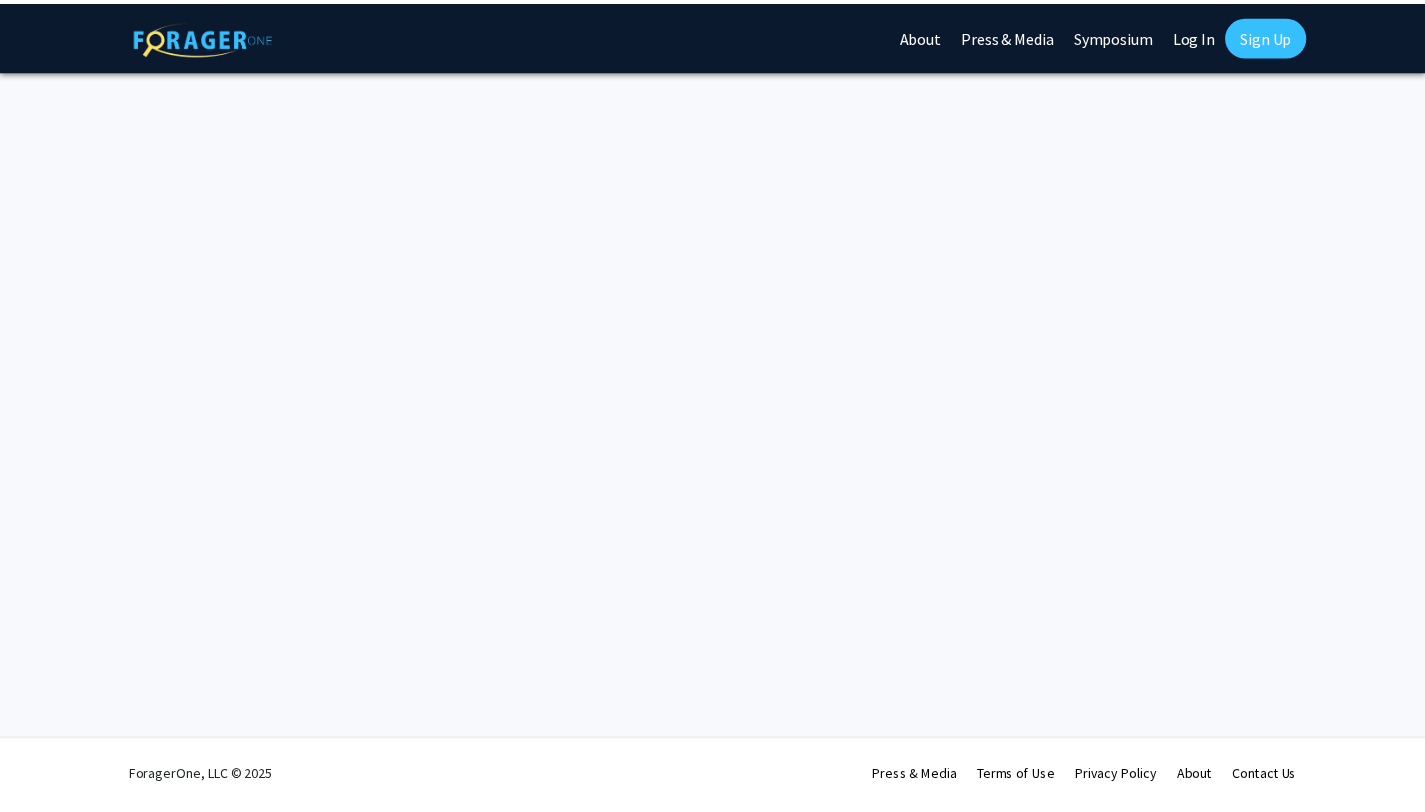 scroll, scrollTop: 0, scrollLeft: 0, axis: both 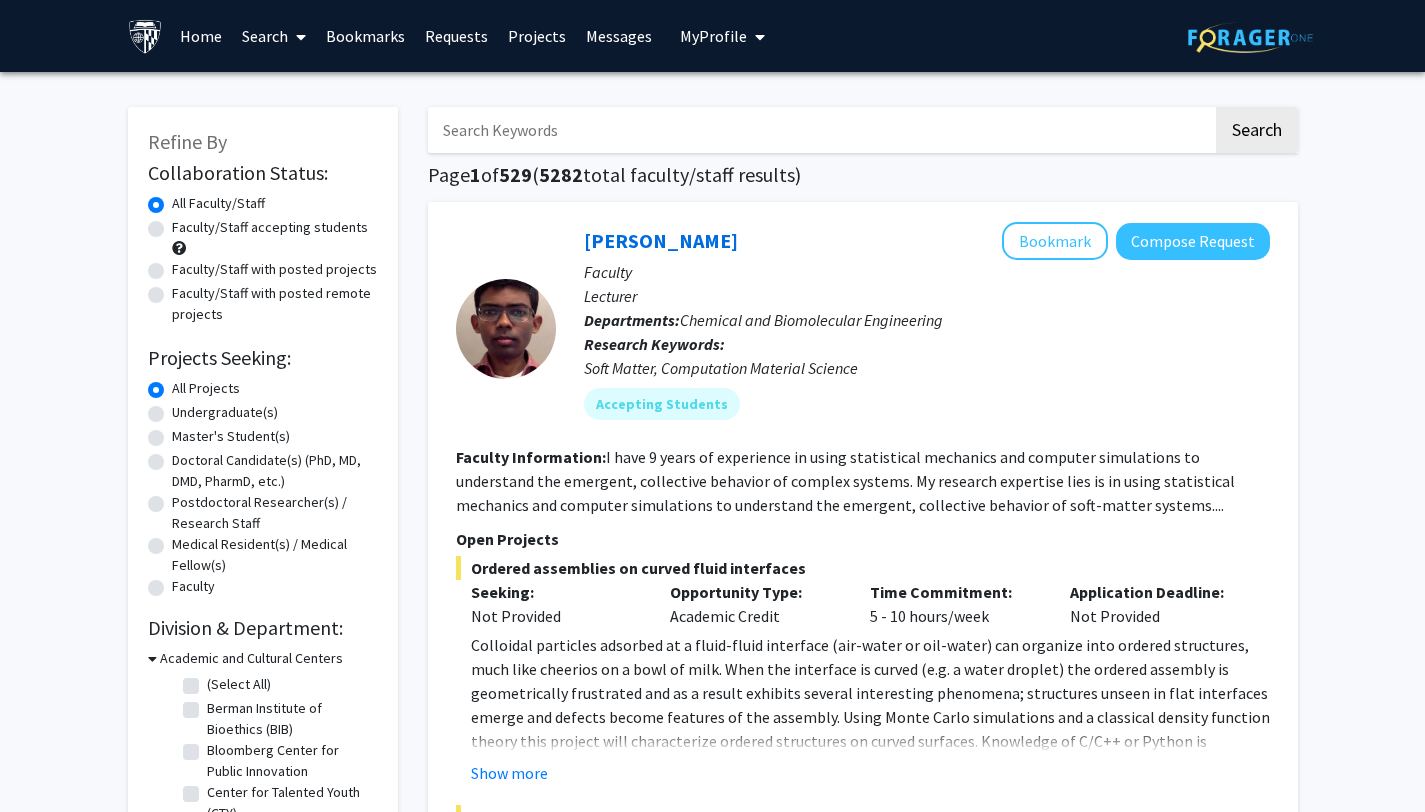 click on "Bookmarks" at bounding box center (365, 36) 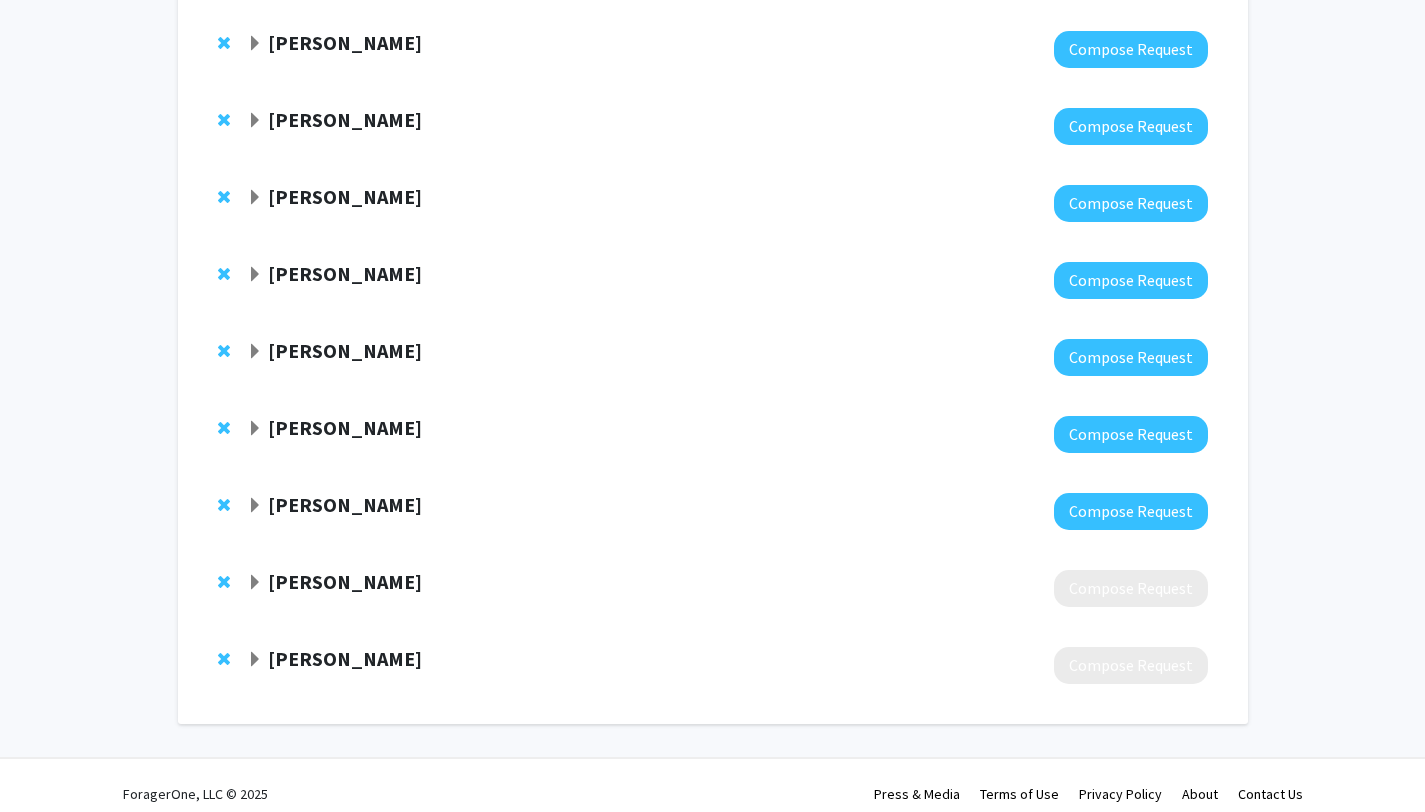 scroll, scrollTop: 357, scrollLeft: 0, axis: vertical 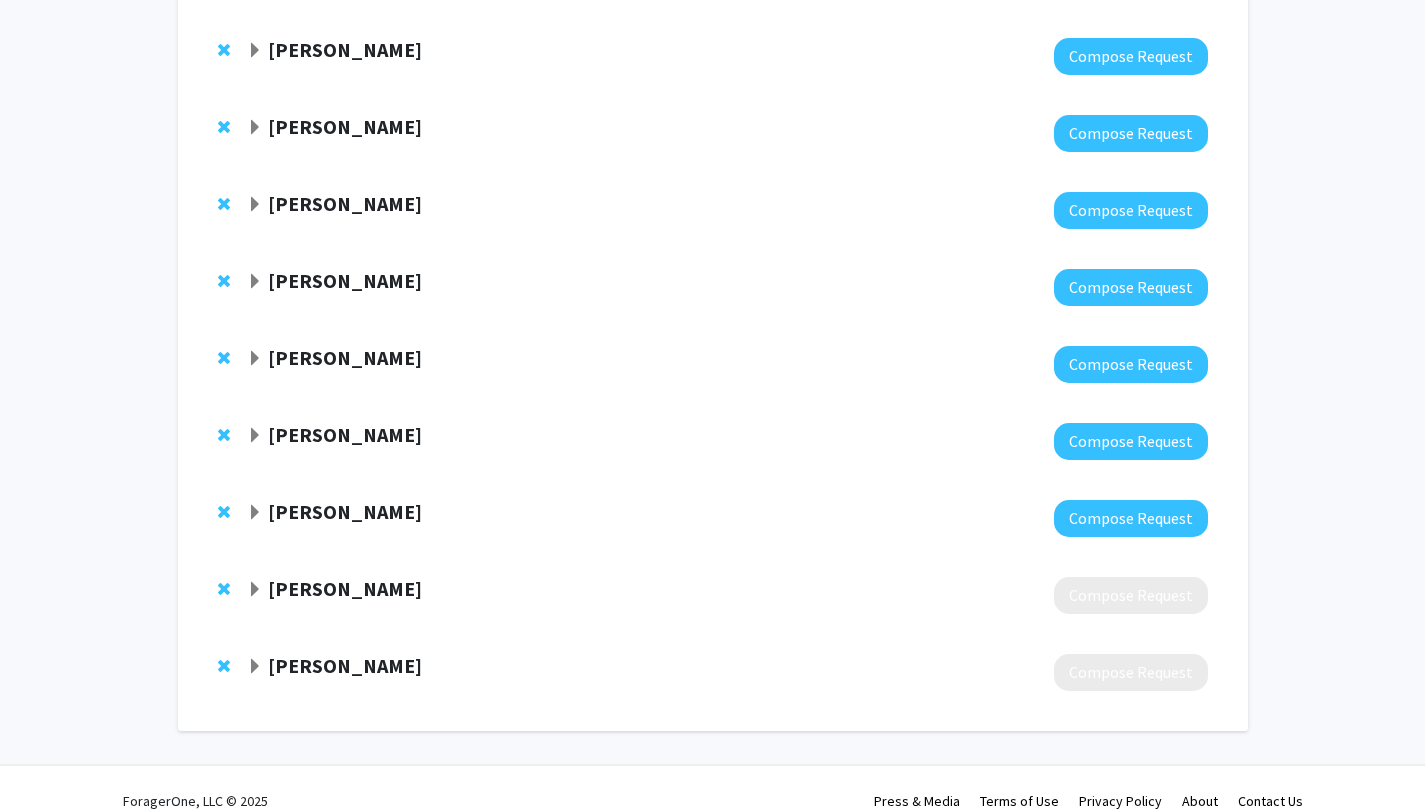 click 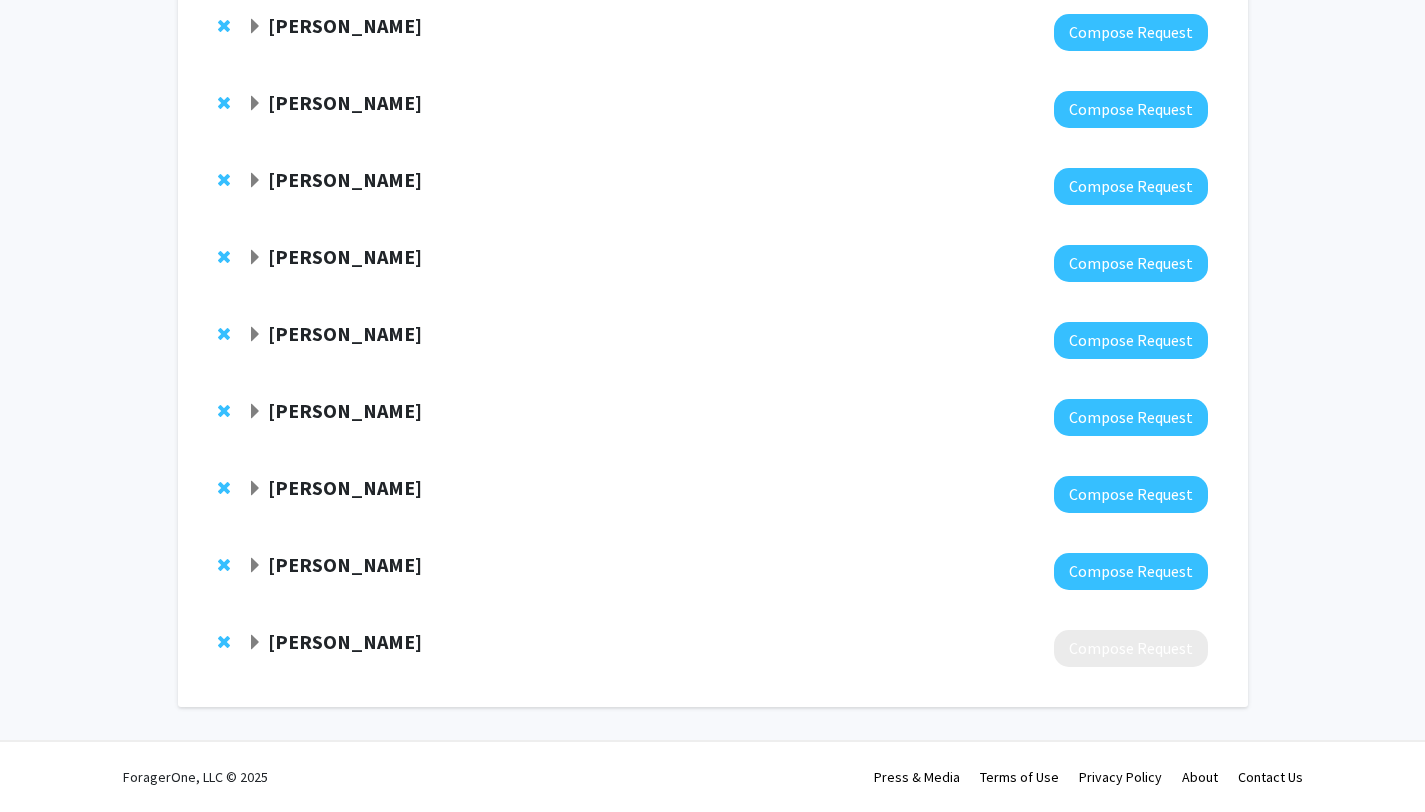 click on "Victoria Handa  Compose Request" 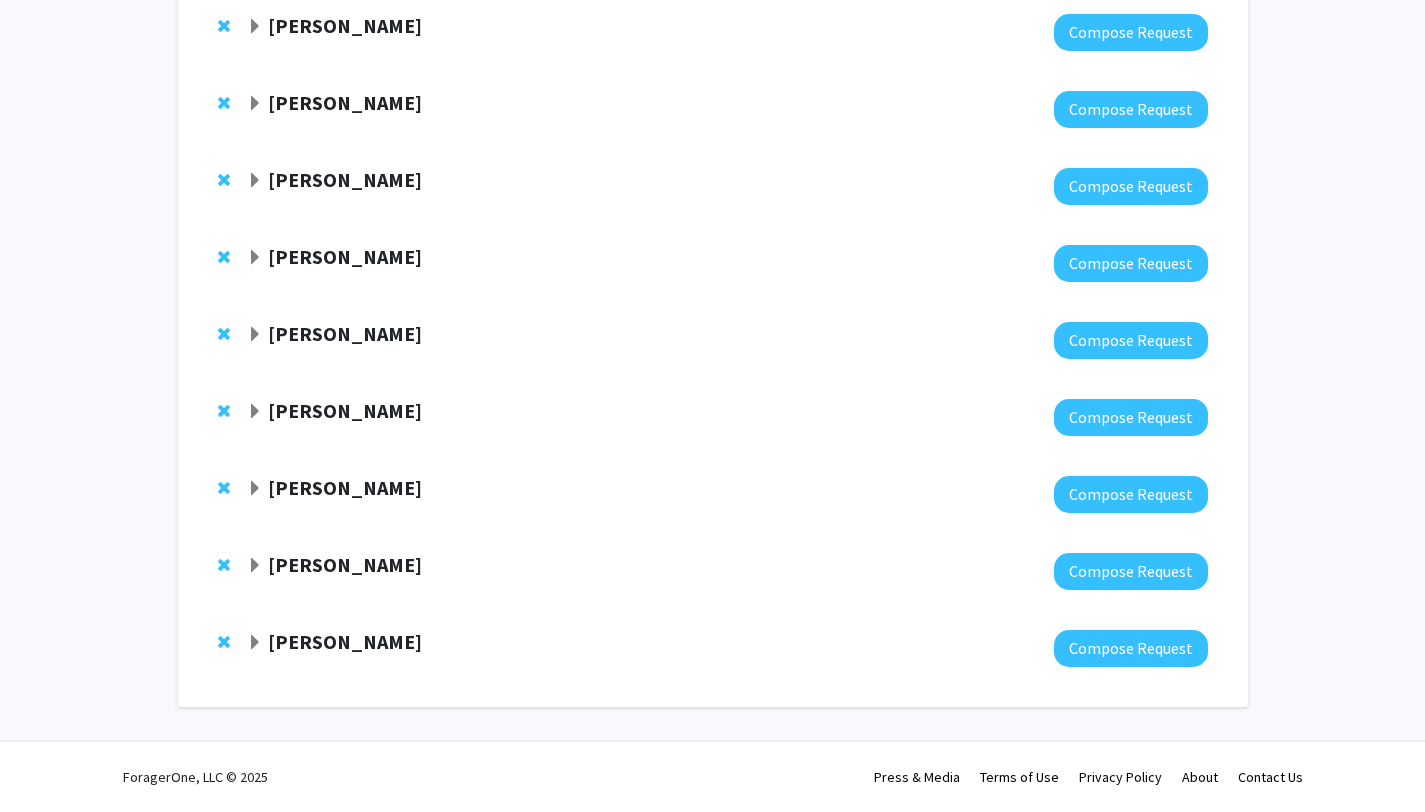 scroll, scrollTop: 0, scrollLeft: 0, axis: both 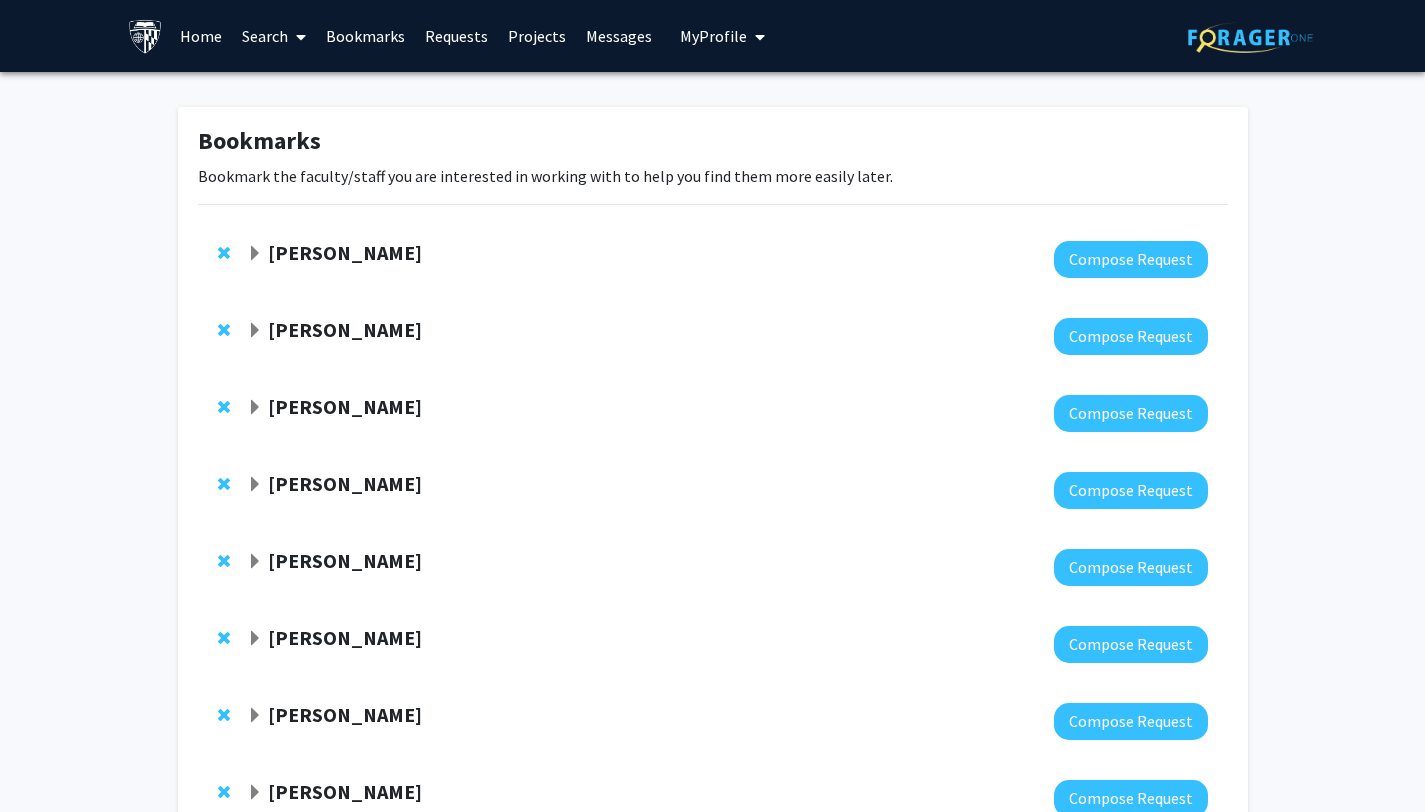 click on "Search" at bounding box center [274, 36] 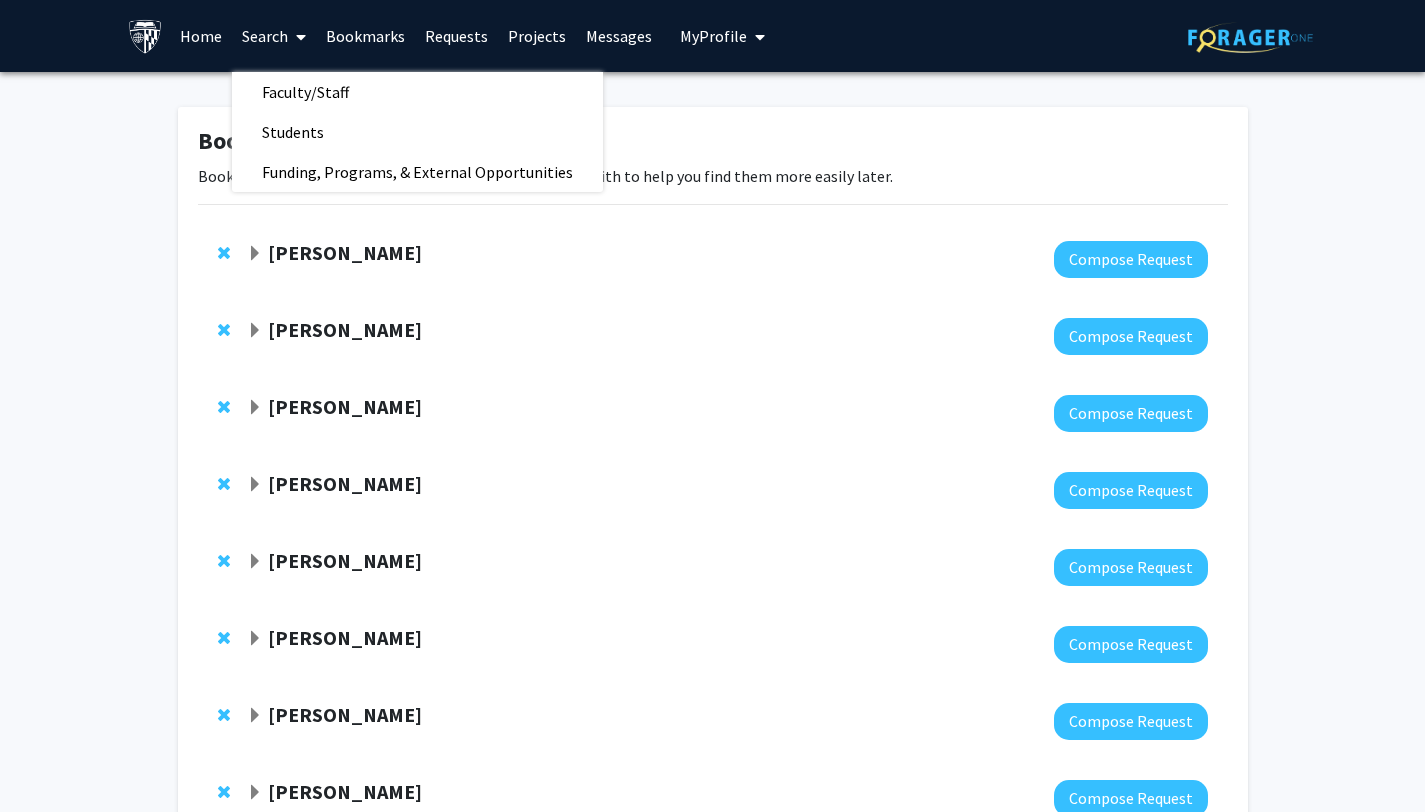 click on "Home" at bounding box center [201, 36] 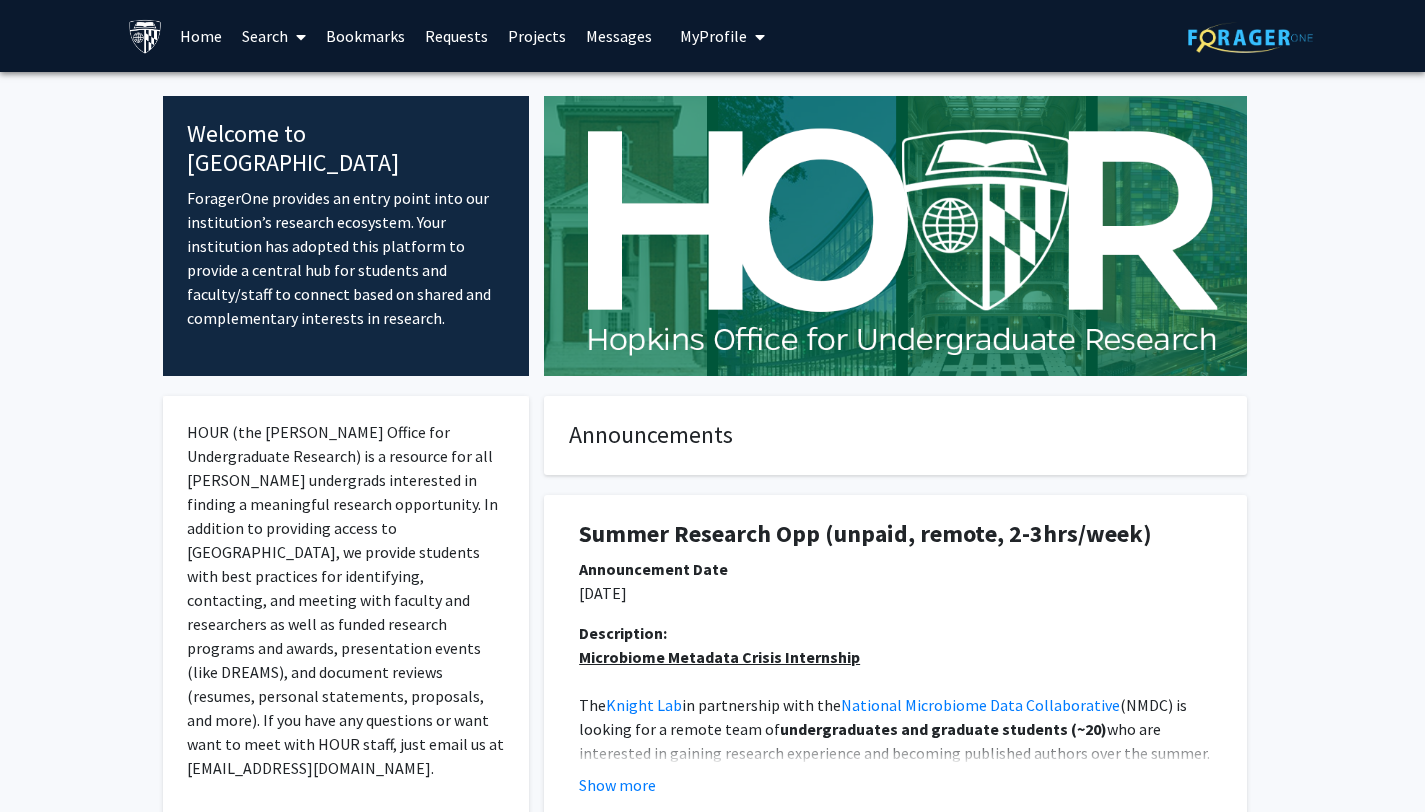 click on "Search" at bounding box center (274, 36) 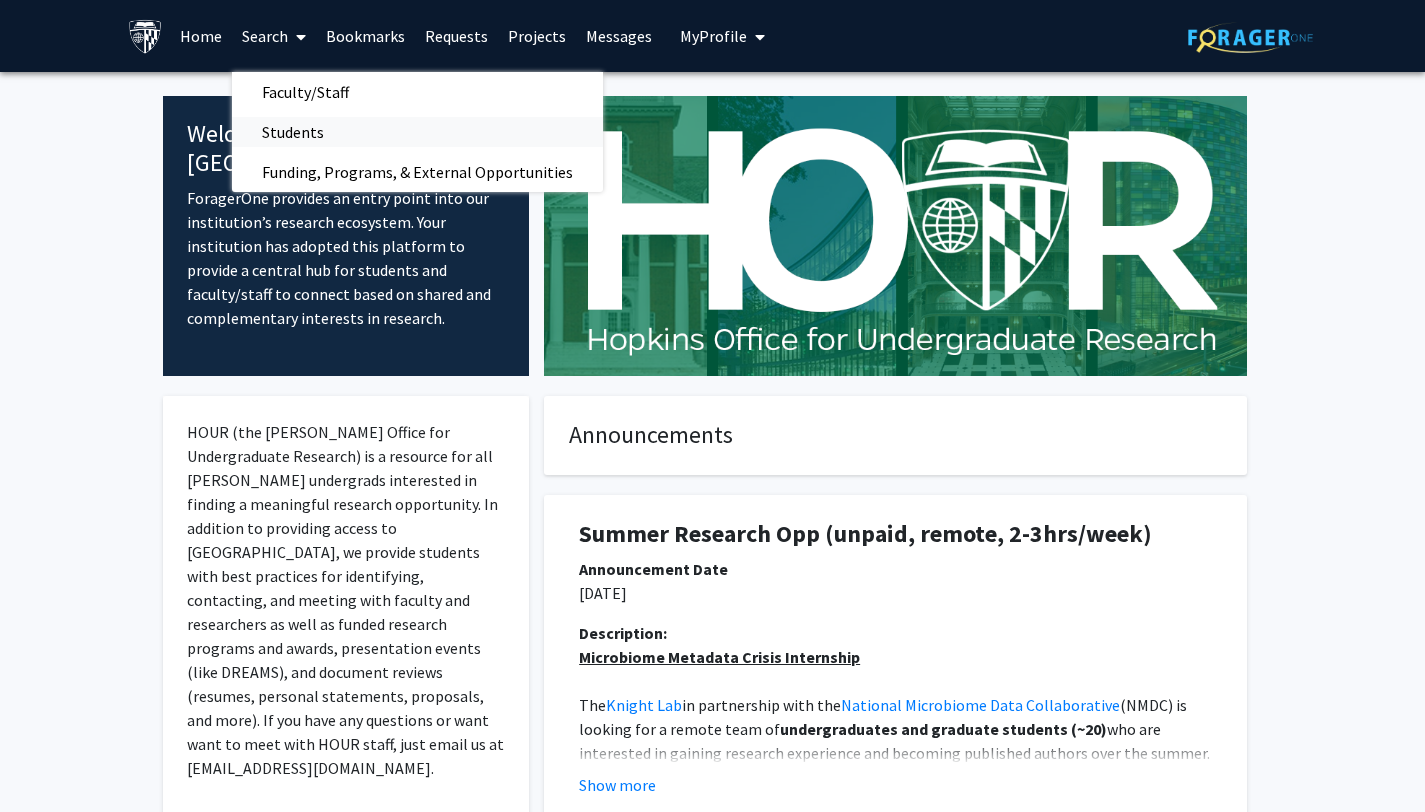 click on "Students" at bounding box center [293, 132] 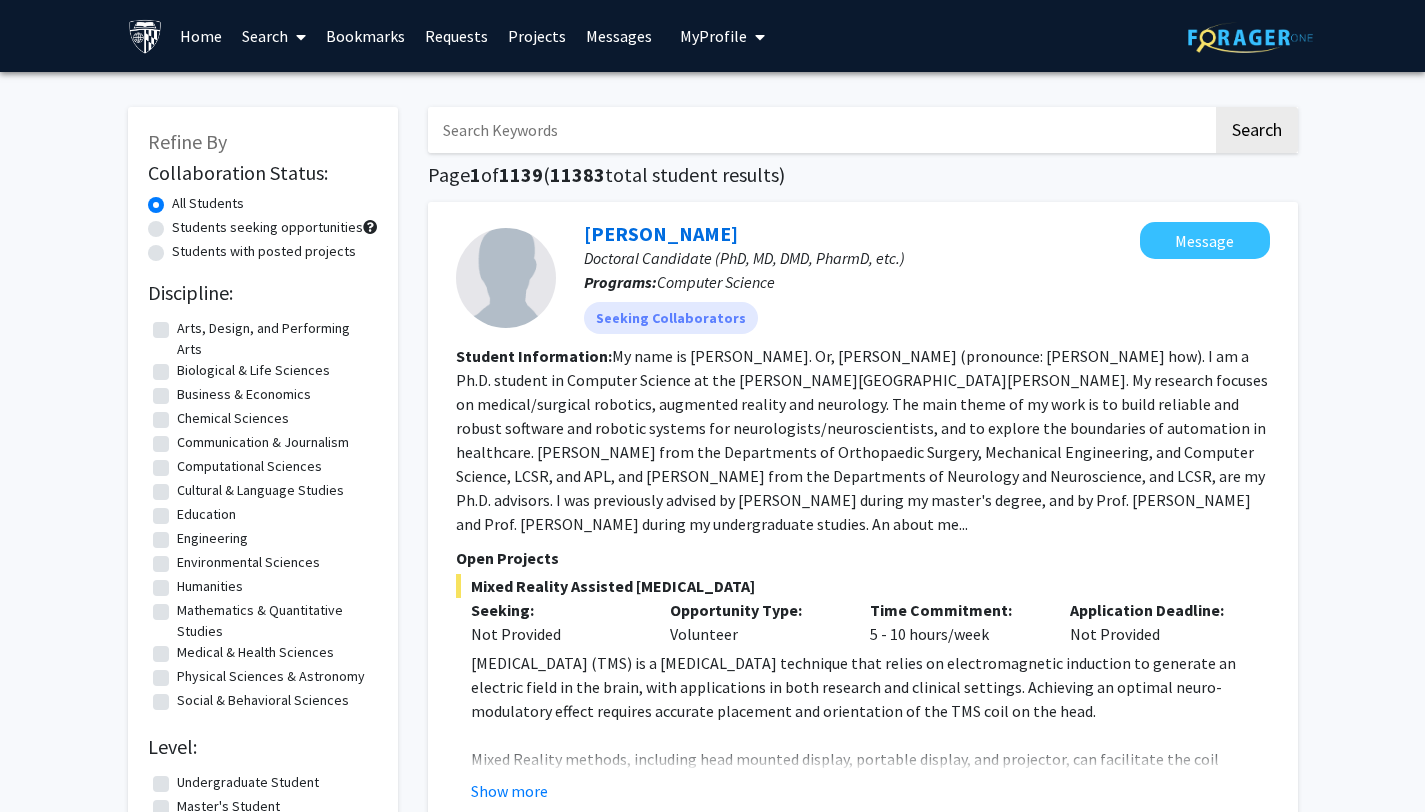 click at bounding box center (820, 130) 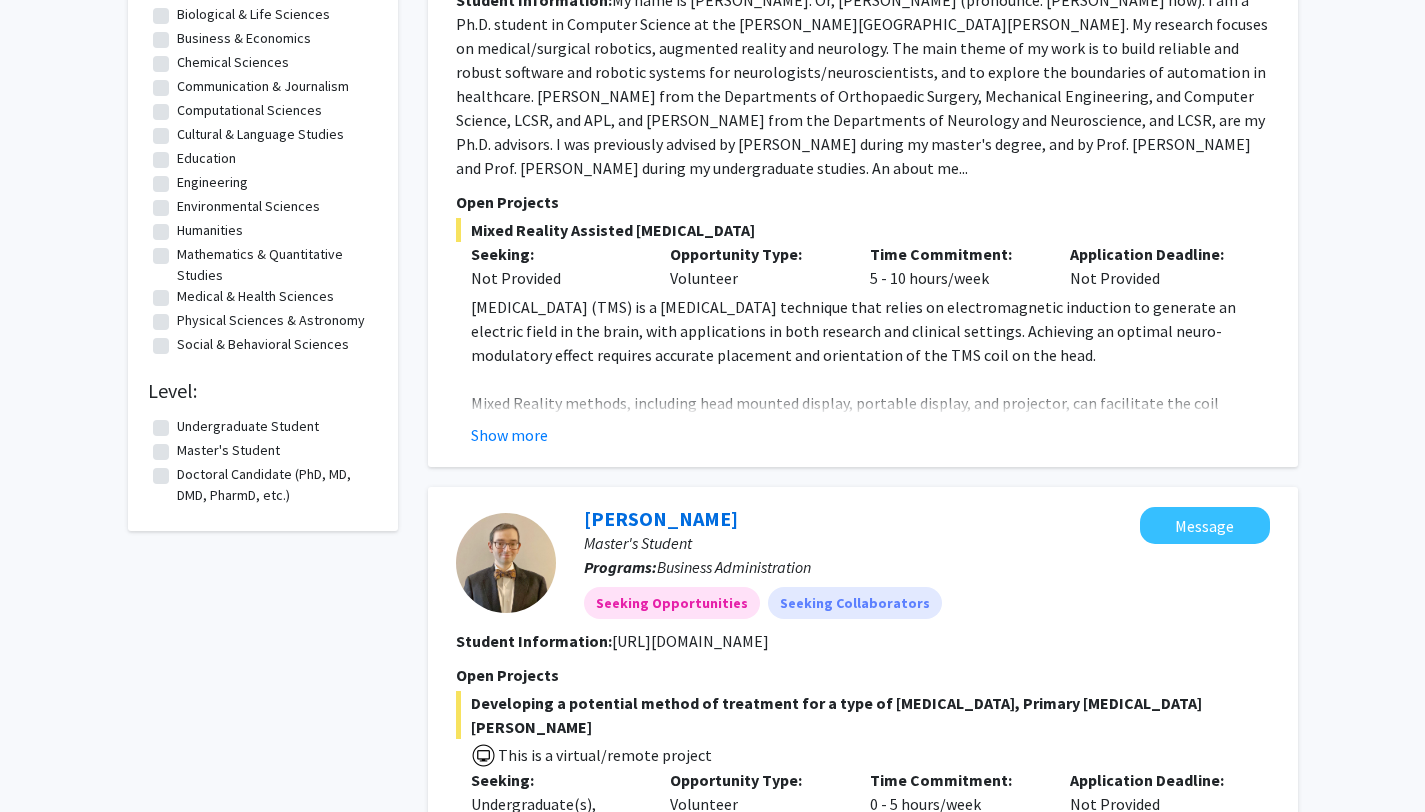 scroll, scrollTop: 360, scrollLeft: 0, axis: vertical 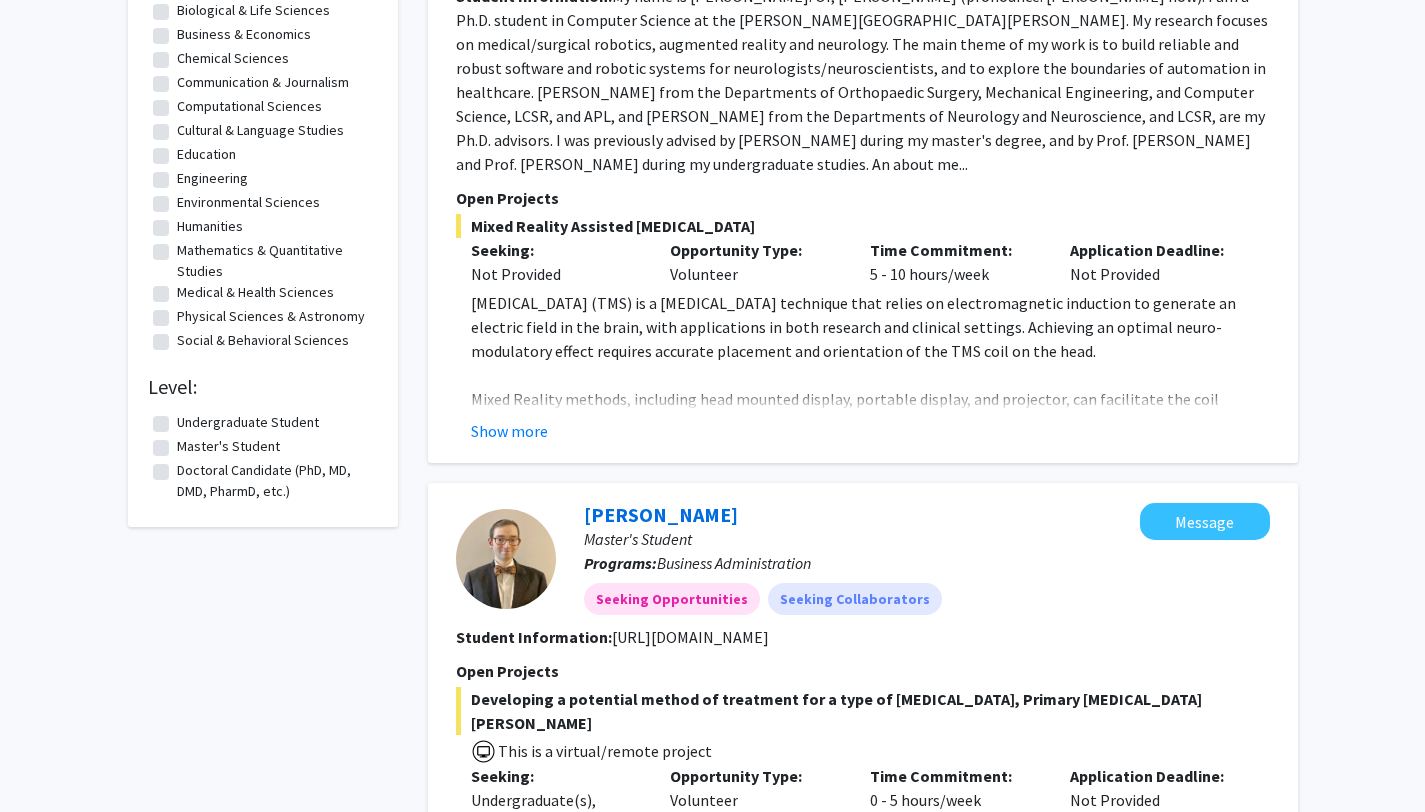 click on "Undergraduate Student" 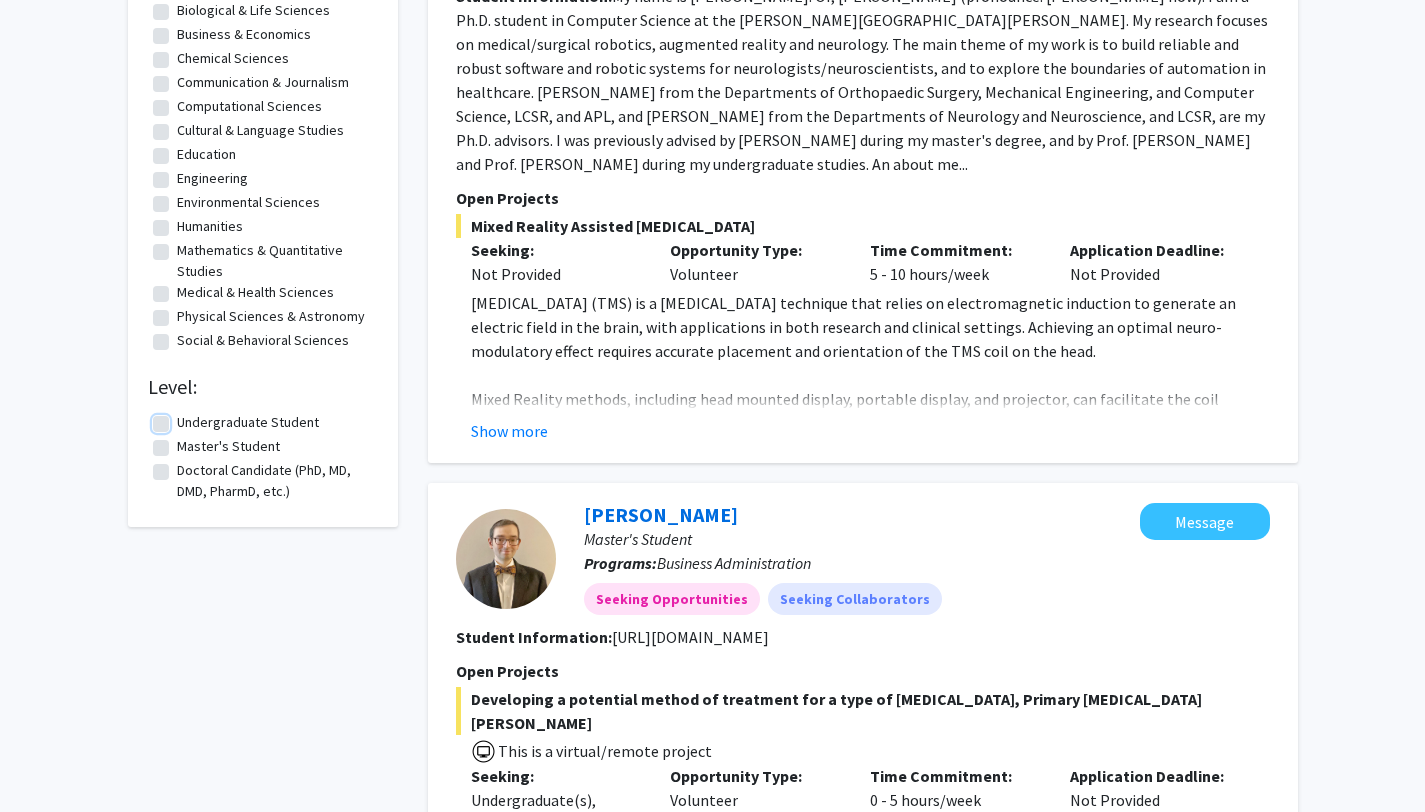click on "Undergraduate Student" at bounding box center (183, 418) 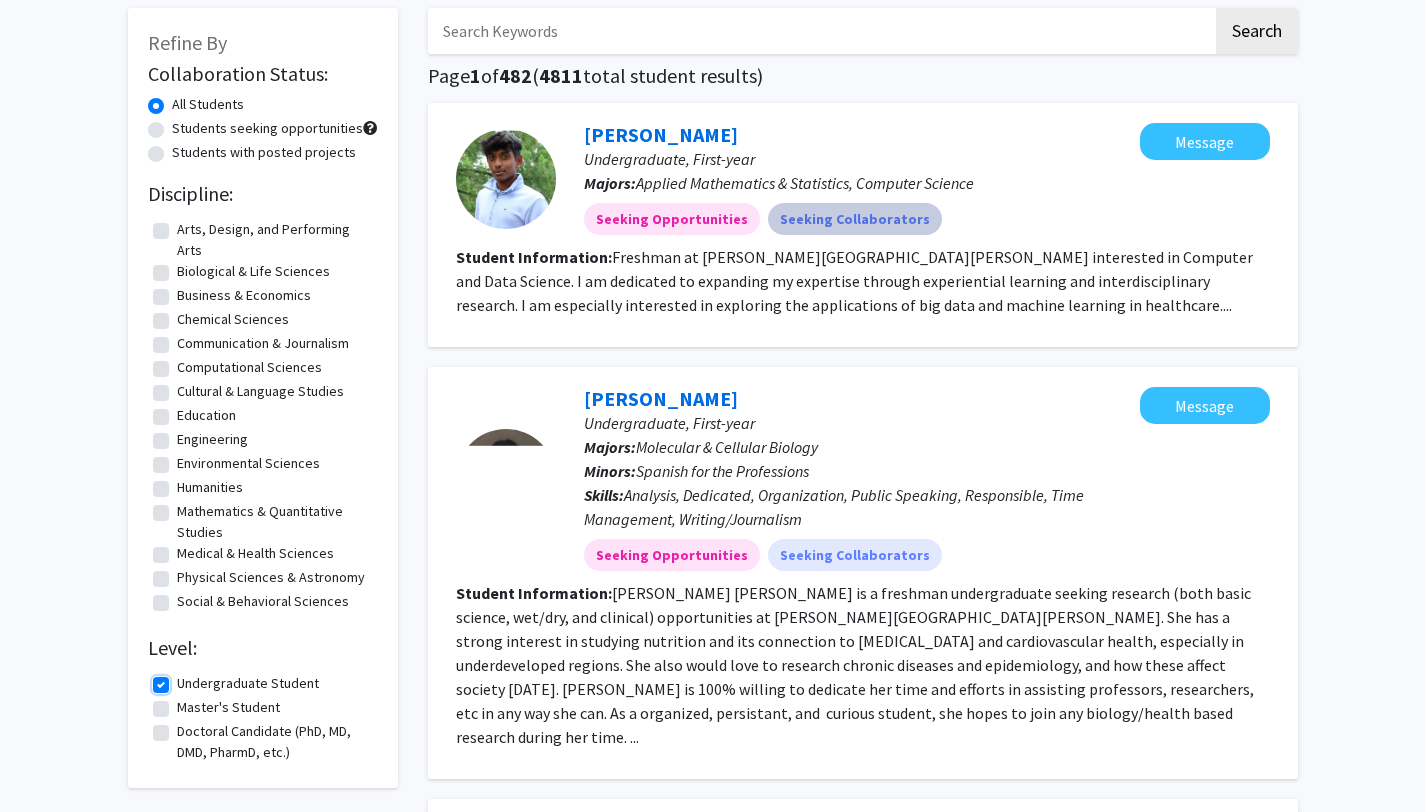 scroll, scrollTop: 89, scrollLeft: 0, axis: vertical 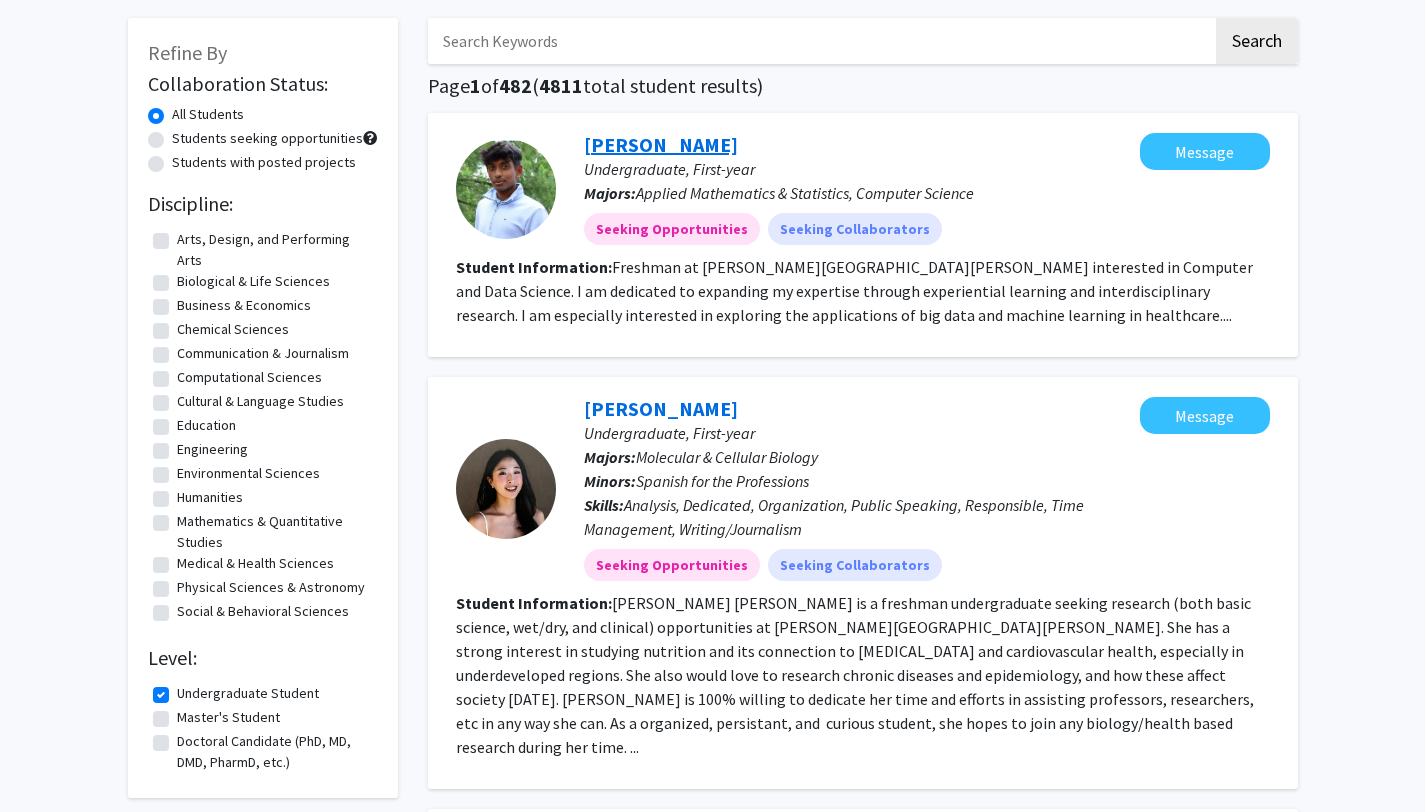 click on "Senuka Abeysinghe" 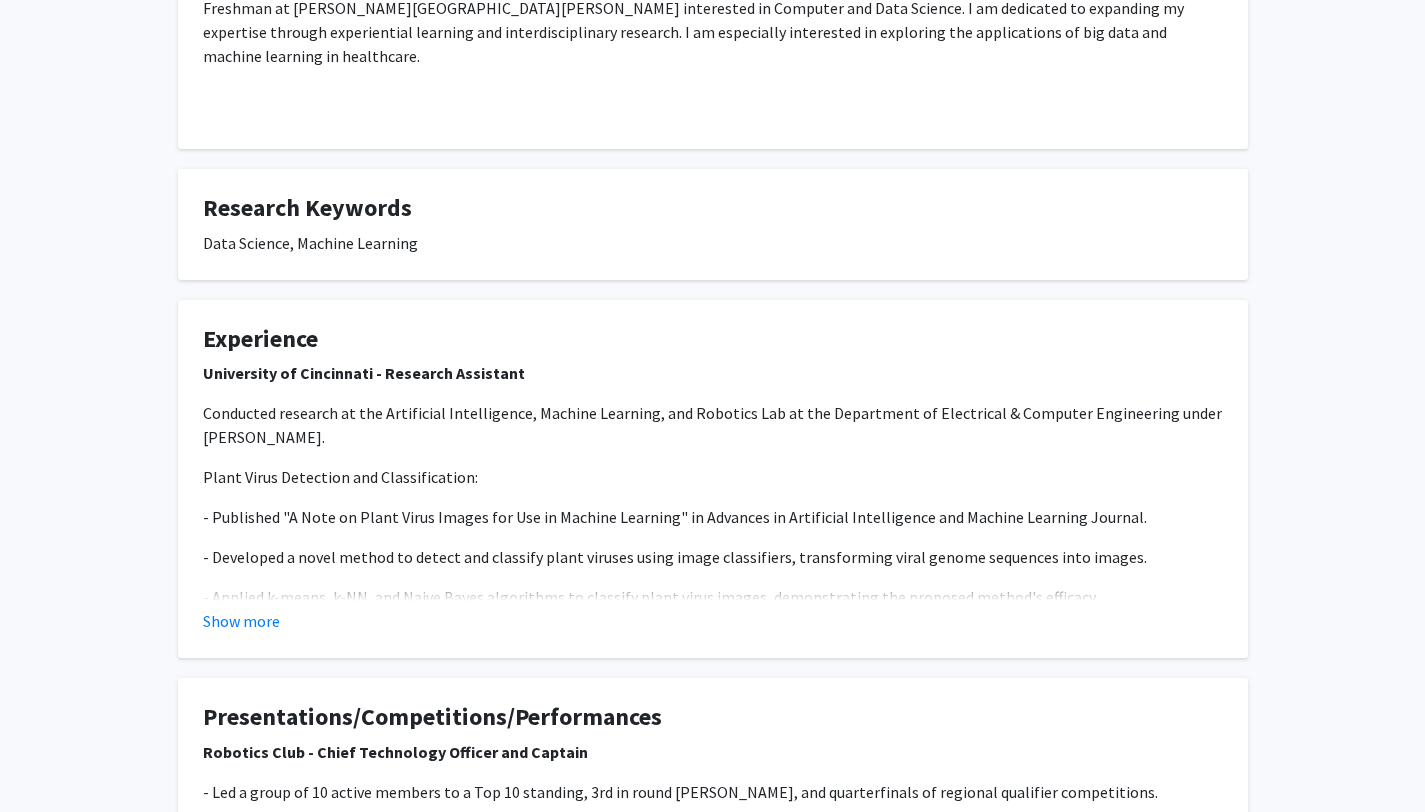 scroll, scrollTop: 407, scrollLeft: 0, axis: vertical 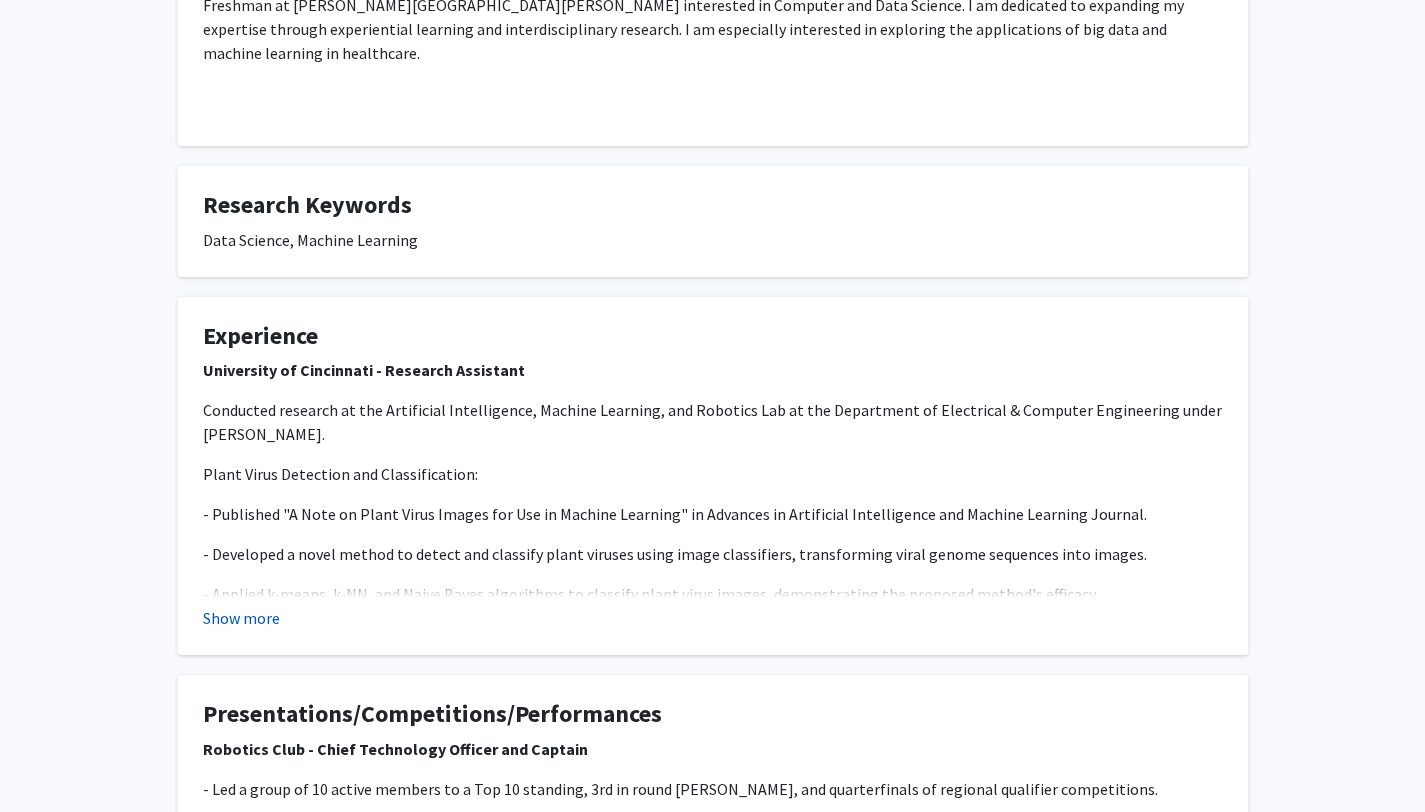 click on "Show more" 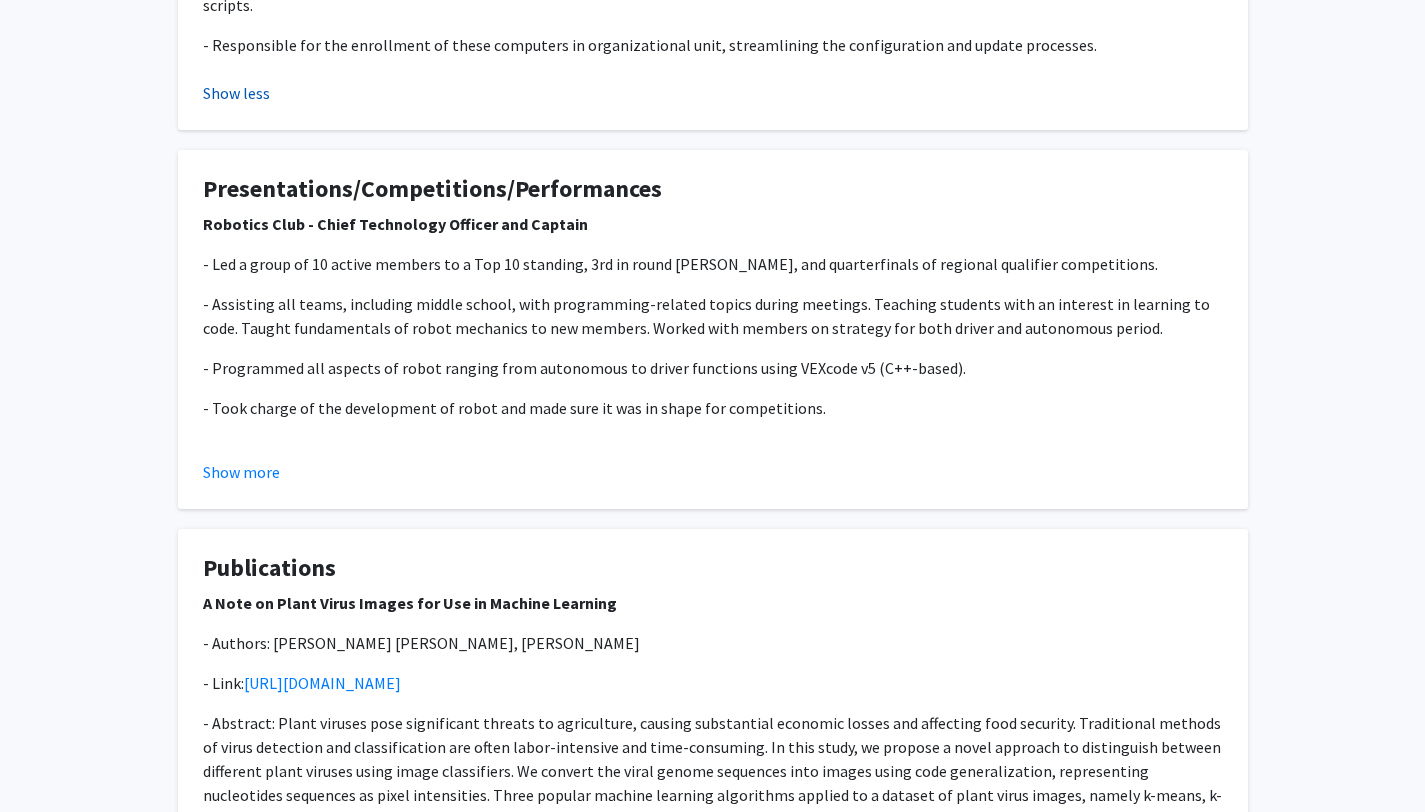 scroll, scrollTop: 1942, scrollLeft: 0, axis: vertical 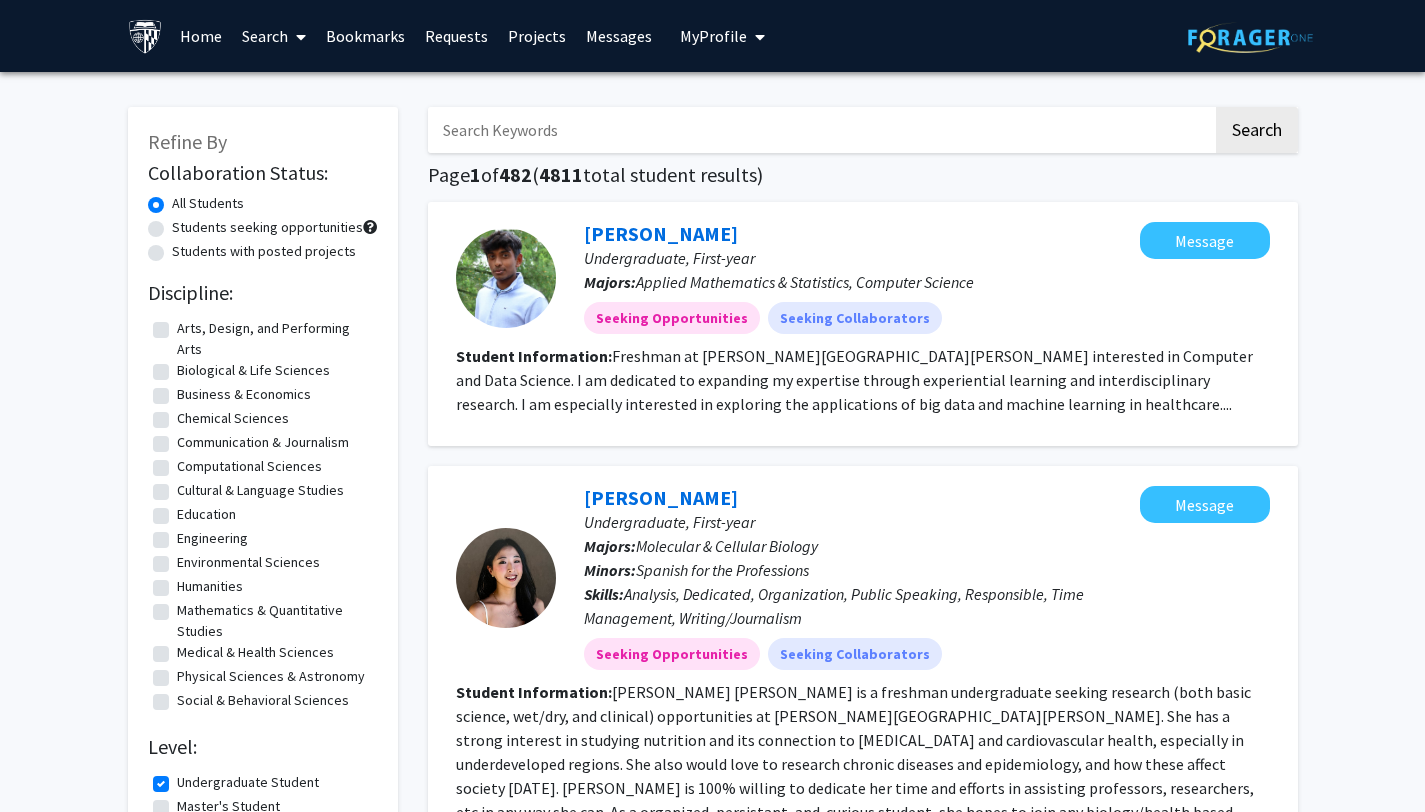 click at bounding box center (820, 130) 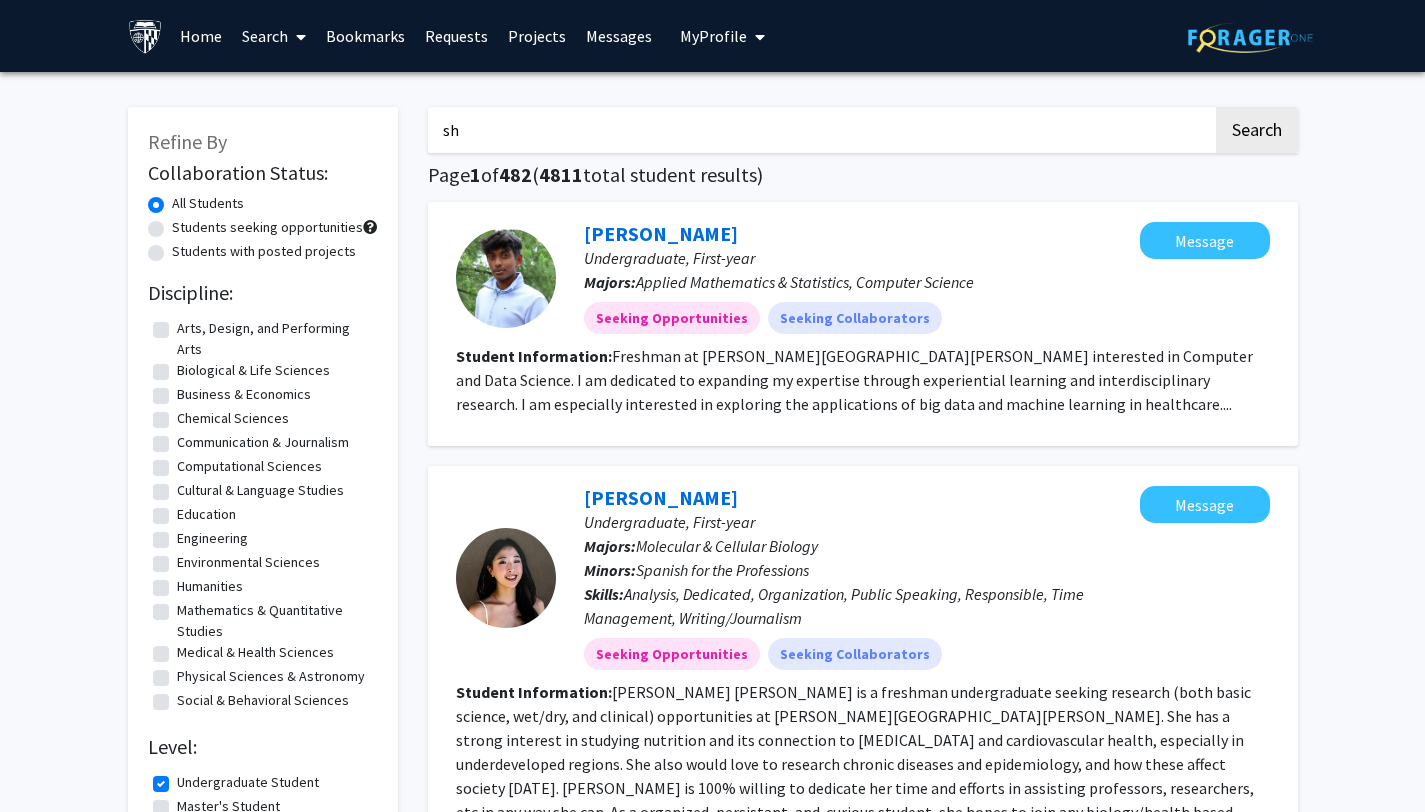 type on "s" 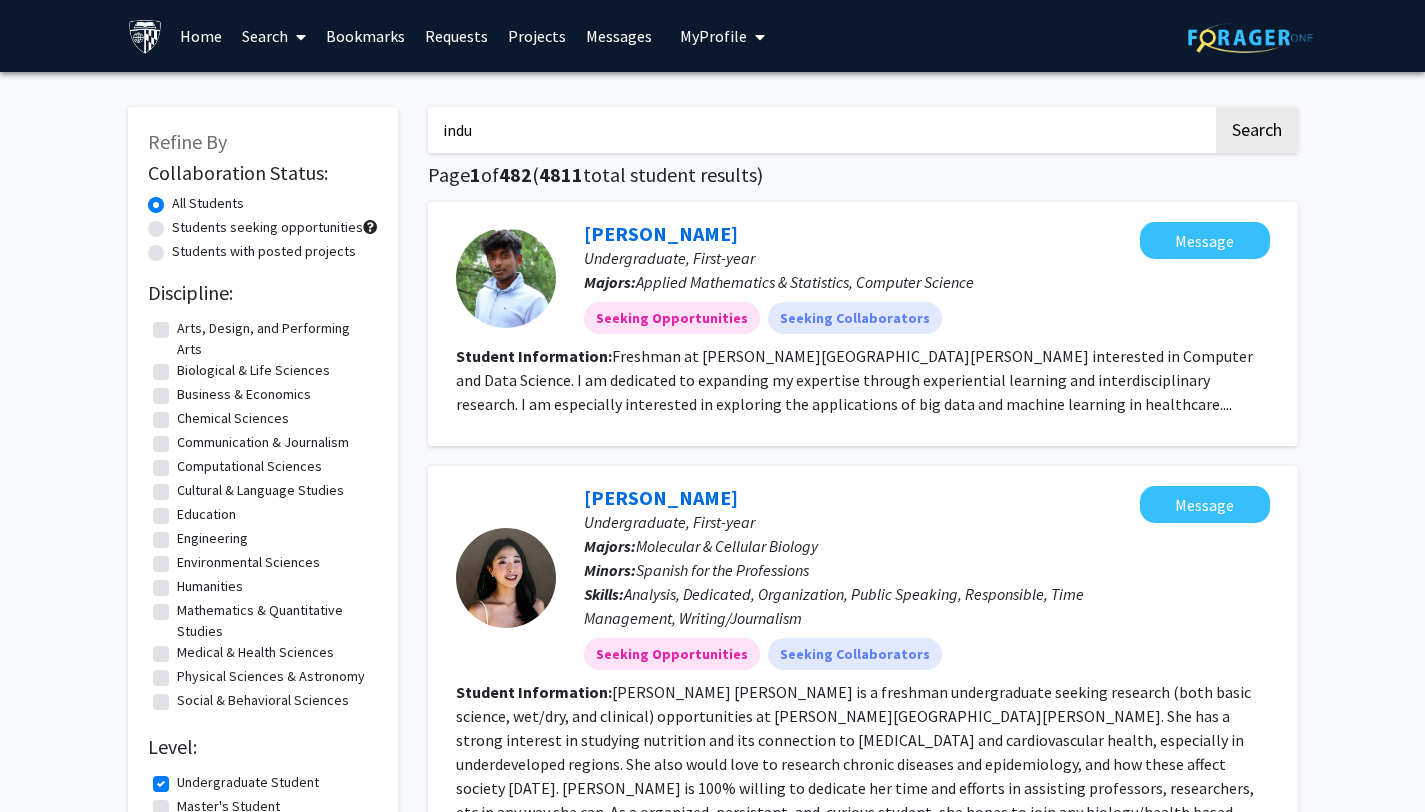 type on "indu" 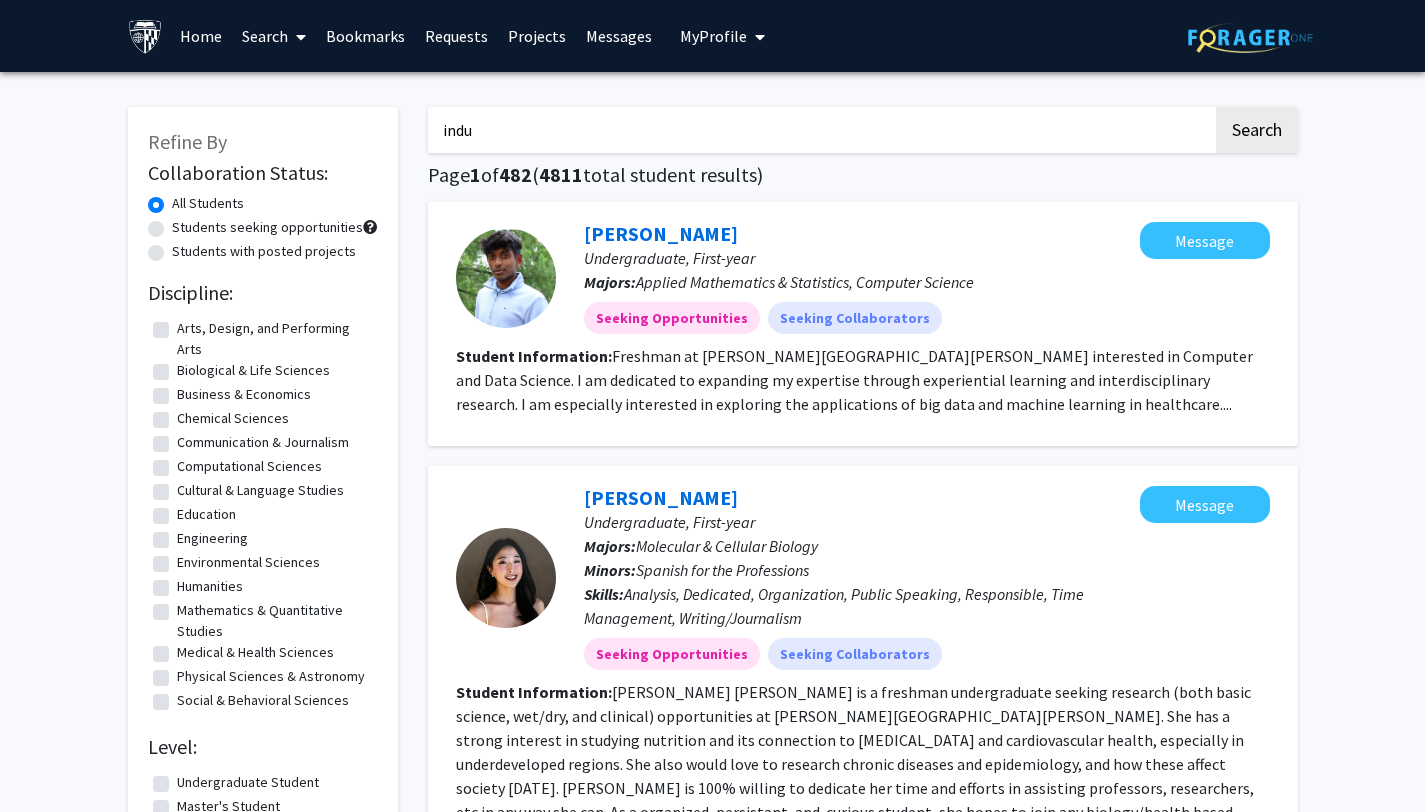 checkbox on "false" 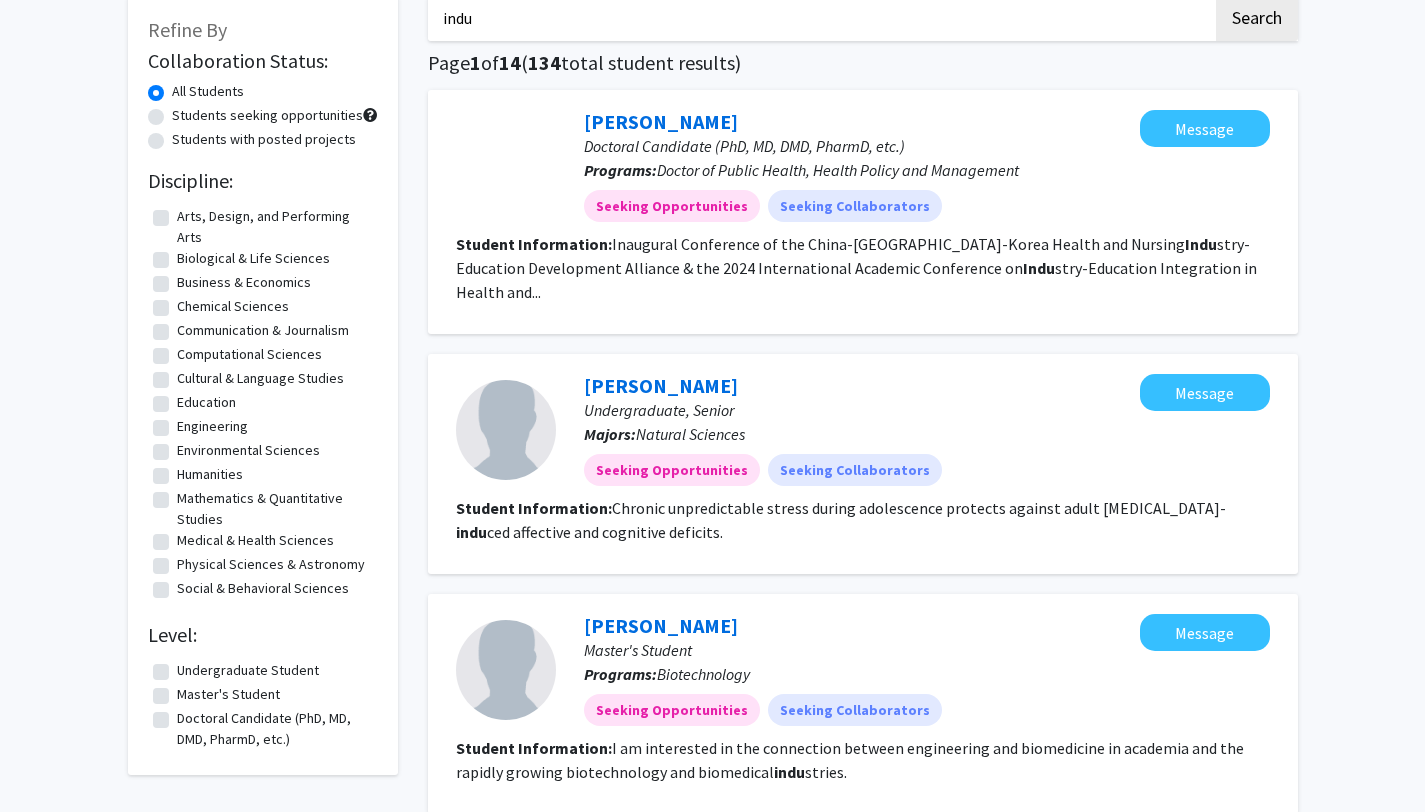 scroll, scrollTop: 13, scrollLeft: 0, axis: vertical 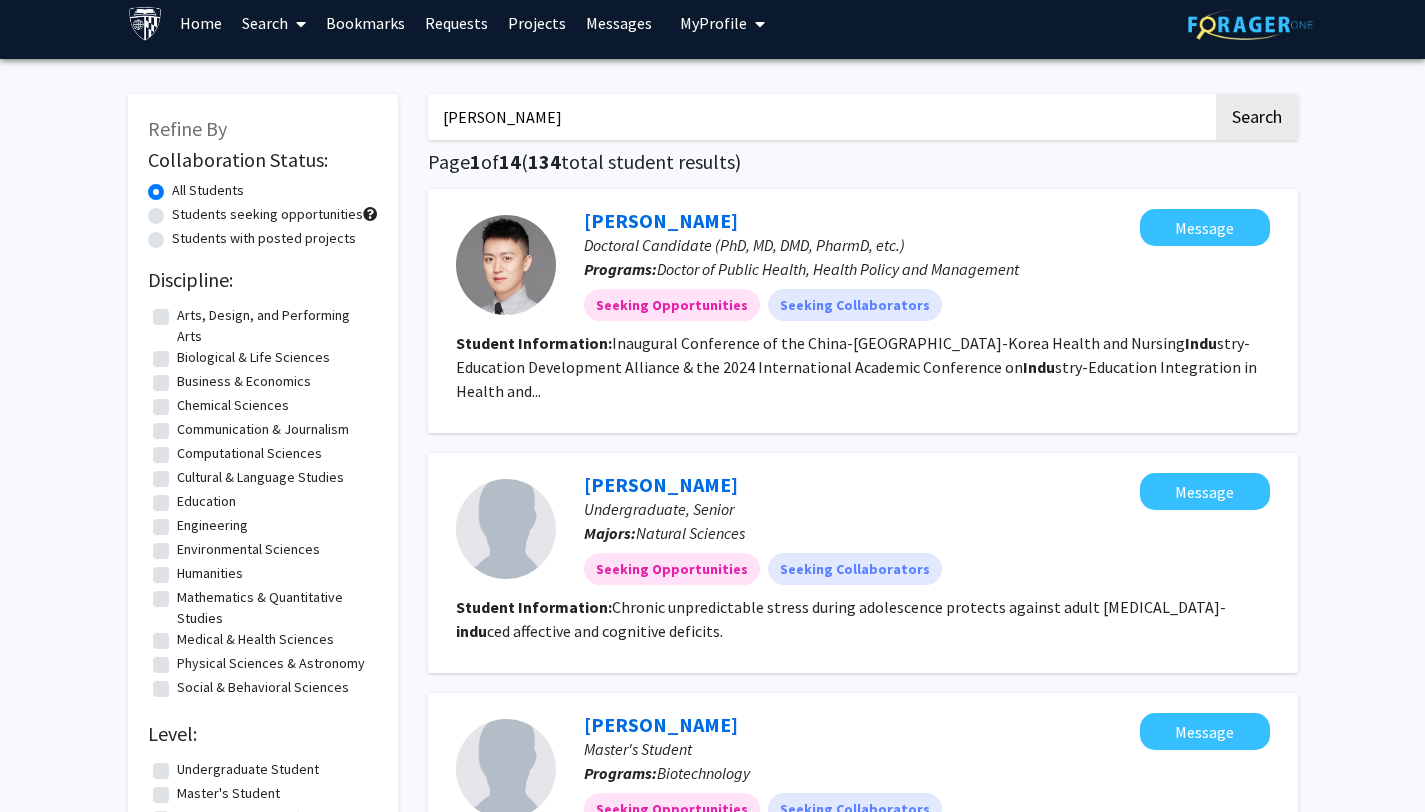 type on "indu bodala" 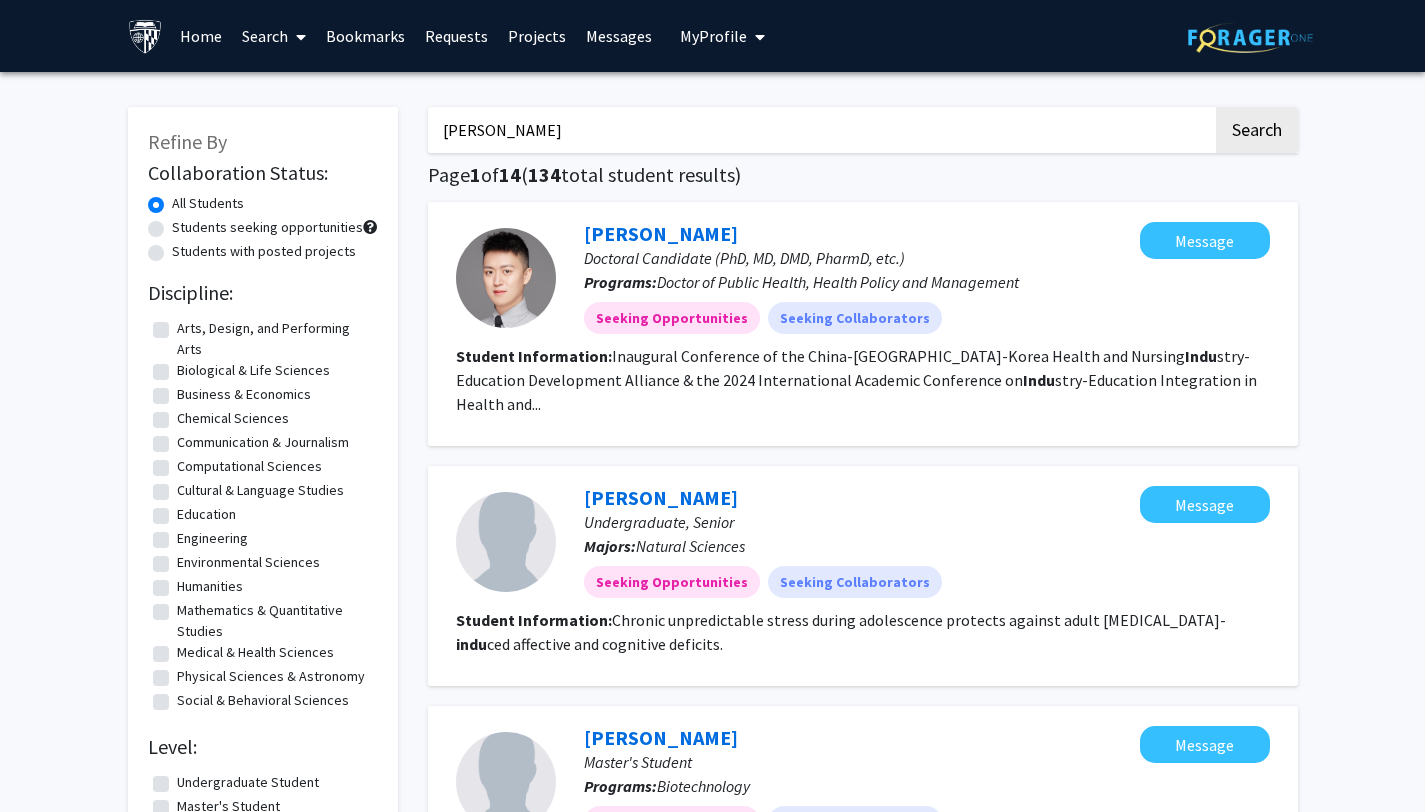 click on "indu bodala" at bounding box center (820, 130) 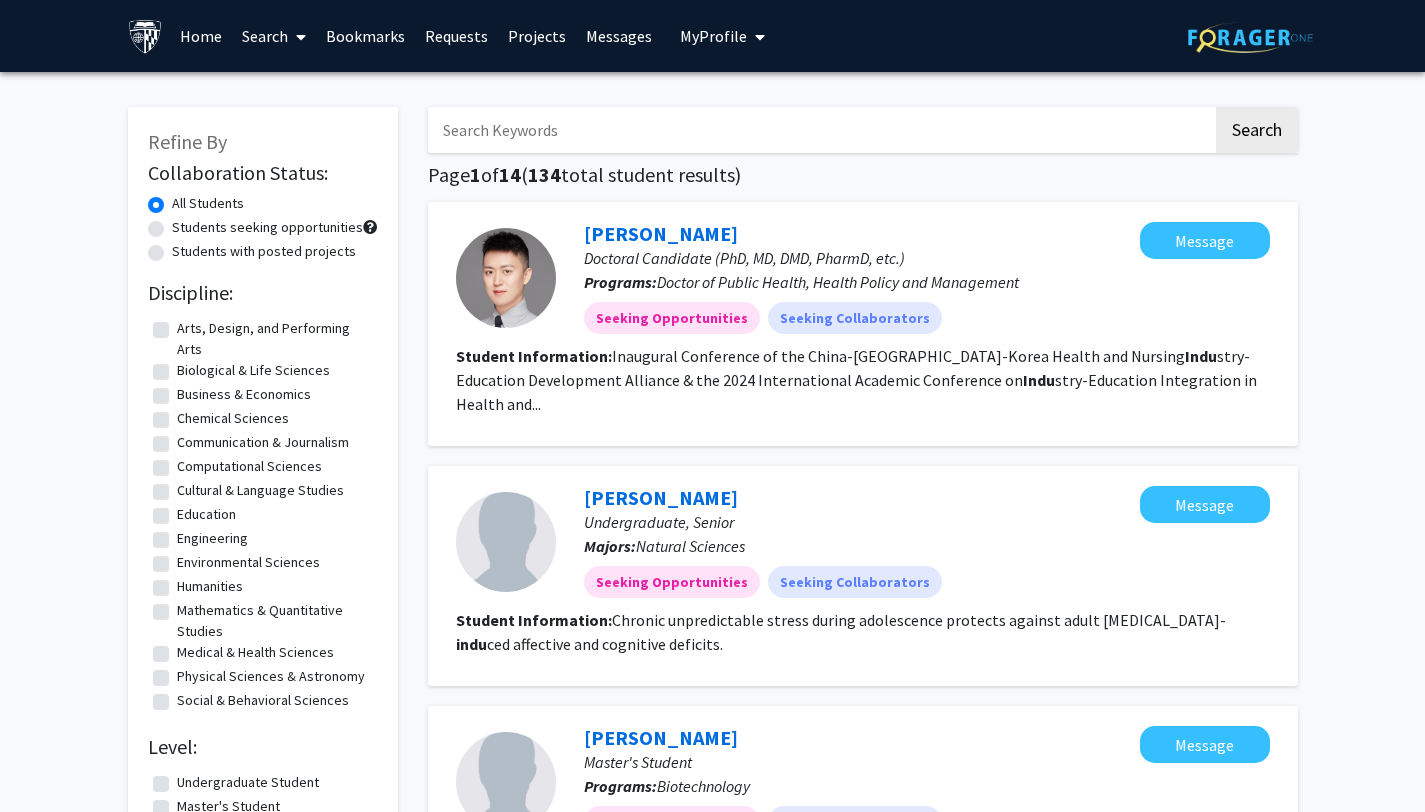 type 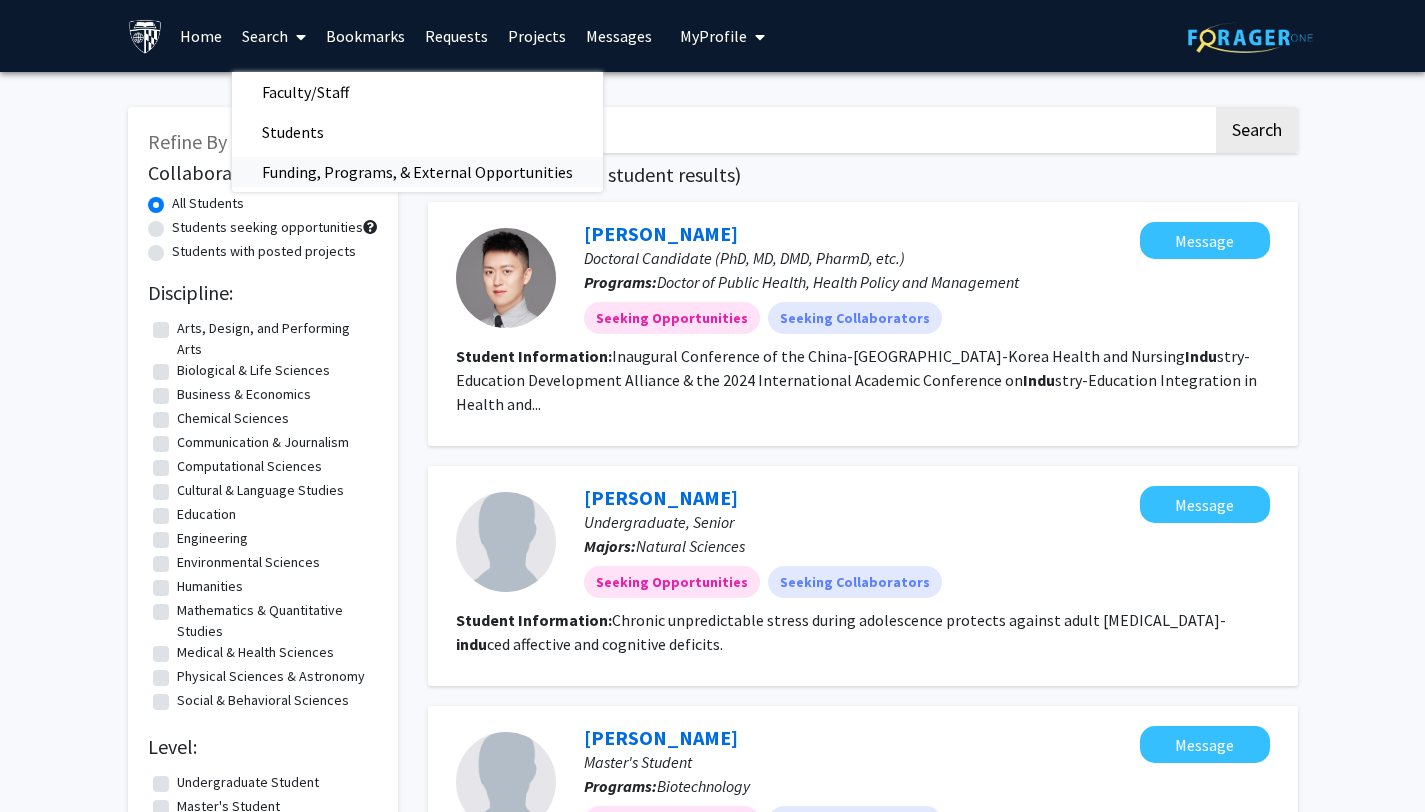 click on "Funding, Programs, & External Opportunities" at bounding box center [417, 172] 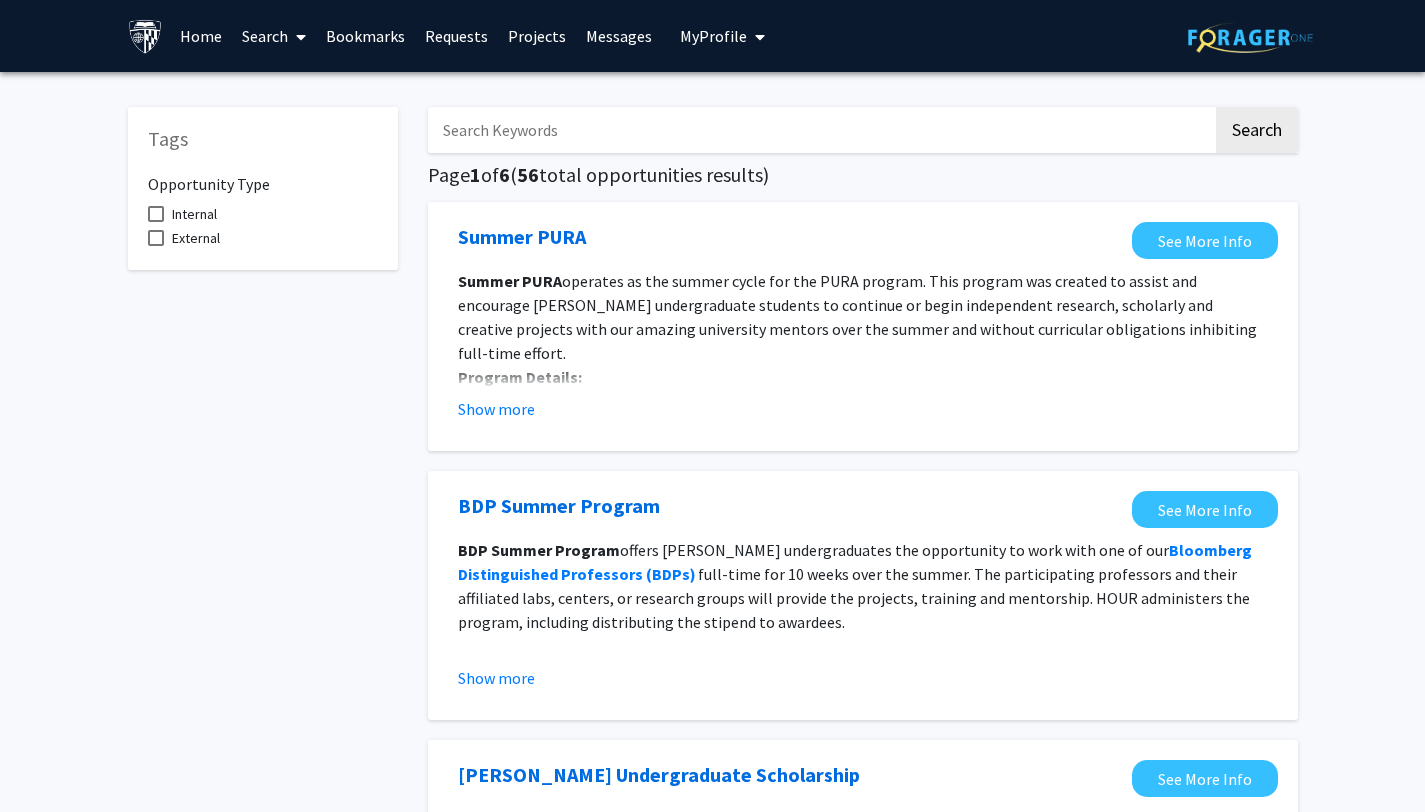 click on "Home" at bounding box center [201, 36] 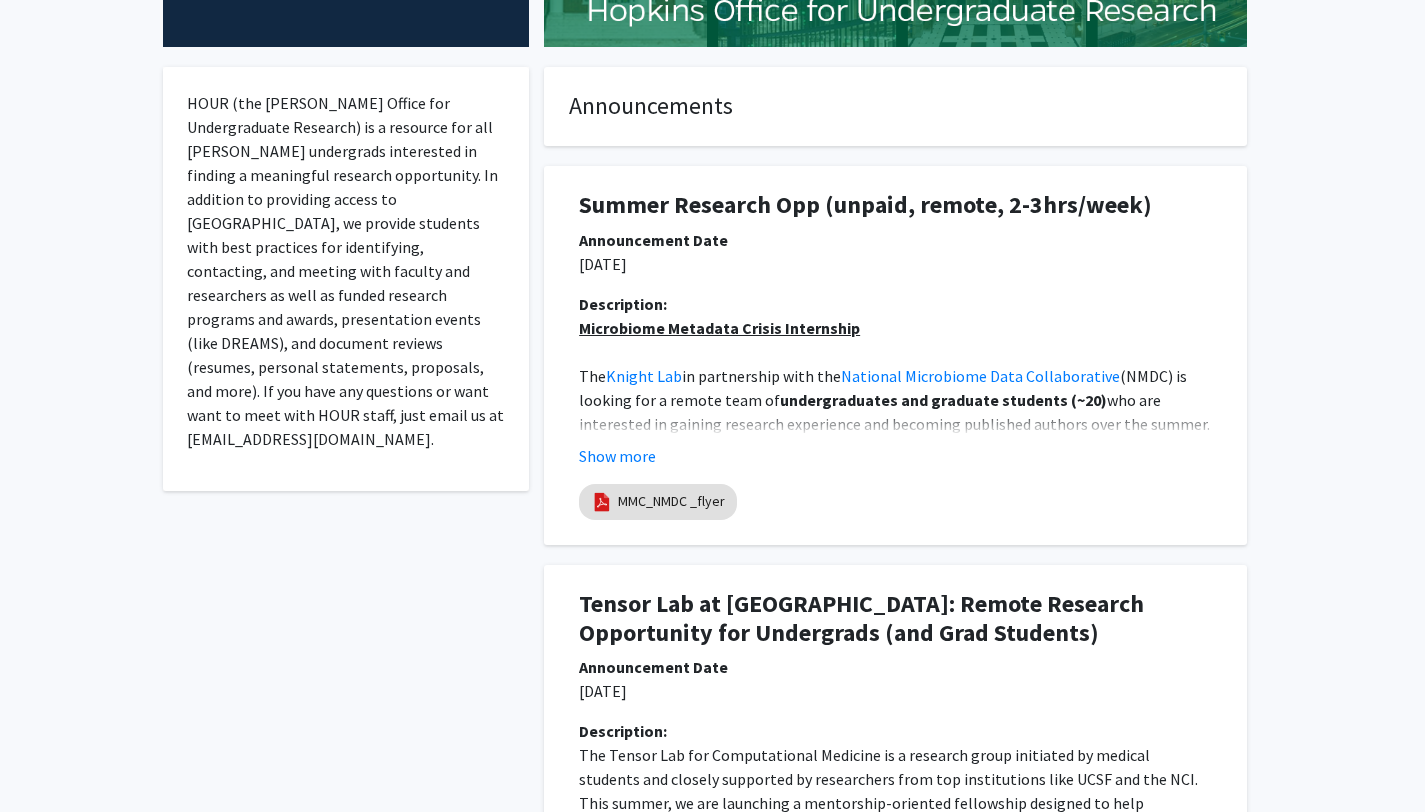 scroll, scrollTop: 432, scrollLeft: 0, axis: vertical 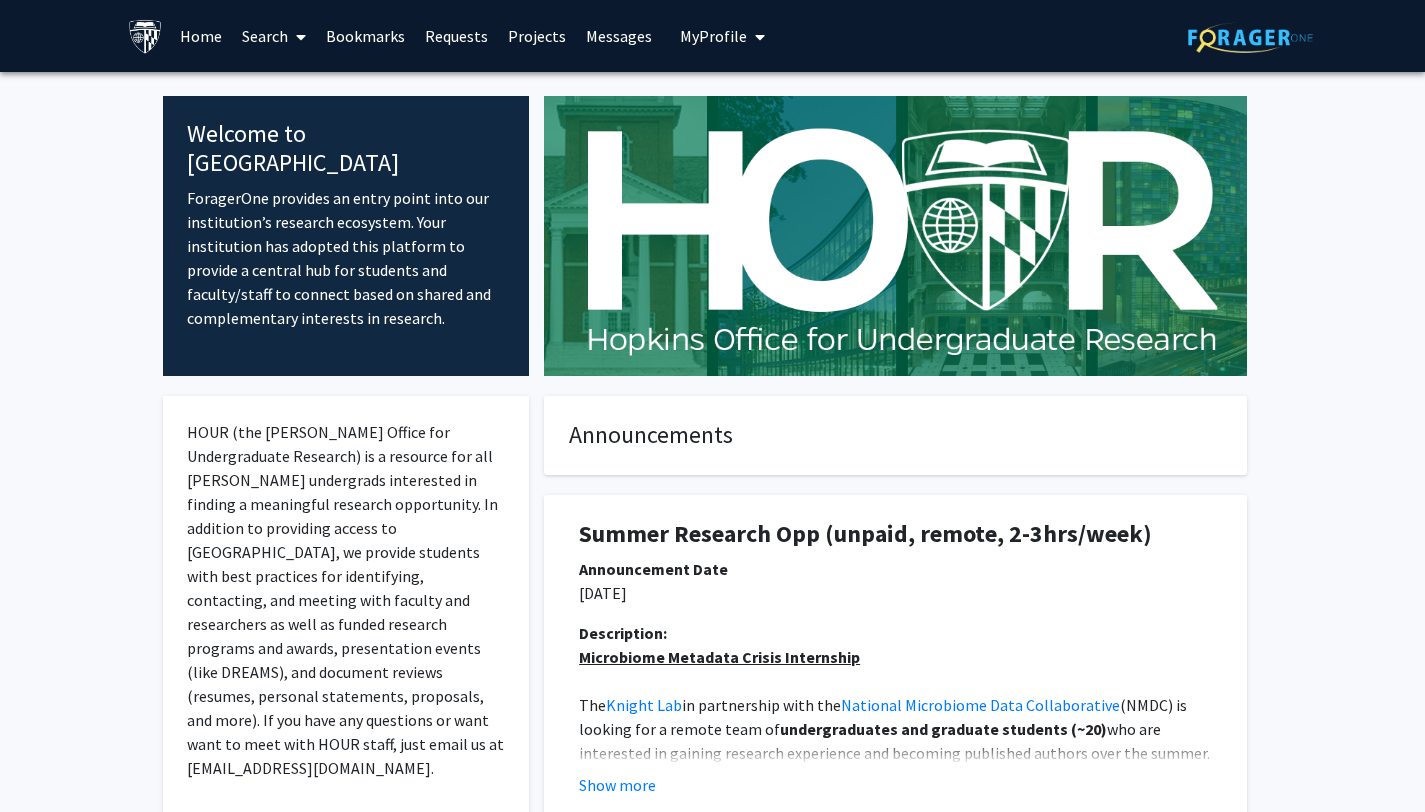 click on "Projects" at bounding box center [537, 36] 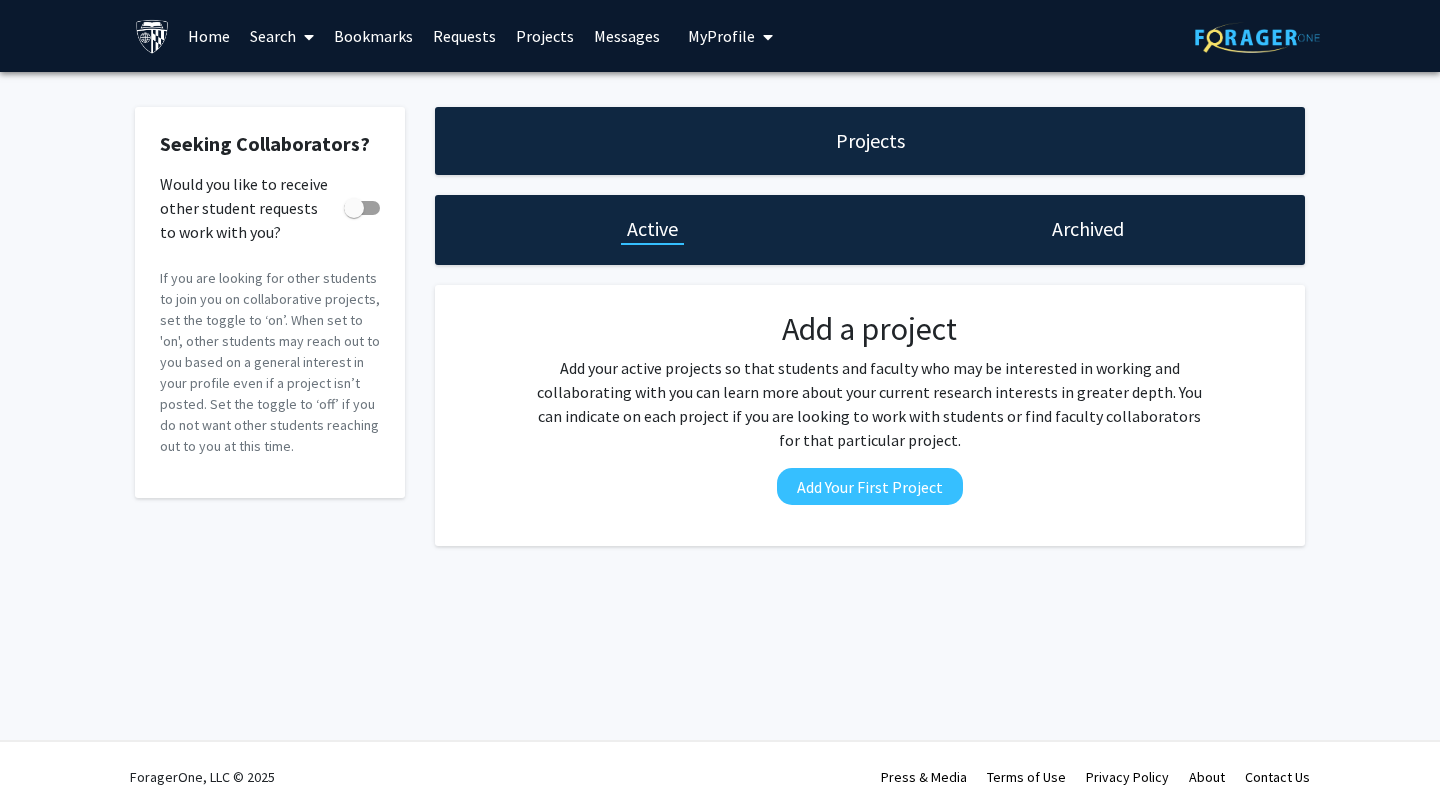 click on "Requests" at bounding box center [464, 36] 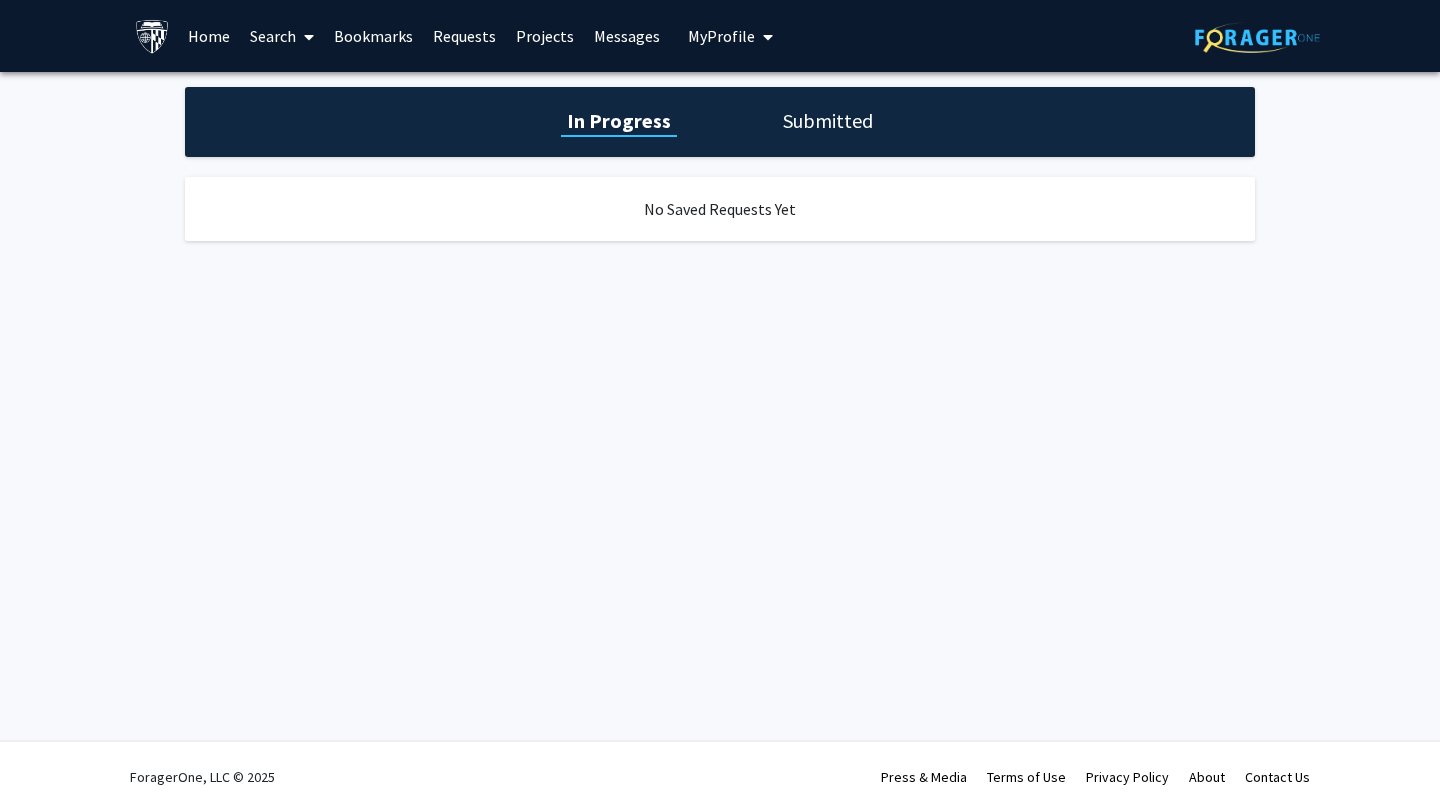 click on "Bookmarks" at bounding box center [373, 36] 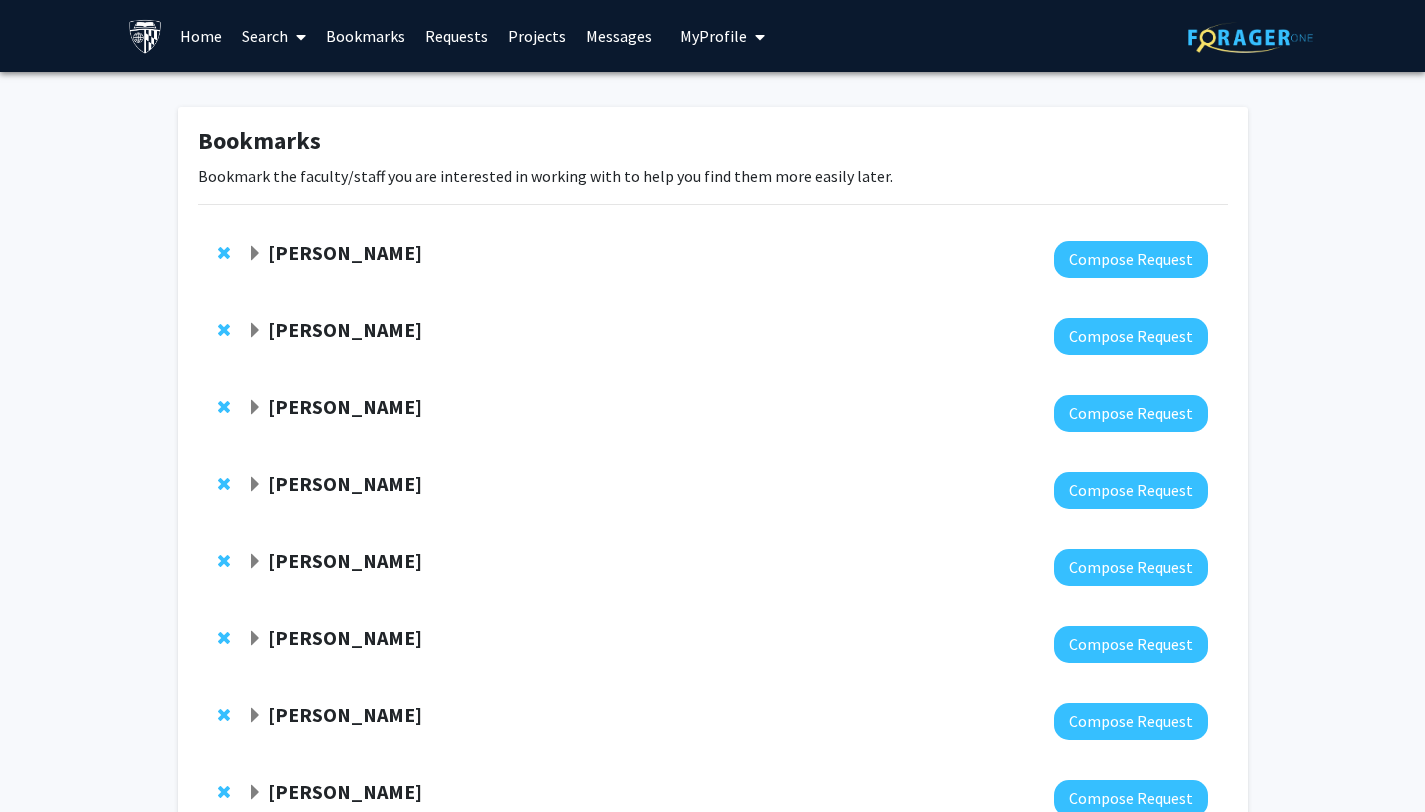 click on "Search" at bounding box center [274, 36] 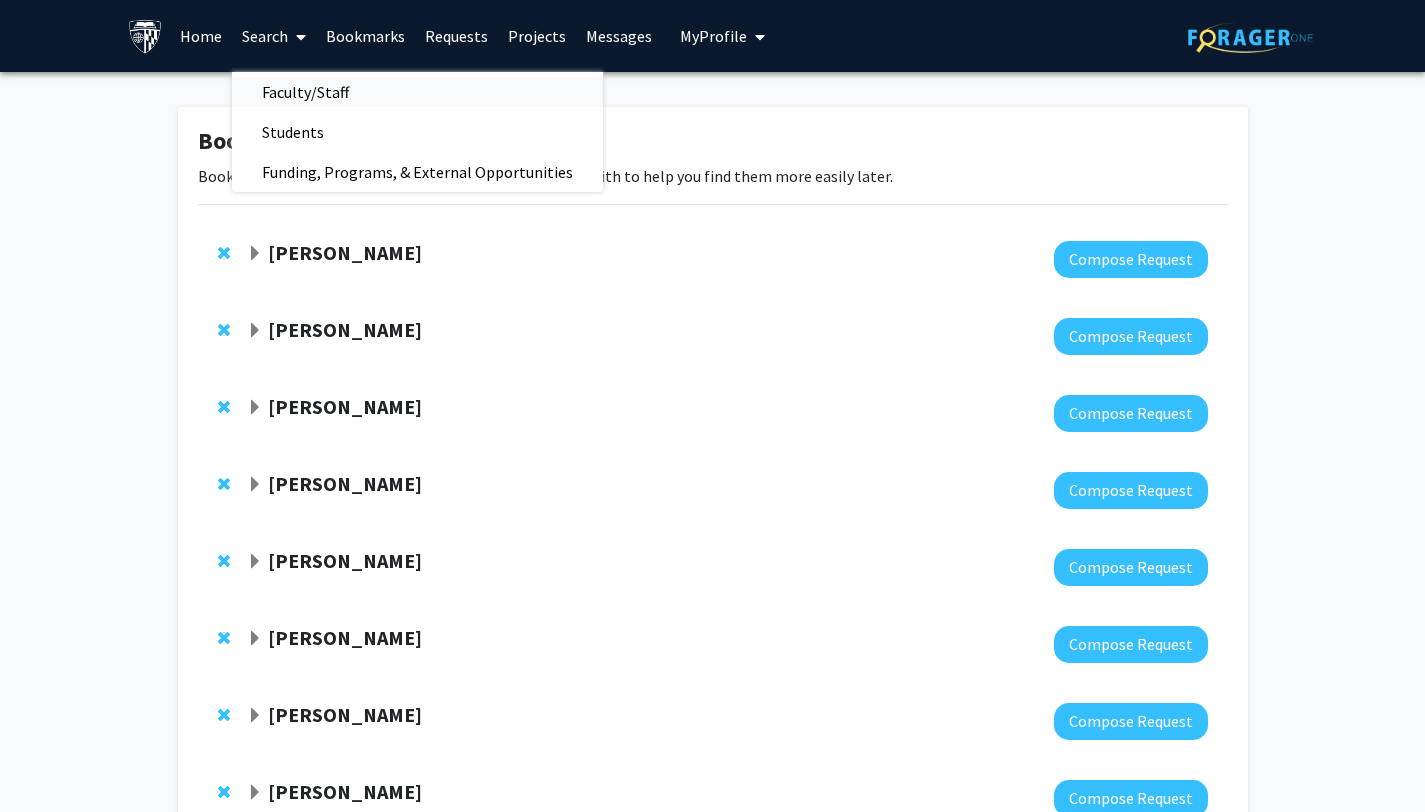 click on "Faculty/Staff" at bounding box center (305, 92) 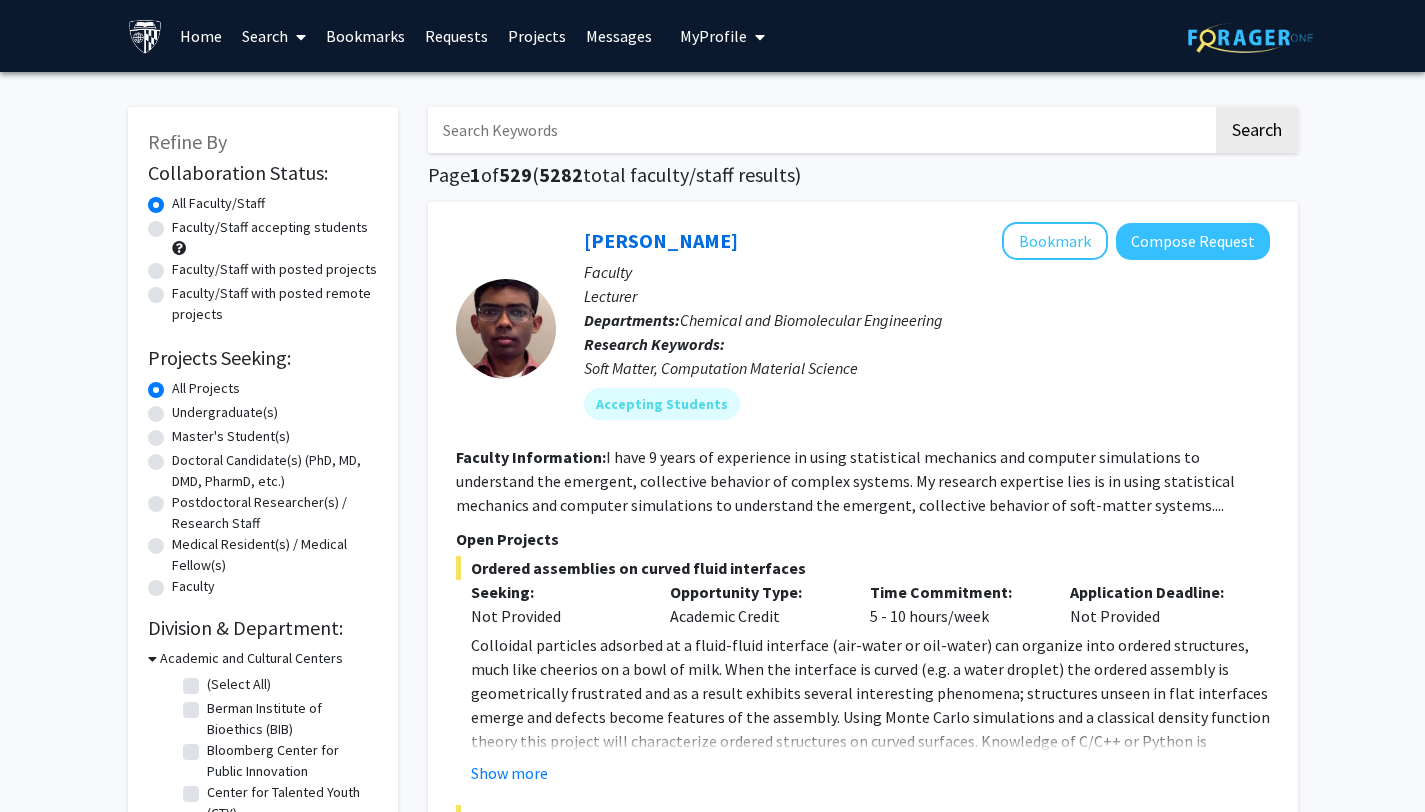 click on "Faculty/Staff accepting students" 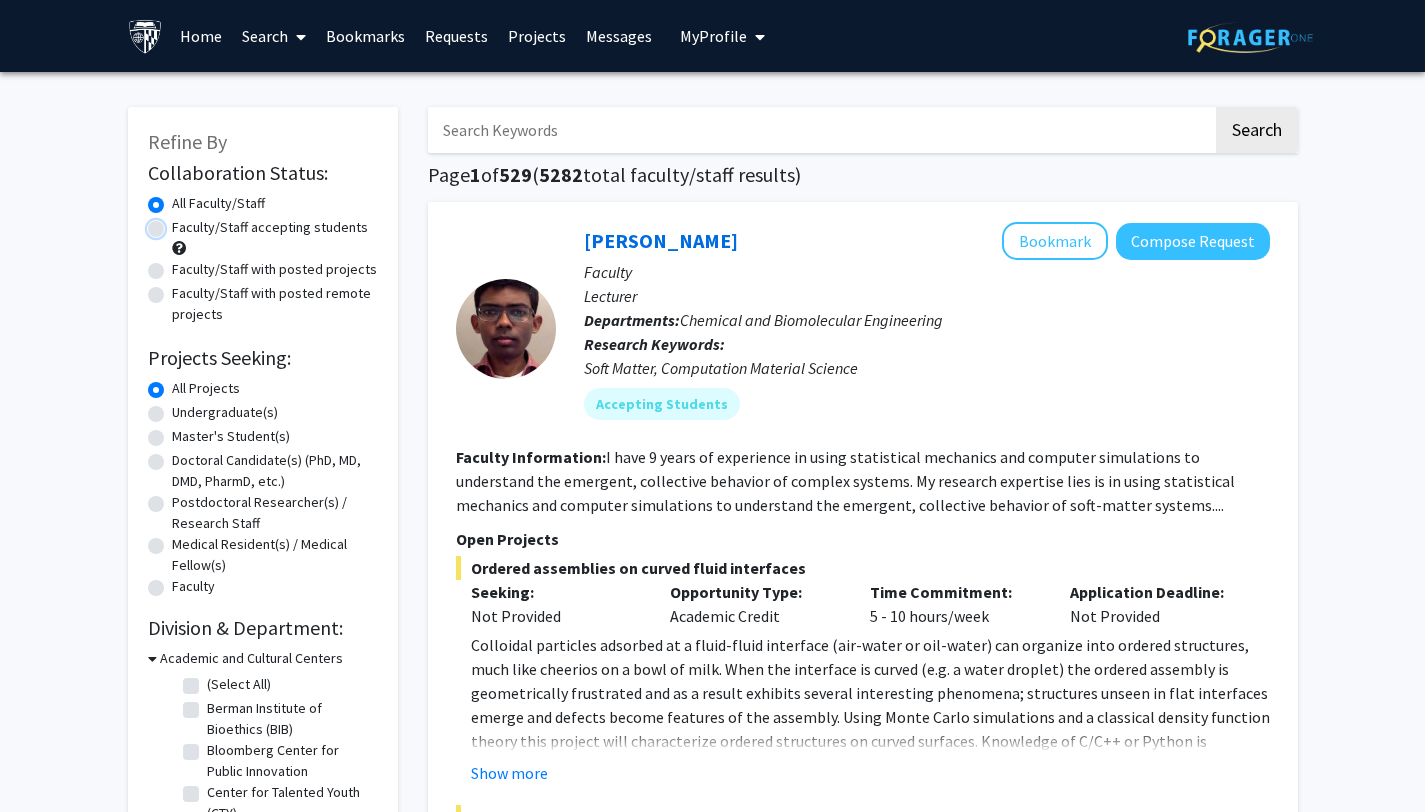 click on "Faculty/Staff accepting students" at bounding box center [178, 223] 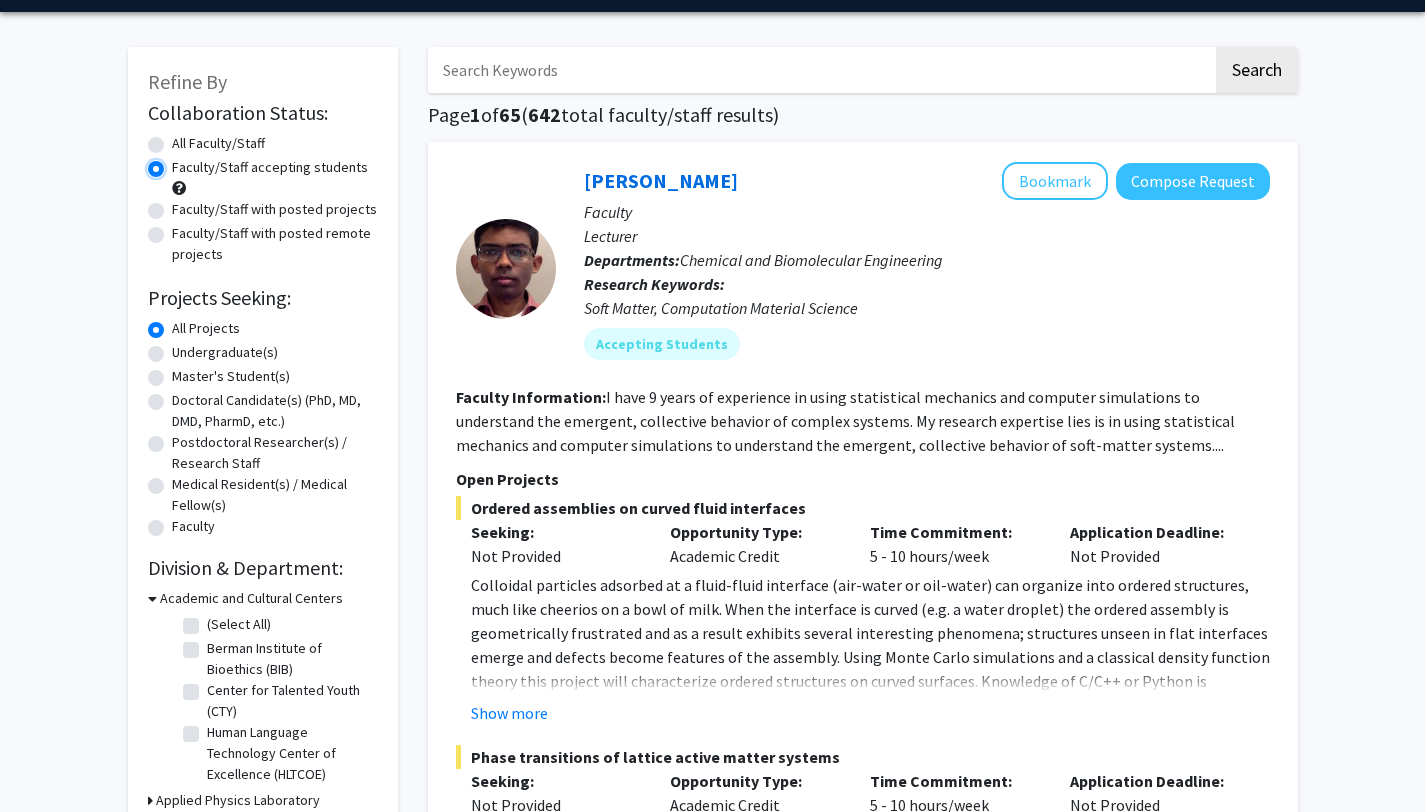 scroll, scrollTop: 0, scrollLeft: 0, axis: both 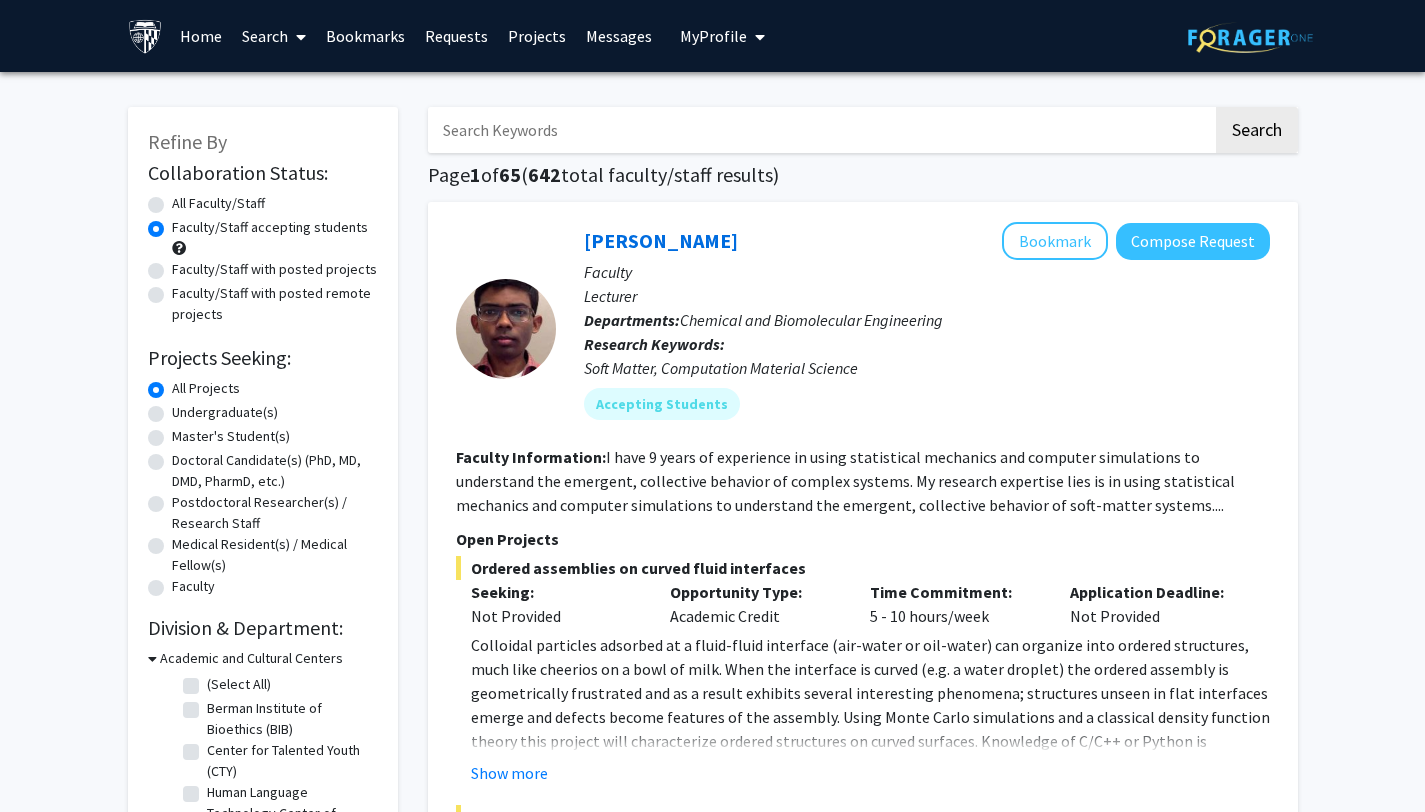 click at bounding box center [820, 130] 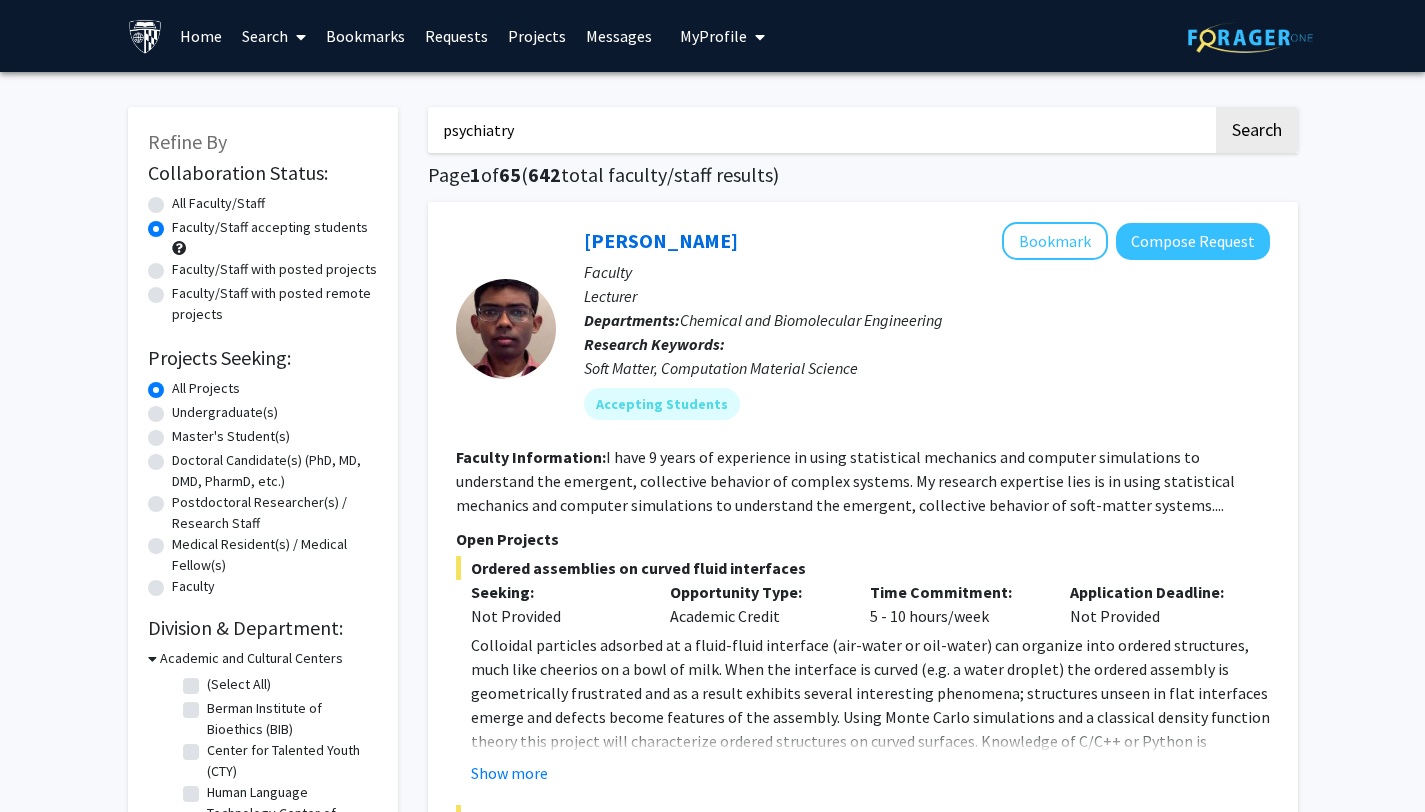 type on "psychiatry" 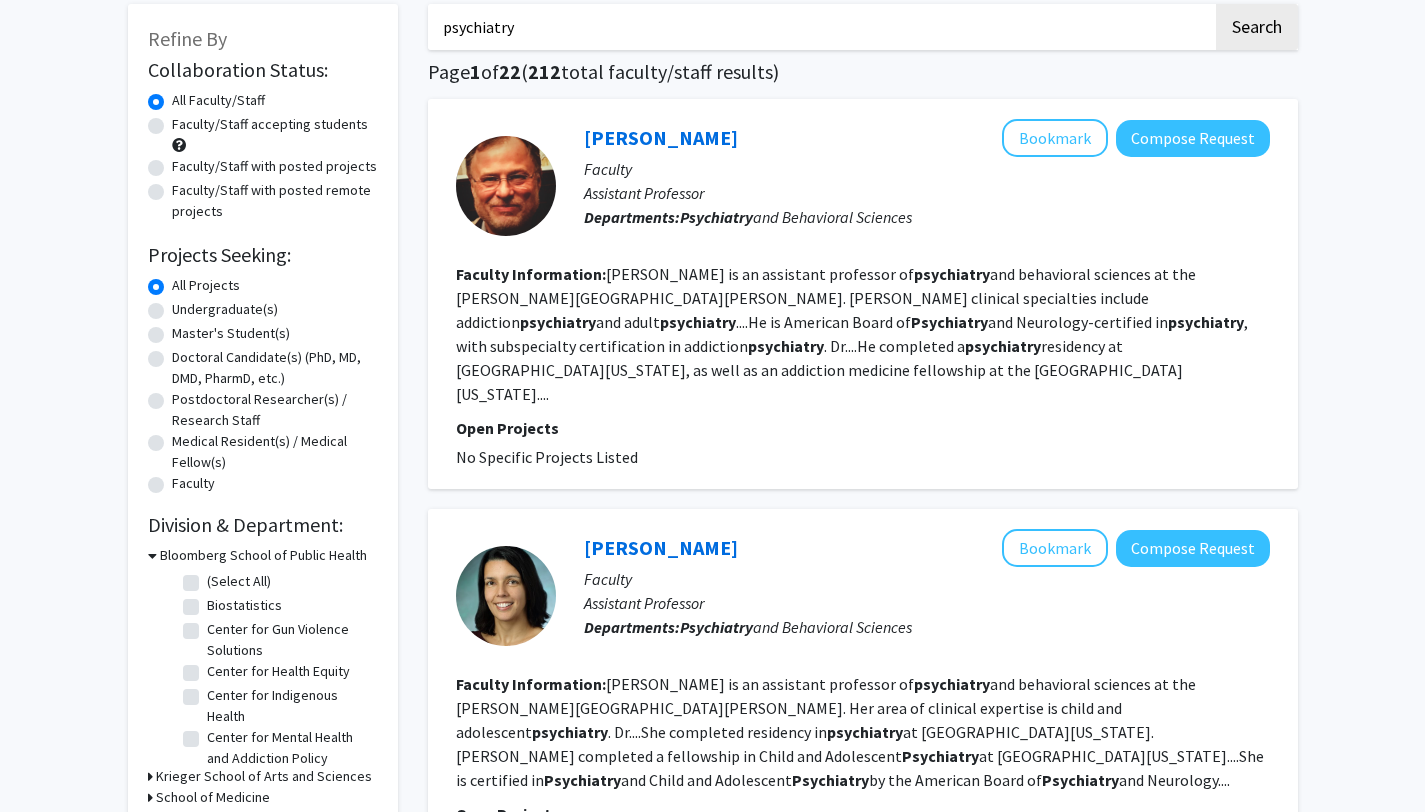 scroll, scrollTop: 91, scrollLeft: 0, axis: vertical 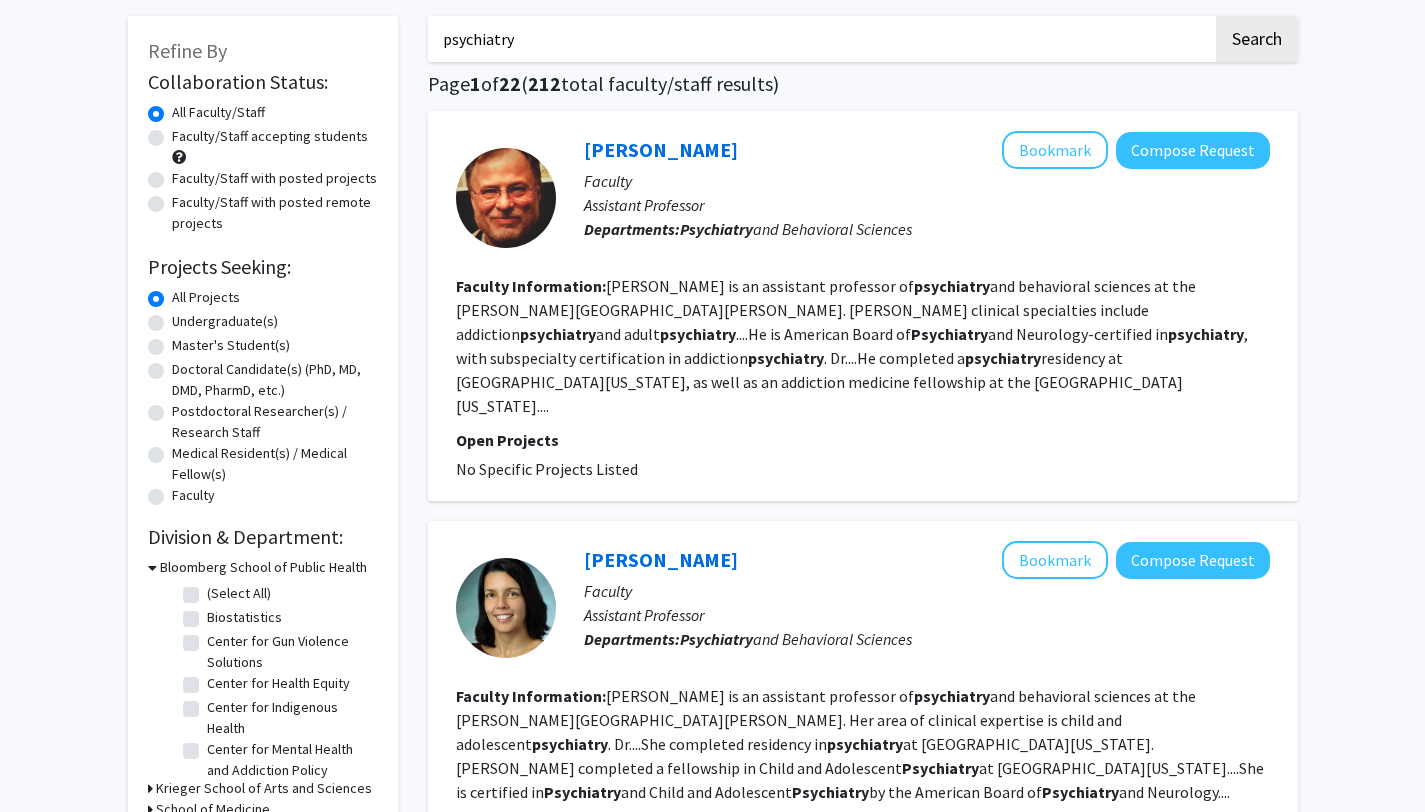 click on "Faculty/Staff with posted projects" 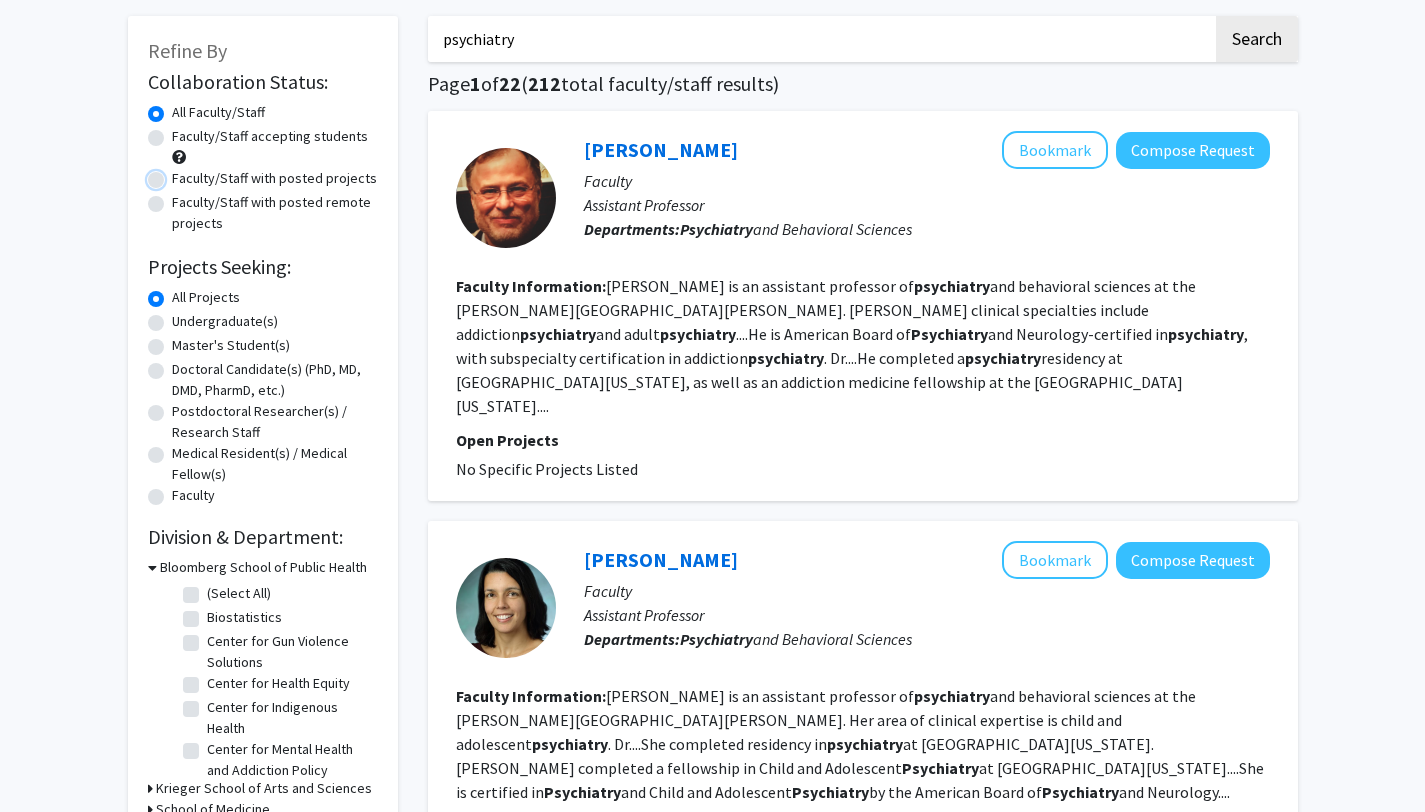click on "Faculty/Staff with posted projects" at bounding box center [178, 174] 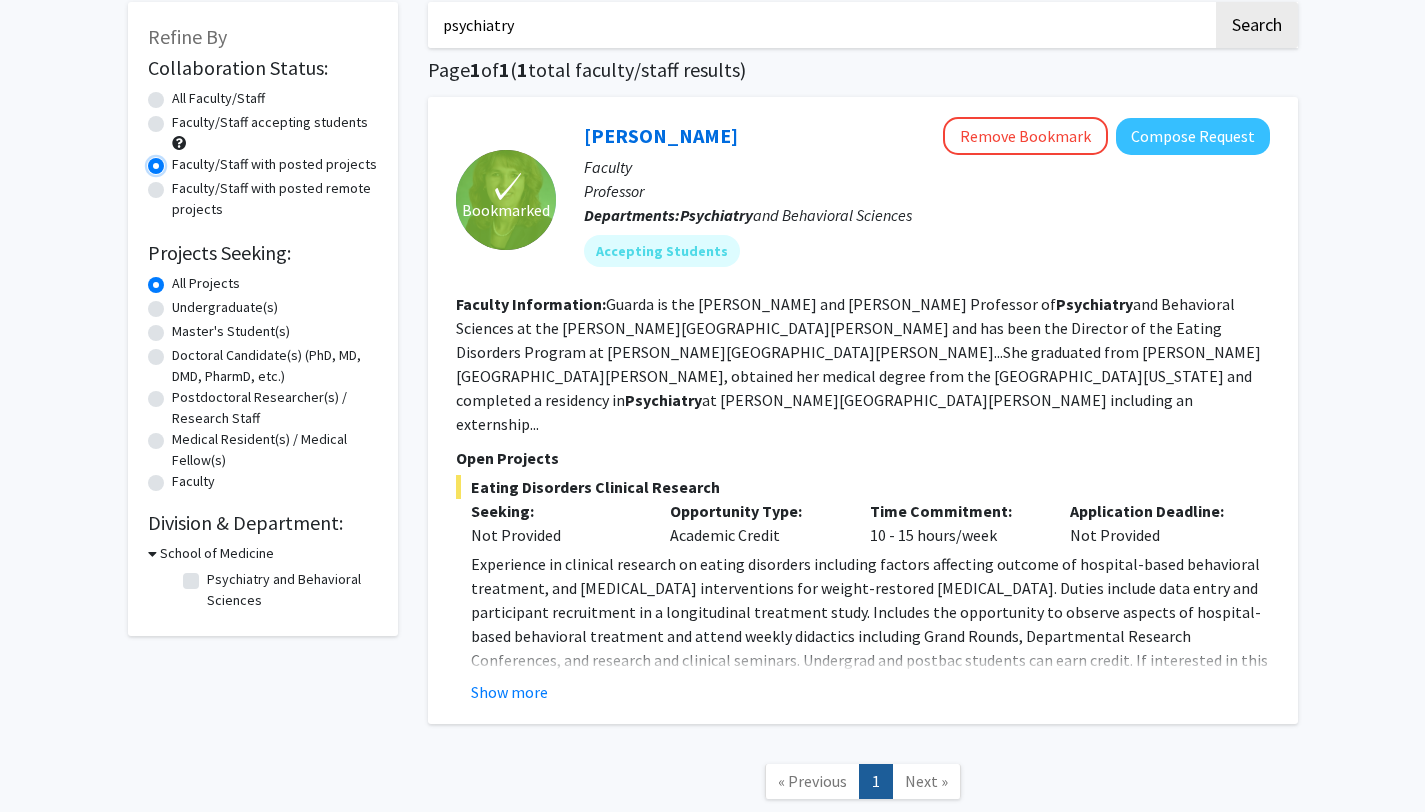 scroll, scrollTop: 112, scrollLeft: 0, axis: vertical 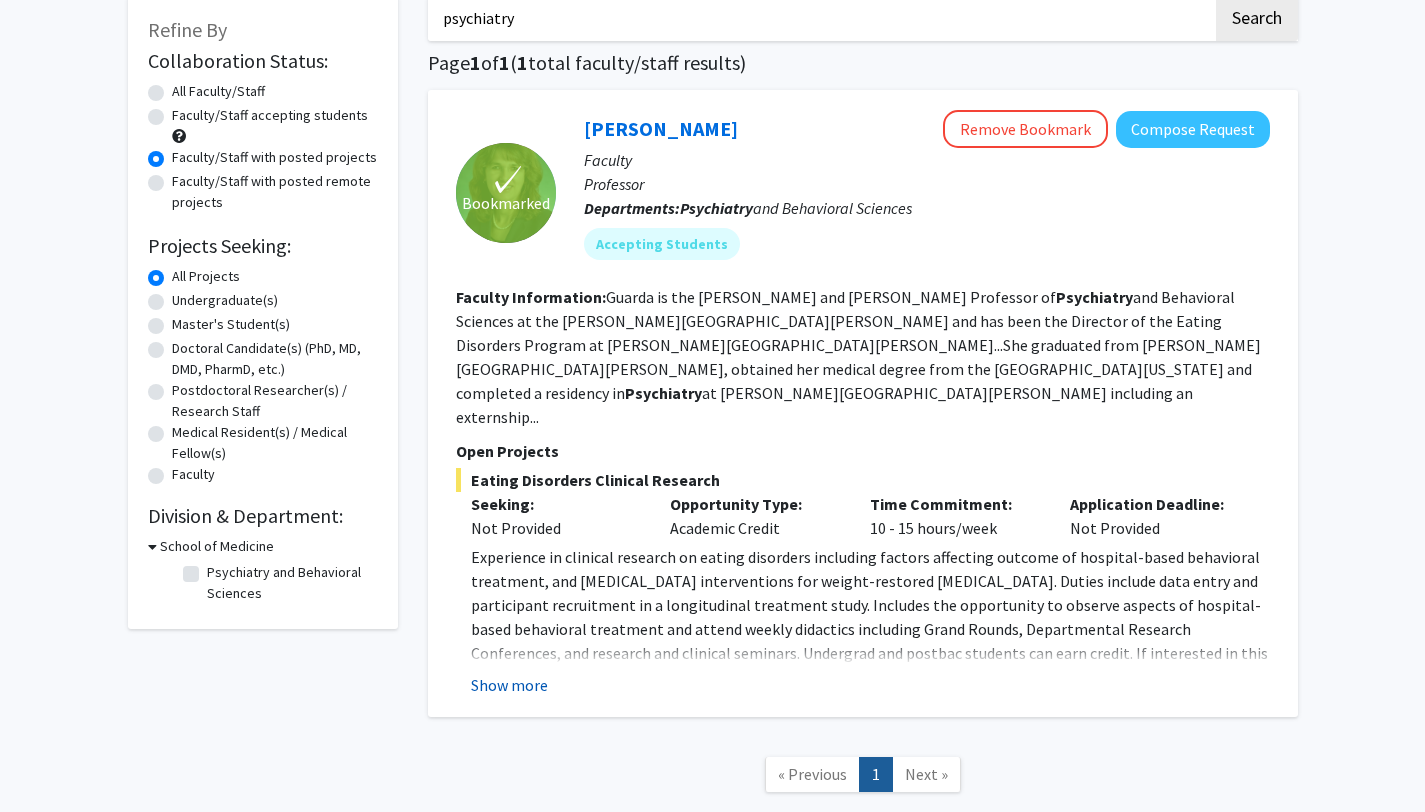 click on "Show more" 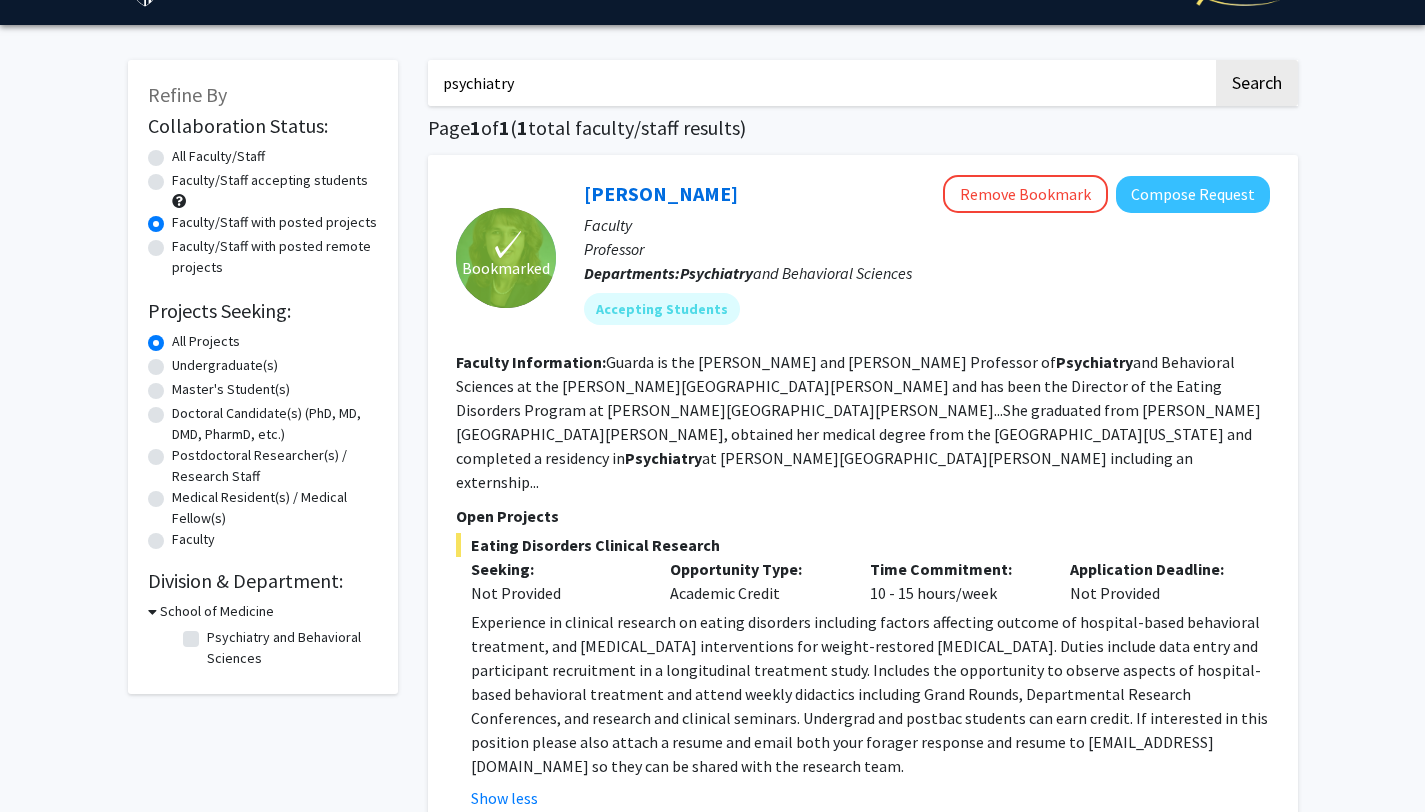 scroll, scrollTop: 0, scrollLeft: 0, axis: both 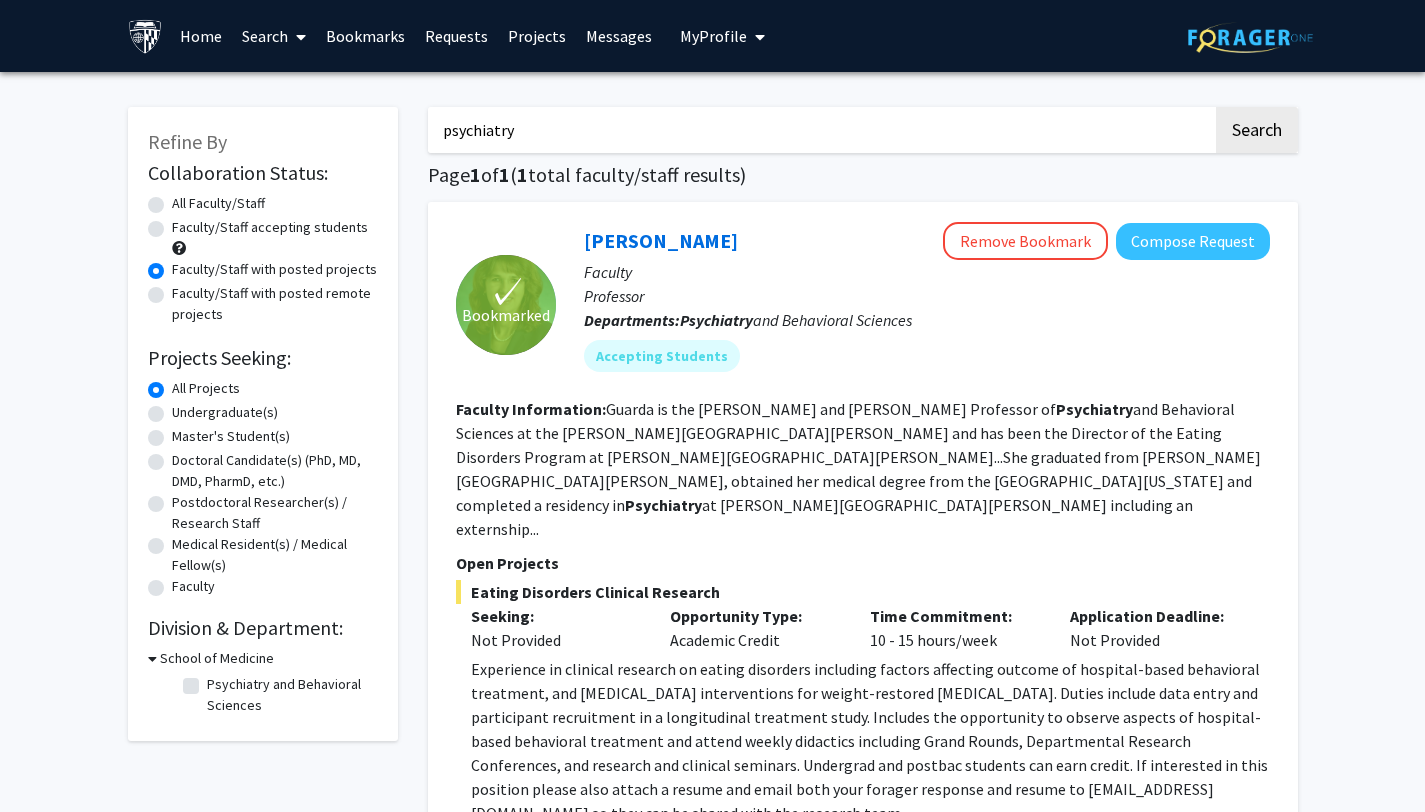 click on "psychiatry" at bounding box center [820, 130] 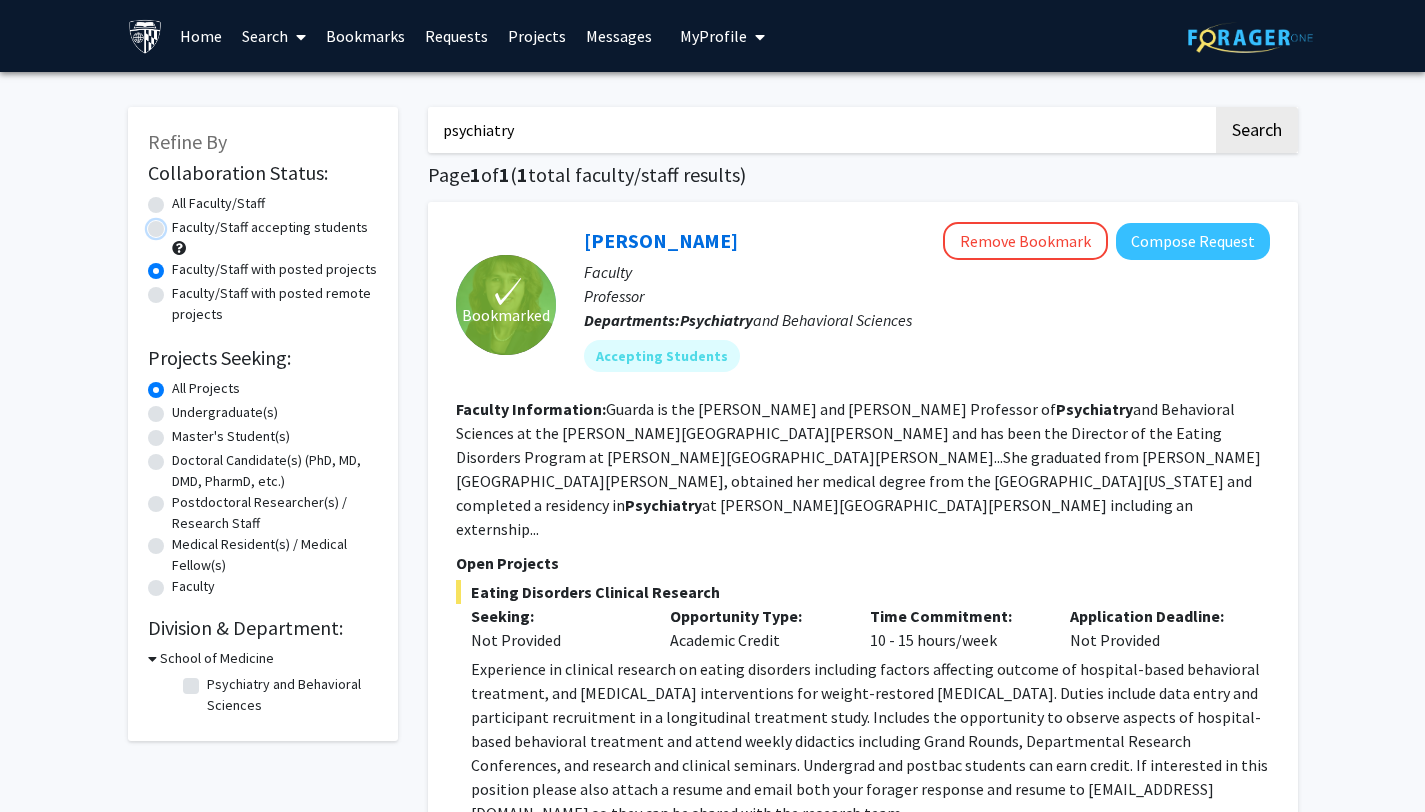 click on "Faculty/Staff accepting students" at bounding box center (178, 223) 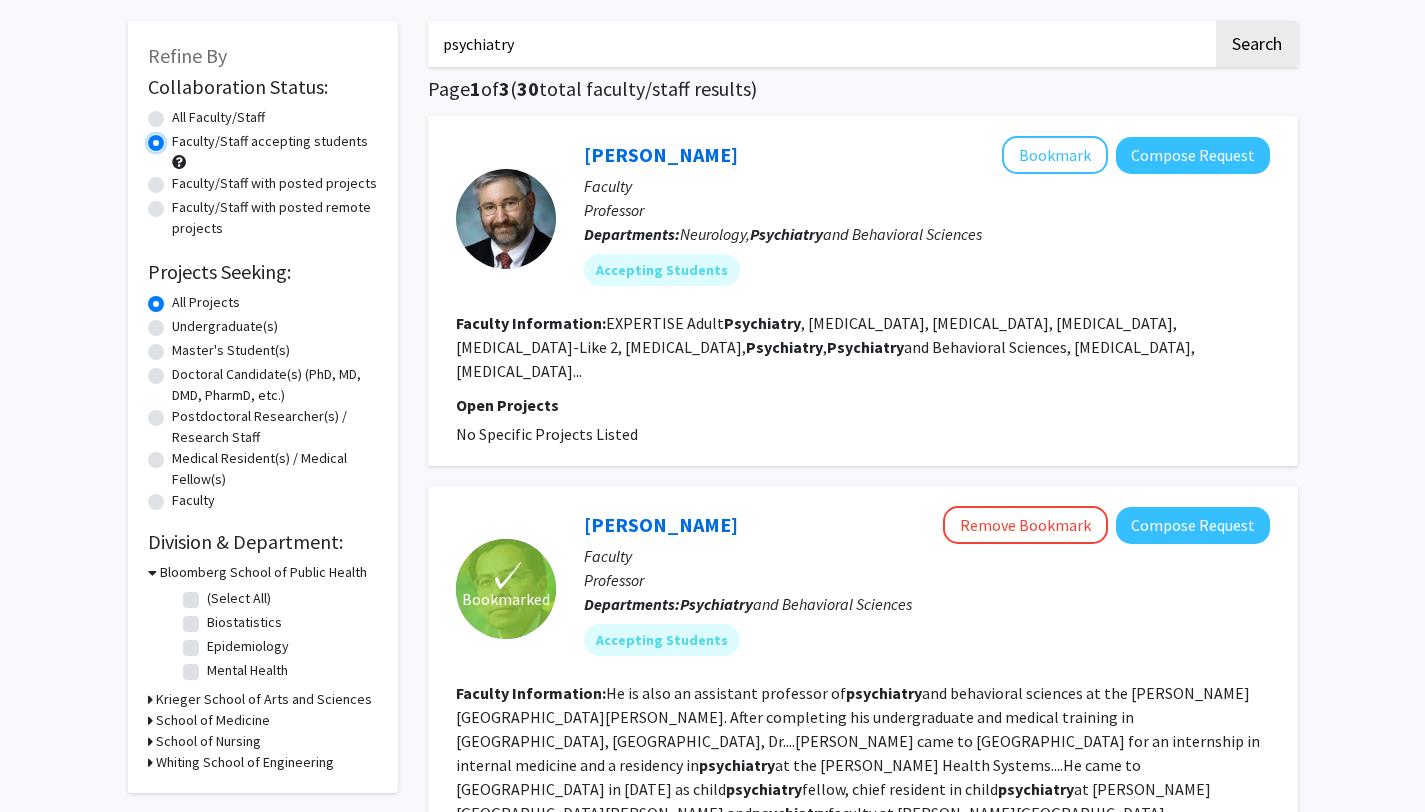 scroll, scrollTop: 0, scrollLeft: 0, axis: both 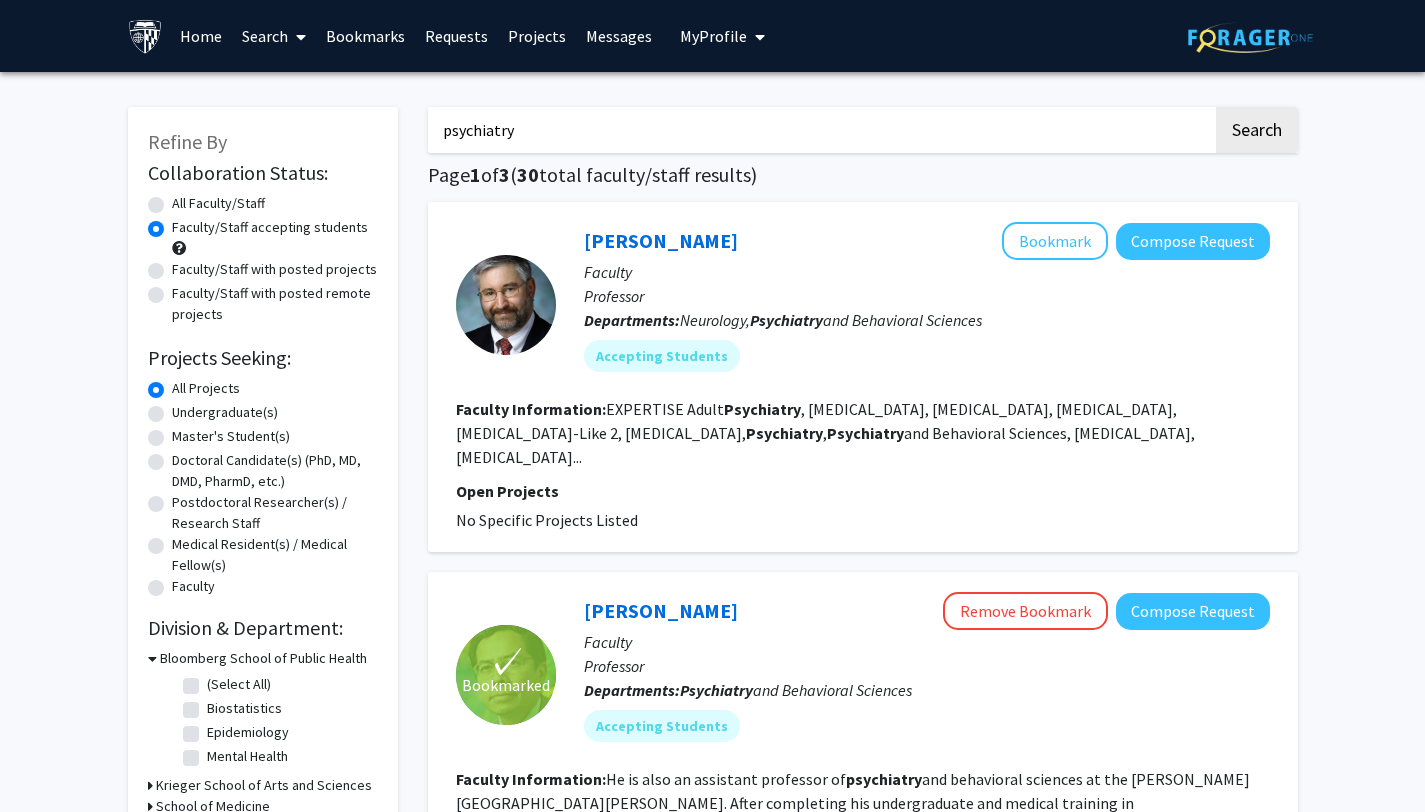 click on "Faculty/Staff with posted projects" 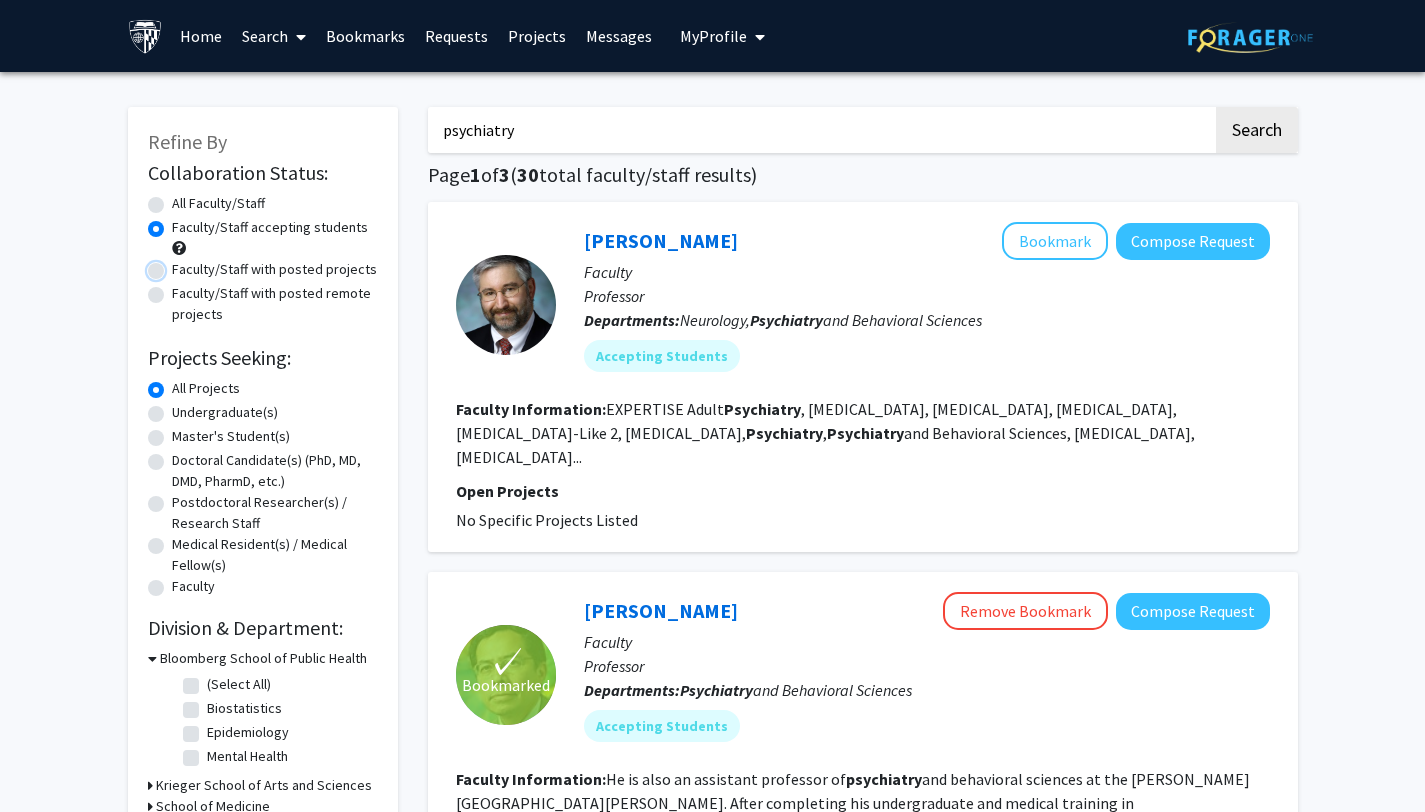 click on "Faculty/Staff with posted projects" at bounding box center [178, 265] 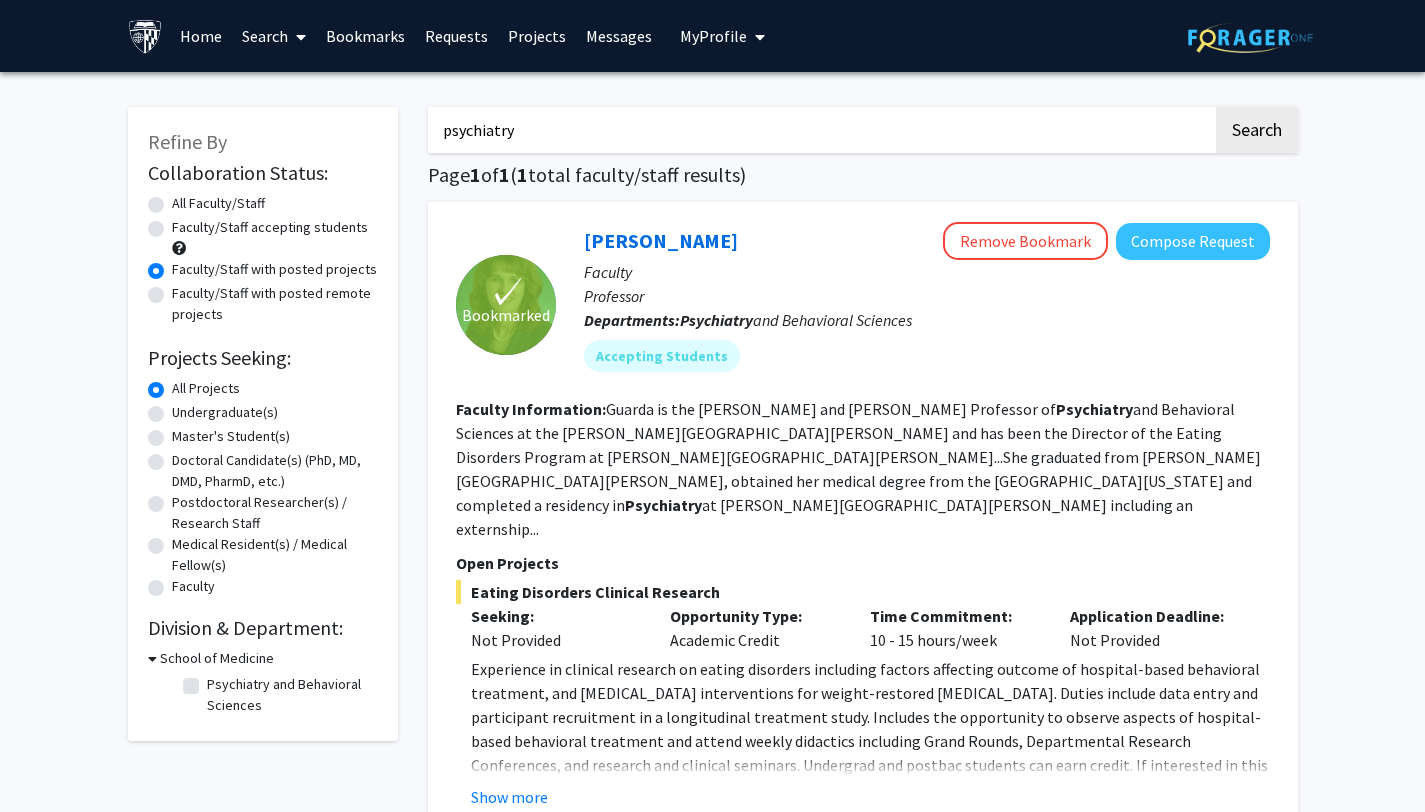 click on "psychiatry" at bounding box center (820, 130) 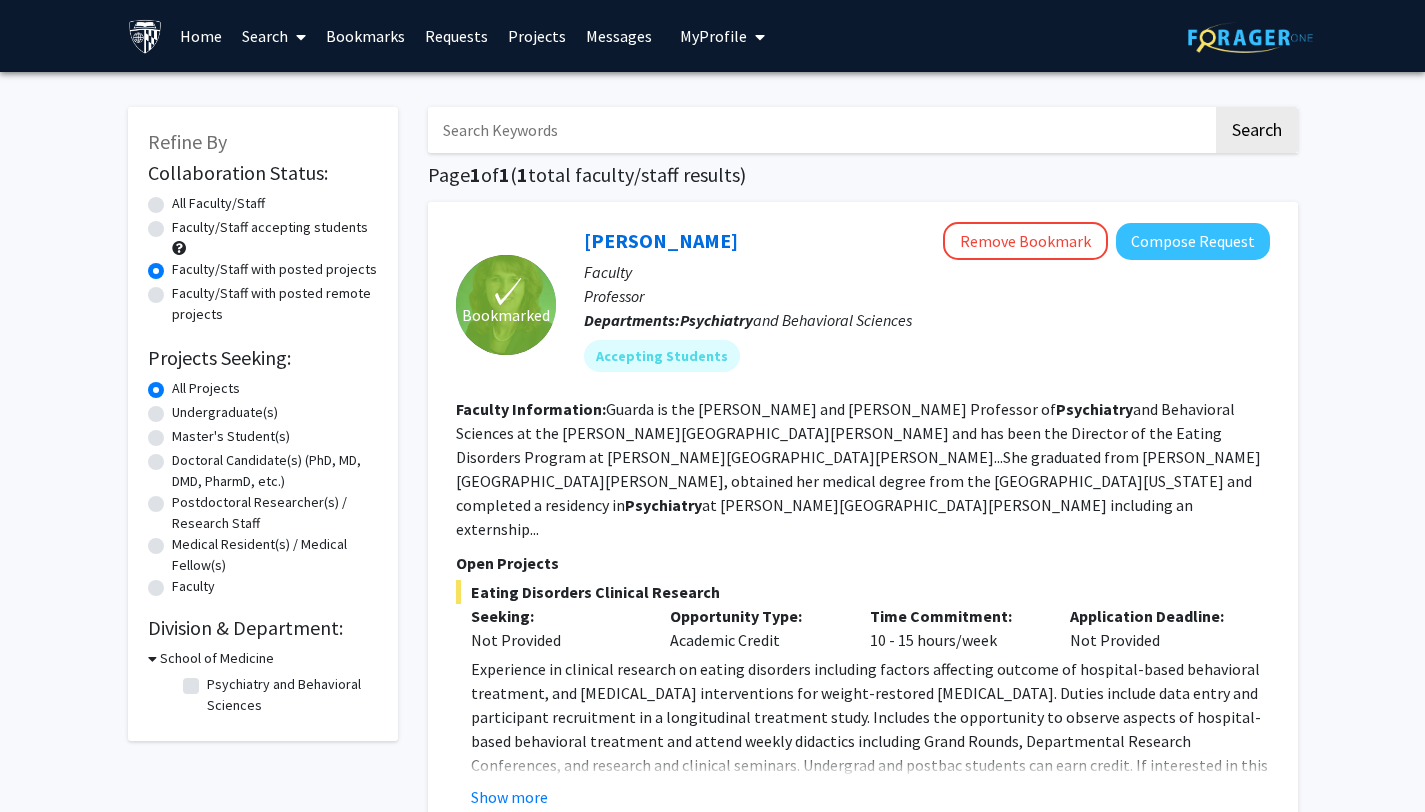 type 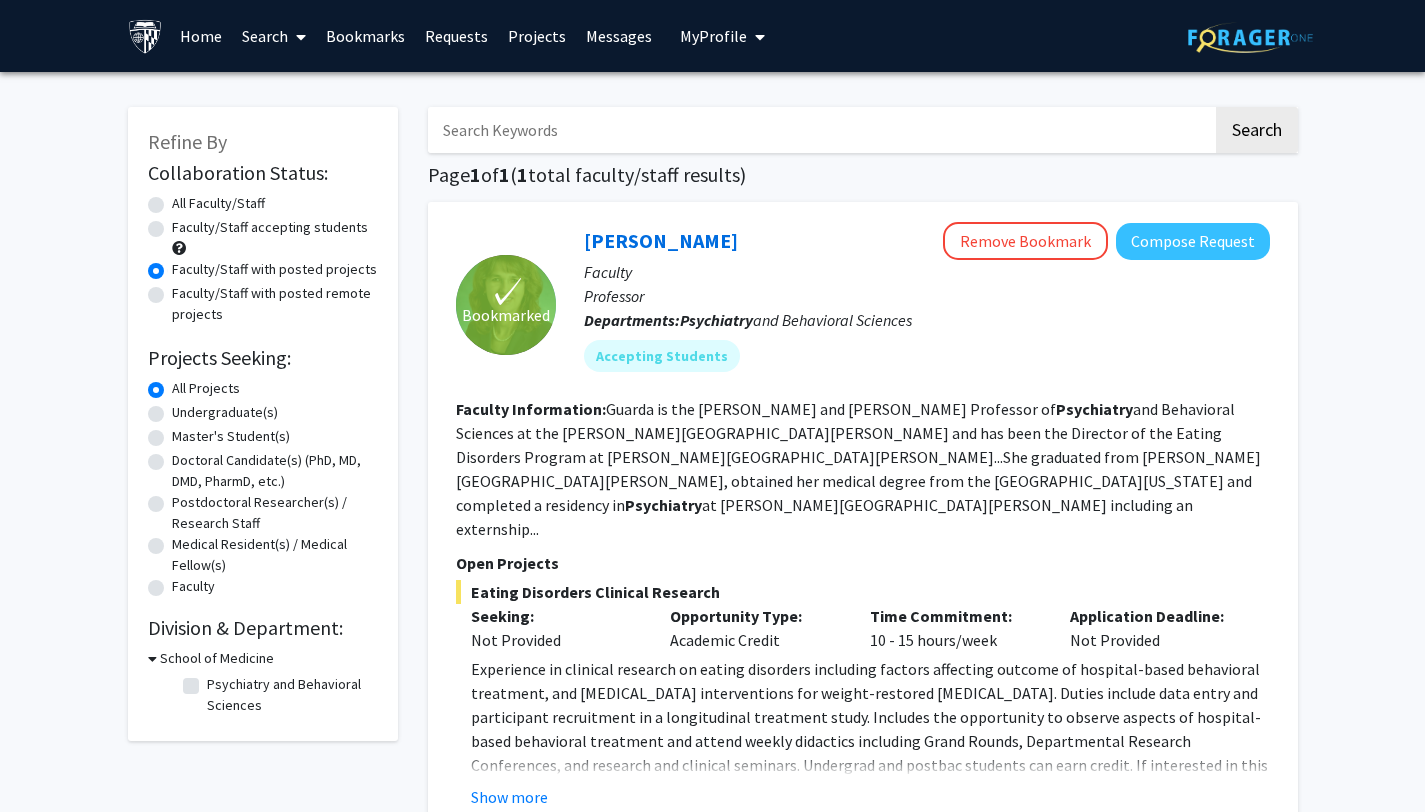 radio on "true" 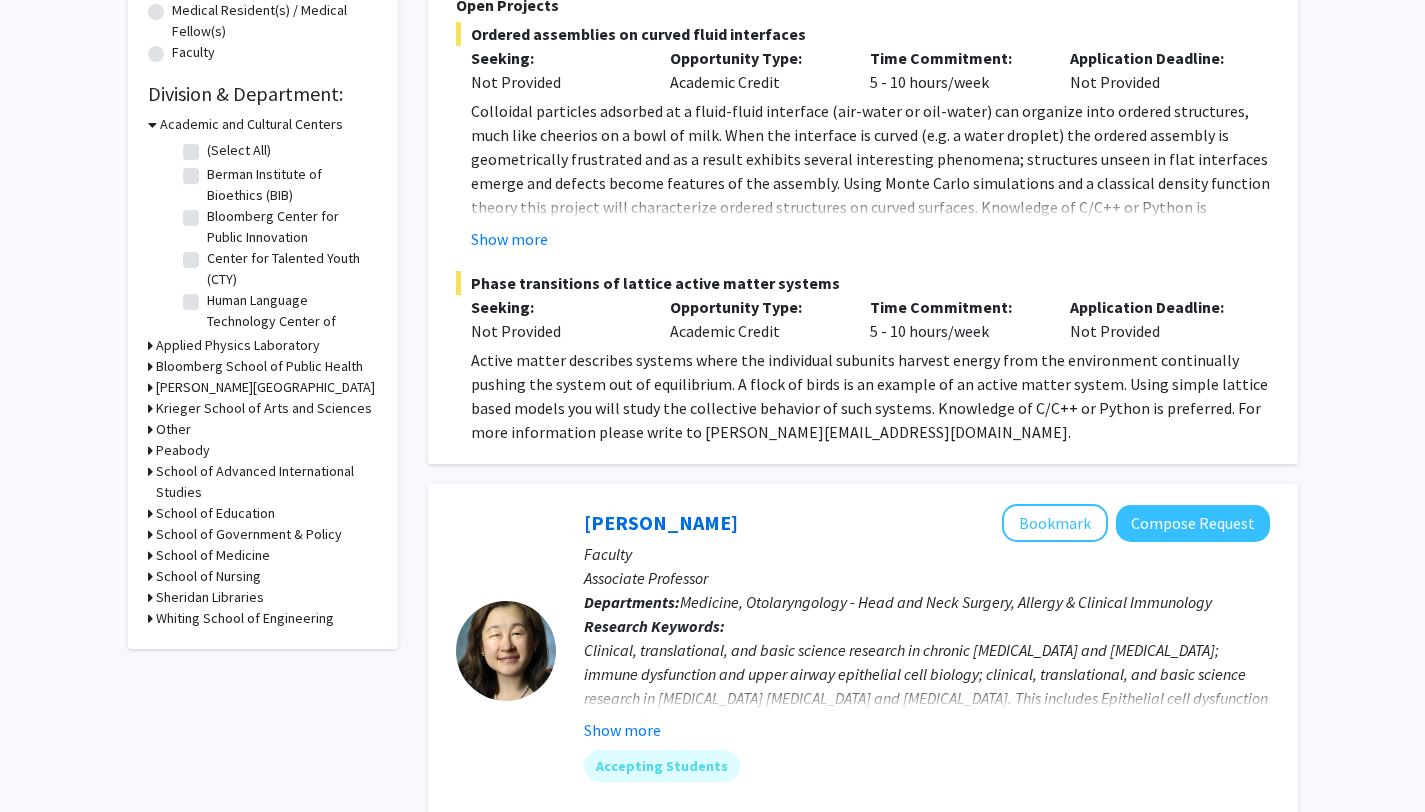 scroll, scrollTop: 537, scrollLeft: 0, axis: vertical 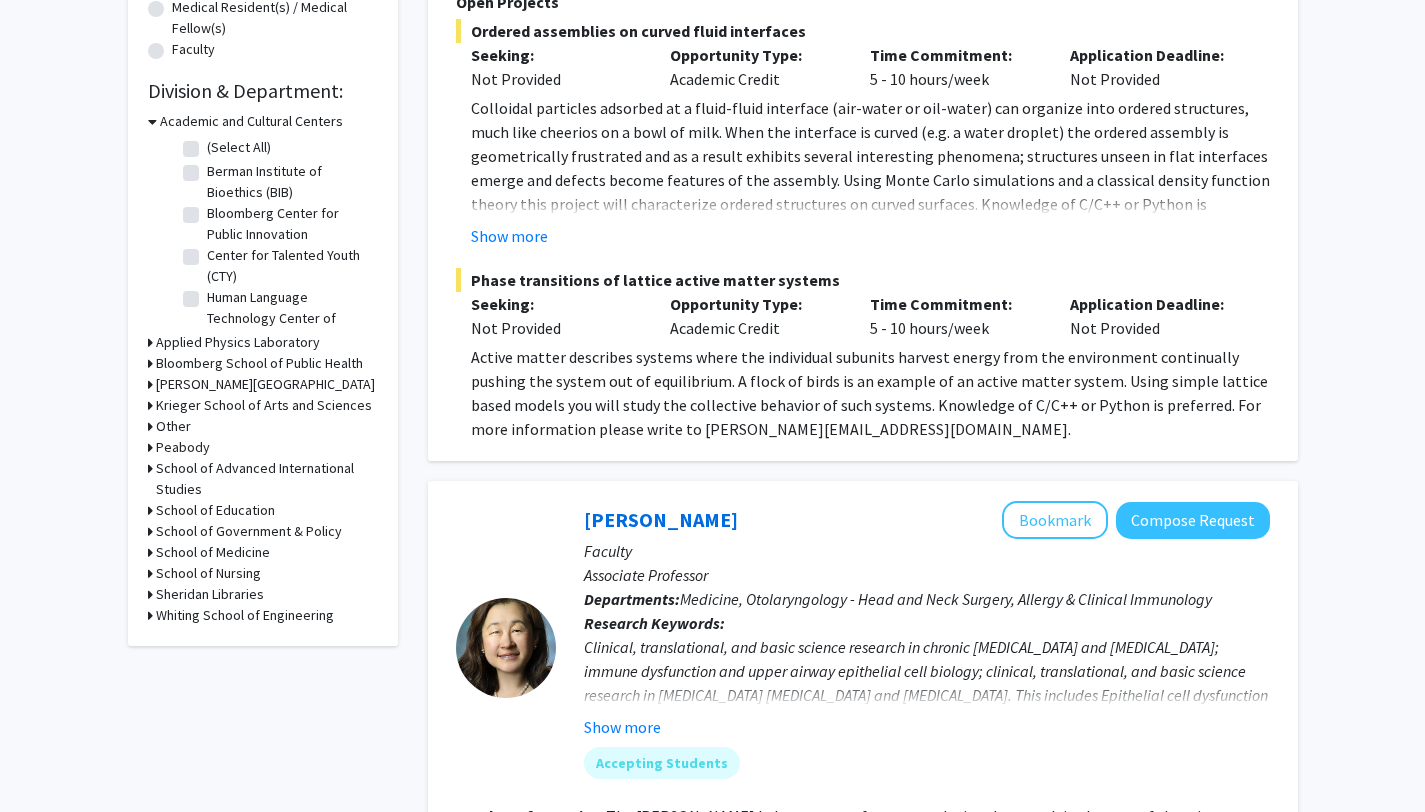 click on "School of Medicine" at bounding box center (213, 552) 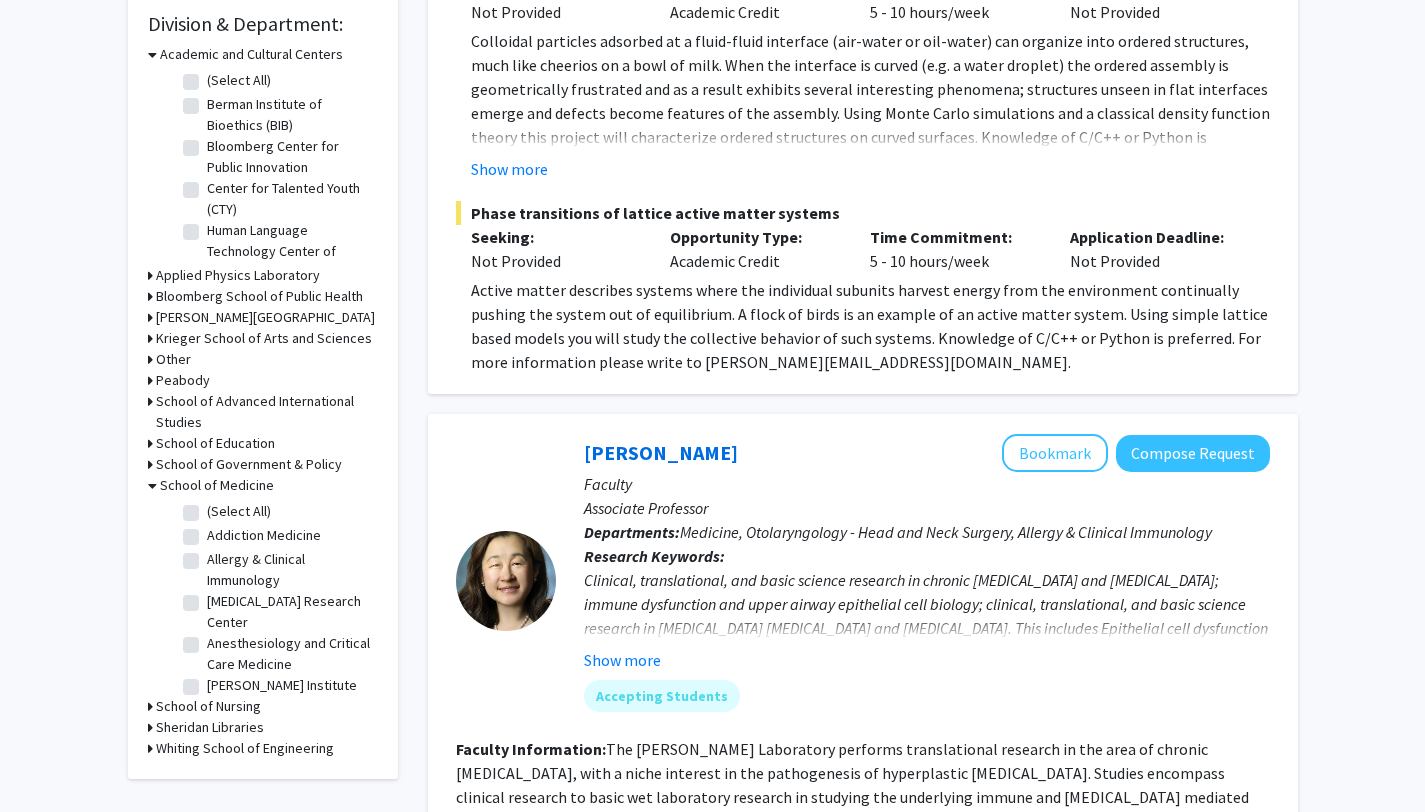 scroll, scrollTop: 614, scrollLeft: 0, axis: vertical 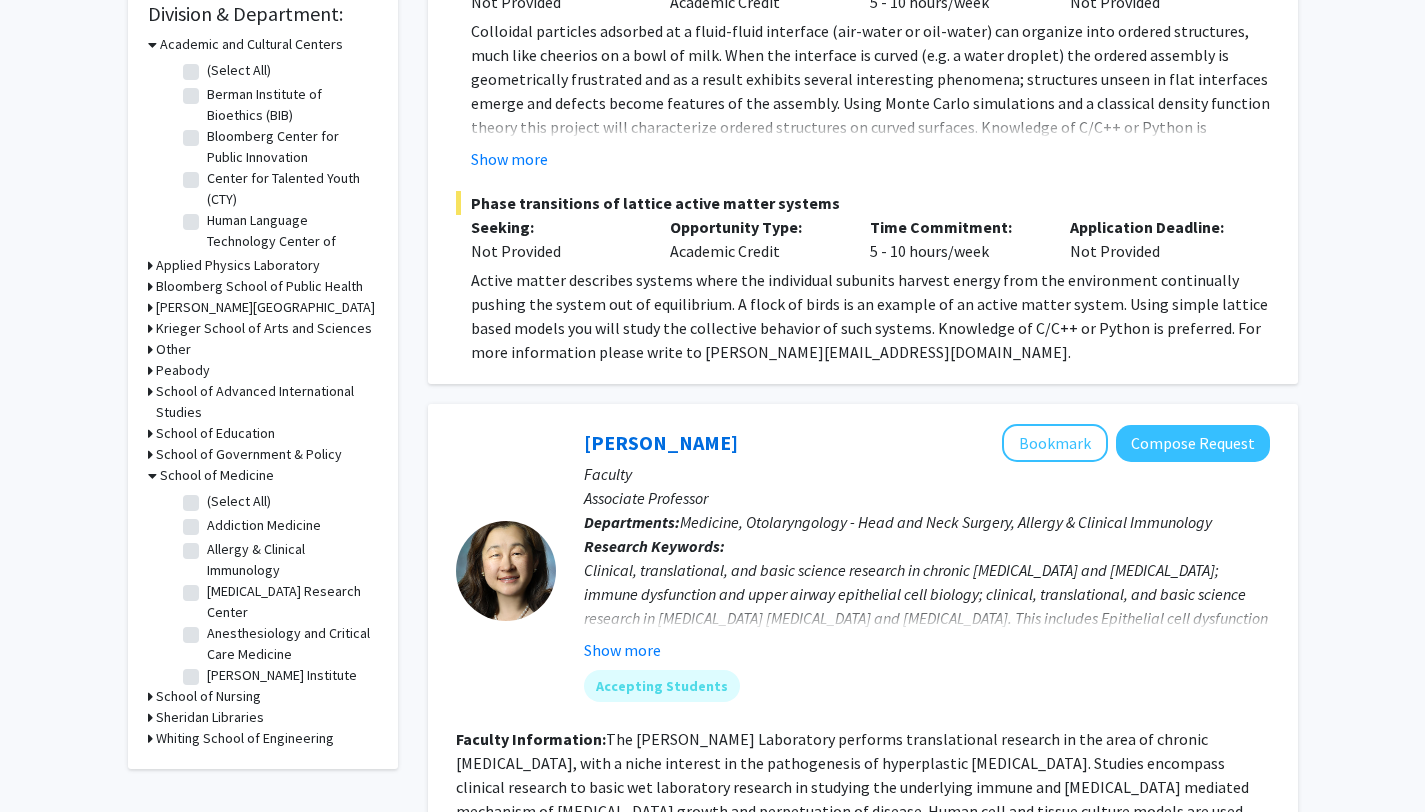 click on "(Select All)" 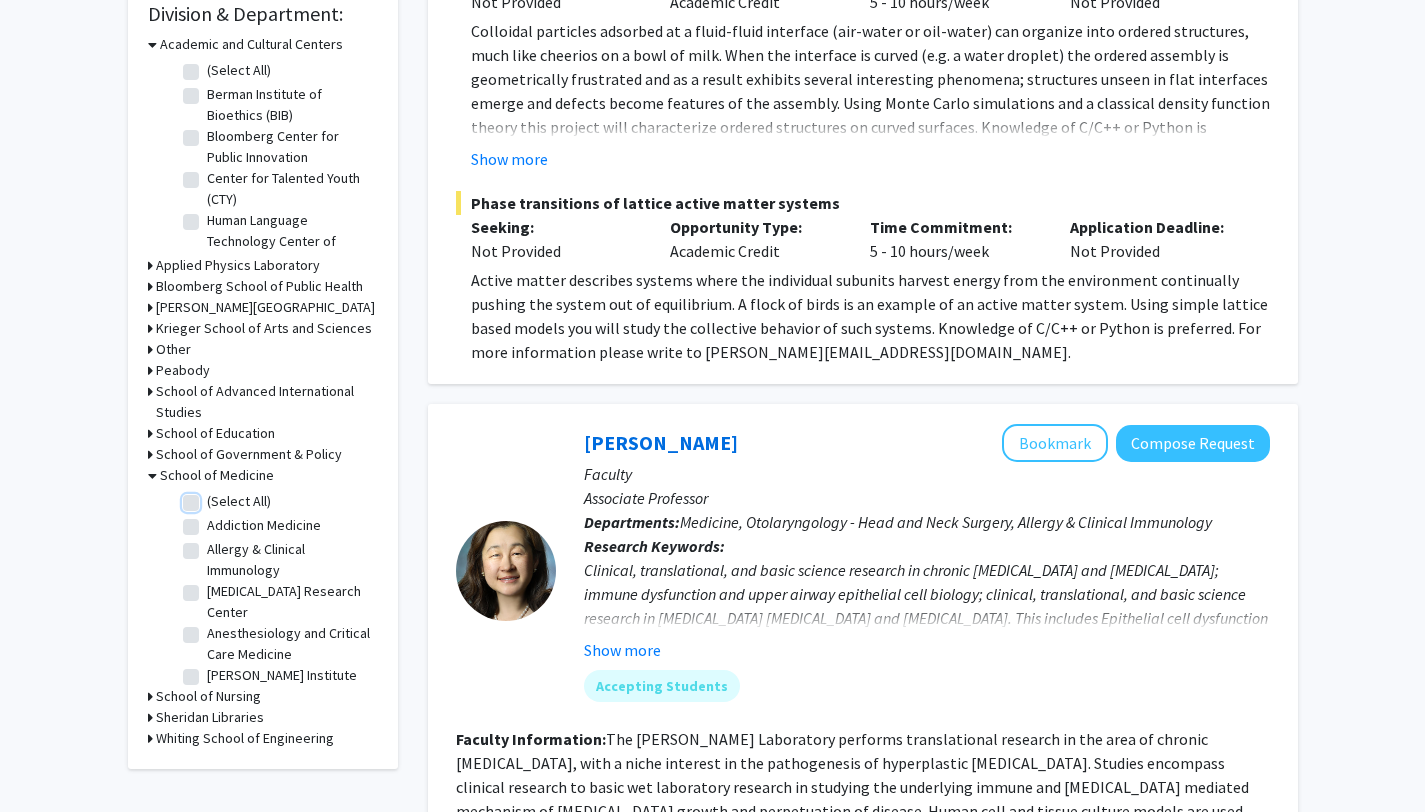 click on "(Select All)" at bounding box center (213, 497) 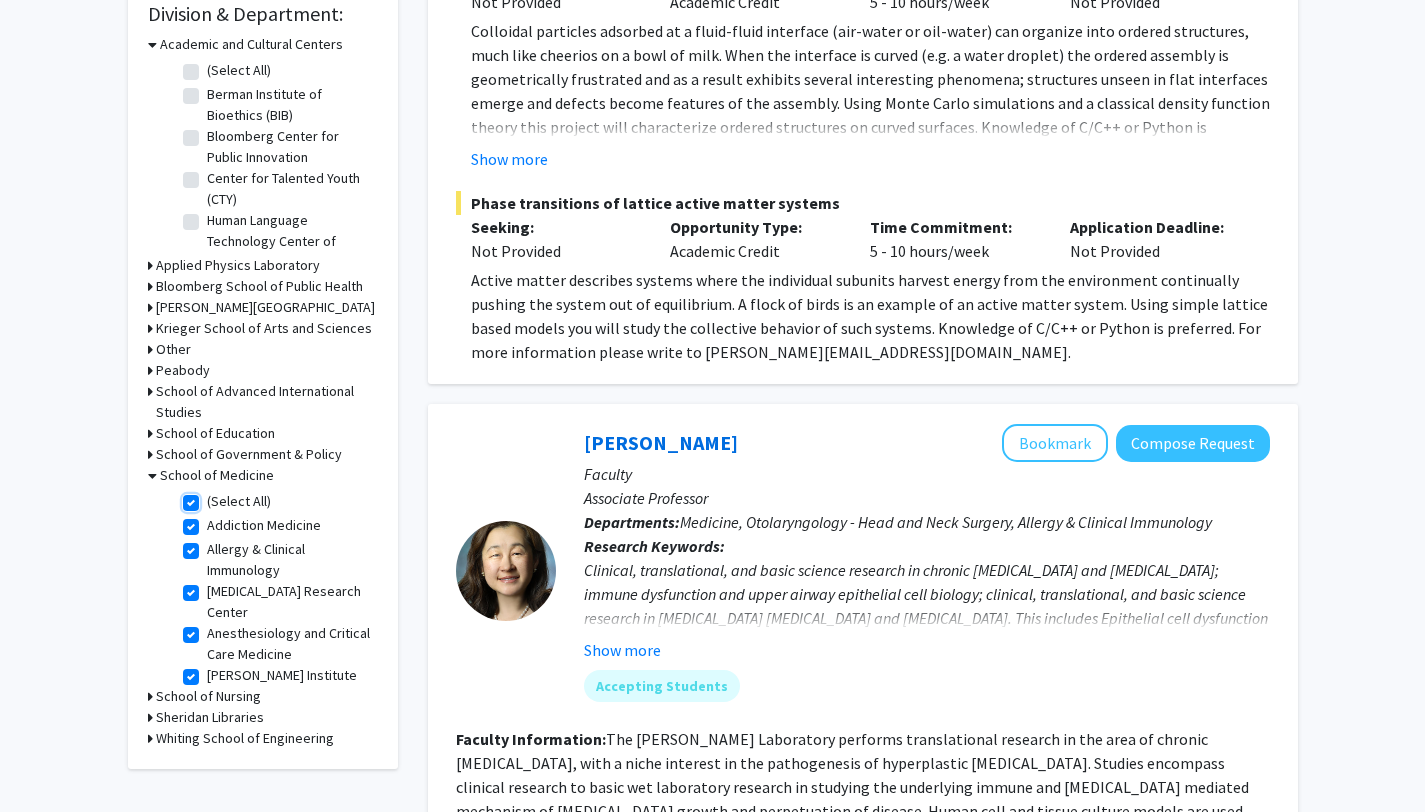 checkbox on "true" 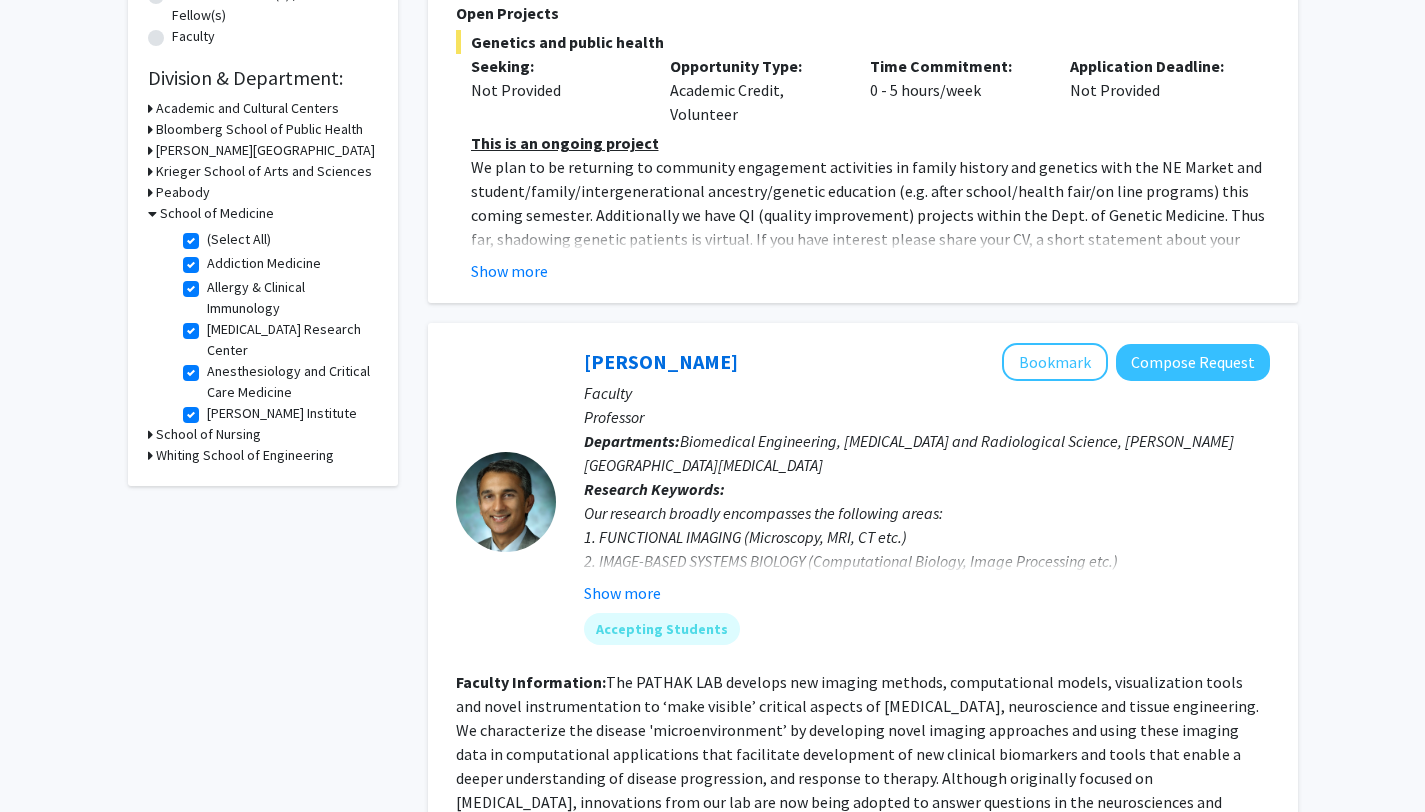 scroll, scrollTop: 519, scrollLeft: 0, axis: vertical 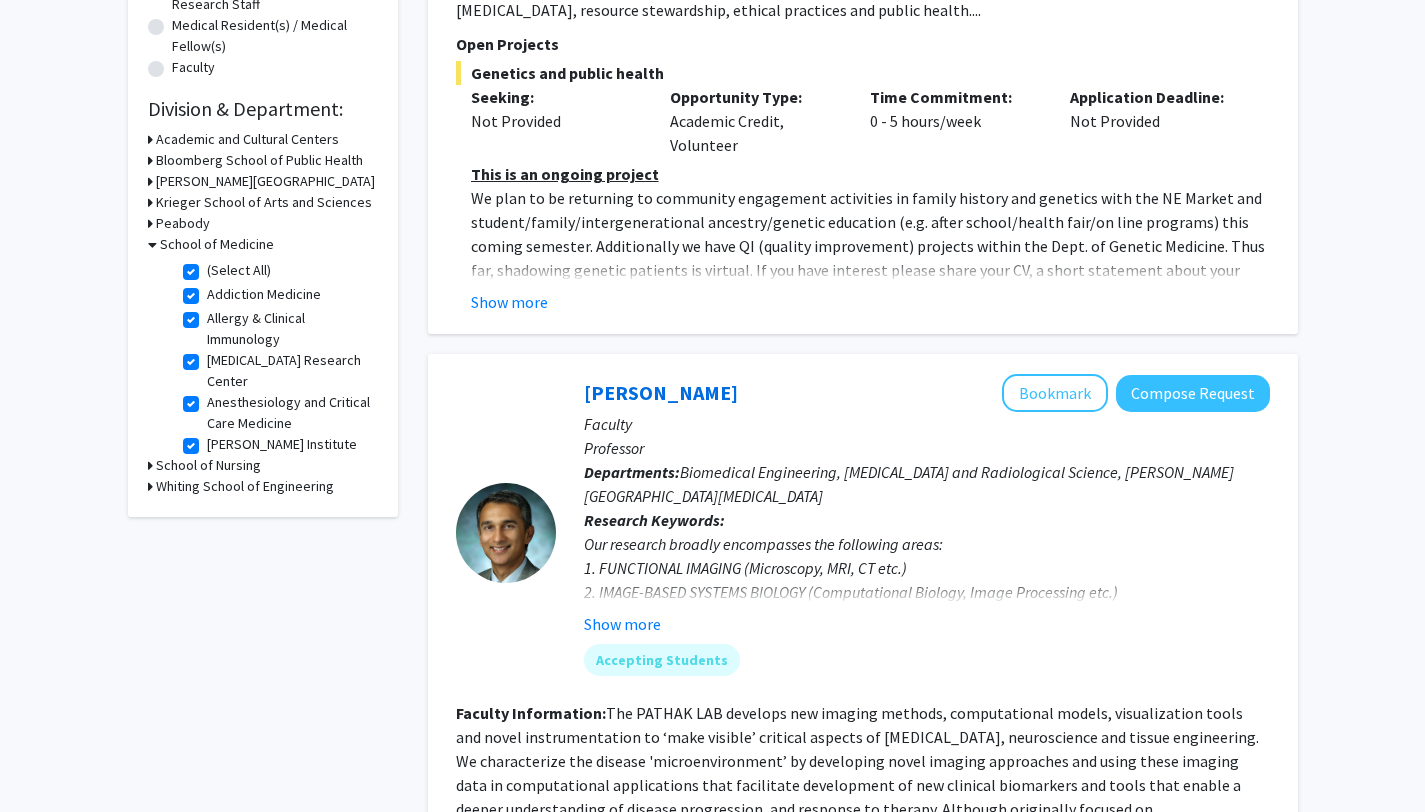 click on "(Select All)" 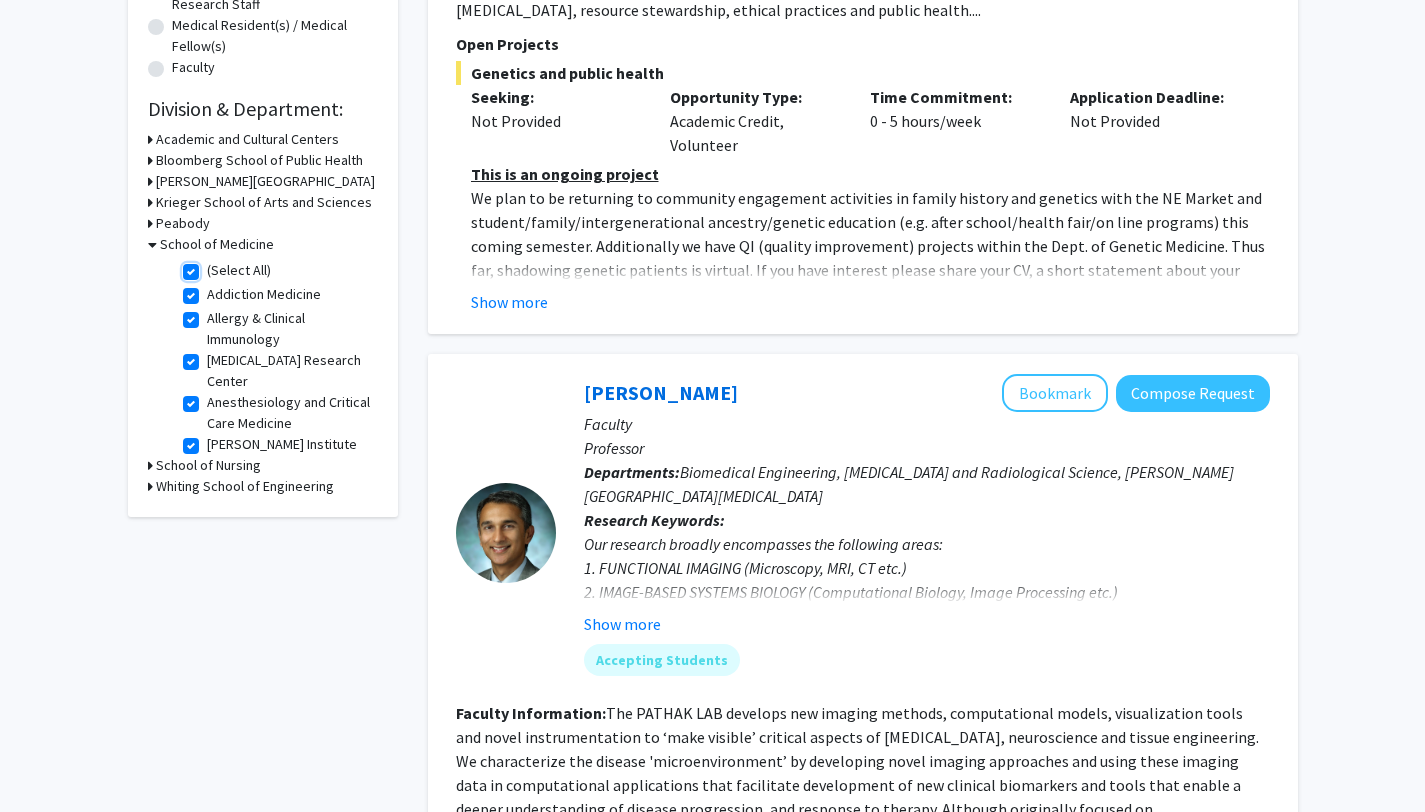 click on "(Select All)" at bounding box center [213, 266] 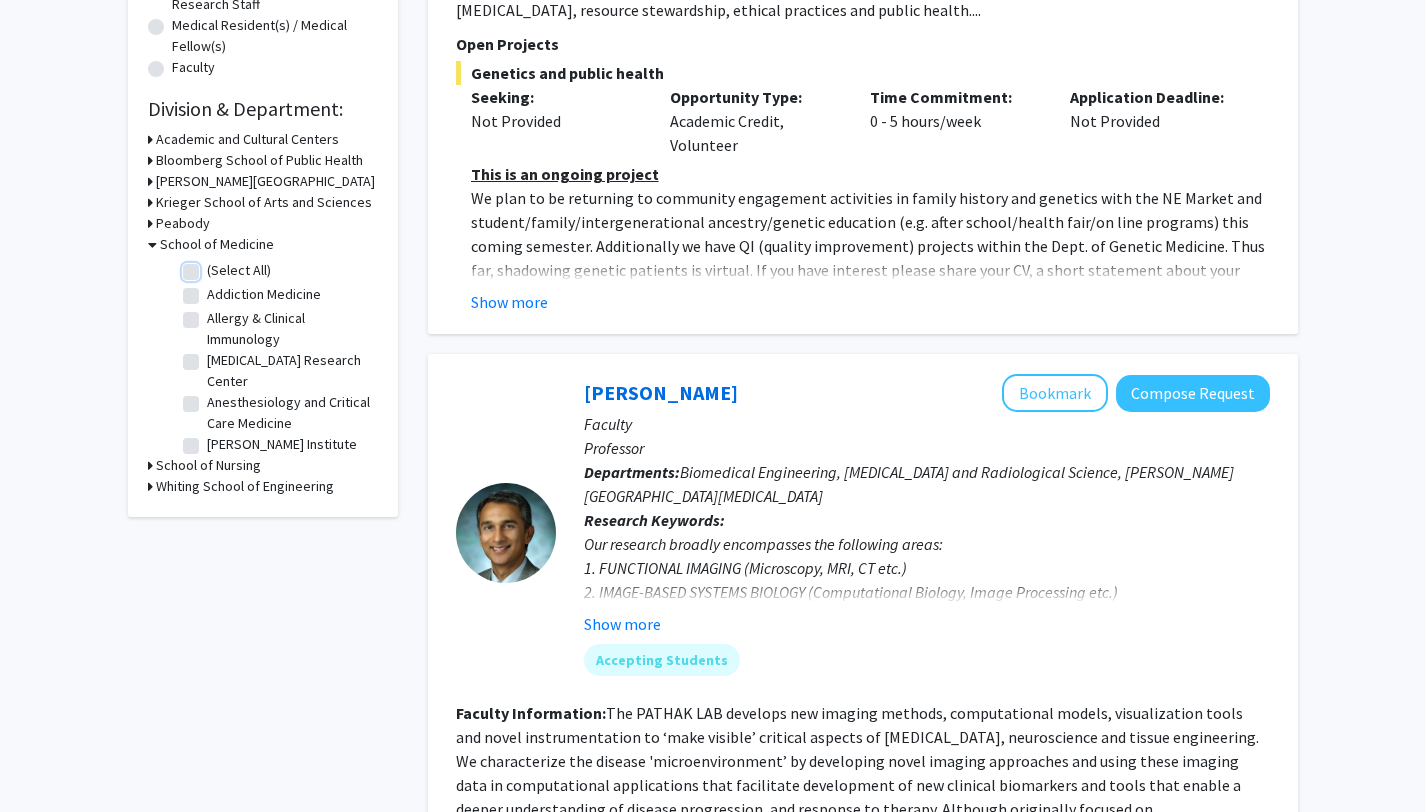 checkbox on "false" 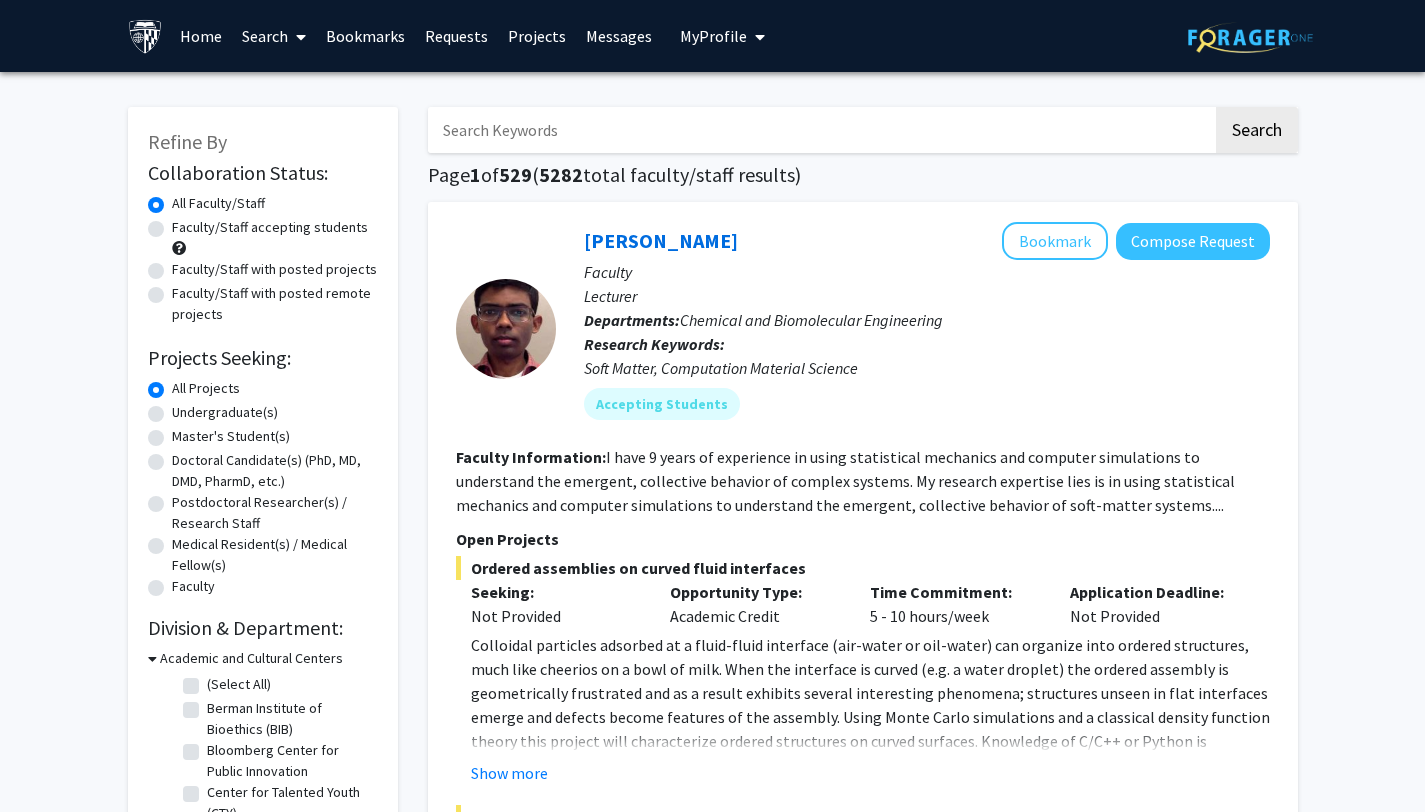 scroll, scrollTop: 65, scrollLeft: 0, axis: vertical 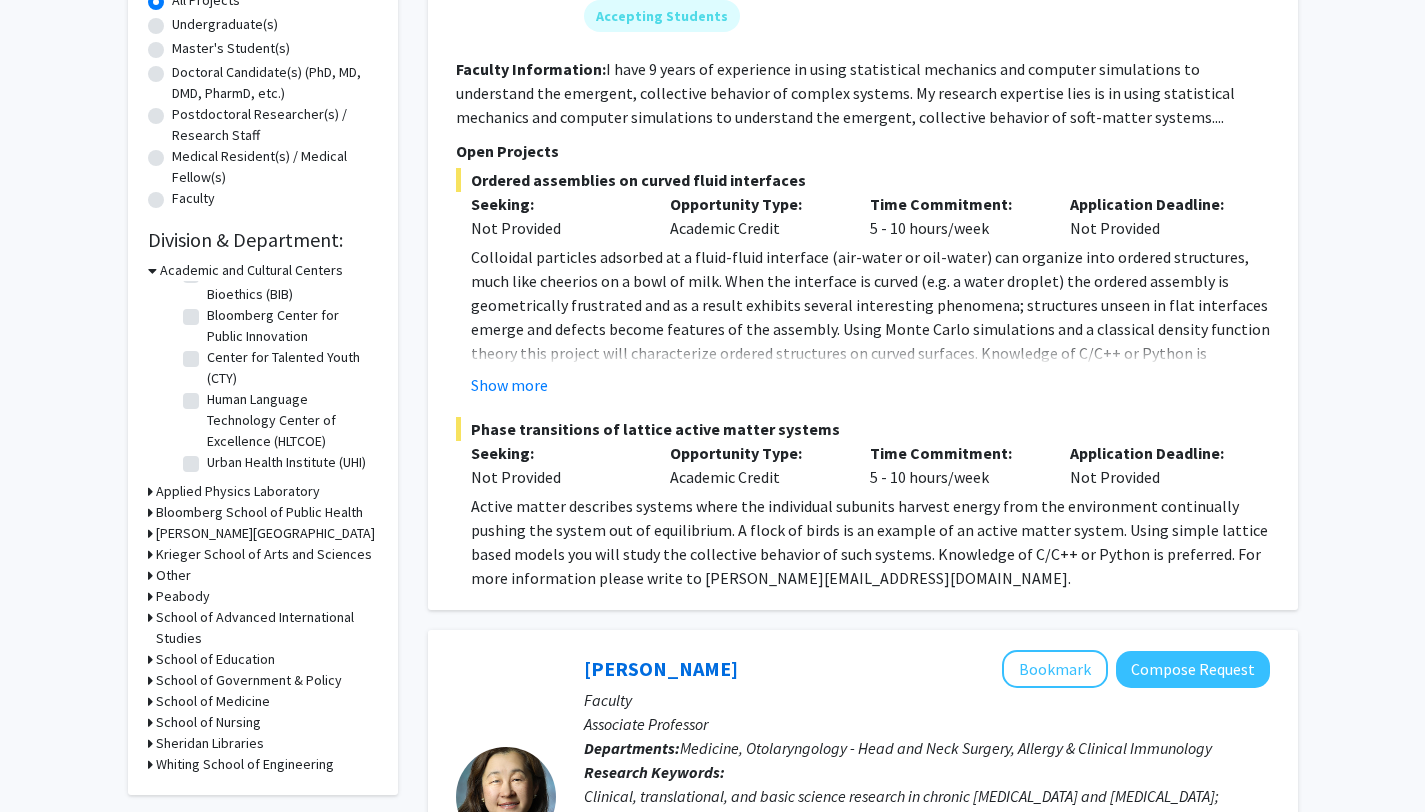 click on "Bloomberg School of Public Health" at bounding box center [259, 512] 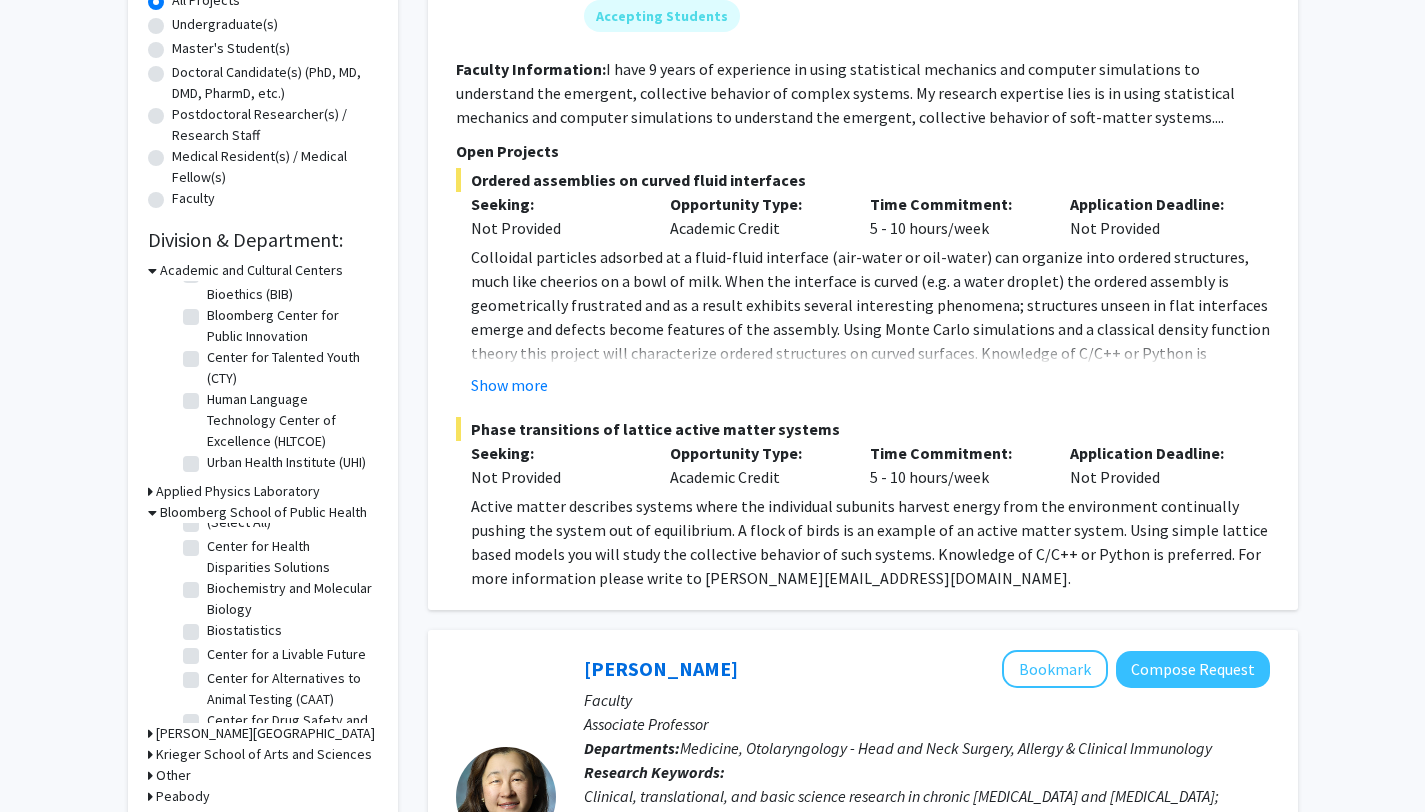 scroll, scrollTop: 0, scrollLeft: 0, axis: both 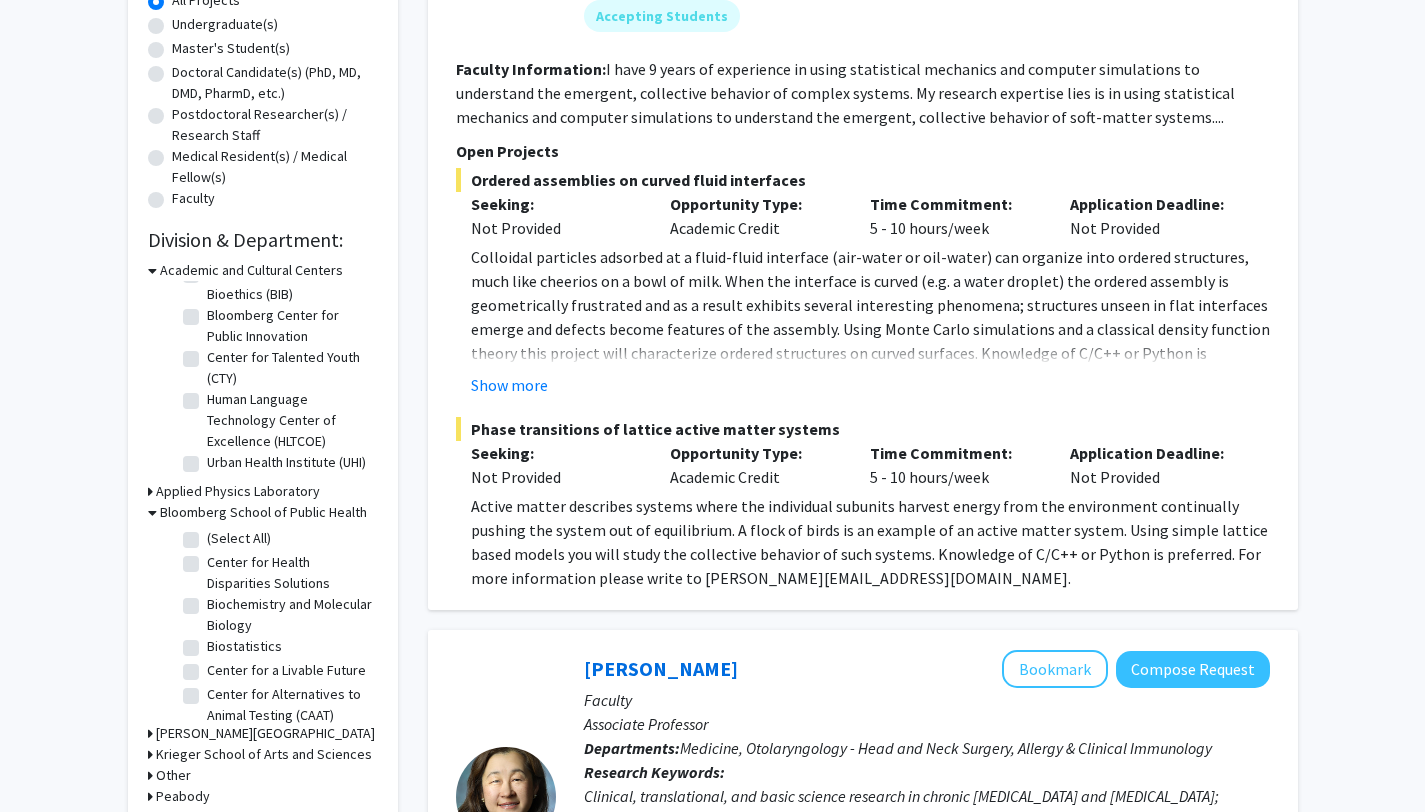 click on "(Select All)" 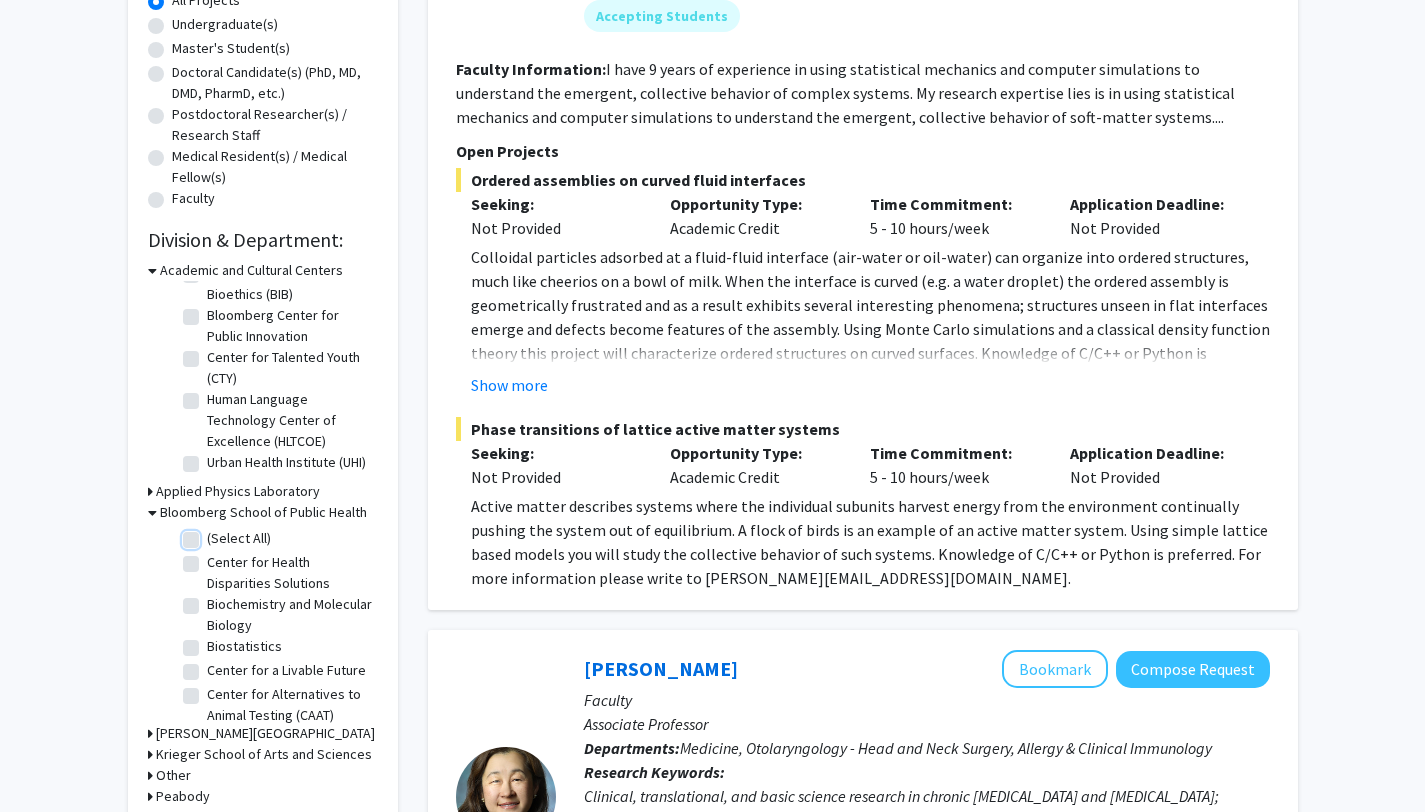 click on "(Select All)" at bounding box center (213, 534) 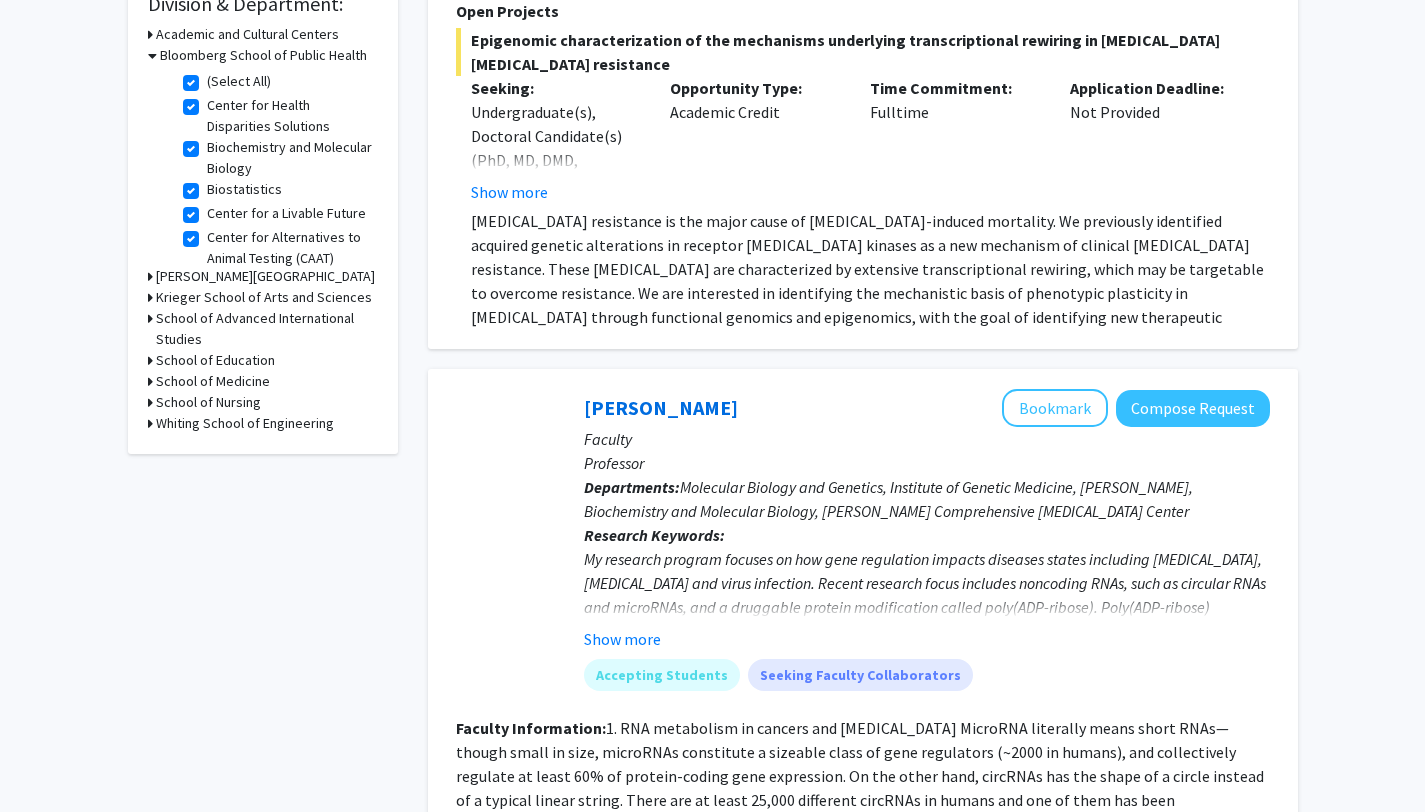 scroll, scrollTop: 633, scrollLeft: 0, axis: vertical 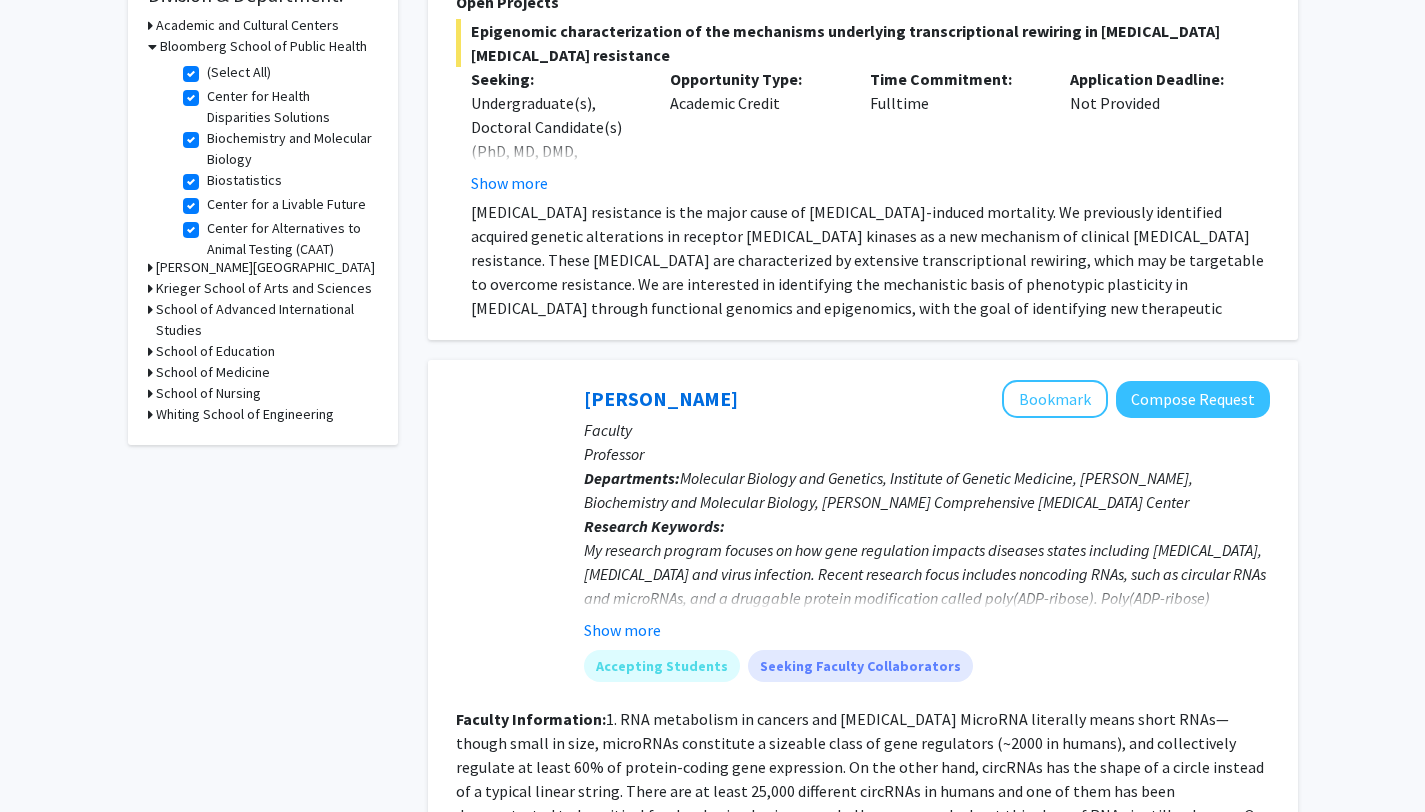 click on "School of Medicine" at bounding box center [213, 372] 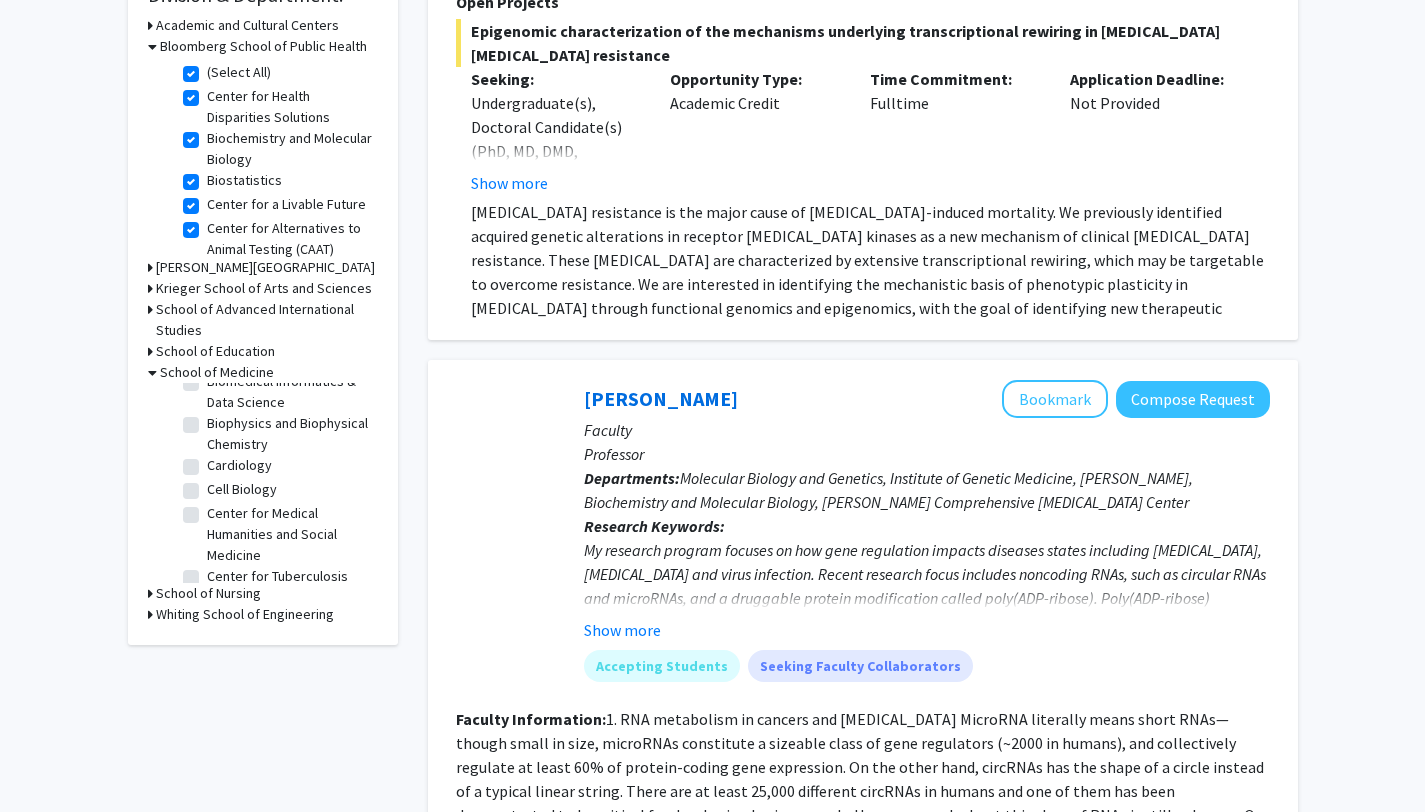 scroll, scrollTop: 273, scrollLeft: 0, axis: vertical 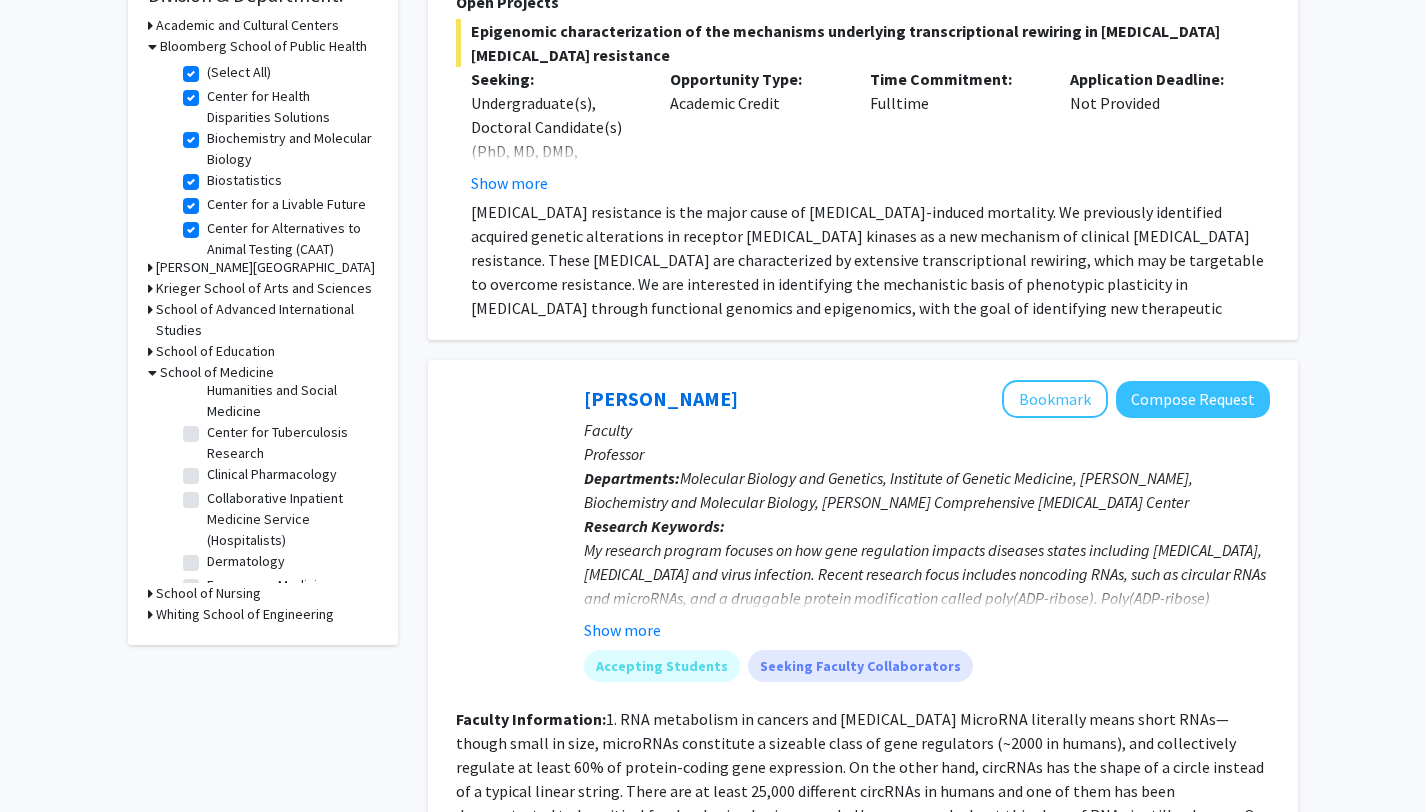 click on "Clinical Pharmacology" 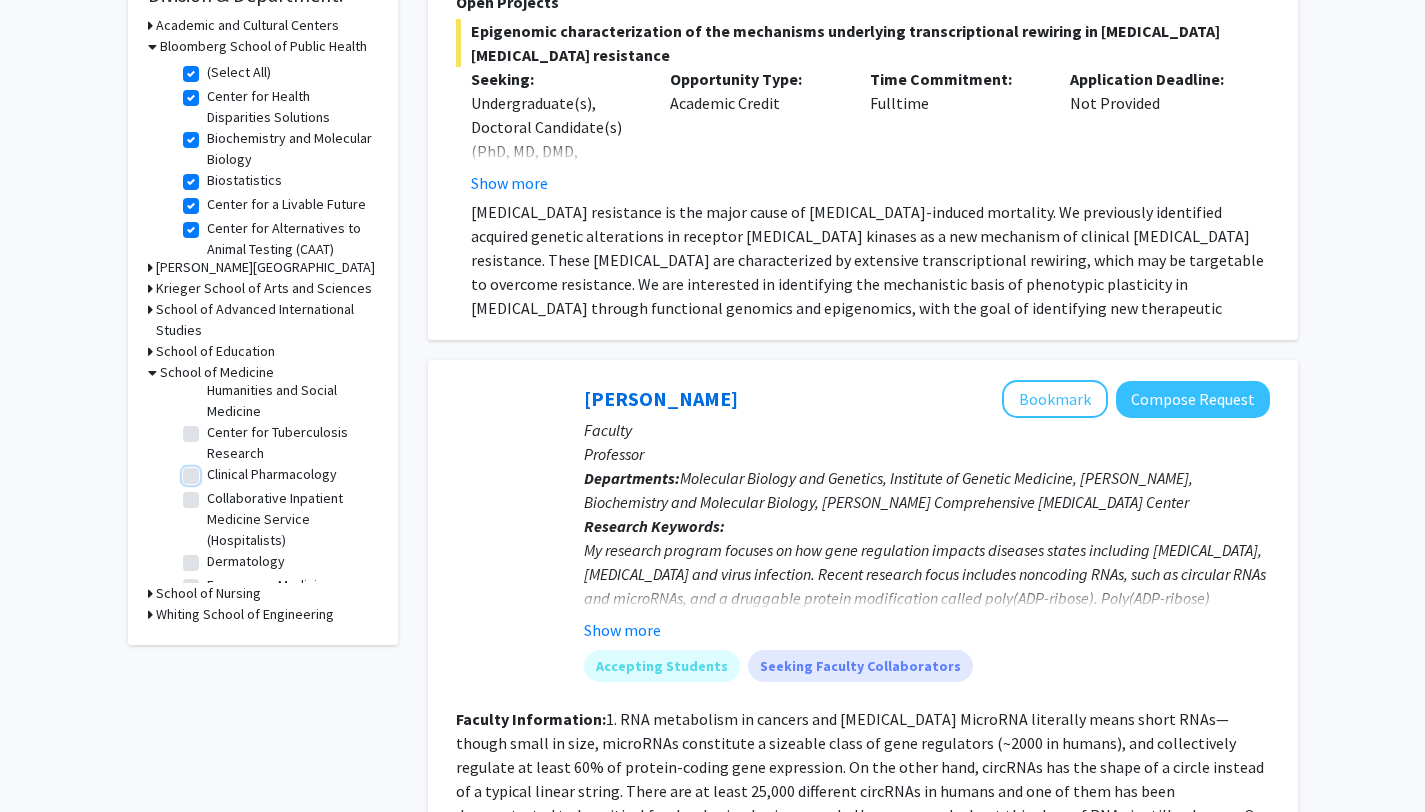 click on "Clinical Pharmacology" at bounding box center (213, 470) 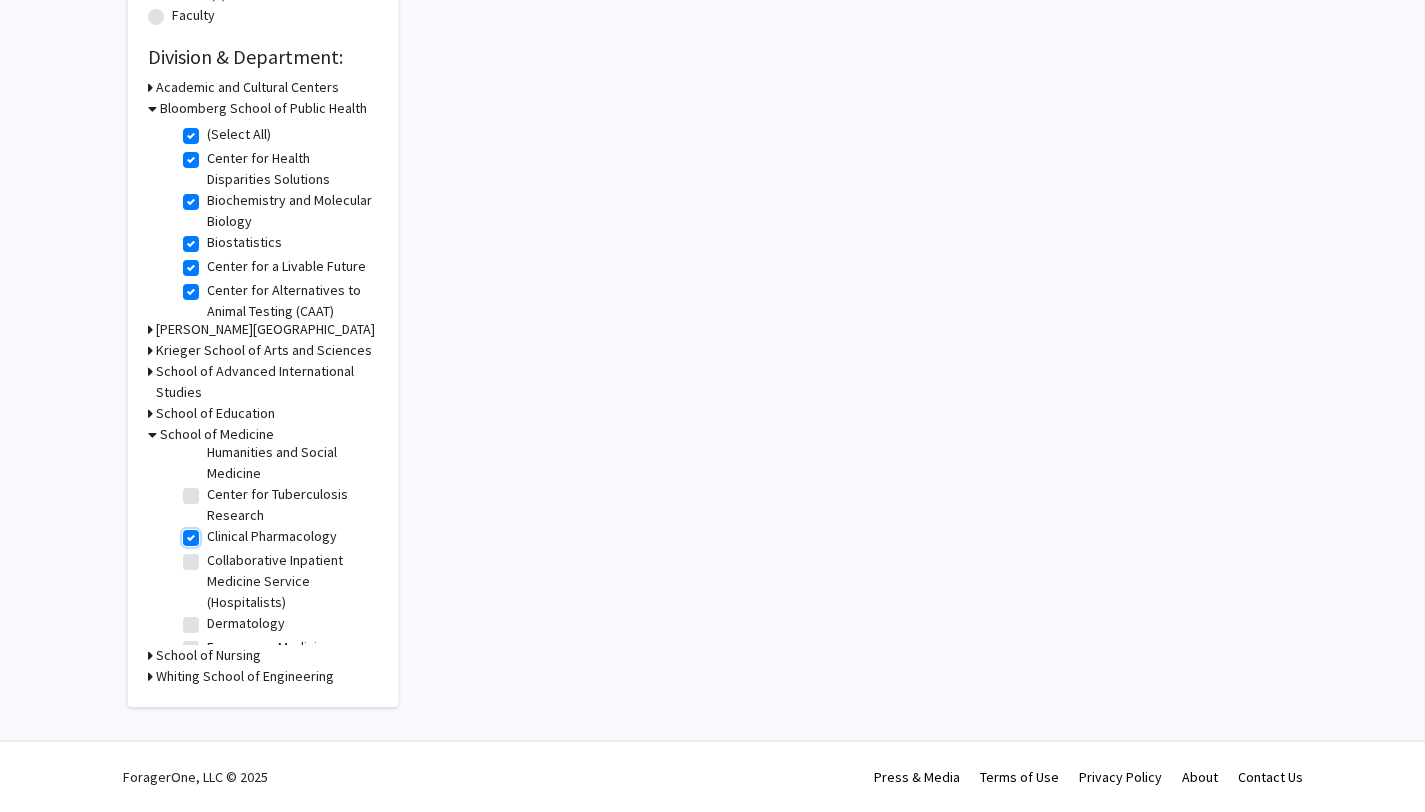 scroll, scrollTop: 0, scrollLeft: 0, axis: both 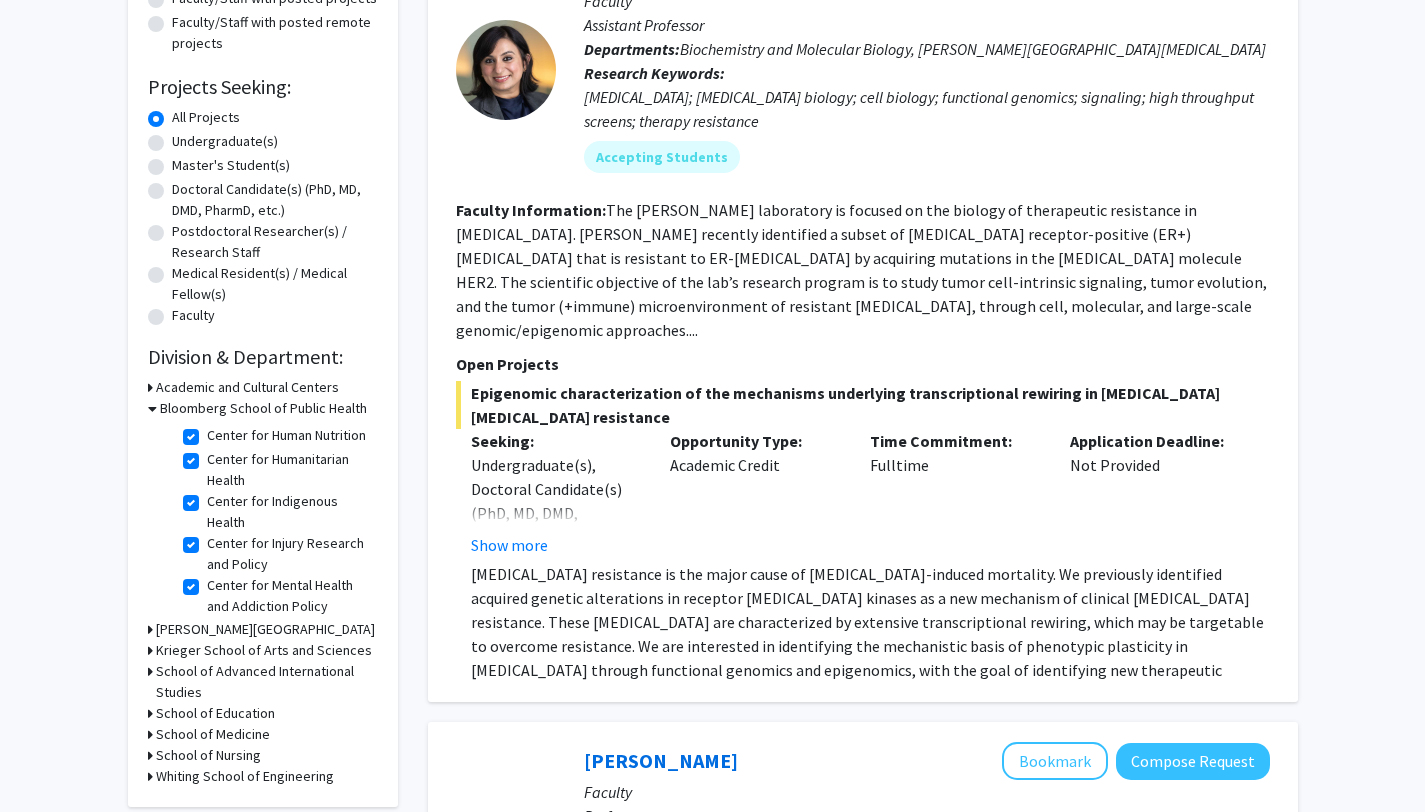 click on "School of Medicine" 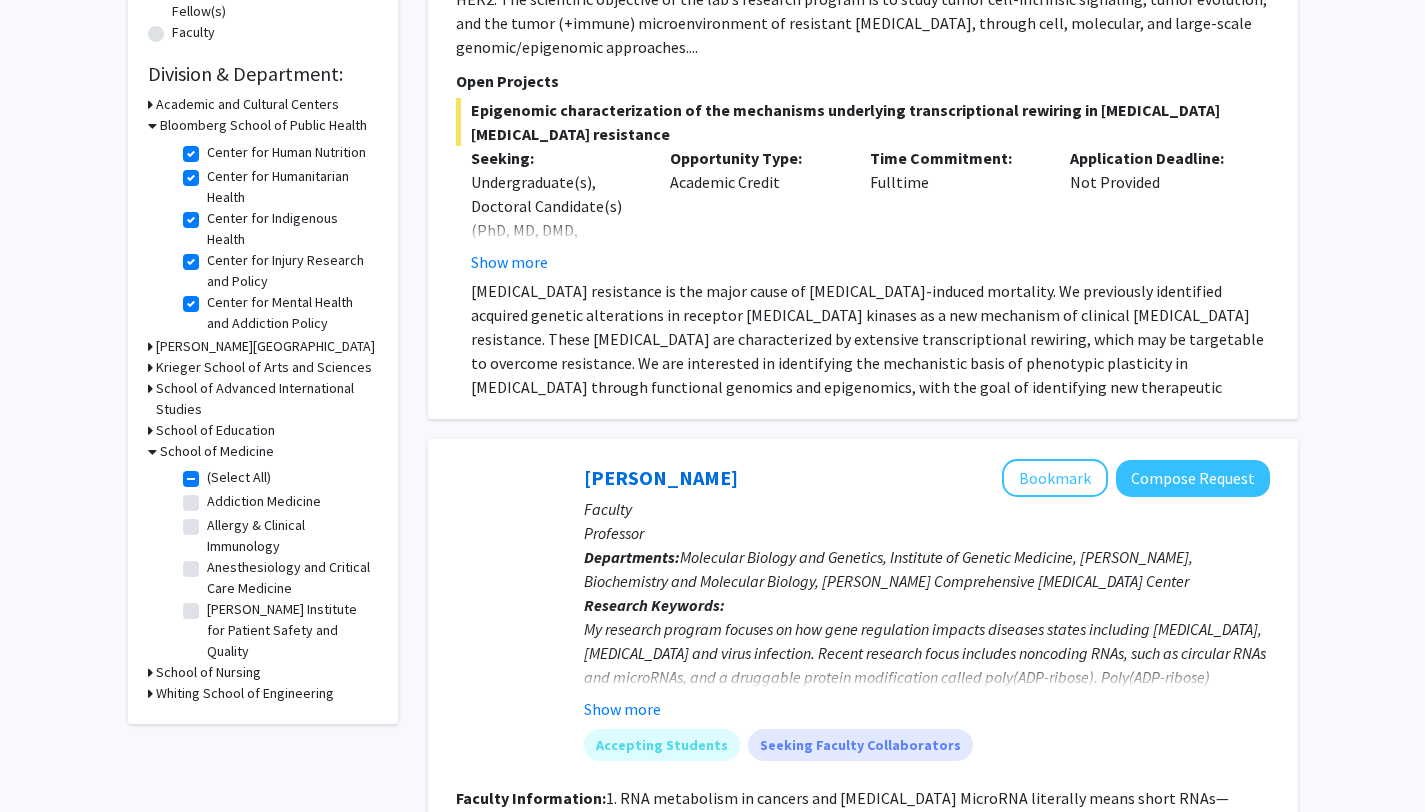 scroll, scrollTop: 562, scrollLeft: 0, axis: vertical 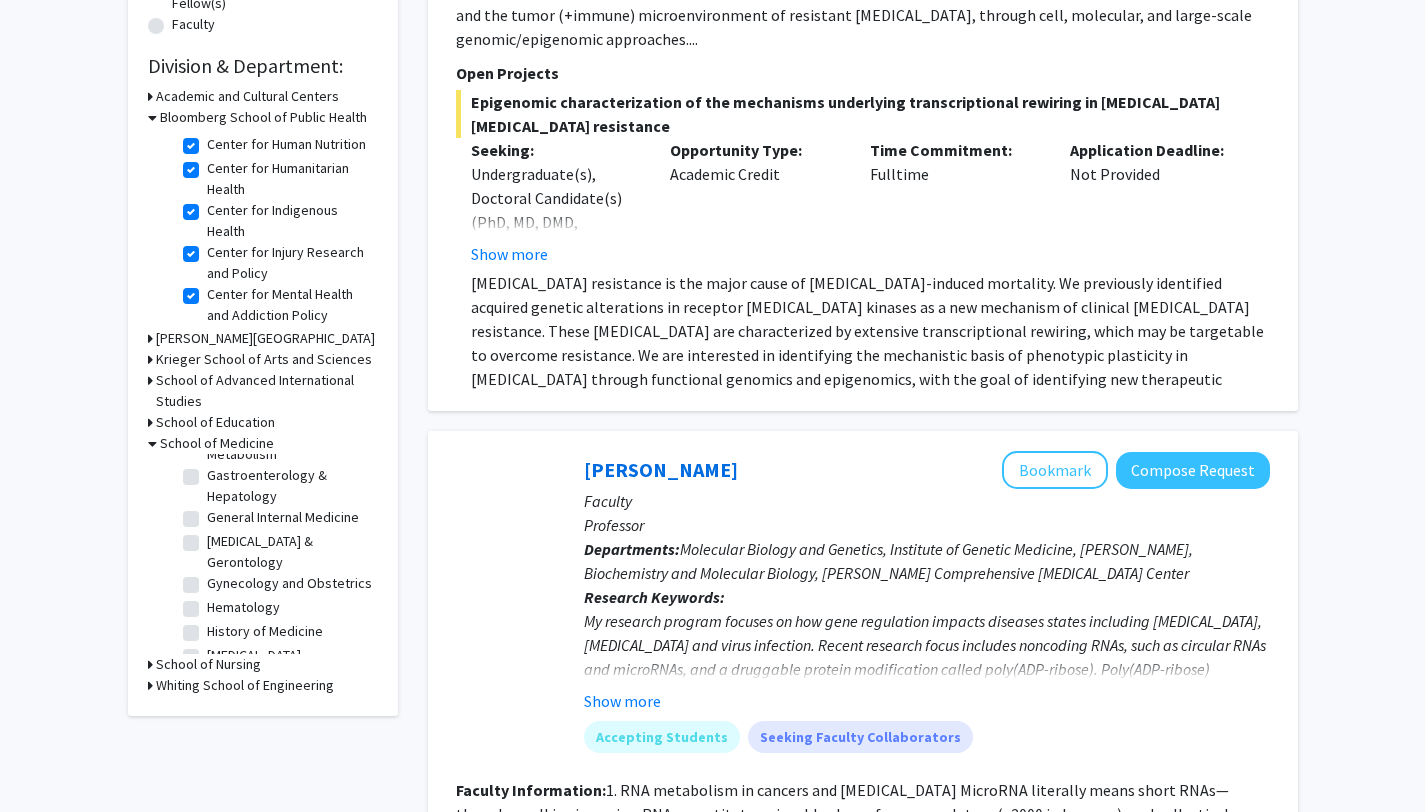 click on "Gynecology and Obstetrics" 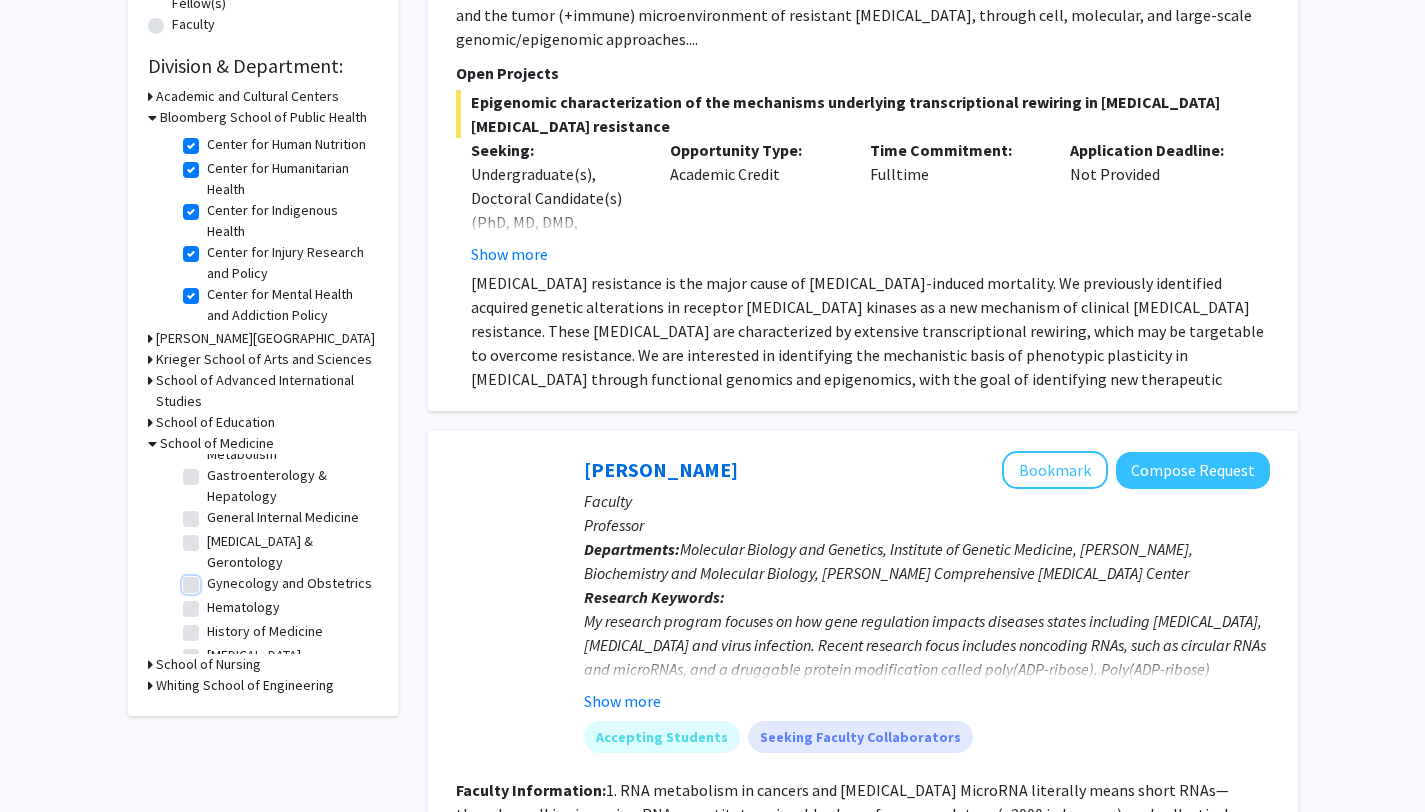 click on "Gynecology and Obstetrics" at bounding box center (213, 579) 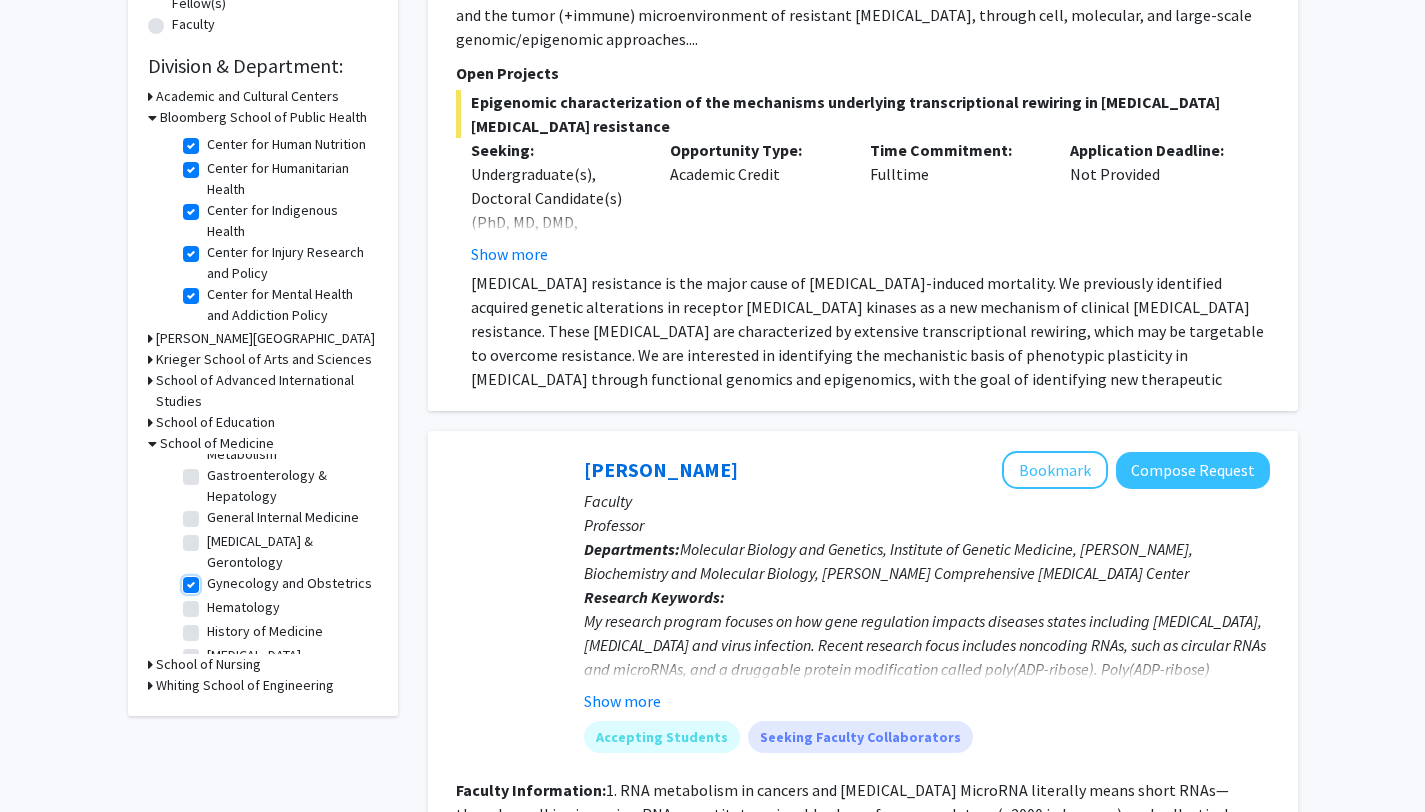 scroll, scrollTop: 0, scrollLeft: 0, axis: both 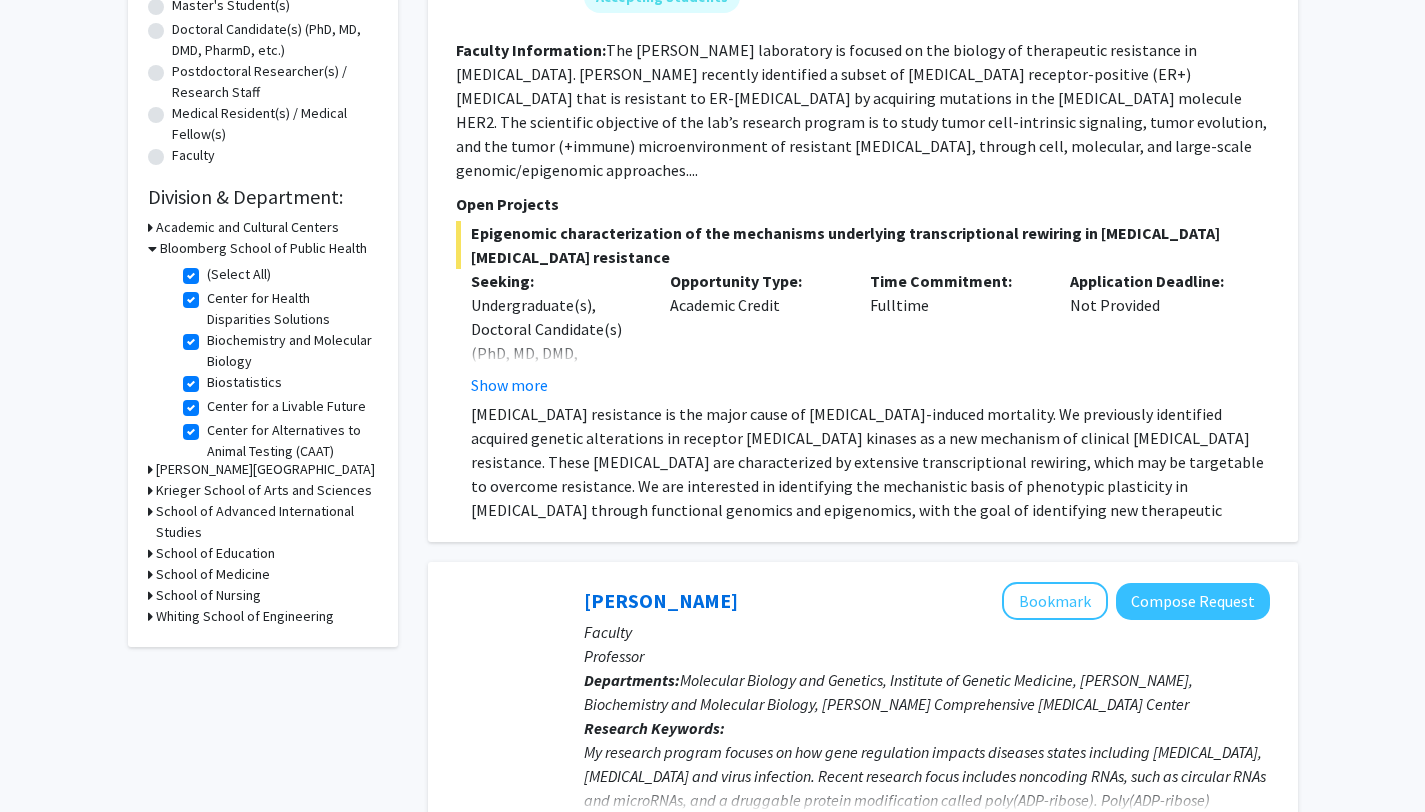 click on "(Select All)" 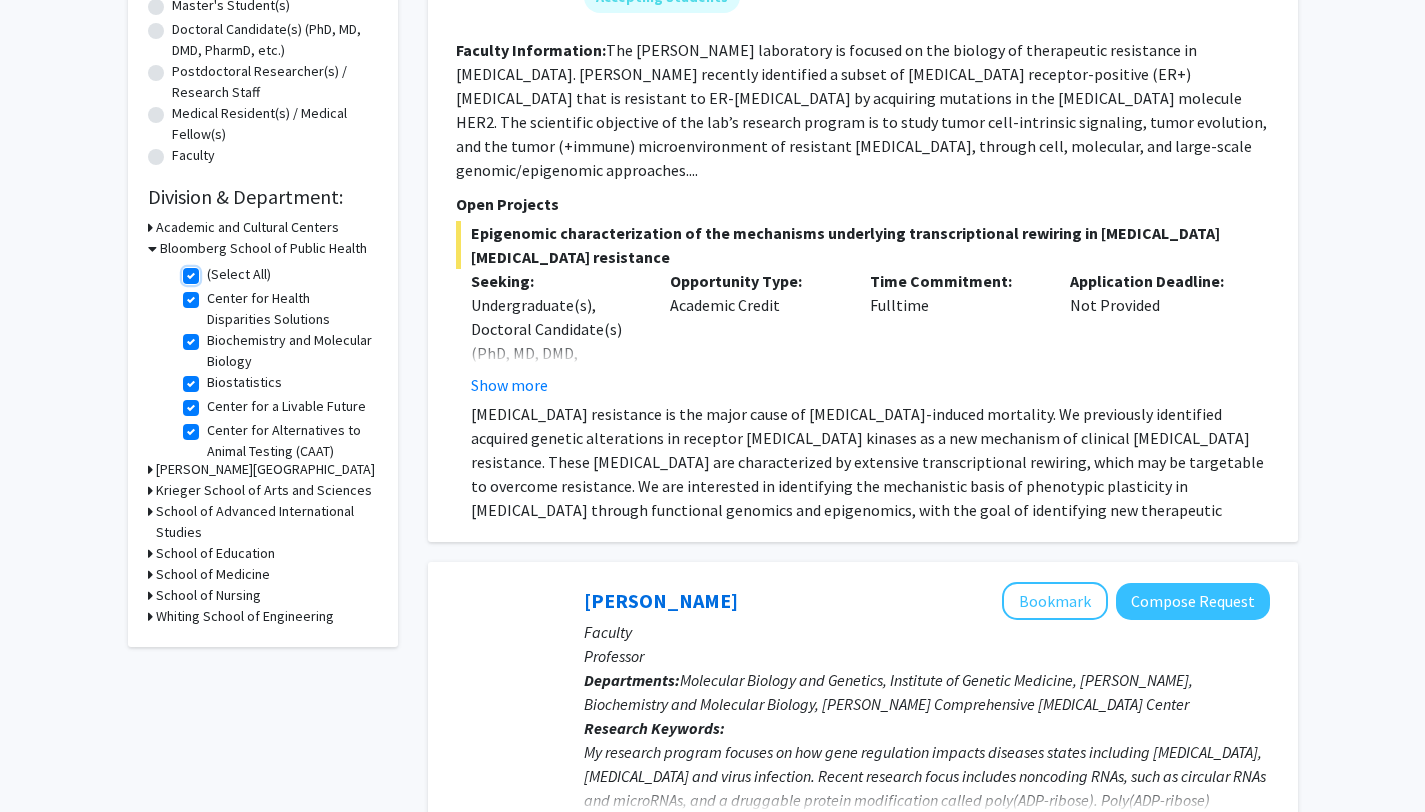 click on "(Select All)" at bounding box center (213, 270) 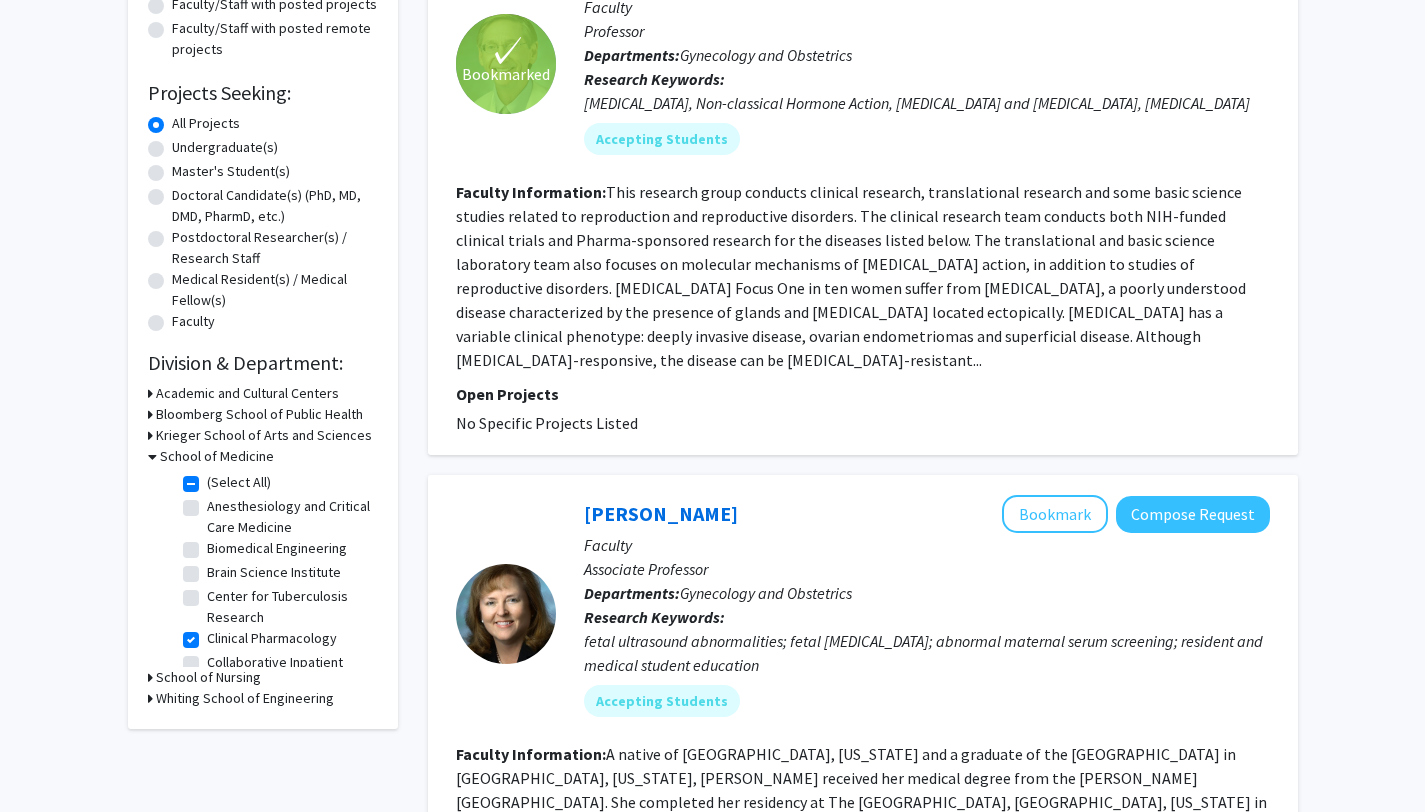 scroll, scrollTop: 347, scrollLeft: 0, axis: vertical 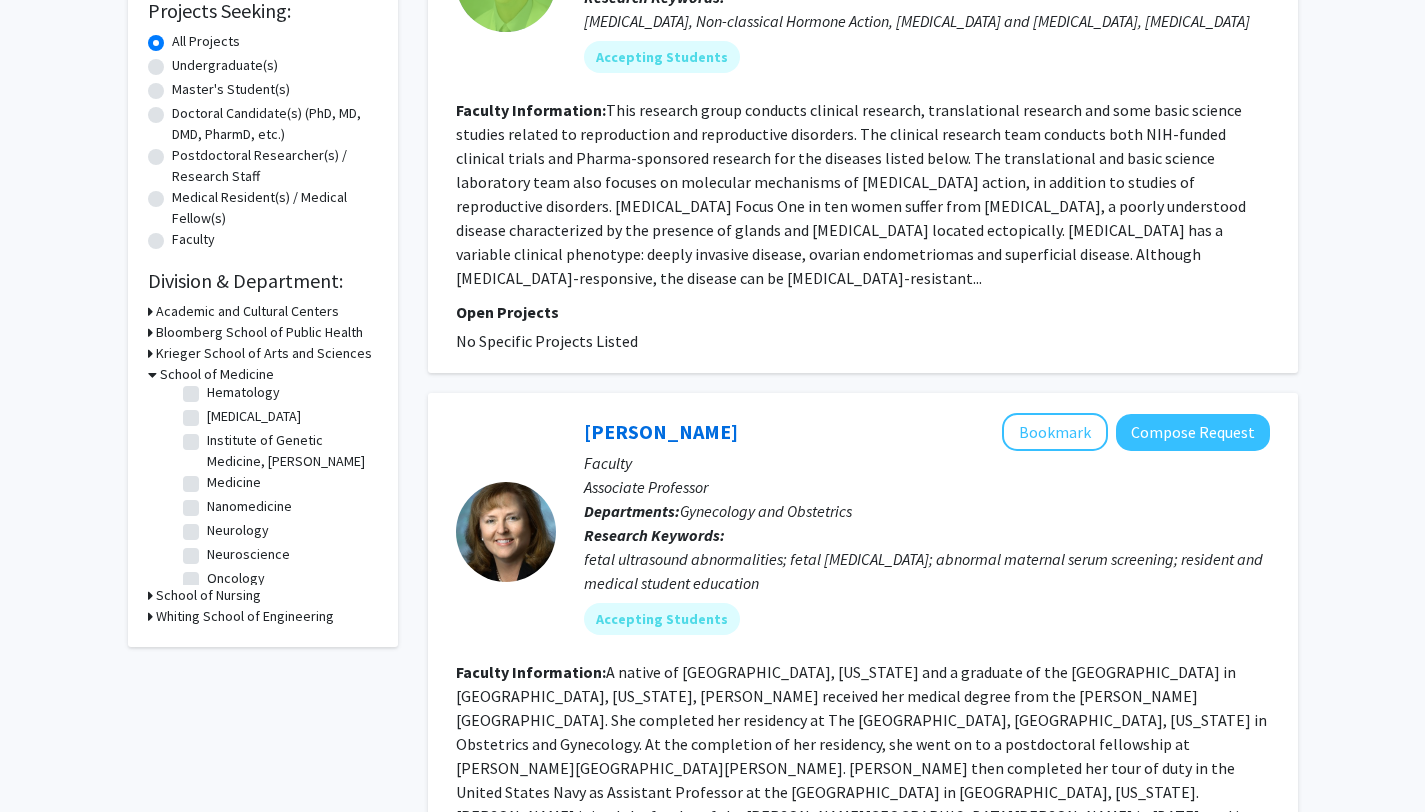 click on "[MEDICAL_DATA]" 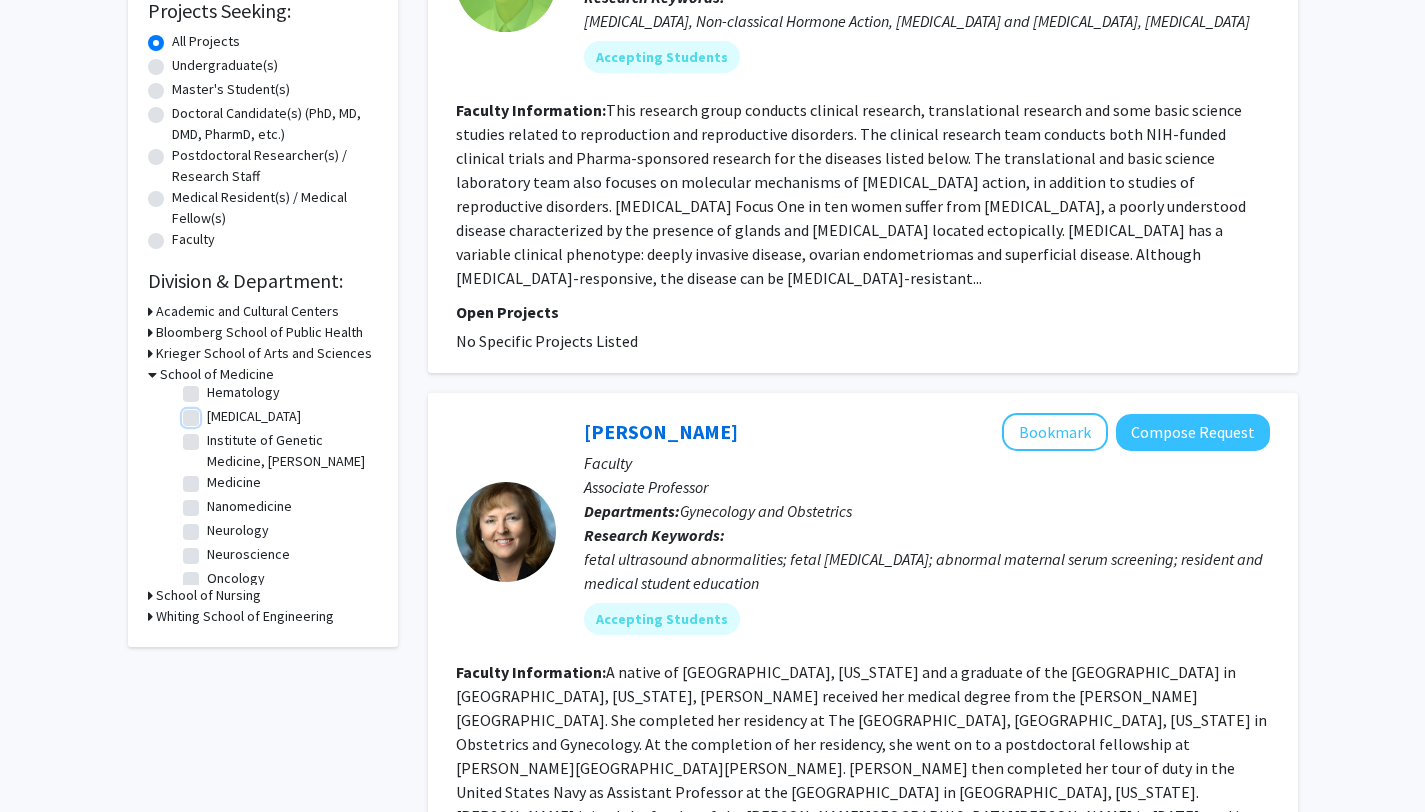 click on "[MEDICAL_DATA]" at bounding box center (213, 412) 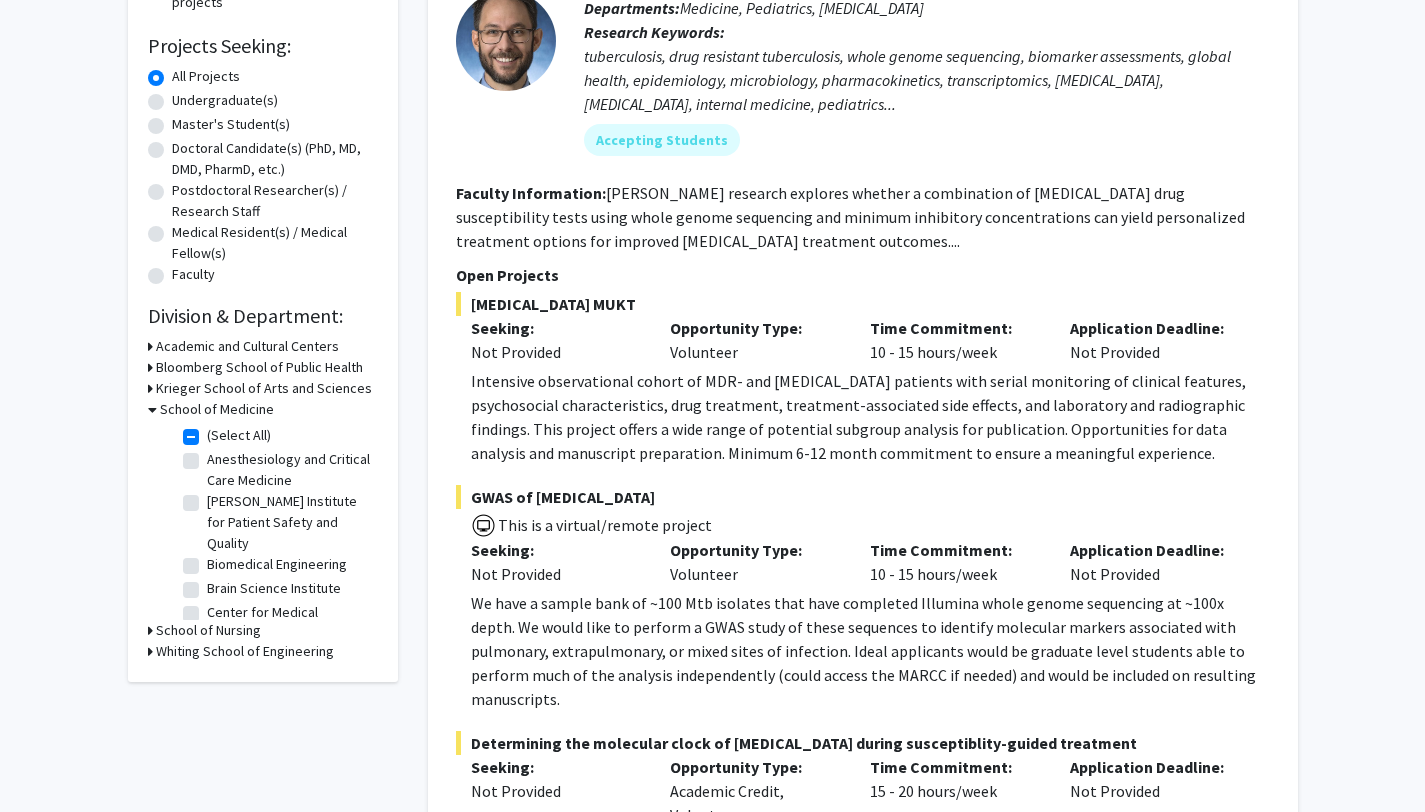 scroll, scrollTop: 301, scrollLeft: 0, axis: vertical 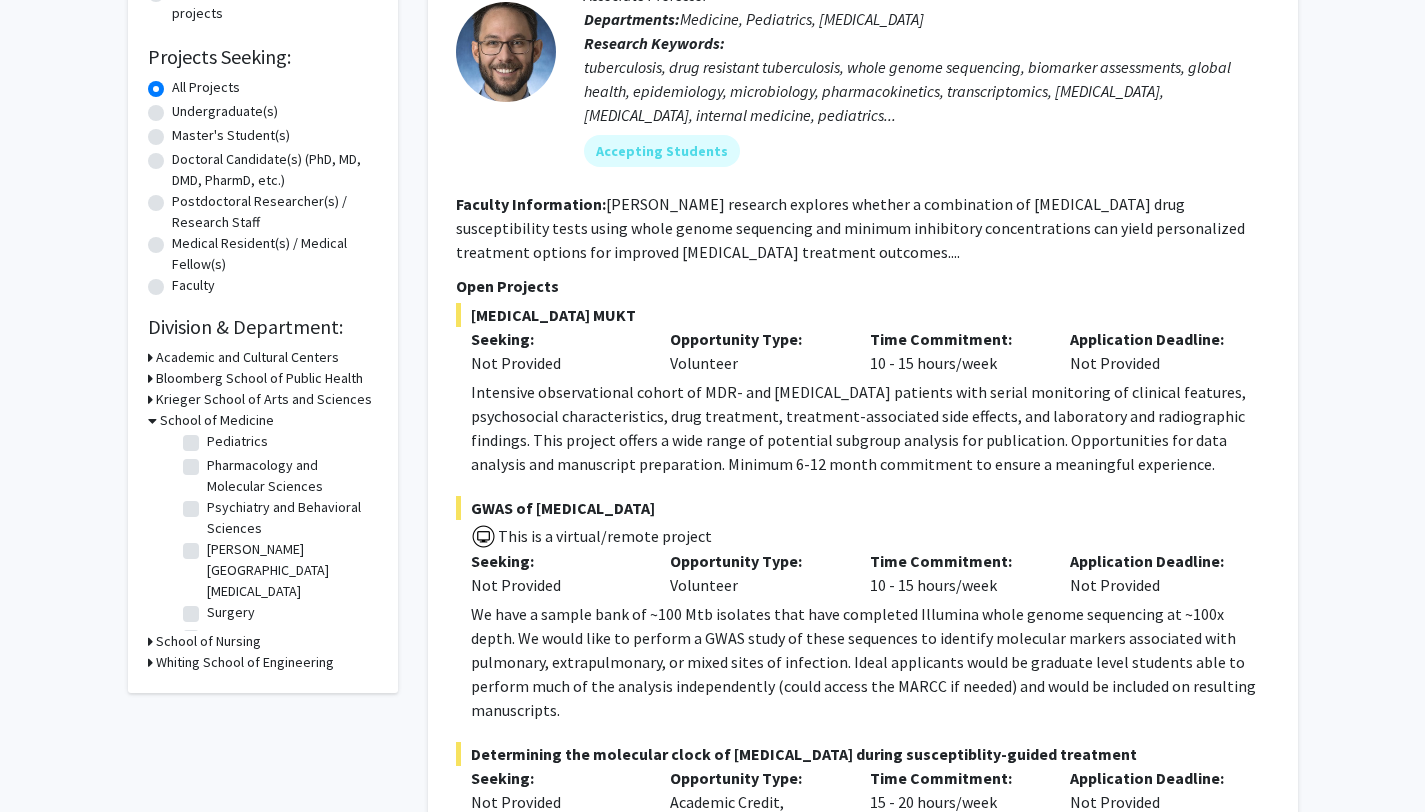 click on "Pediatrics" 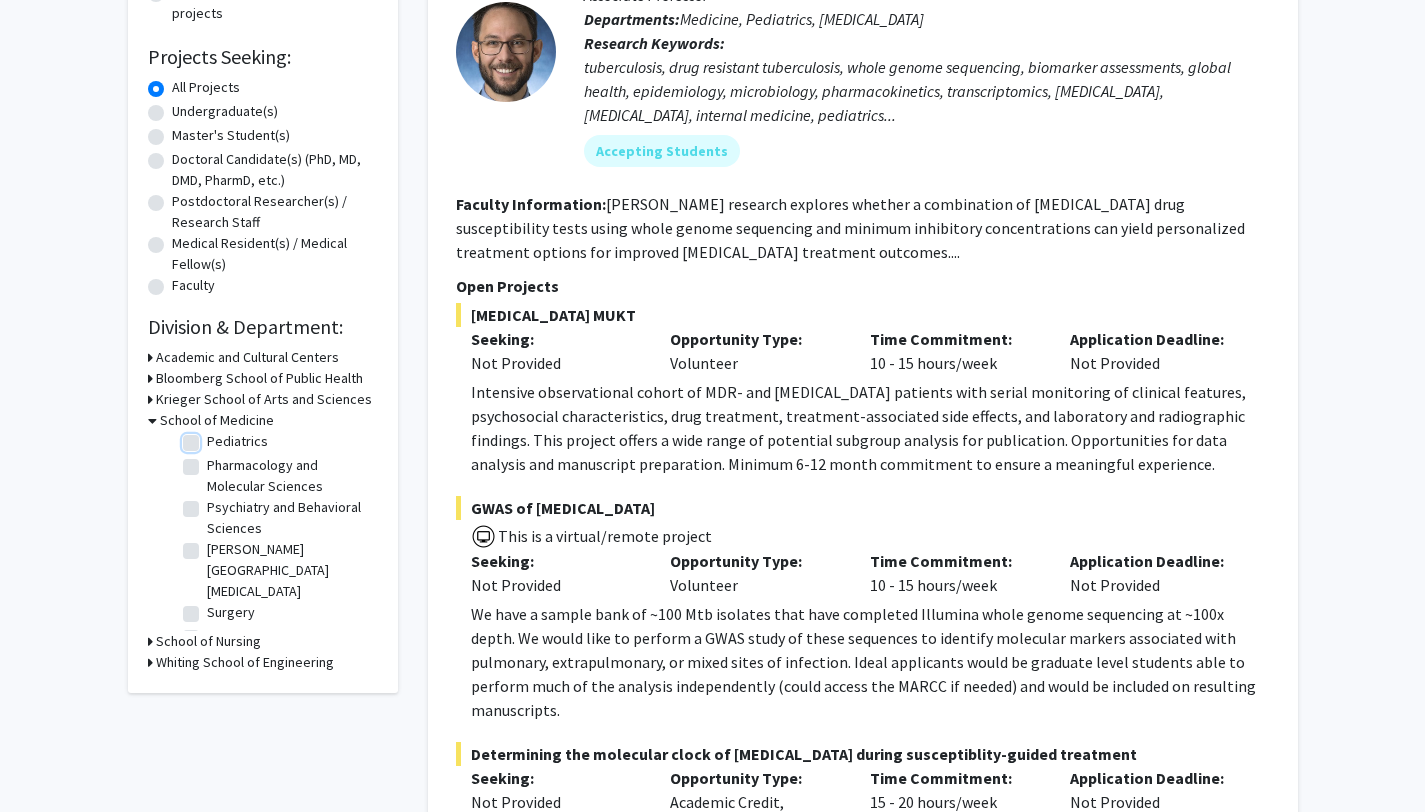 click on "Pediatrics" at bounding box center [213, 437] 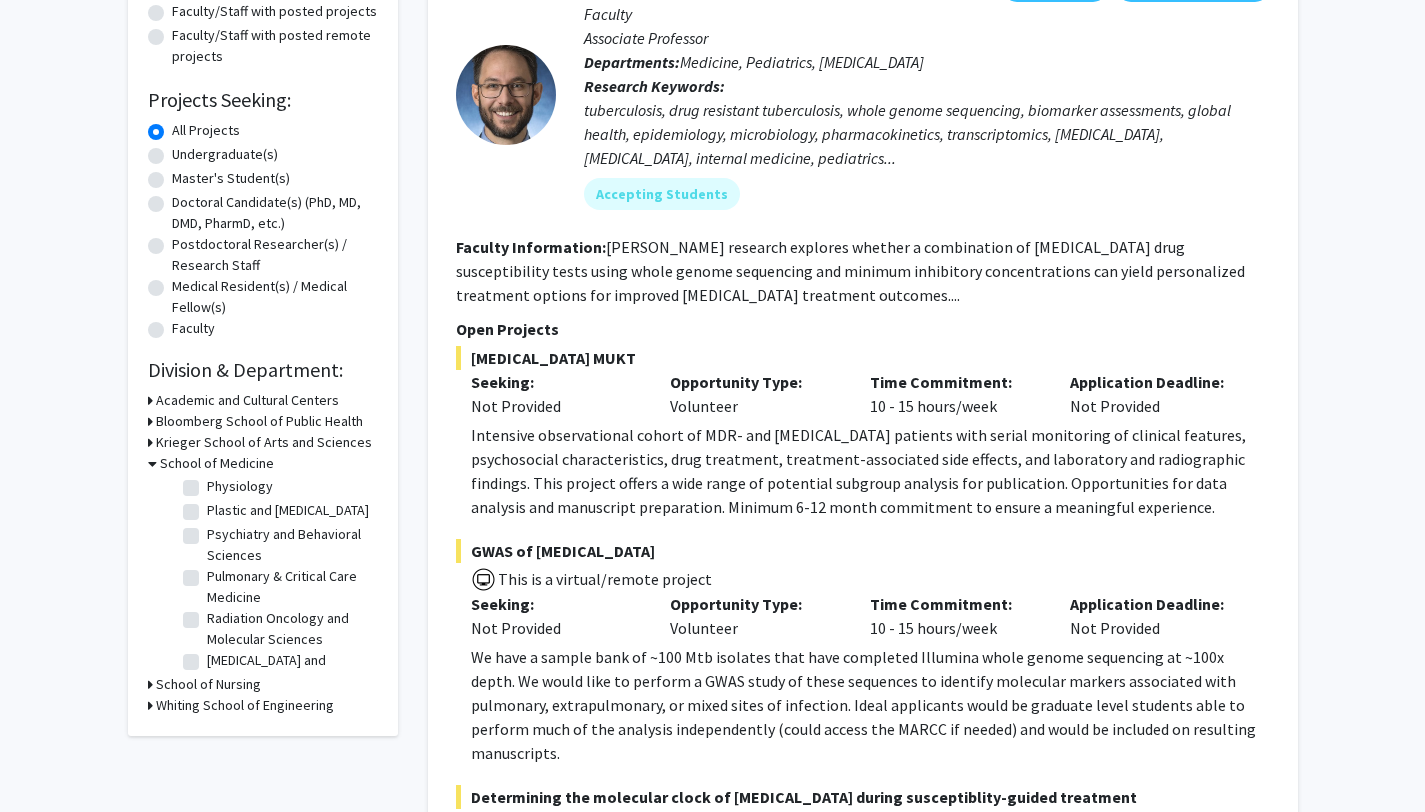 scroll, scrollTop: 1374, scrollLeft: 0, axis: vertical 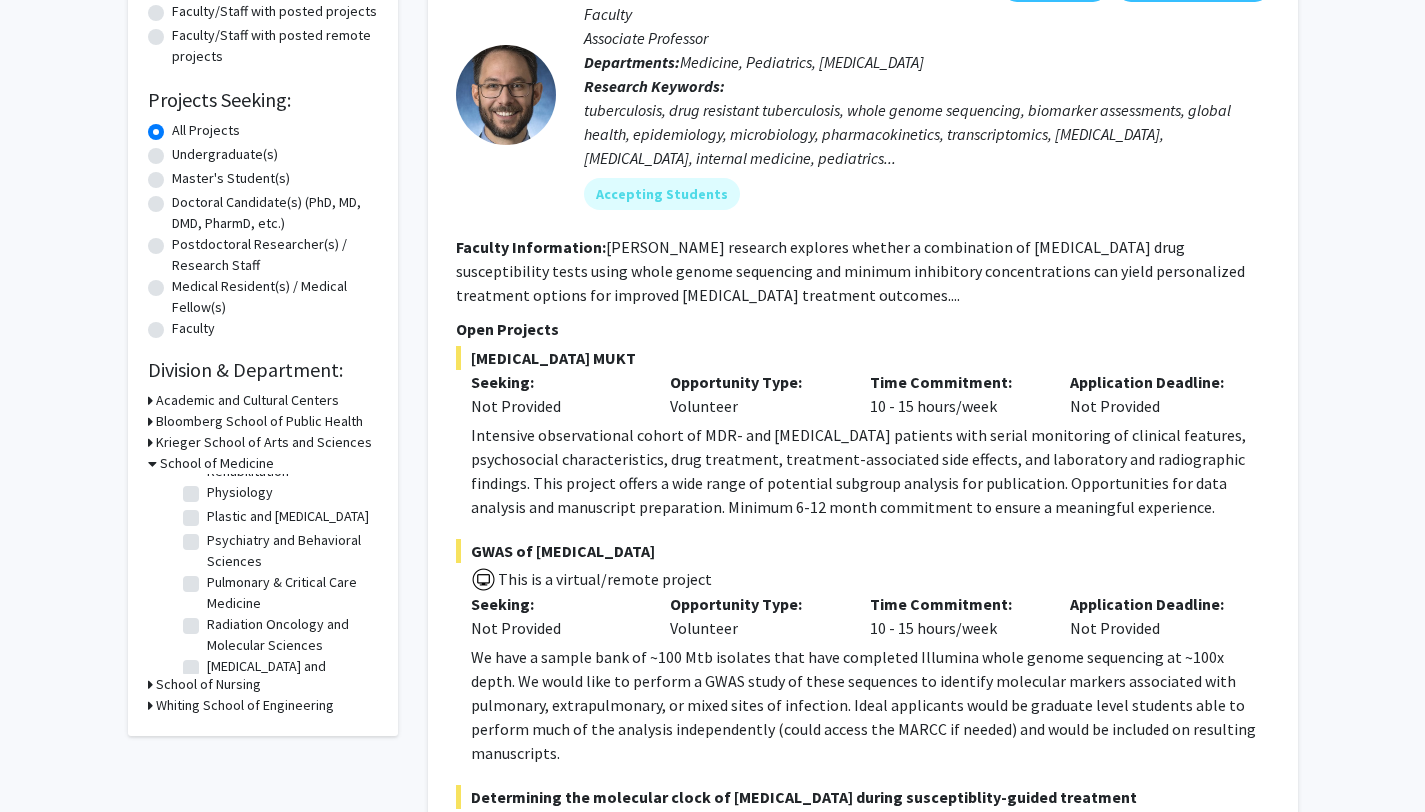 click on "Psychiatry and Behavioral Sciences" 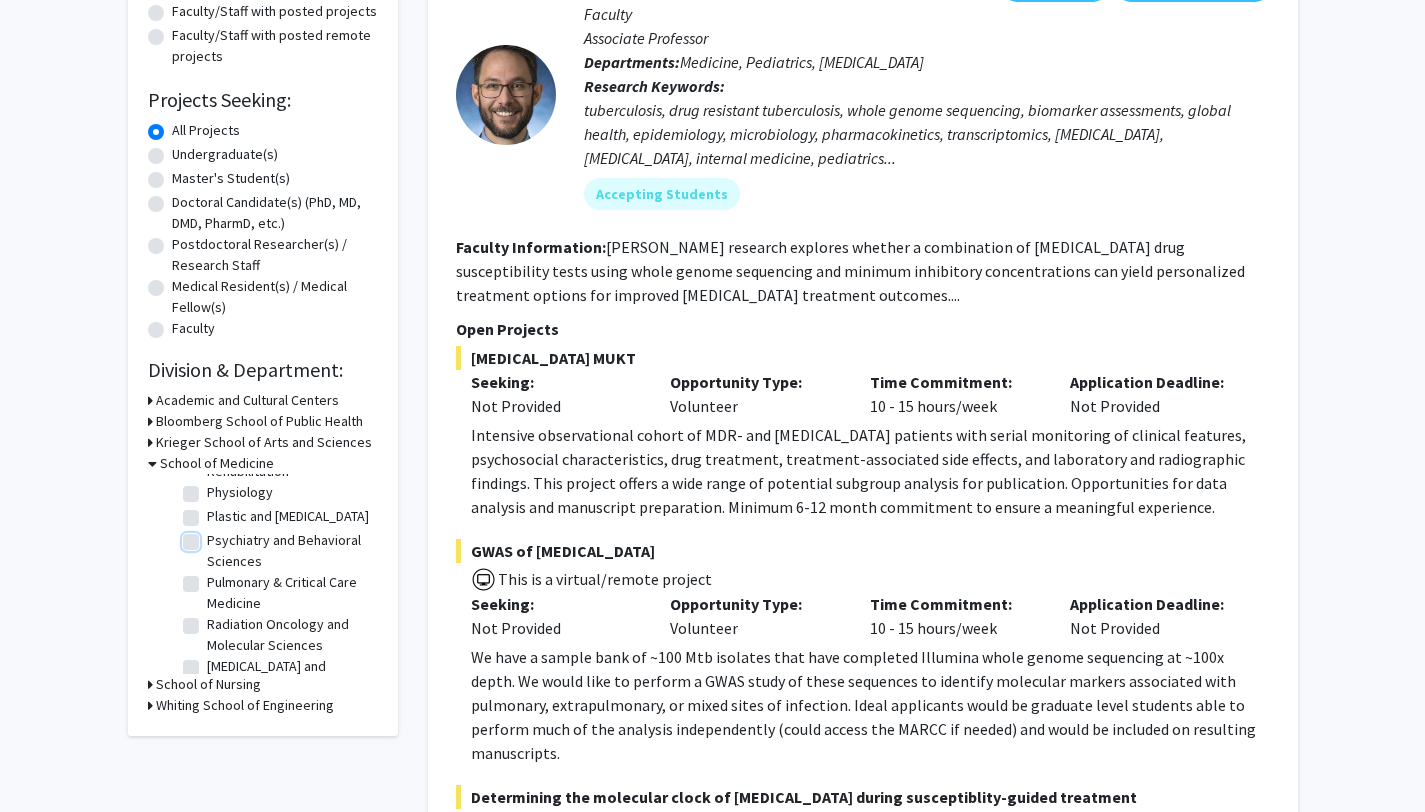 click on "Psychiatry and Behavioral Sciences" at bounding box center [213, 536] 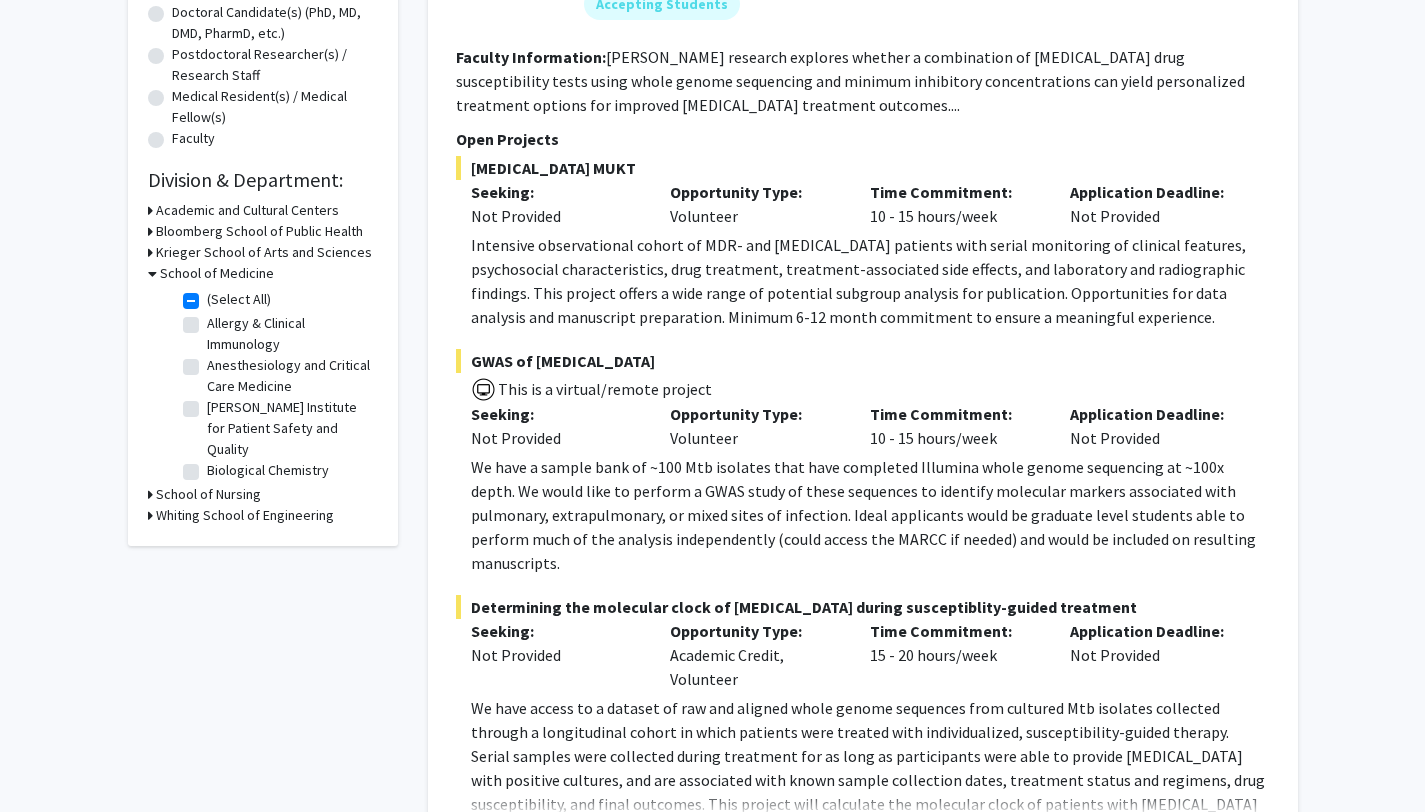 scroll, scrollTop: 378, scrollLeft: 0, axis: vertical 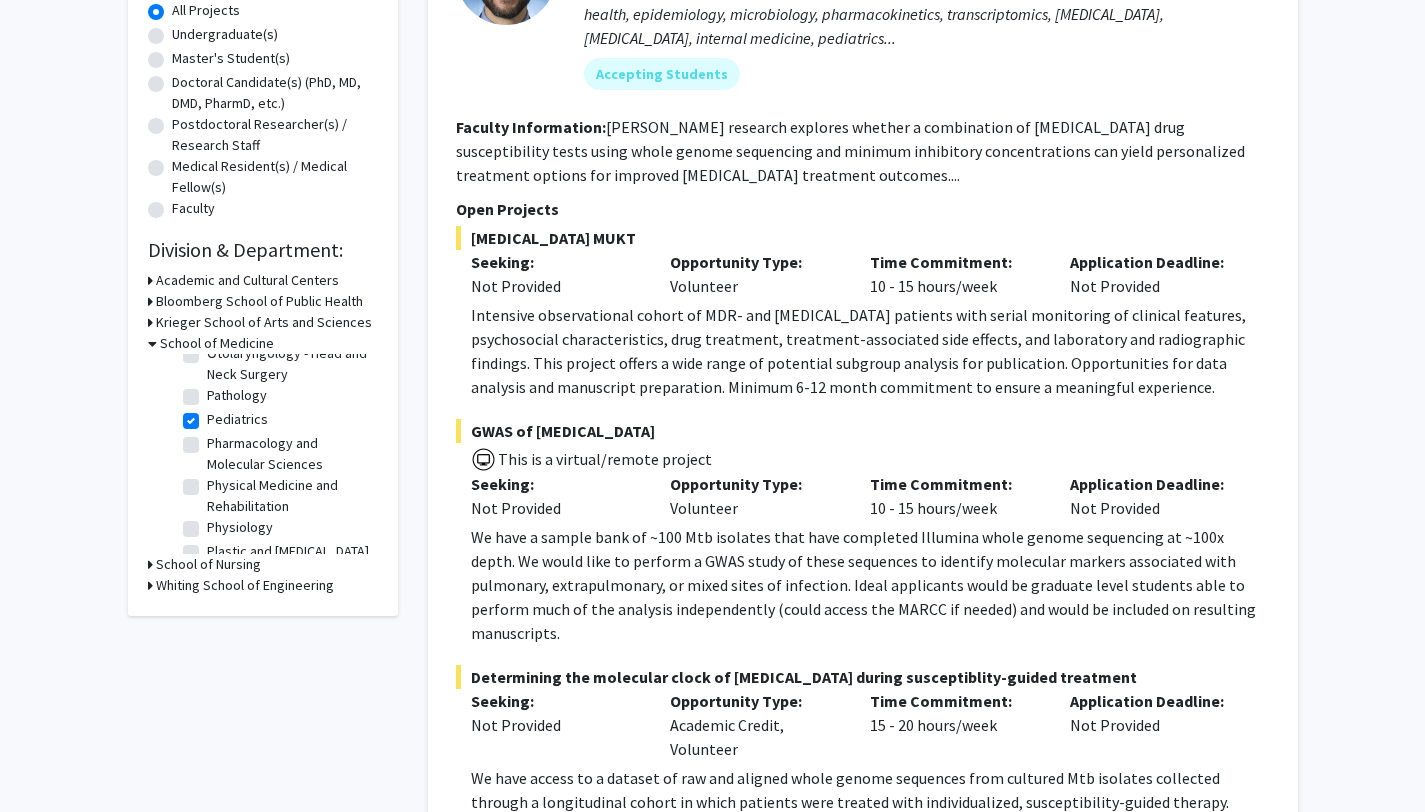 click on "Pediatrics" 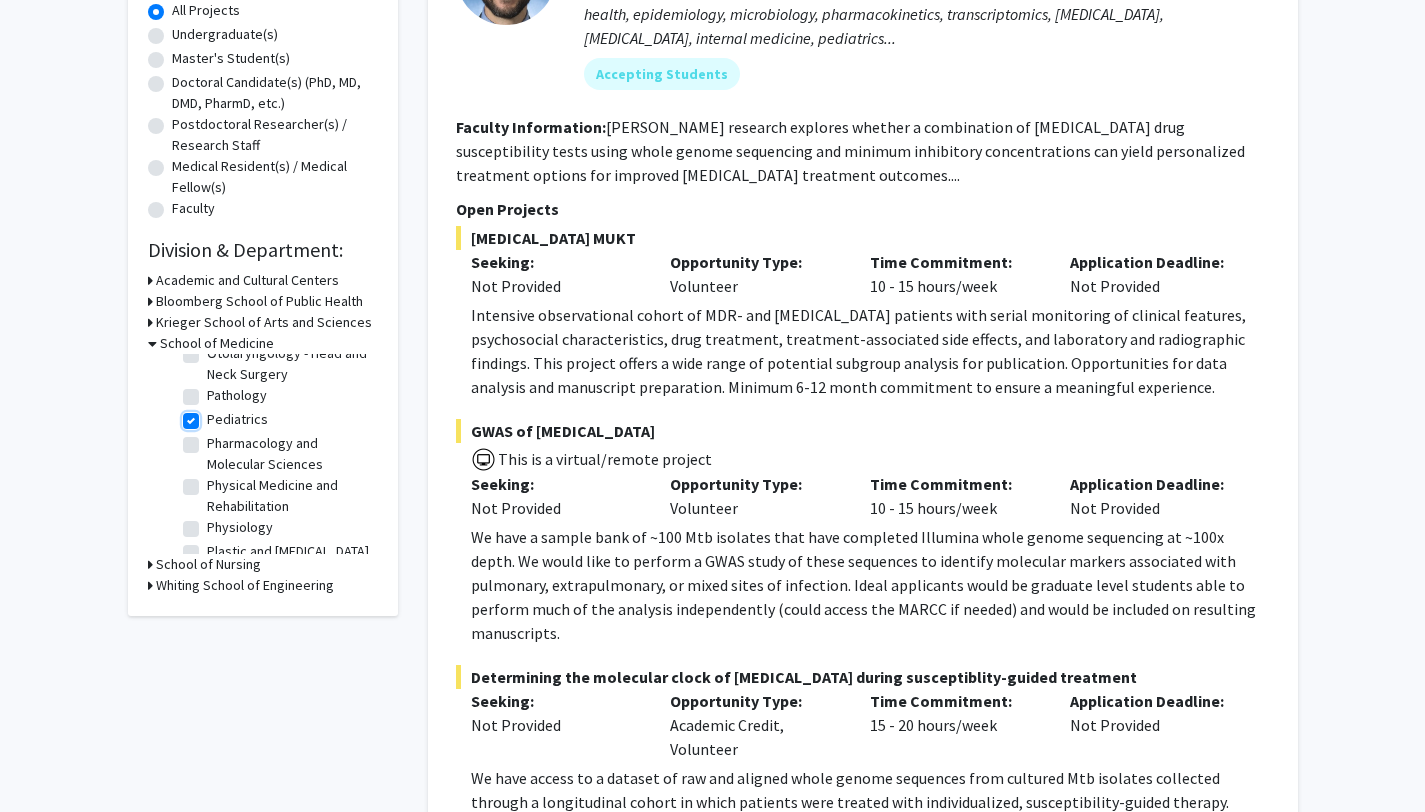 click on "Pediatrics" at bounding box center [213, 415] 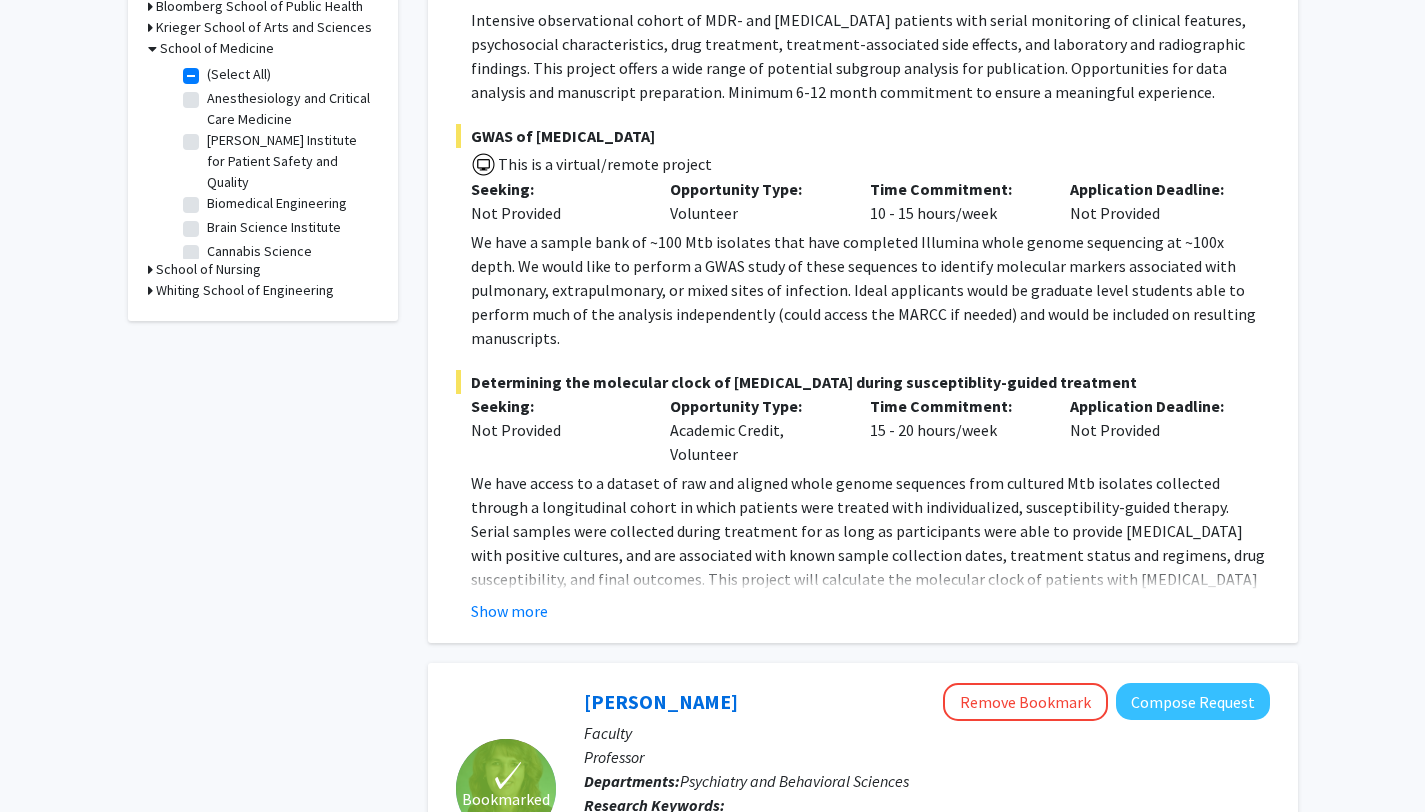 scroll, scrollTop: 0, scrollLeft: 0, axis: both 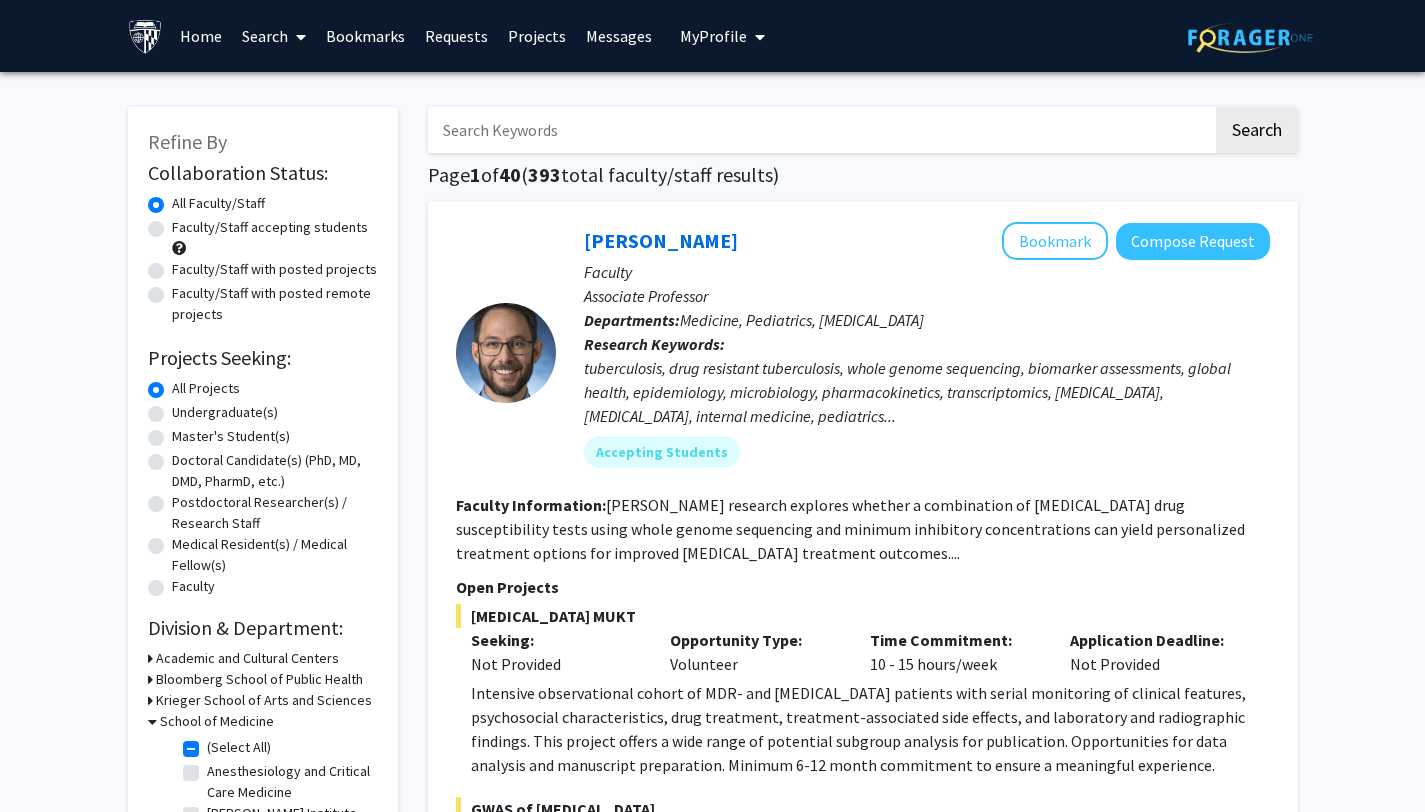 click on "Faculty/Staff with posted projects" 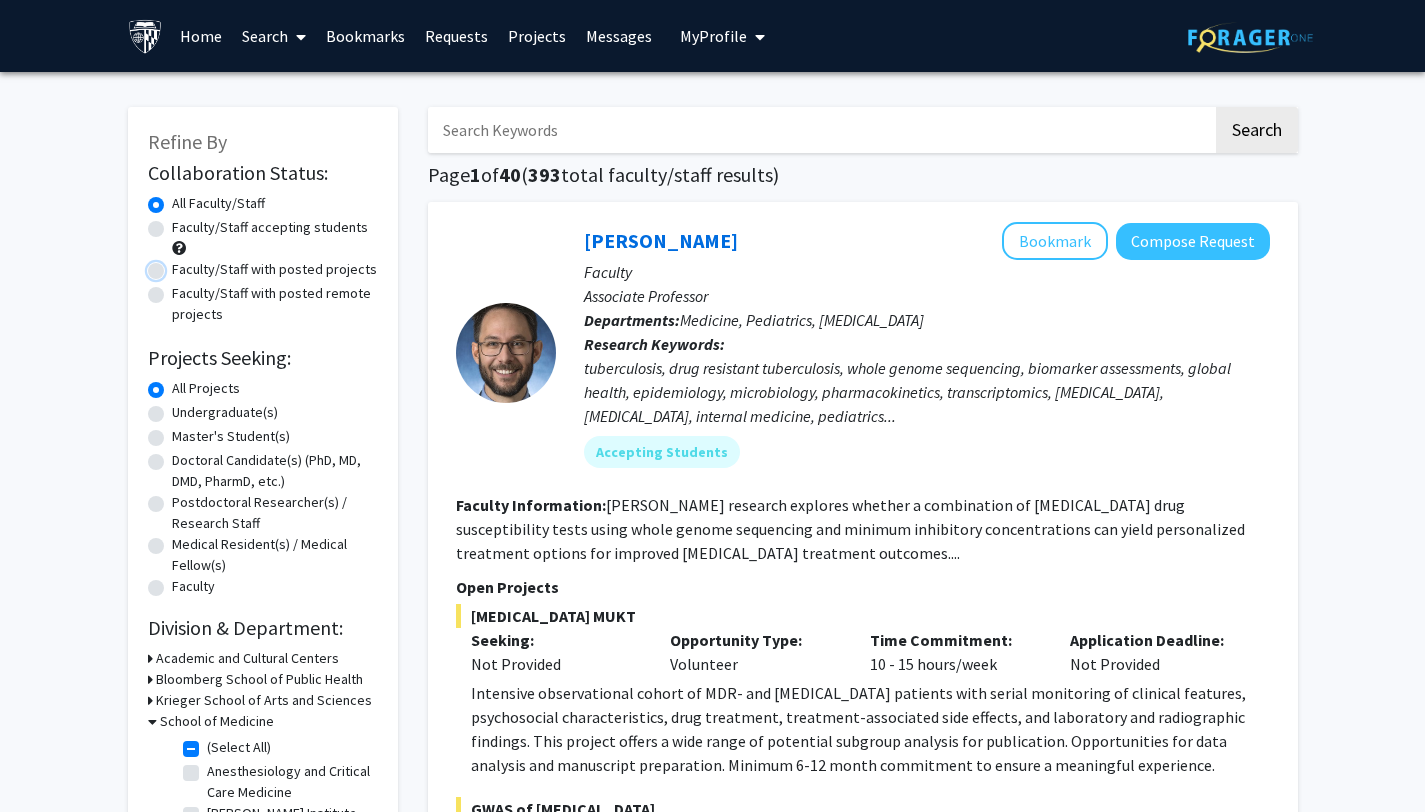 click on "Faculty/Staff with posted projects" at bounding box center [178, 265] 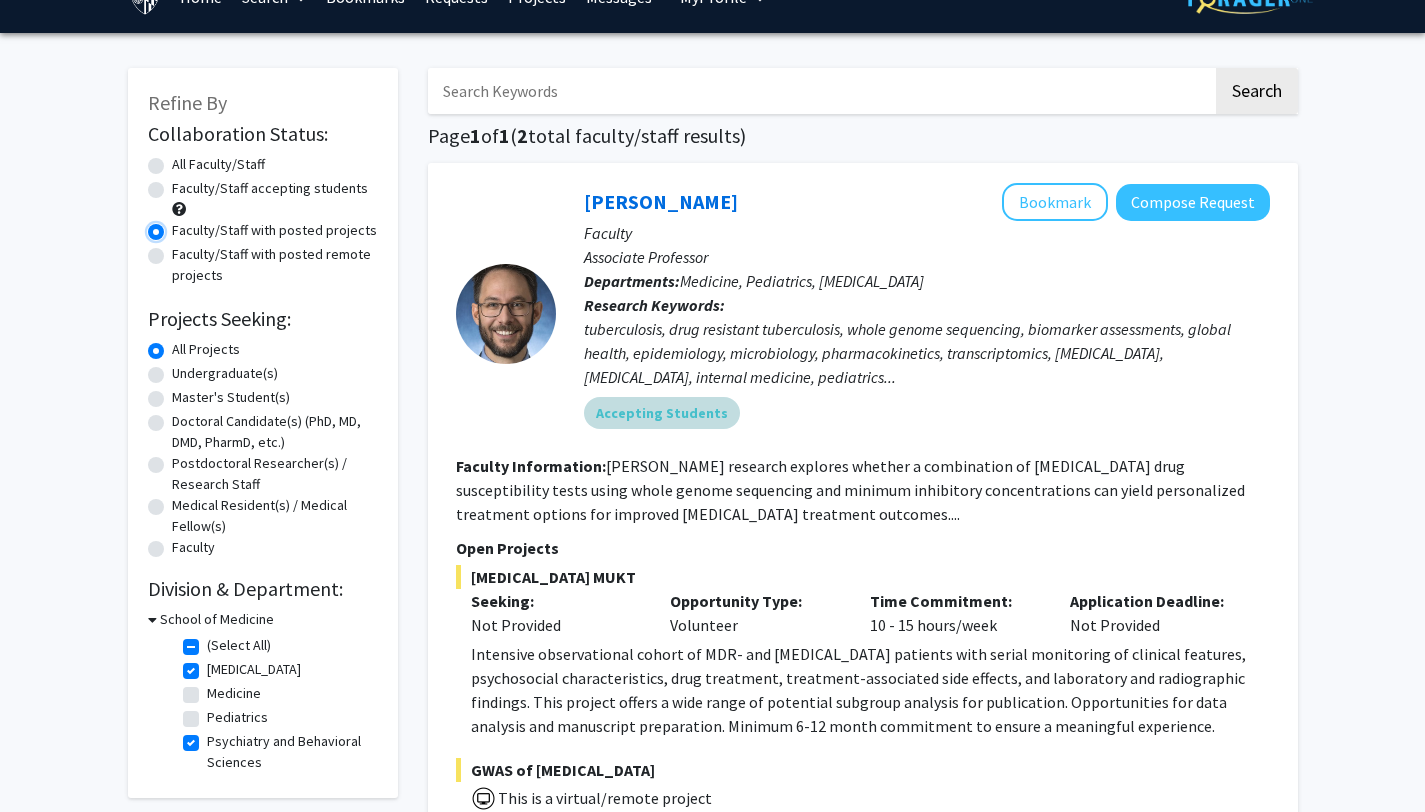 scroll, scrollTop: 23, scrollLeft: 0, axis: vertical 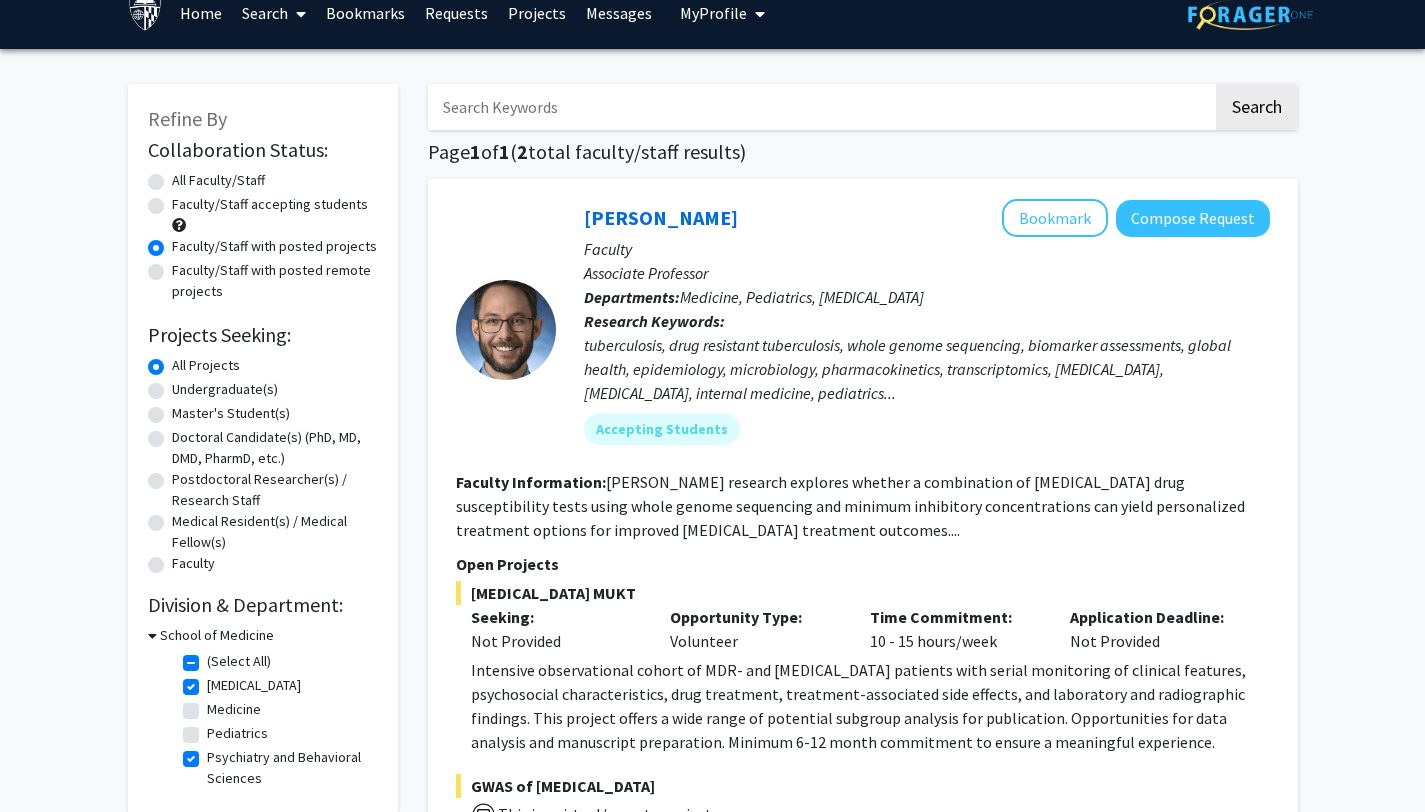 click on "(Select All)" 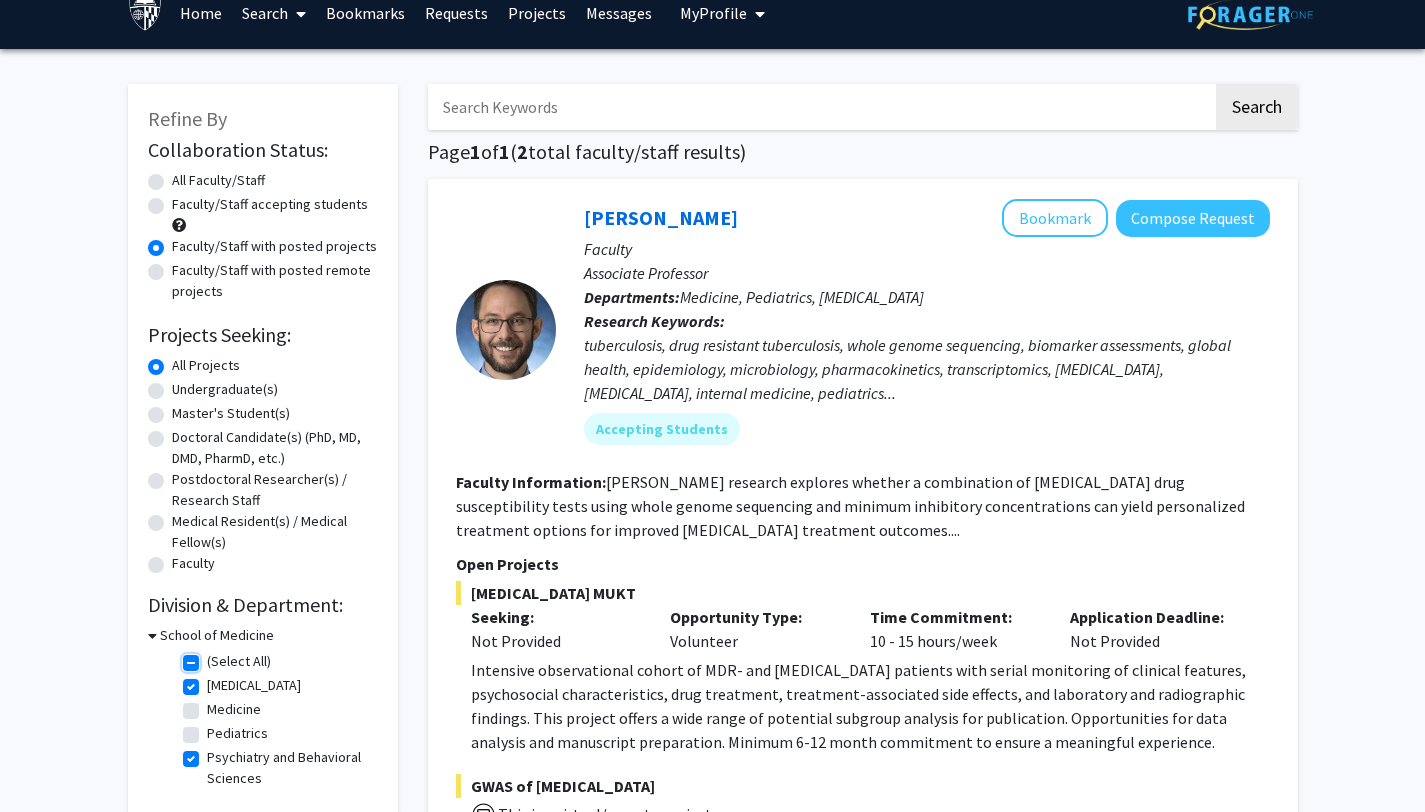 click on "(Select All)" at bounding box center [213, 657] 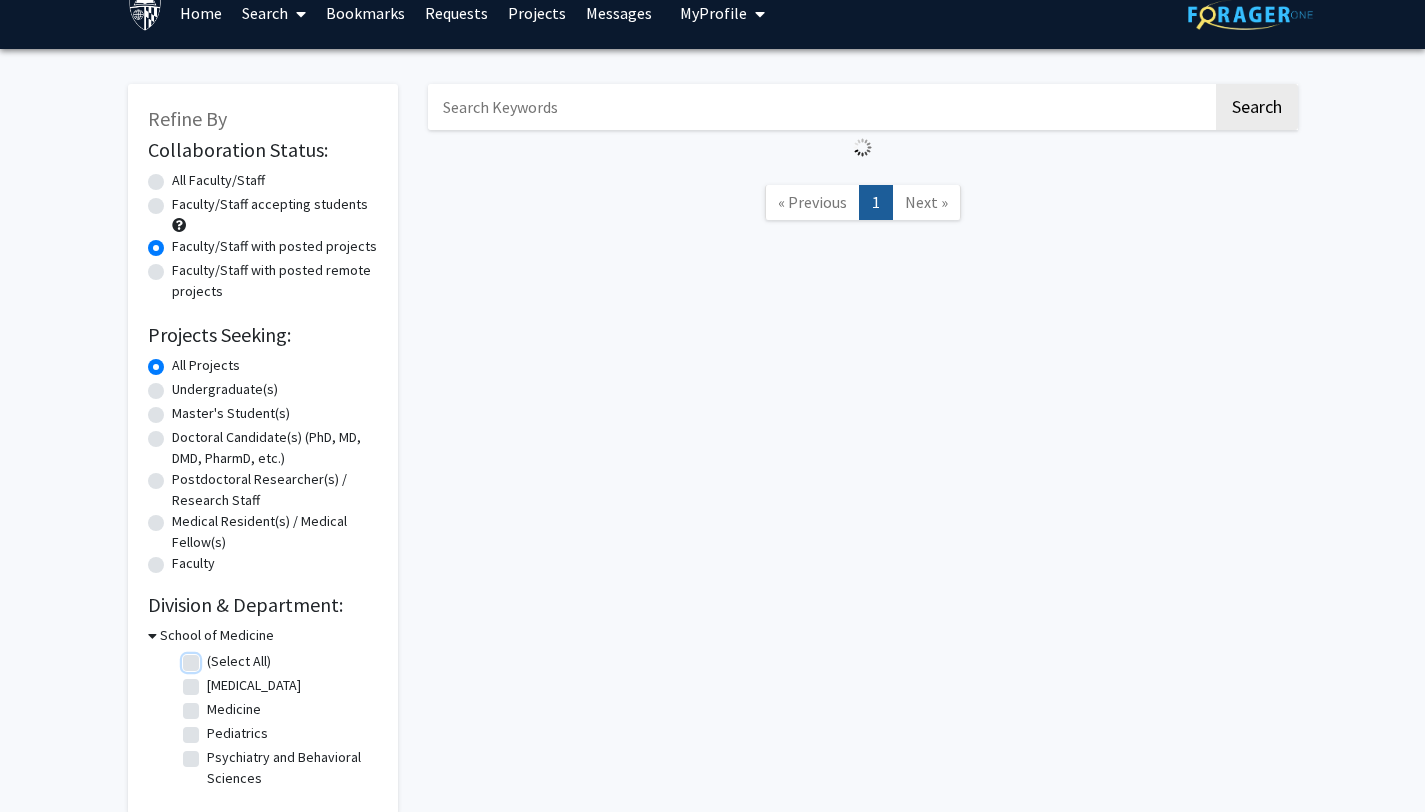 scroll, scrollTop: 0, scrollLeft: 0, axis: both 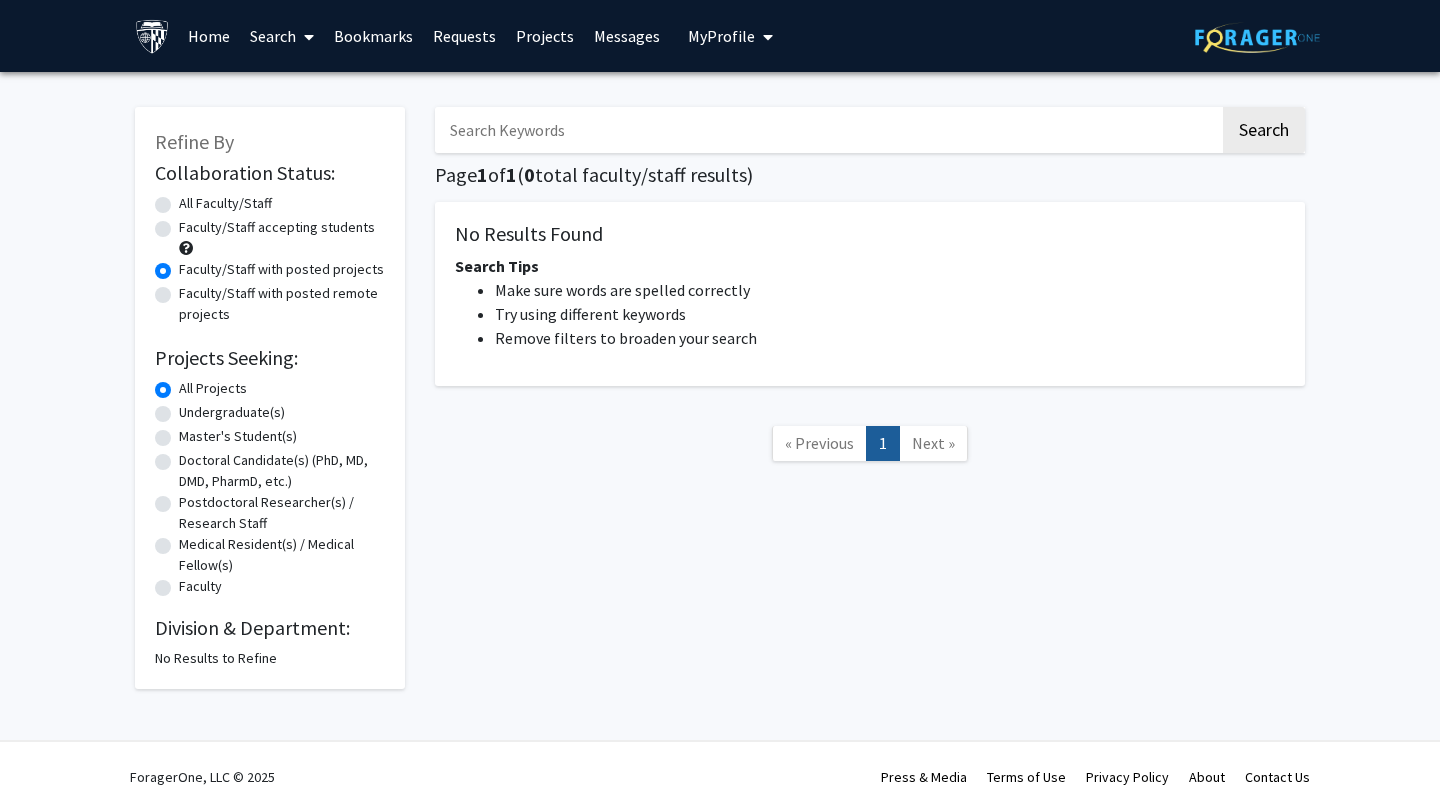 click on "All Faculty/Staff" 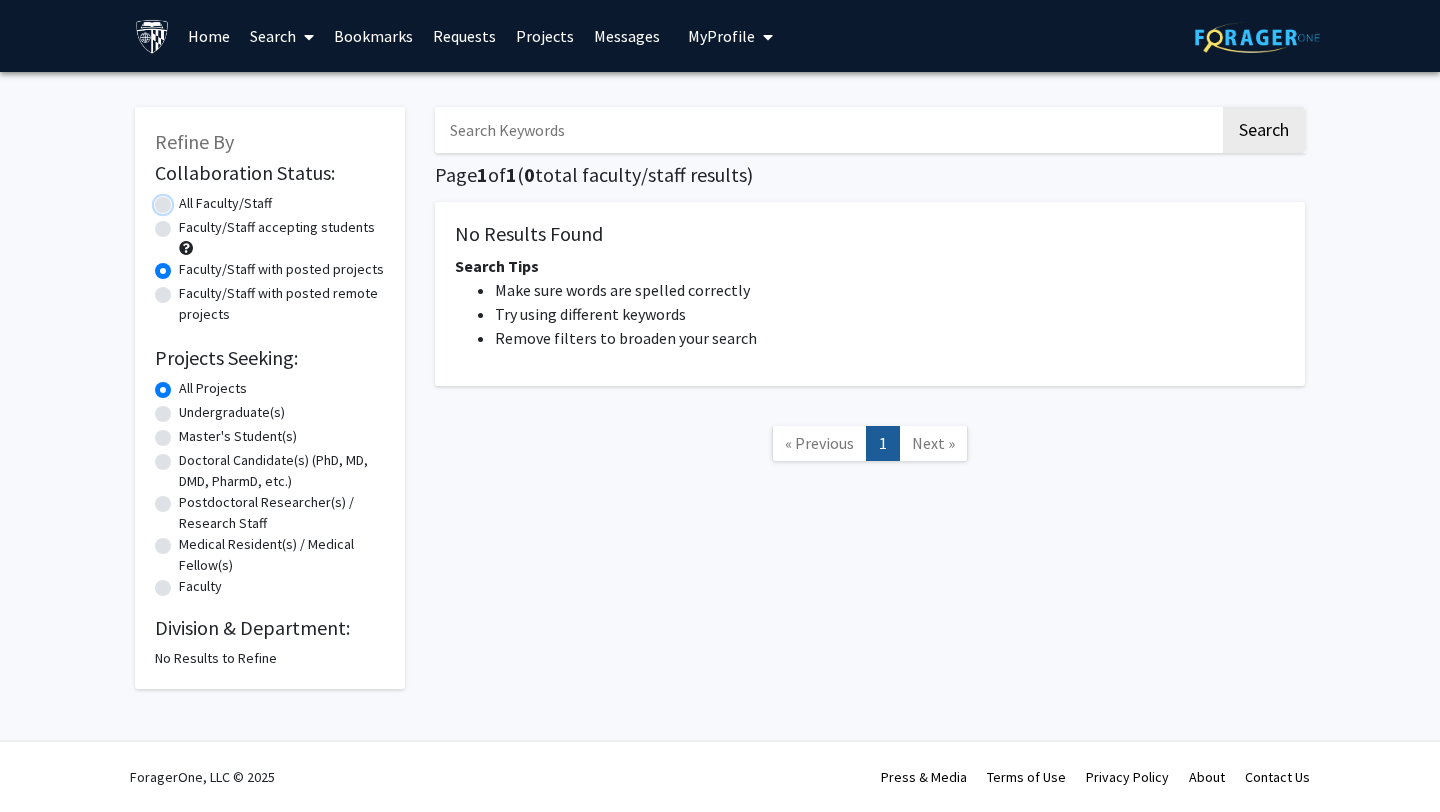 click on "All Faculty/Staff" at bounding box center (185, 199) 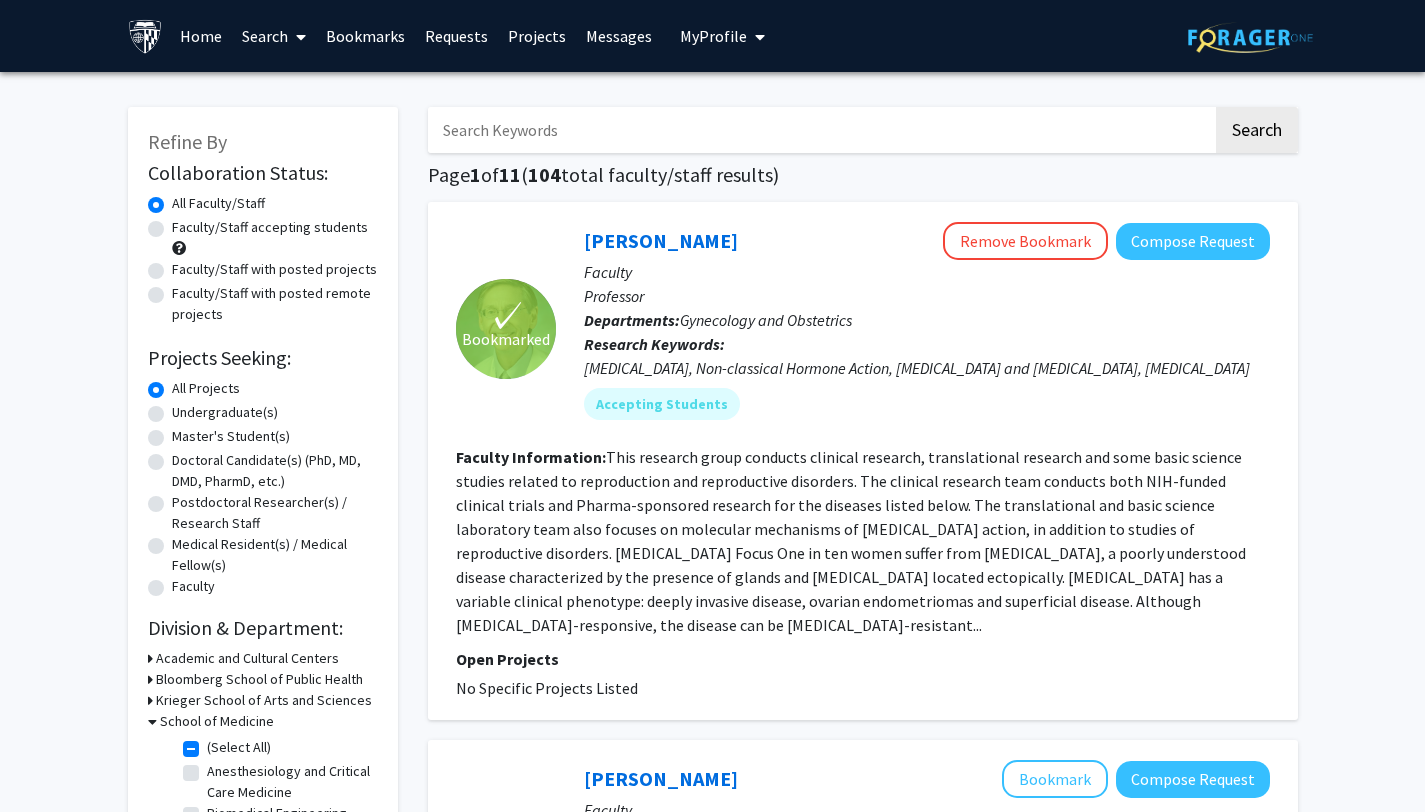 click on "(Select All)" 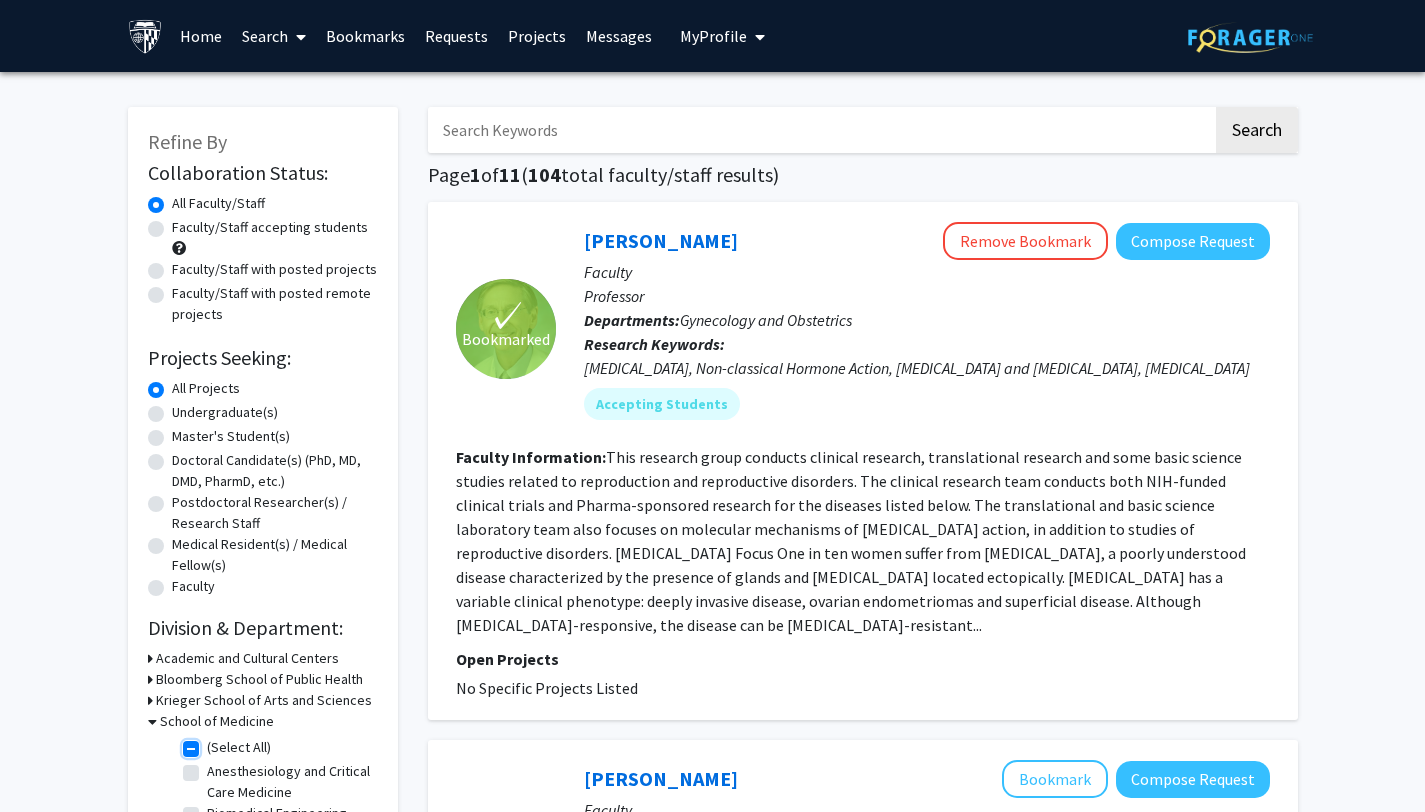 click on "(Select All)" at bounding box center [213, 743] 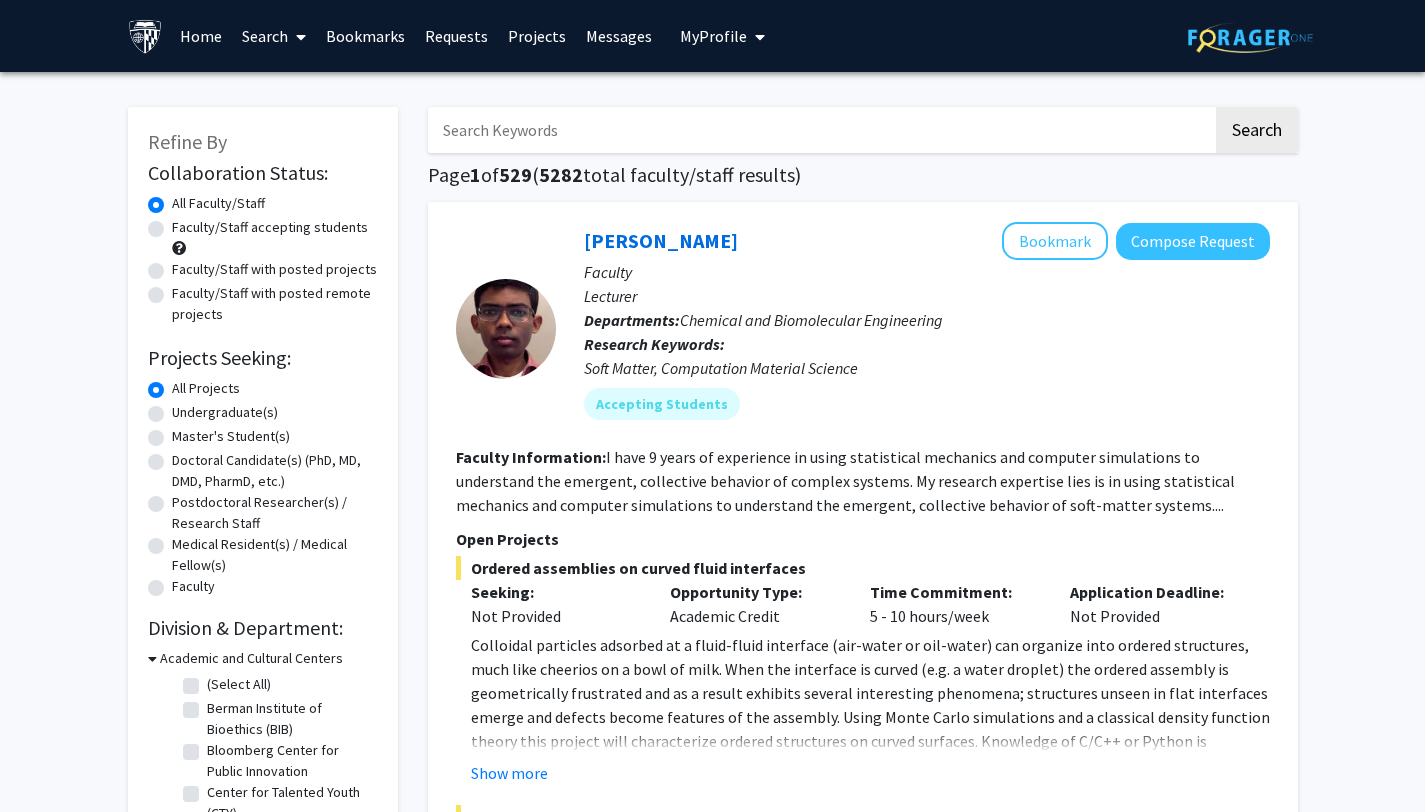 click on "Undergraduate(s)" 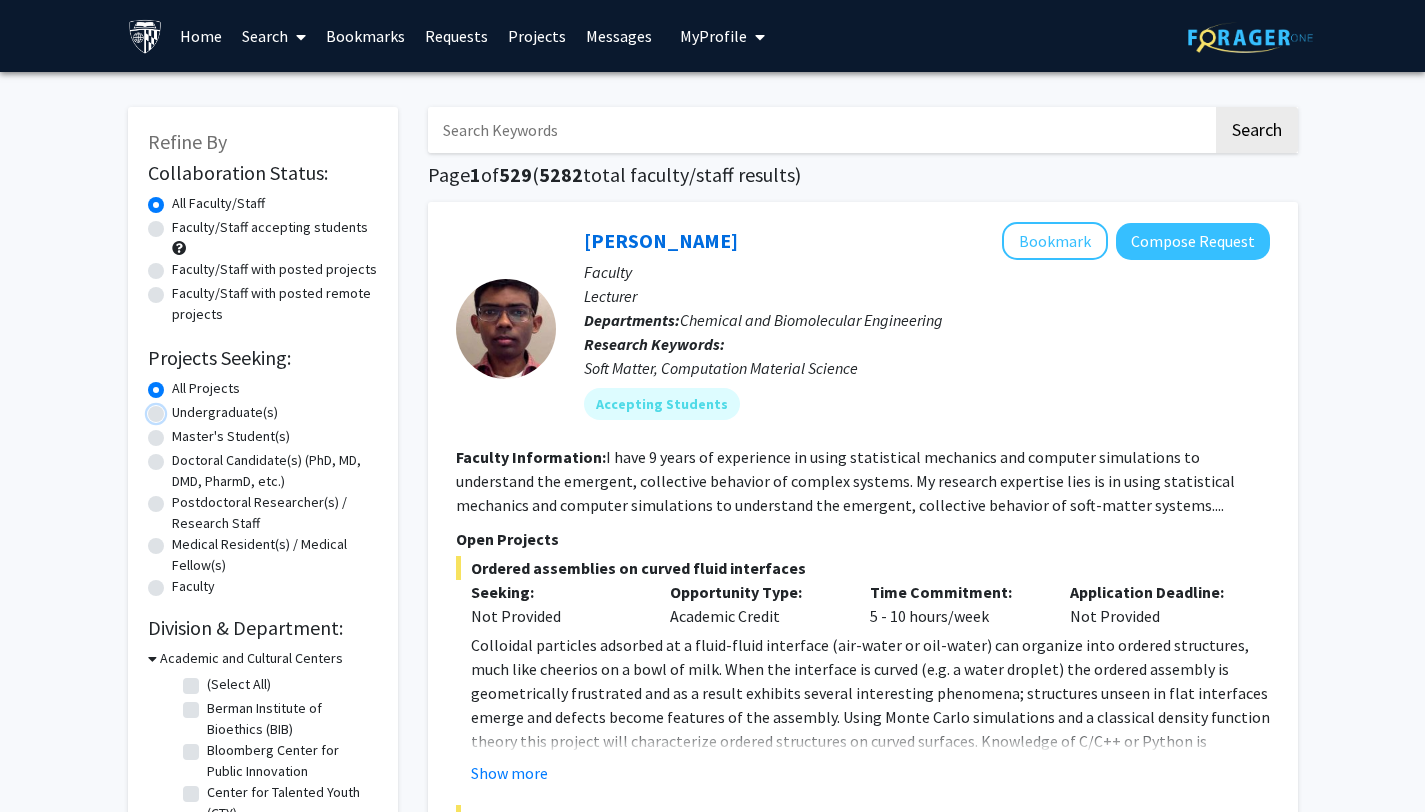 click on "Undergraduate(s)" at bounding box center [178, 408] 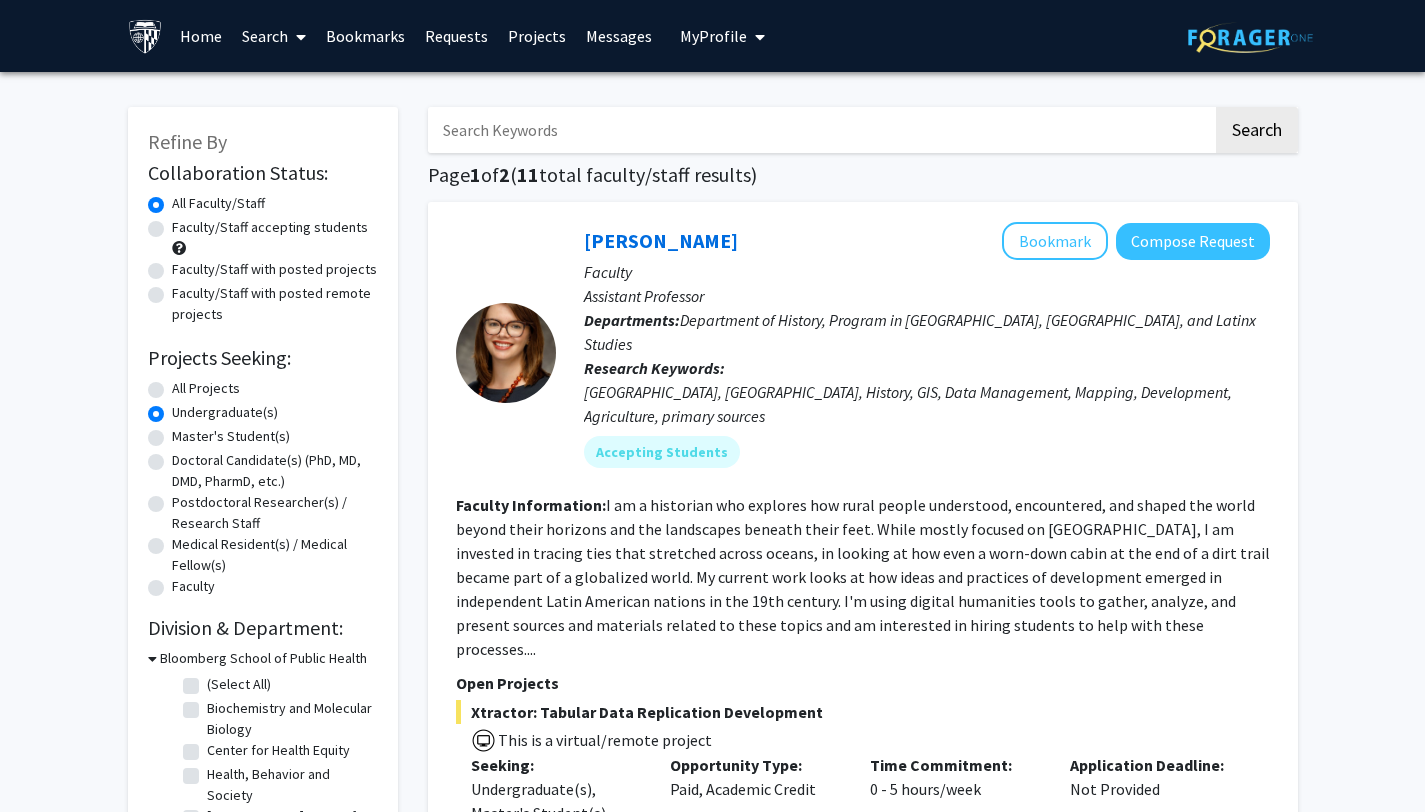 click on "All Projects" 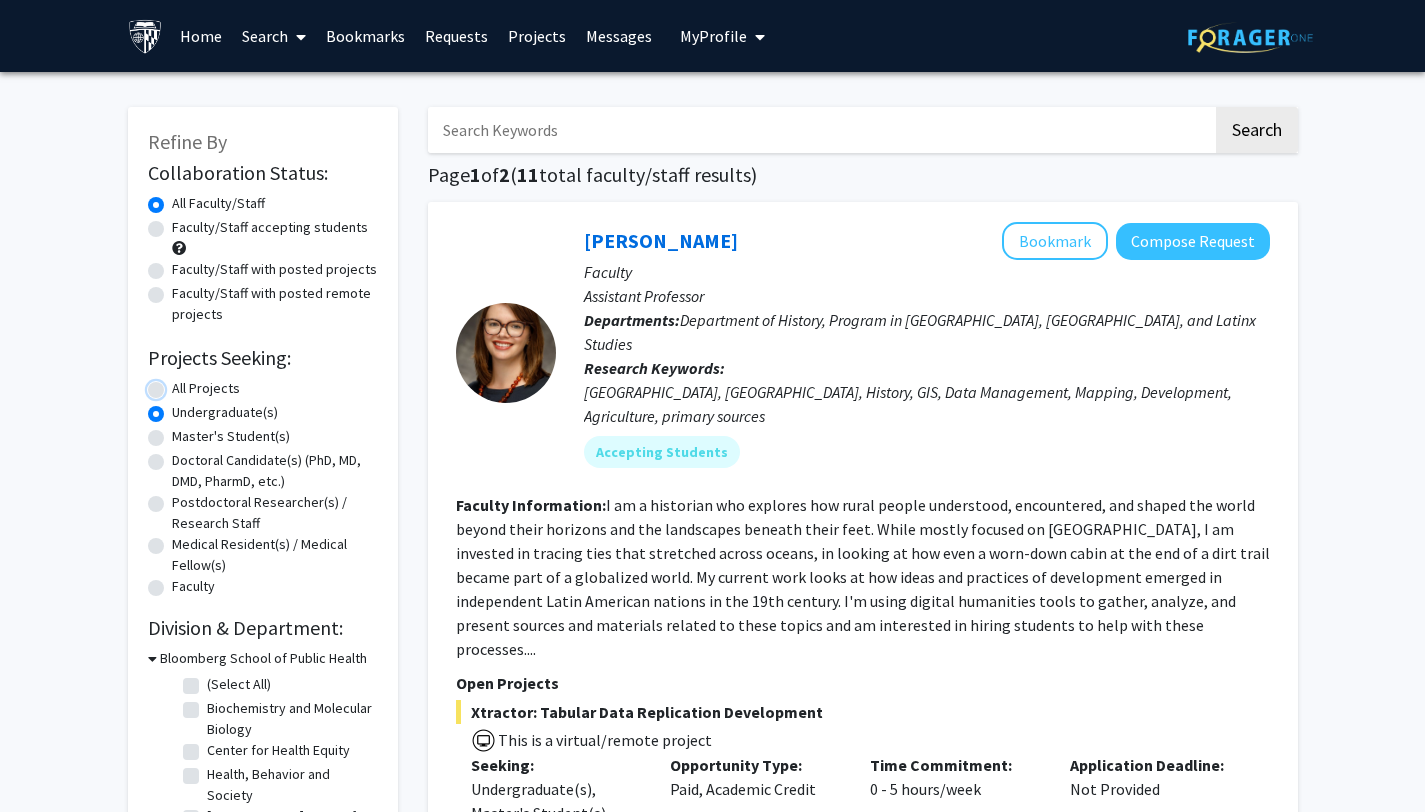 click on "All Projects" at bounding box center [178, 384] 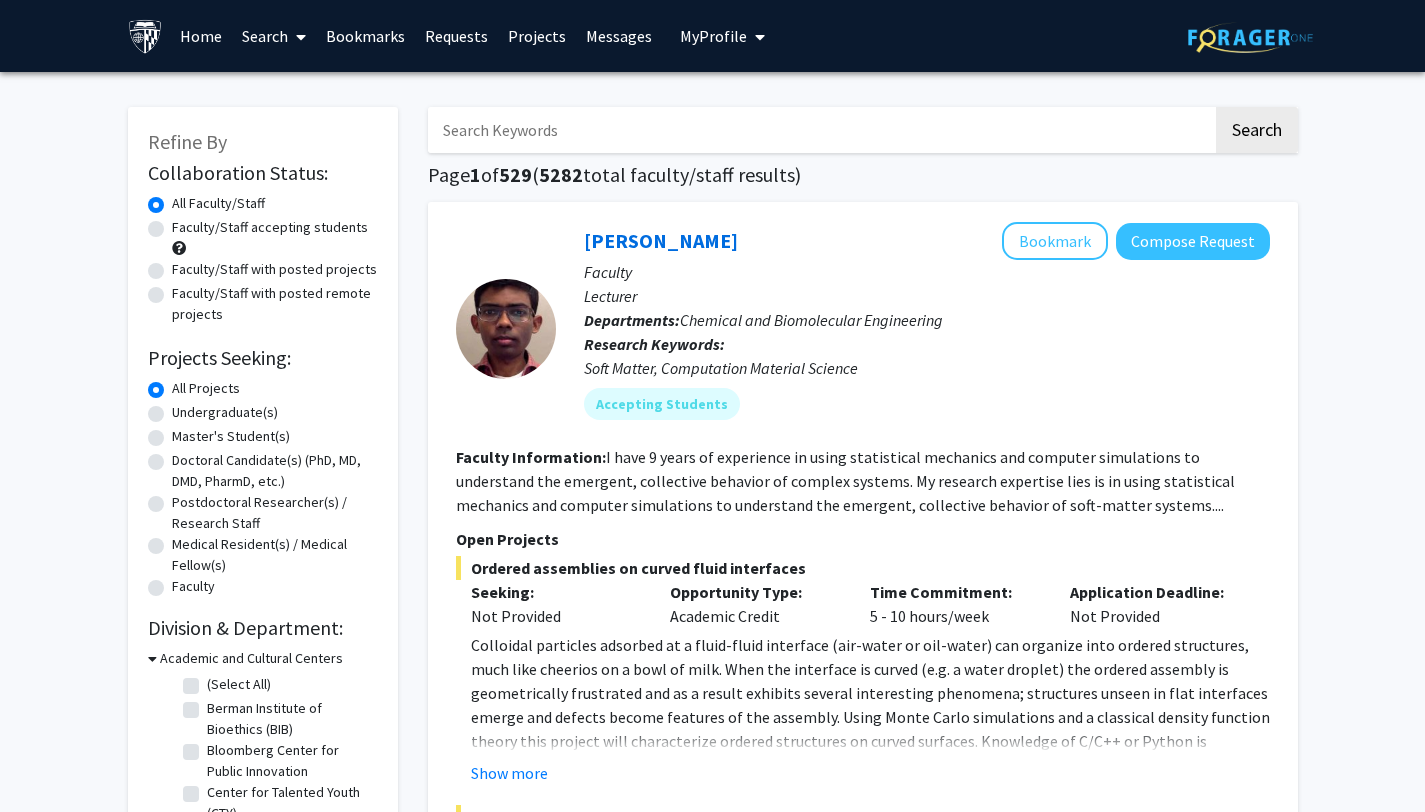 click on "Faculty/Staff with posted projects" 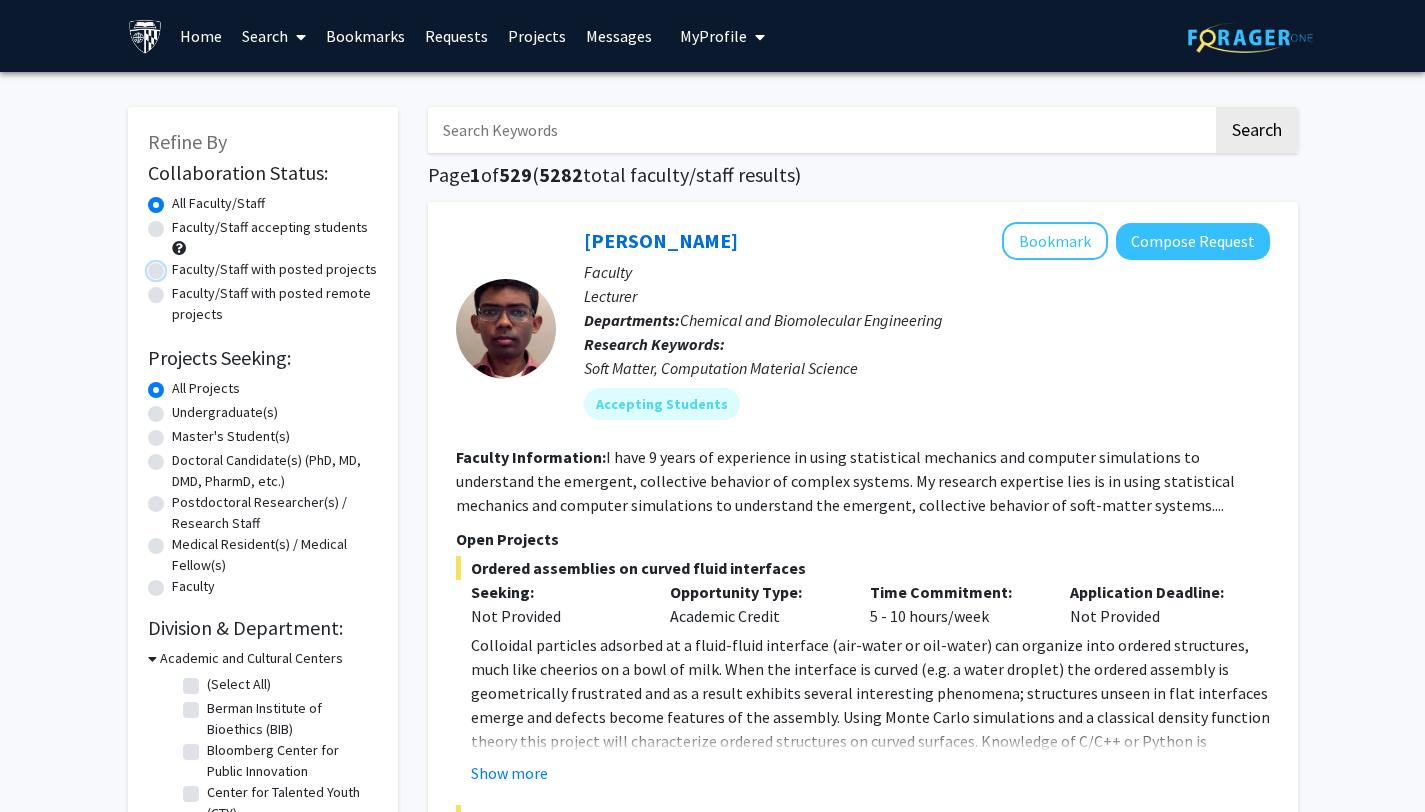 click on "Faculty/Staff with posted projects" at bounding box center (178, 265) 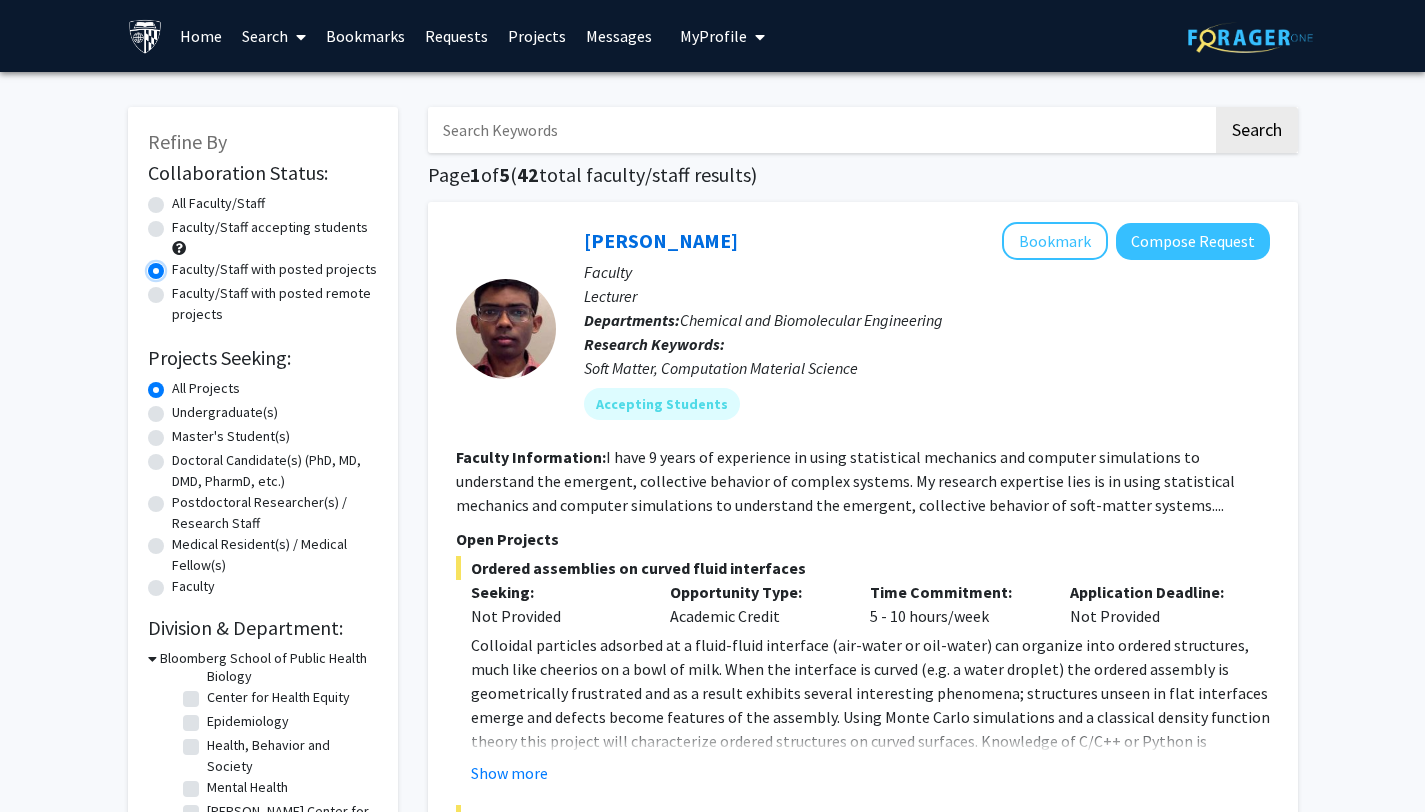 scroll, scrollTop: 74, scrollLeft: 0, axis: vertical 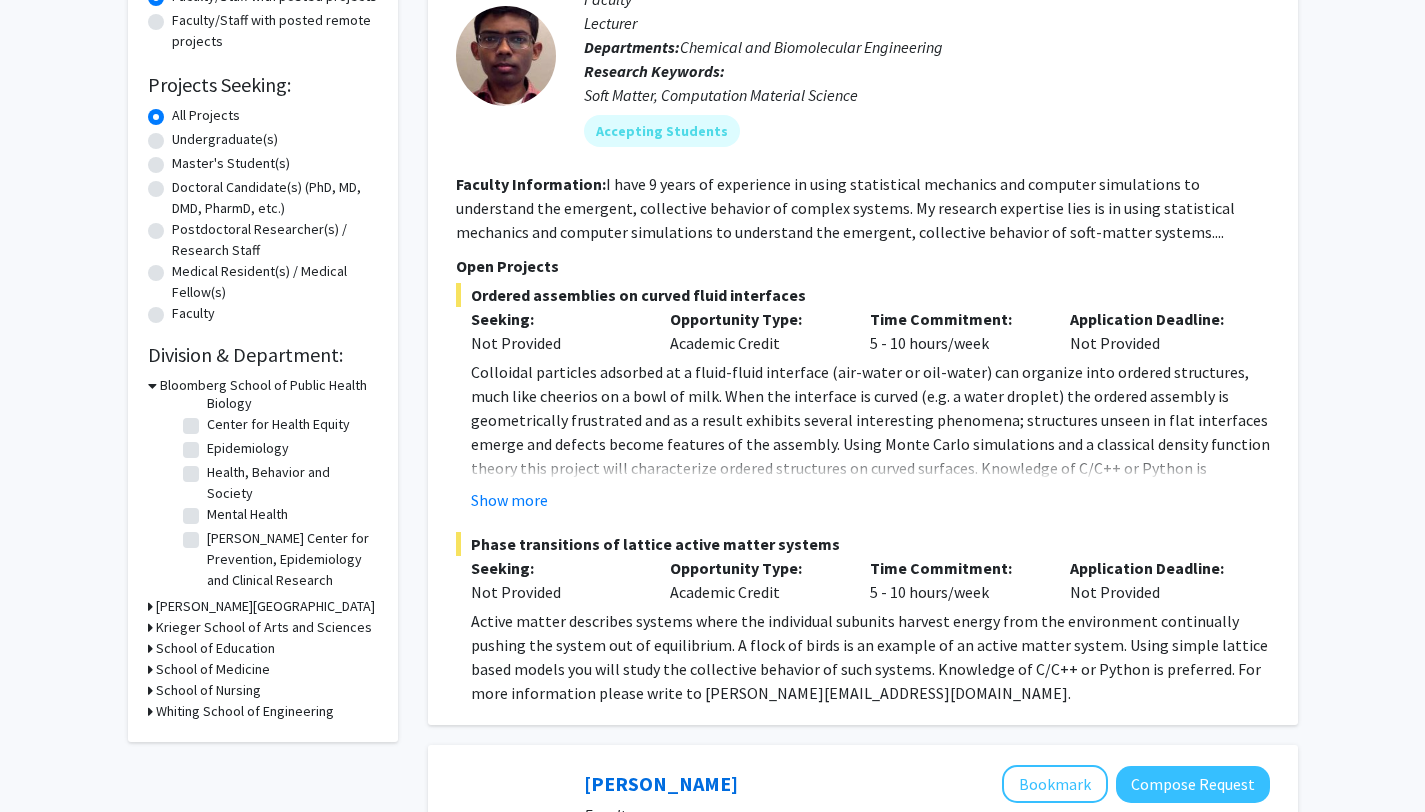 click on "School of Medicine" at bounding box center (213, 669) 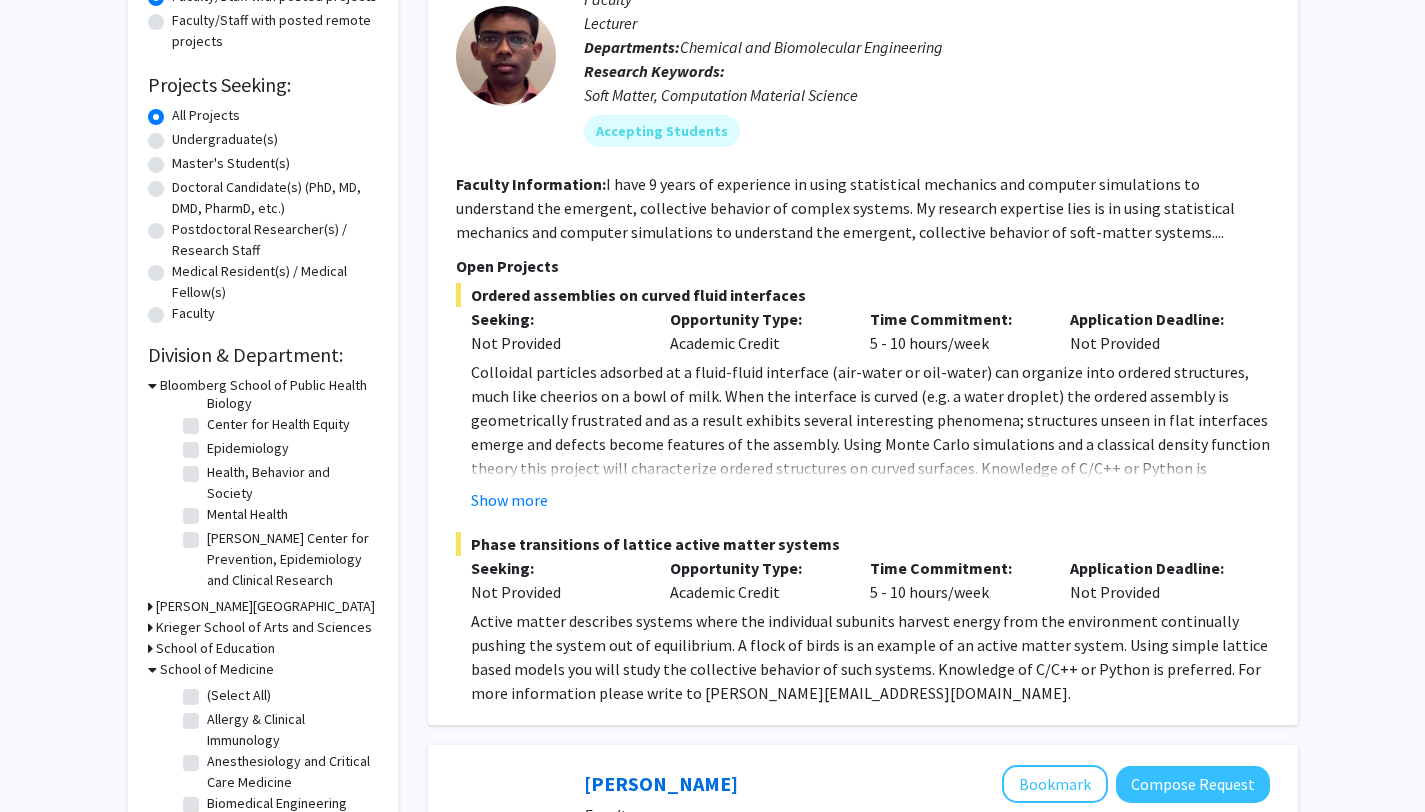 click on "(Select All)" 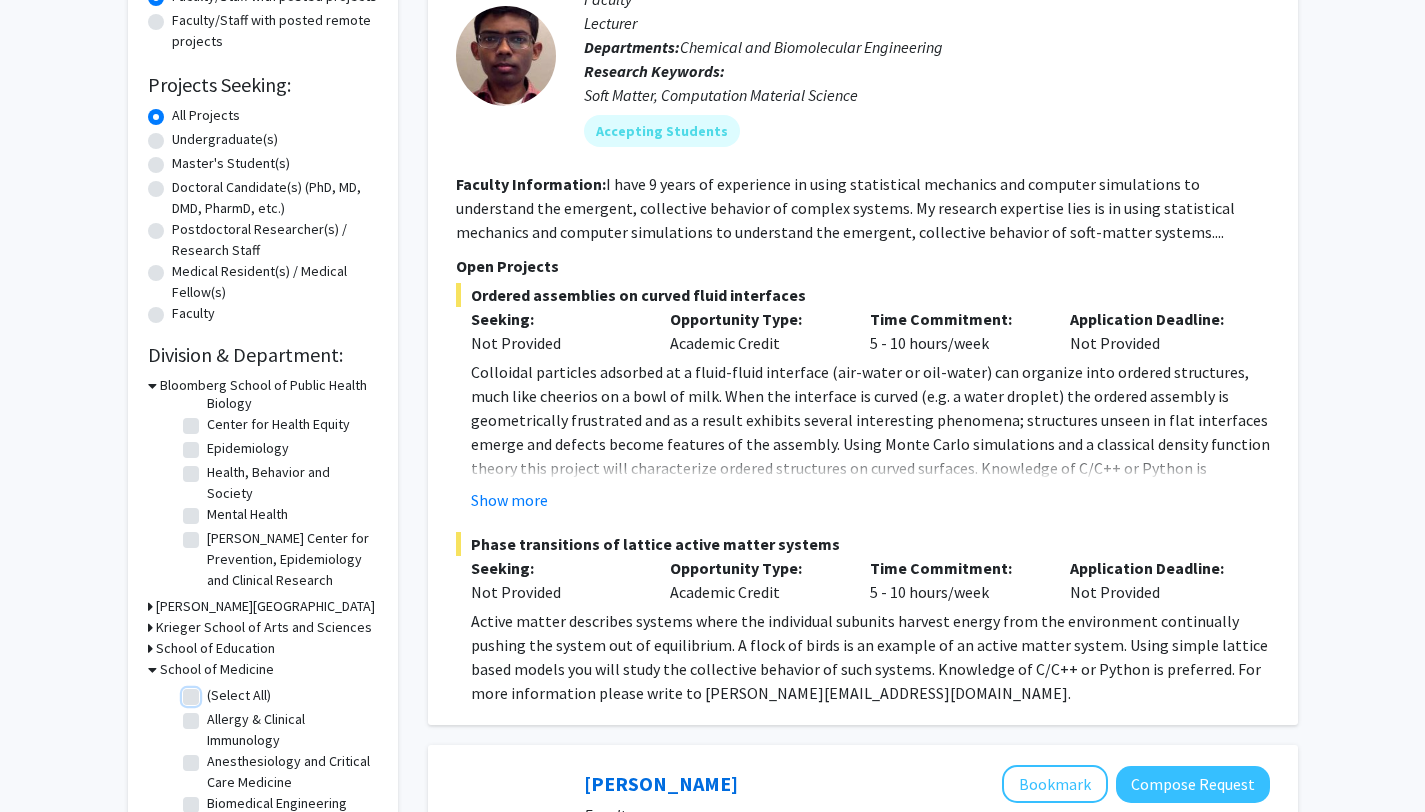 click on "(Select All)" at bounding box center (213, 691) 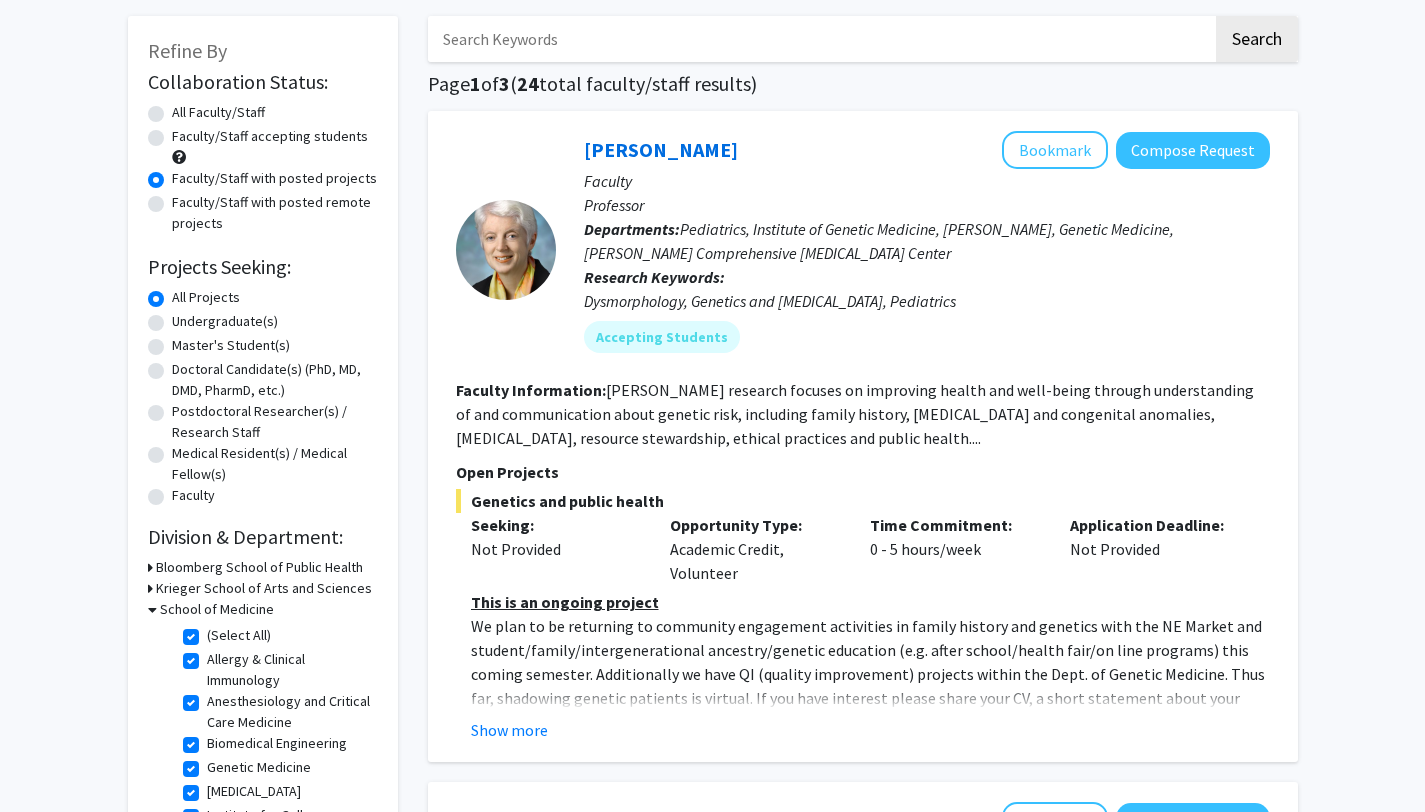 scroll, scrollTop: 106, scrollLeft: 0, axis: vertical 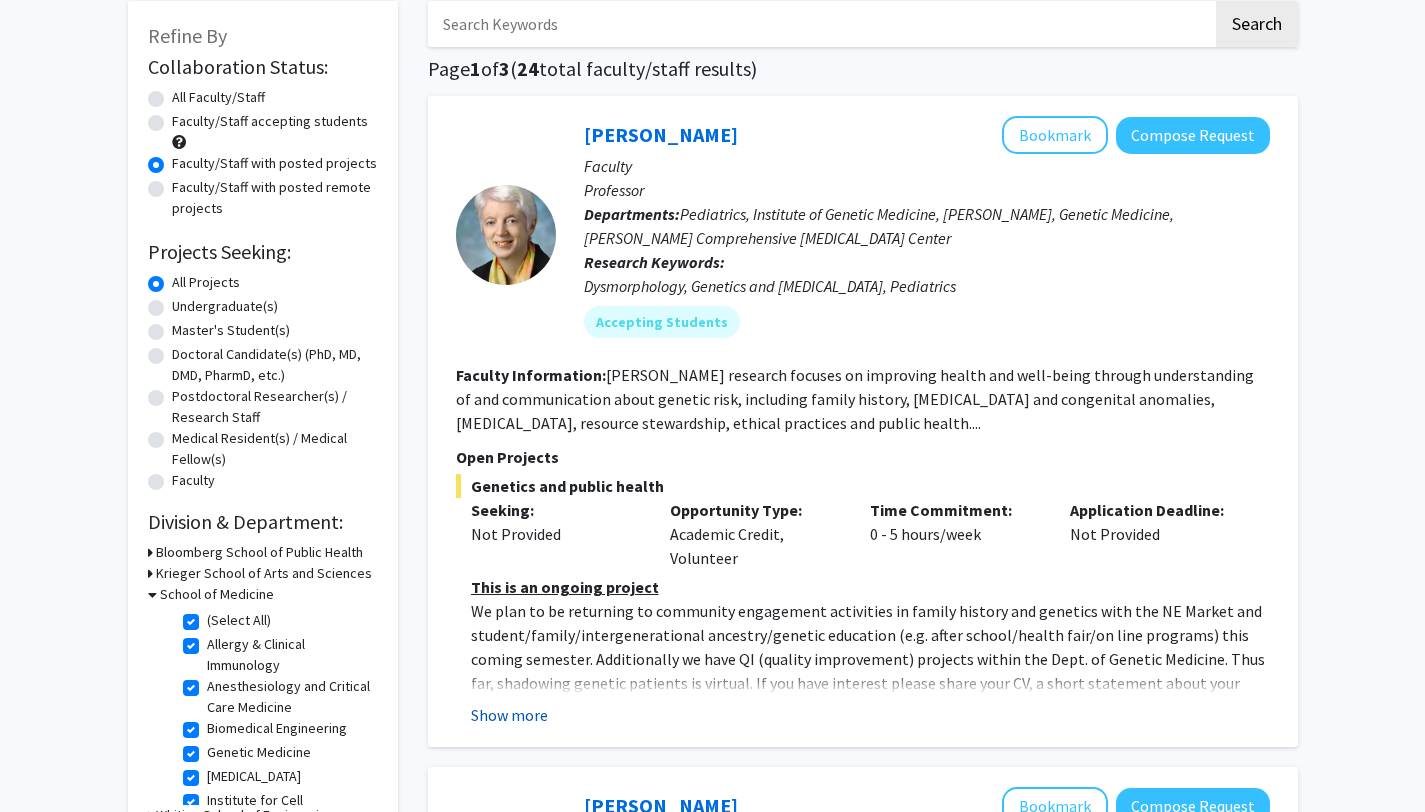 click on "Show more" 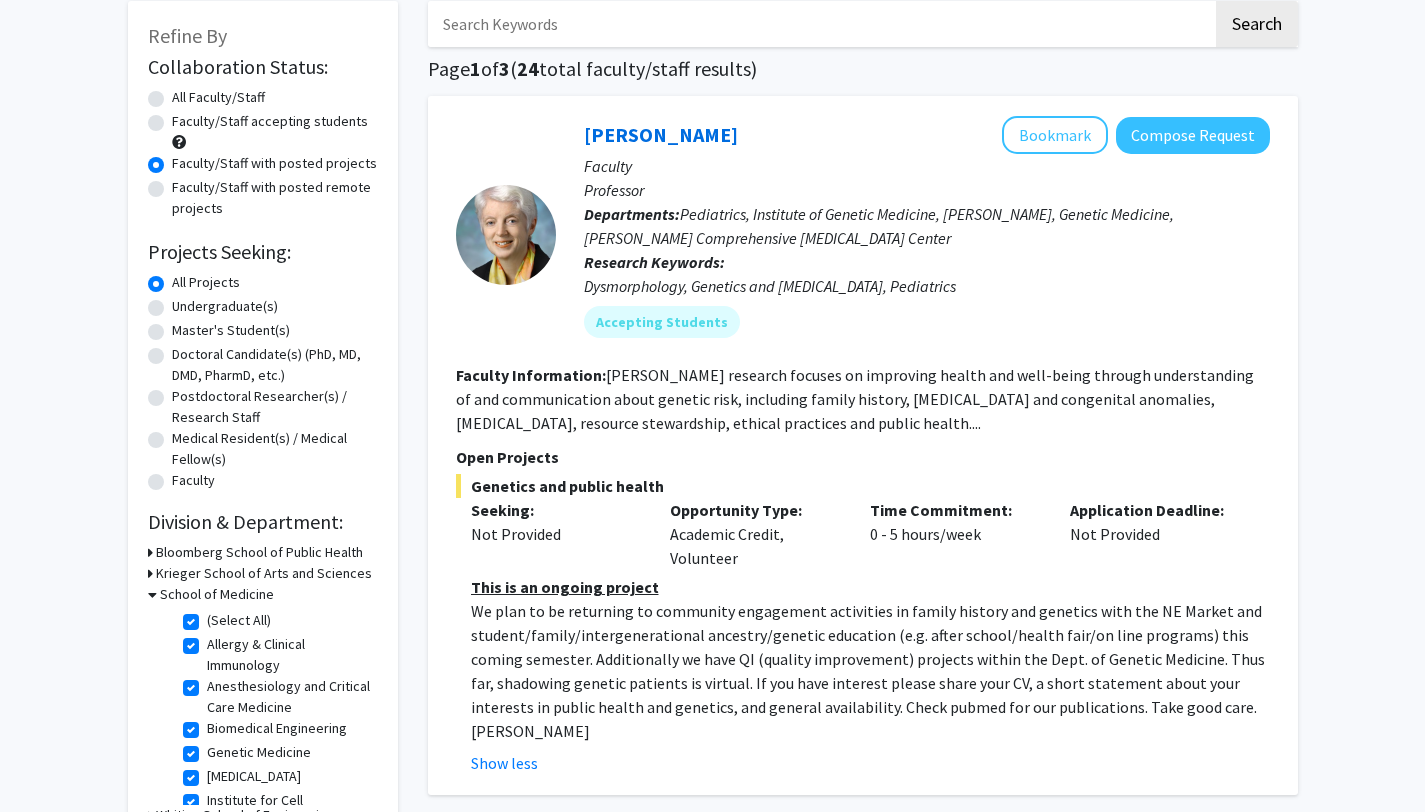 click on "[PERSON_NAME] research focuses on improving health and well-being through understanding of and communication about genetic risk, including family history, [MEDICAL_DATA] and congenital anomalies, [MEDICAL_DATA], resource stewardship, ethical practices and public health...." 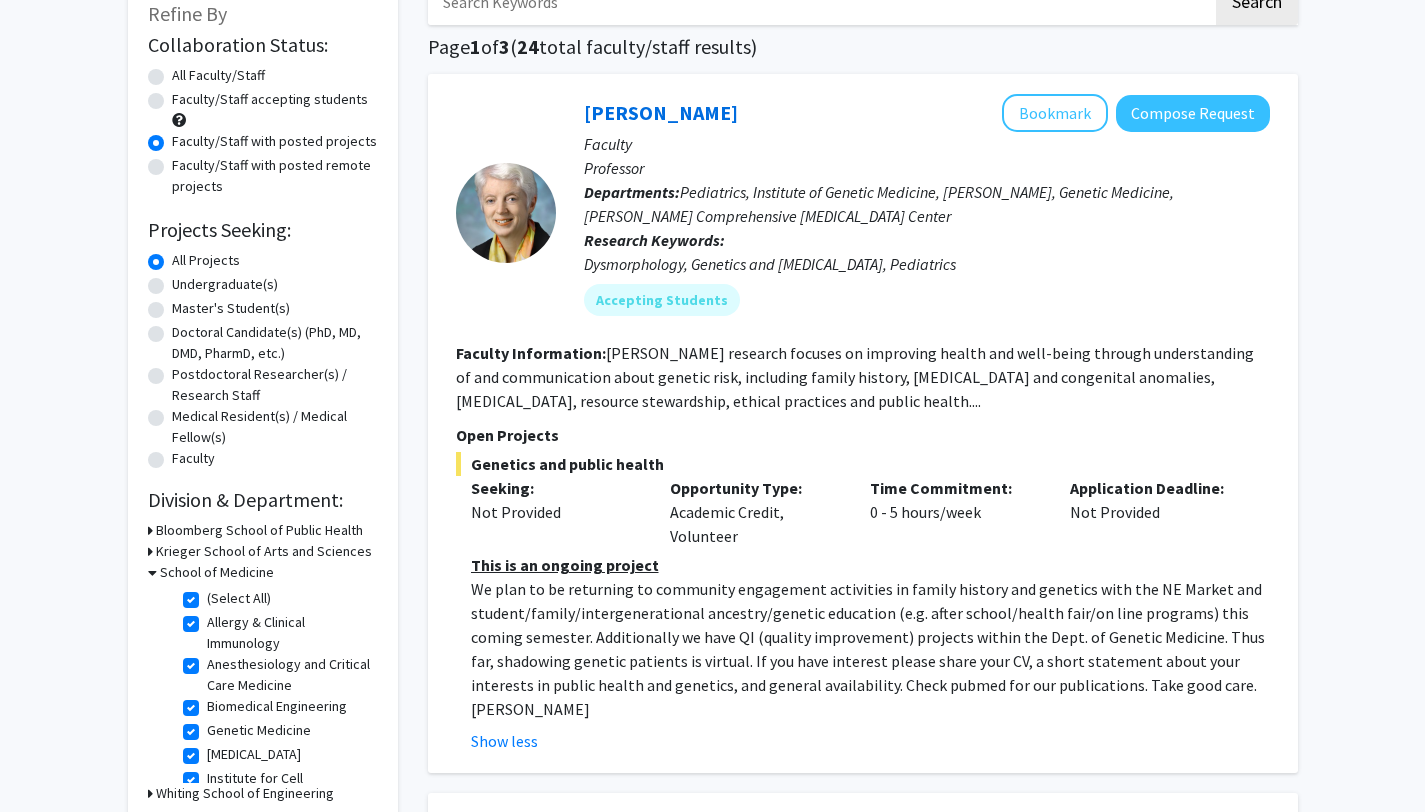 scroll, scrollTop: 135, scrollLeft: 0, axis: vertical 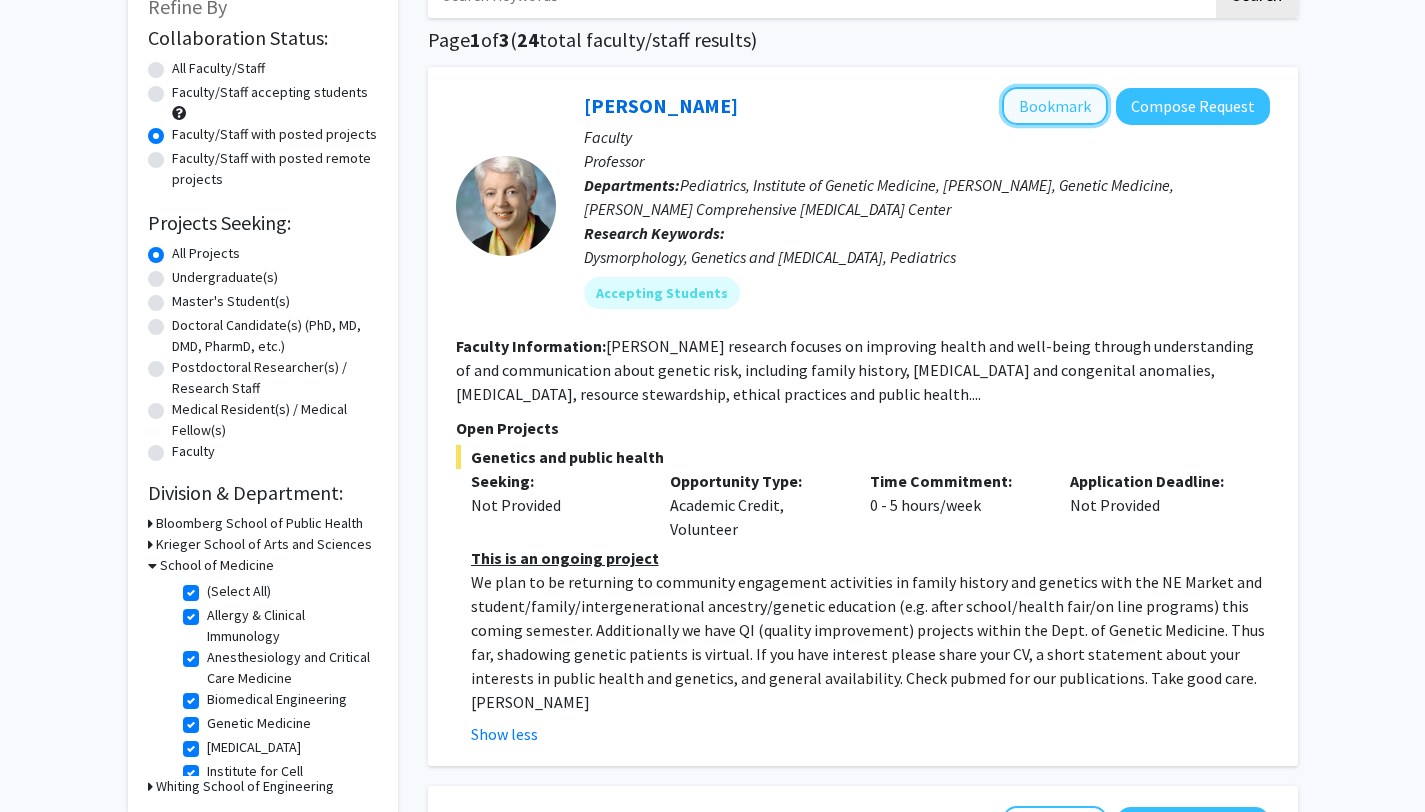 click on "Bookmark" 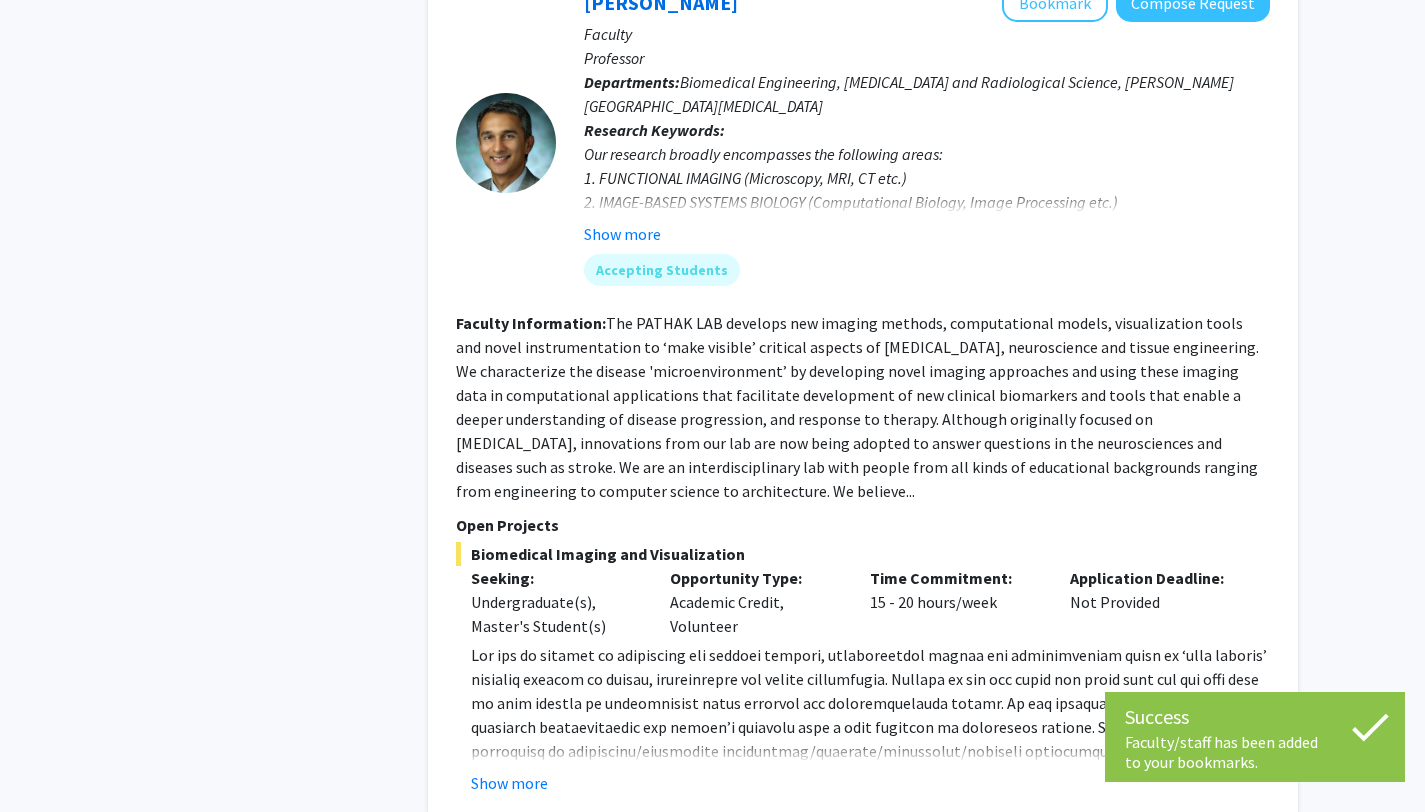 scroll, scrollTop: 969, scrollLeft: 0, axis: vertical 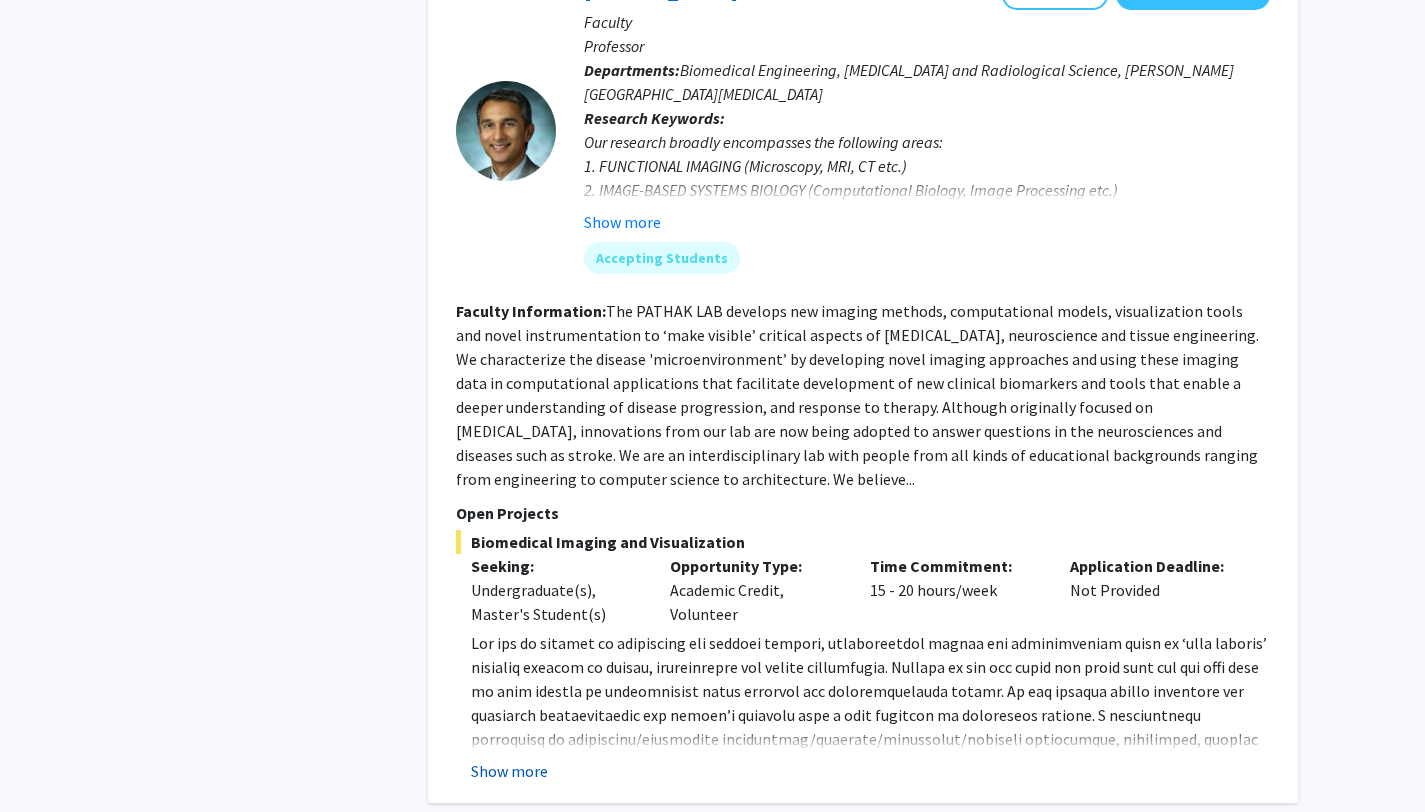 click on "Show more" 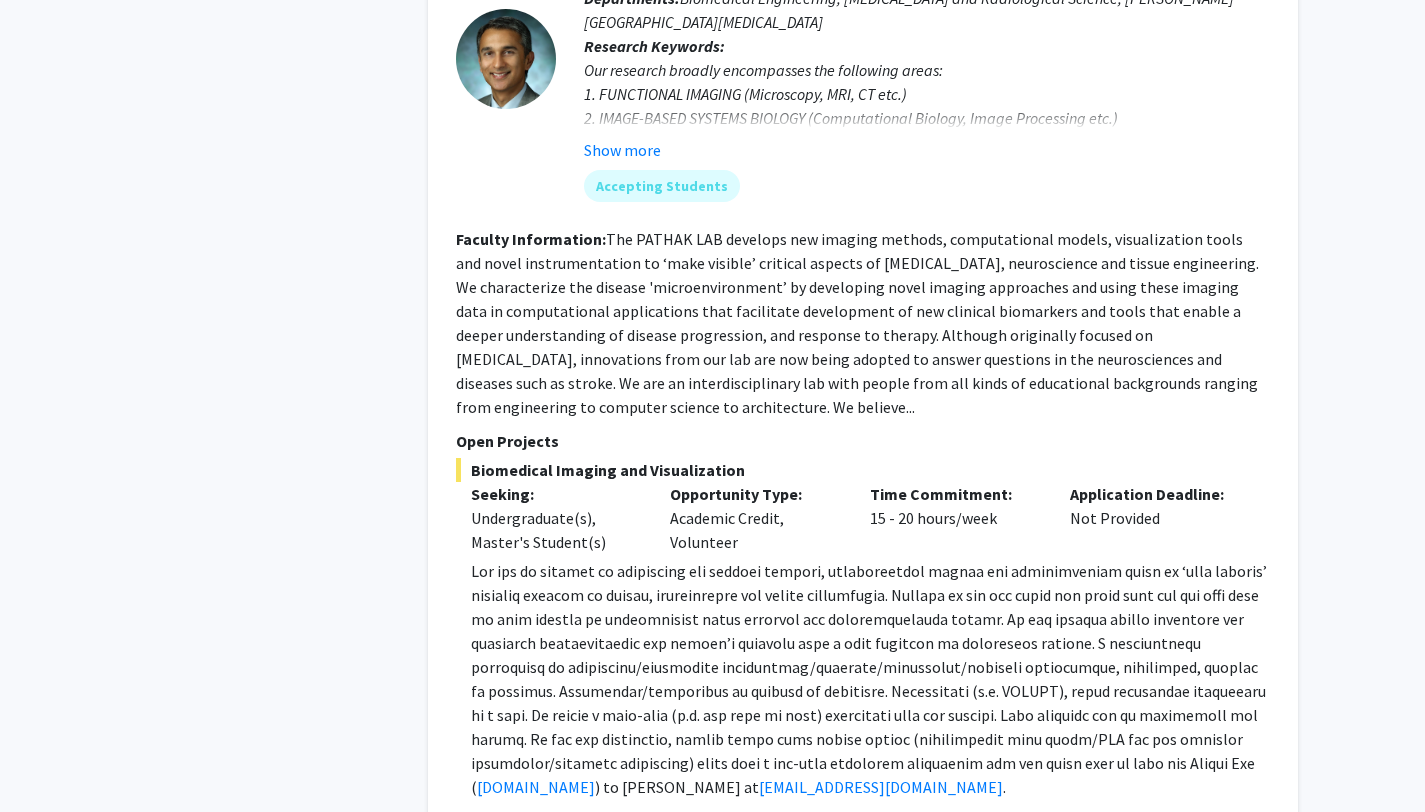 scroll, scrollTop: 1045, scrollLeft: 0, axis: vertical 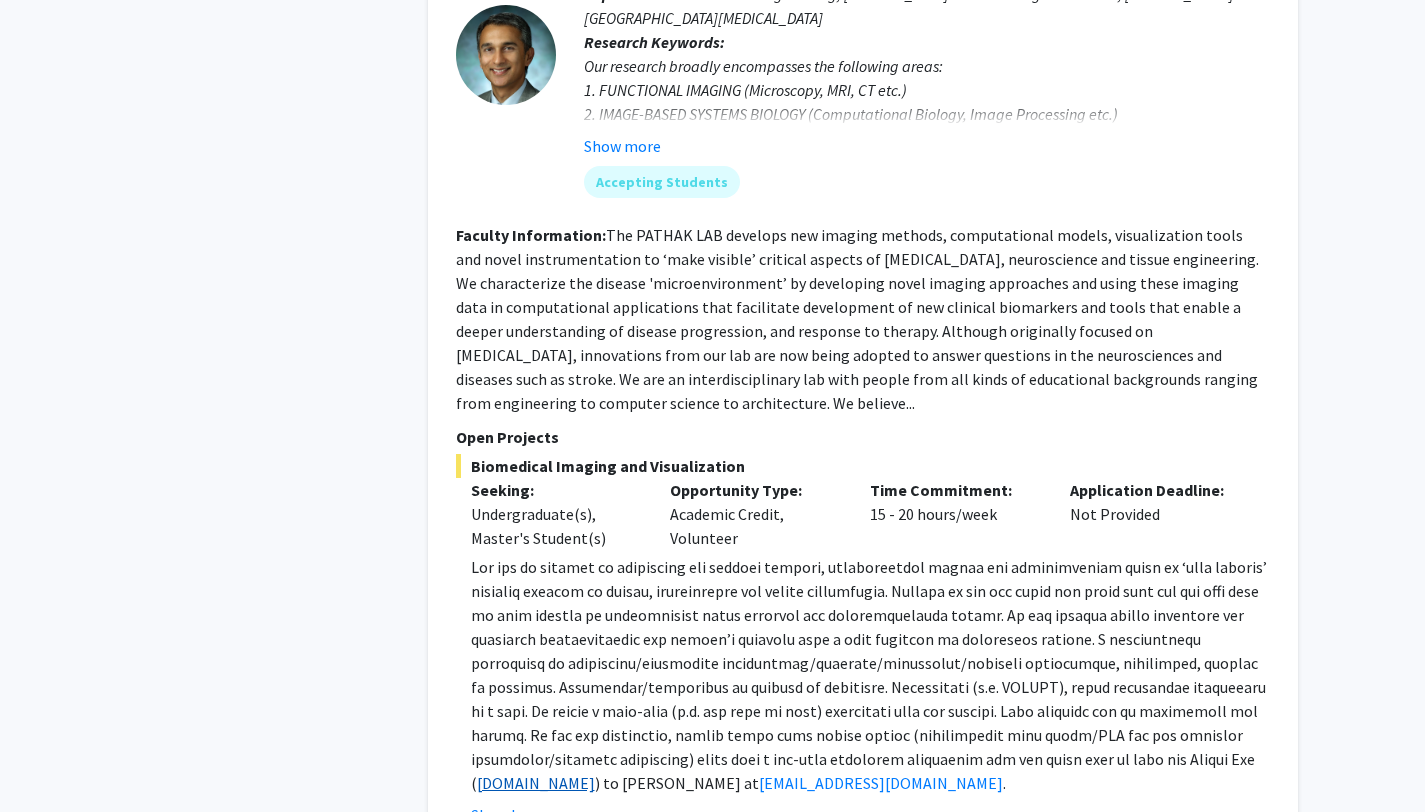 click on "[DOMAIN_NAME]" 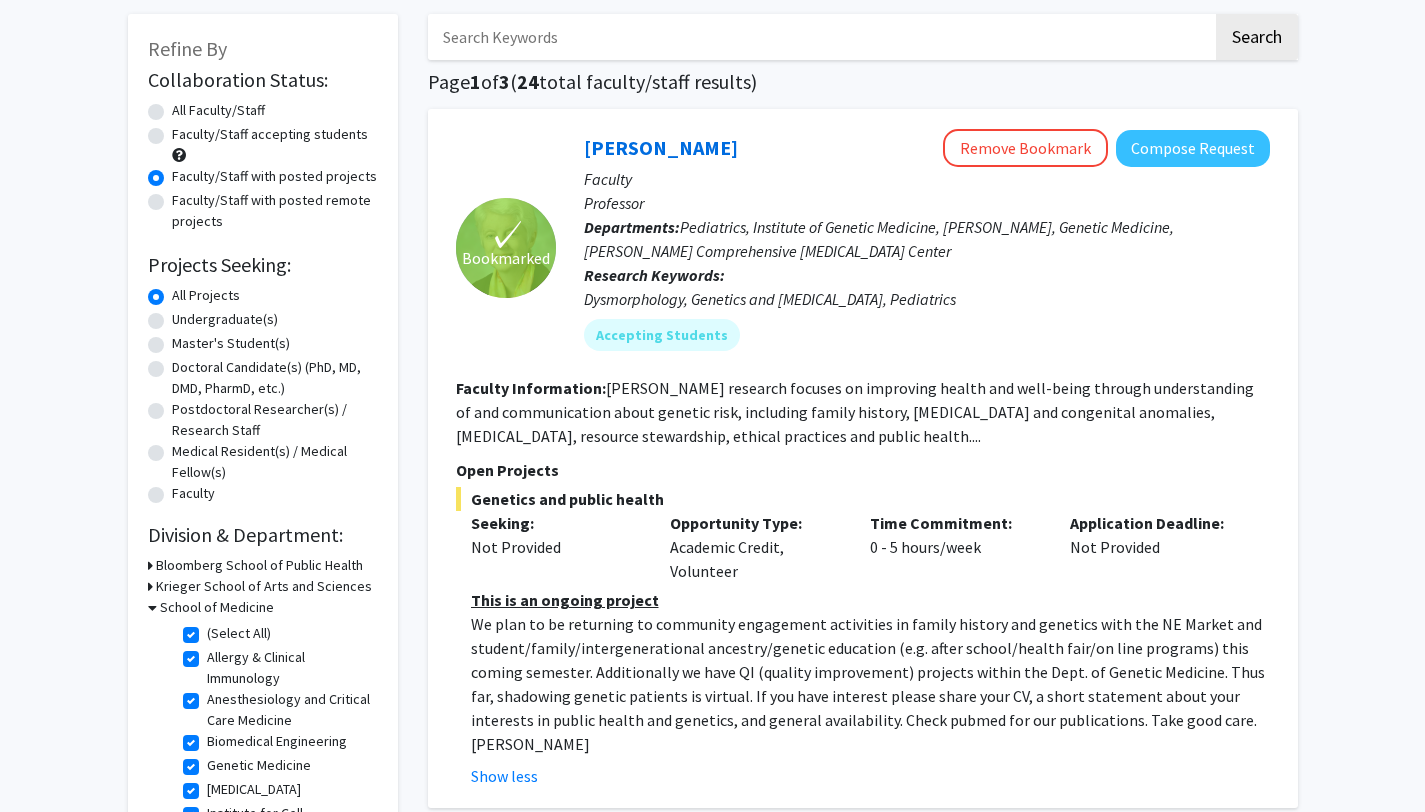 scroll, scrollTop: 0, scrollLeft: 0, axis: both 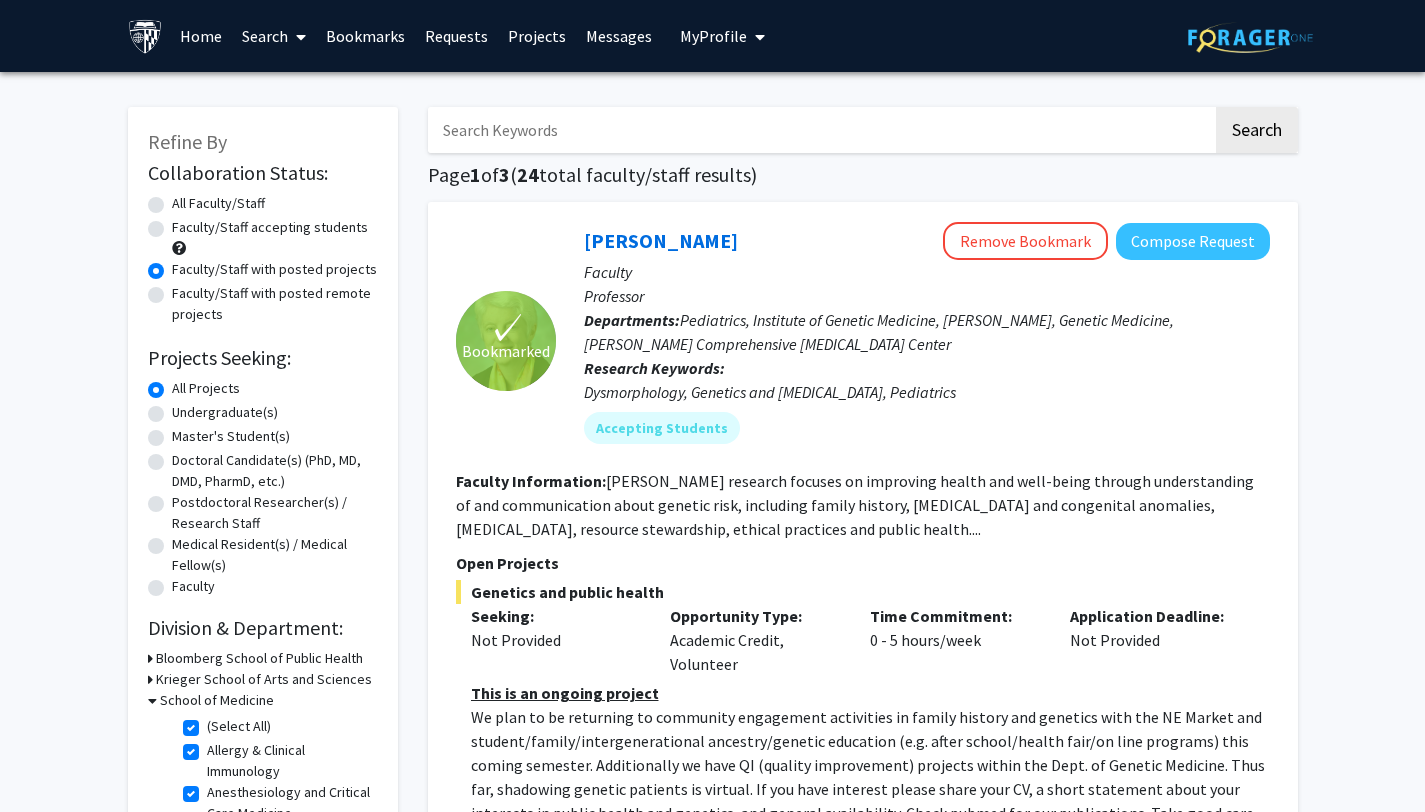 click on "All Faculty/Staff" 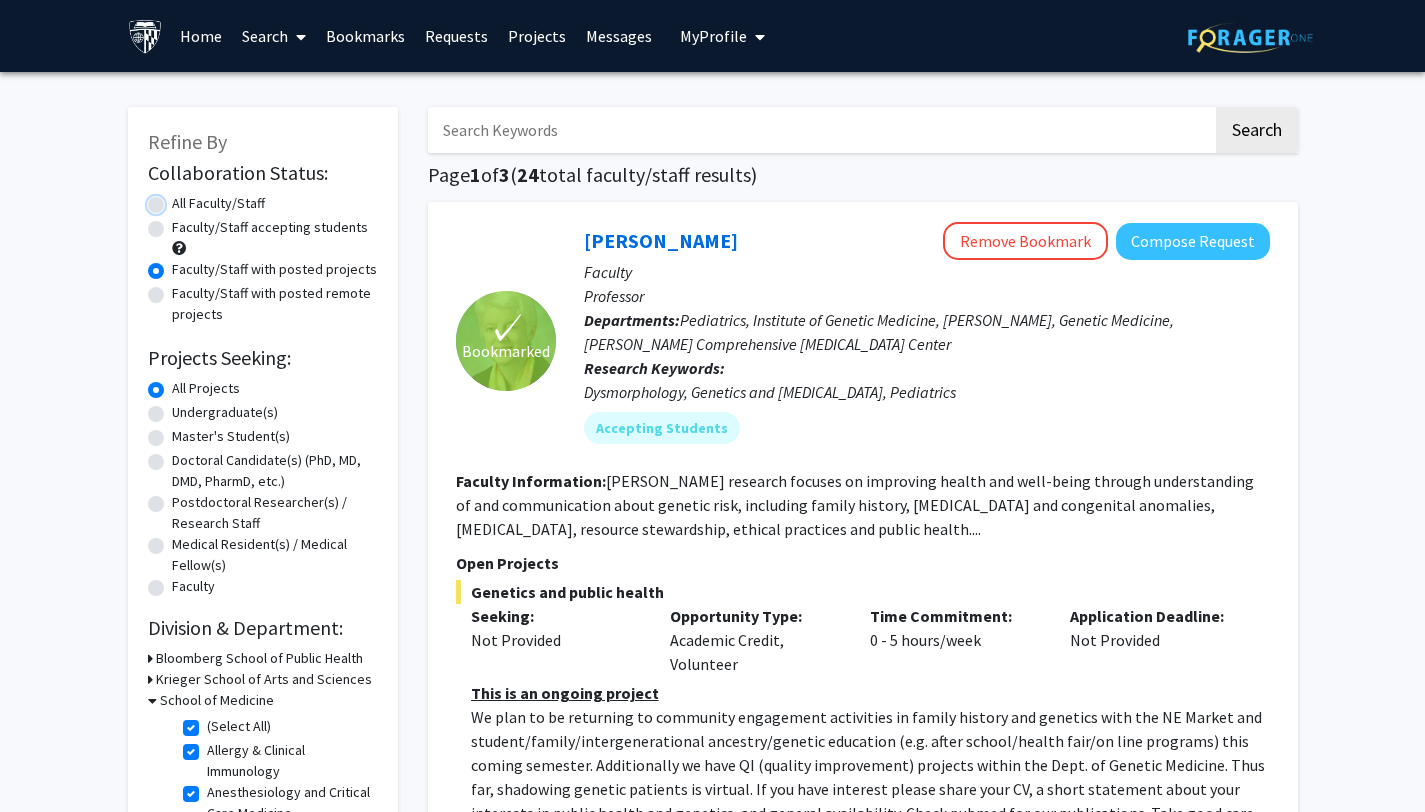 click on "All Faculty/Staff" at bounding box center [178, 199] 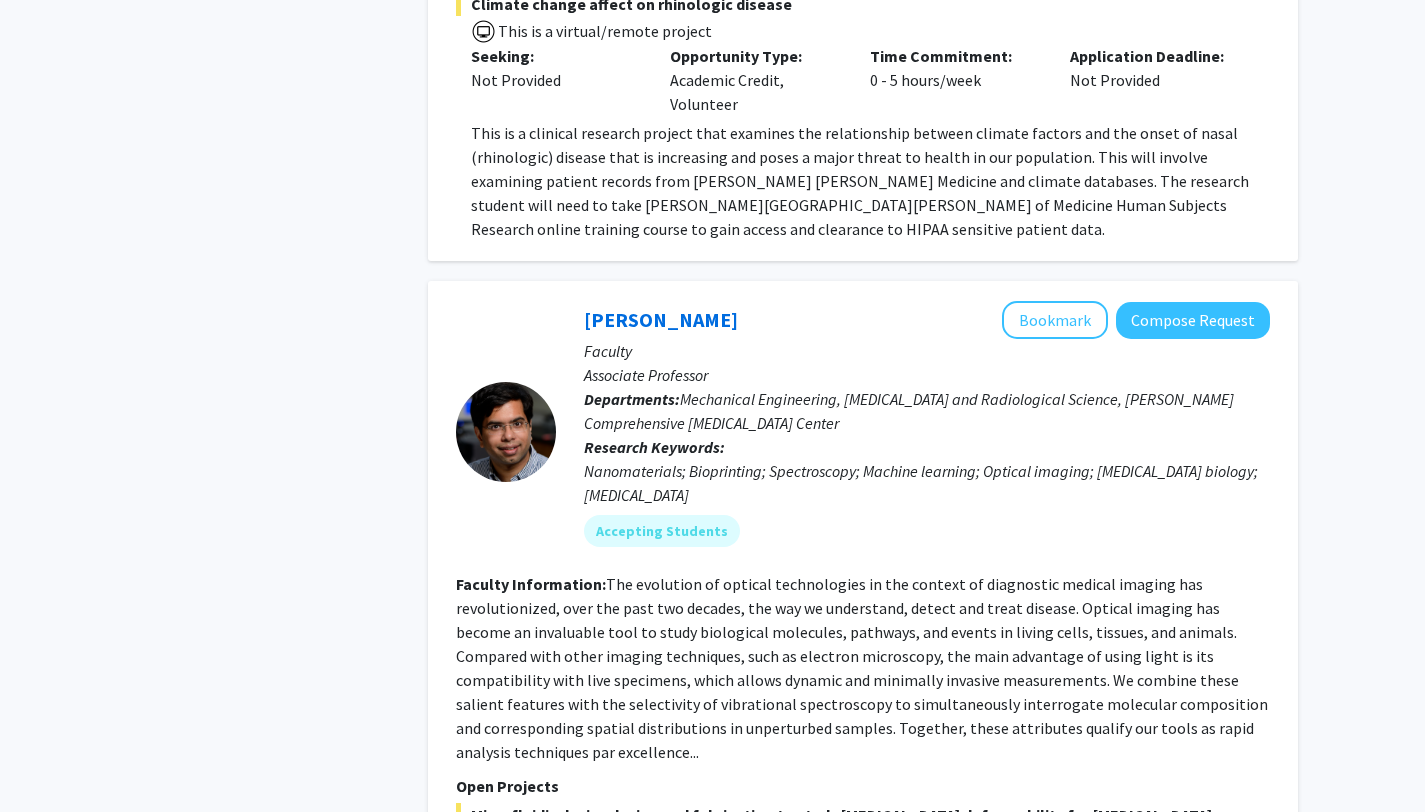 scroll, scrollTop: 5833, scrollLeft: 0, axis: vertical 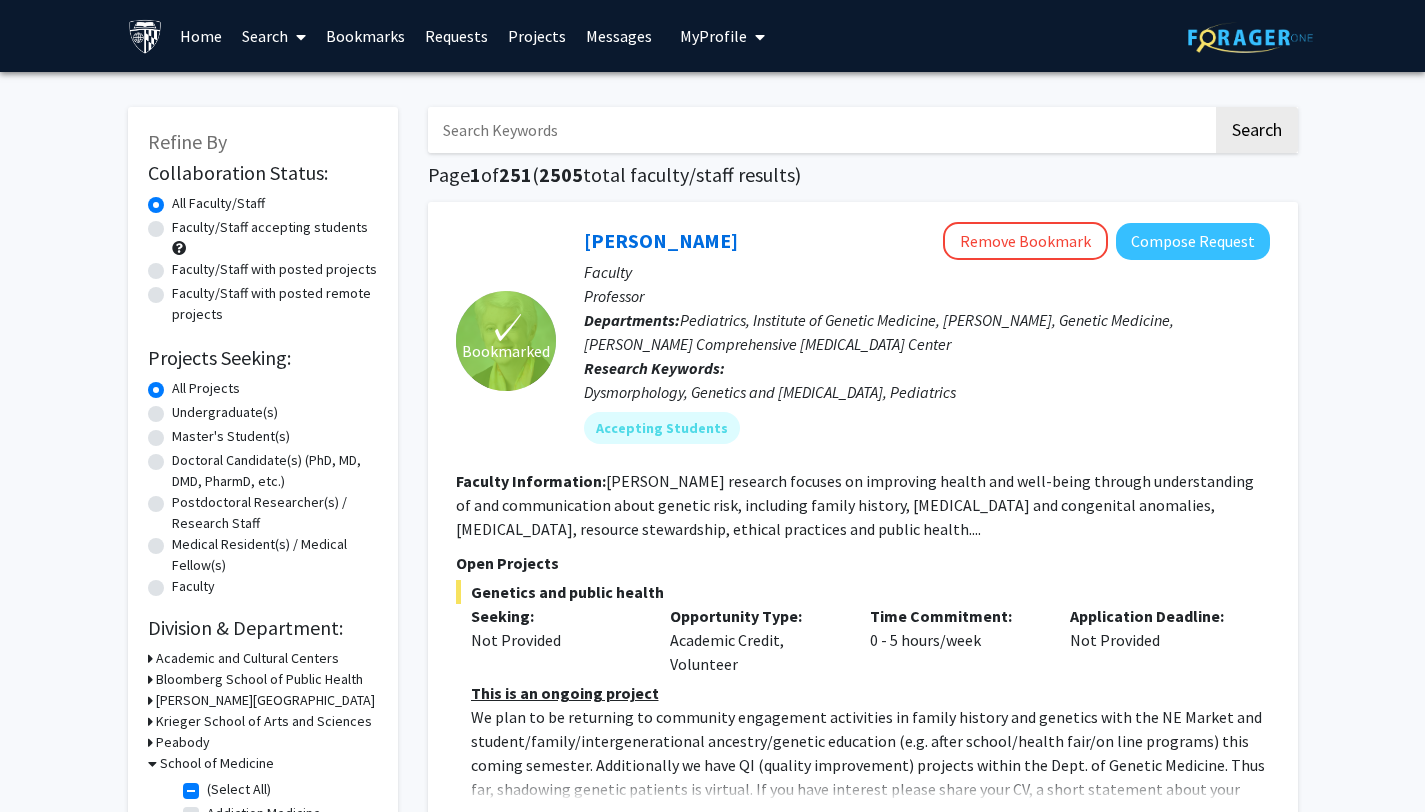 click at bounding box center (820, 130) 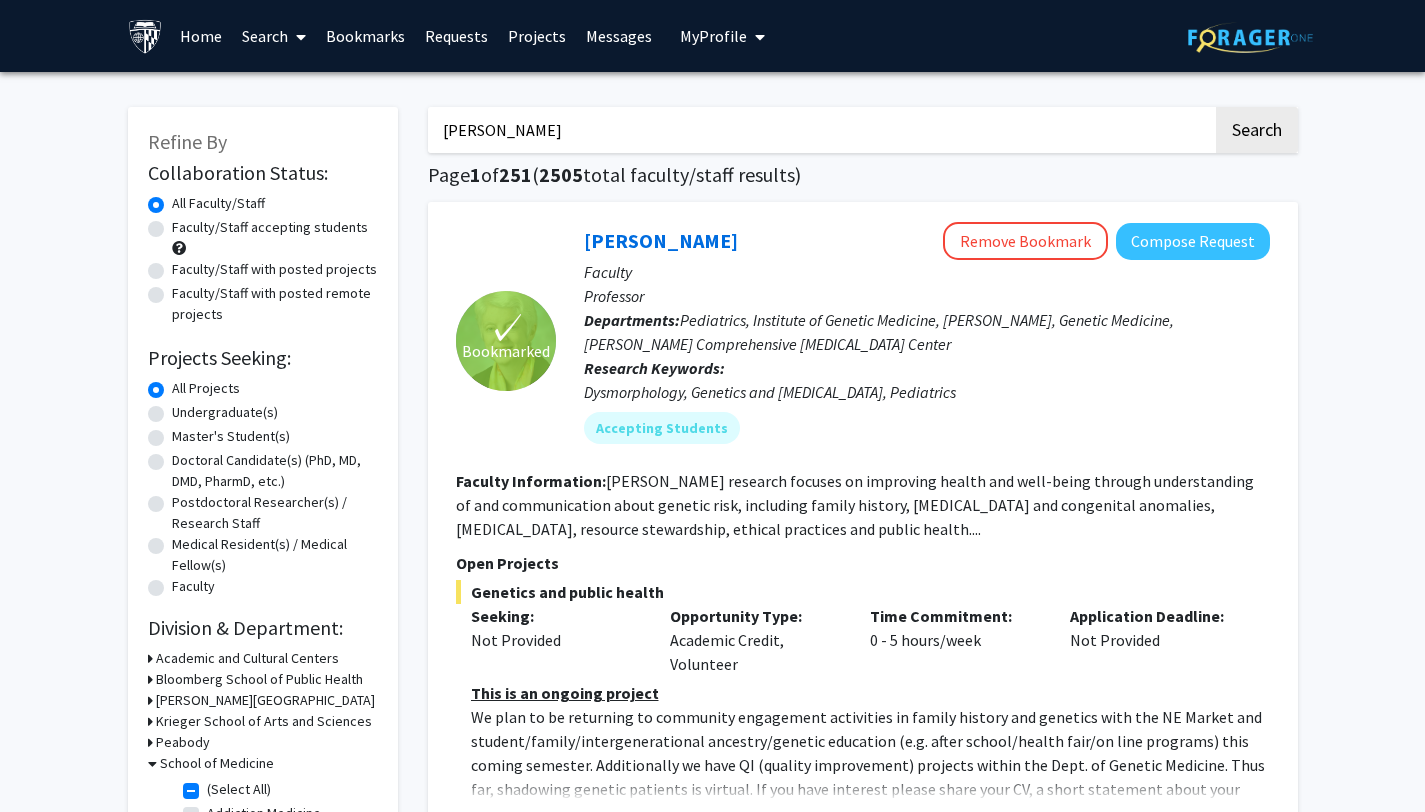 click on "Search" 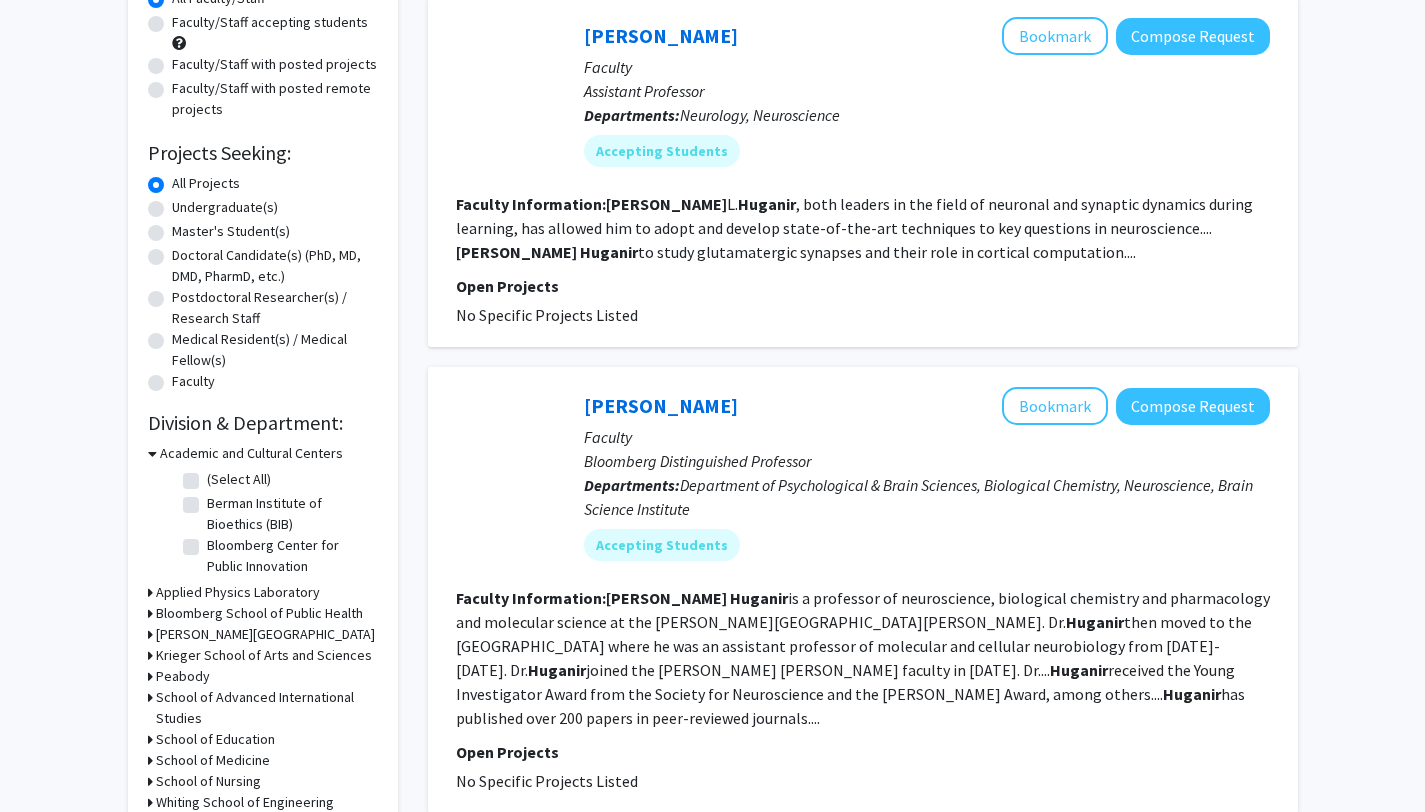 scroll, scrollTop: 250, scrollLeft: 0, axis: vertical 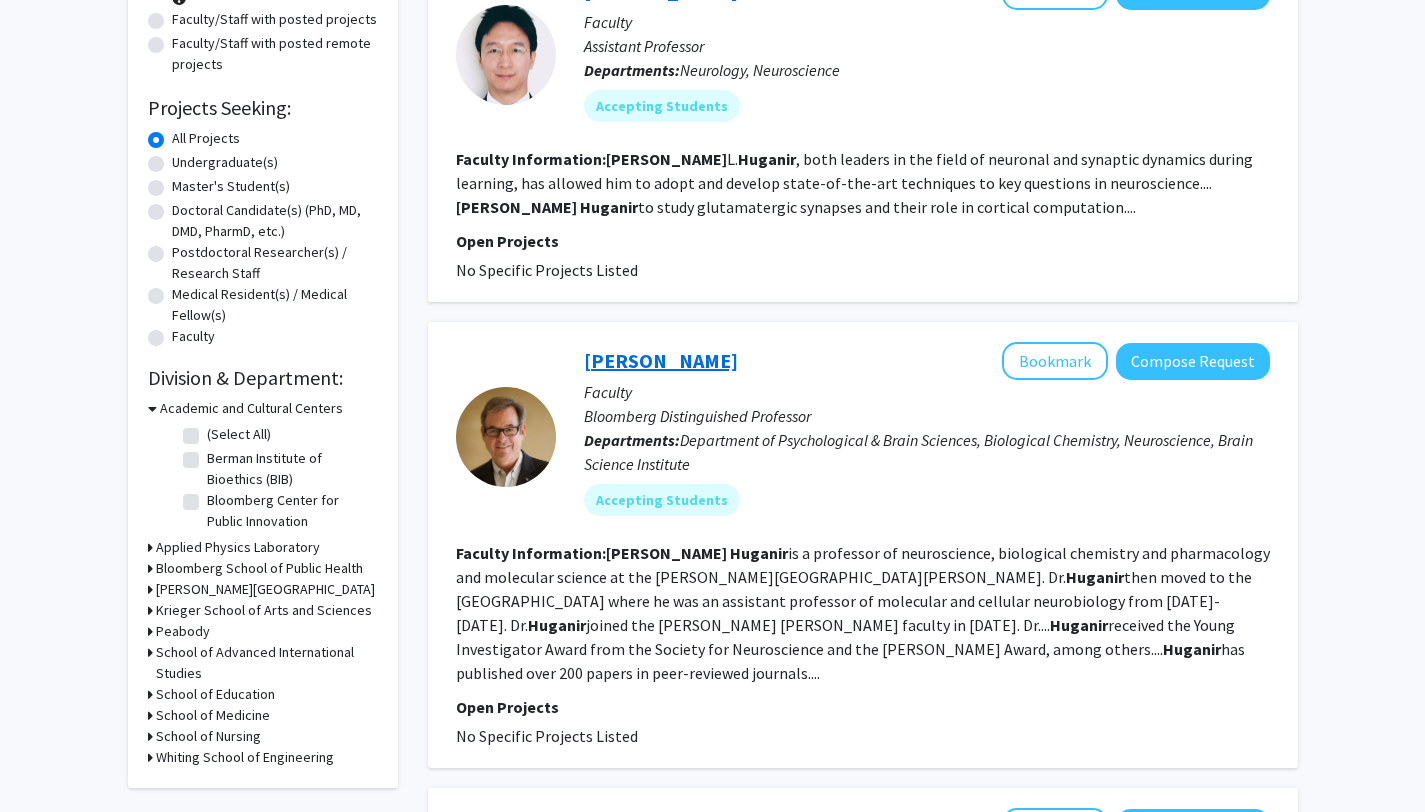 click on "[PERSON_NAME]" 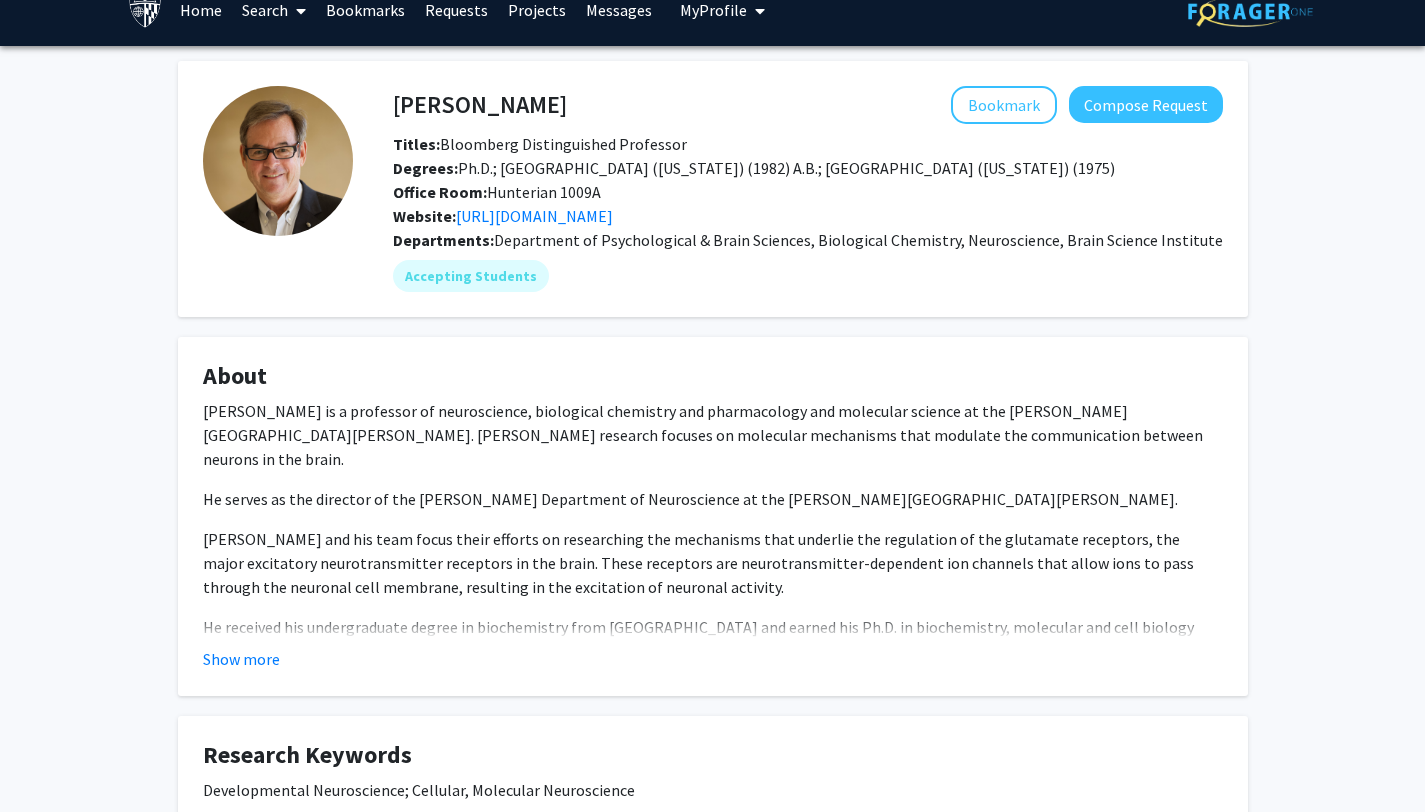 scroll, scrollTop: 0, scrollLeft: 0, axis: both 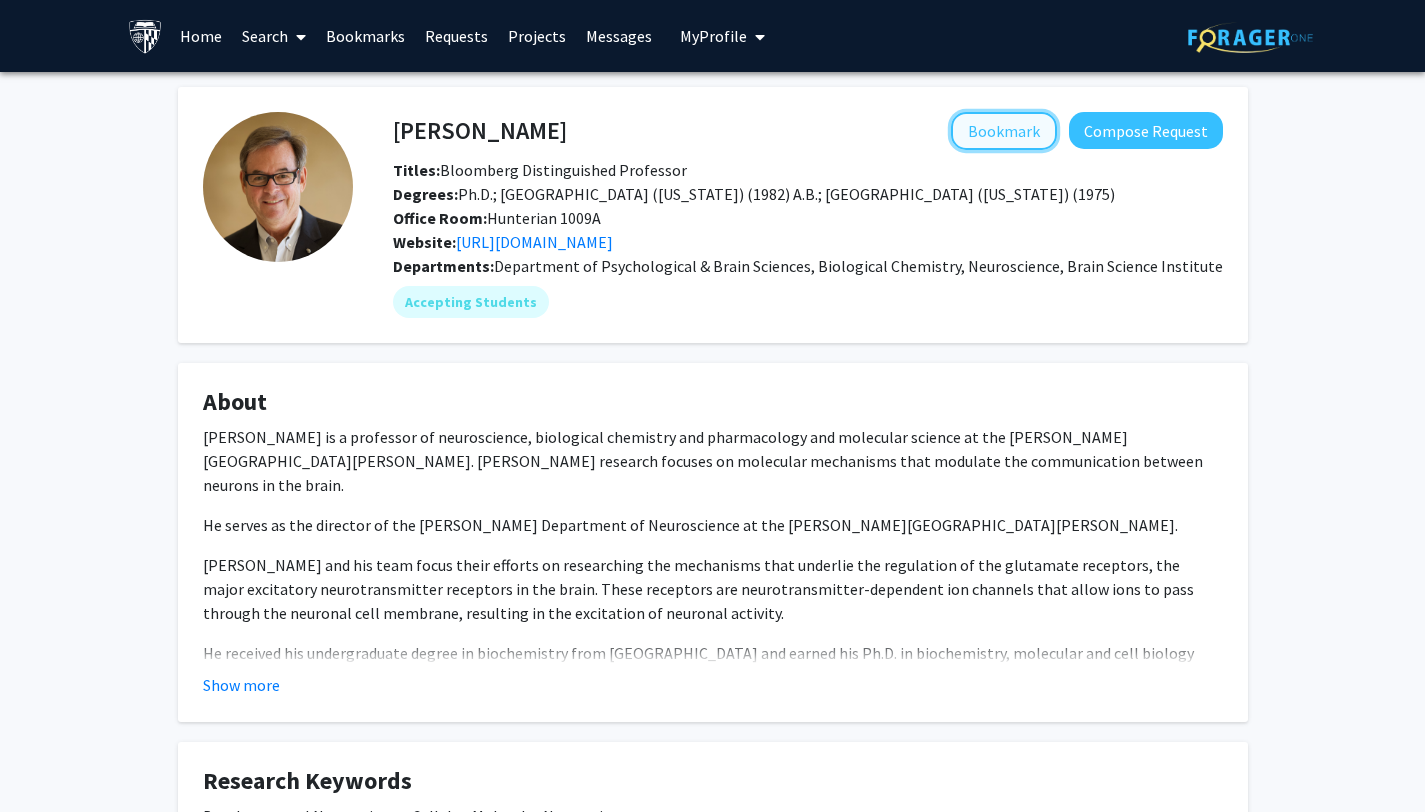 click on "Bookmark" 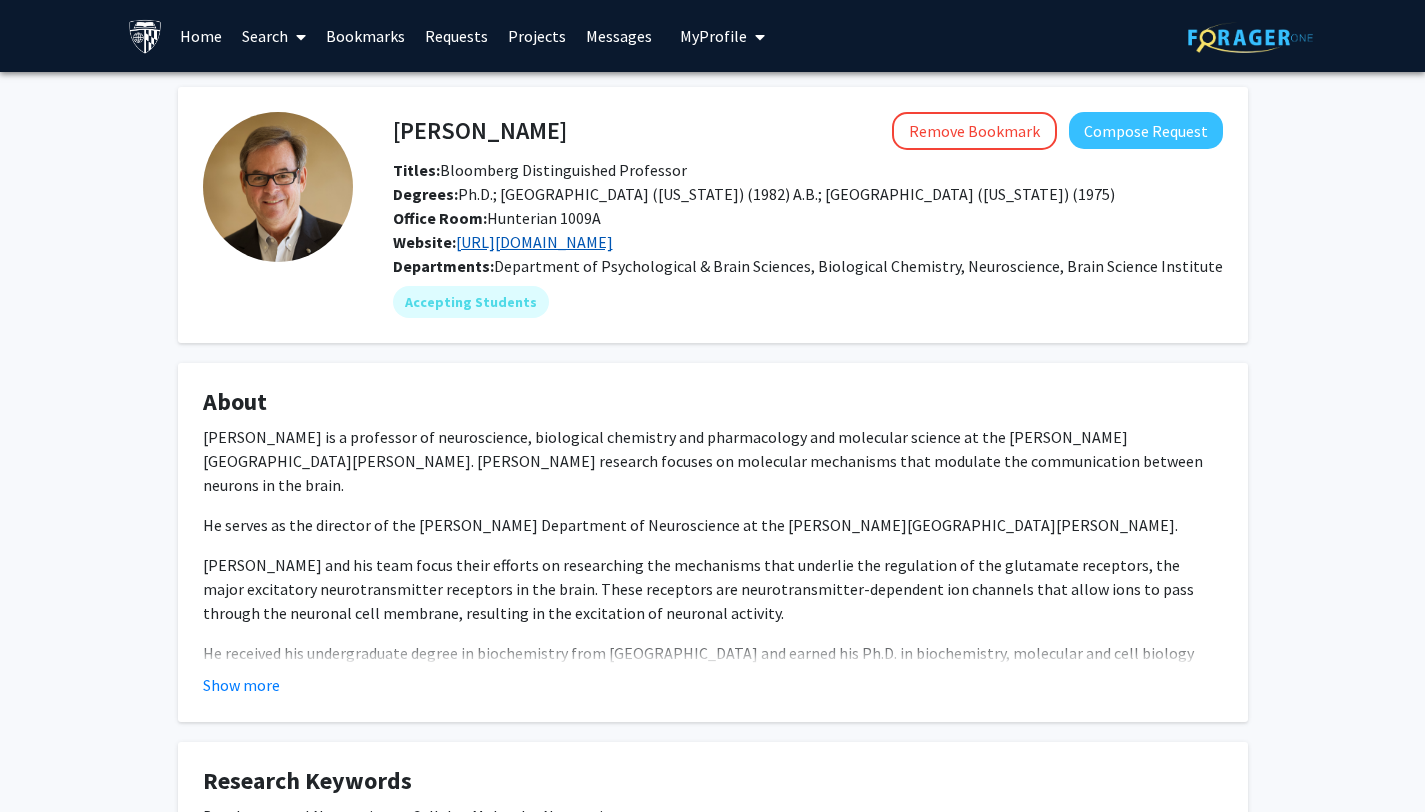 click on "http://neuroscience.bs.jhmi.edu/huganir/" 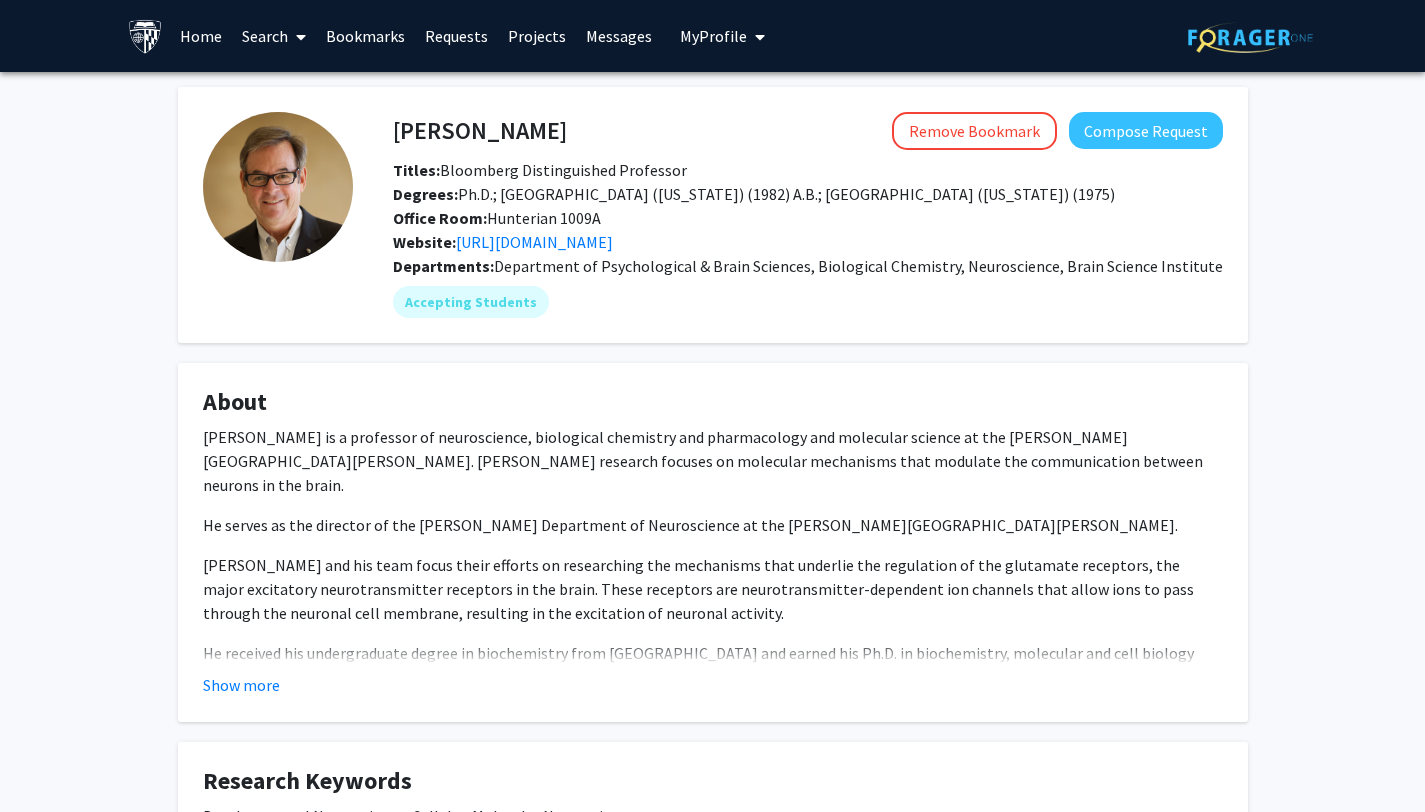 click on "Home" at bounding box center [201, 36] 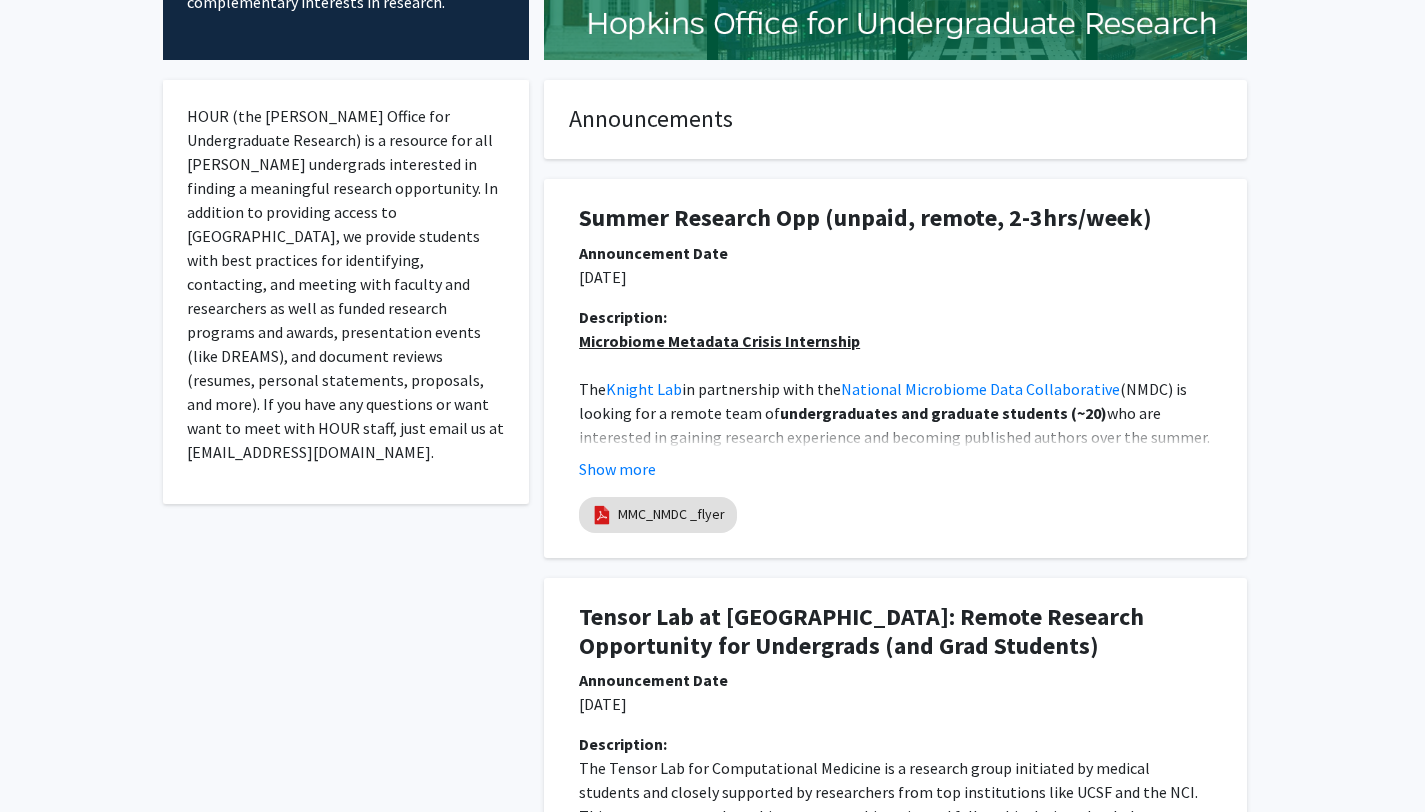 scroll, scrollTop: 0, scrollLeft: 0, axis: both 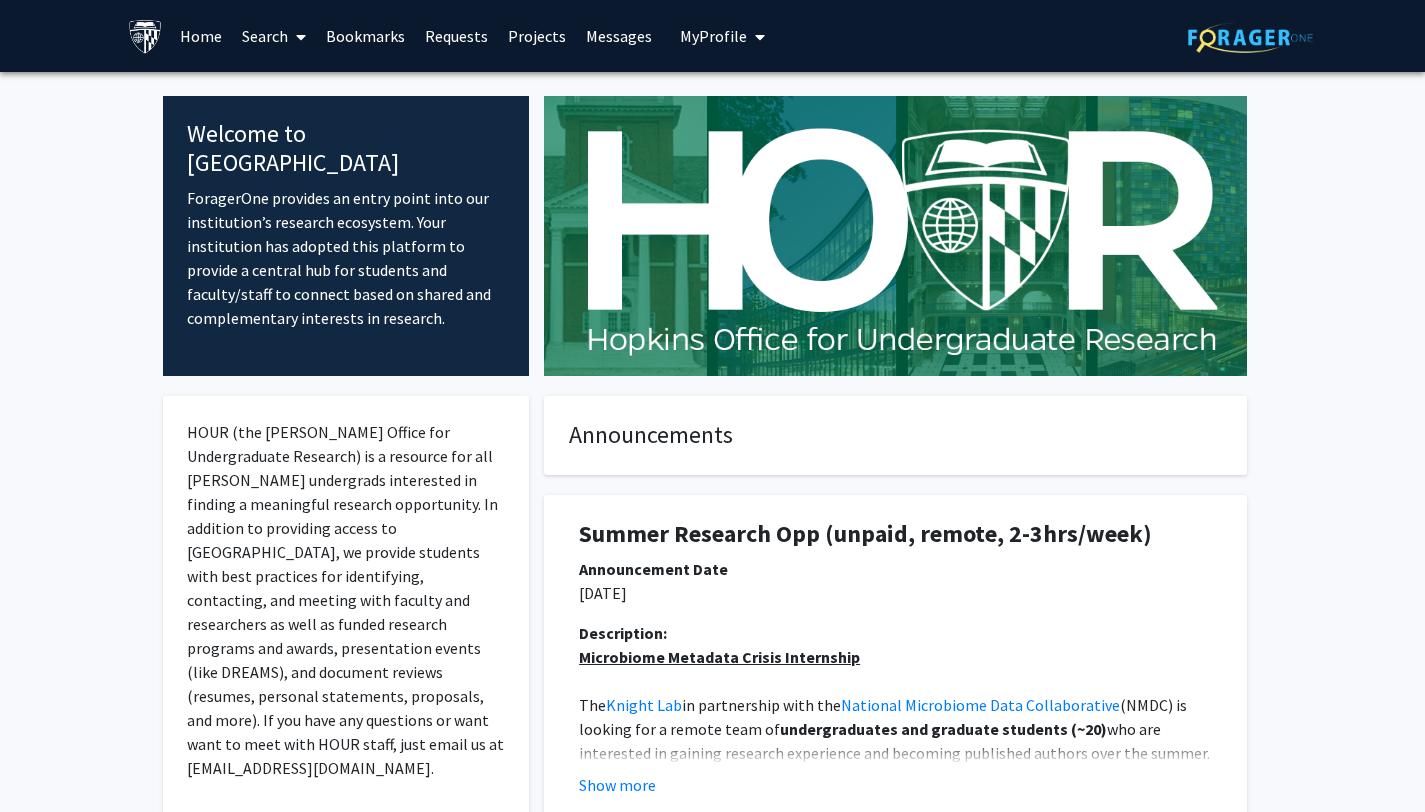 click on "Search" at bounding box center (274, 36) 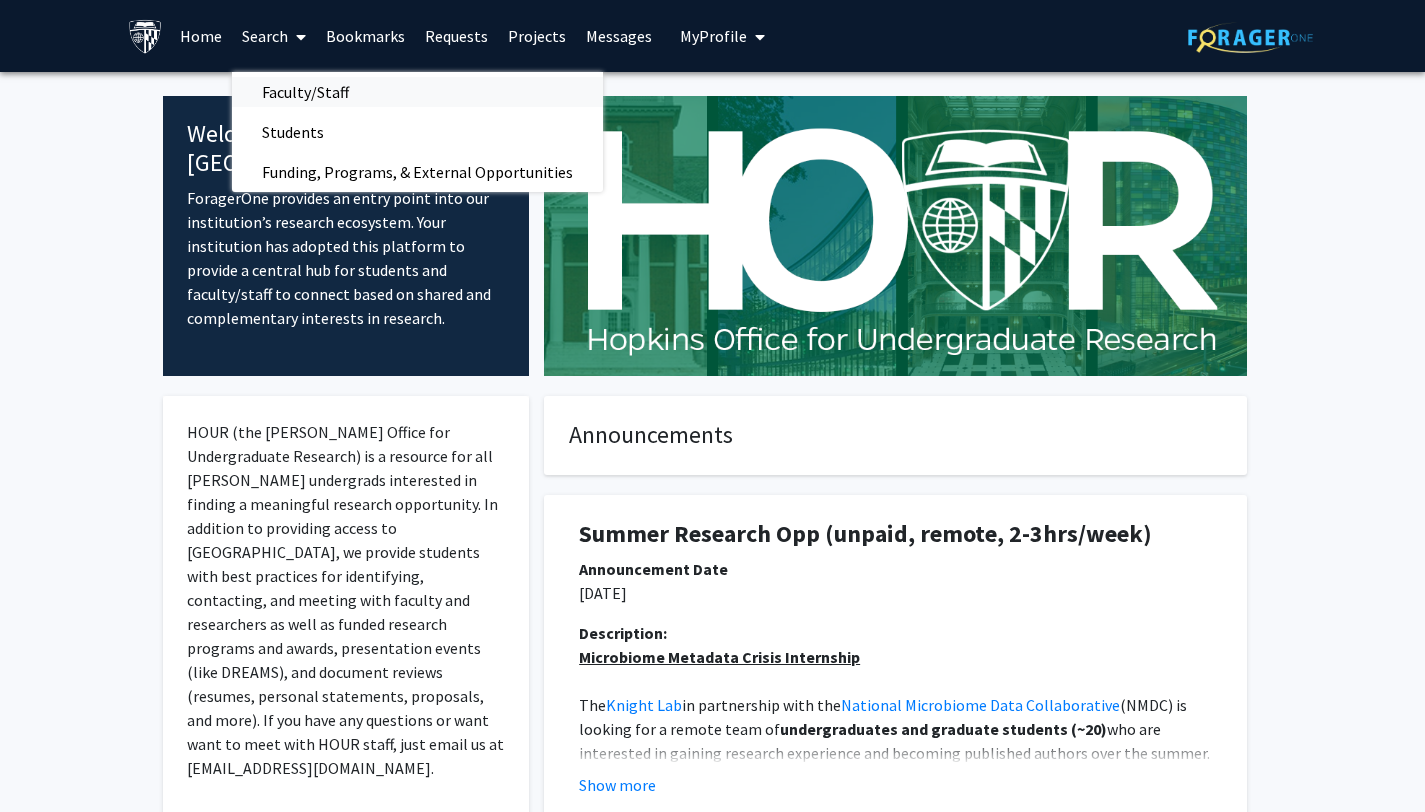 click on "Faculty/Staff" at bounding box center [305, 92] 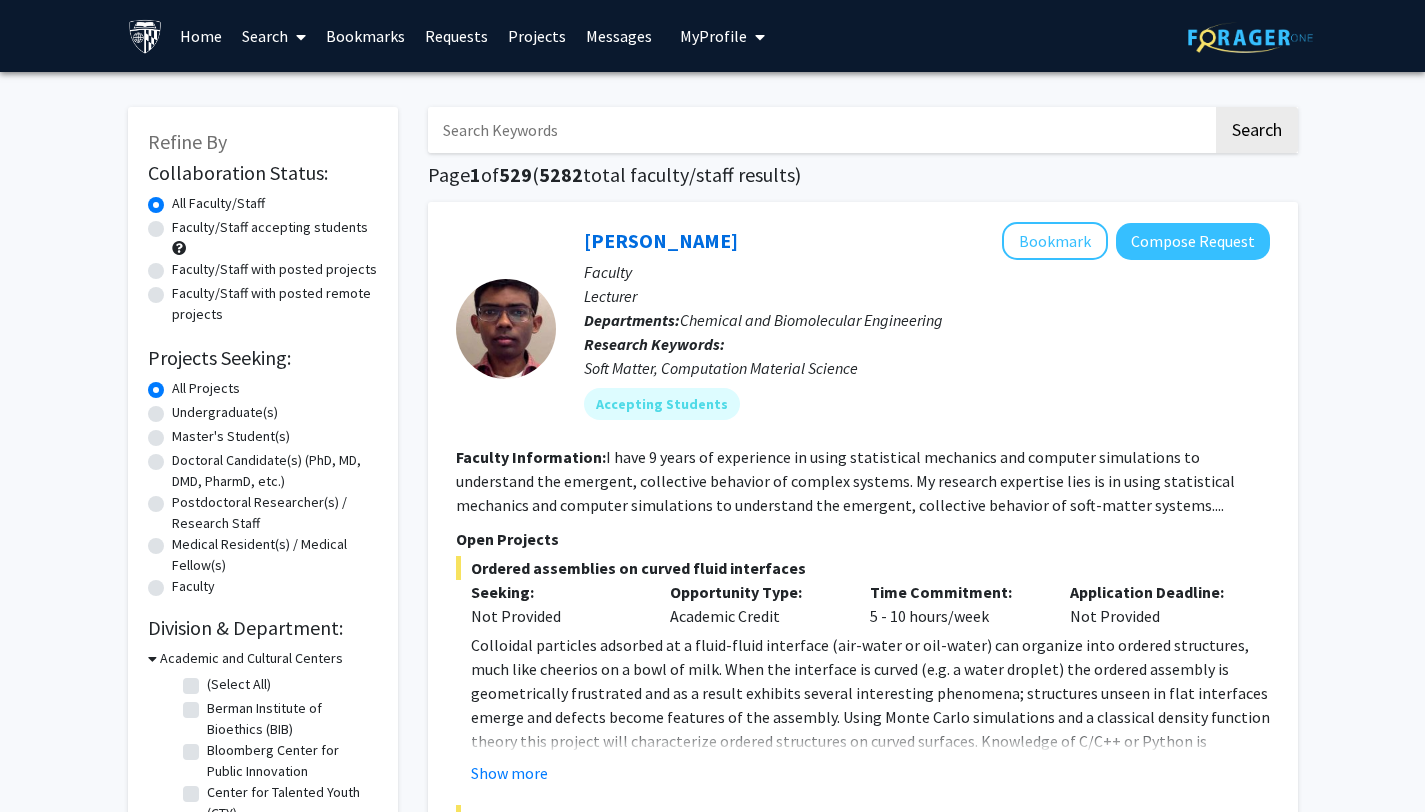 click at bounding box center (820, 130) 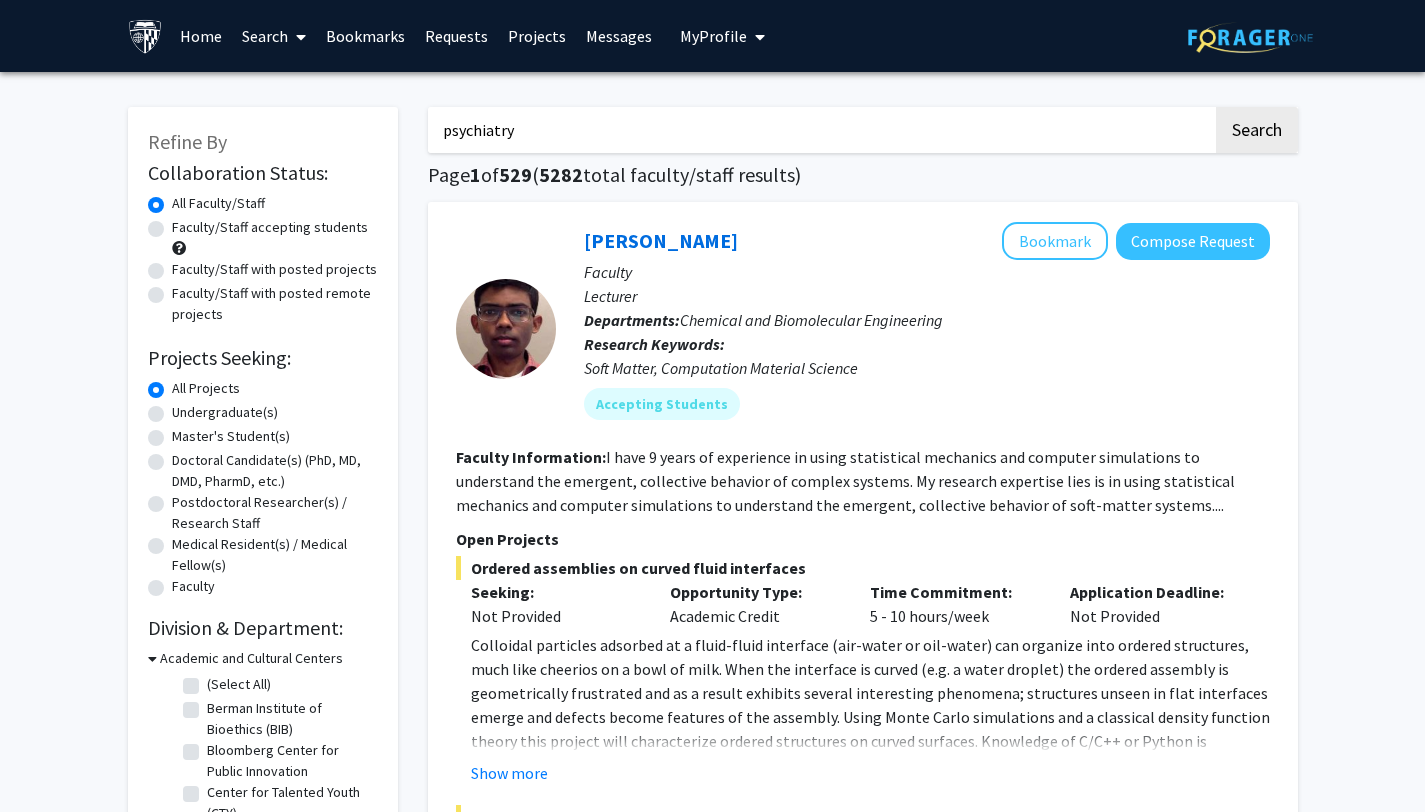 click on "Search" 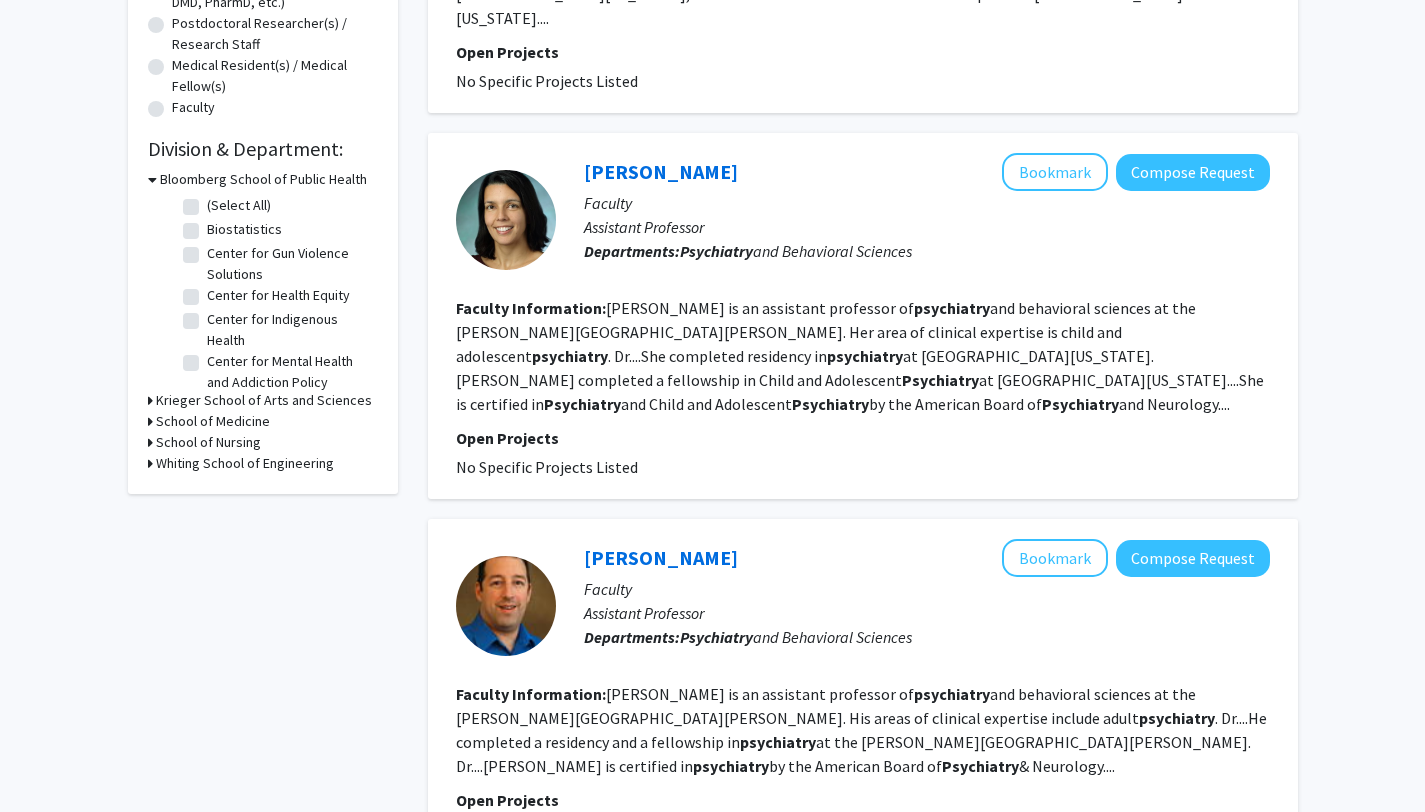 scroll, scrollTop: 0, scrollLeft: 0, axis: both 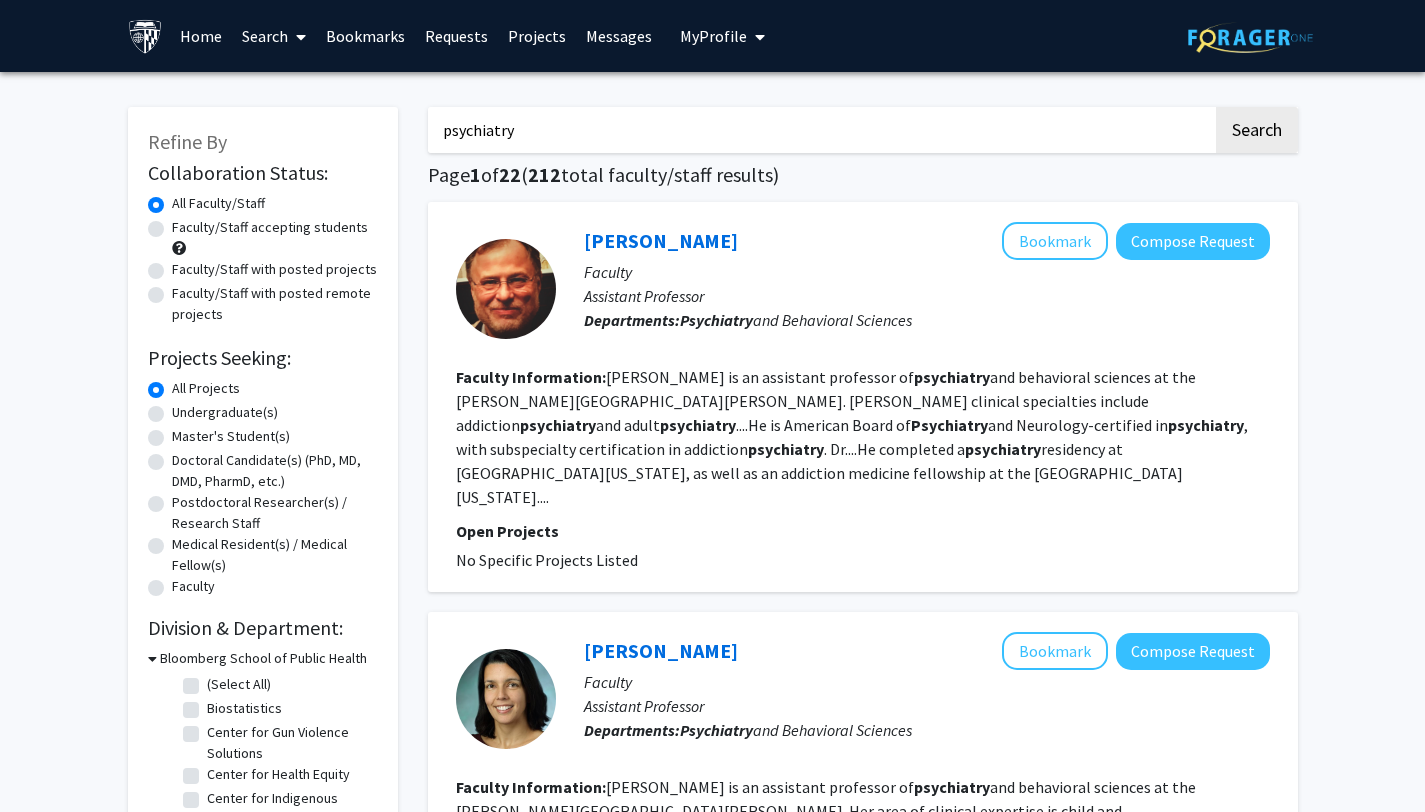 click on "psychiatry" at bounding box center (820, 130) 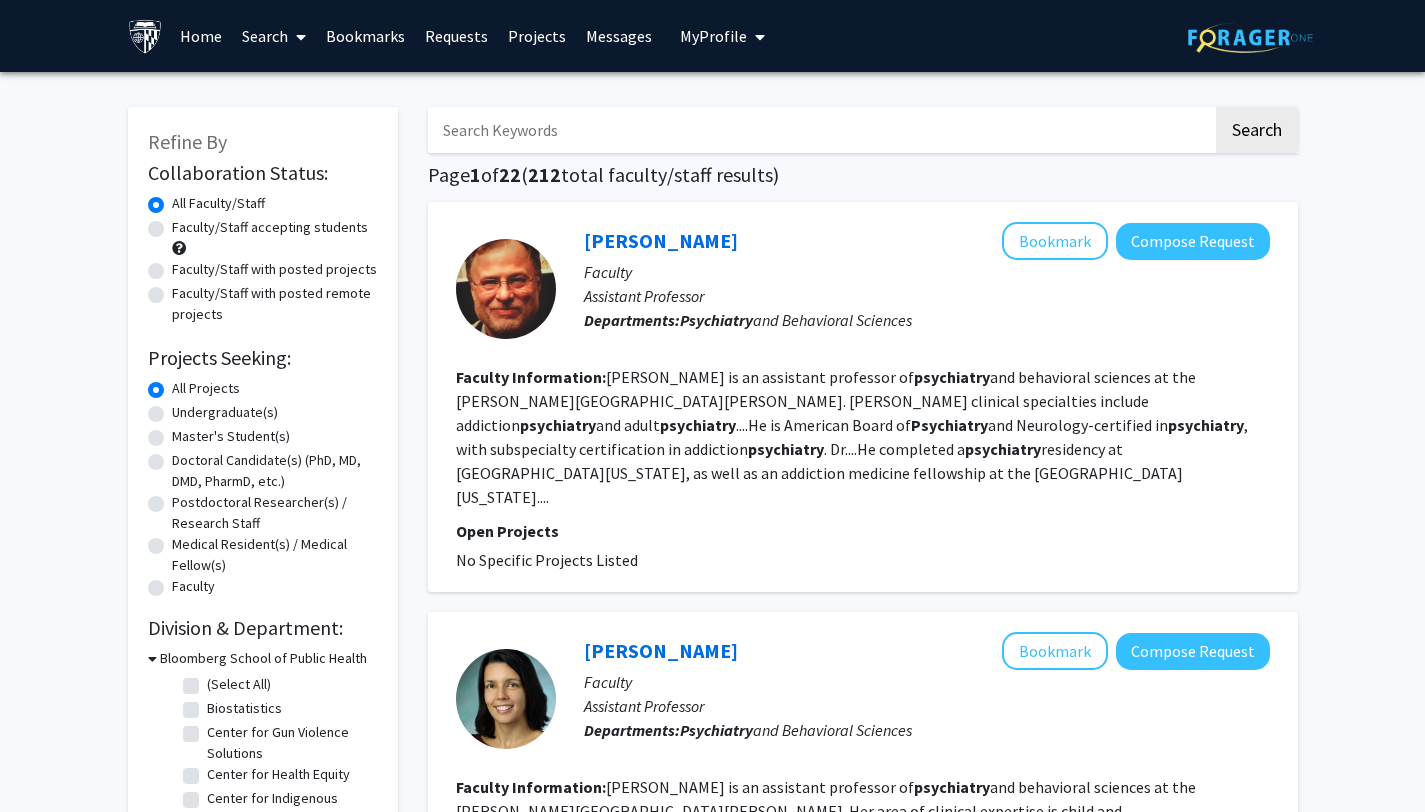 click on "Faculty/Staff with posted projects" 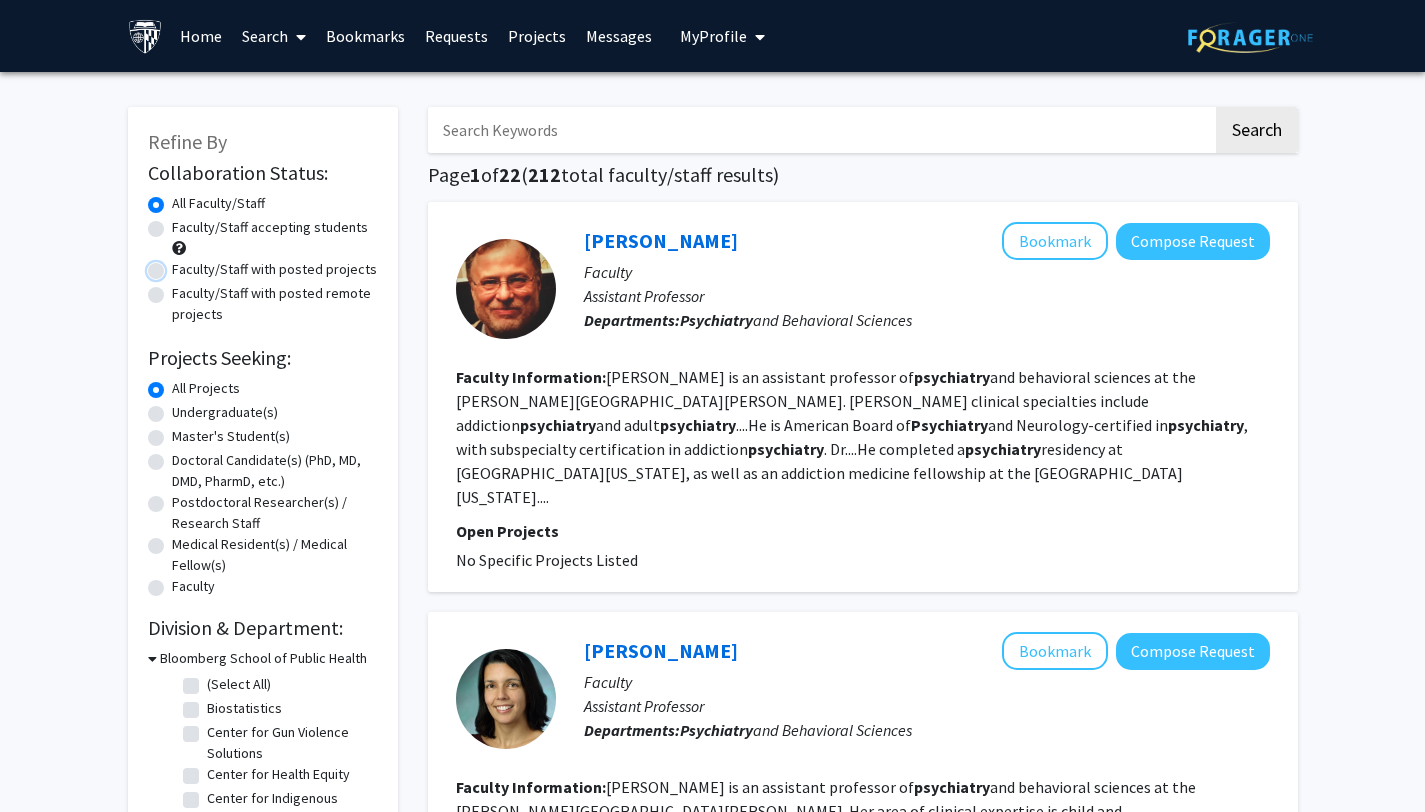 click on "Faculty/Staff with posted projects" at bounding box center [178, 265] 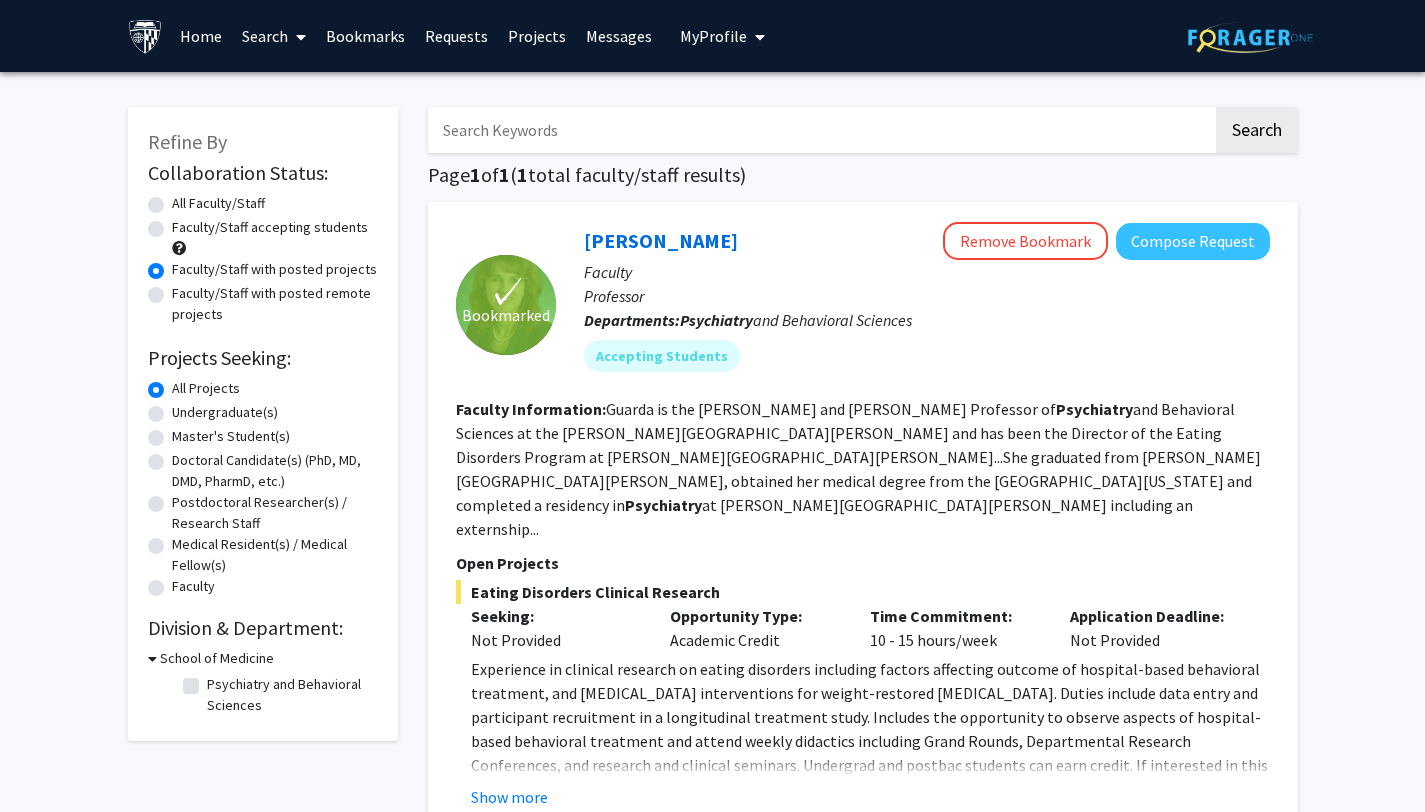 click on "Faculty/Staff with posted projects" 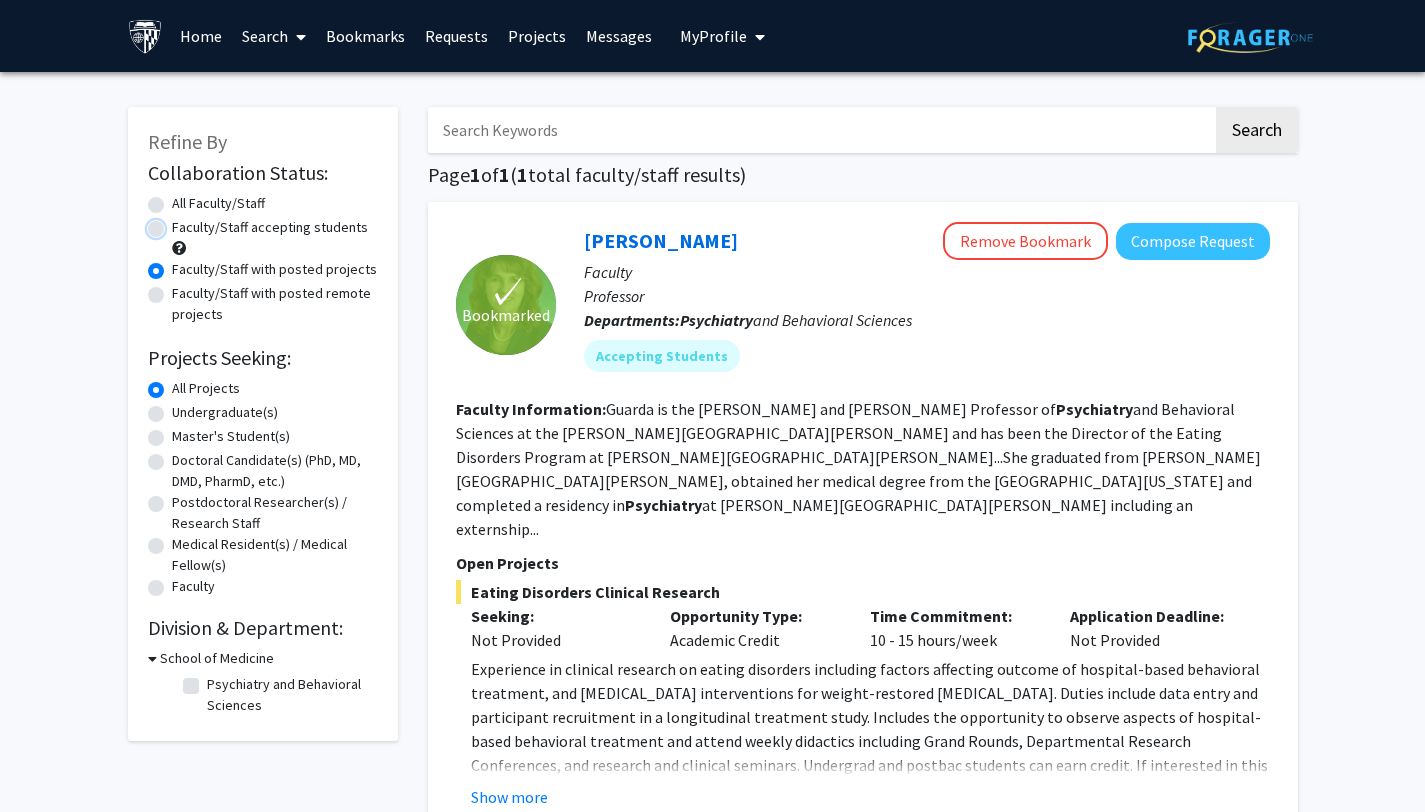 click on "Faculty/Staff accepting students" at bounding box center (178, 223) 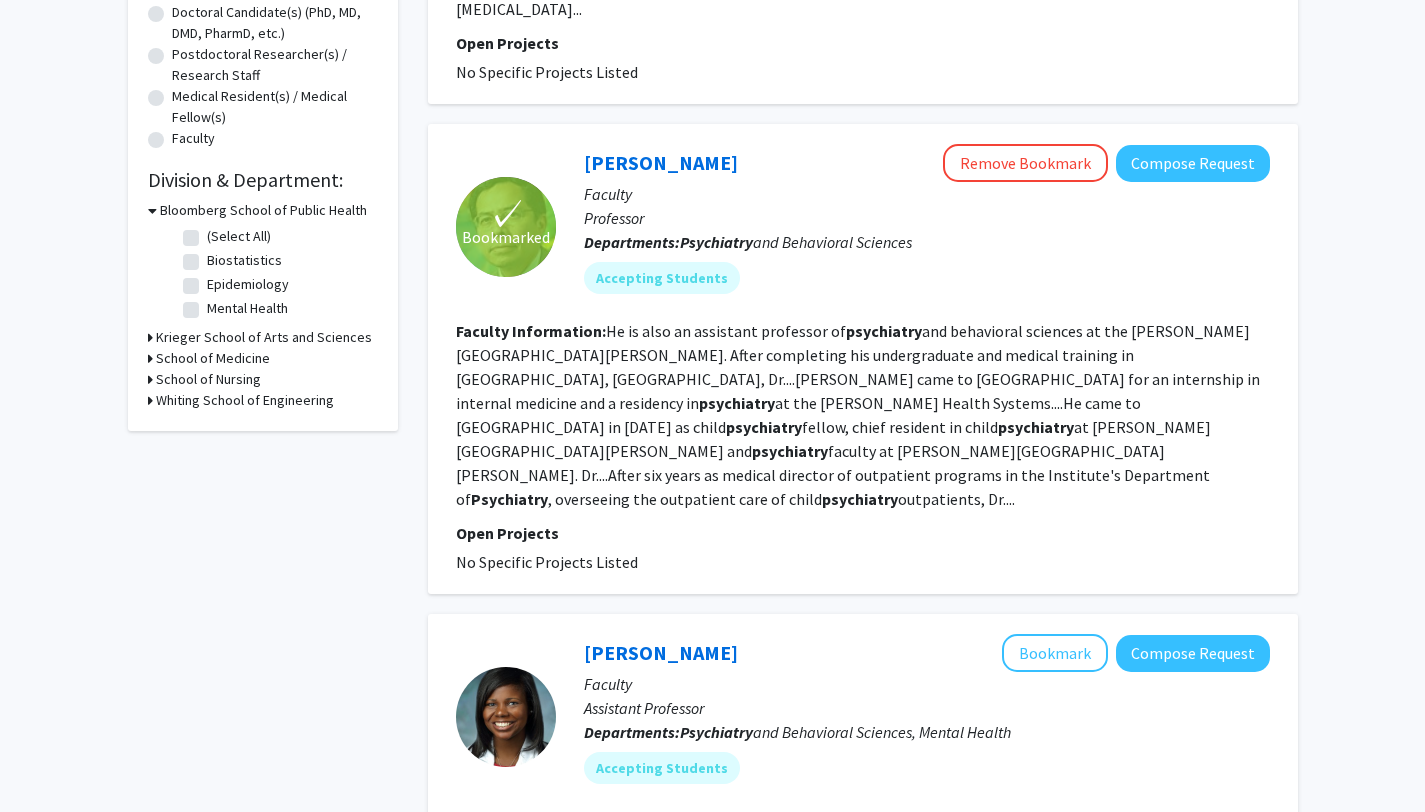 scroll, scrollTop: 493, scrollLeft: 0, axis: vertical 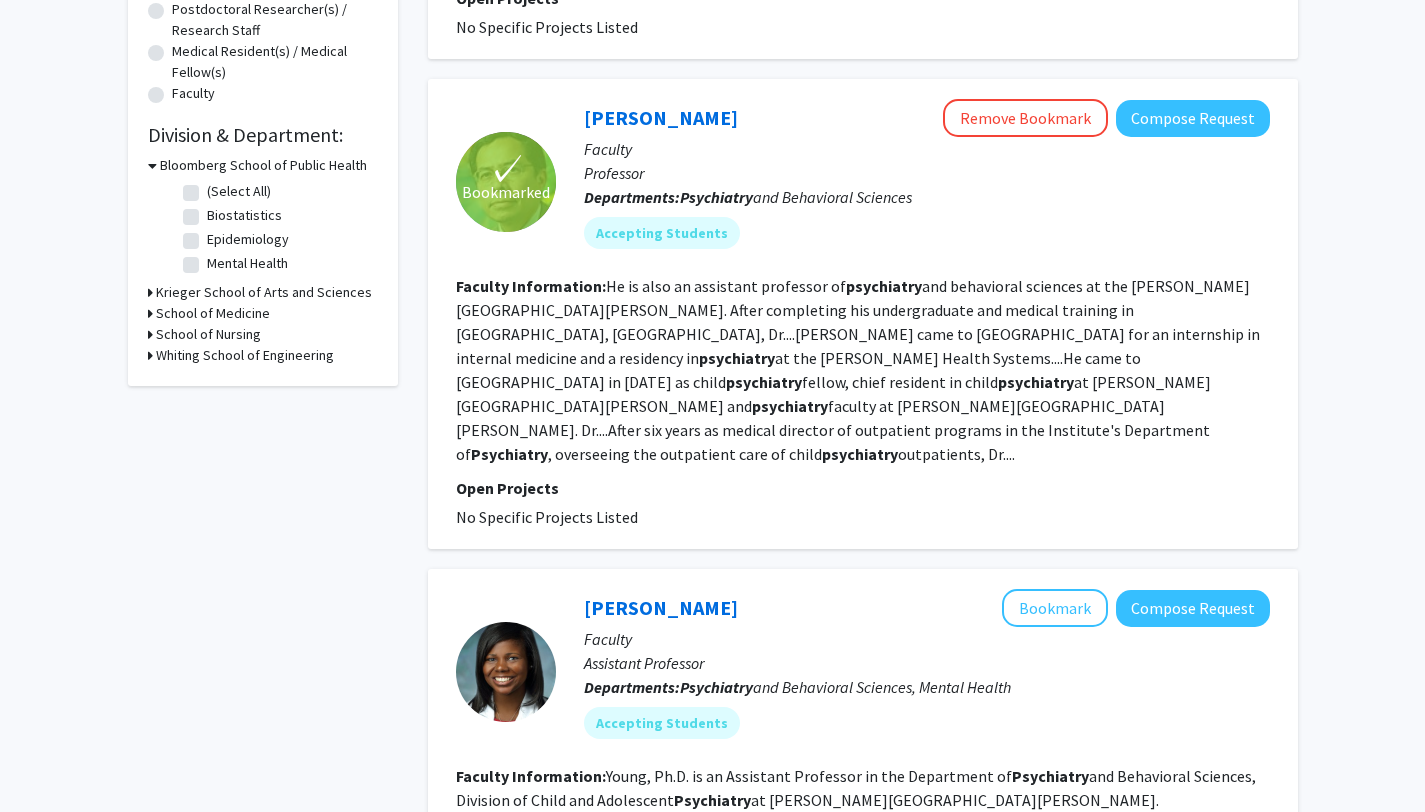click on "School of Medicine" at bounding box center (213, 313) 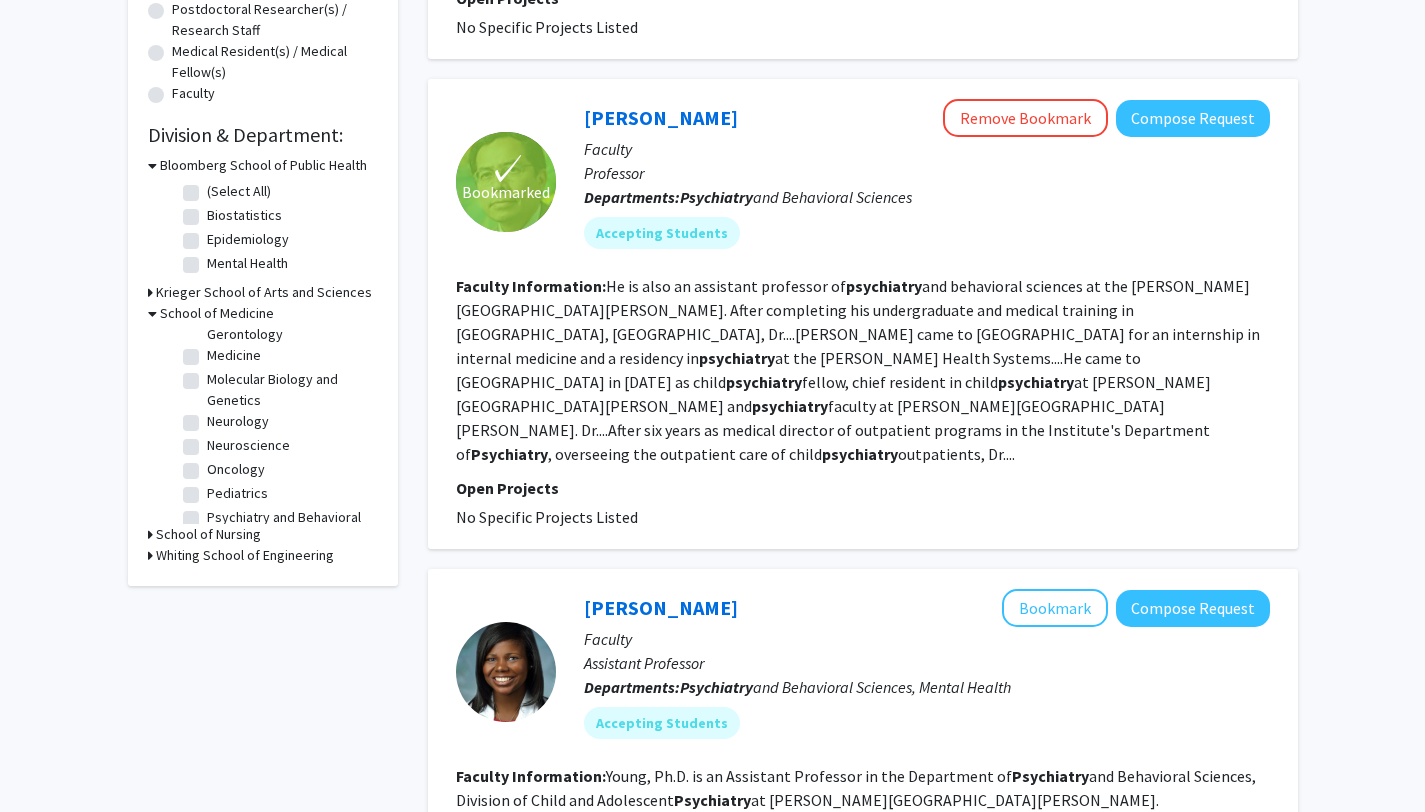 scroll, scrollTop: 0, scrollLeft: 0, axis: both 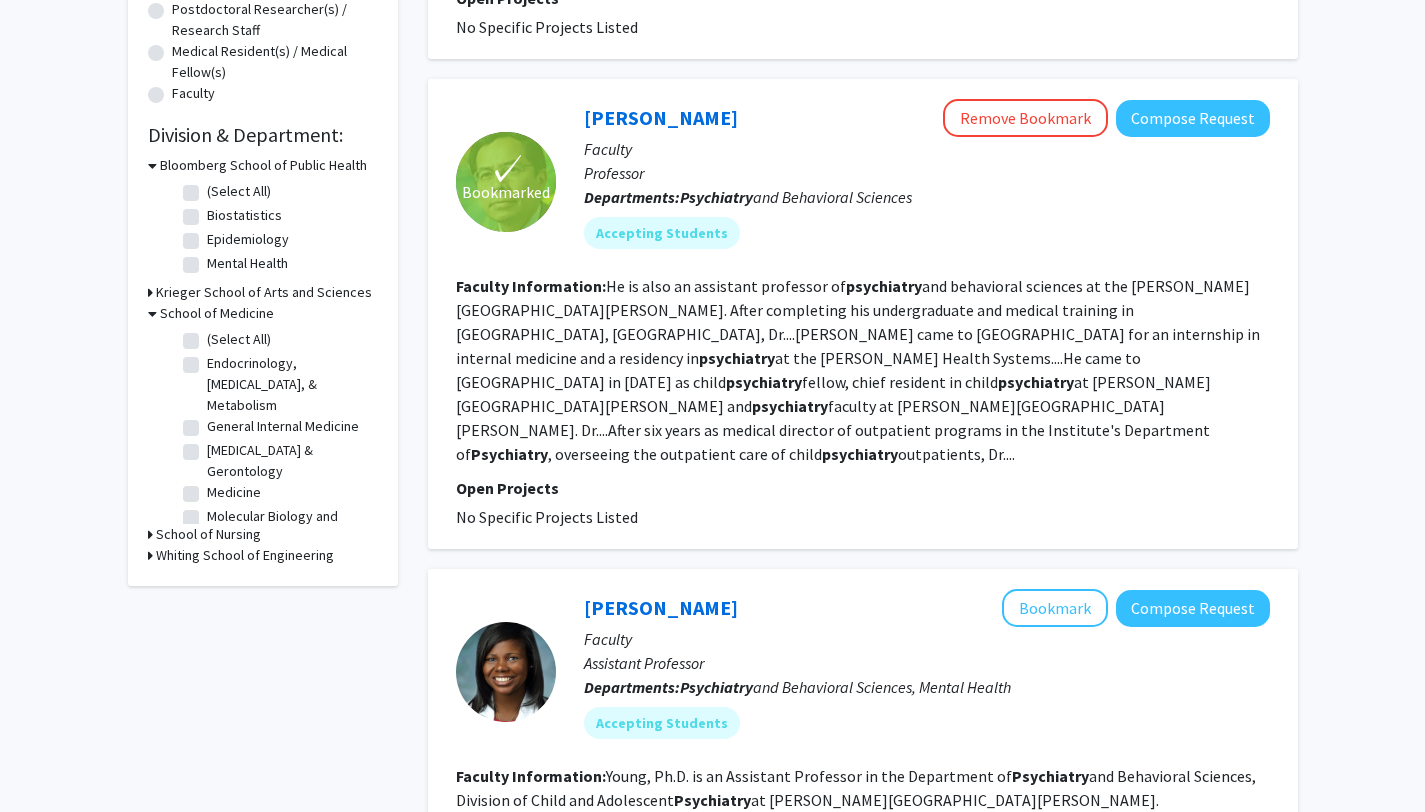 click on "(Select All)" 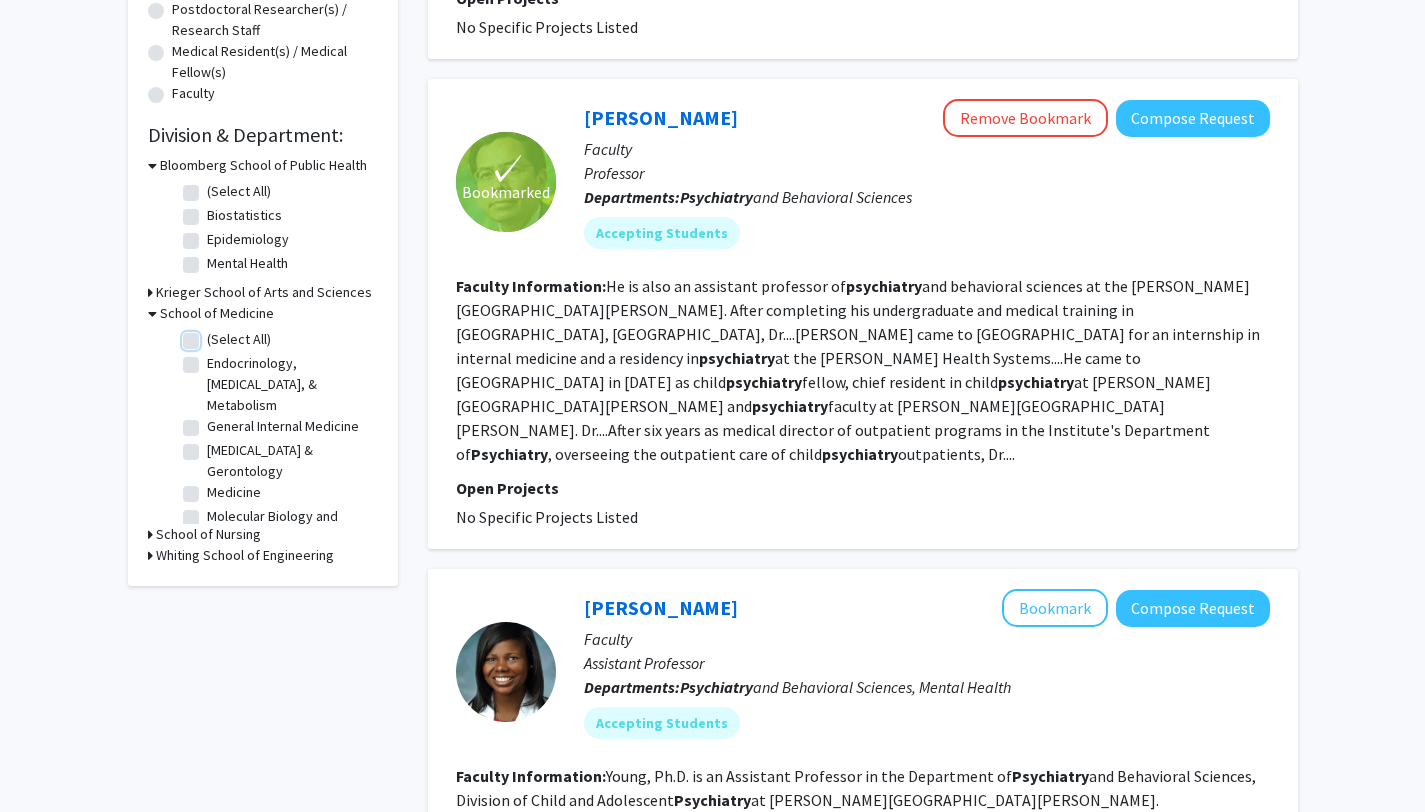 click on "(Select All)" at bounding box center (213, 335) 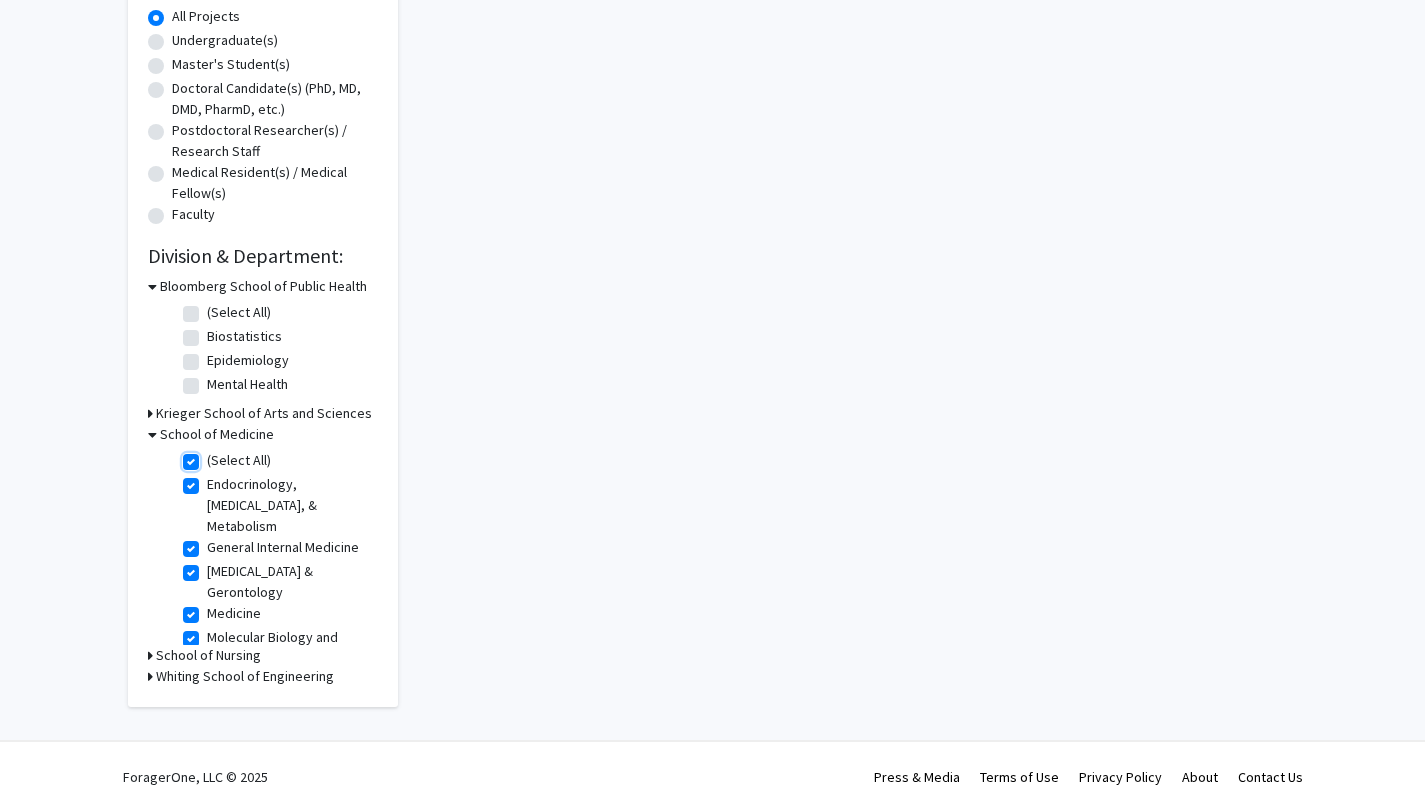 scroll, scrollTop: 0, scrollLeft: 0, axis: both 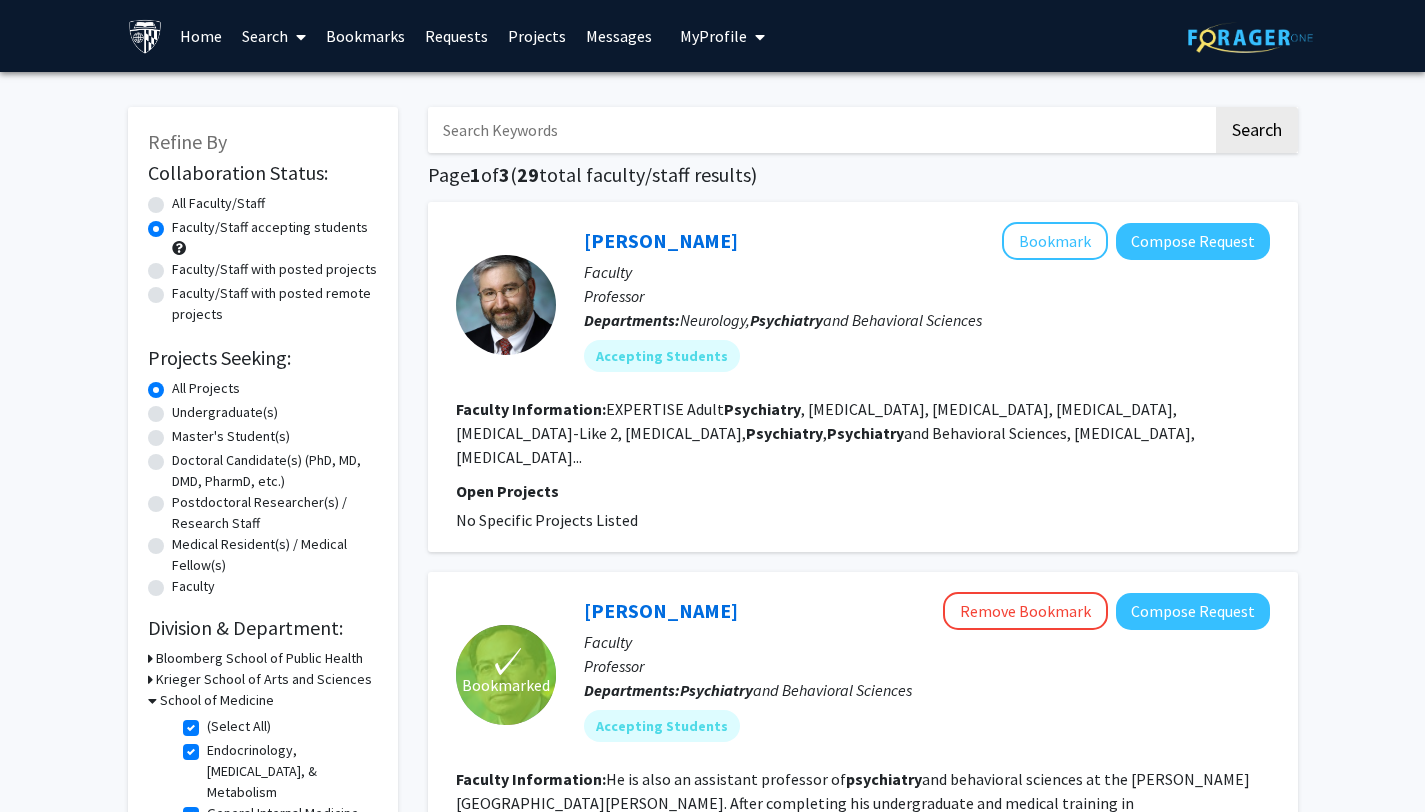 click on "Bloomberg School of Public Health" at bounding box center (259, 658) 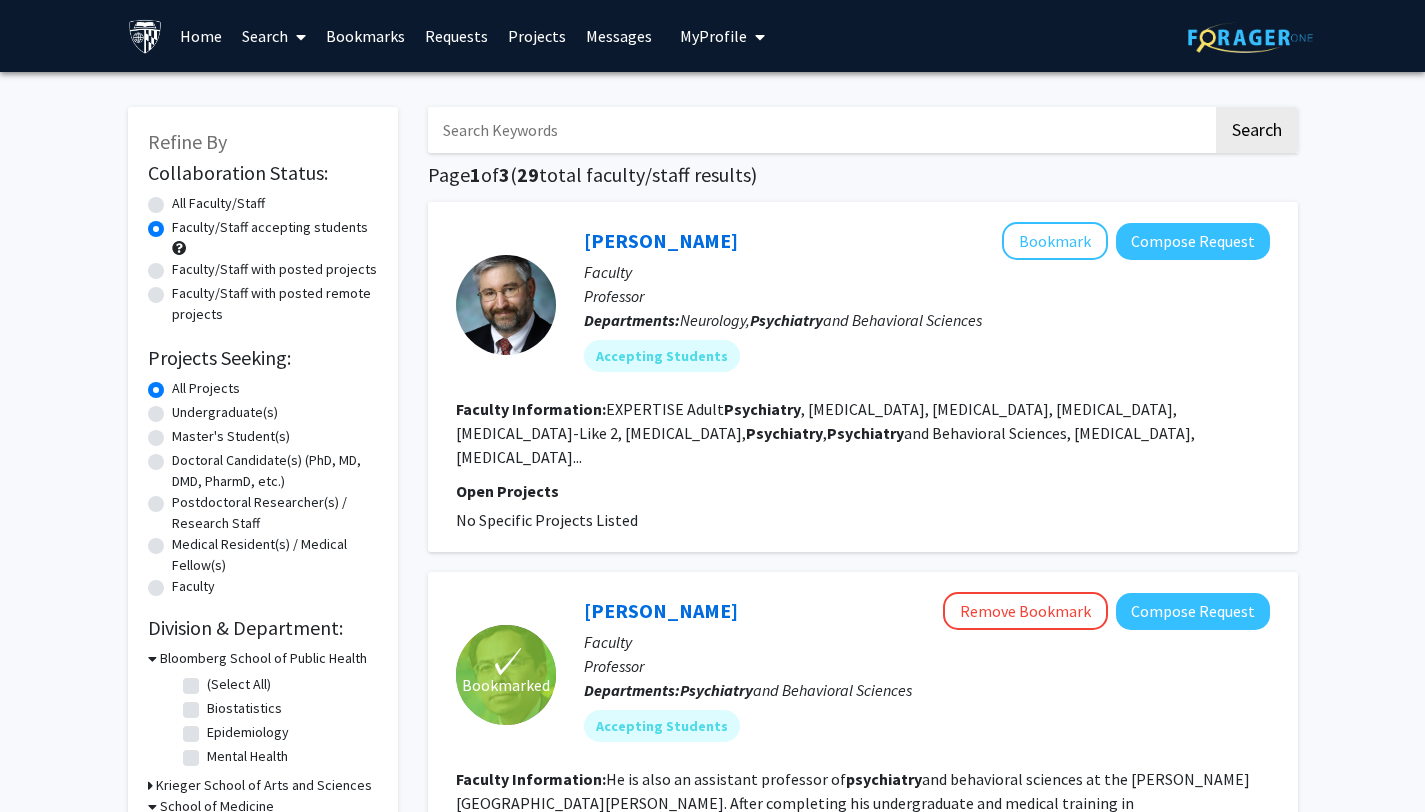 click on "(Select All)" 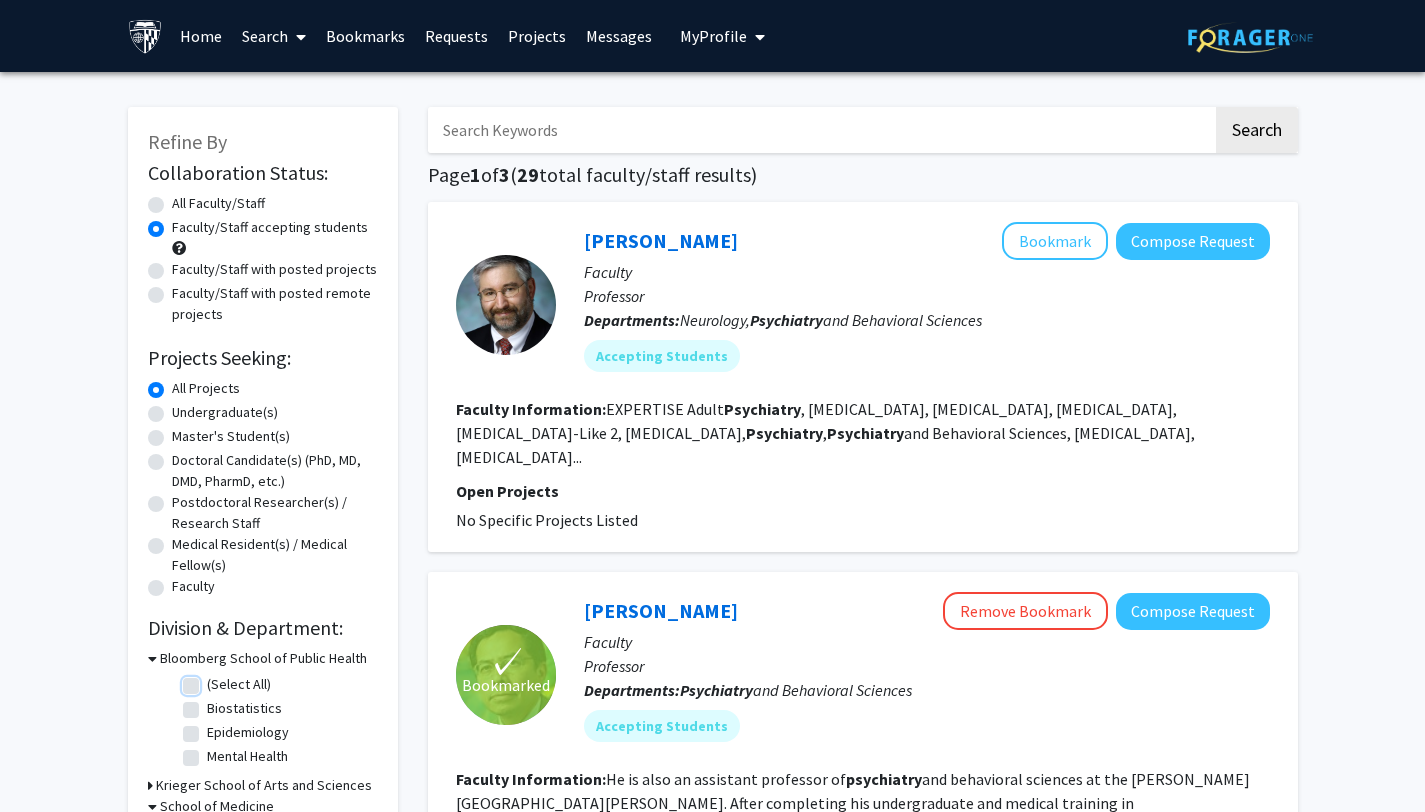 click on "(Select All)" at bounding box center [213, 680] 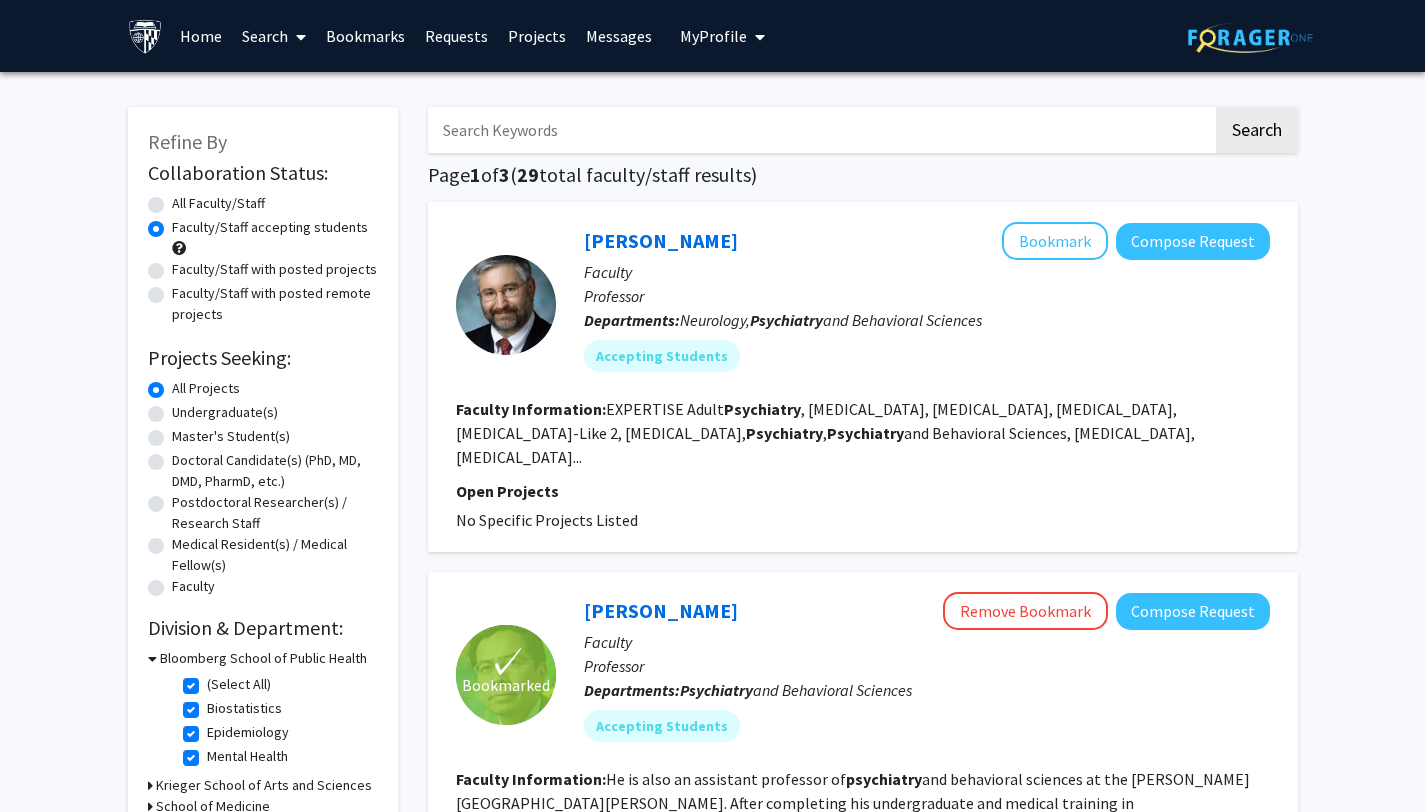 click on "Faculty/Staff with posted remote projects" 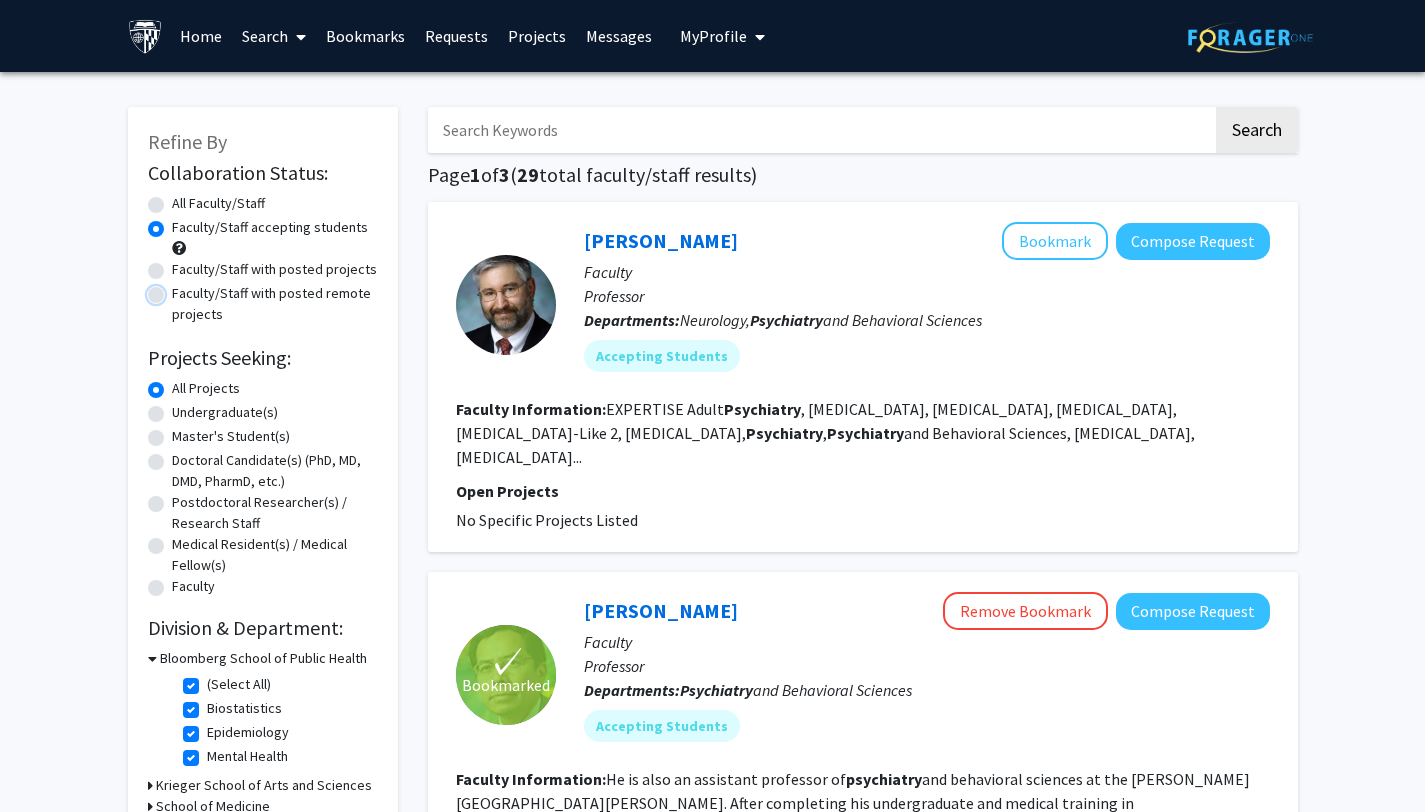 click on "Faculty/Staff with posted remote projects" at bounding box center (178, 289) 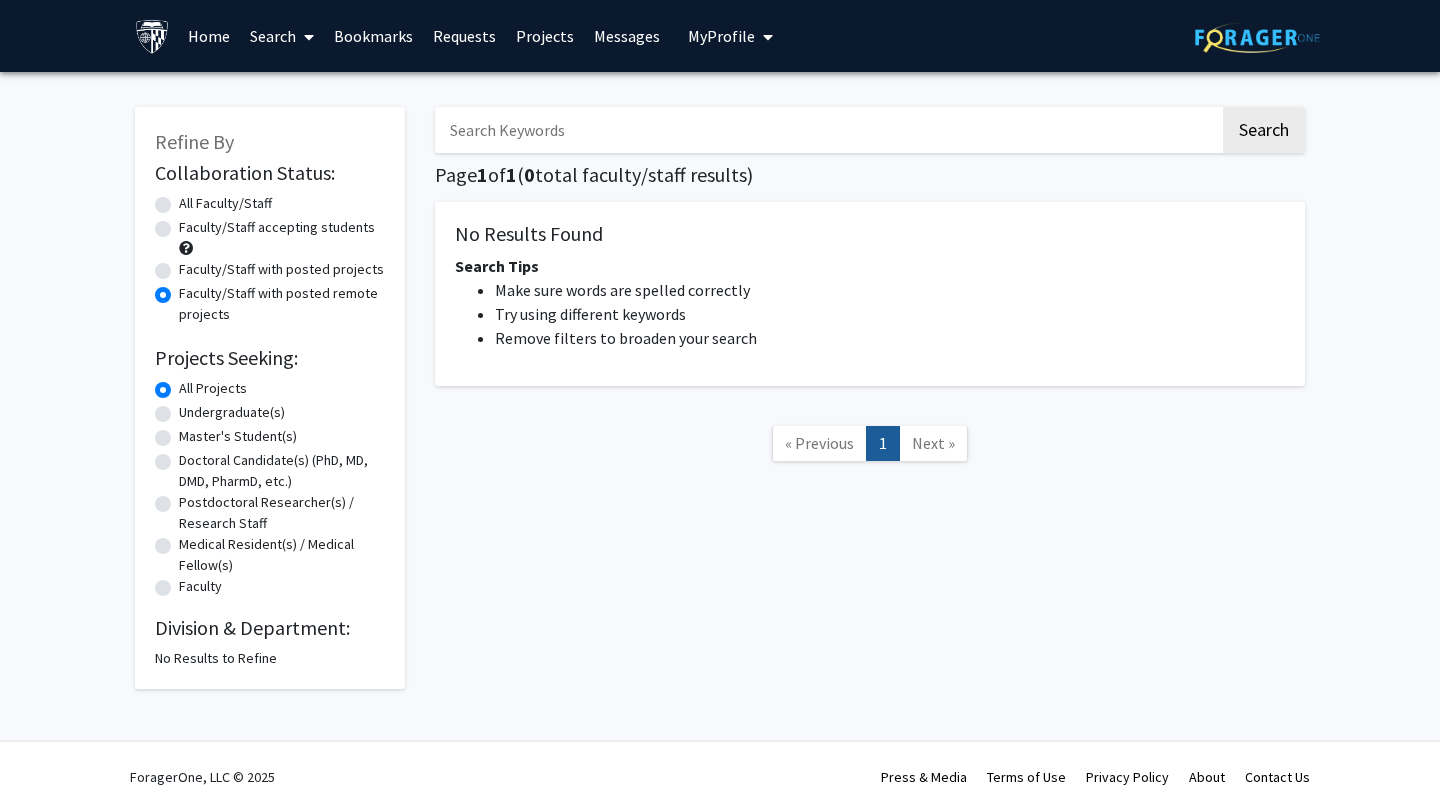 click on "All Faculty/Staff" 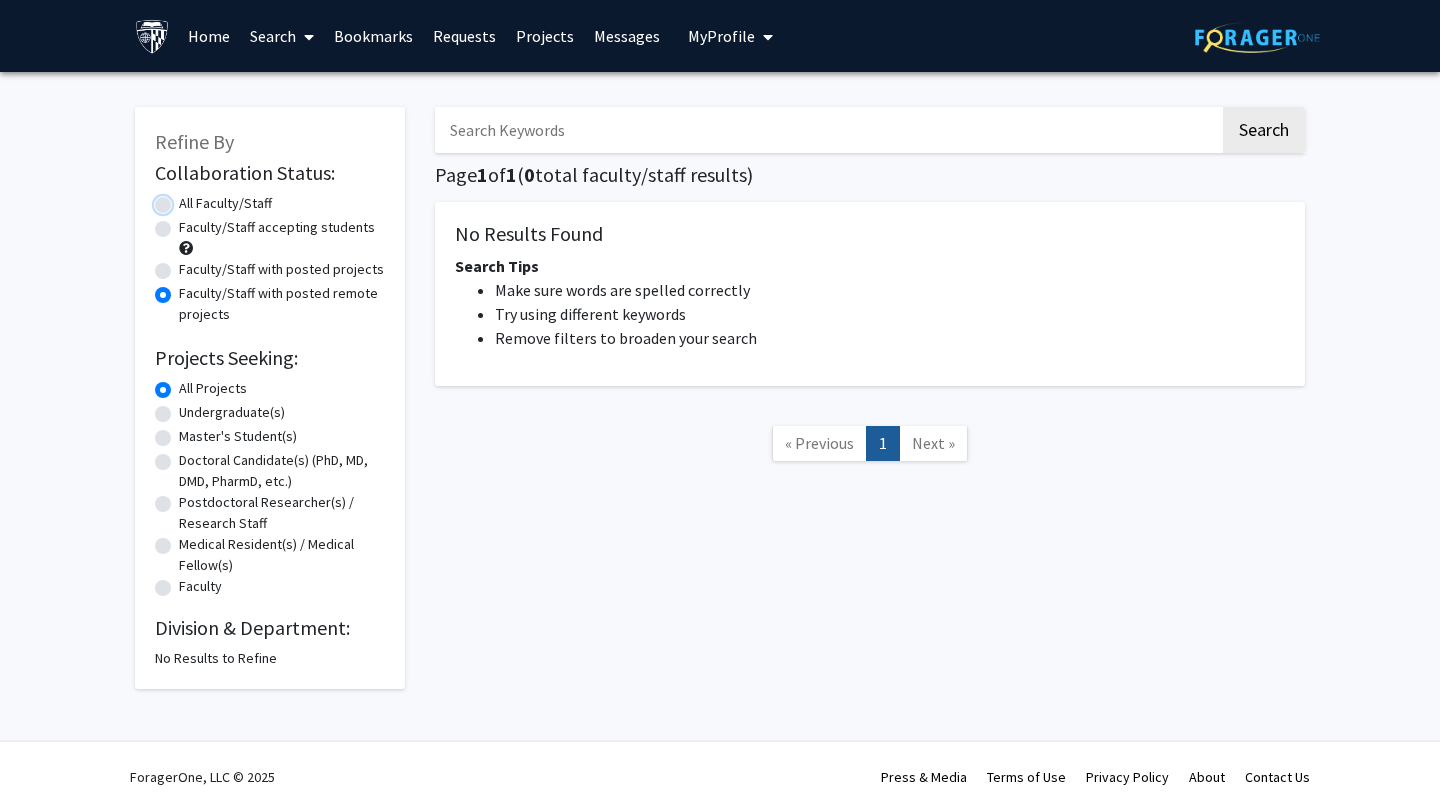 click on "All Faculty/Staff" at bounding box center [185, 199] 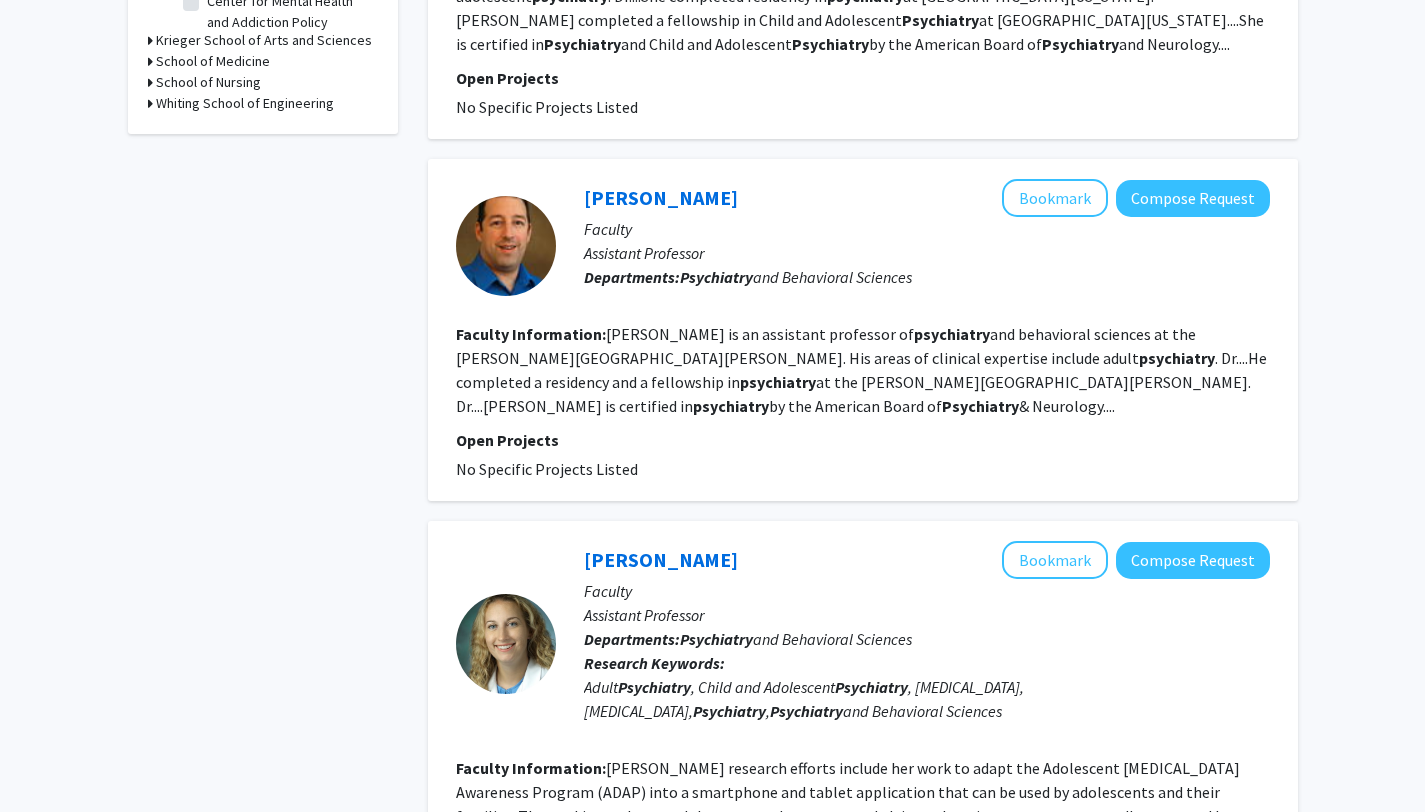 scroll, scrollTop: 0, scrollLeft: 0, axis: both 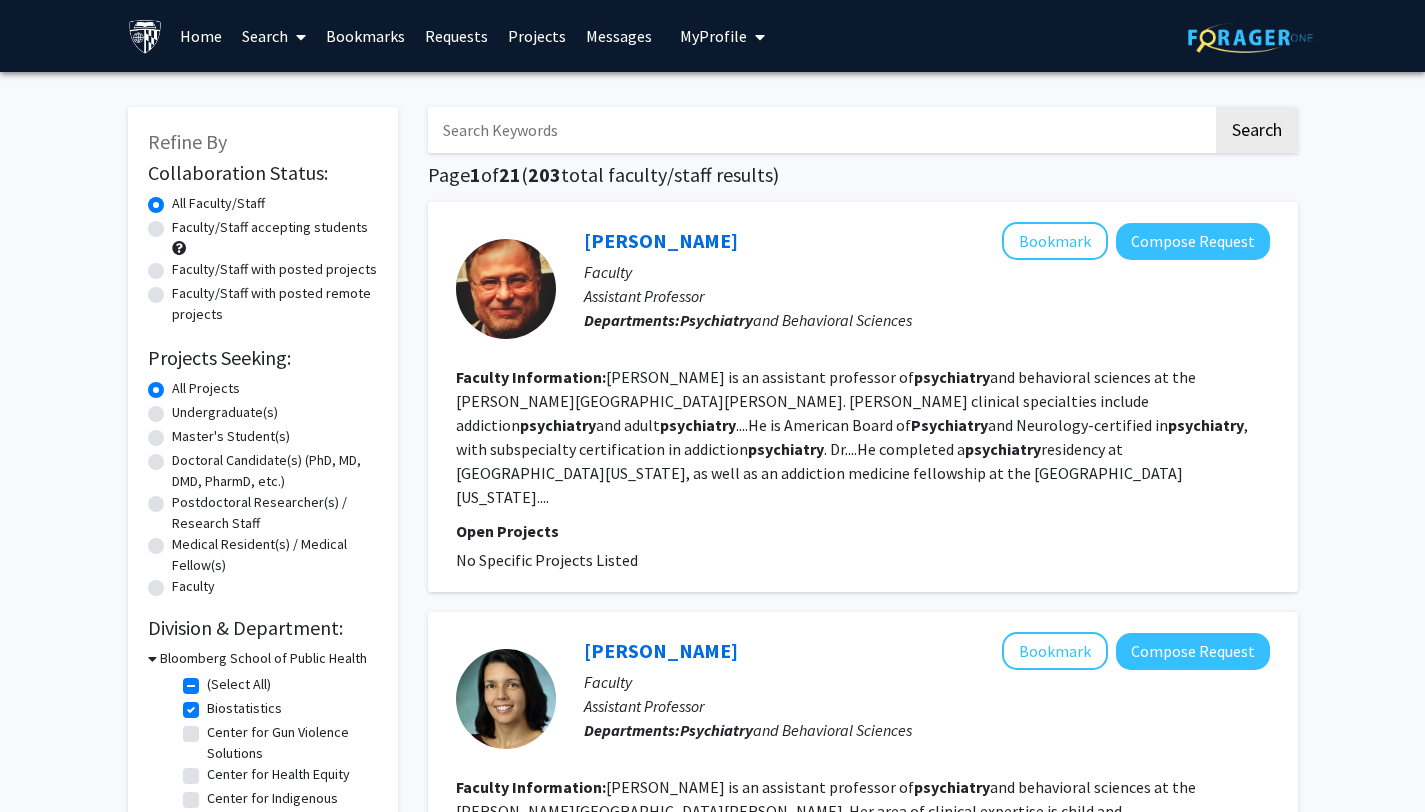 click on "(Select All)" 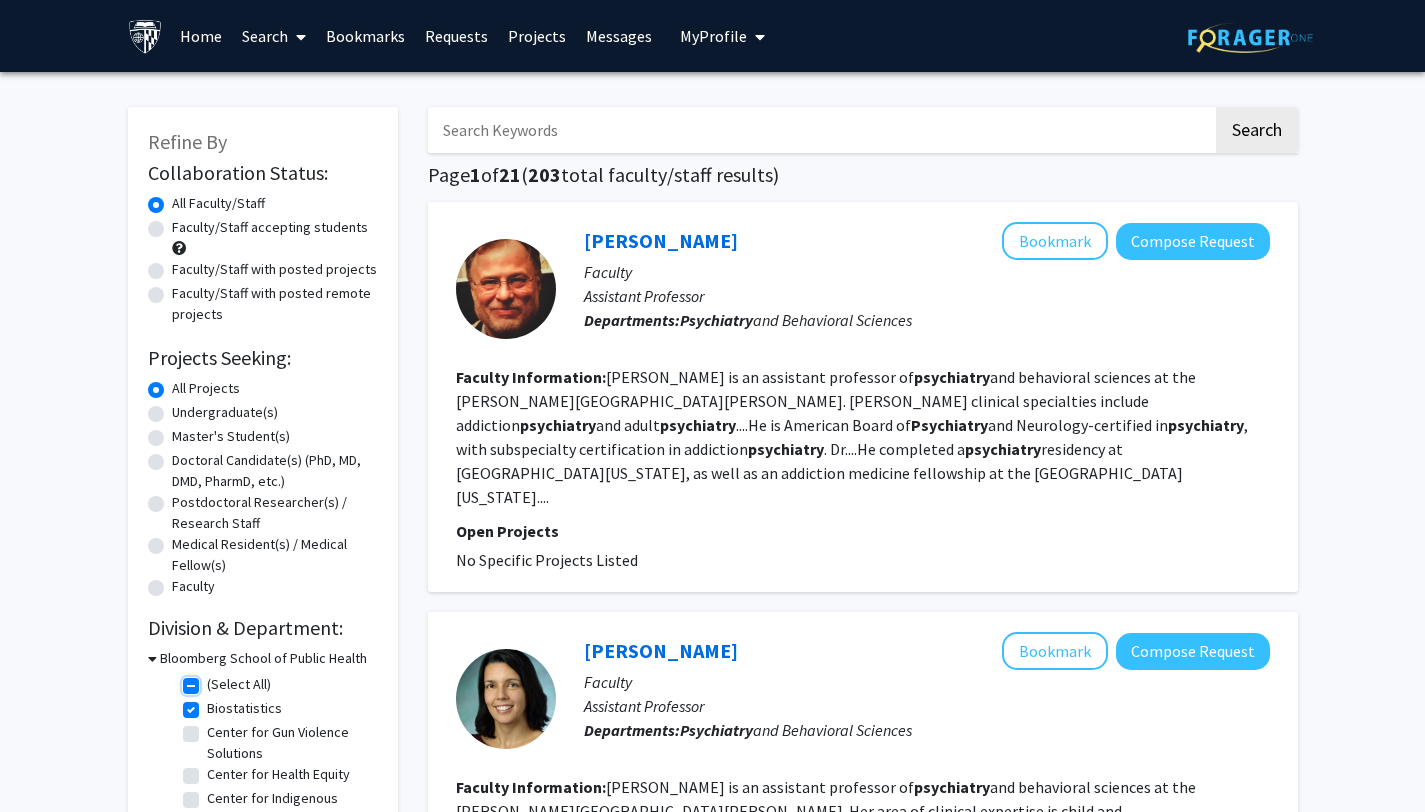 click on "(Select All)" at bounding box center (213, 680) 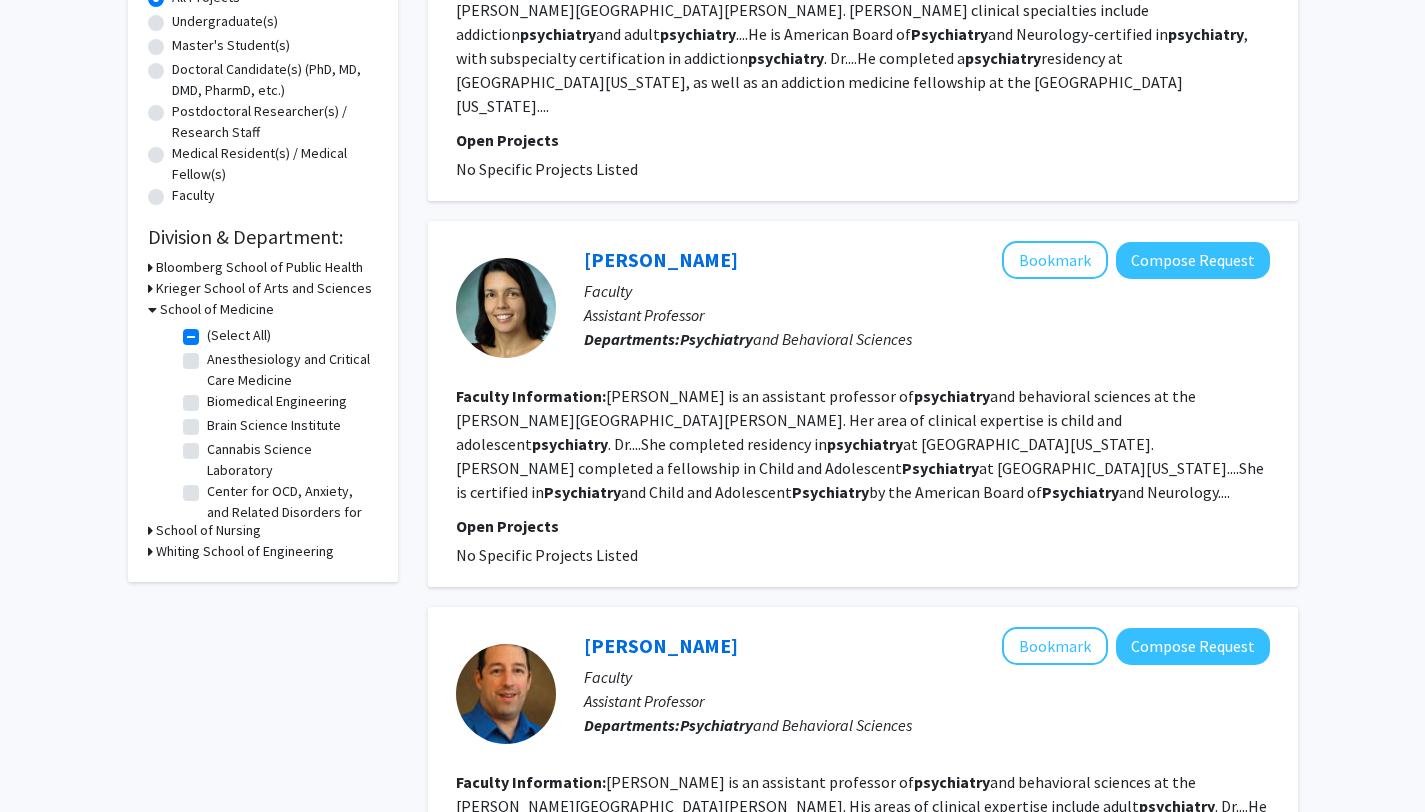 scroll, scrollTop: 395, scrollLeft: 0, axis: vertical 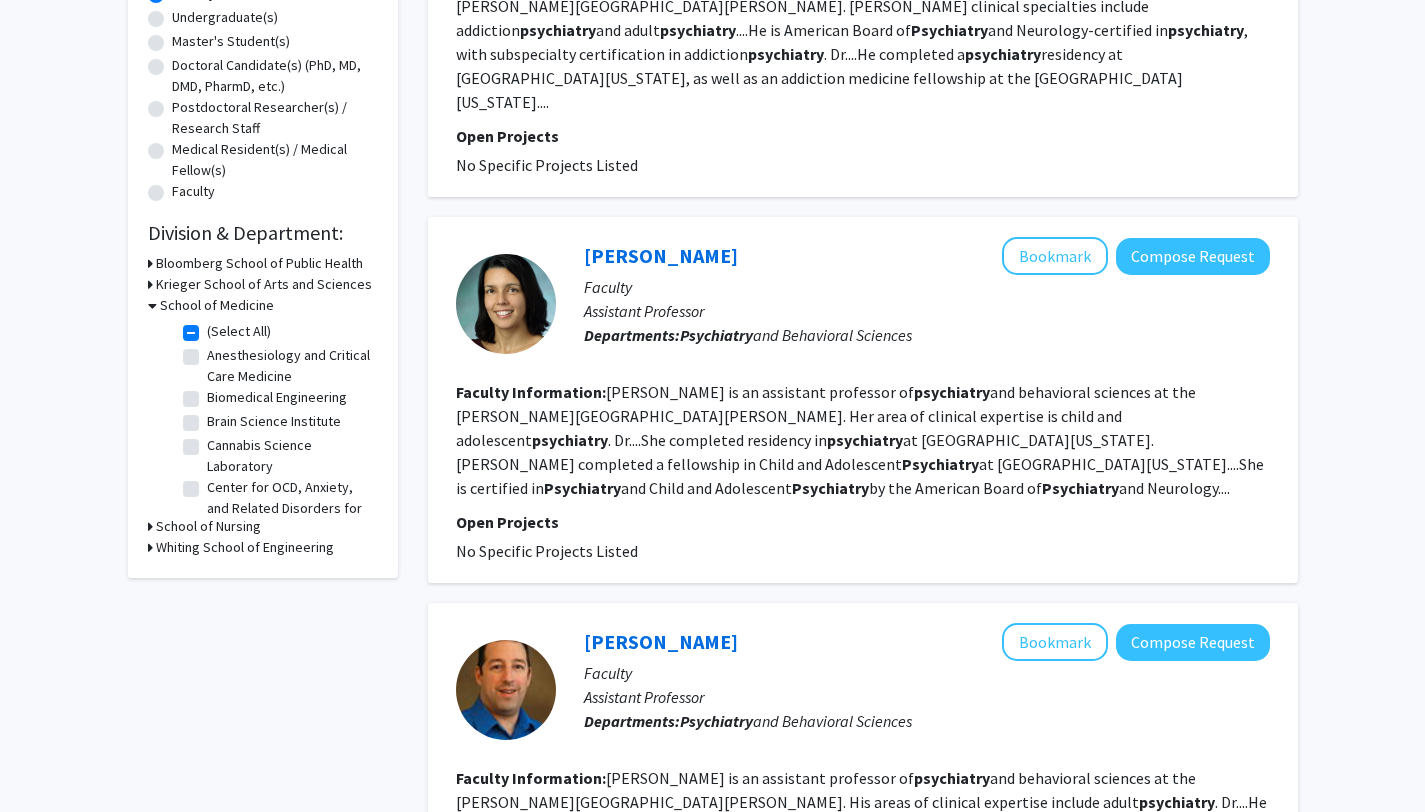 click on "(Select All)" 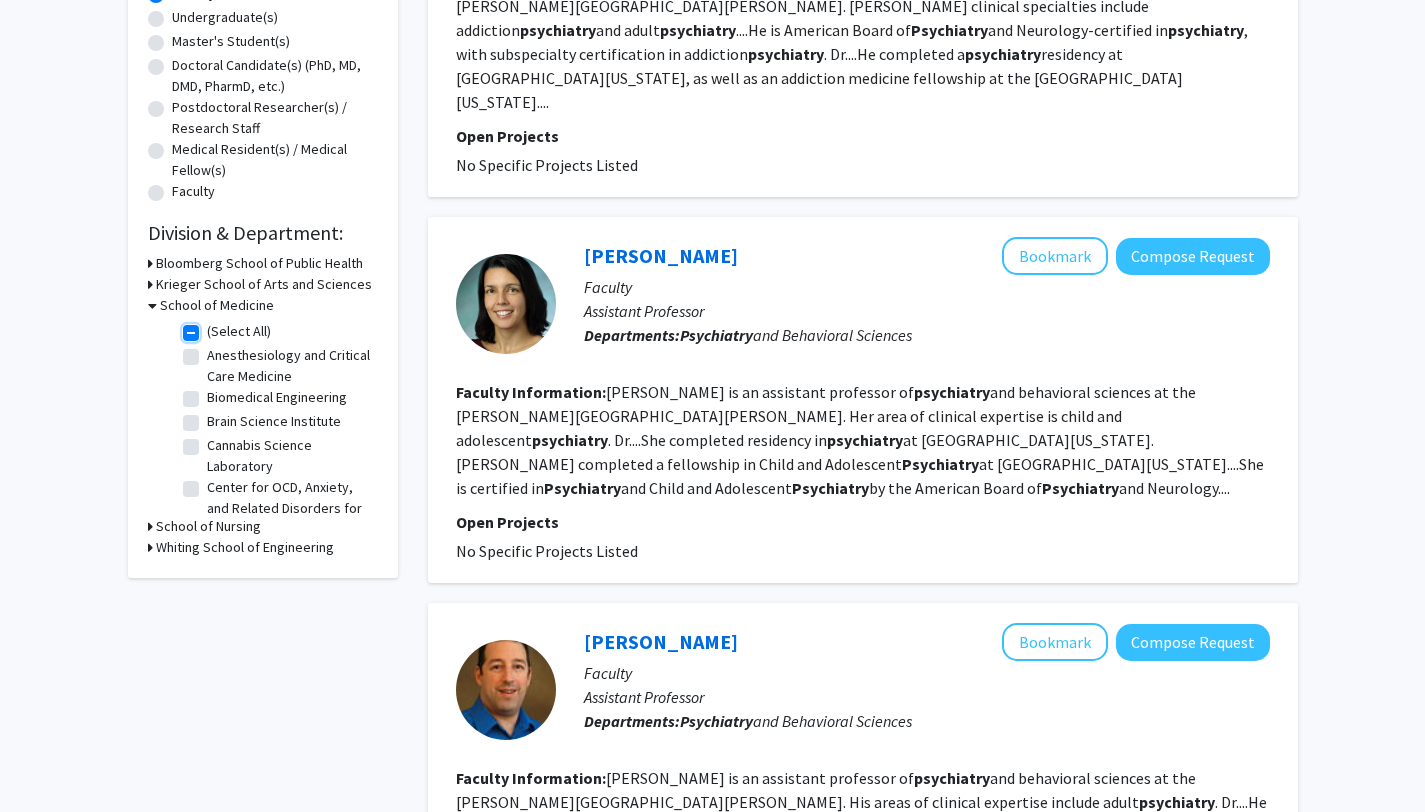 click on "(Select All)" at bounding box center [213, 327] 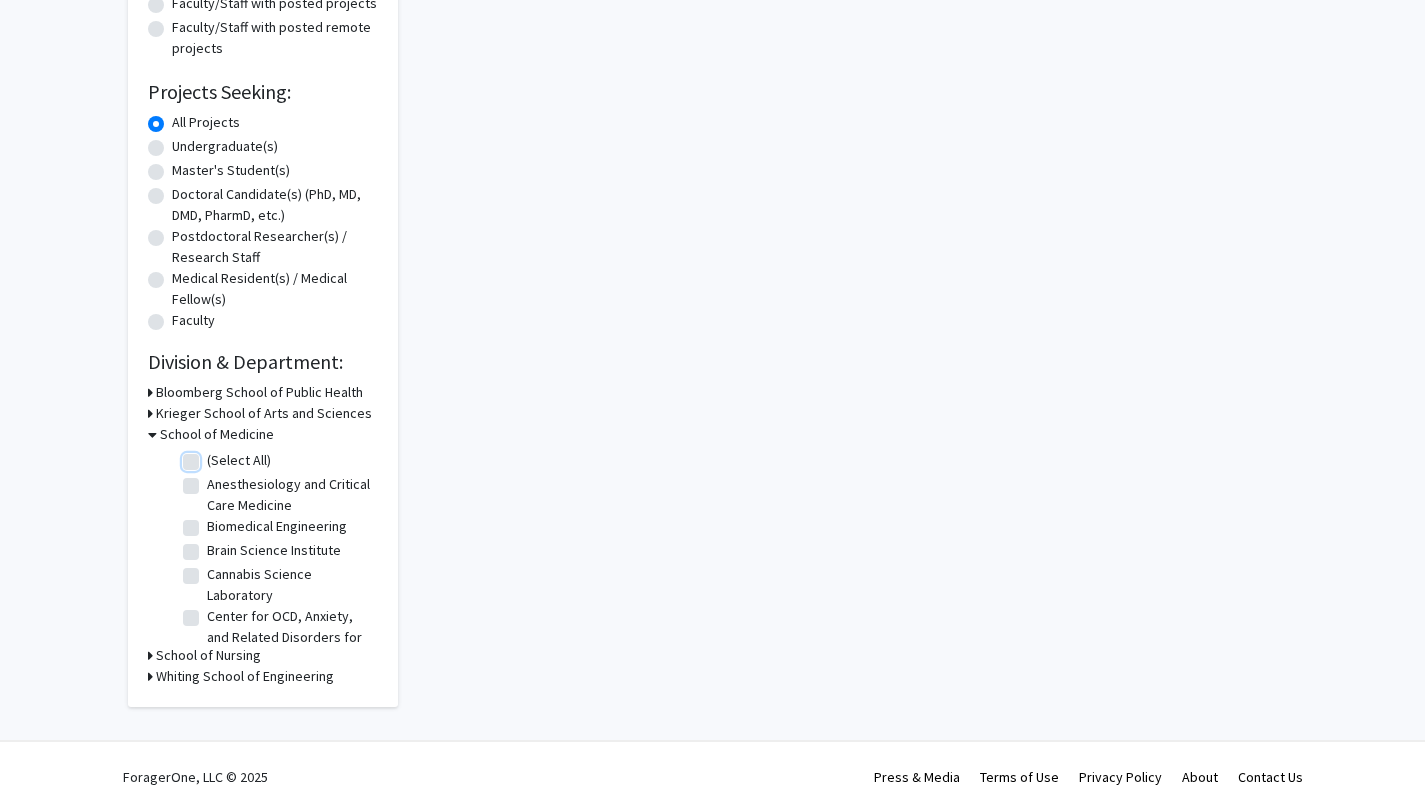scroll, scrollTop: 0, scrollLeft: 0, axis: both 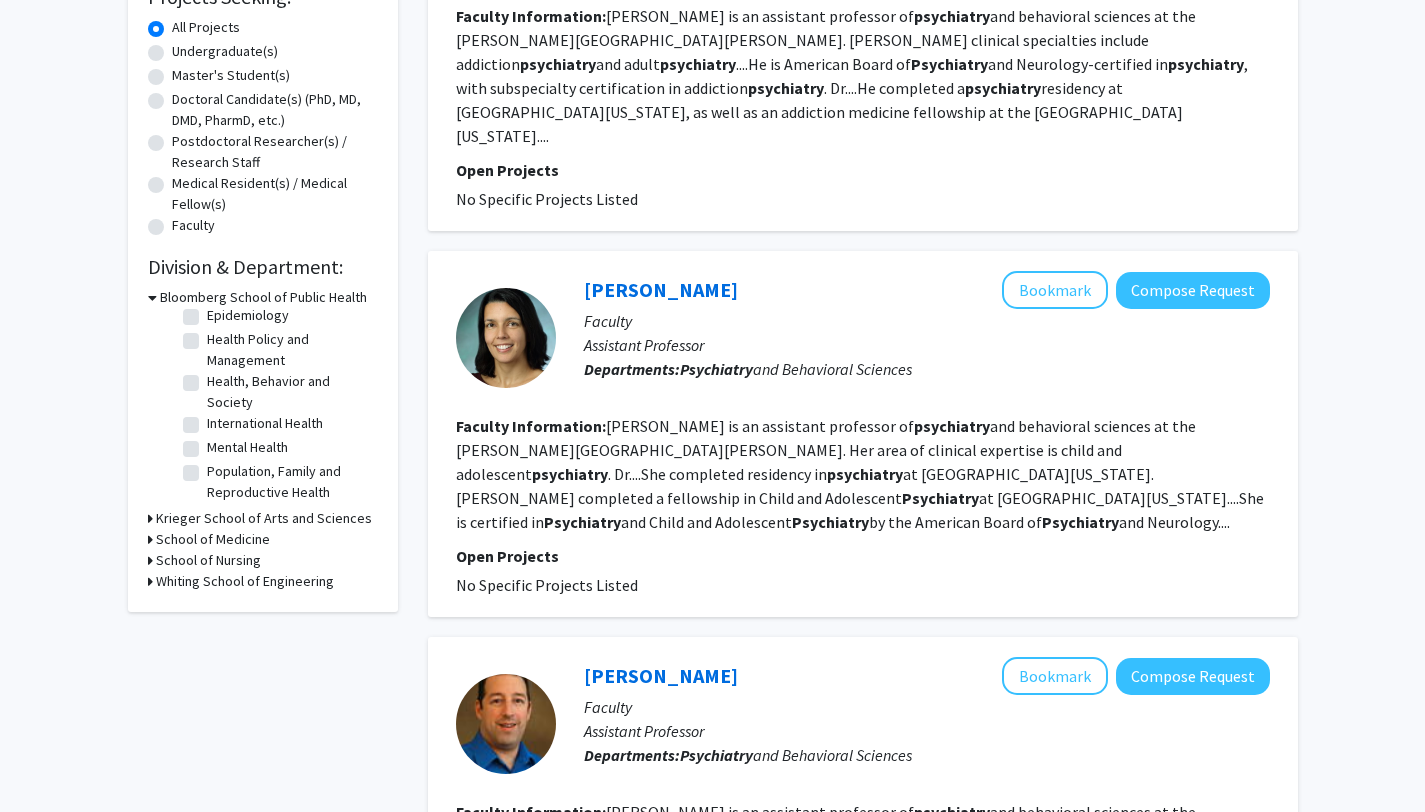 click on "School of Medicine" at bounding box center (213, 539) 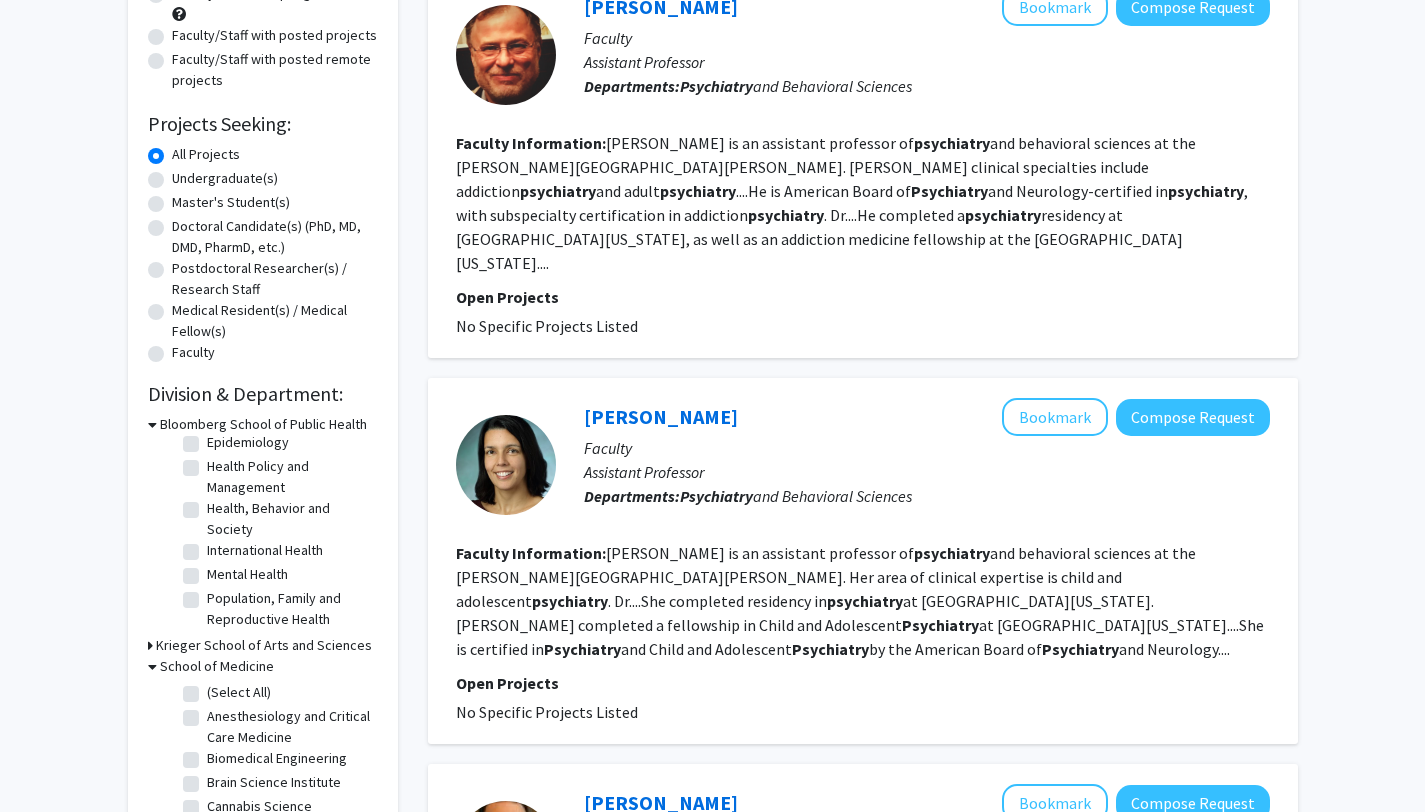 scroll, scrollTop: 237, scrollLeft: 0, axis: vertical 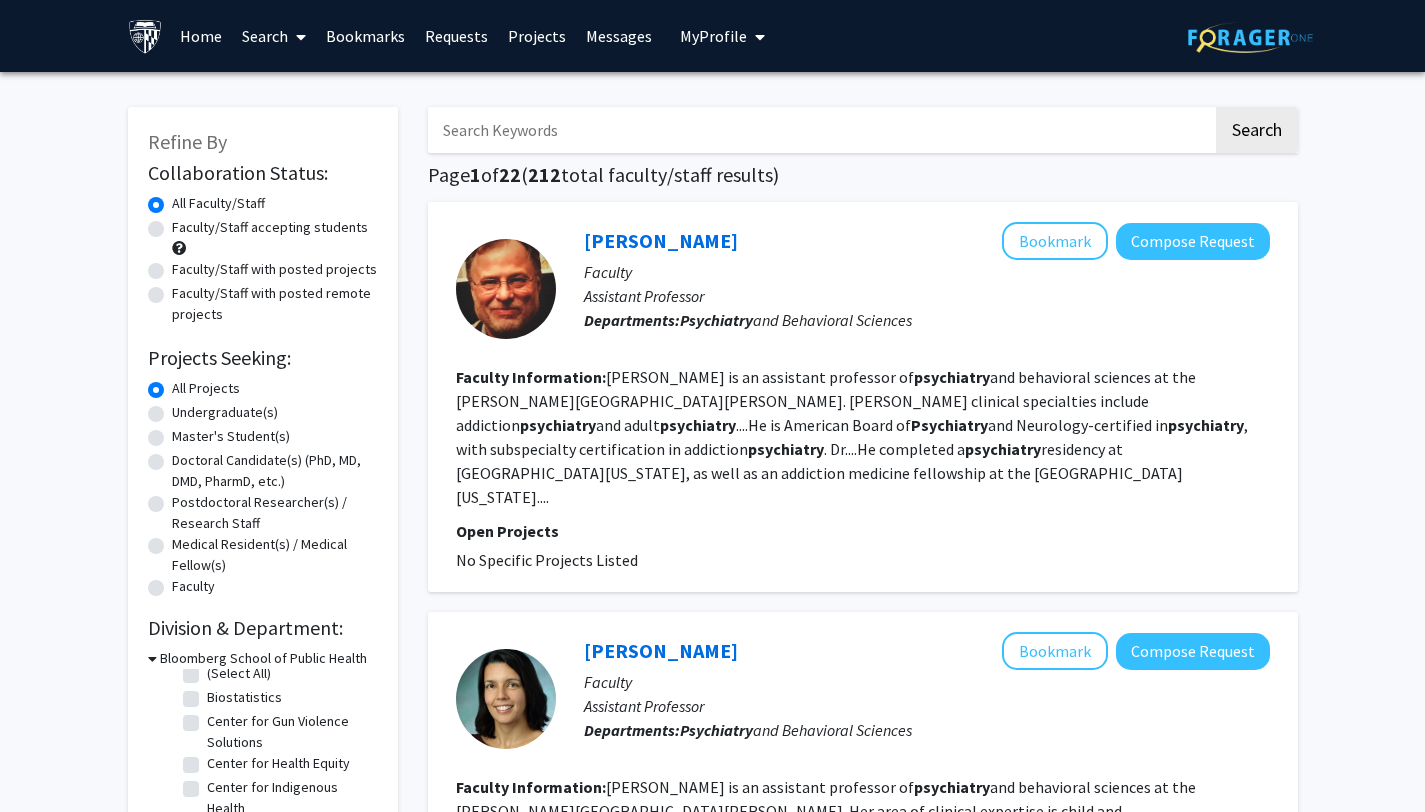 click on "All Projects" 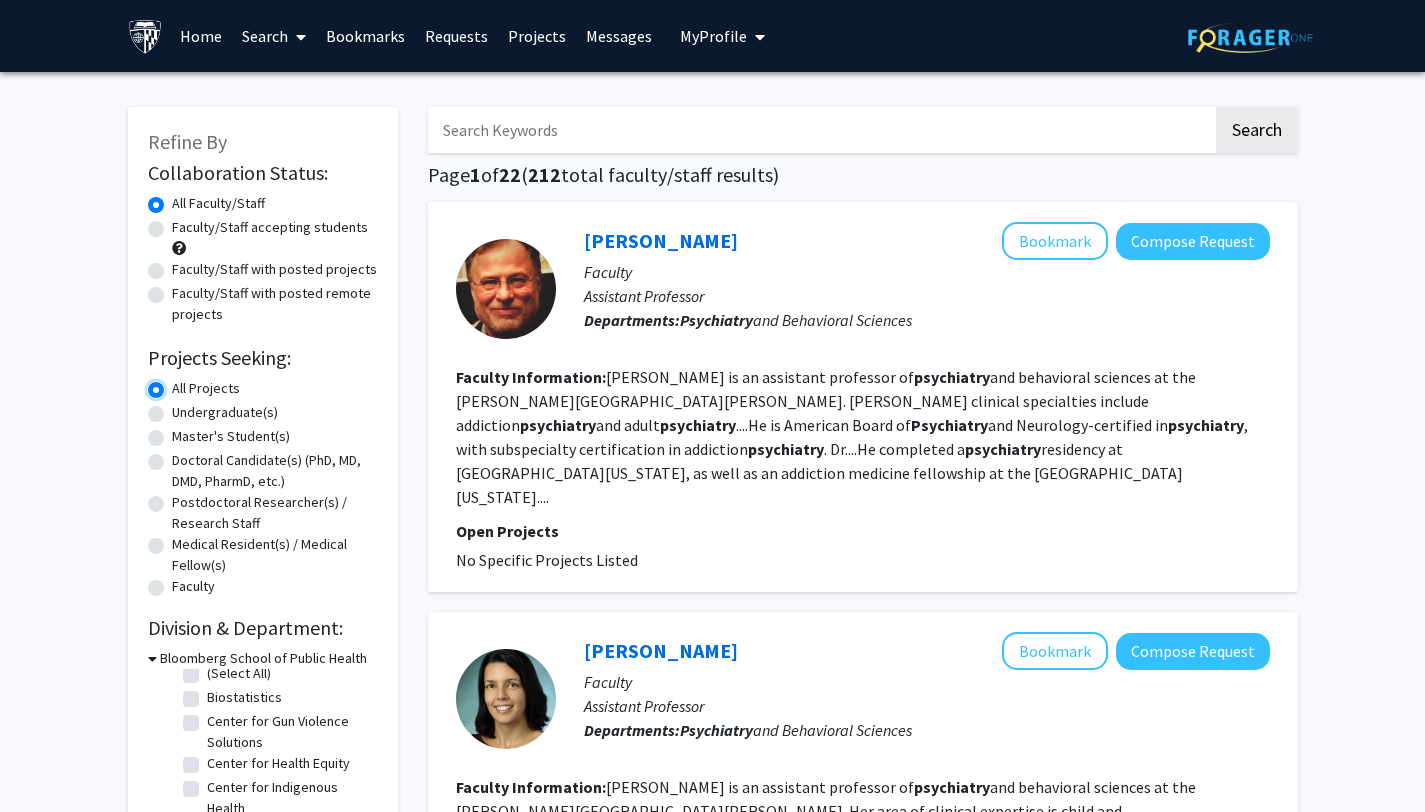click on "All Projects" at bounding box center (178, 384) 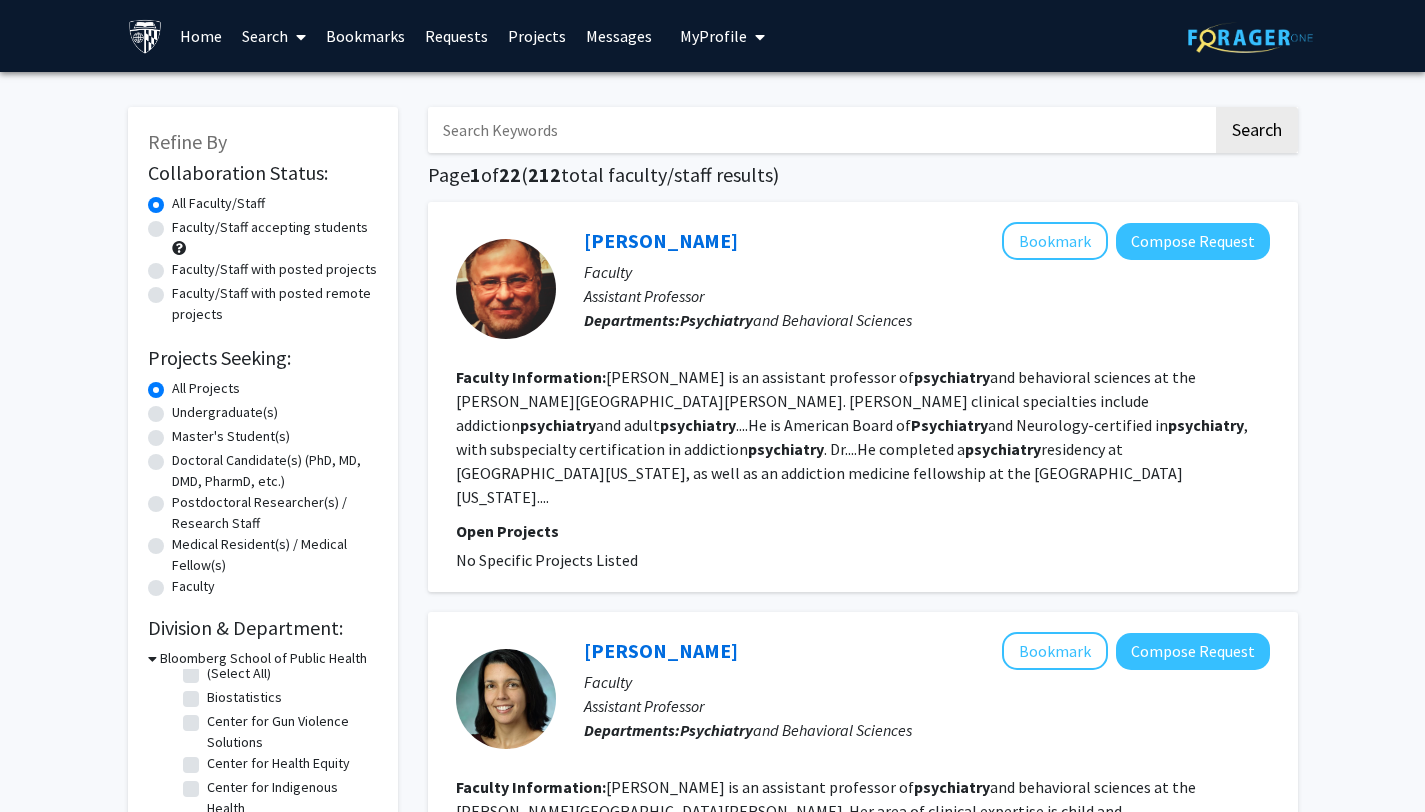 click on "All Faculty/Staff" 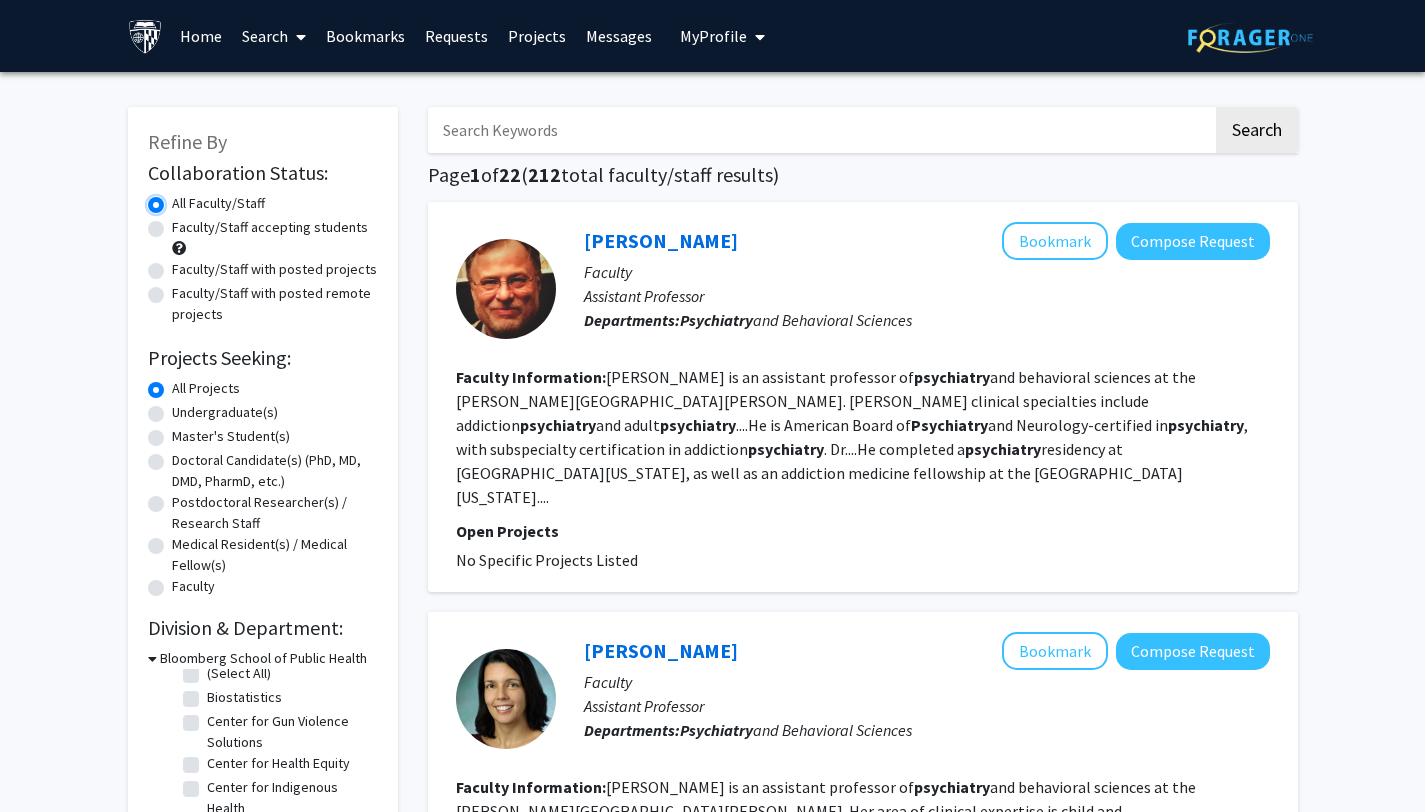 click on "All Faculty/Staff" at bounding box center (178, 199) 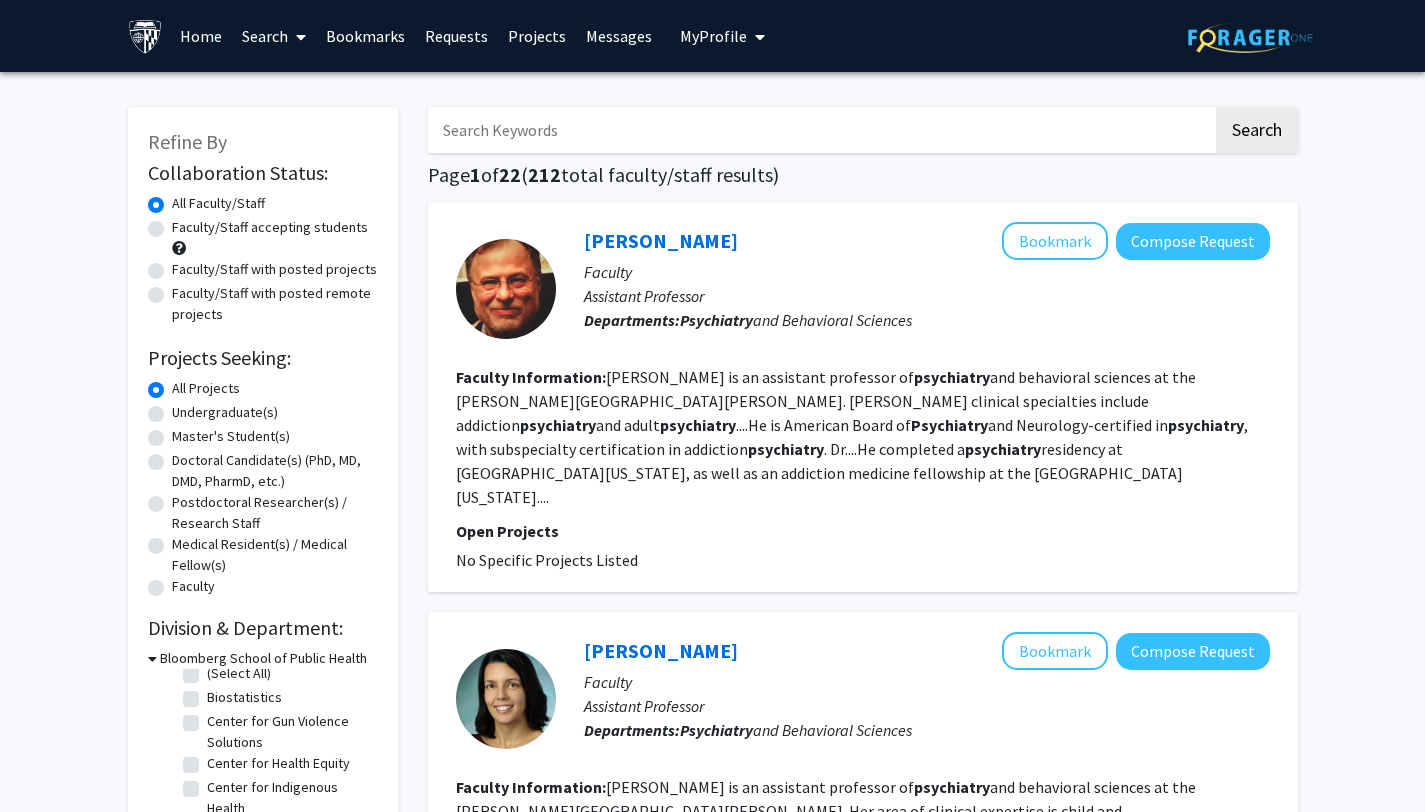 click on "Bloomberg School of Public Health" at bounding box center [263, 658] 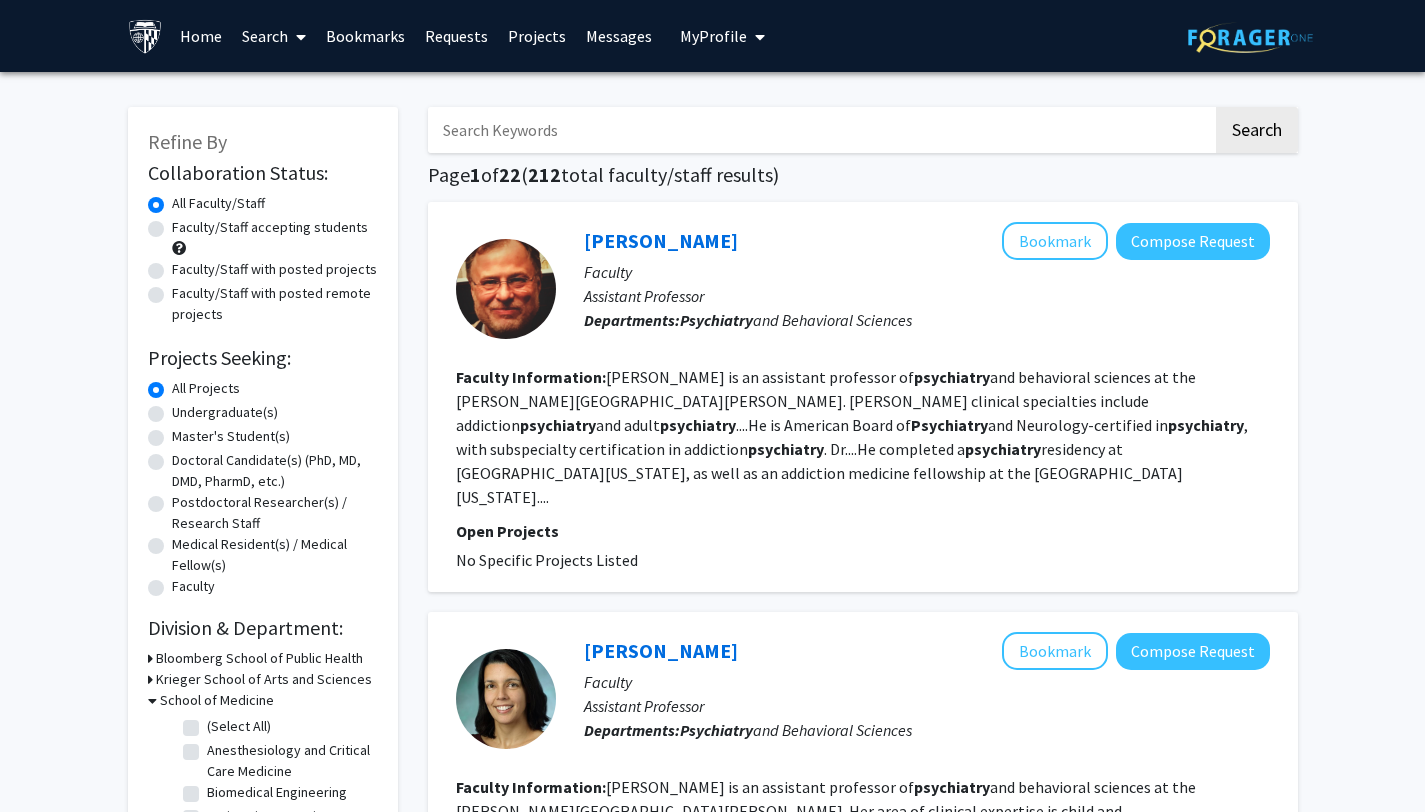 click on "School of Medicine" at bounding box center (217, 700) 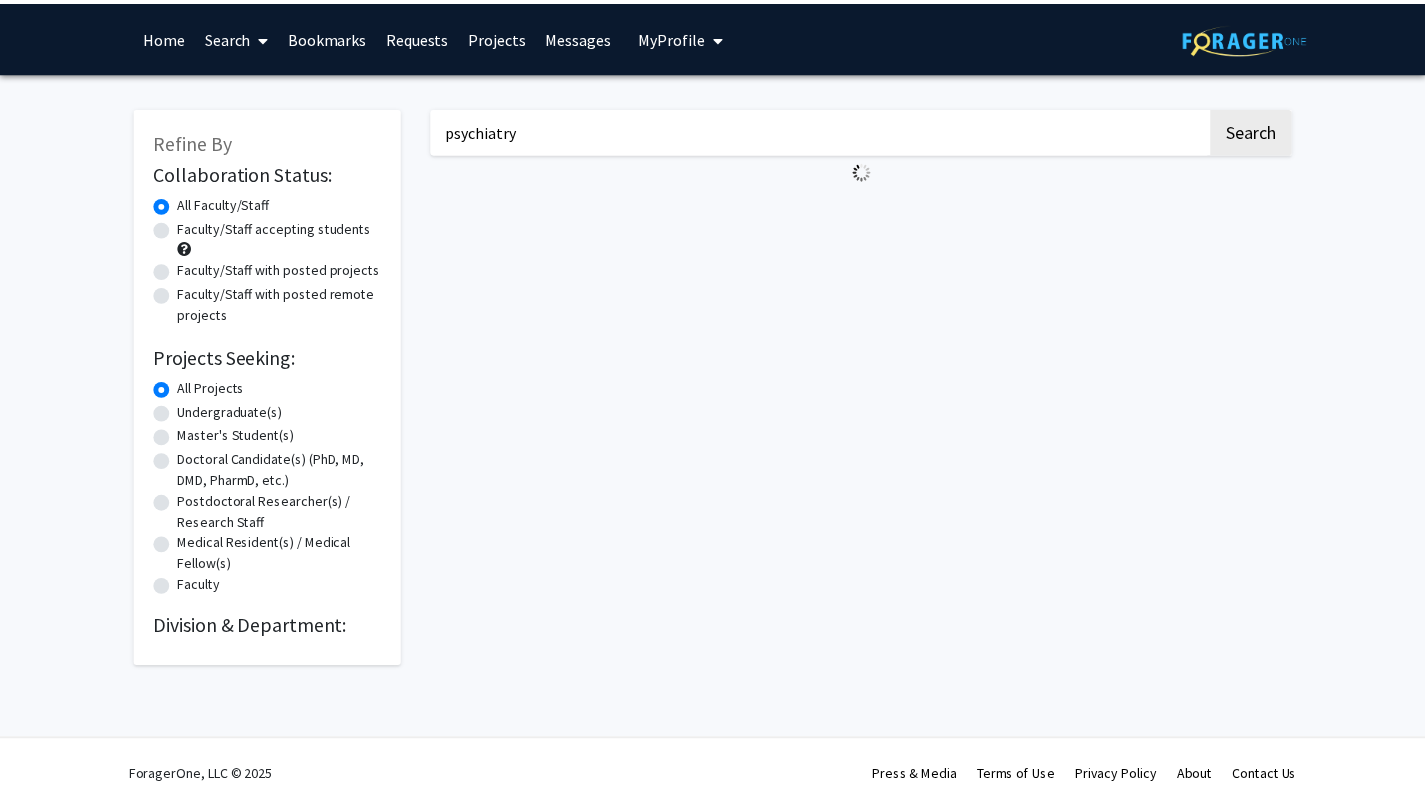 scroll, scrollTop: 0, scrollLeft: 0, axis: both 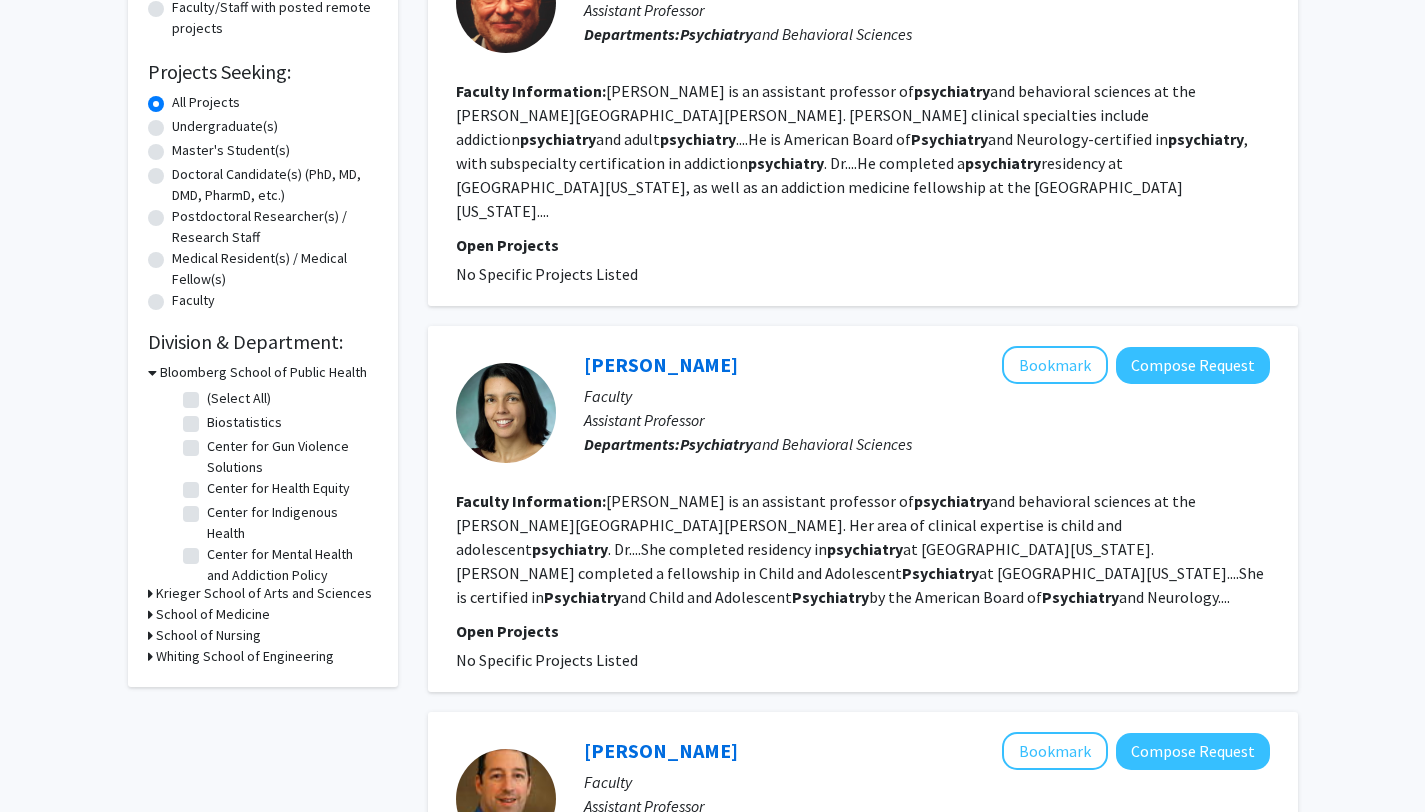 click on "School of Medicine" at bounding box center (213, 614) 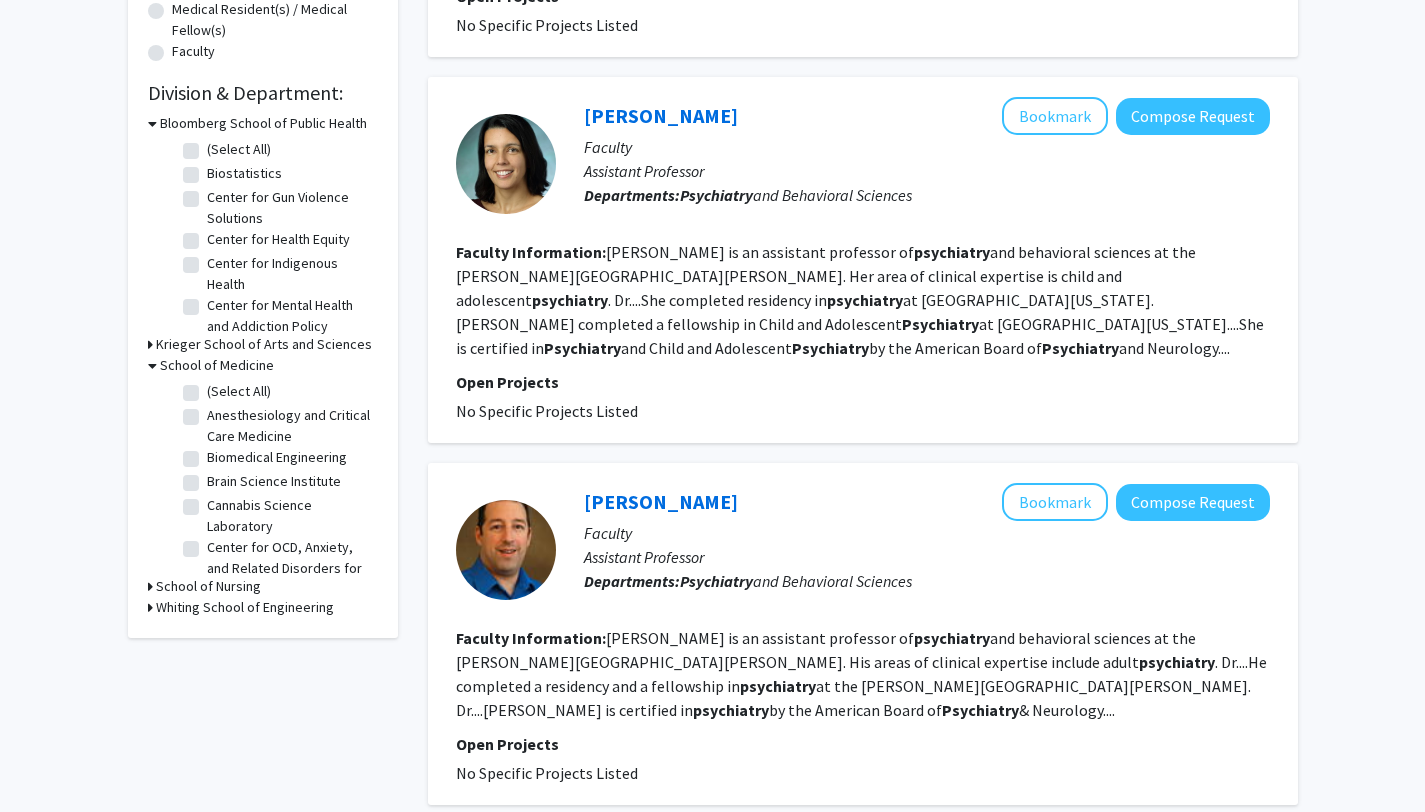 scroll, scrollTop: 538, scrollLeft: 0, axis: vertical 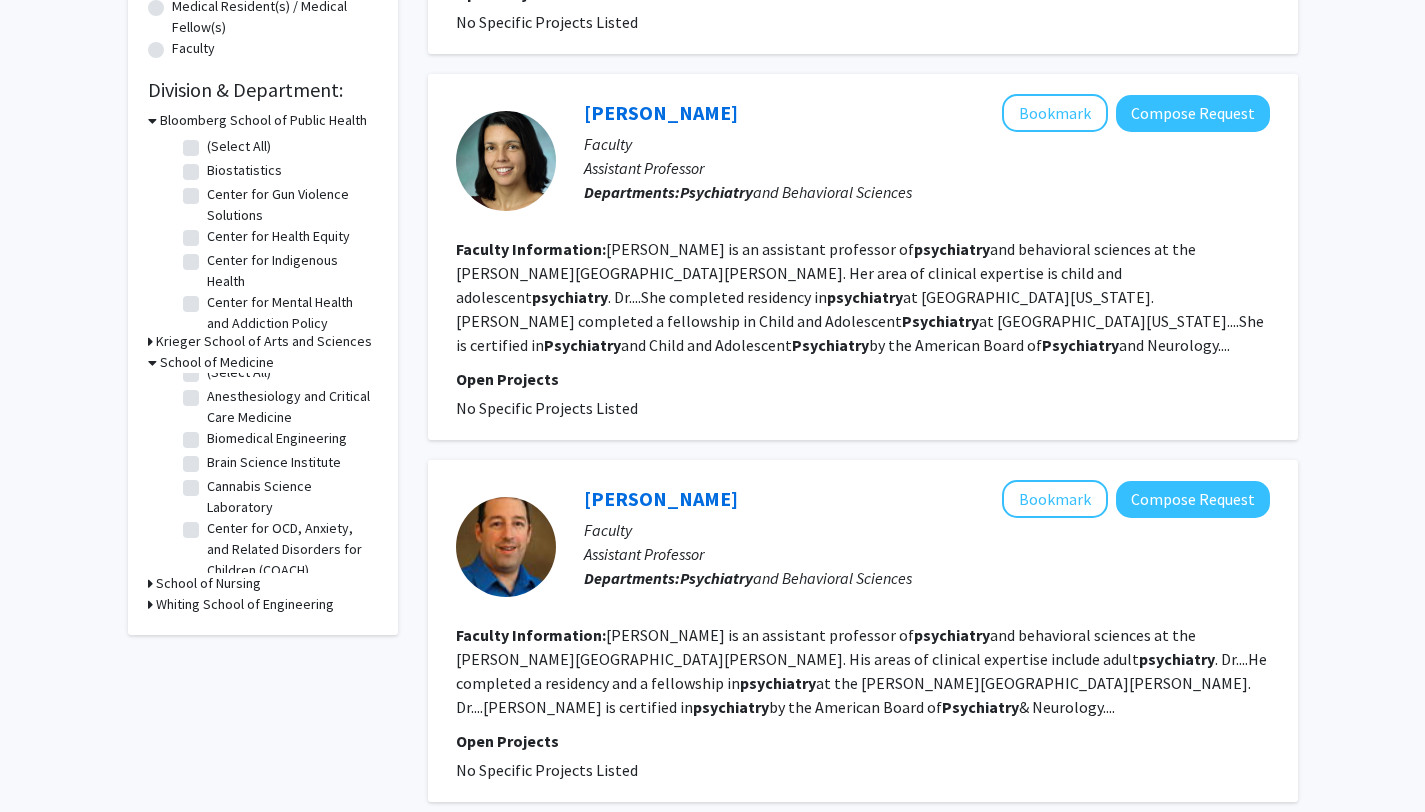 click on "Center for OCD, Anxiety, and Related Disorders for Children (COACH)" 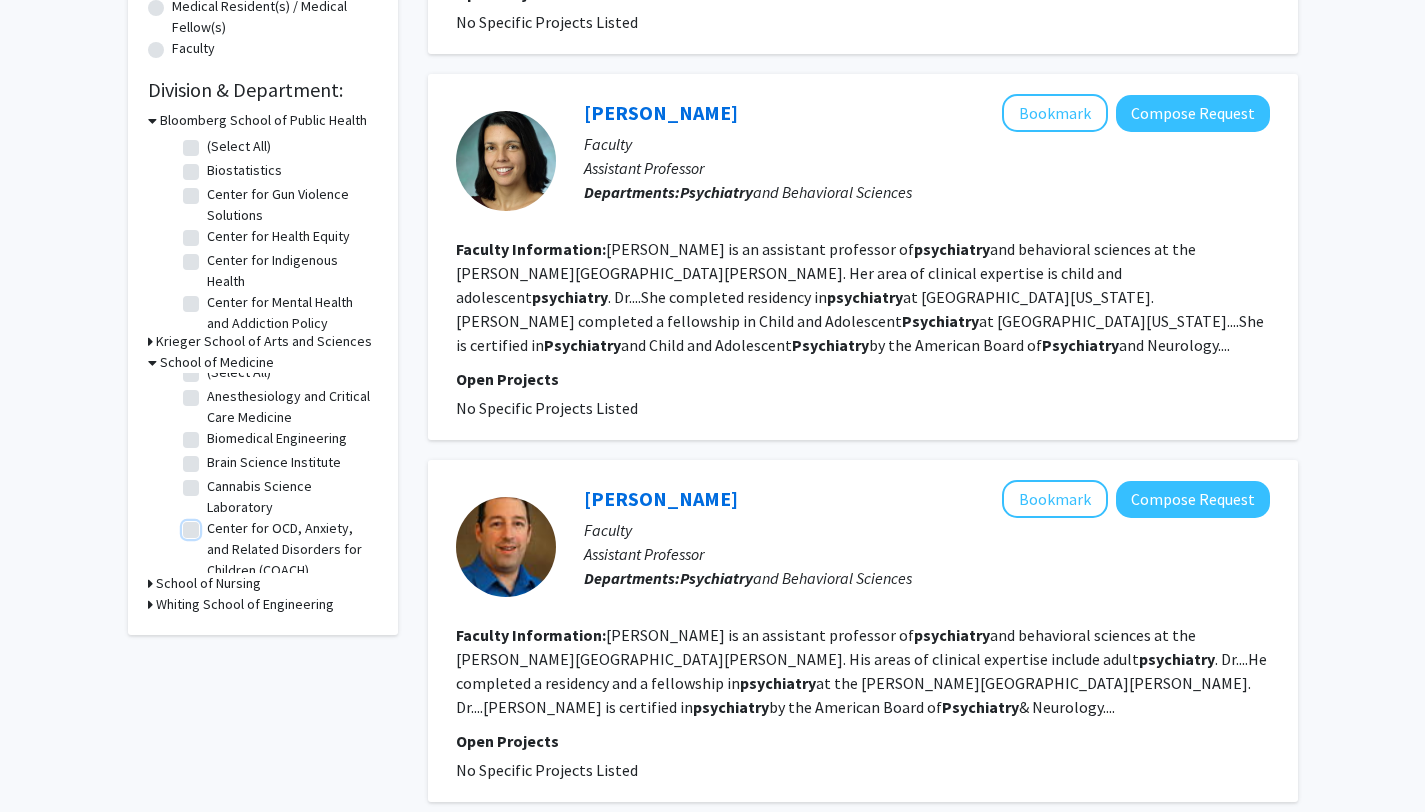 click on "Center for OCD, Anxiety, and Related Disorders for Children (COACH)" at bounding box center (213, 524) 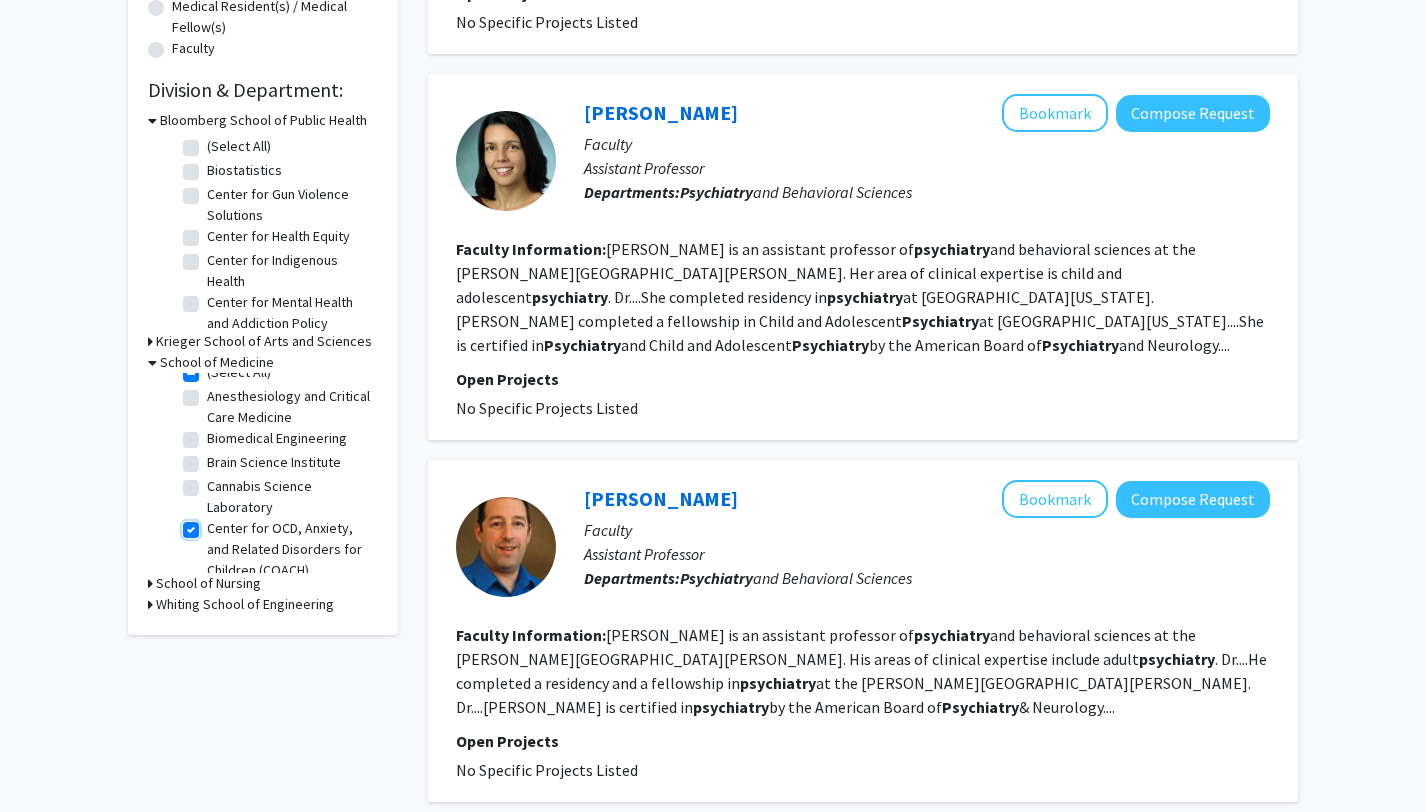 checkbox on "true" 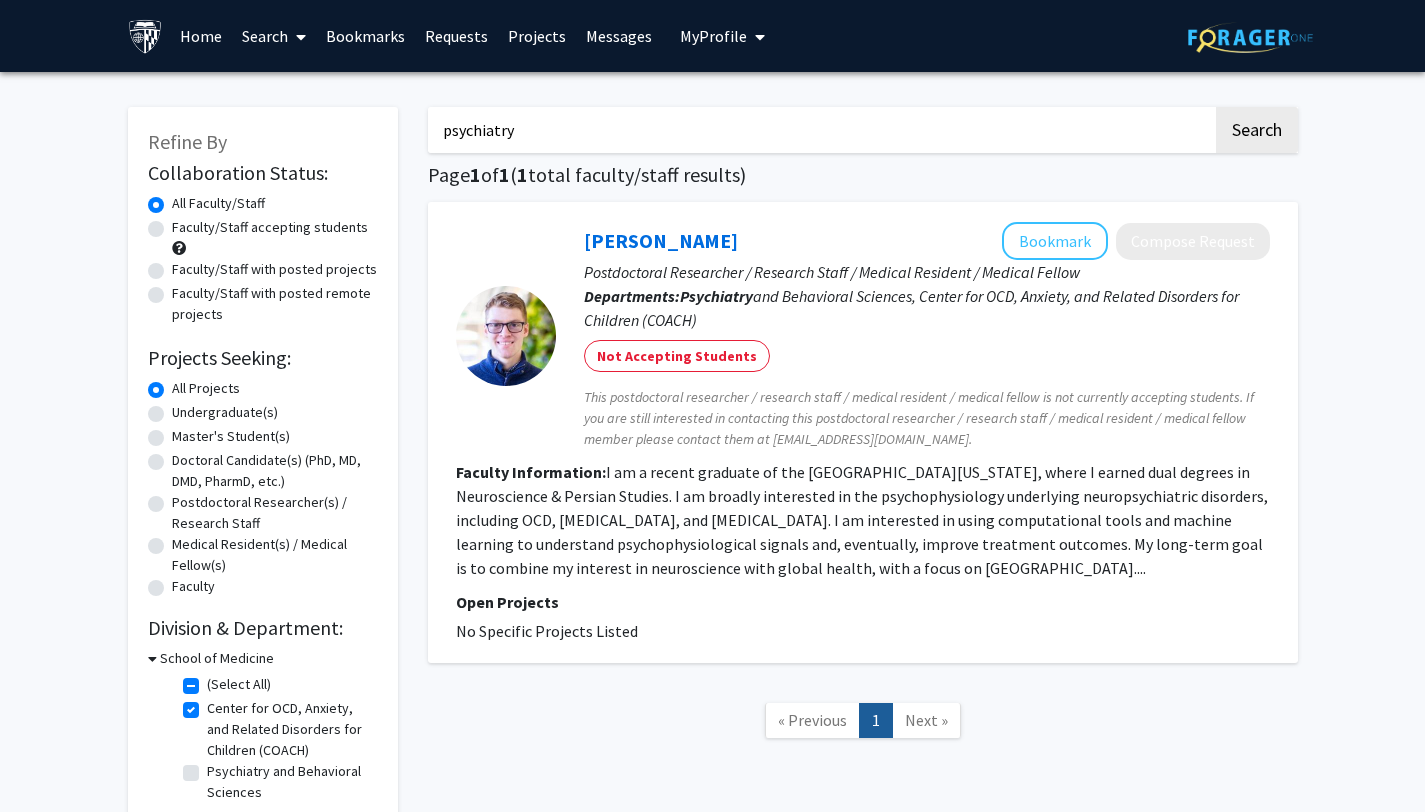 scroll, scrollTop: 121, scrollLeft: 0, axis: vertical 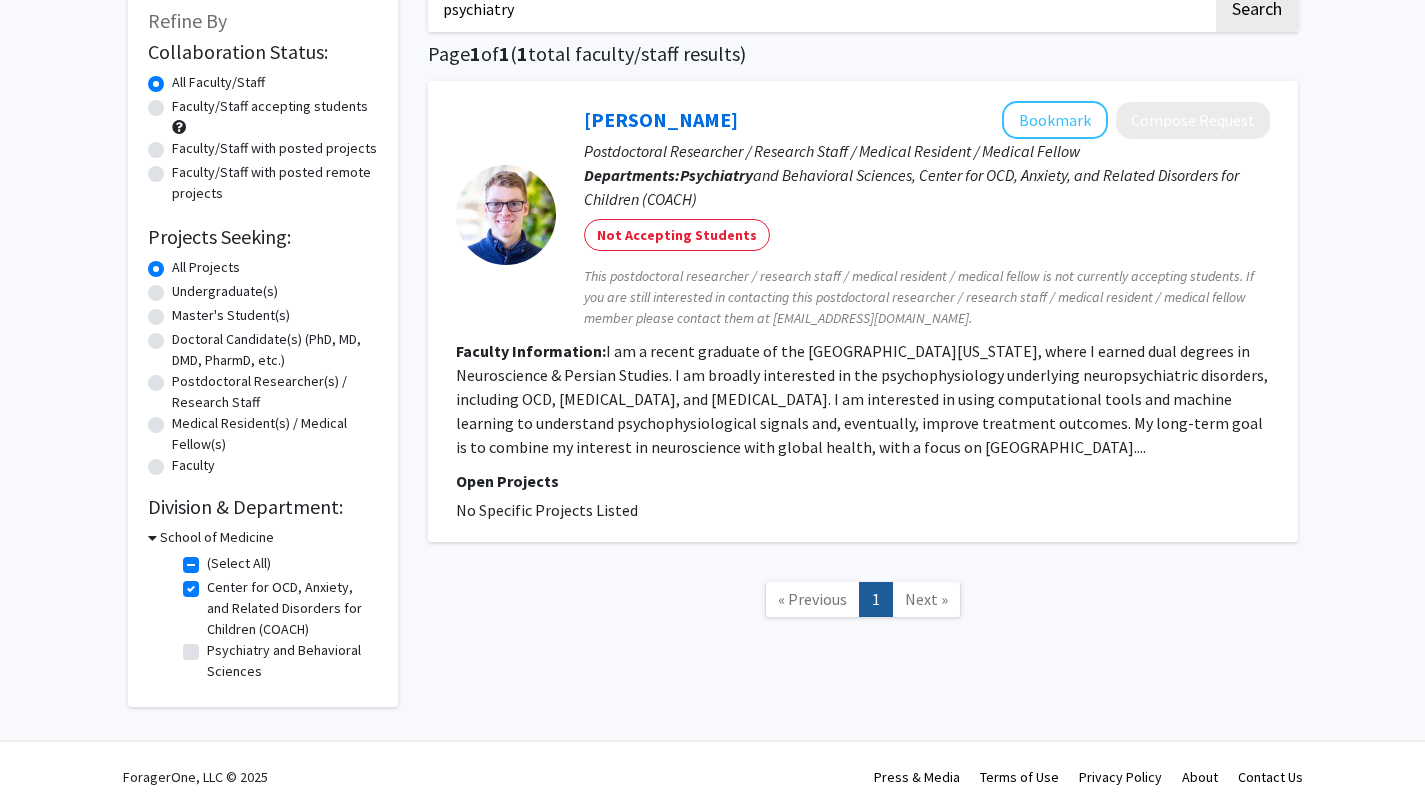 click on "Psychiatry and Behavioral Sciences" 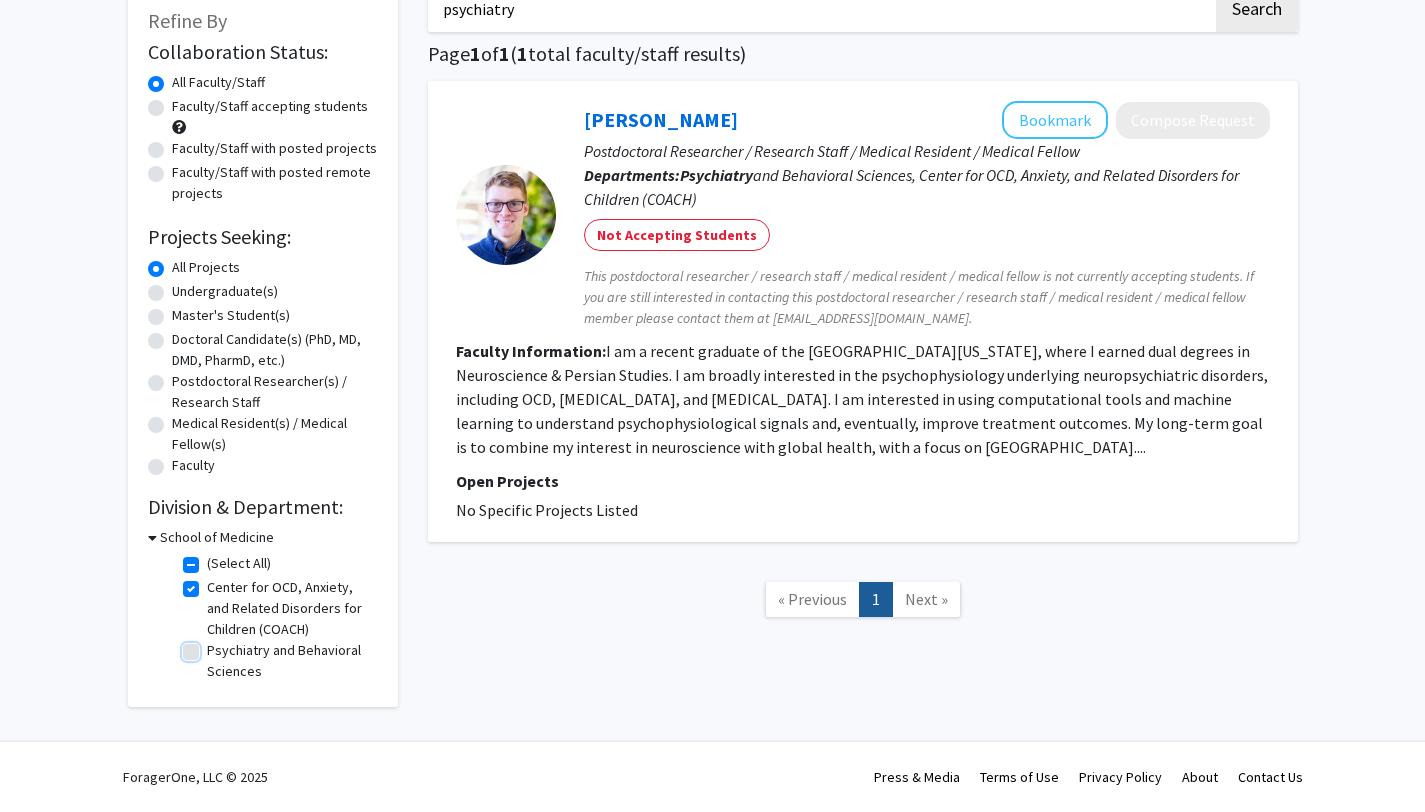 click on "Psychiatry and Behavioral Sciences" at bounding box center (213, 646) 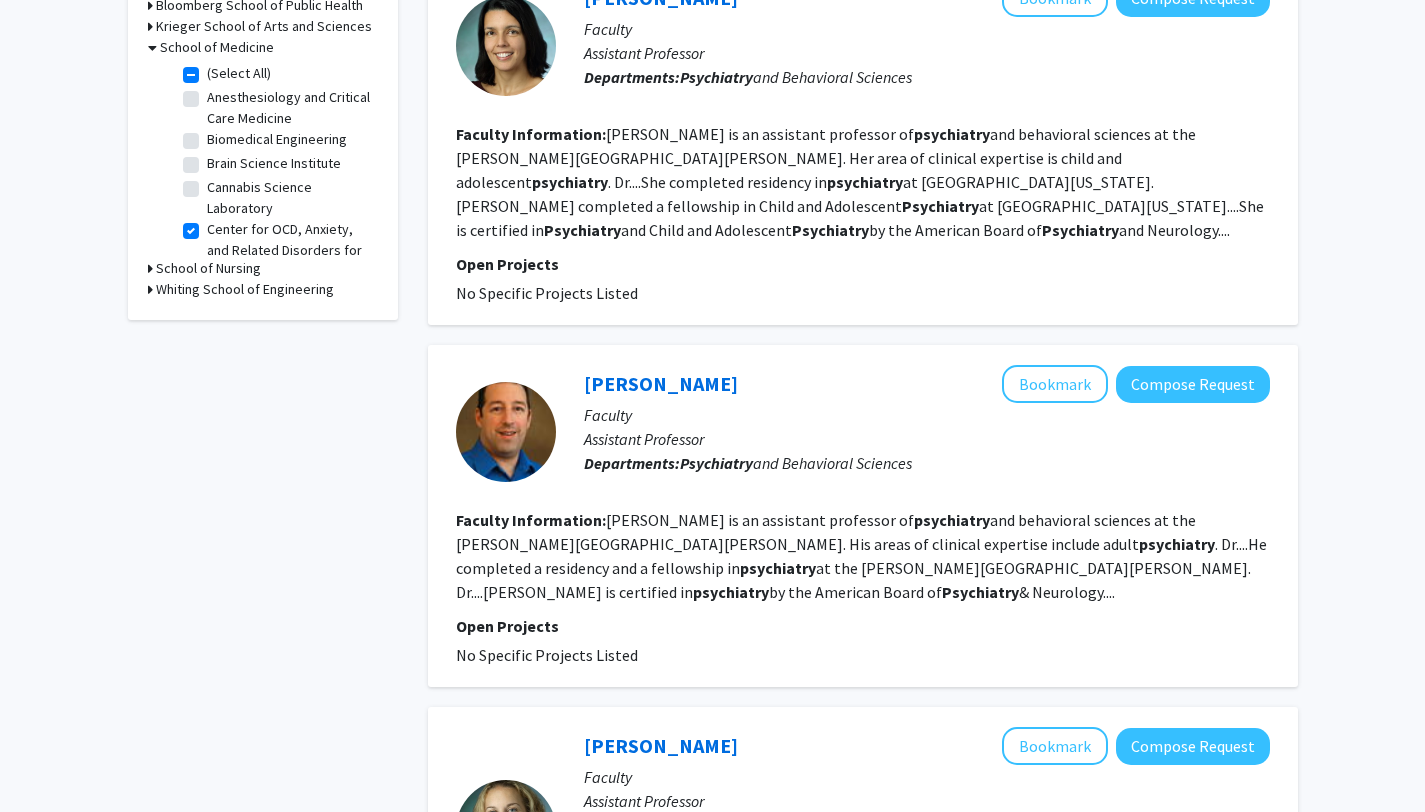 scroll, scrollTop: 0, scrollLeft: 0, axis: both 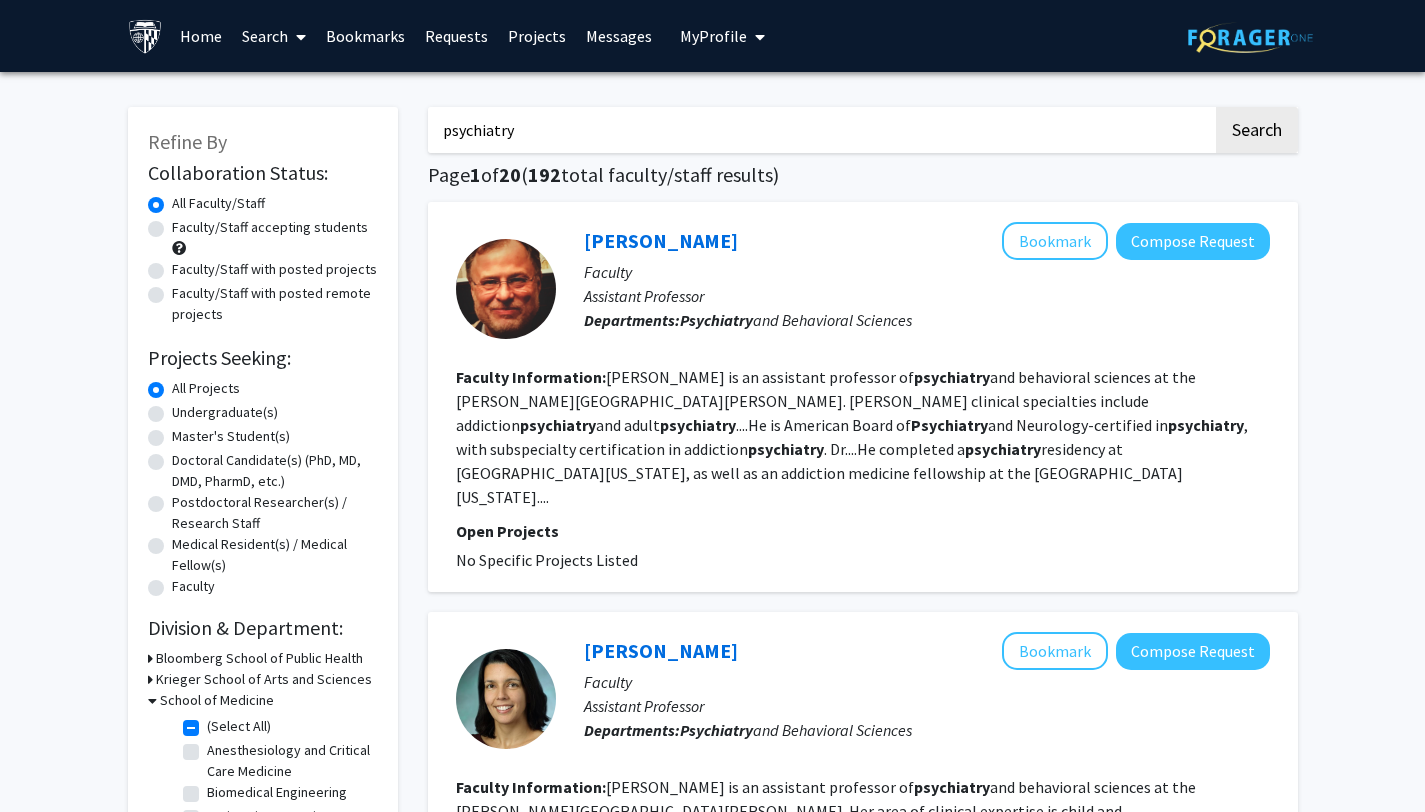 click on "psychiatry" at bounding box center (820, 130) 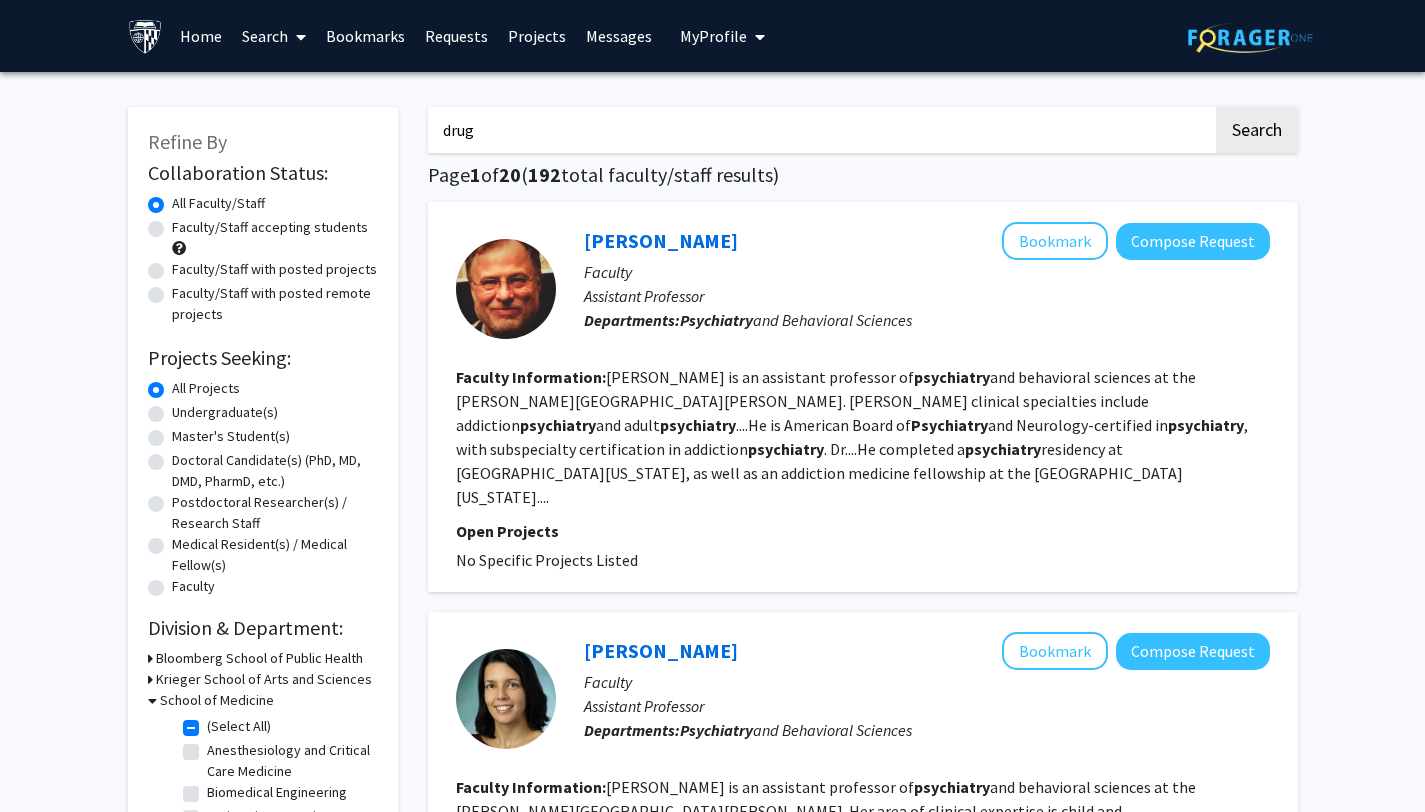 type on "drug" 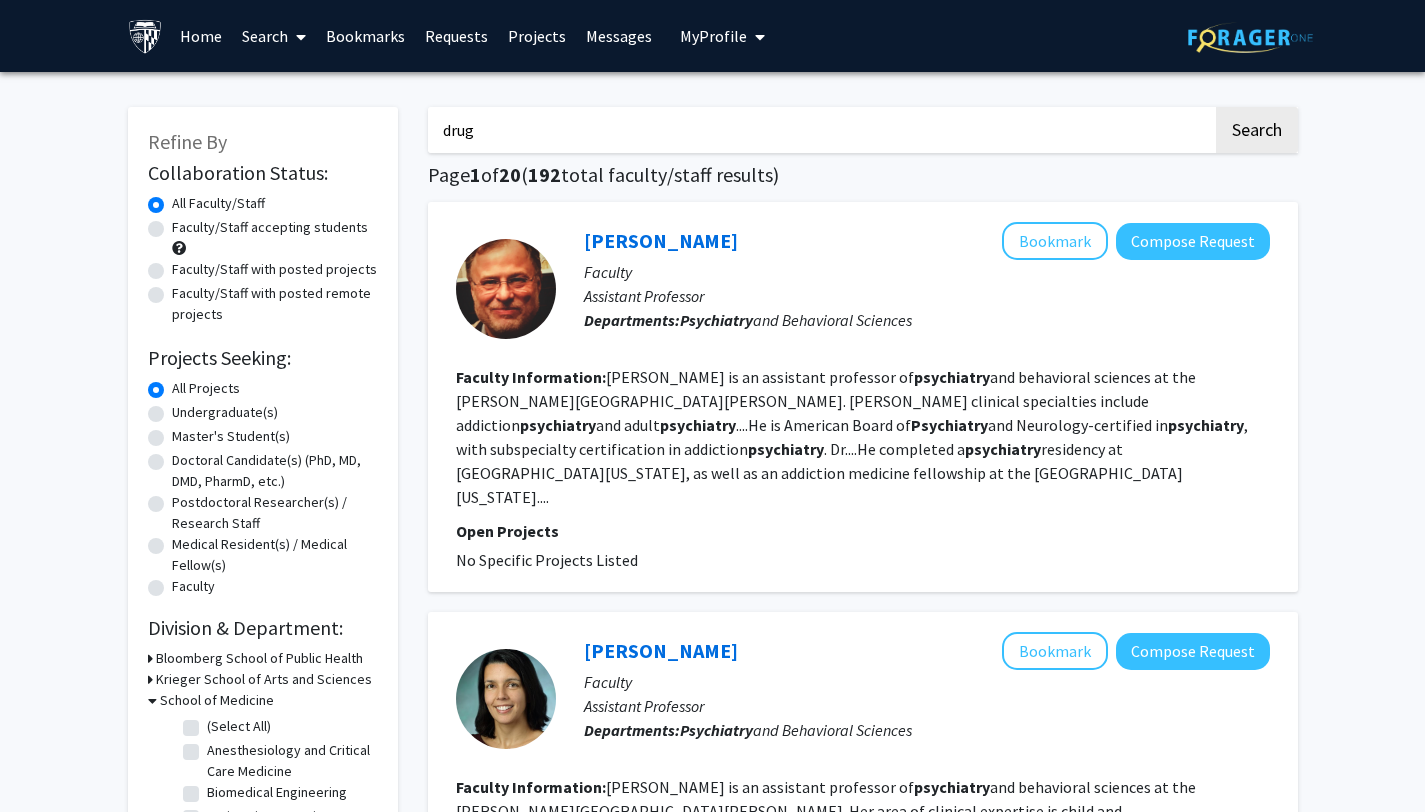 checkbox on "false" 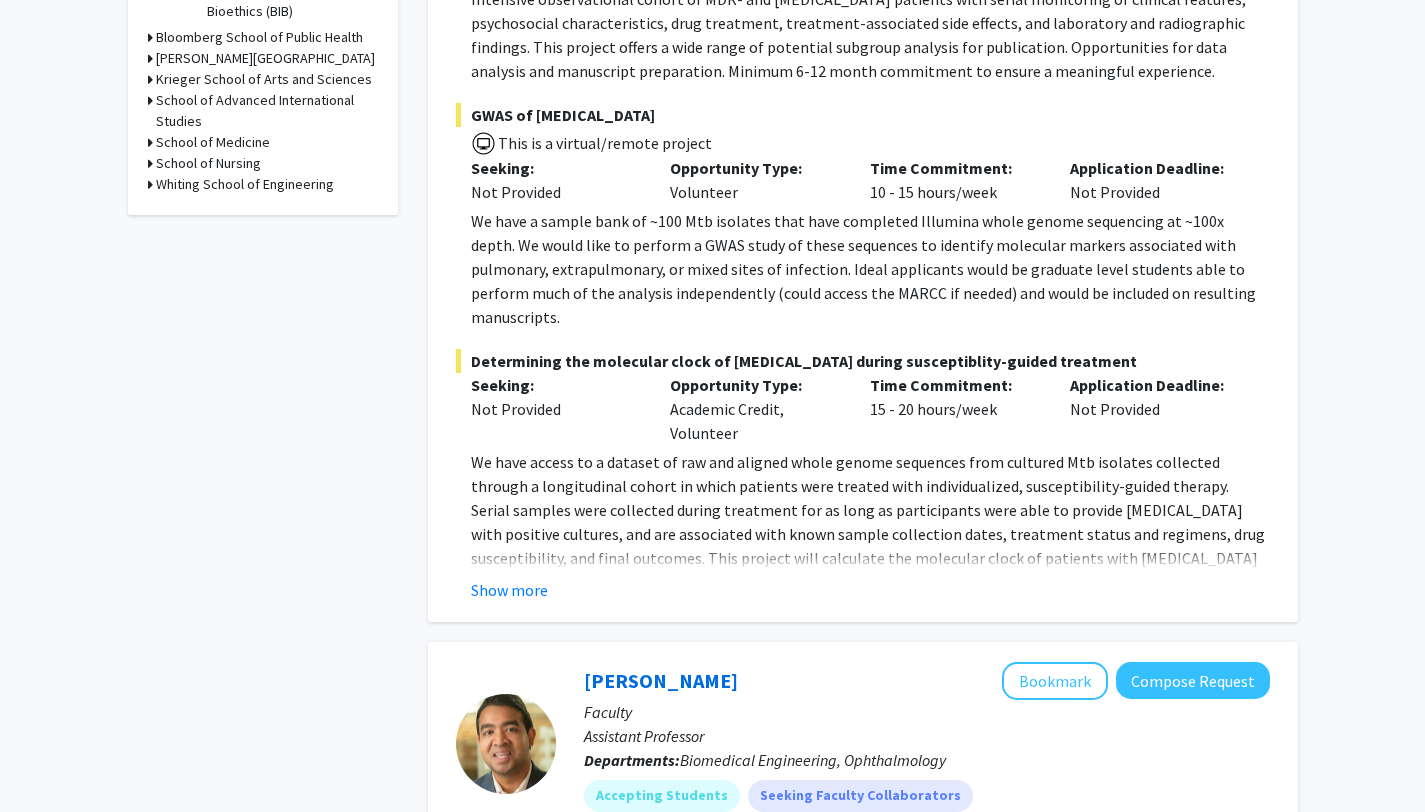 scroll, scrollTop: 703, scrollLeft: 0, axis: vertical 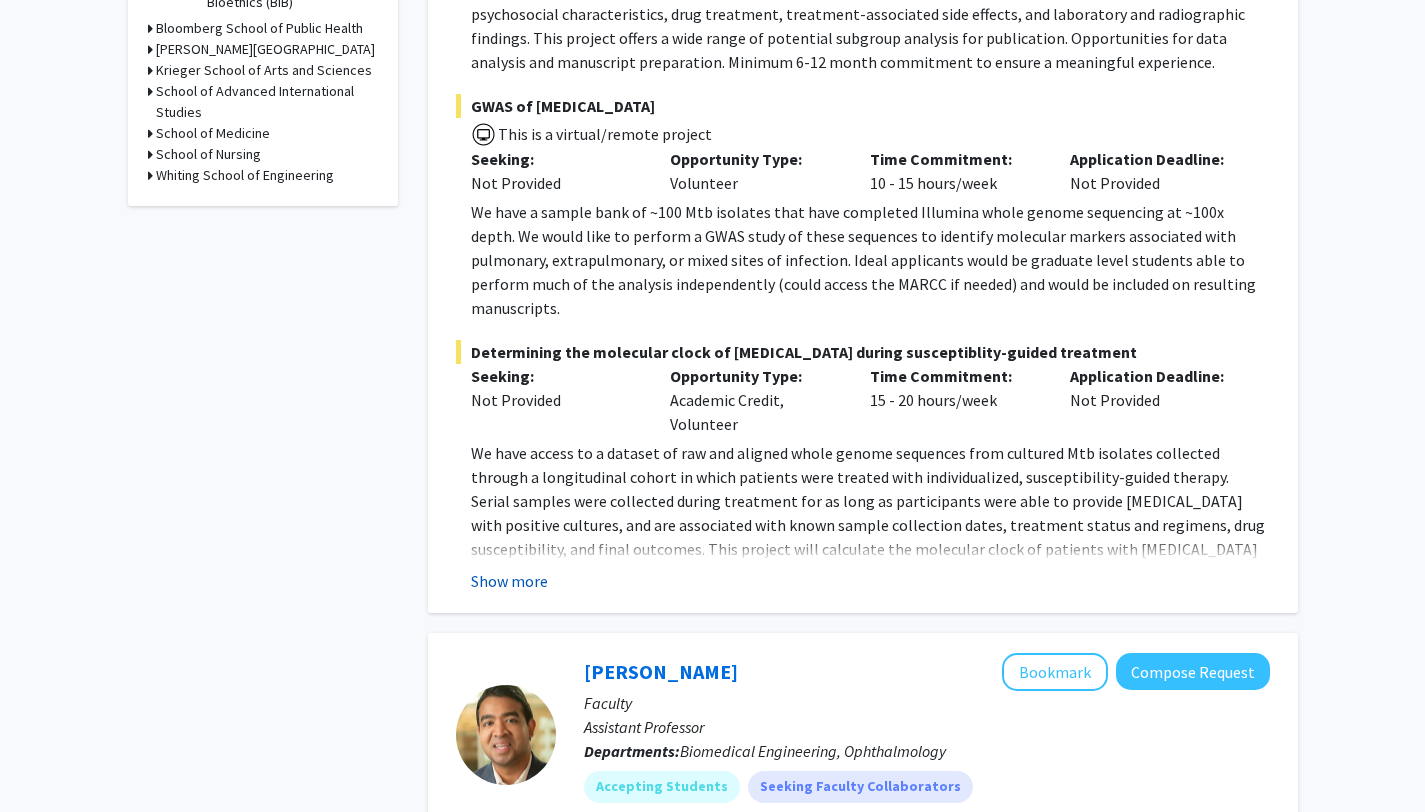 click on "Show more" 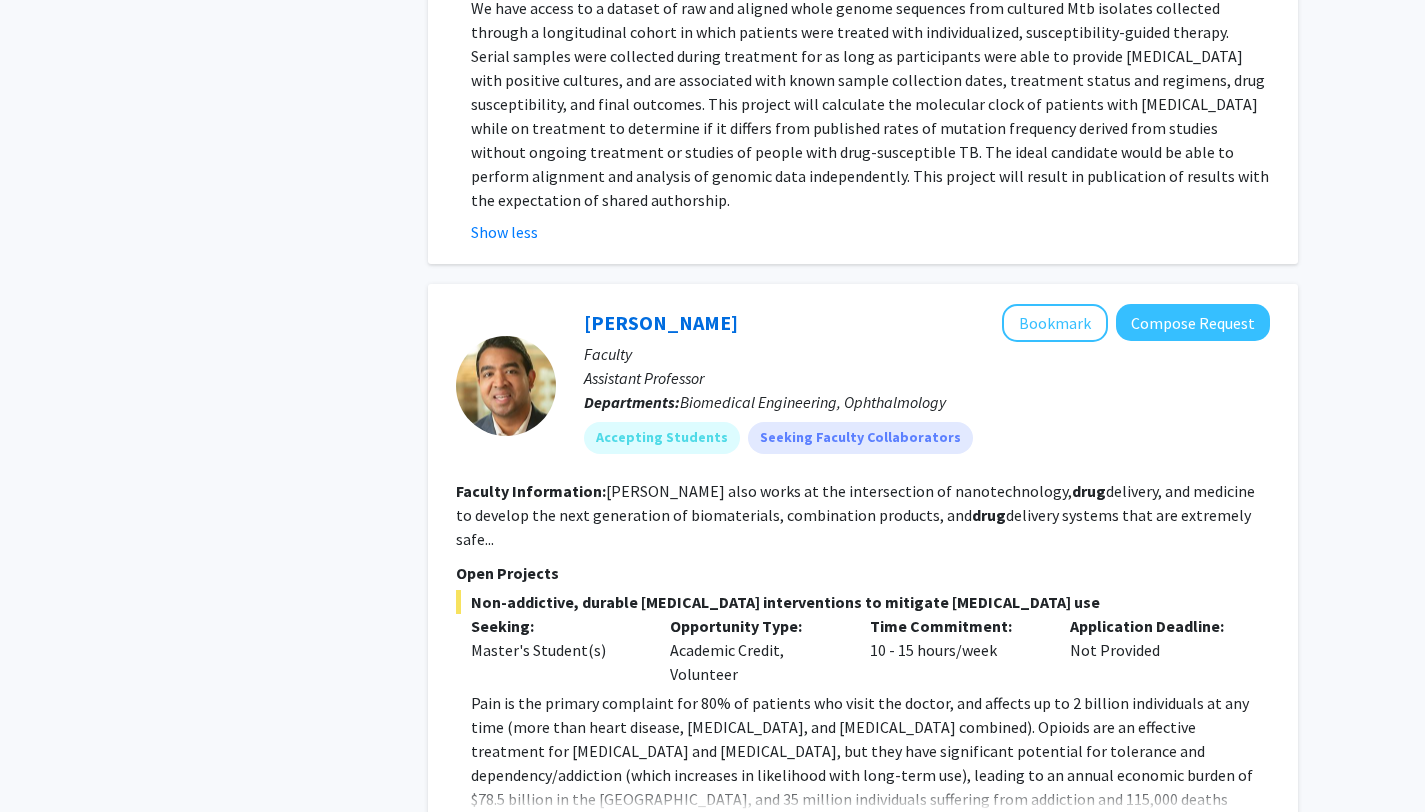 scroll, scrollTop: 0, scrollLeft: 0, axis: both 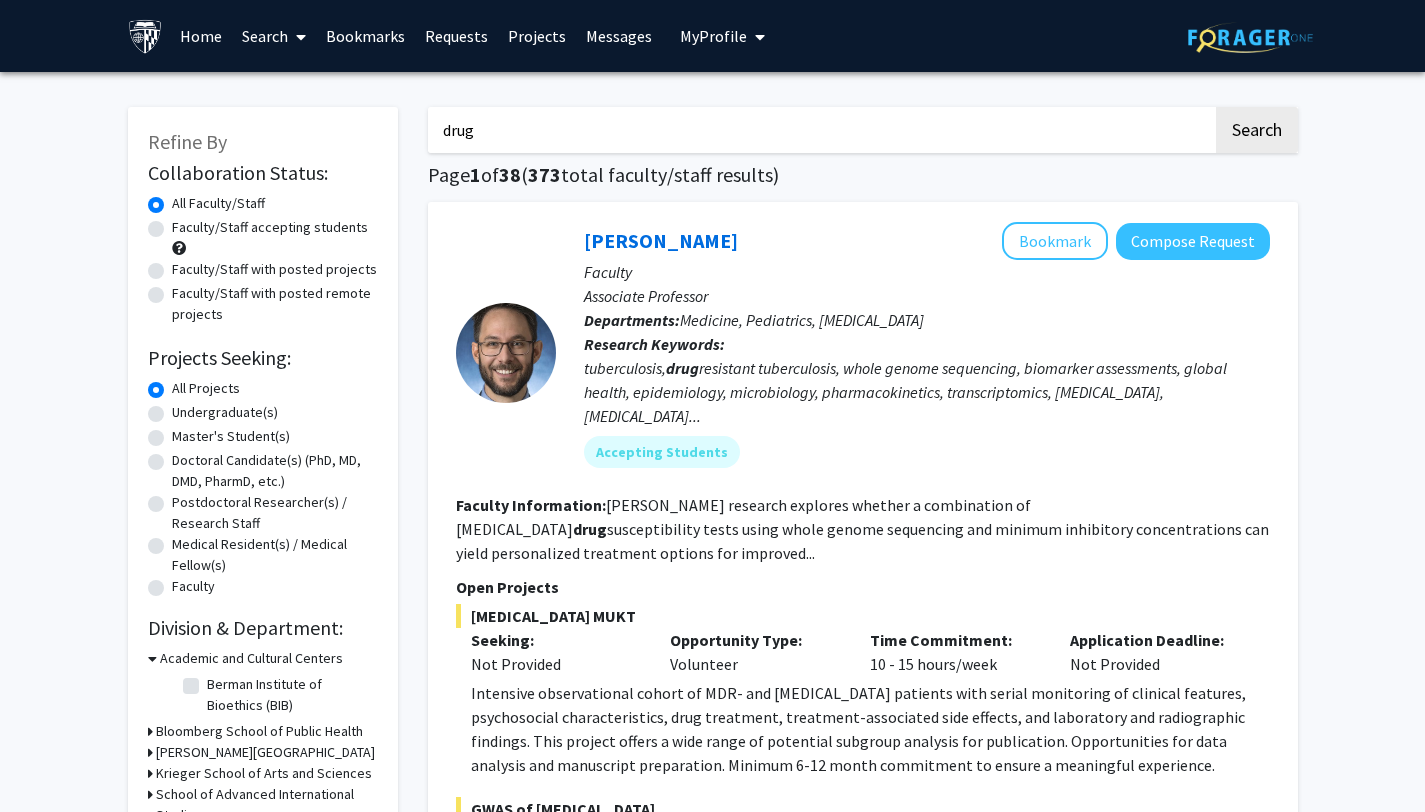 click on "Bookmarks" at bounding box center [365, 36] 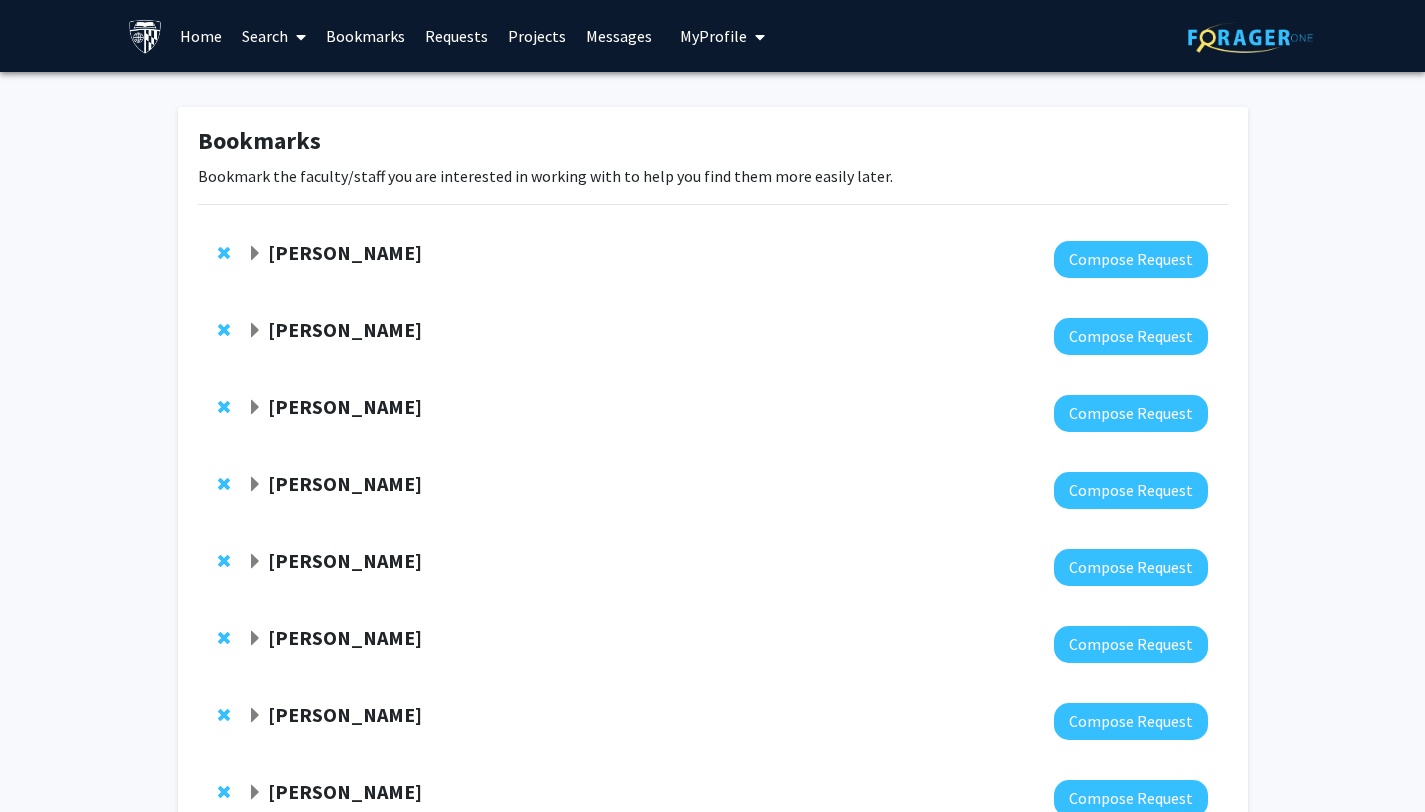 click on "Bhuchitra Singh  Compose Request" 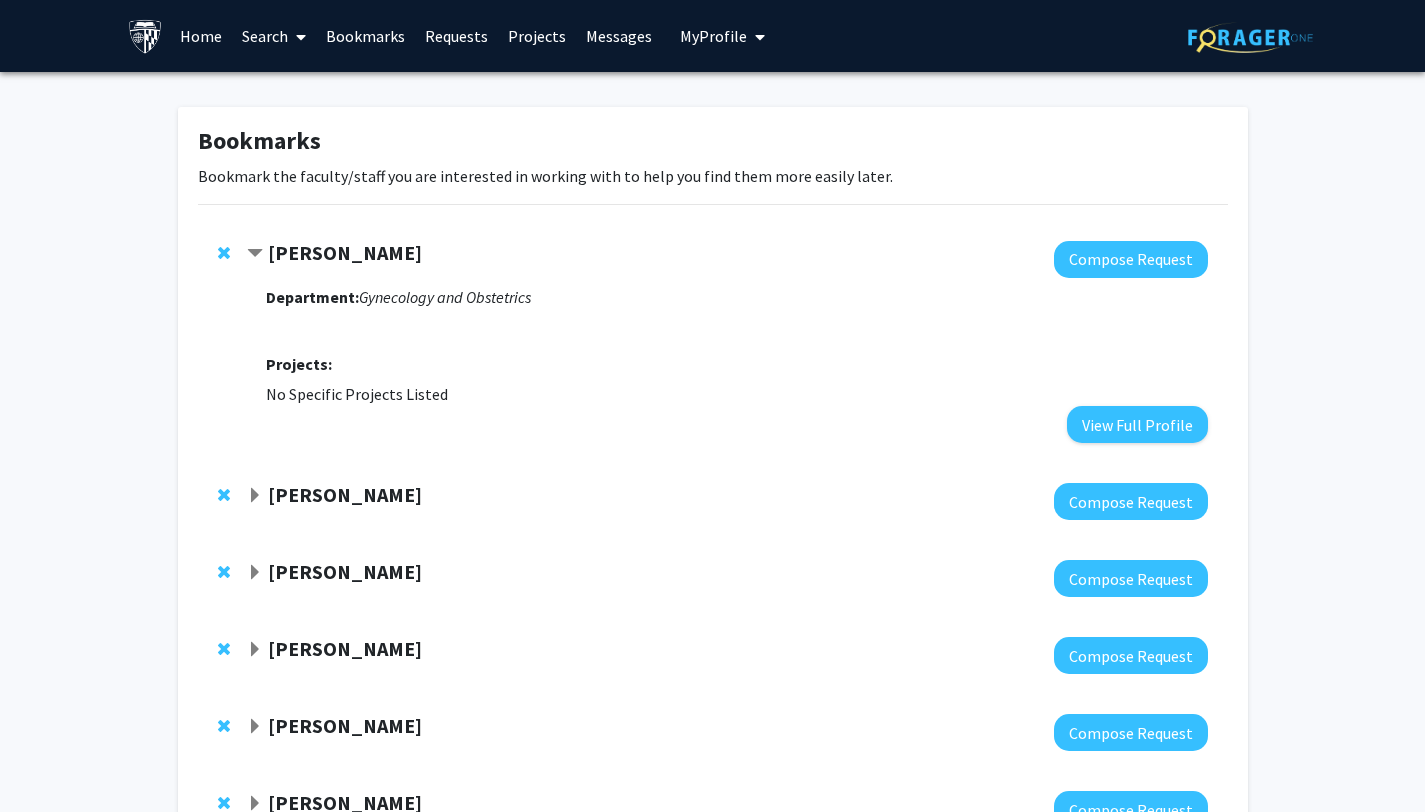 click on "[PERSON_NAME]" 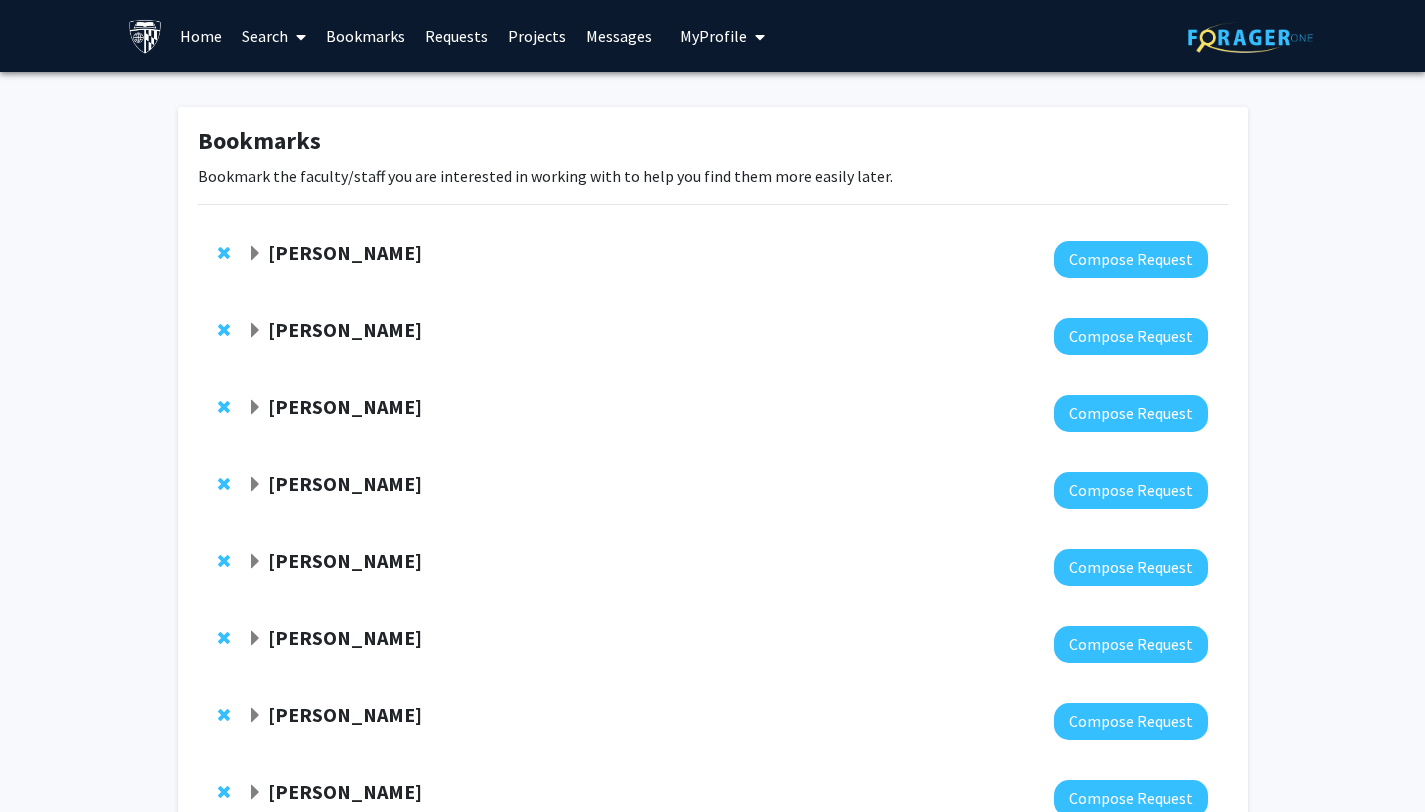 click on "Fenan Rassu" 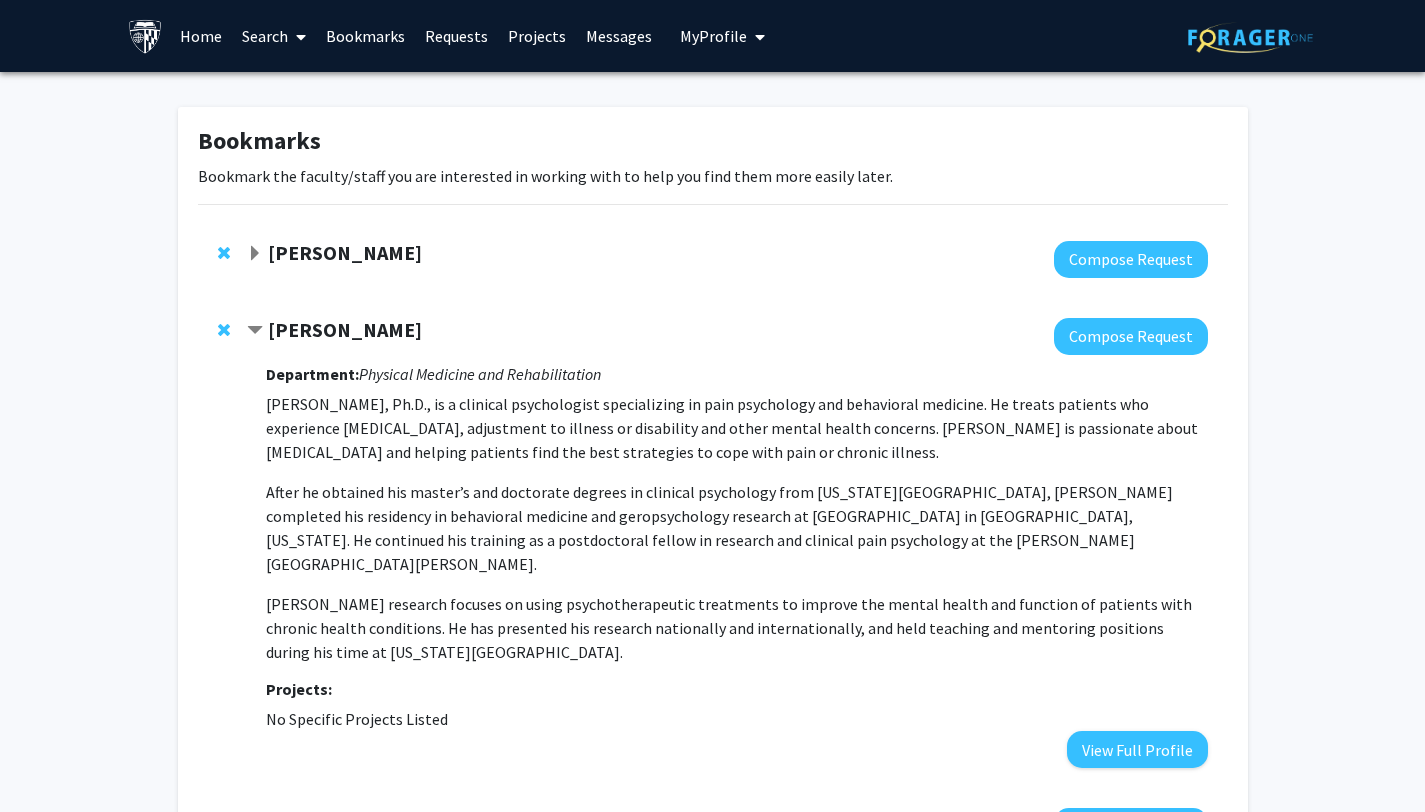 click on "[PERSON_NAME]" 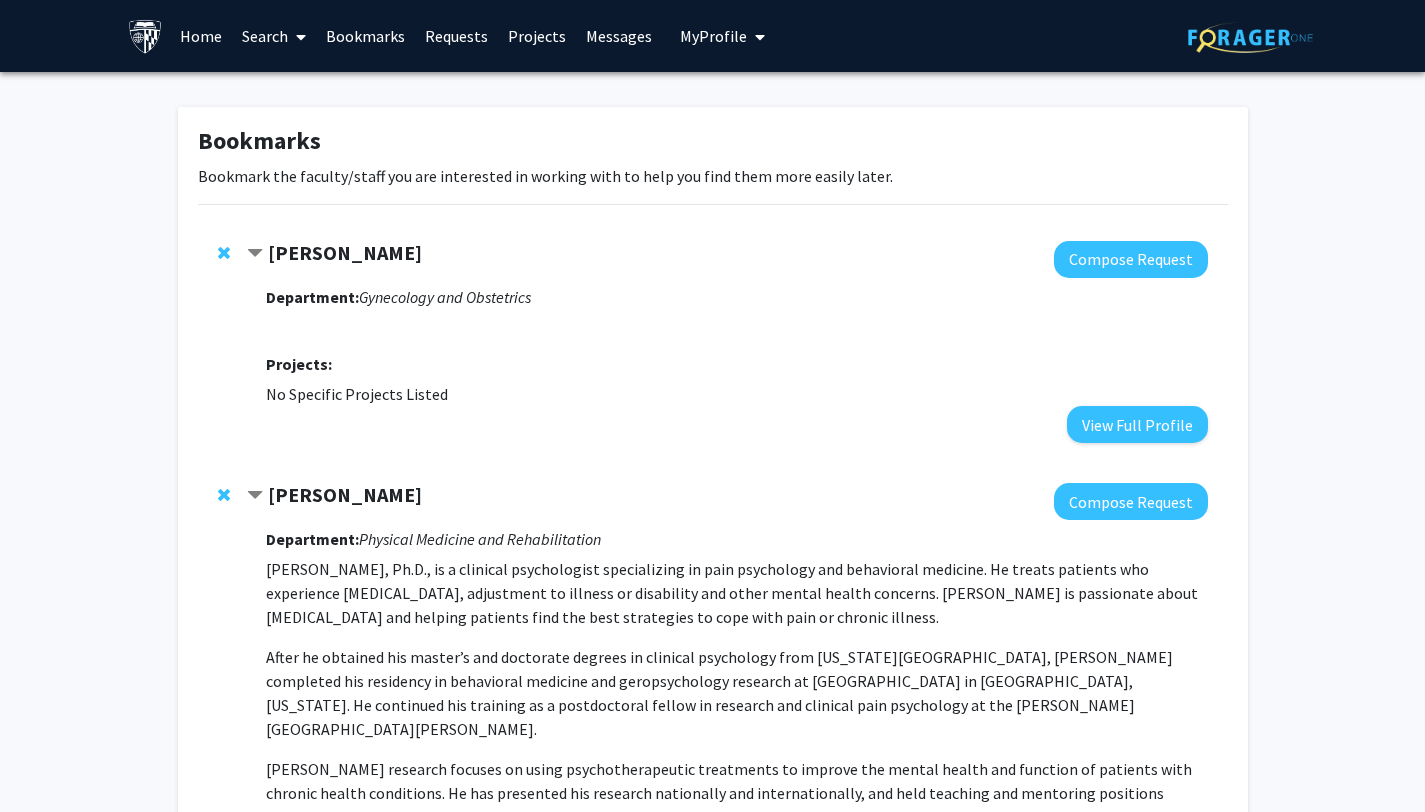 click 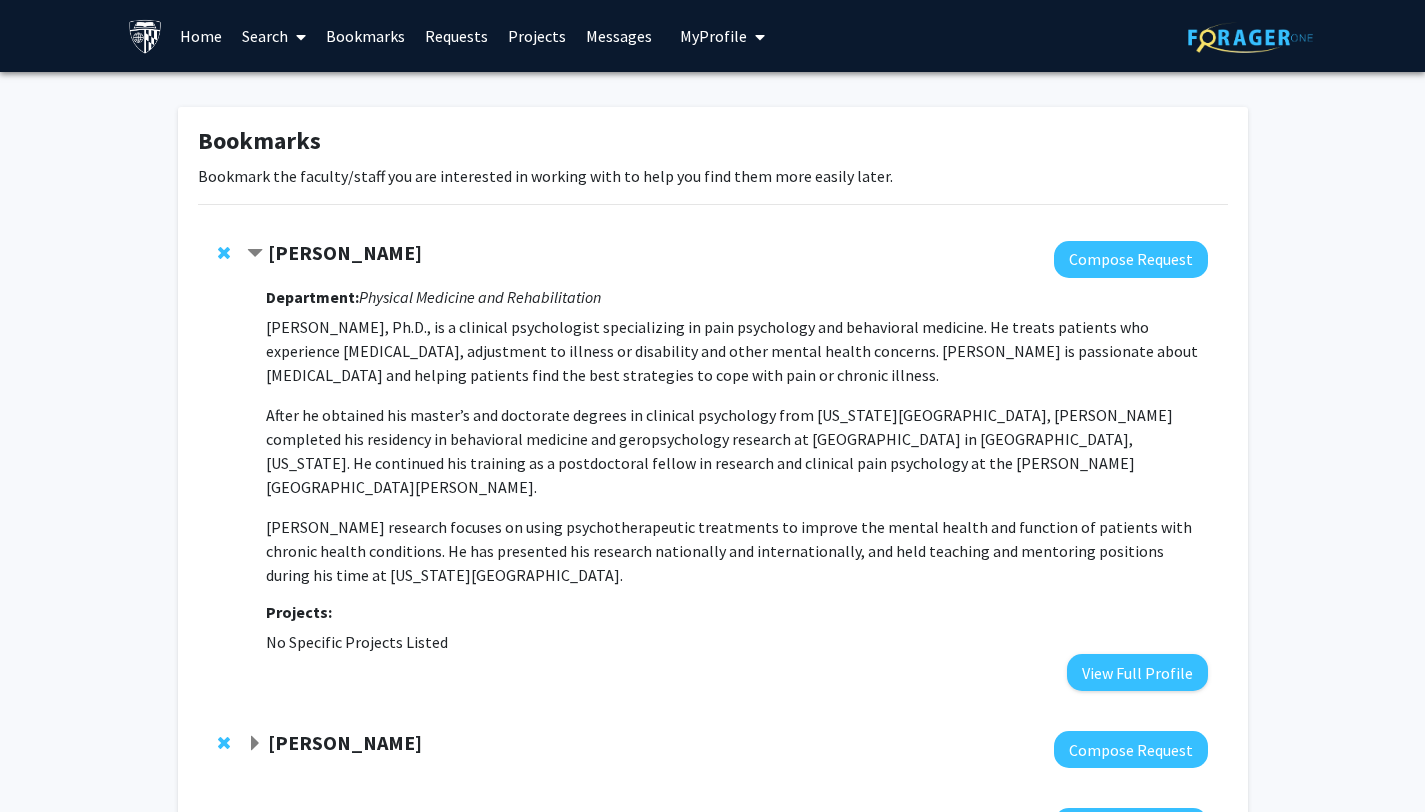click on "Fenan Rassu" 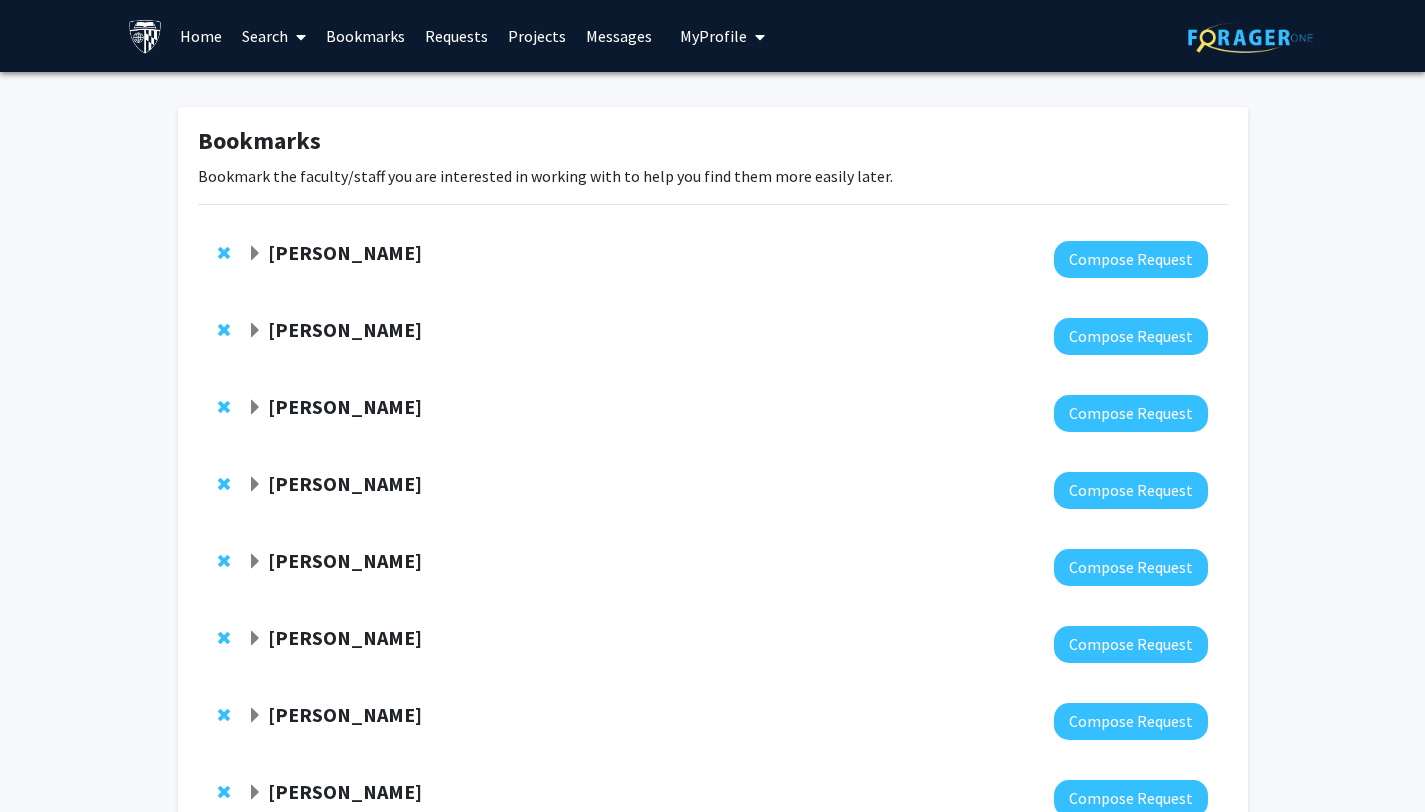 click on "Mostafa Borahay" 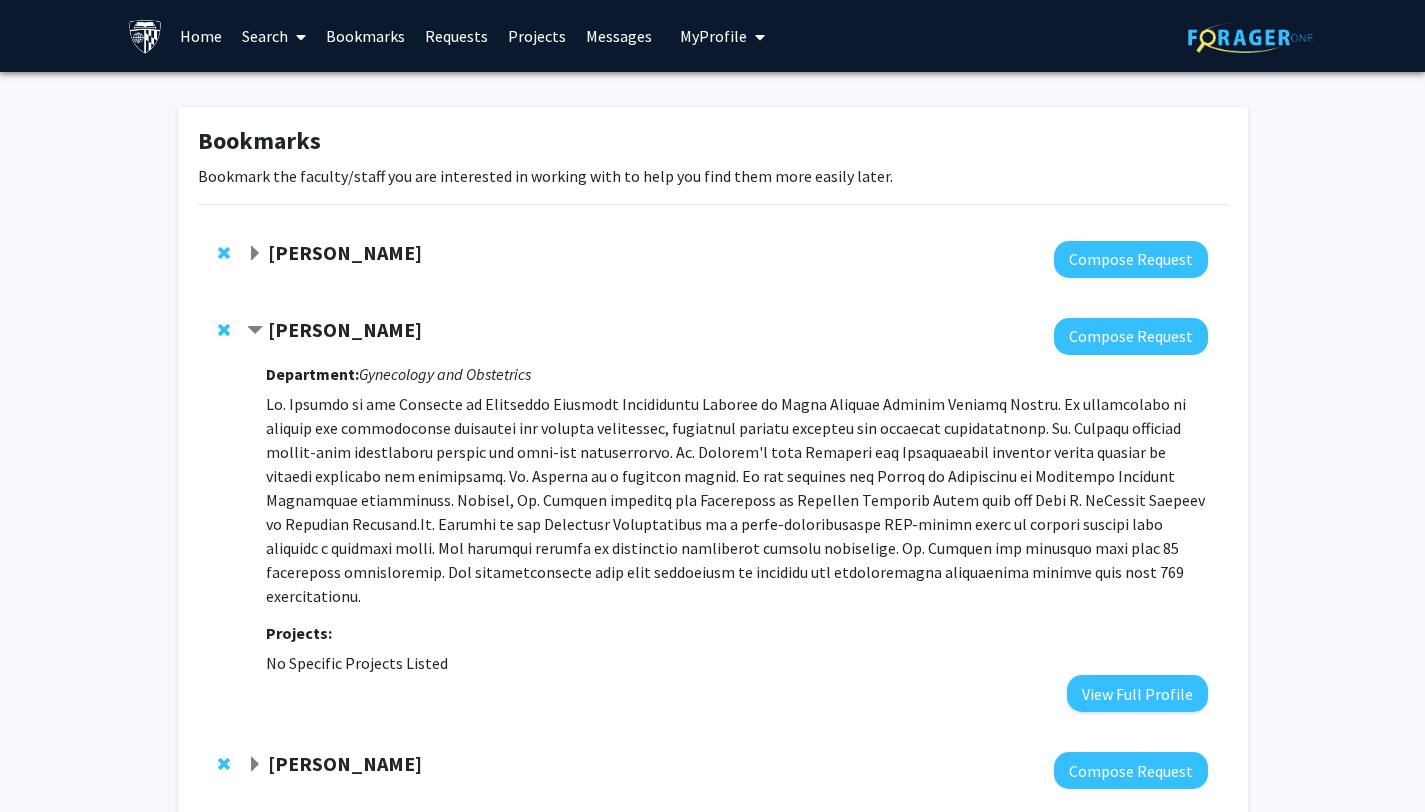 click on "Mostafa Borahay" 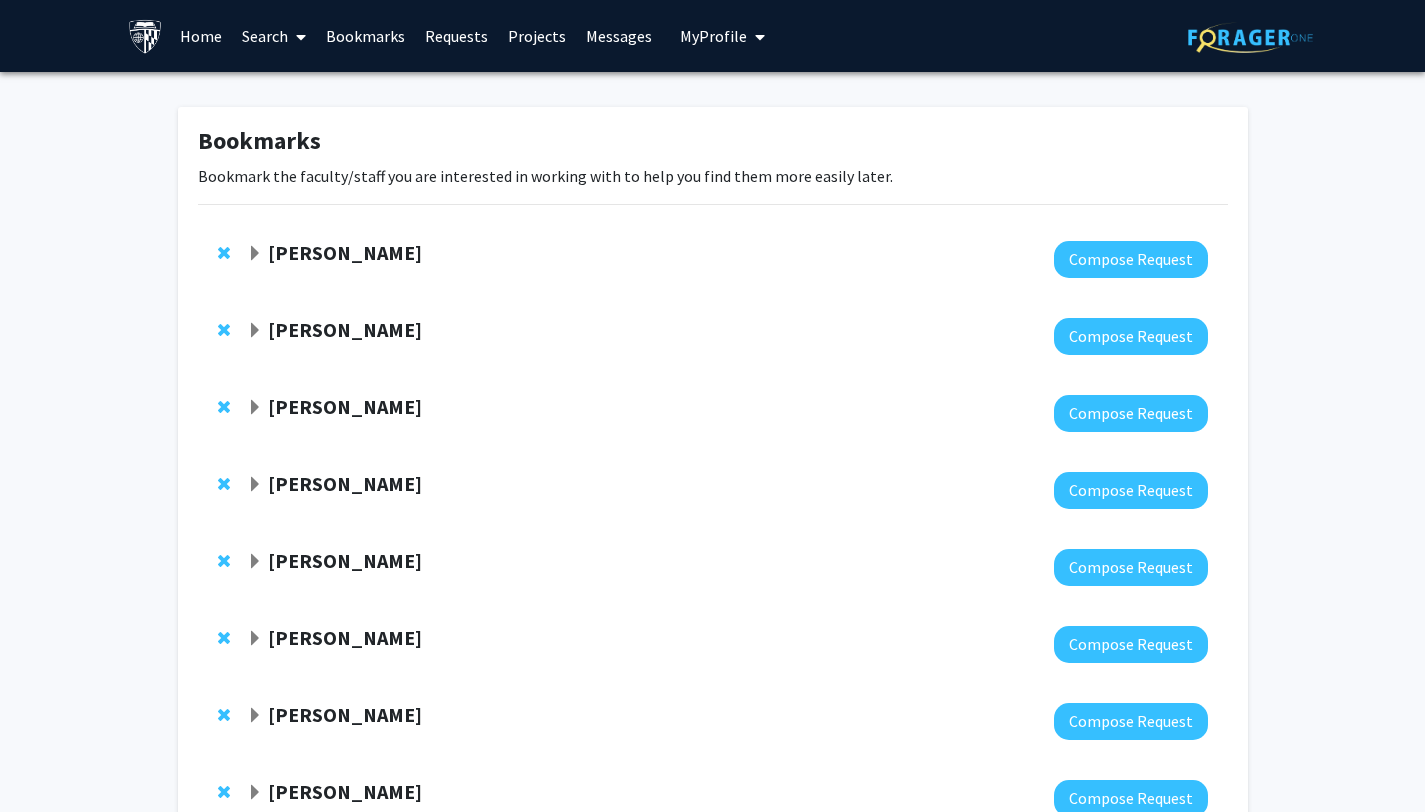 click on "[PERSON_NAME]" 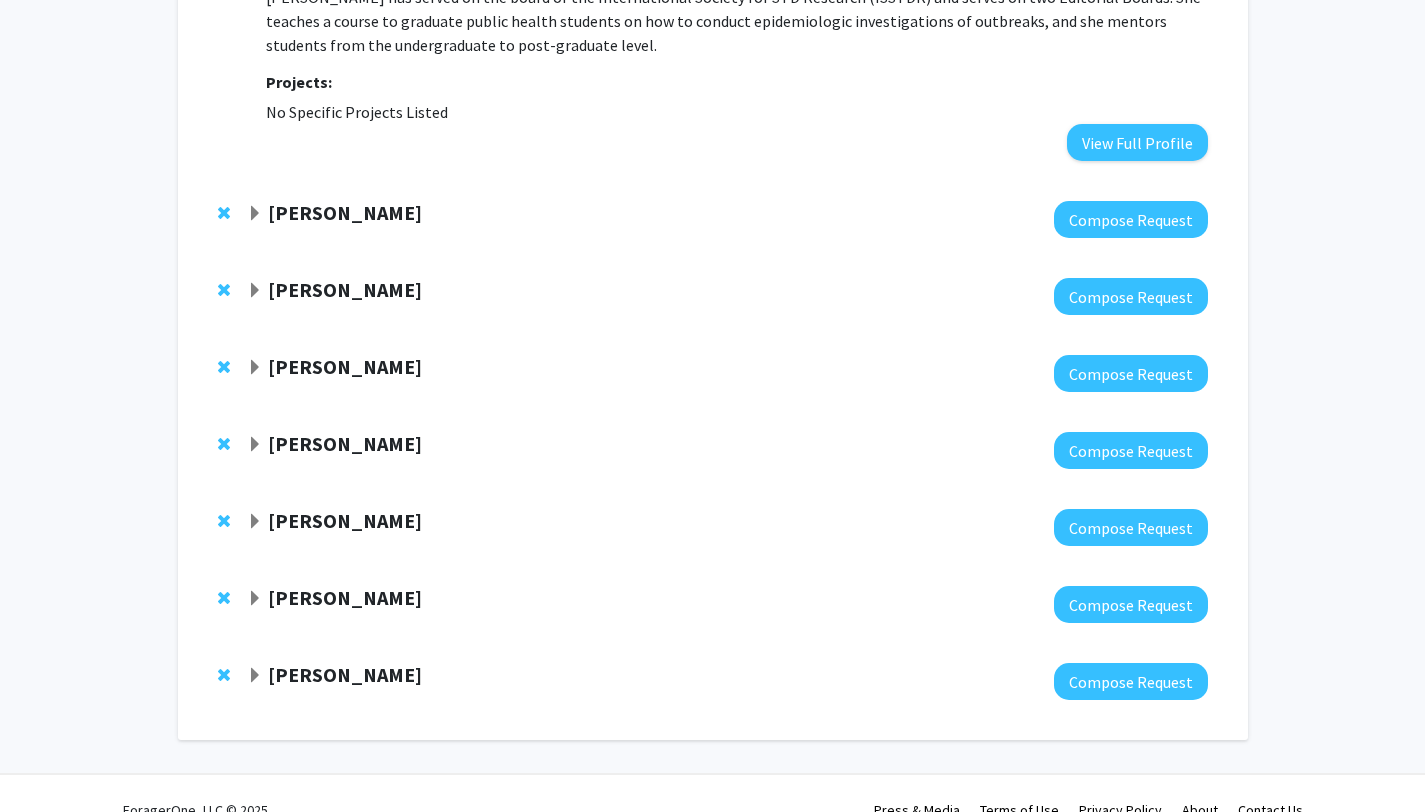 scroll, scrollTop: 821, scrollLeft: 0, axis: vertical 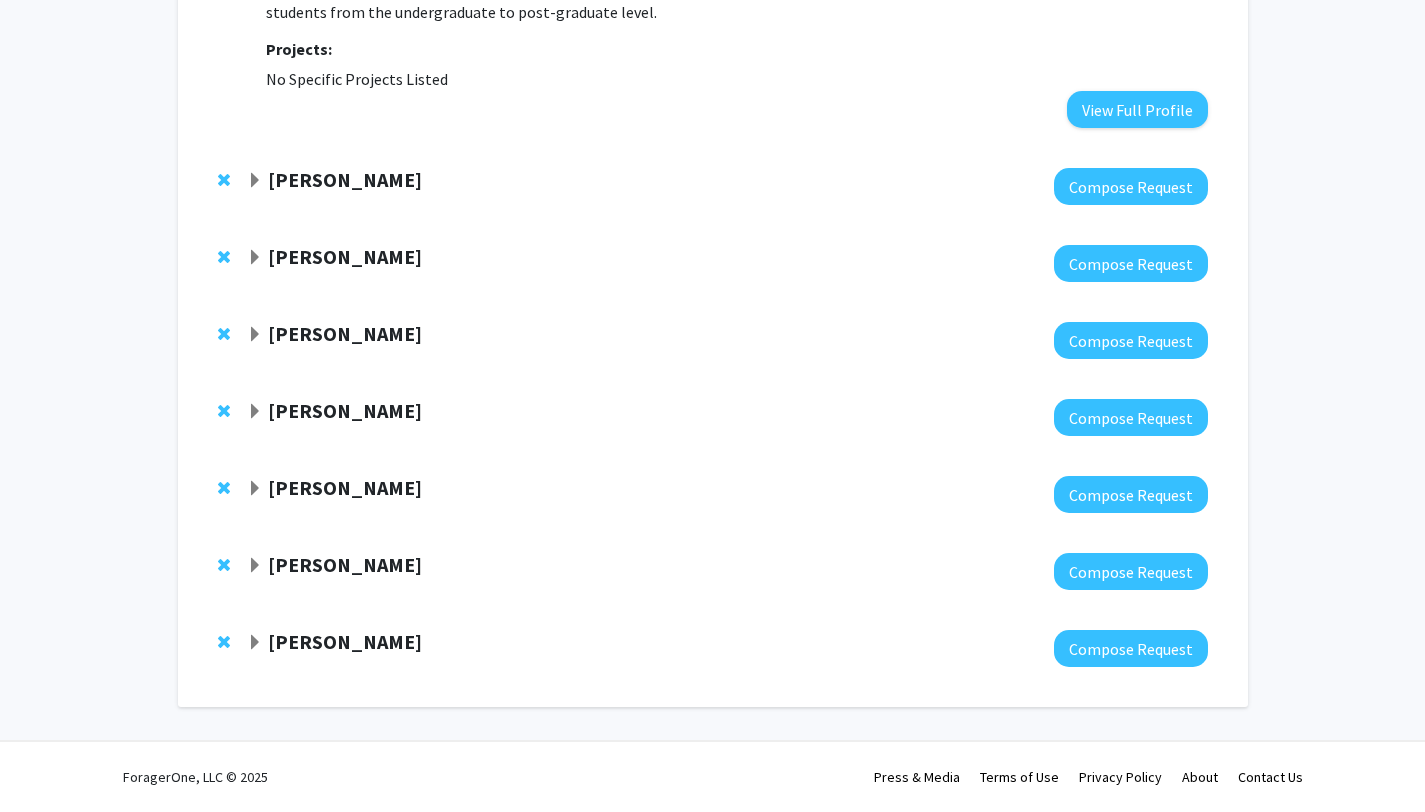 click on "[PERSON_NAME]" 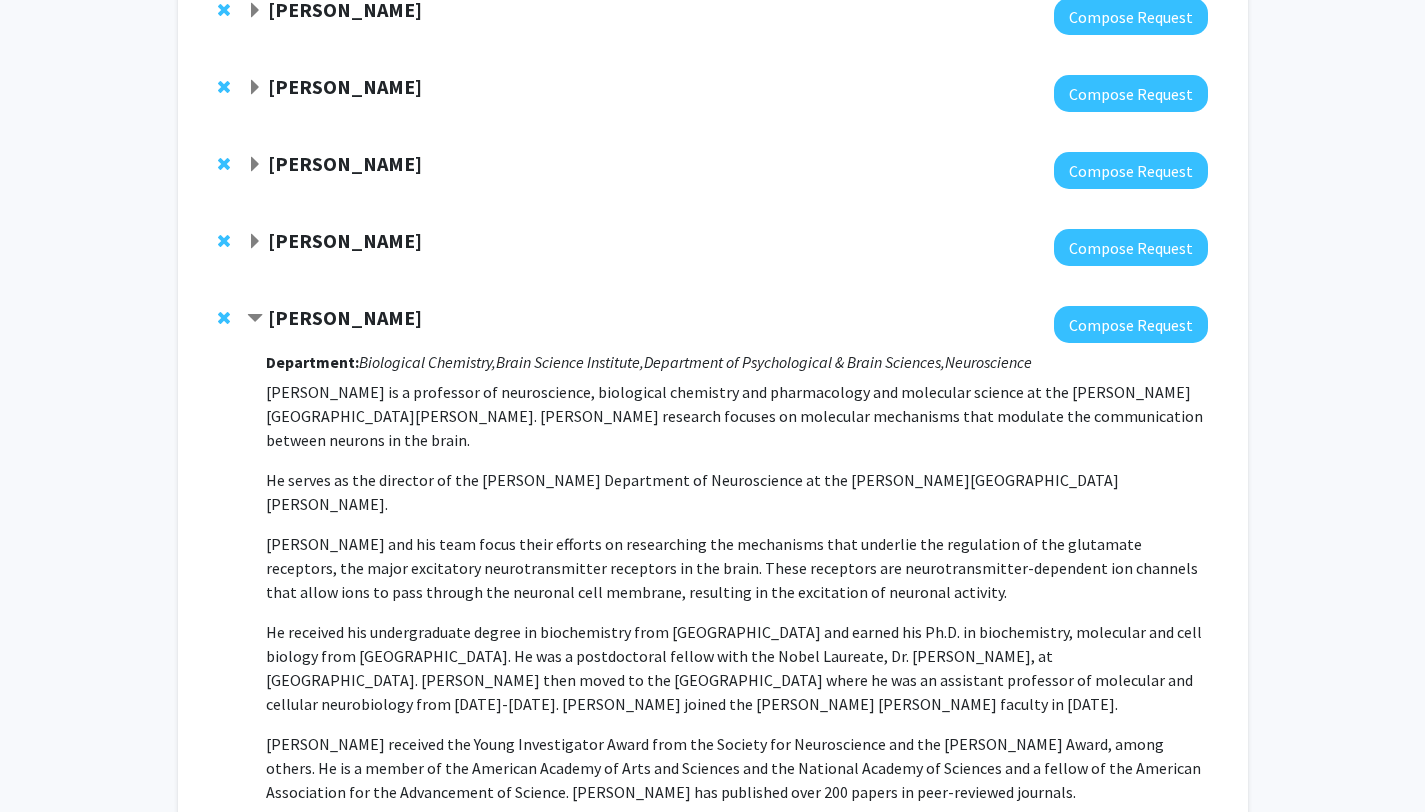 scroll, scrollTop: 1142, scrollLeft: 0, axis: vertical 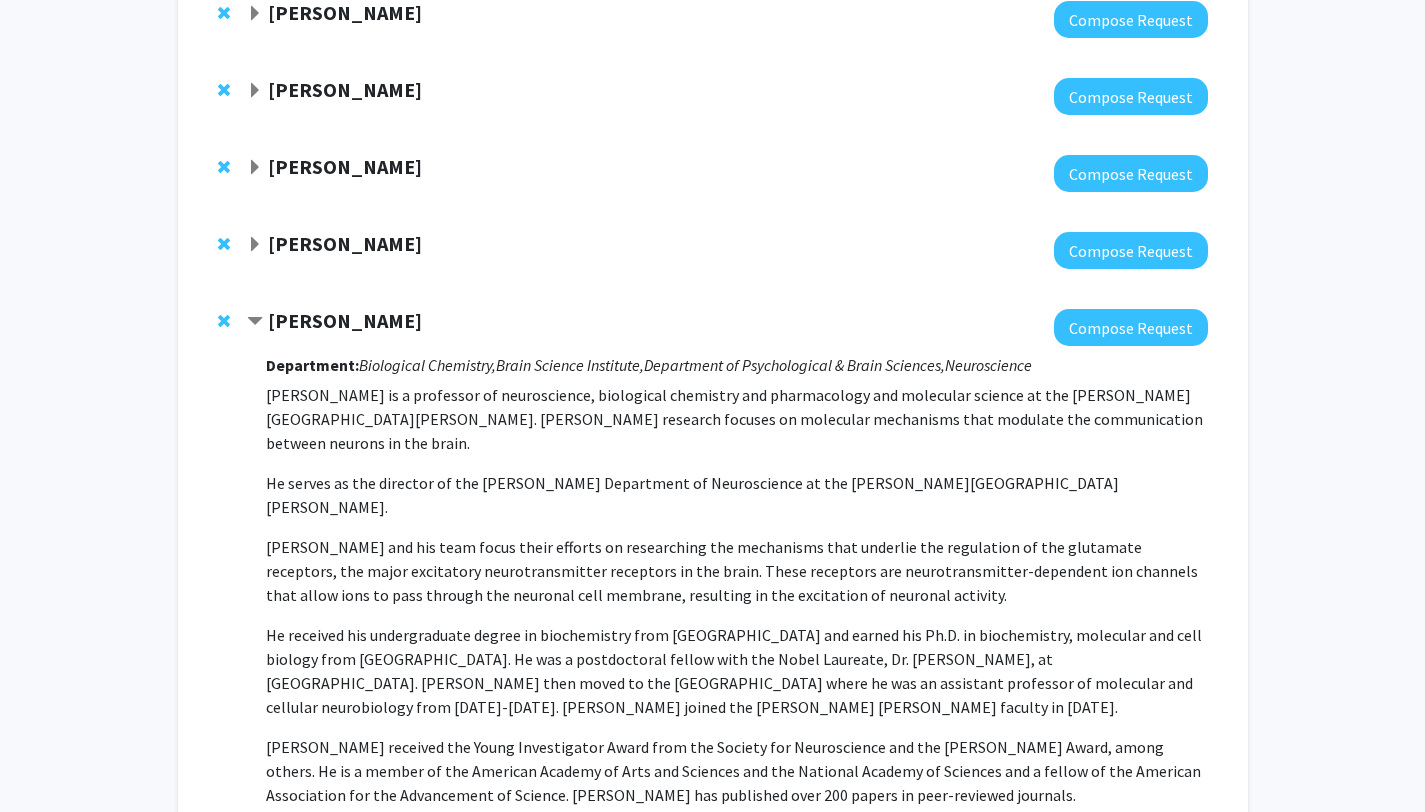 click on "[PERSON_NAME]" 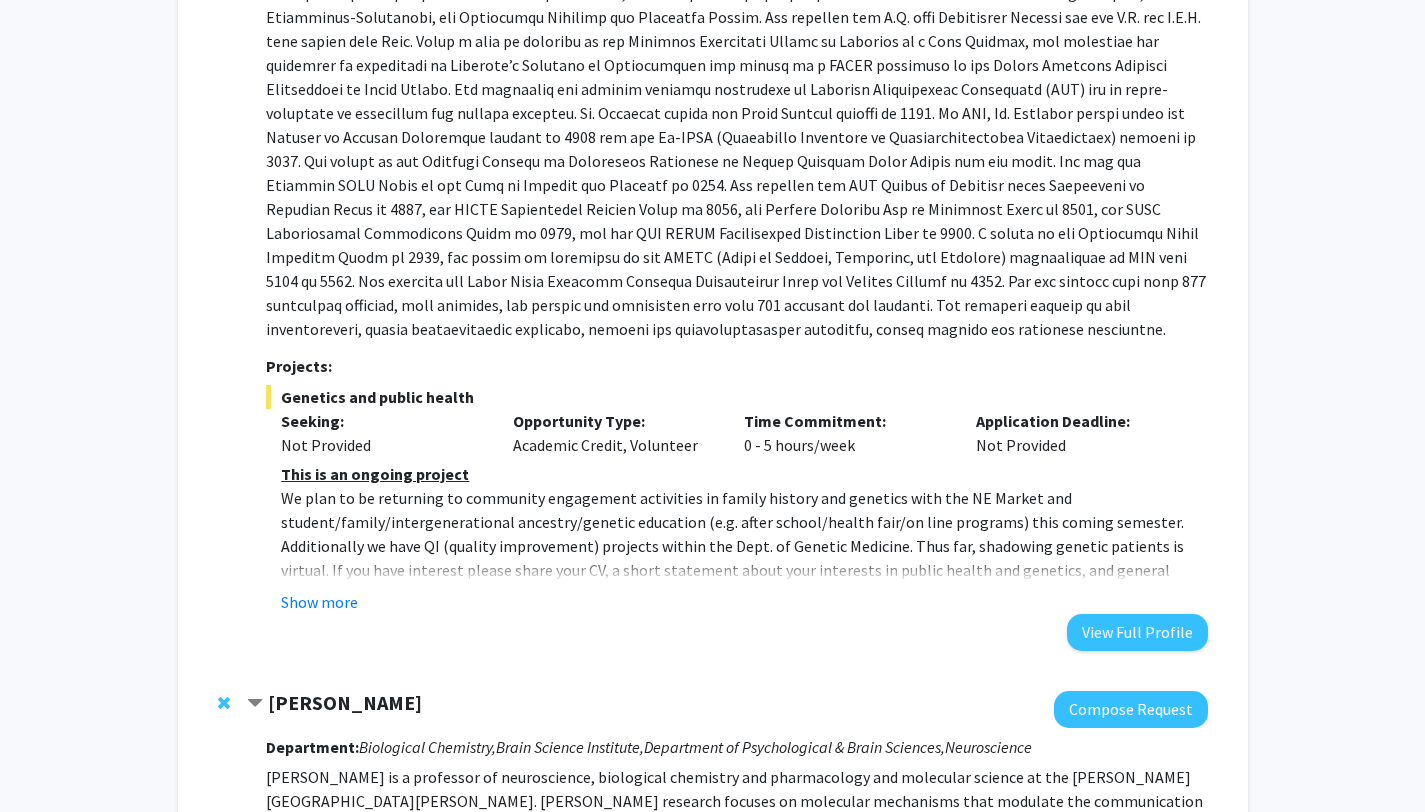 scroll, scrollTop: 1563, scrollLeft: 0, axis: vertical 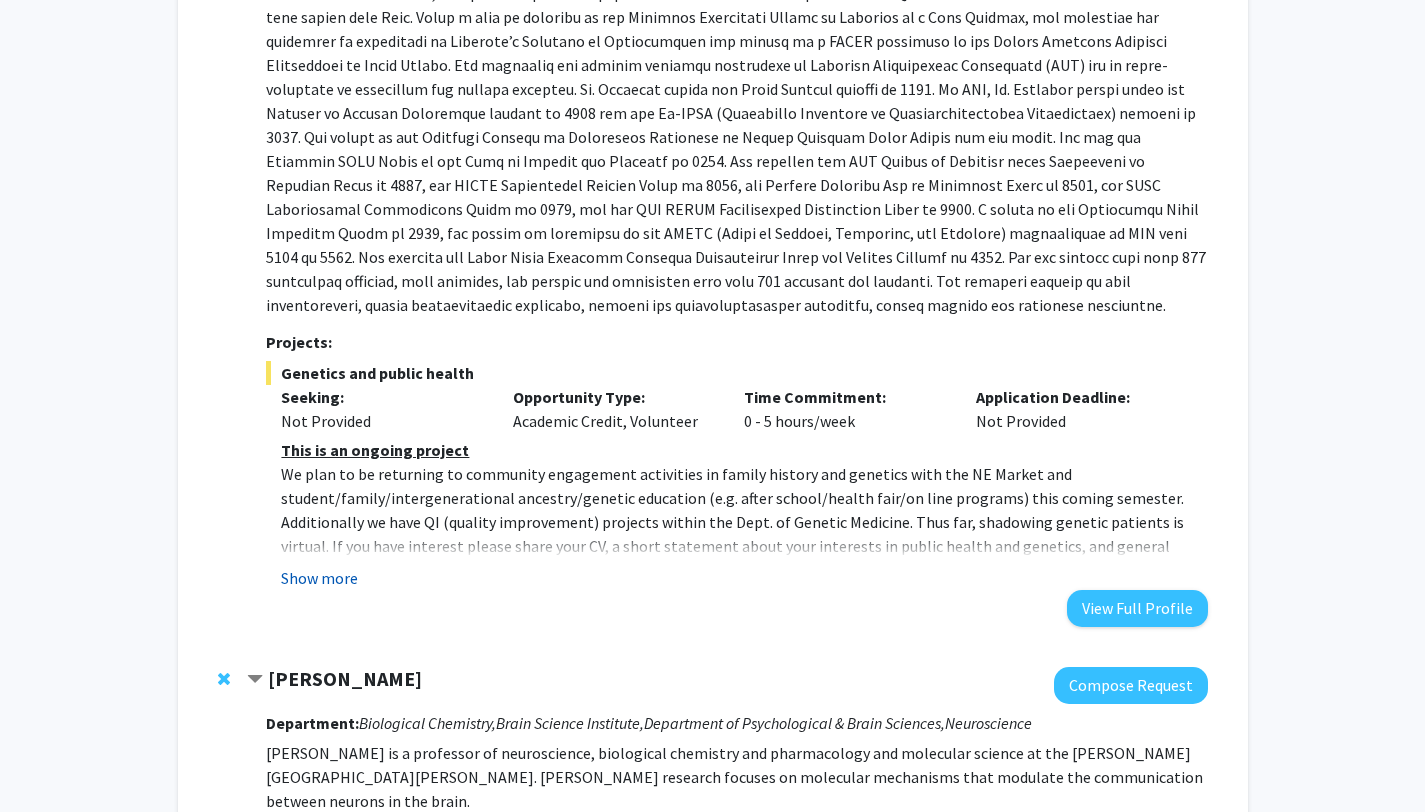 click on "Show more" at bounding box center [319, 578] 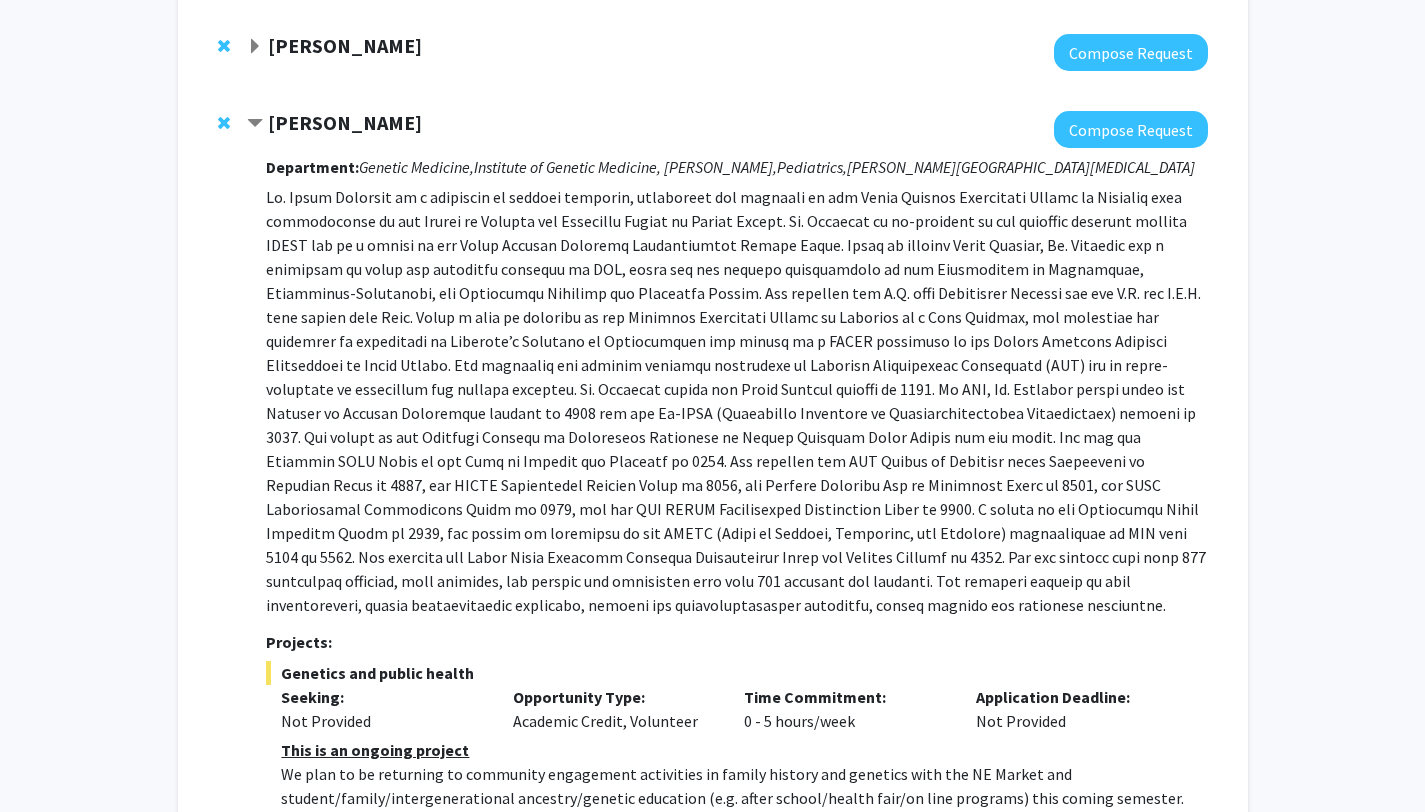 scroll, scrollTop: 1257, scrollLeft: 0, axis: vertical 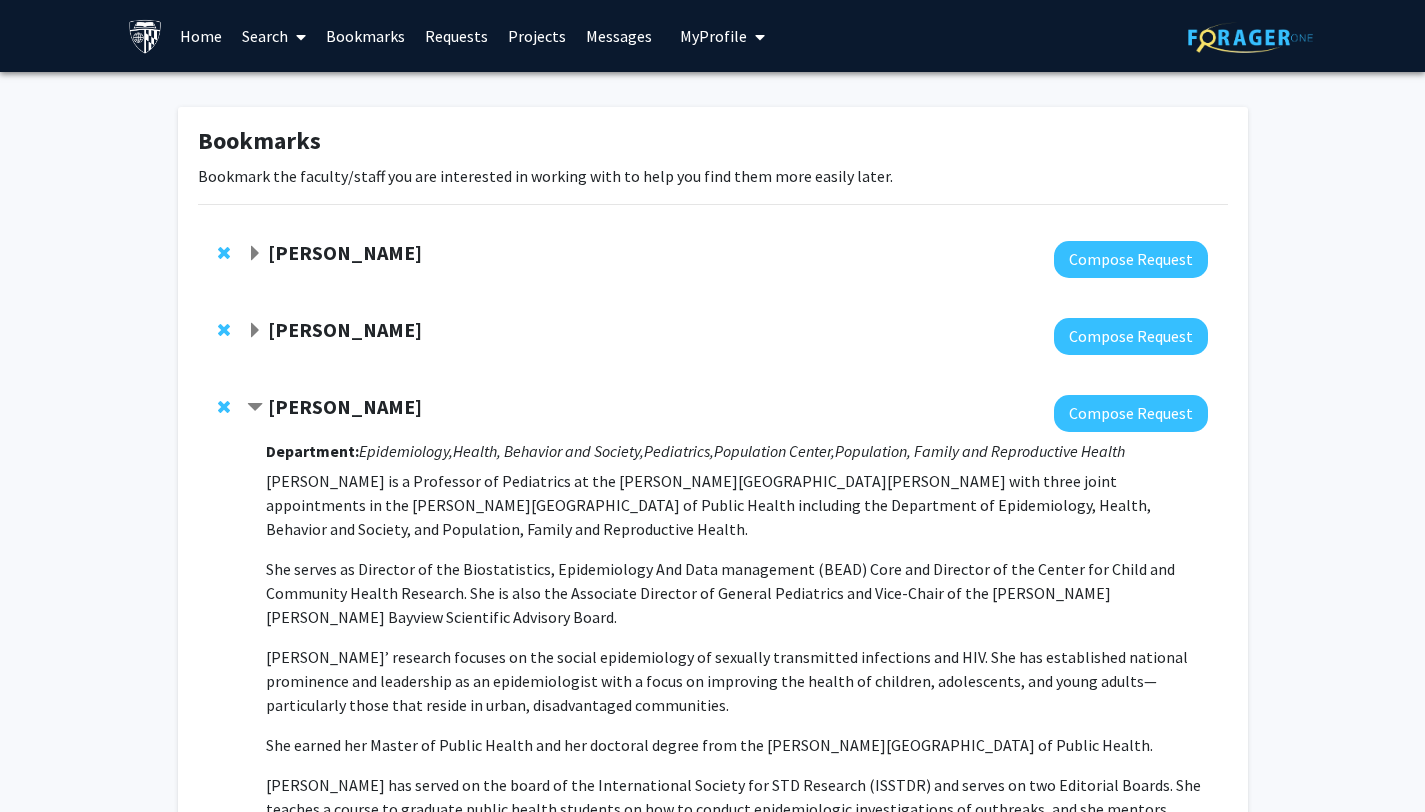 click on "Search" at bounding box center (274, 36) 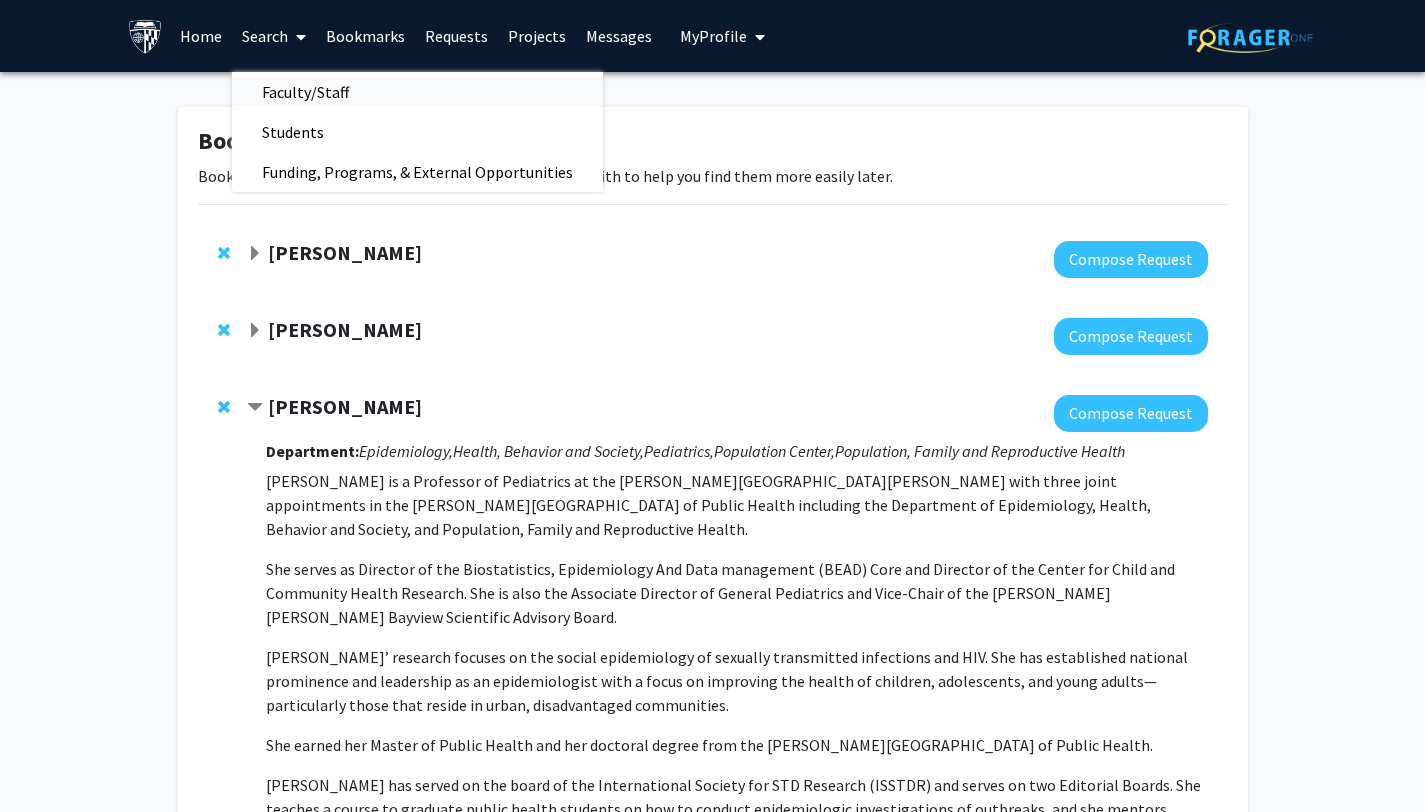 click on "Faculty/Staff" at bounding box center [305, 92] 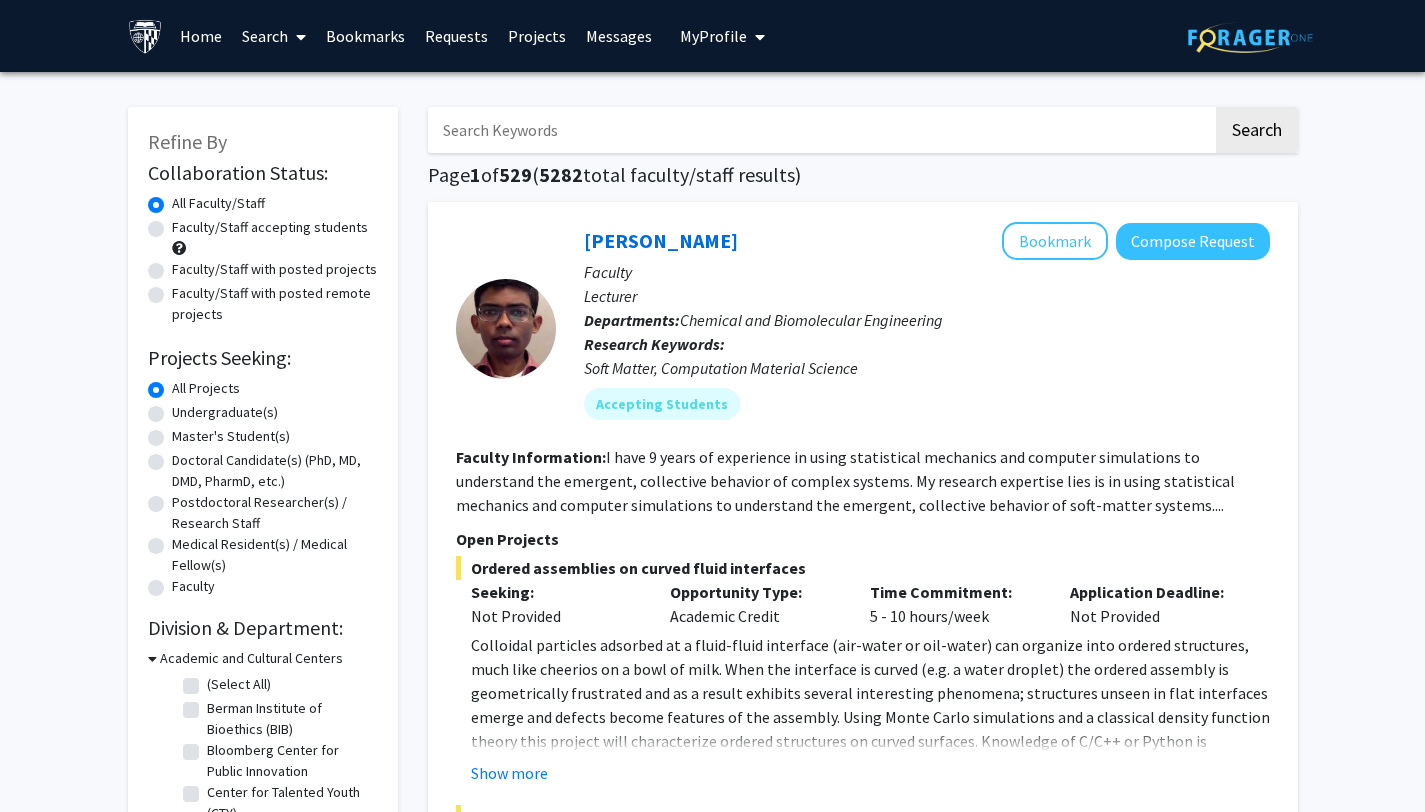 click on "Faculty/Staff with posted projects" 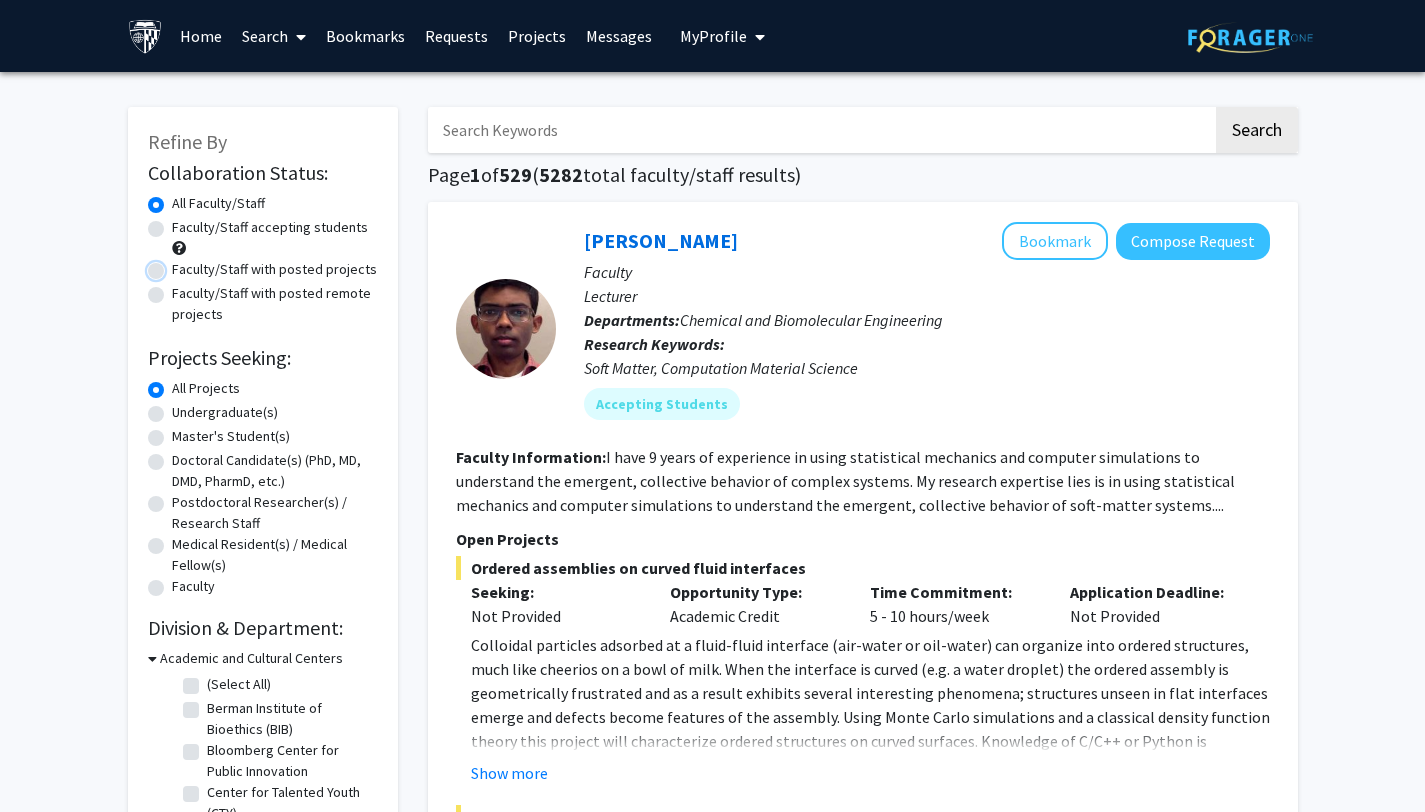 click on "Faculty/Staff with posted projects" at bounding box center [178, 265] 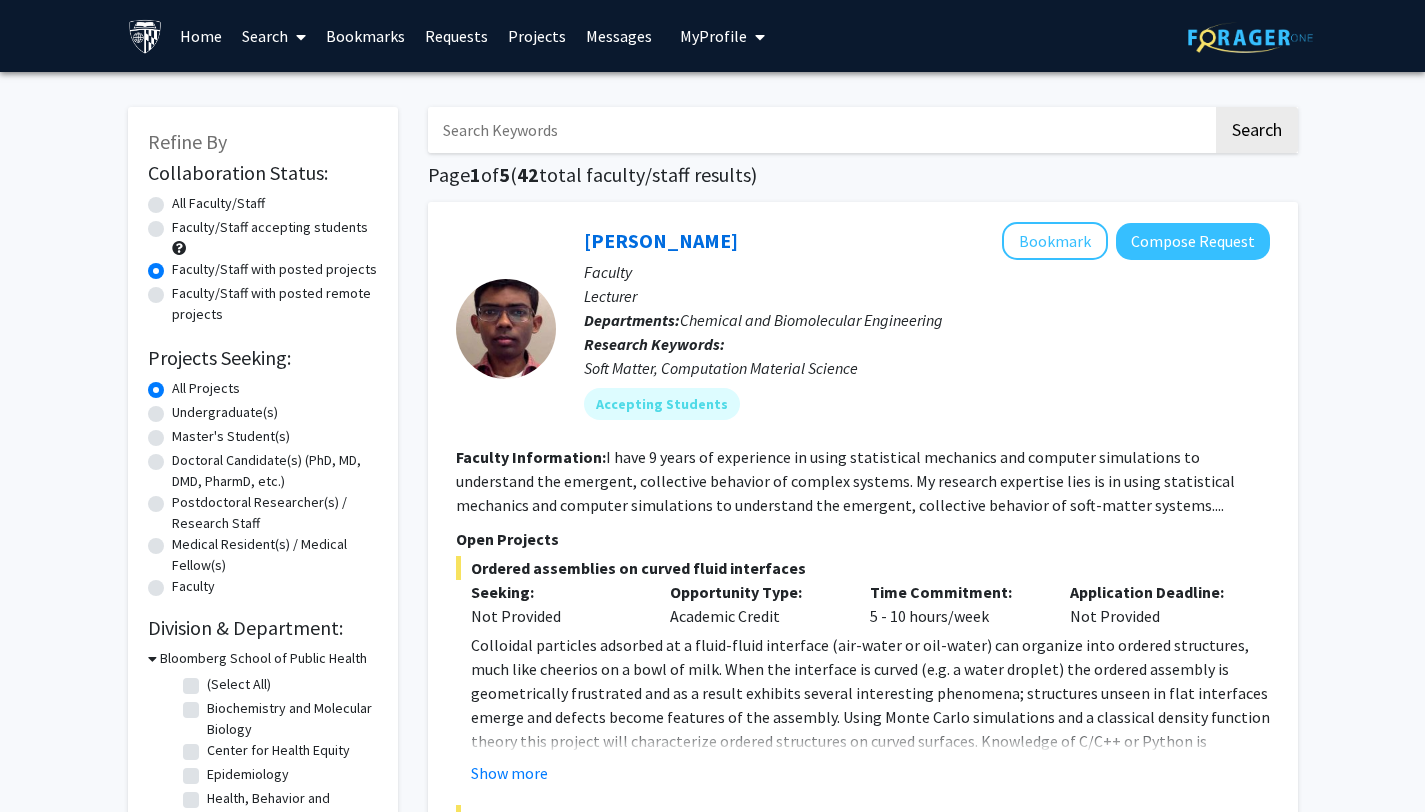 click on "Faculty/Staff accepting students" 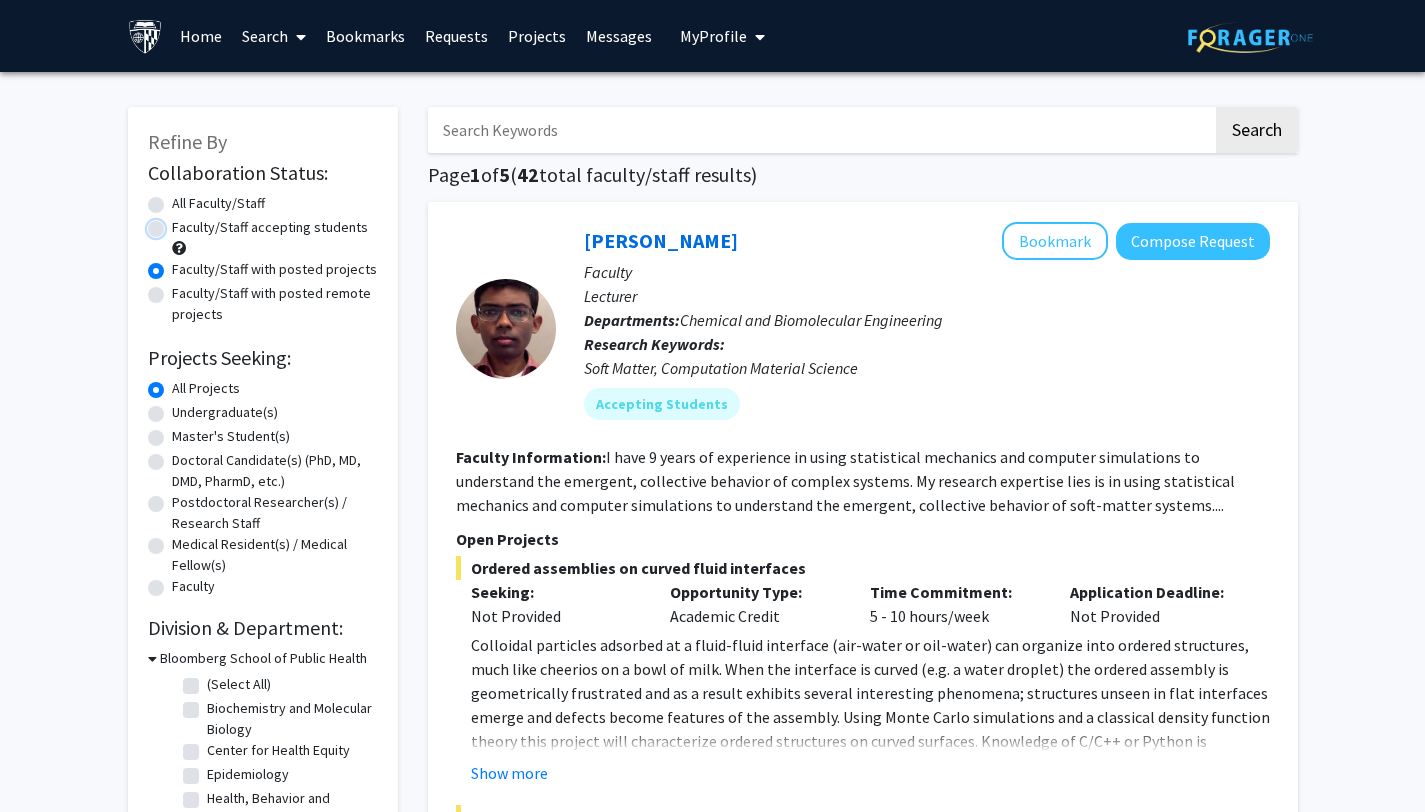 click on "Faculty/Staff accepting students" at bounding box center (178, 223) 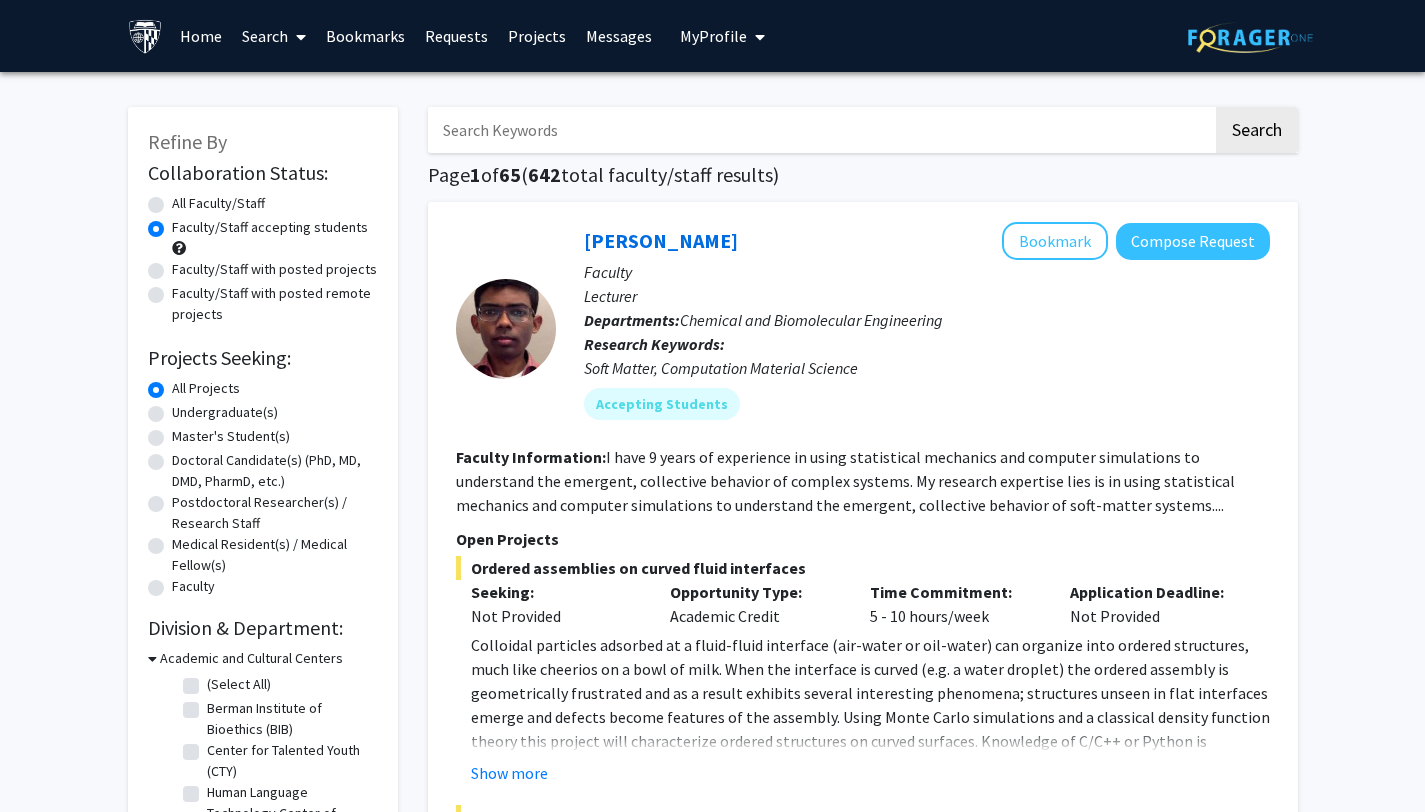 click on "Faculty/Staff with posted projects" 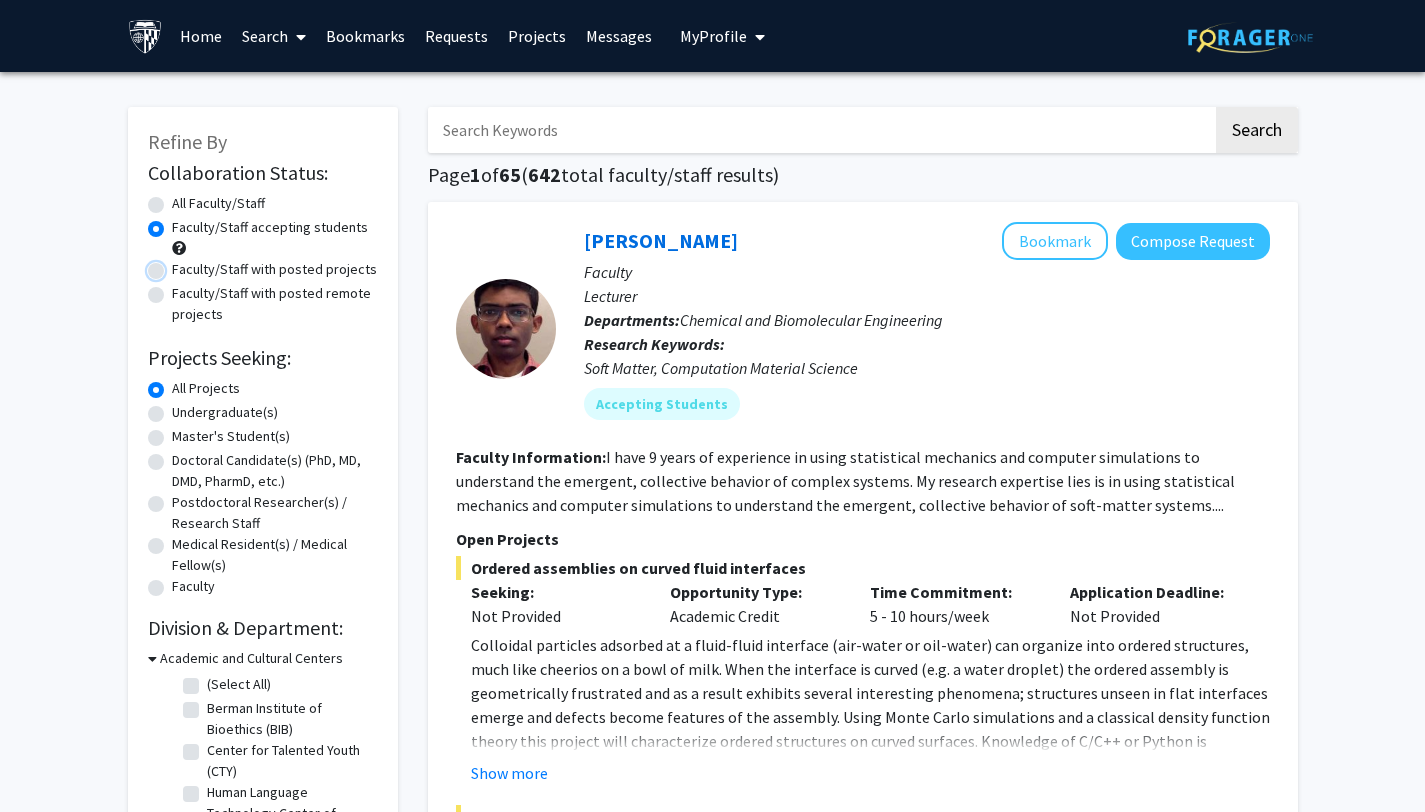 click on "Faculty/Staff with posted projects" at bounding box center [178, 265] 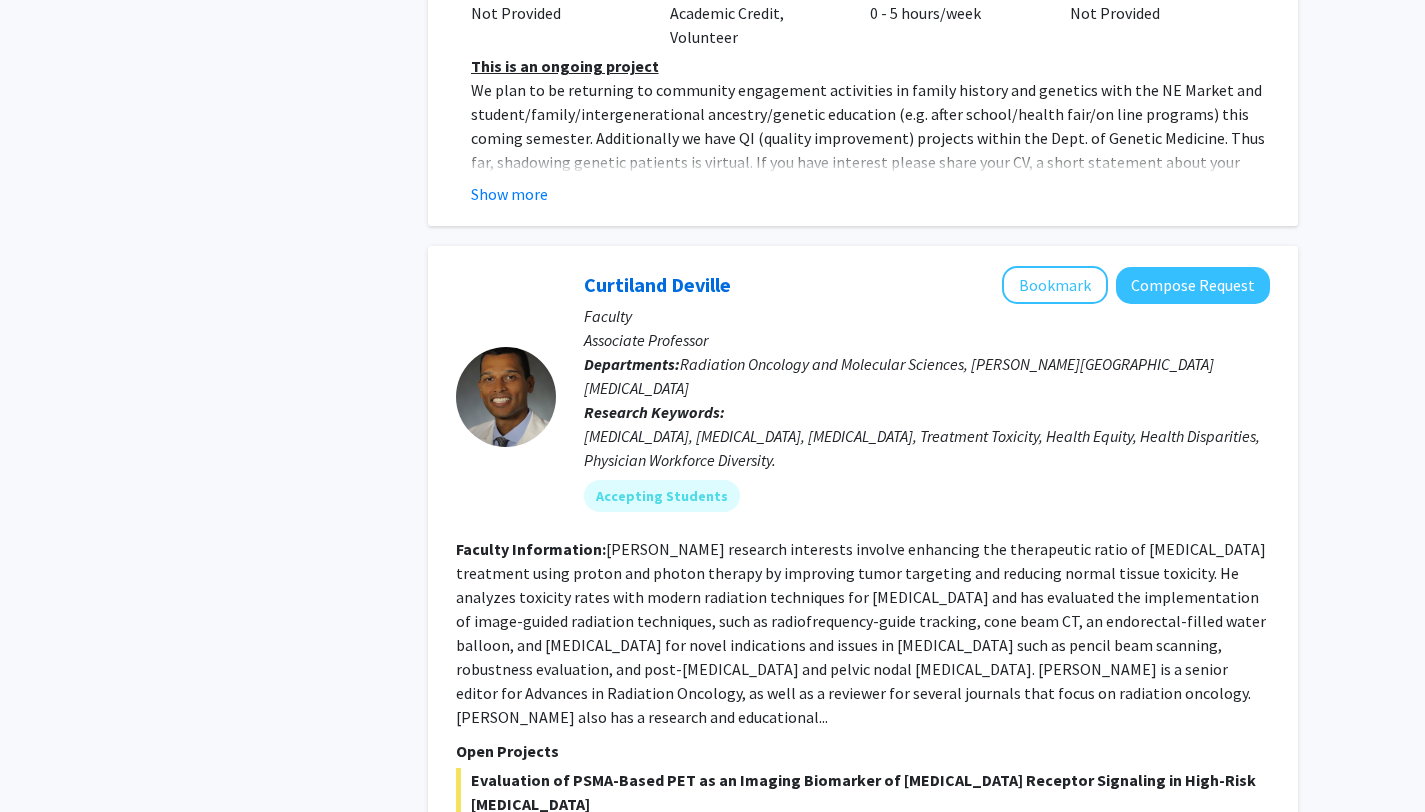 scroll, scrollTop: 5845, scrollLeft: 0, axis: vertical 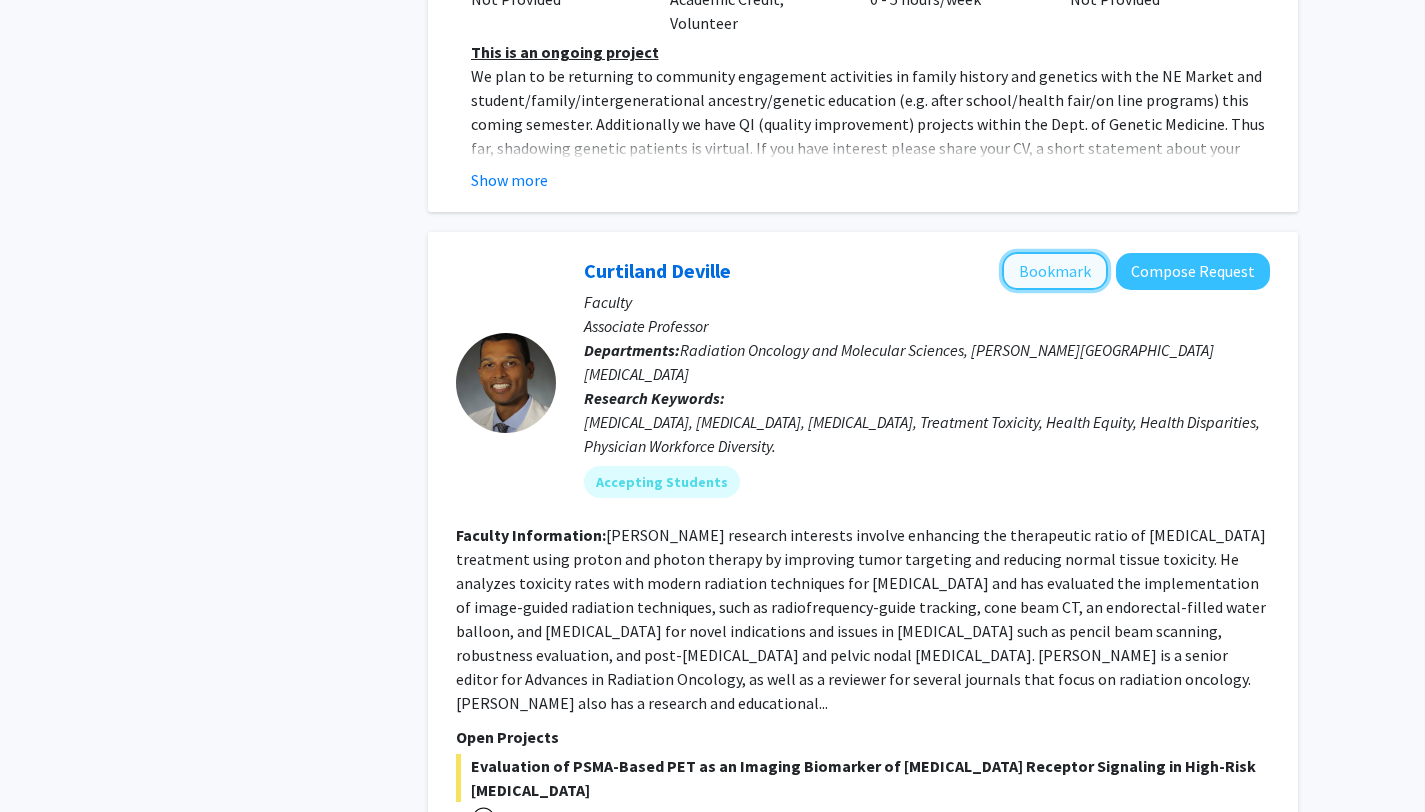 click on "Bookmark" 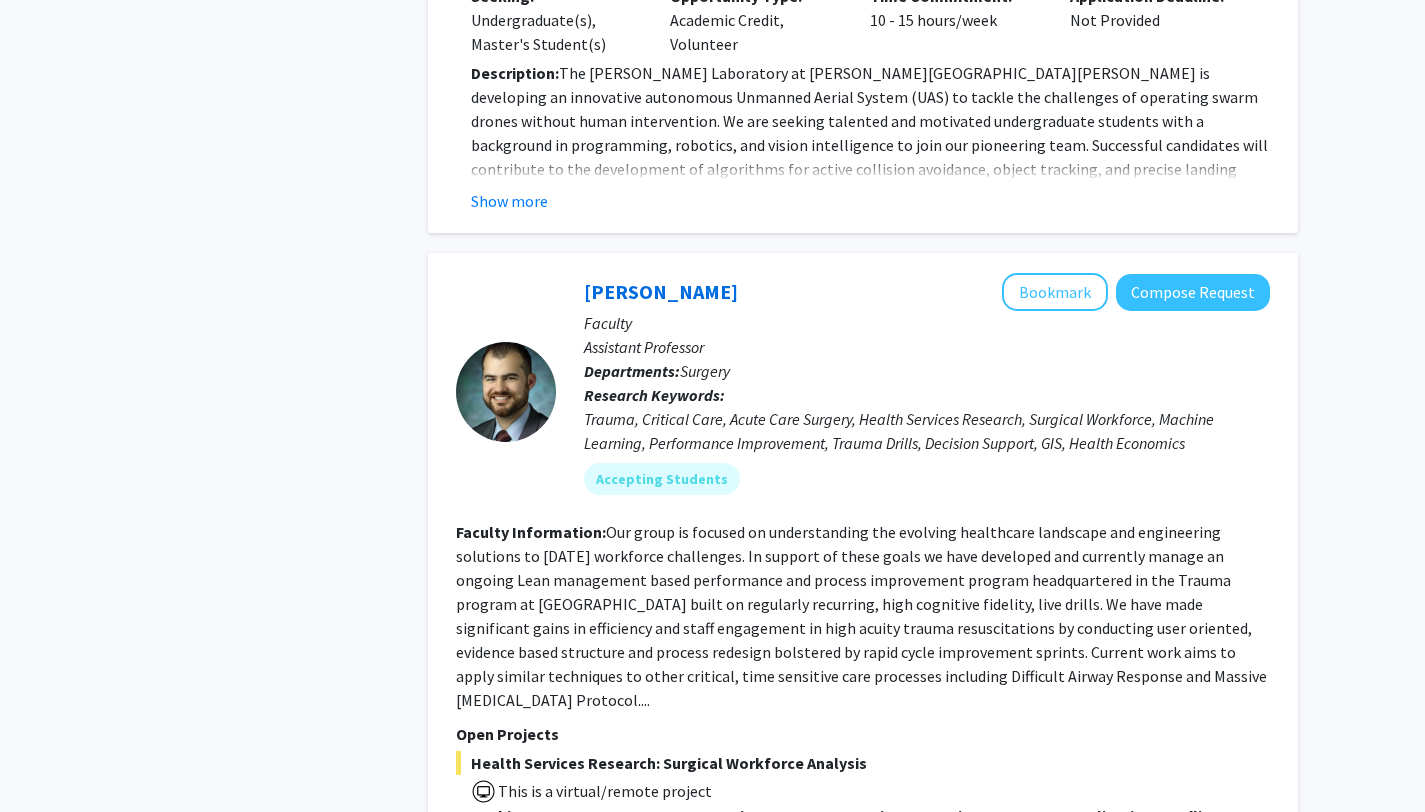 scroll, scrollTop: 8863, scrollLeft: 0, axis: vertical 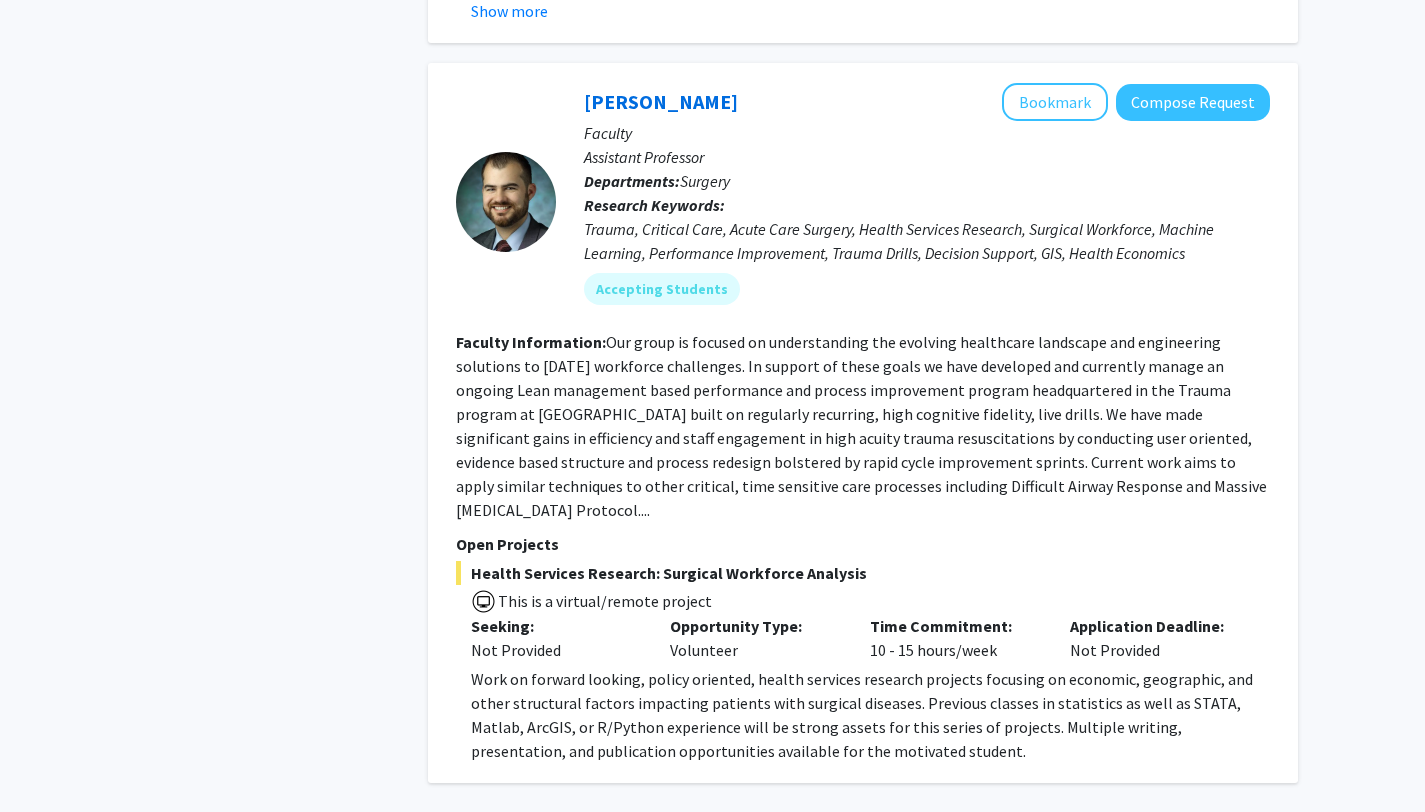 click on "2" 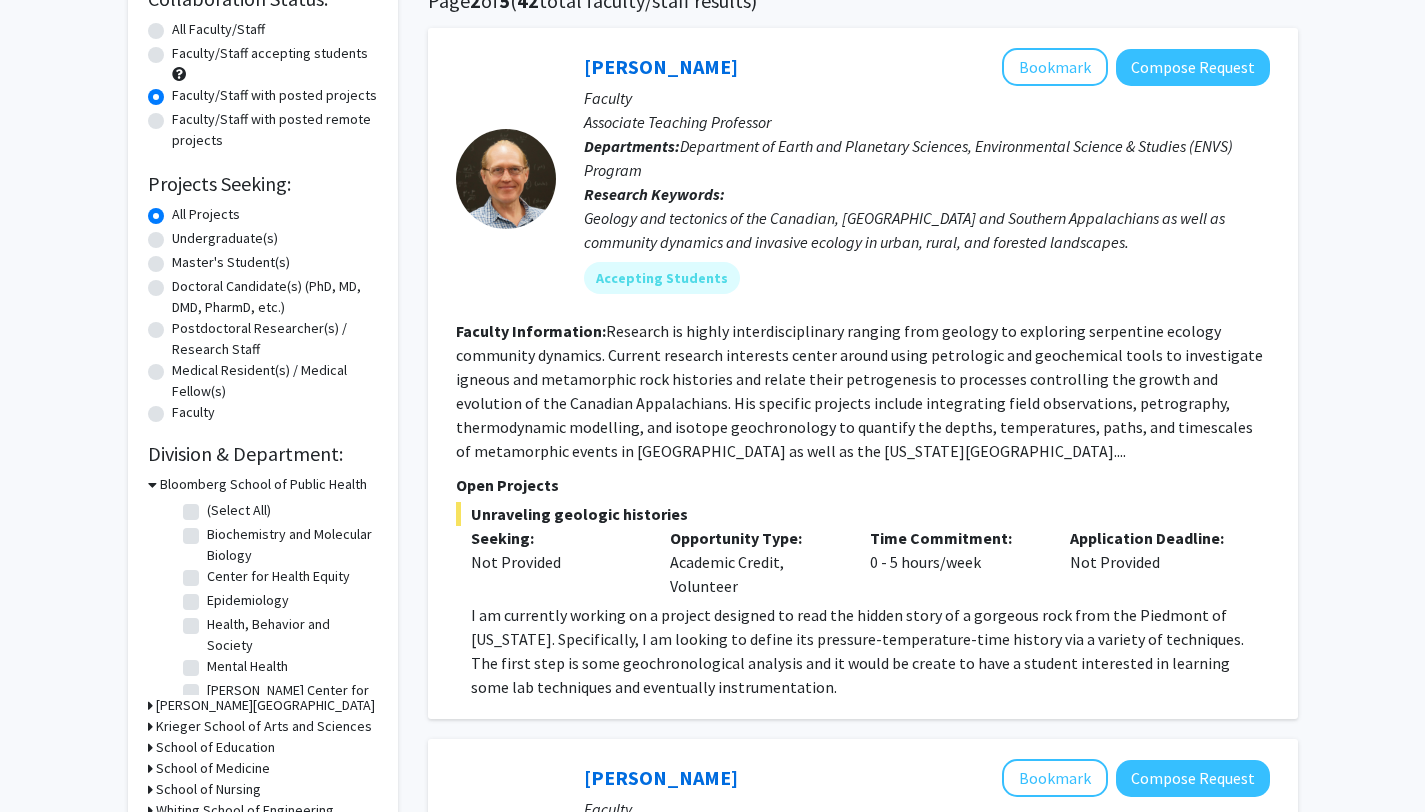 scroll, scrollTop: 195, scrollLeft: 0, axis: vertical 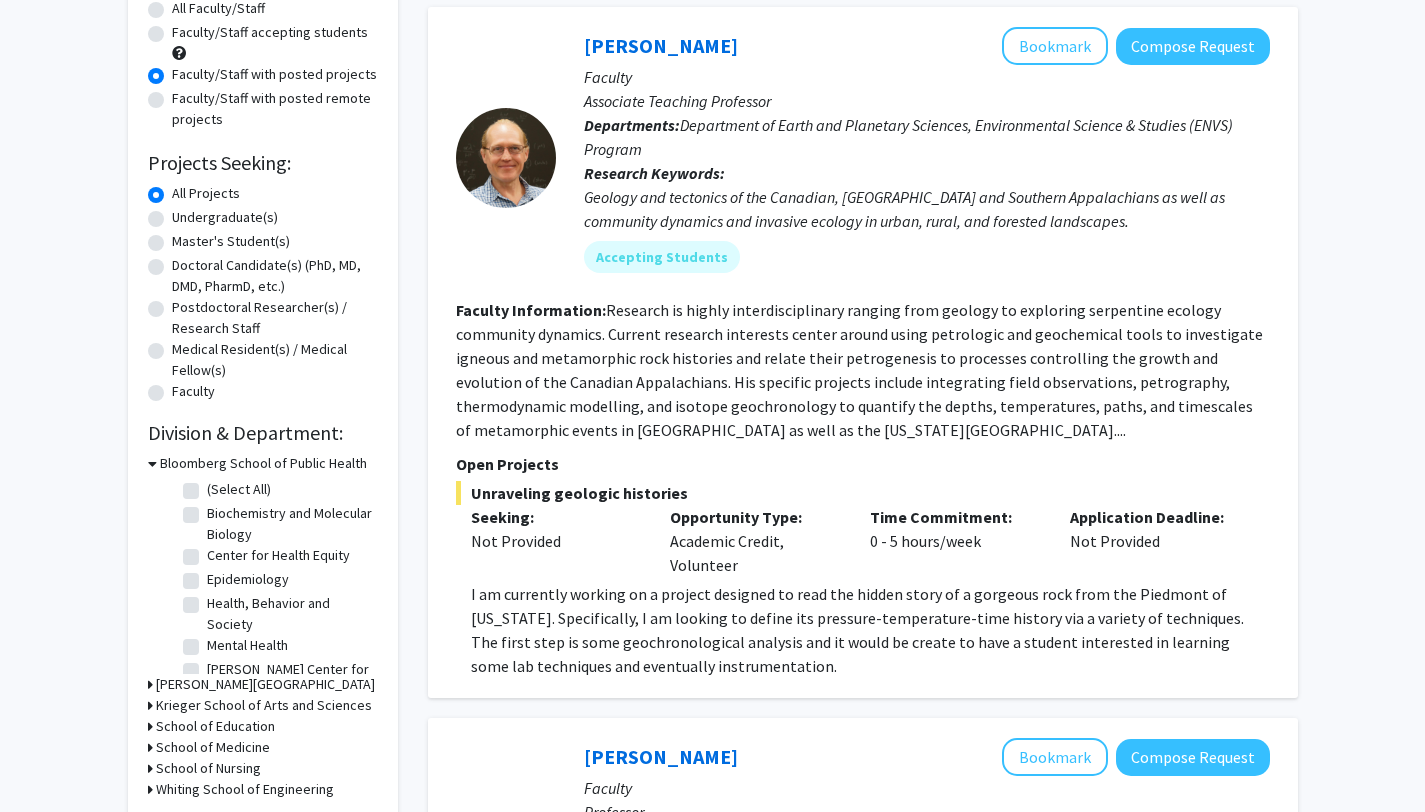 click on "Bloomberg School of Public Health" 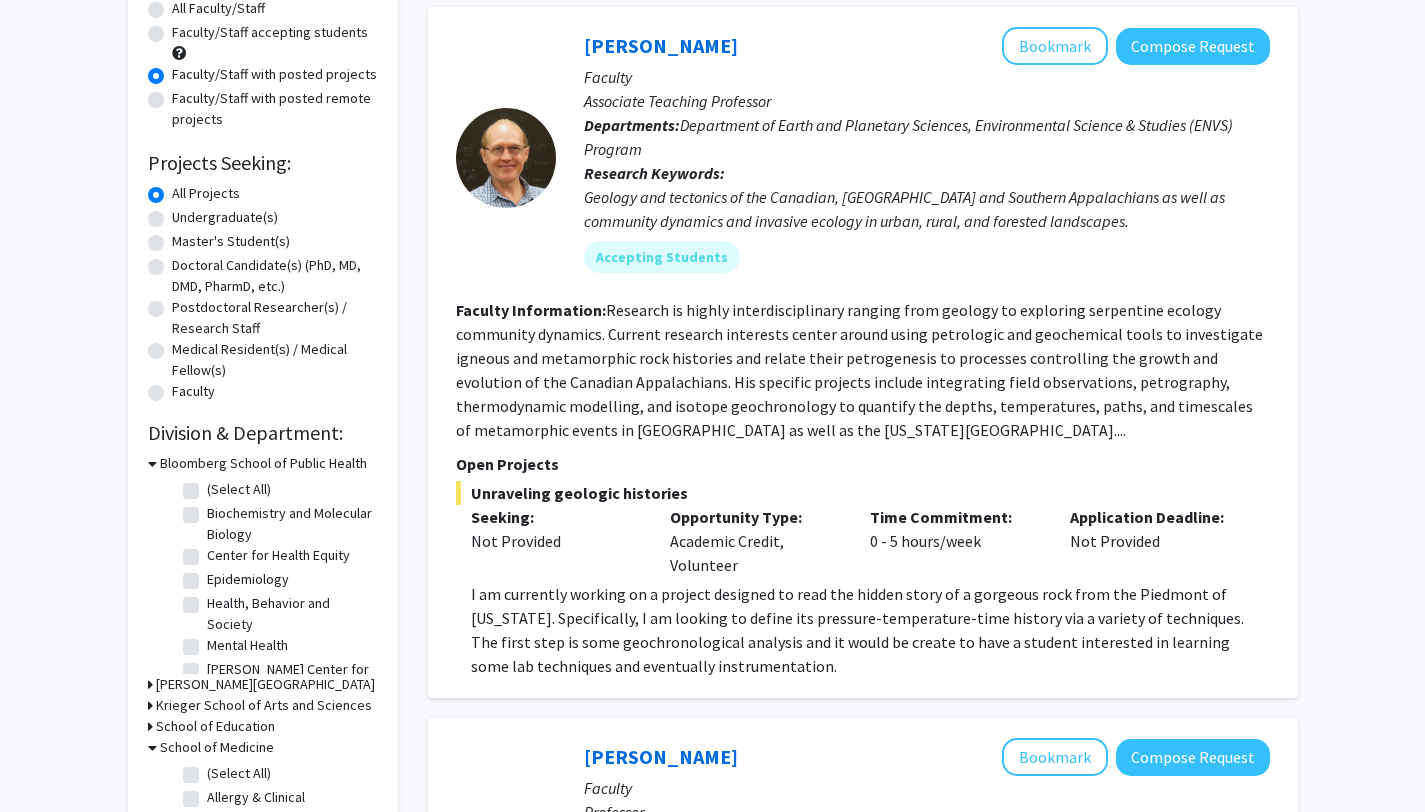click on "(Select All)" 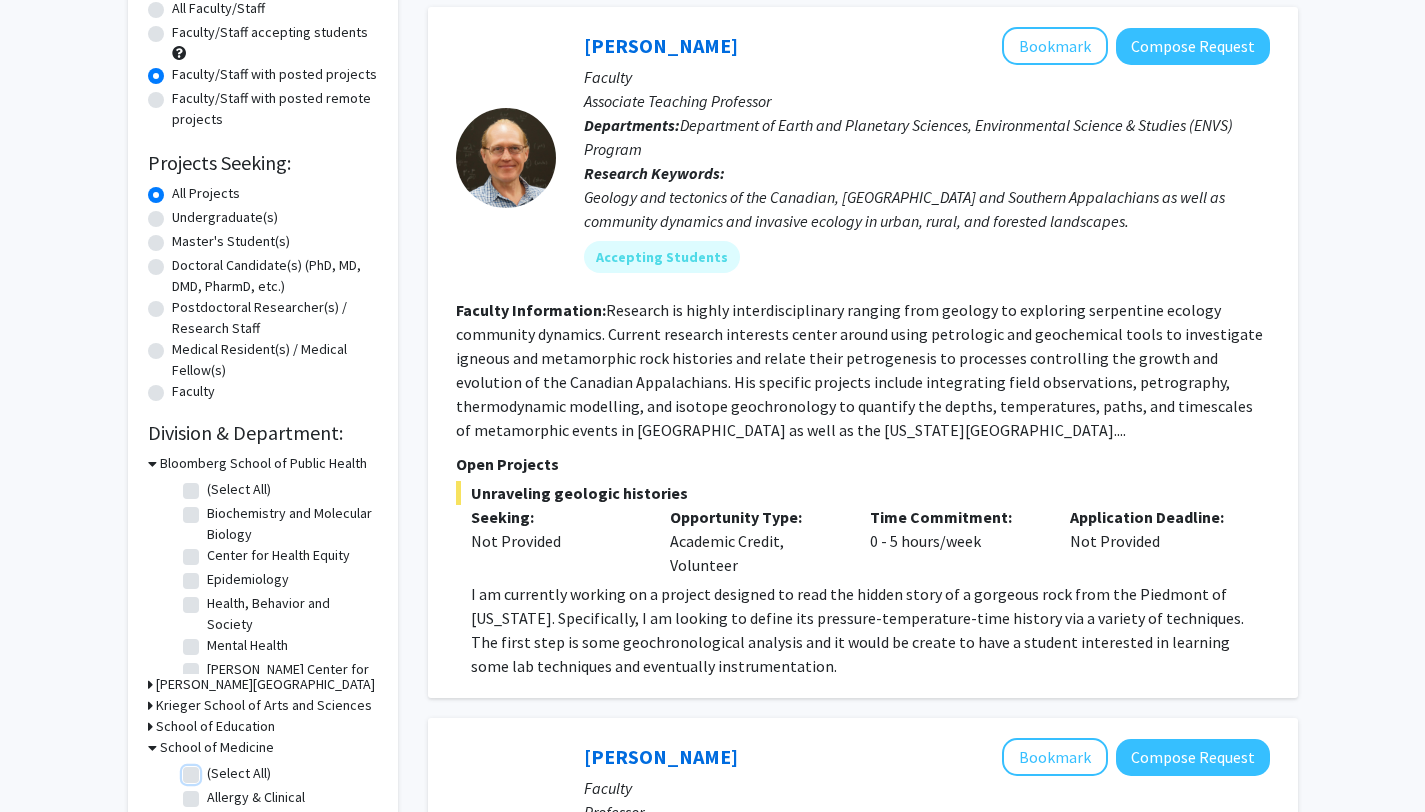 click on "(Select All)" at bounding box center (213, 769) 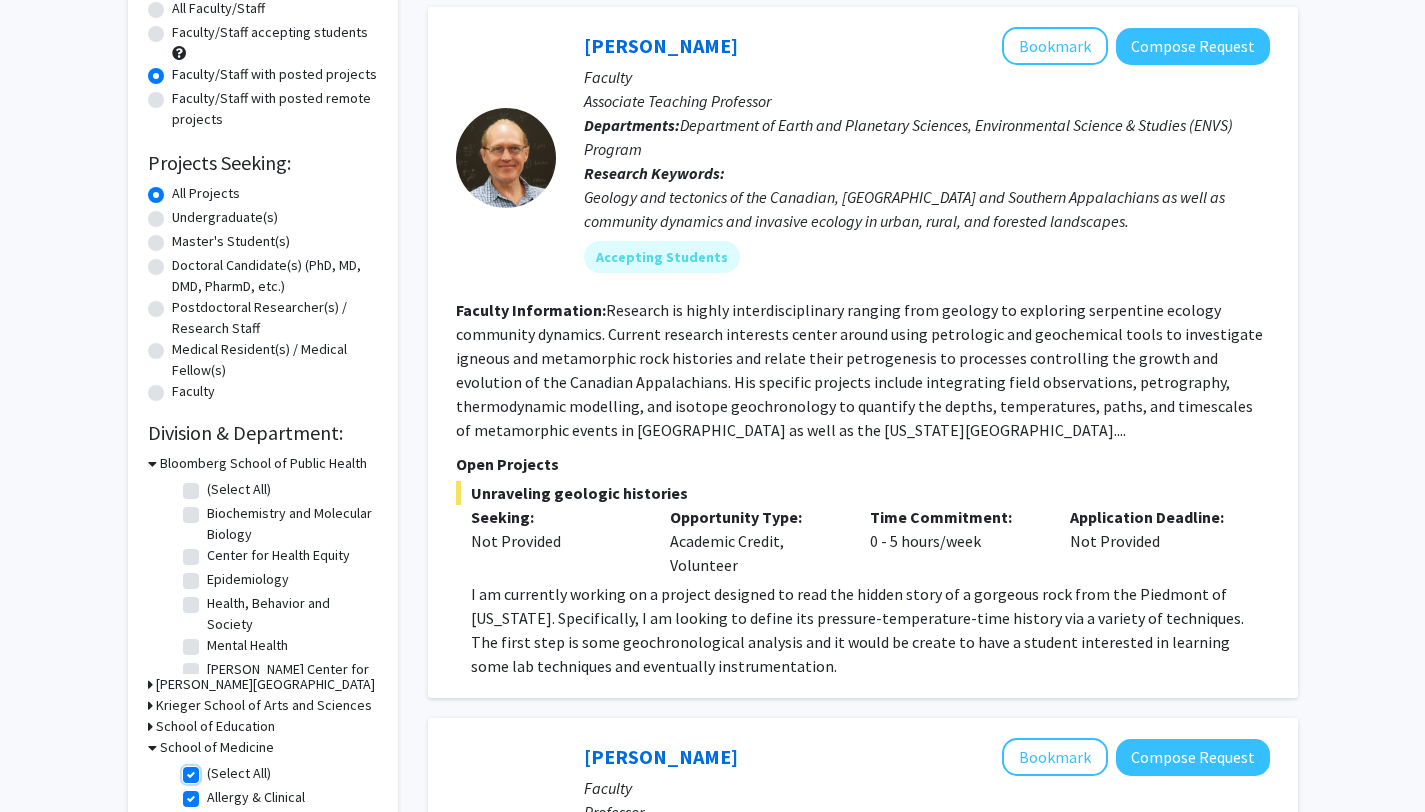 checkbox on "true" 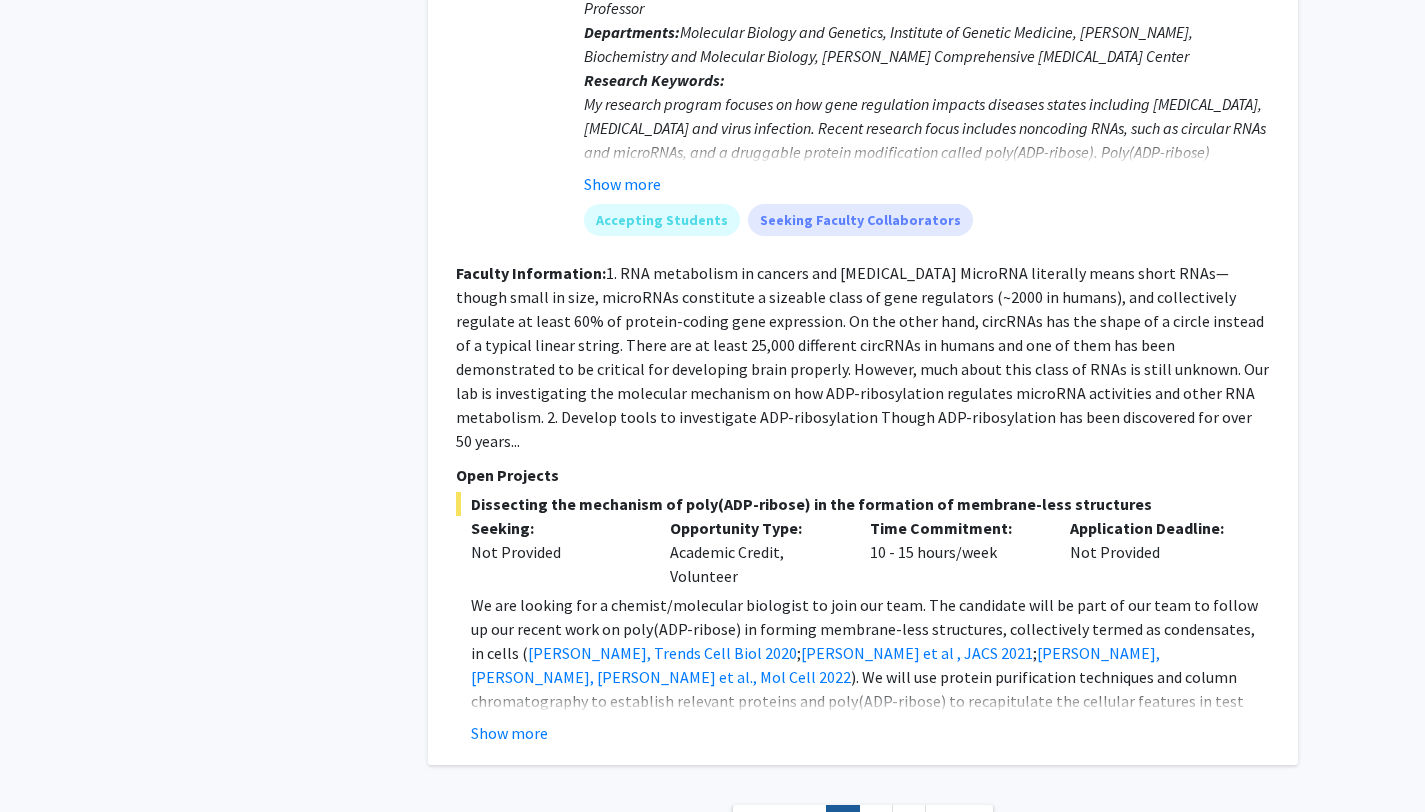 scroll, scrollTop: 8688, scrollLeft: 0, axis: vertical 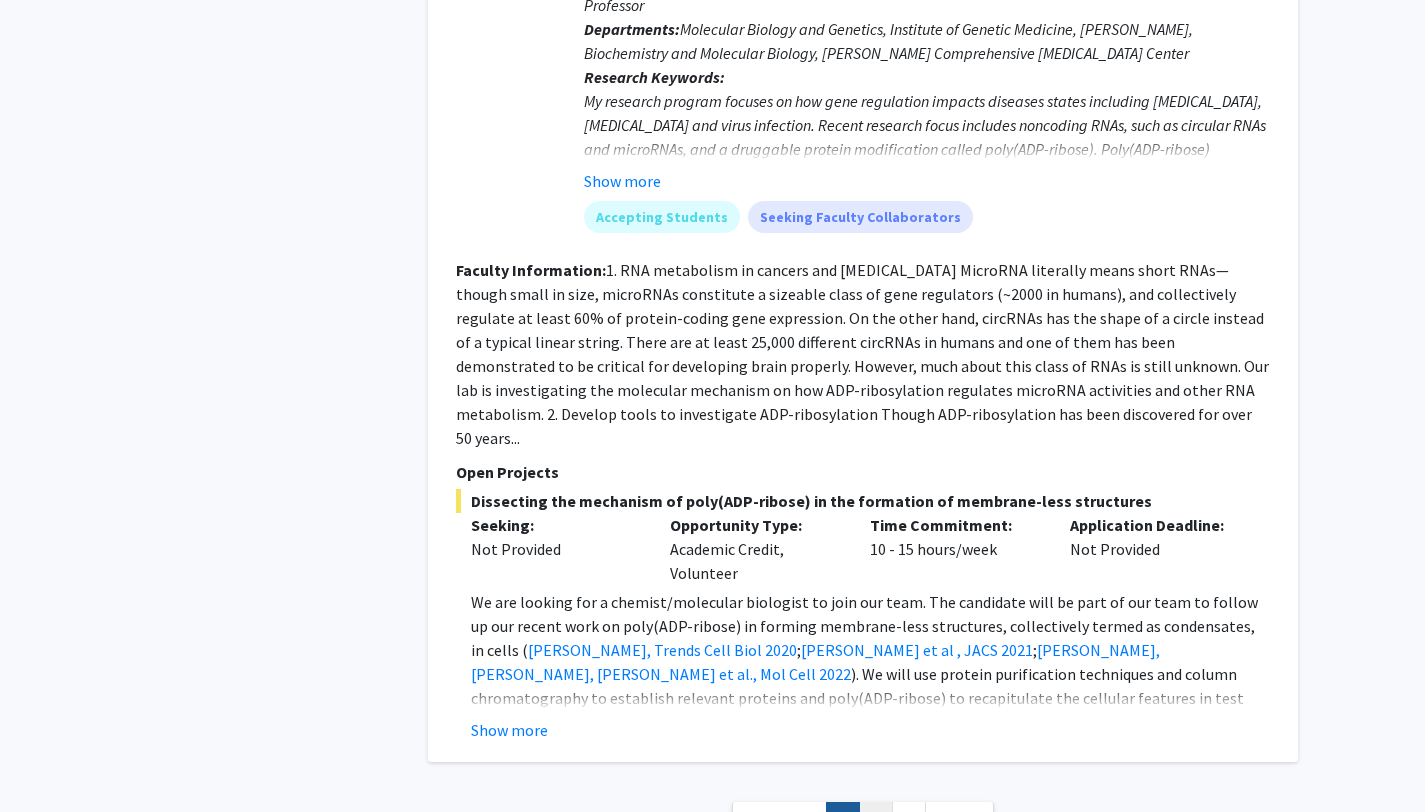 click on "2" 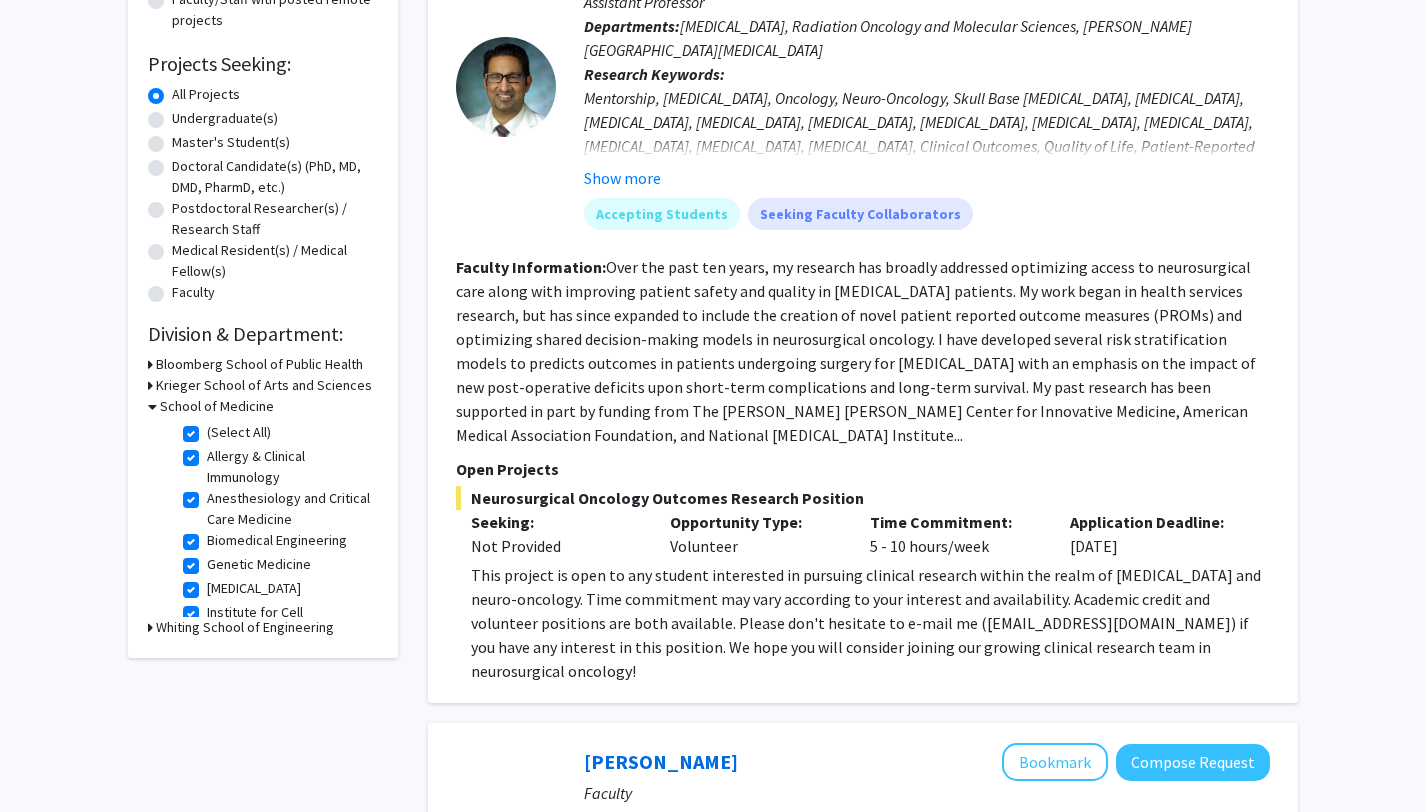 scroll, scrollTop: 0, scrollLeft: 0, axis: both 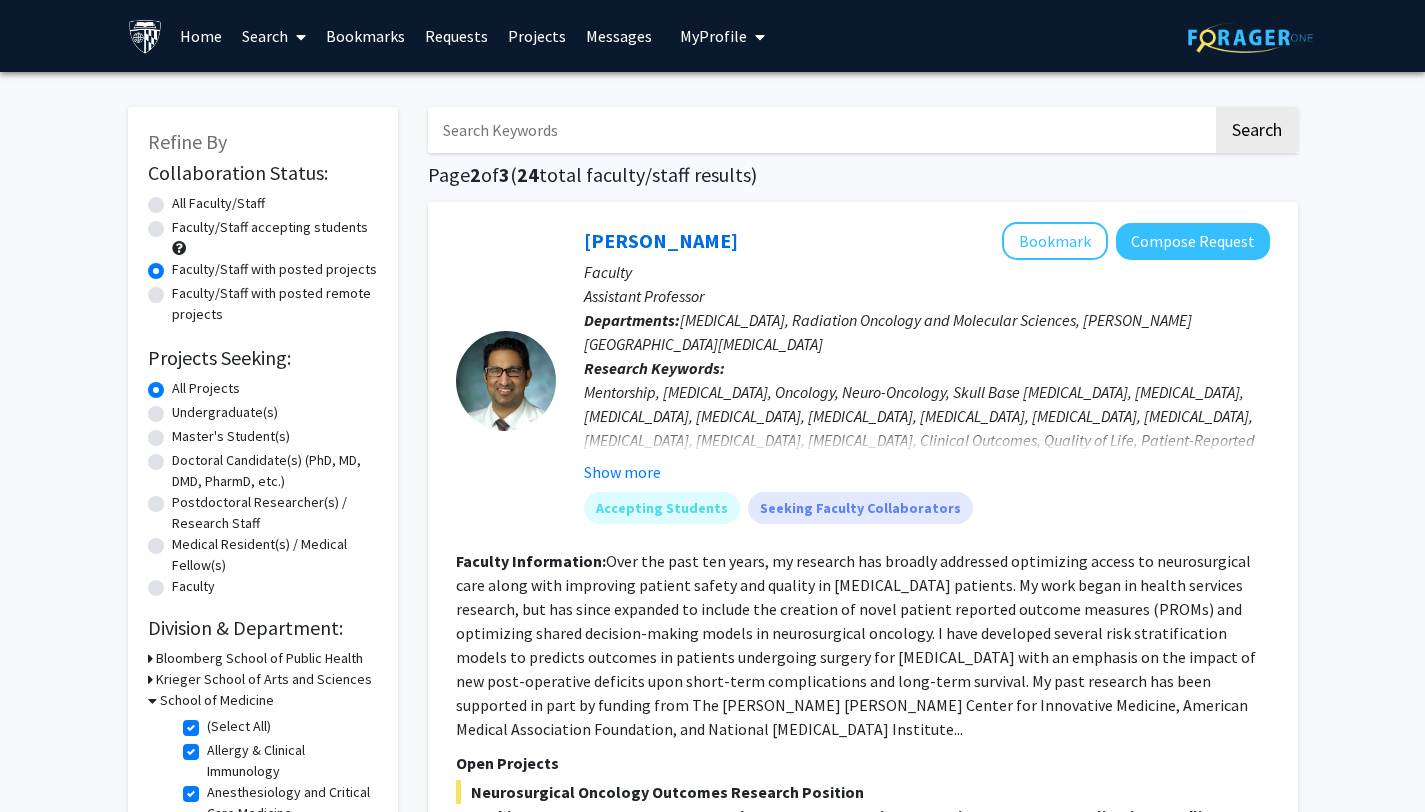 click on "Bookmarks" at bounding box center (365, 36) 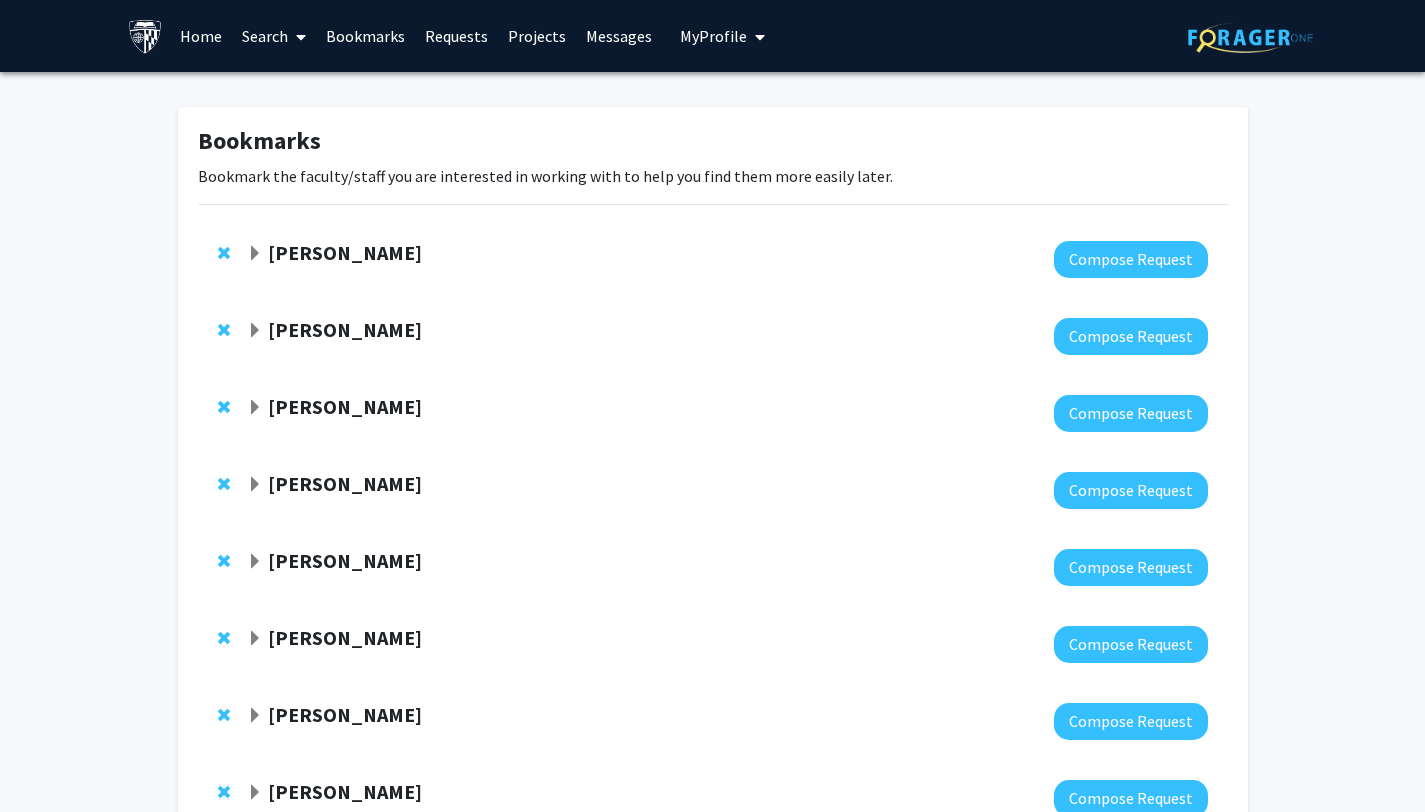 click on "Fenan Rassu" 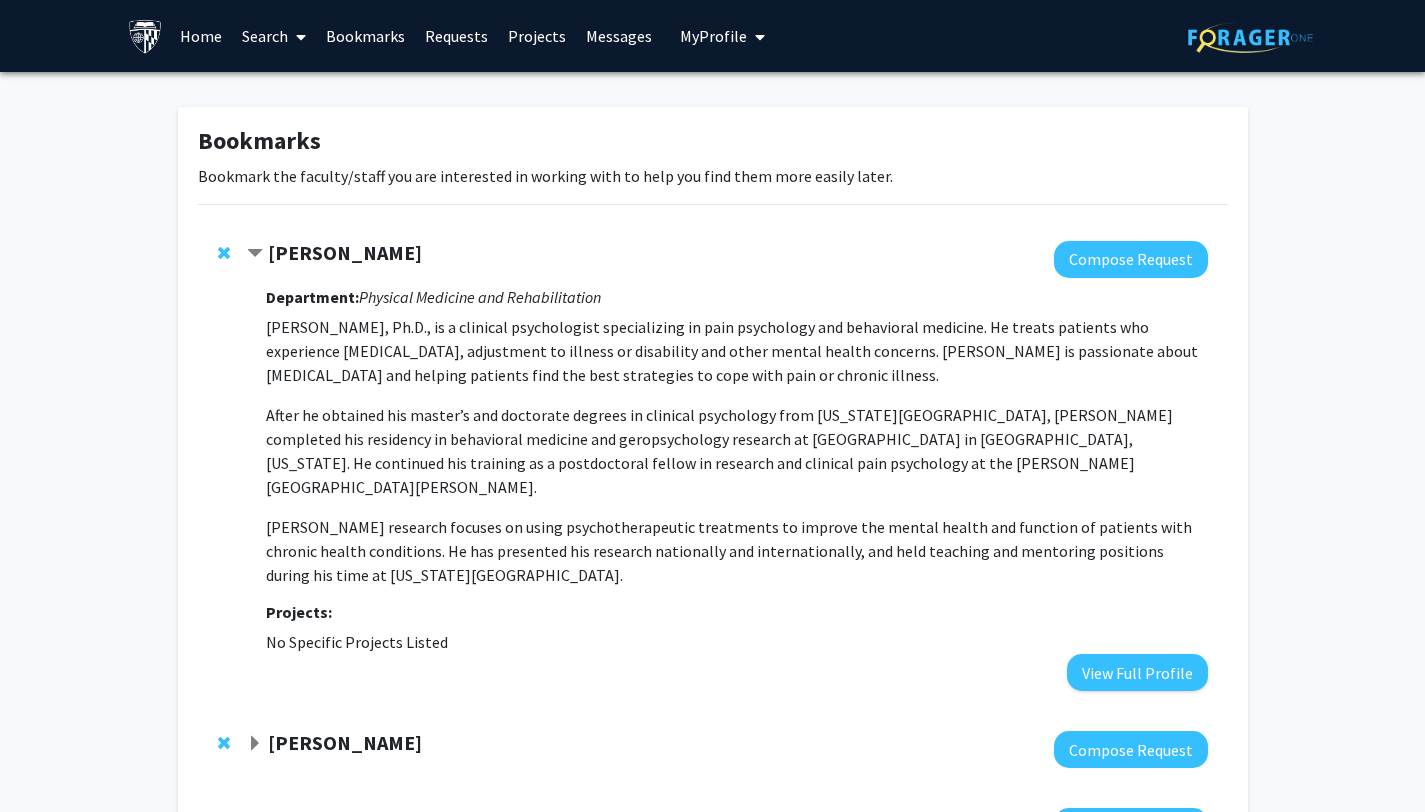 click on "Fenan Rassu" 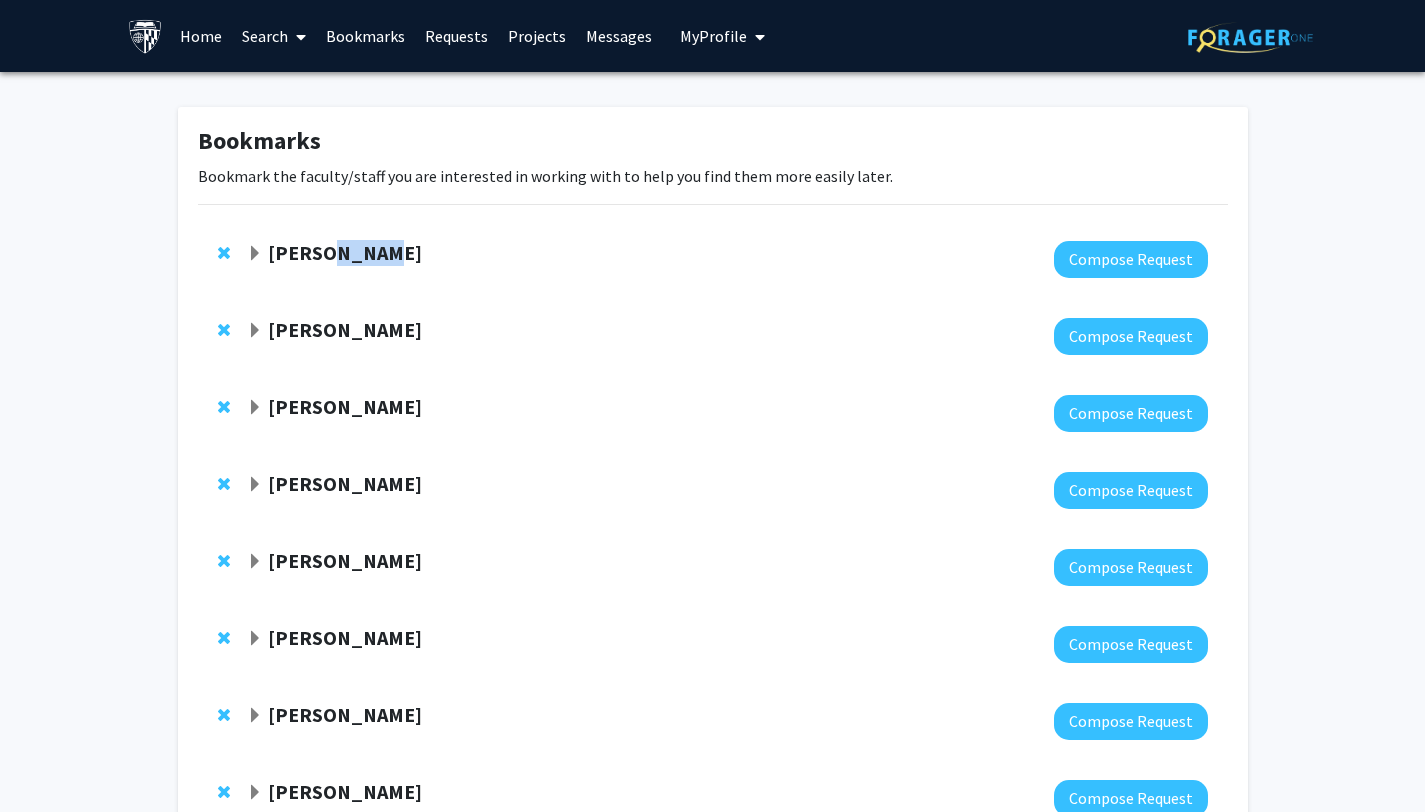 click on "Fenan Rassu" 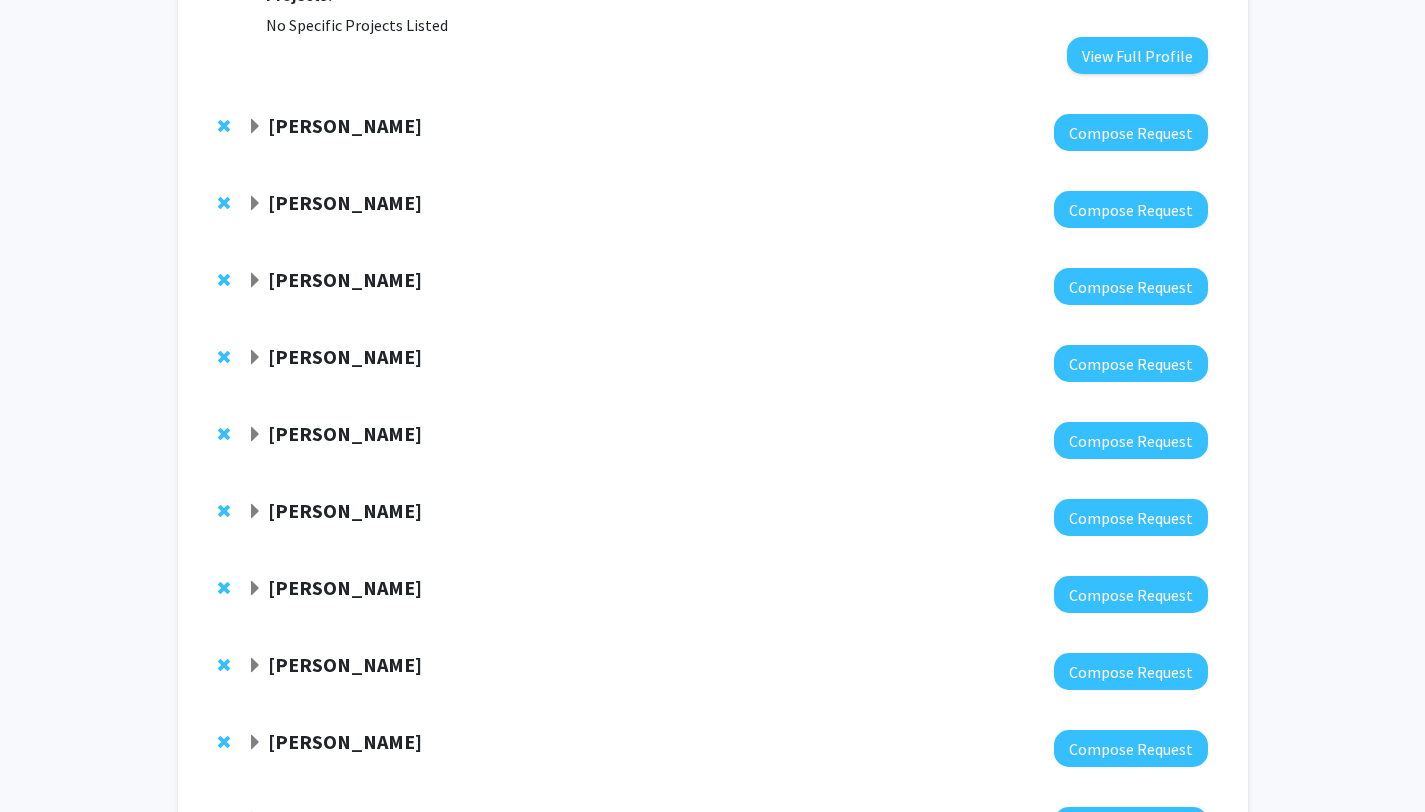 scroll, scrollTop: 619, scrollLeft: 0, axis: vertical 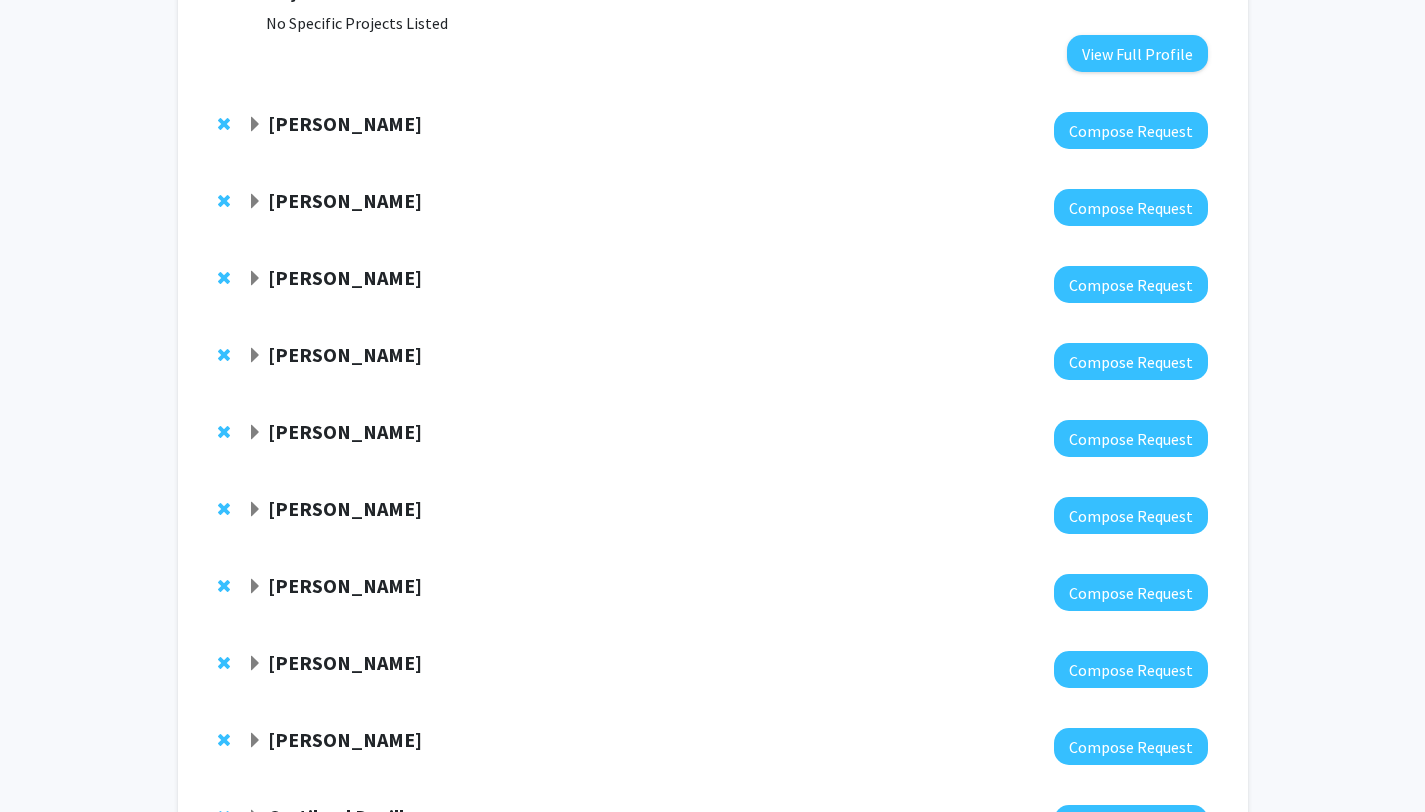 click 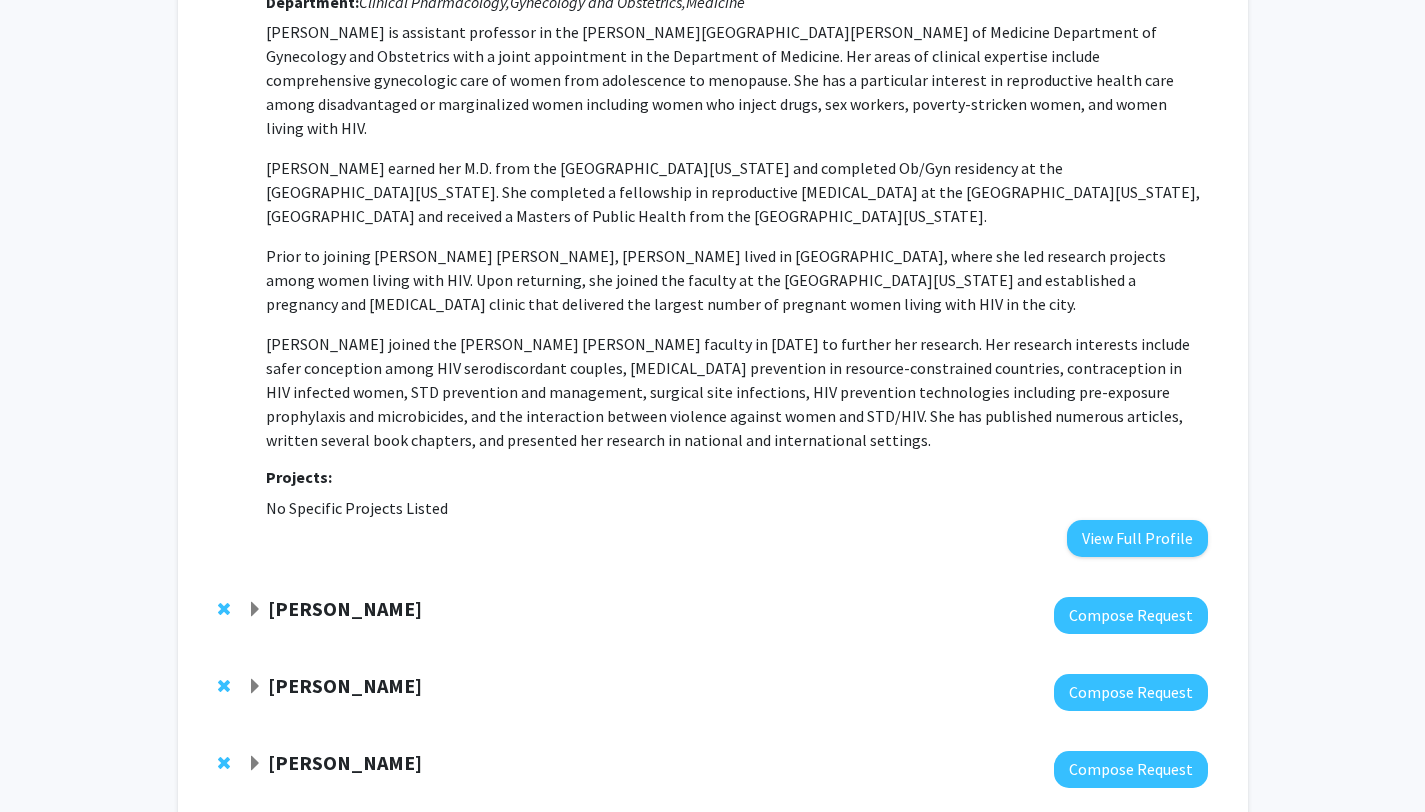 scroll, scrollTop: 1319, scrollLeft: 0, axis: vertical 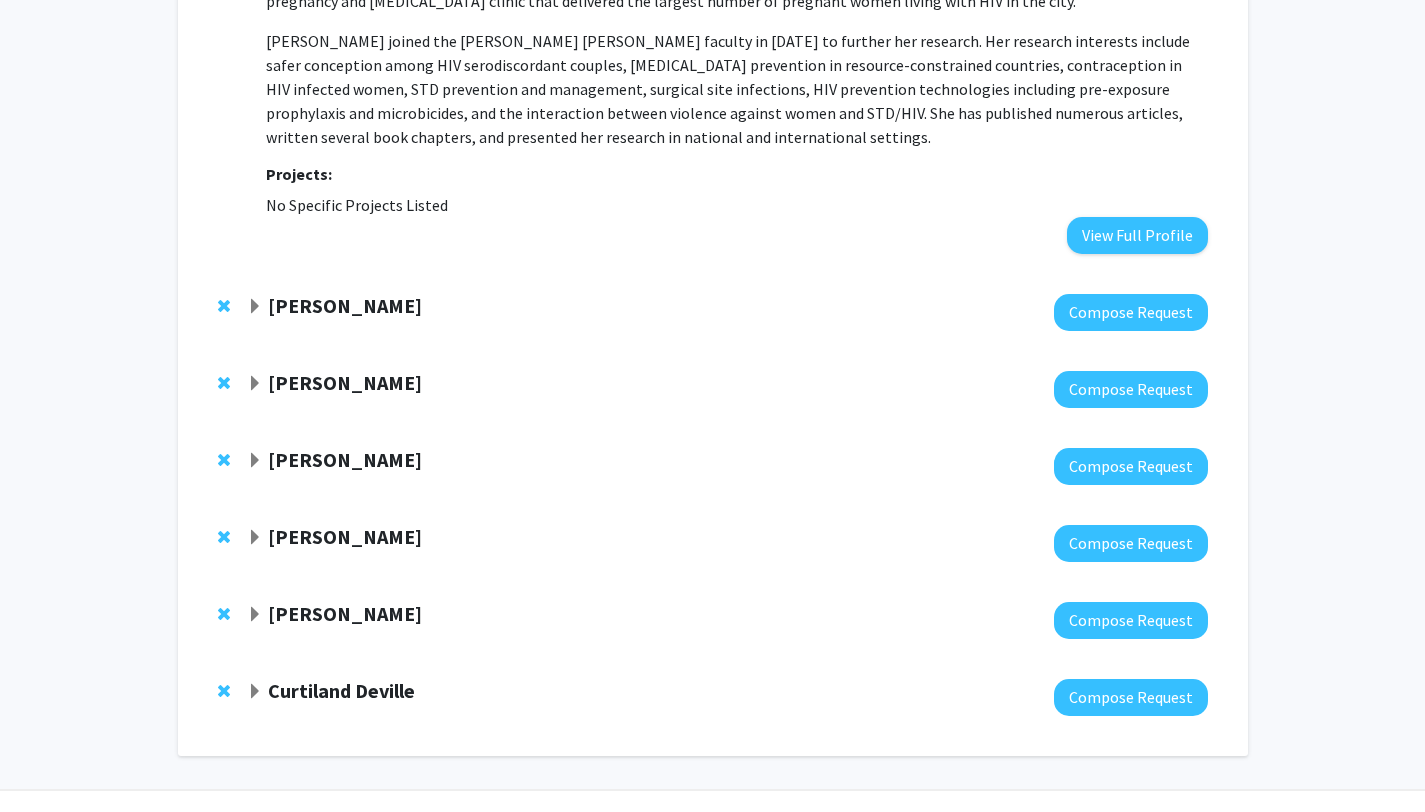 click on "Curtiland Deville" 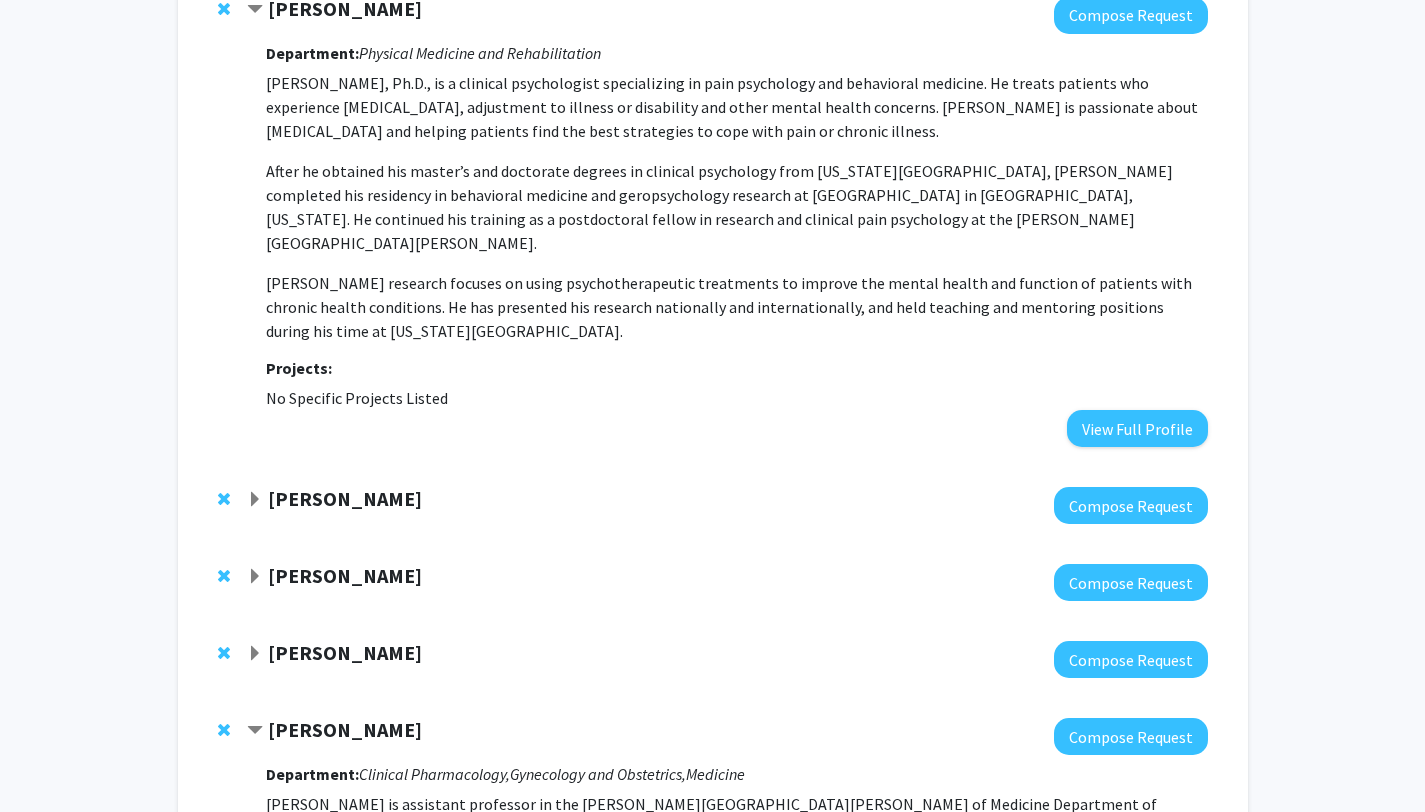 scroll, scrollTop: 0, scrollLeft: 0, axis: both 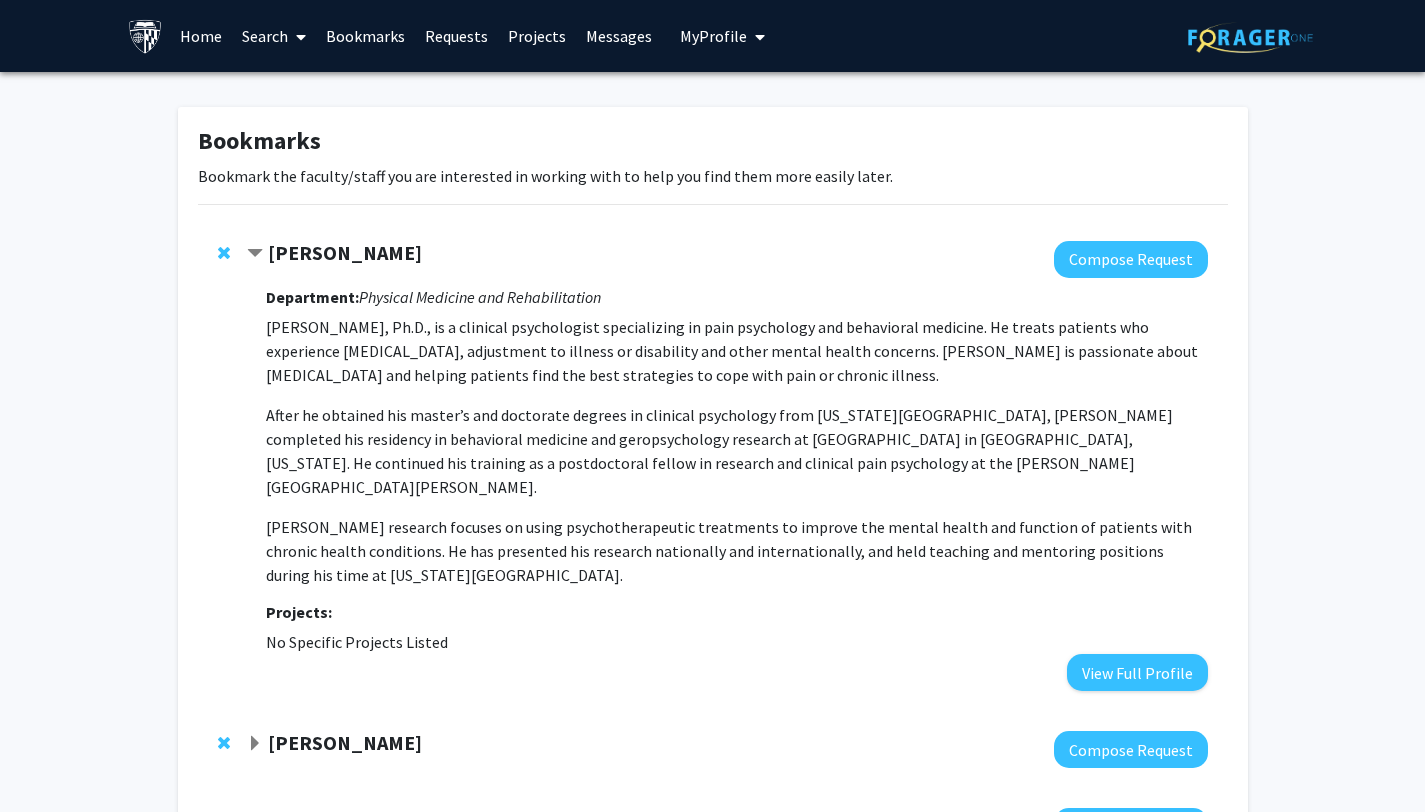 click 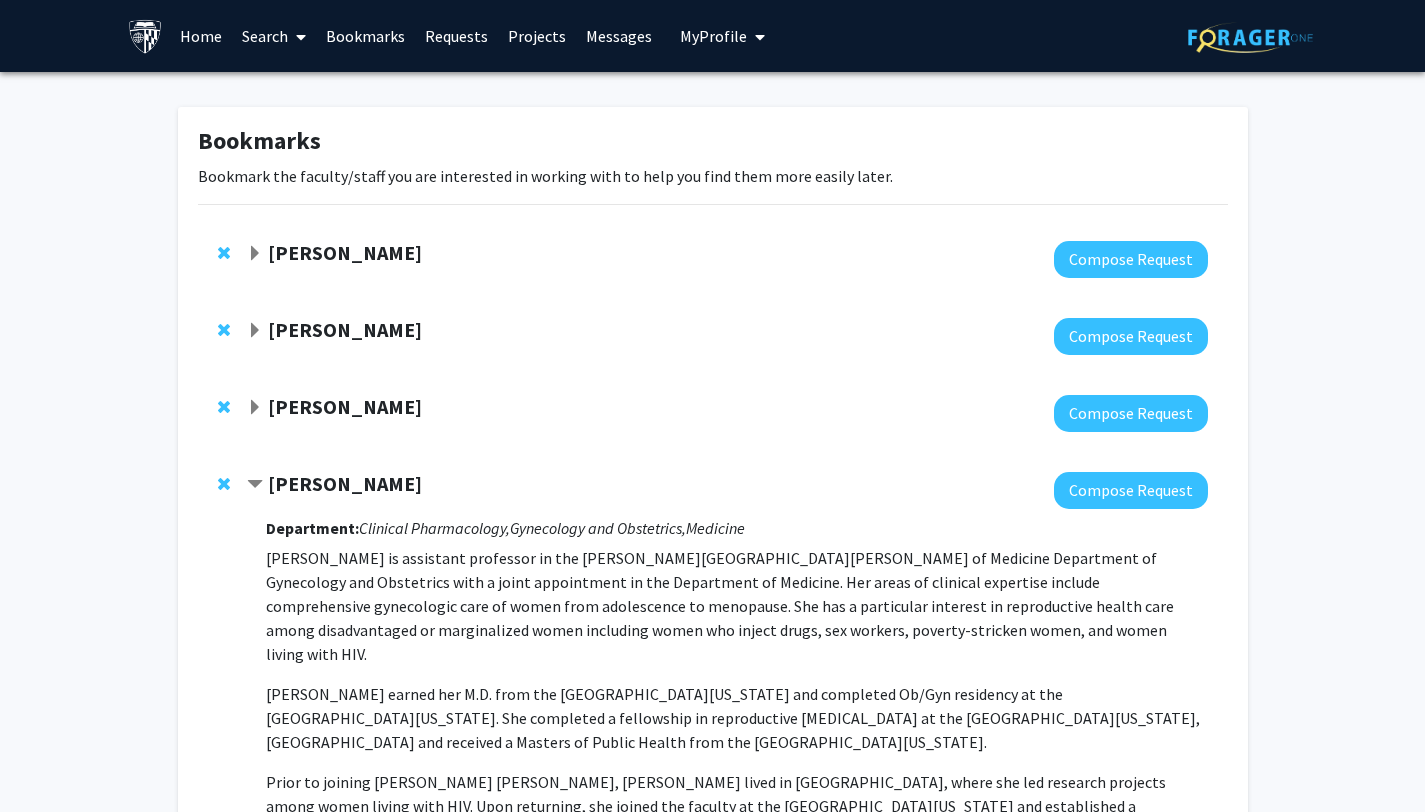click on "Mostafa Borahay" 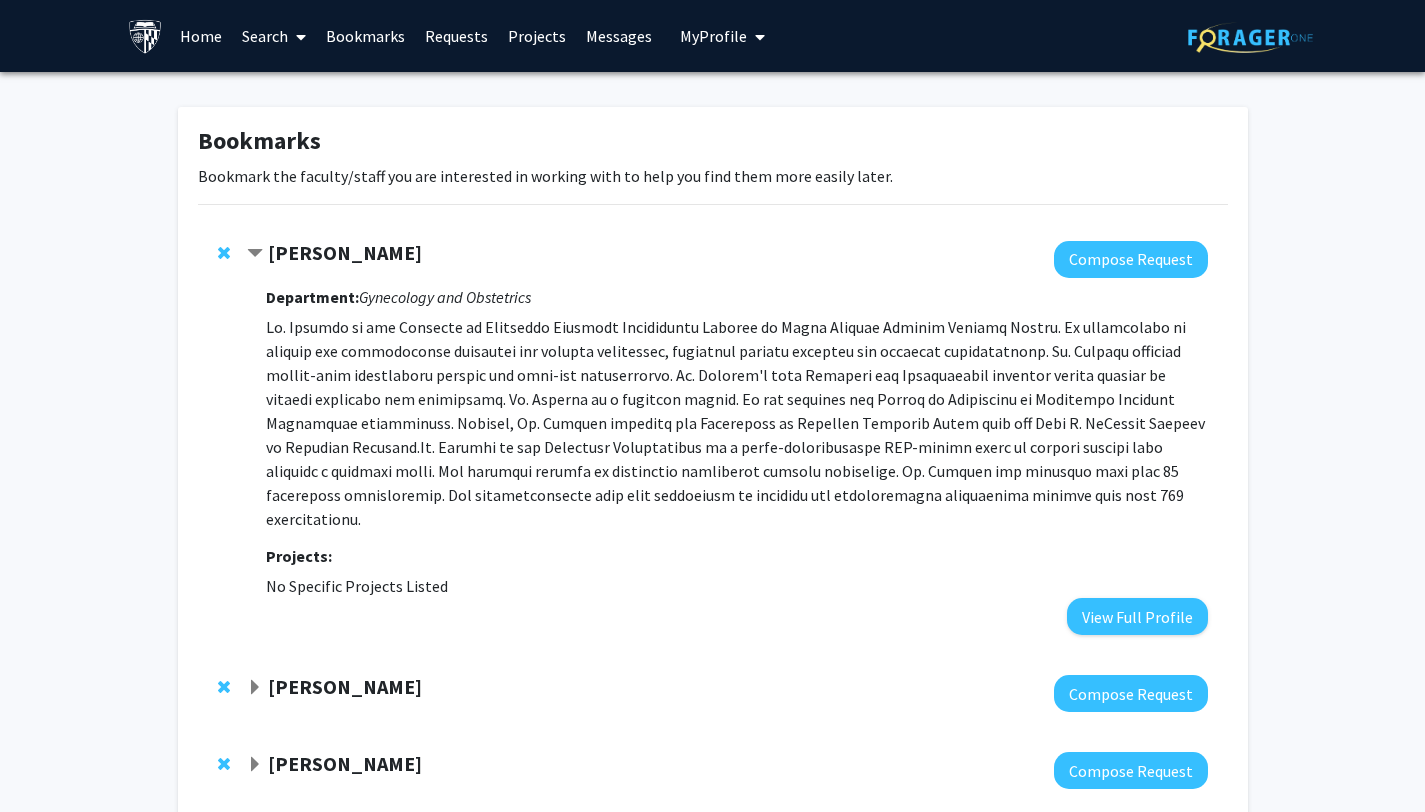 click 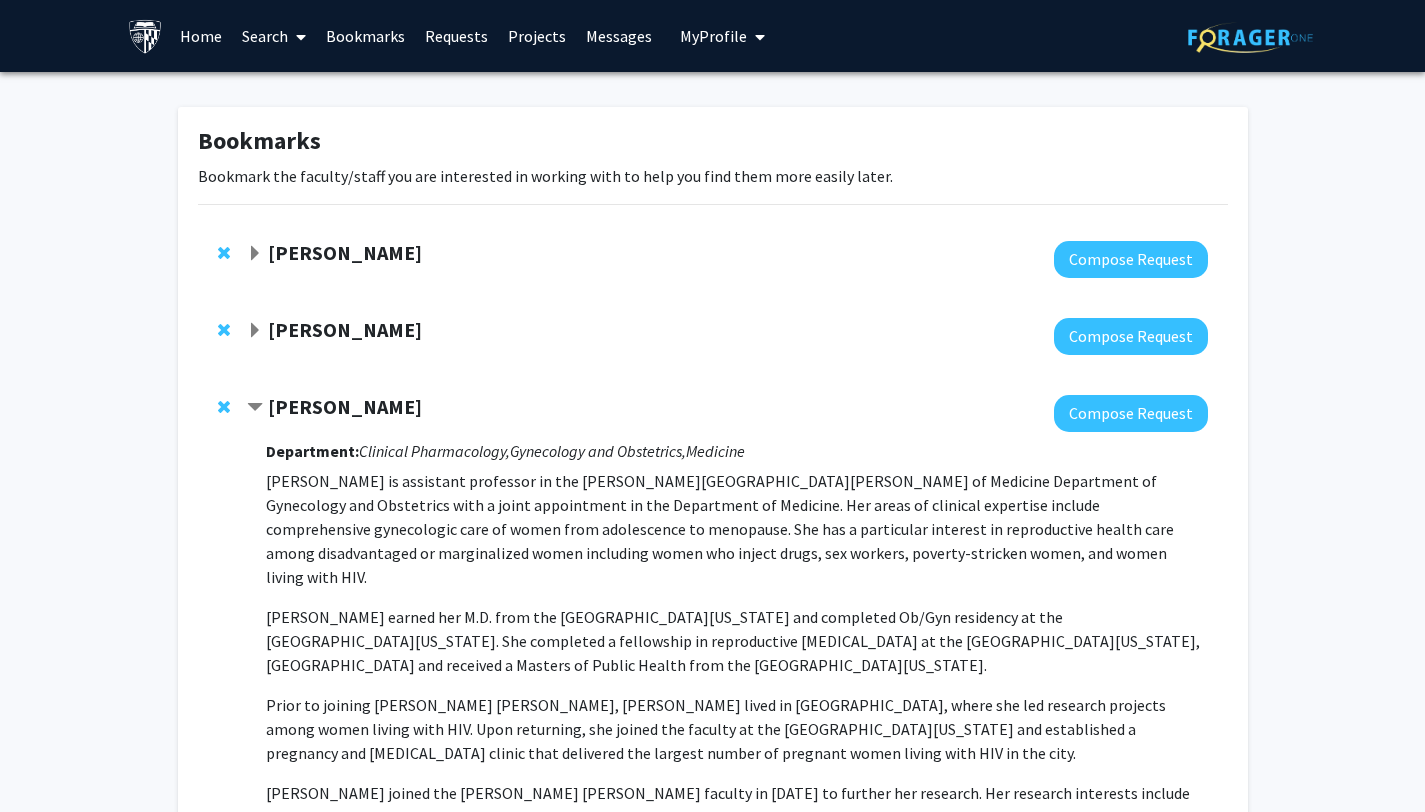 click on "[PERSON_NAME]" 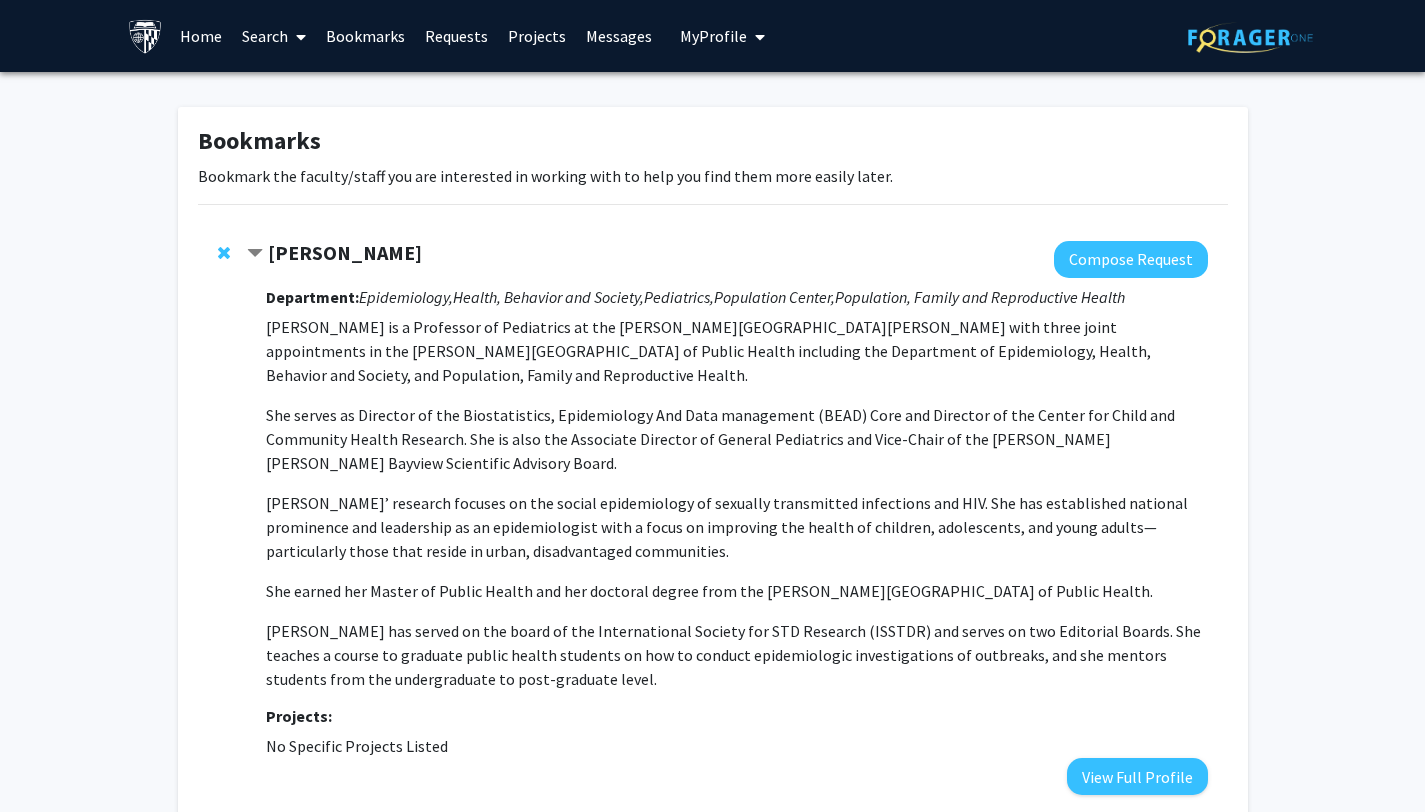 click 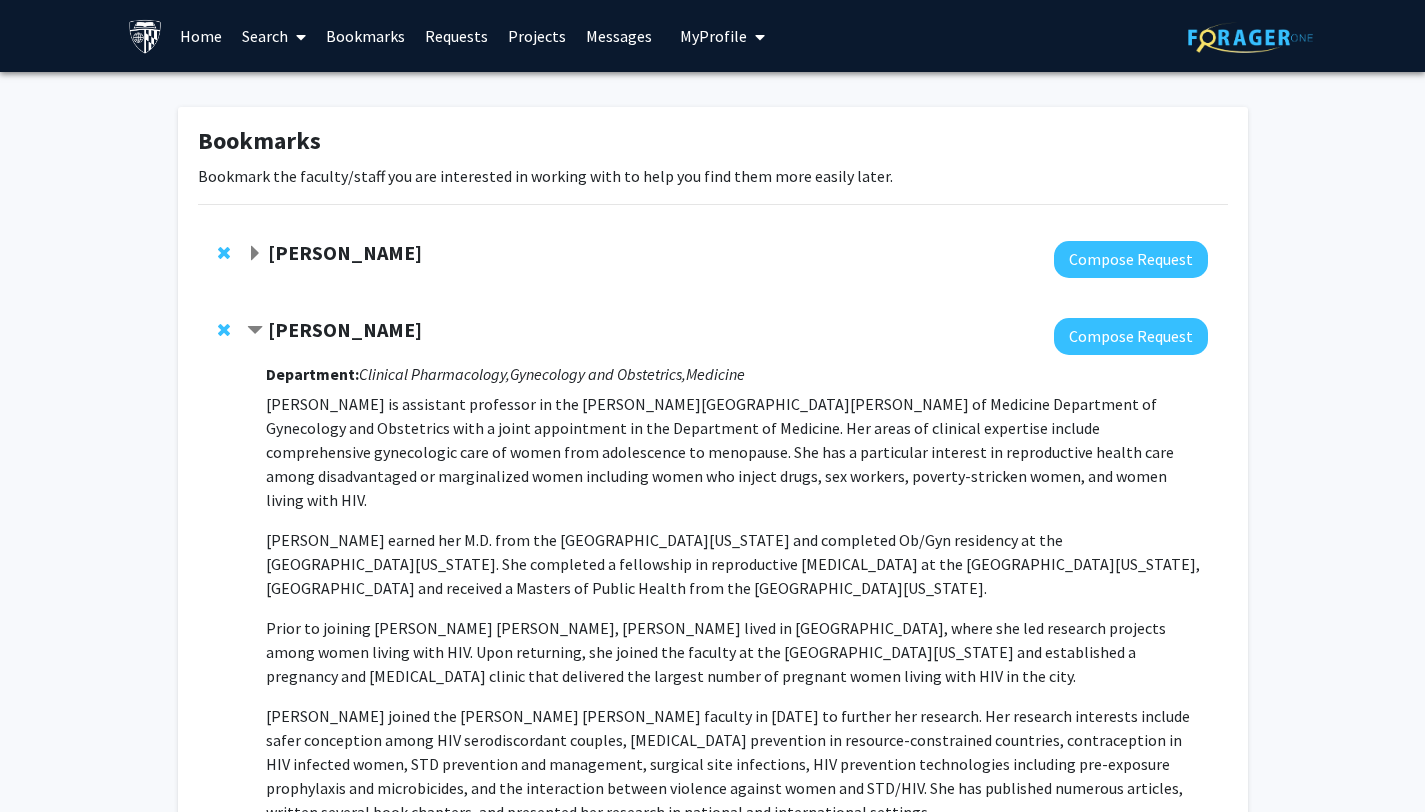 click on "[PERSON_NAME]" 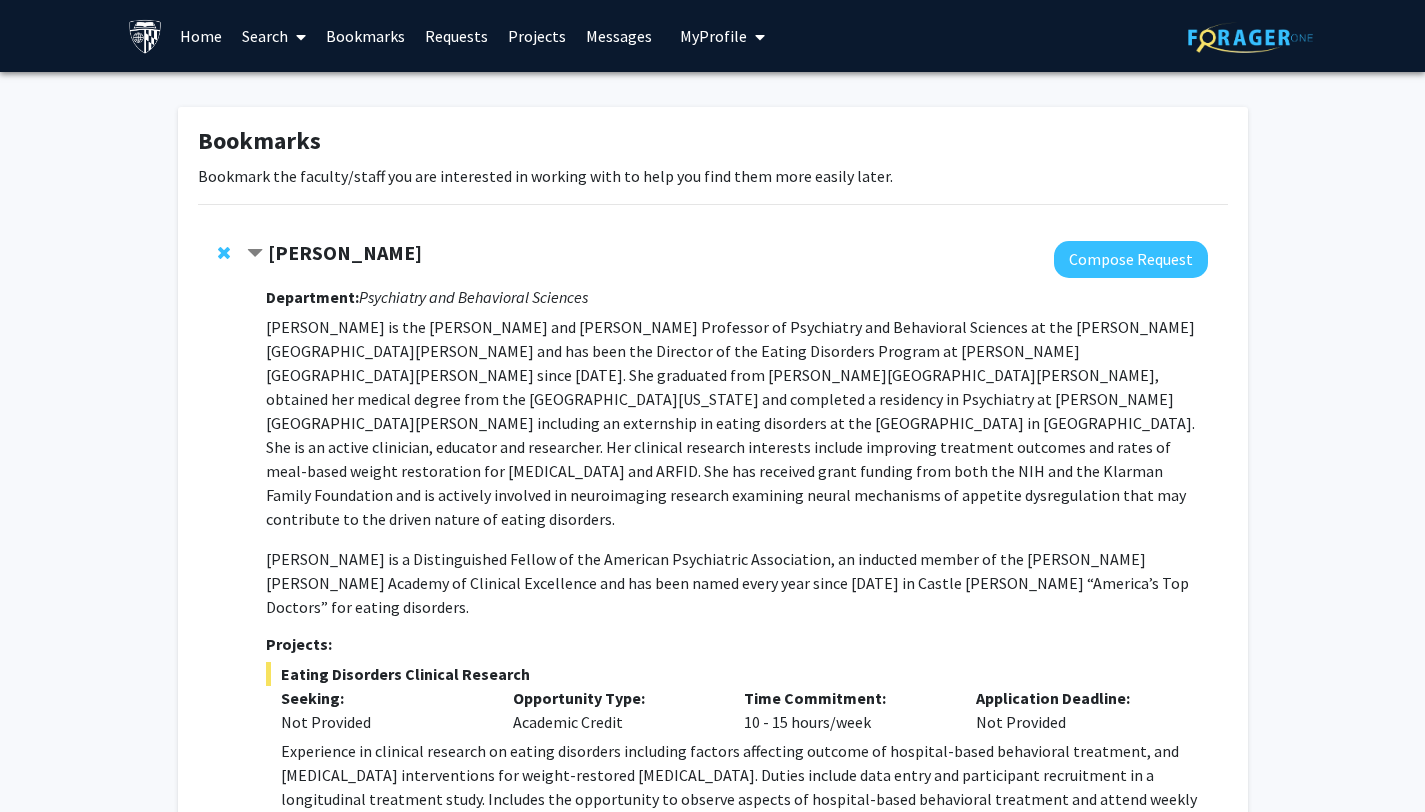 click on "[PERSON_NAME]" 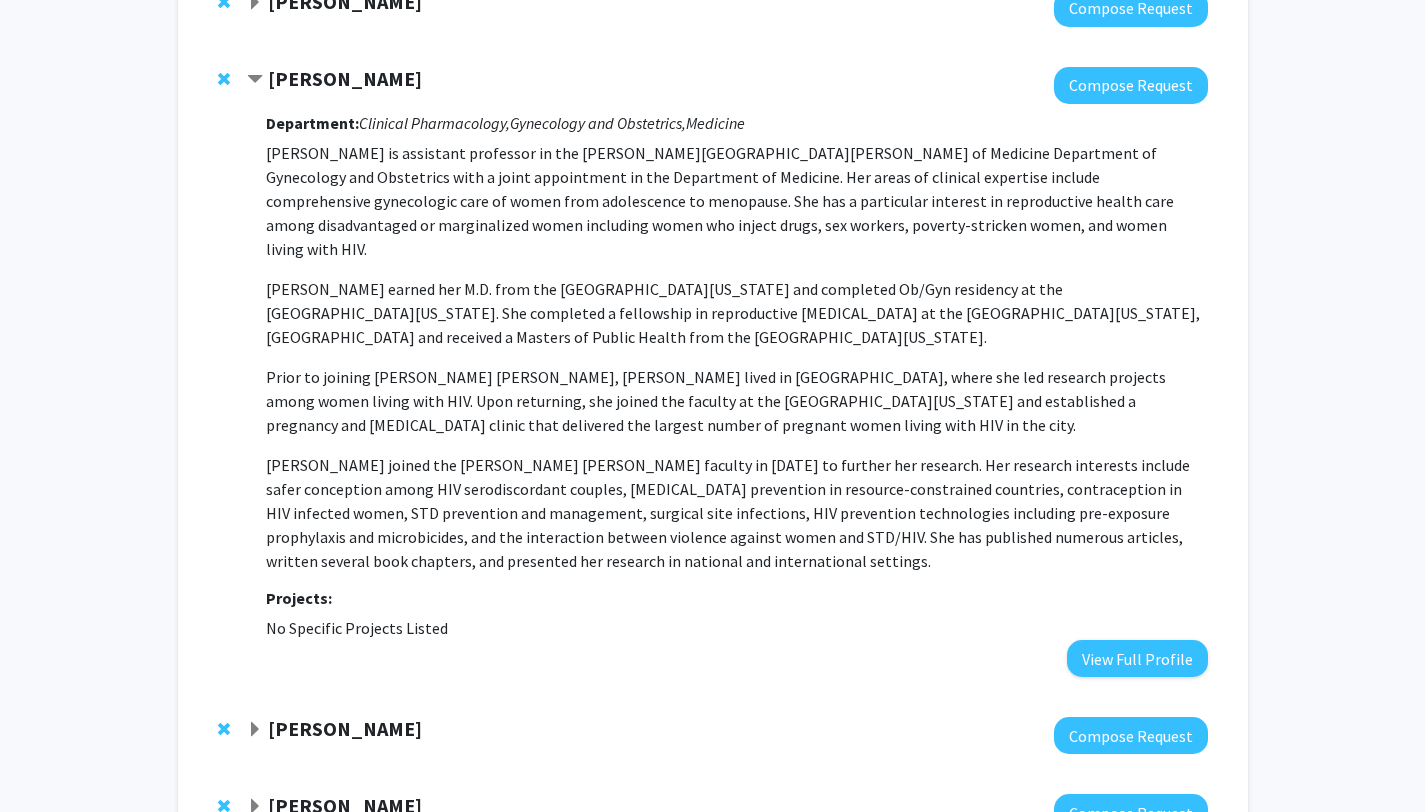 scroll, scrollTop: 252, scrollLeft: 0, axis: vertical 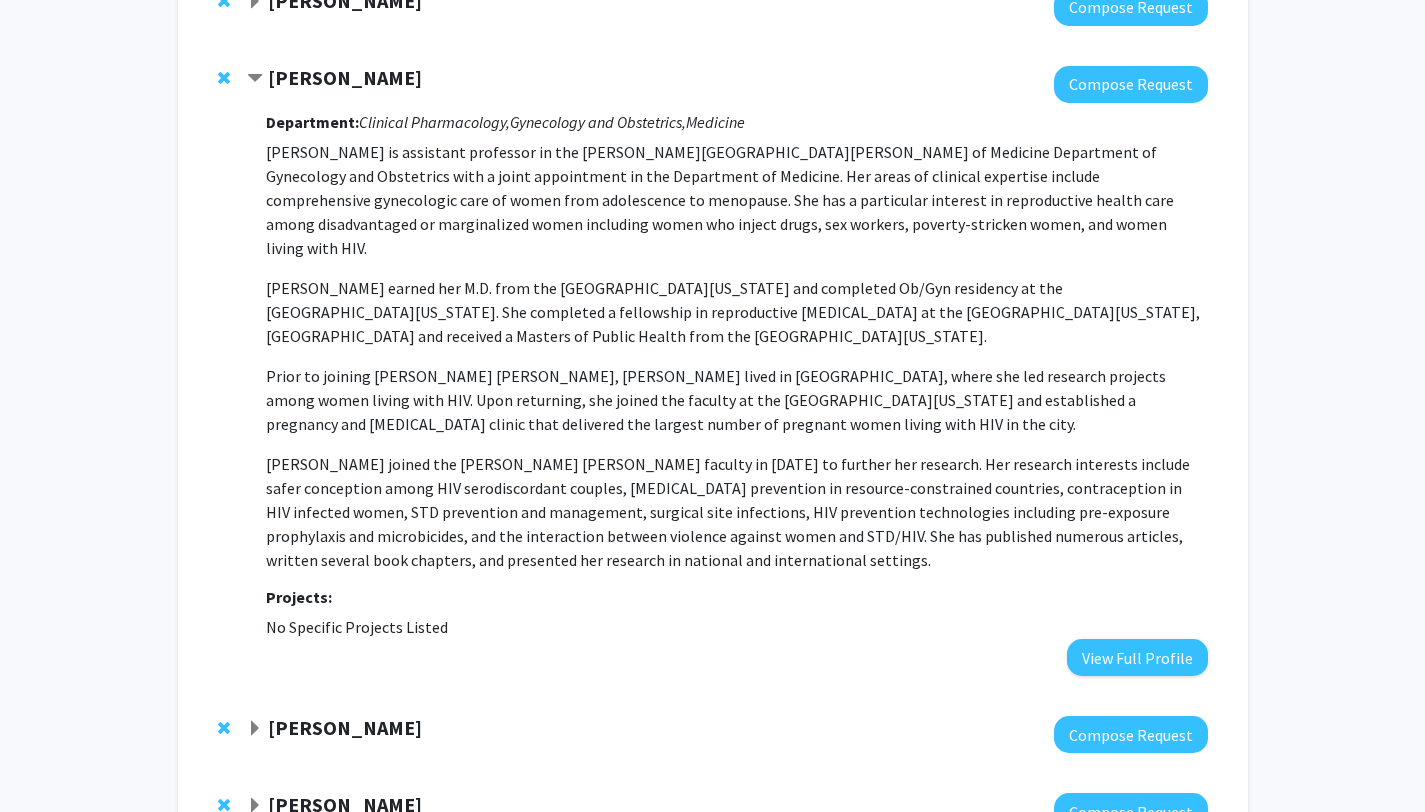 click 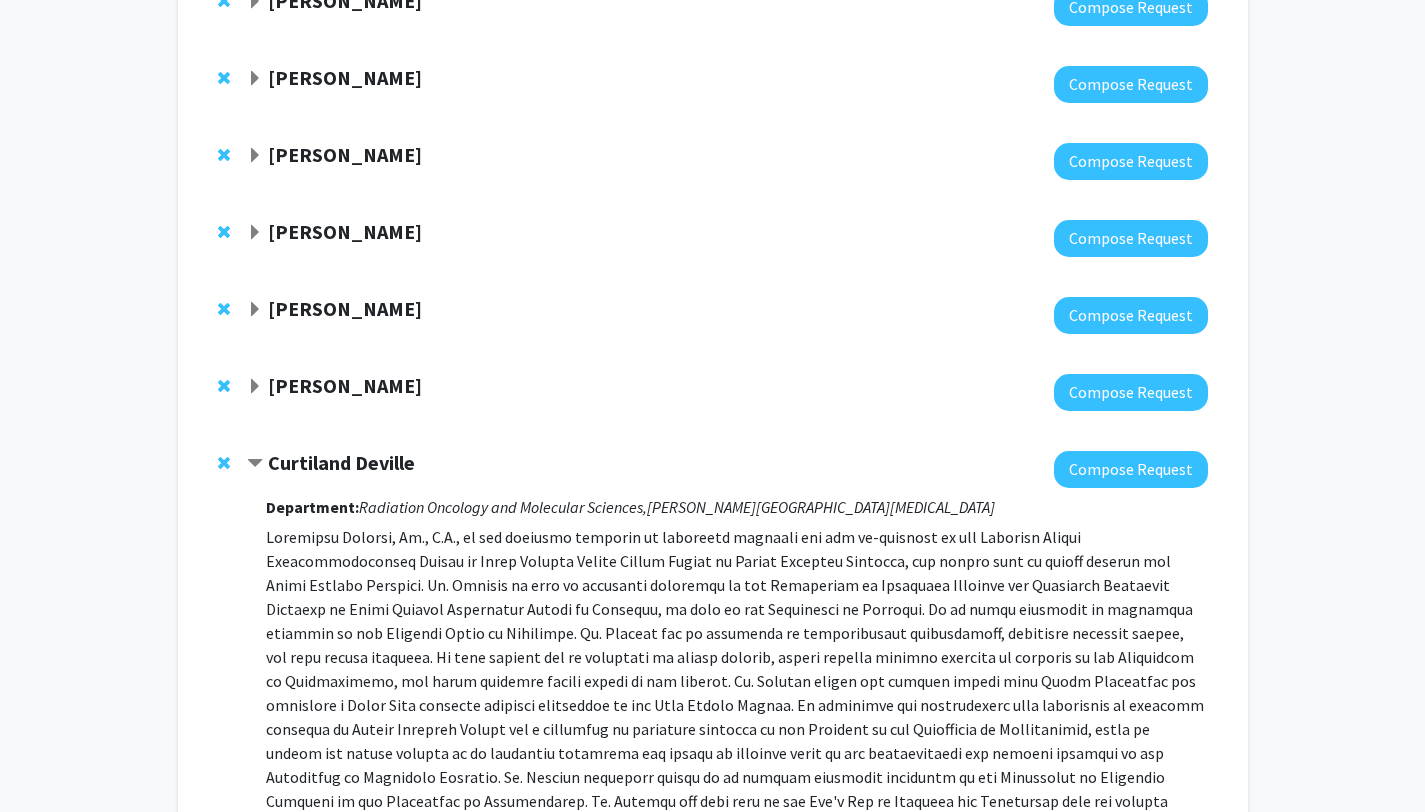 click on "Marco Grados" 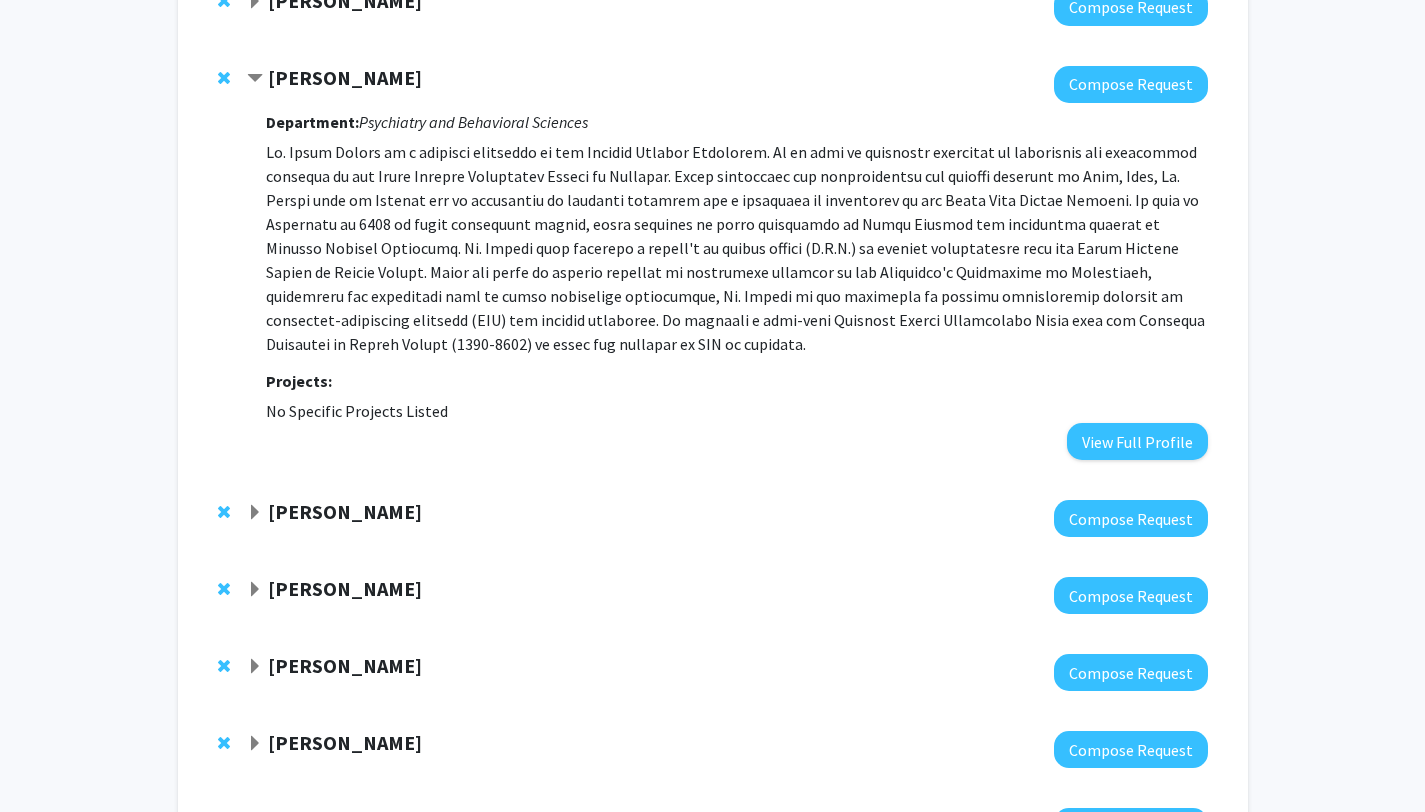 click 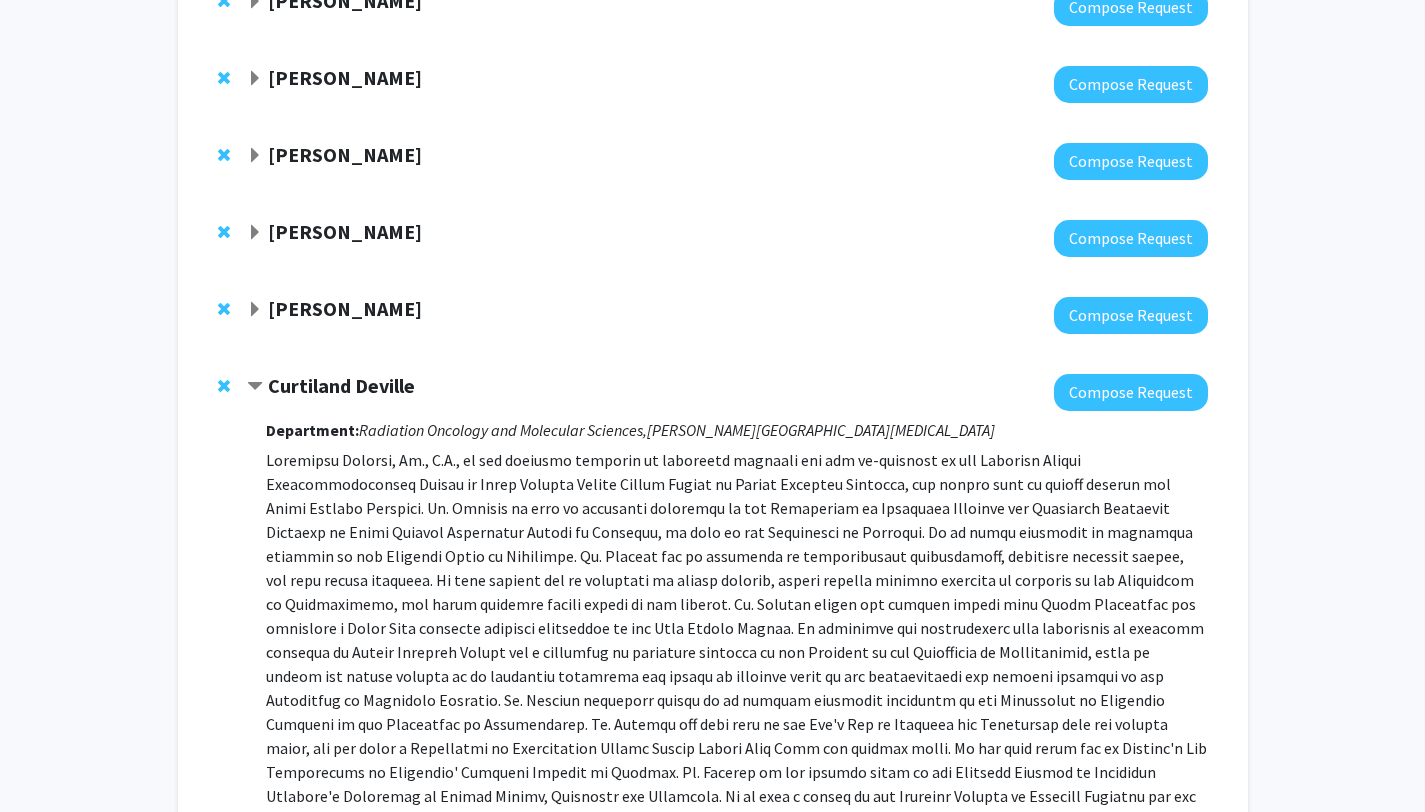 click on "James Segars" 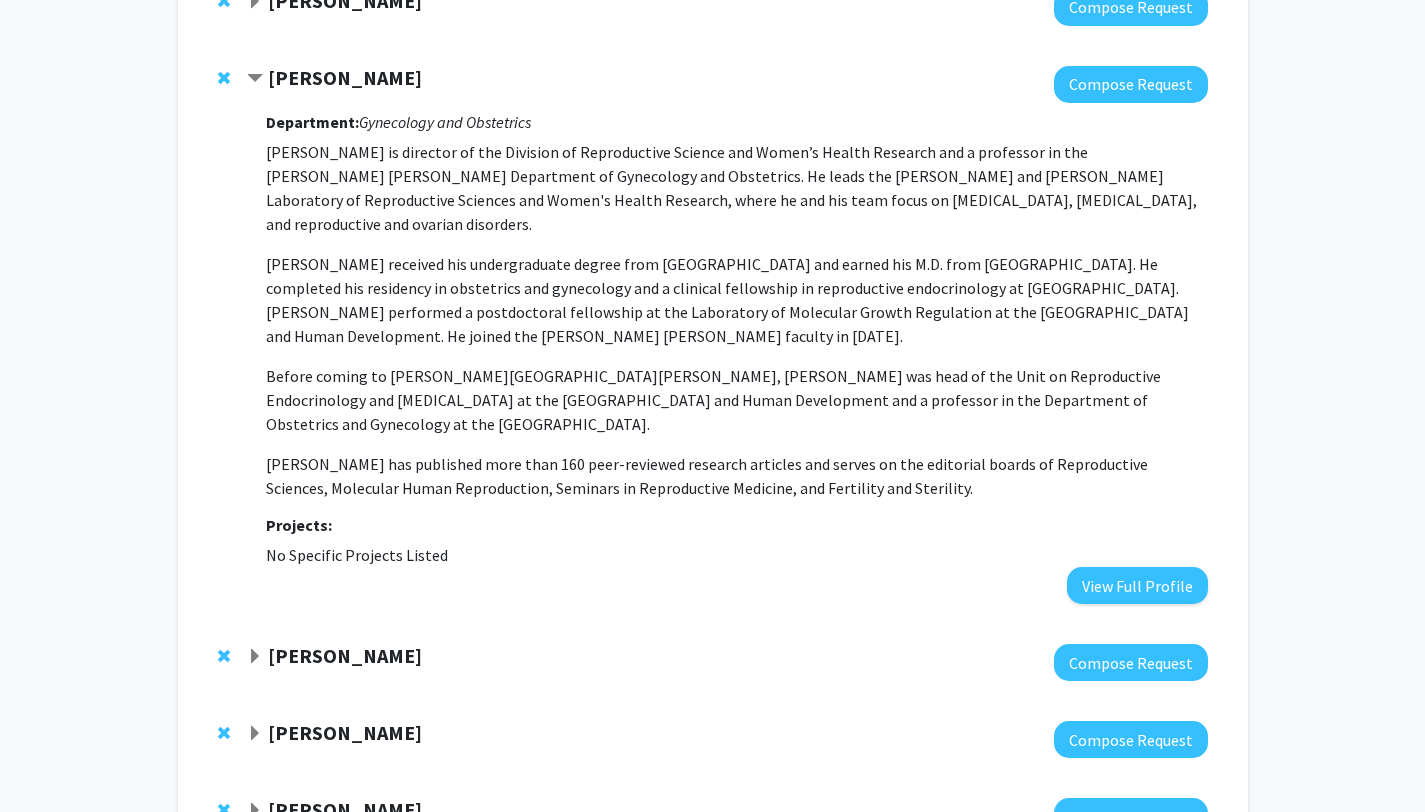 click 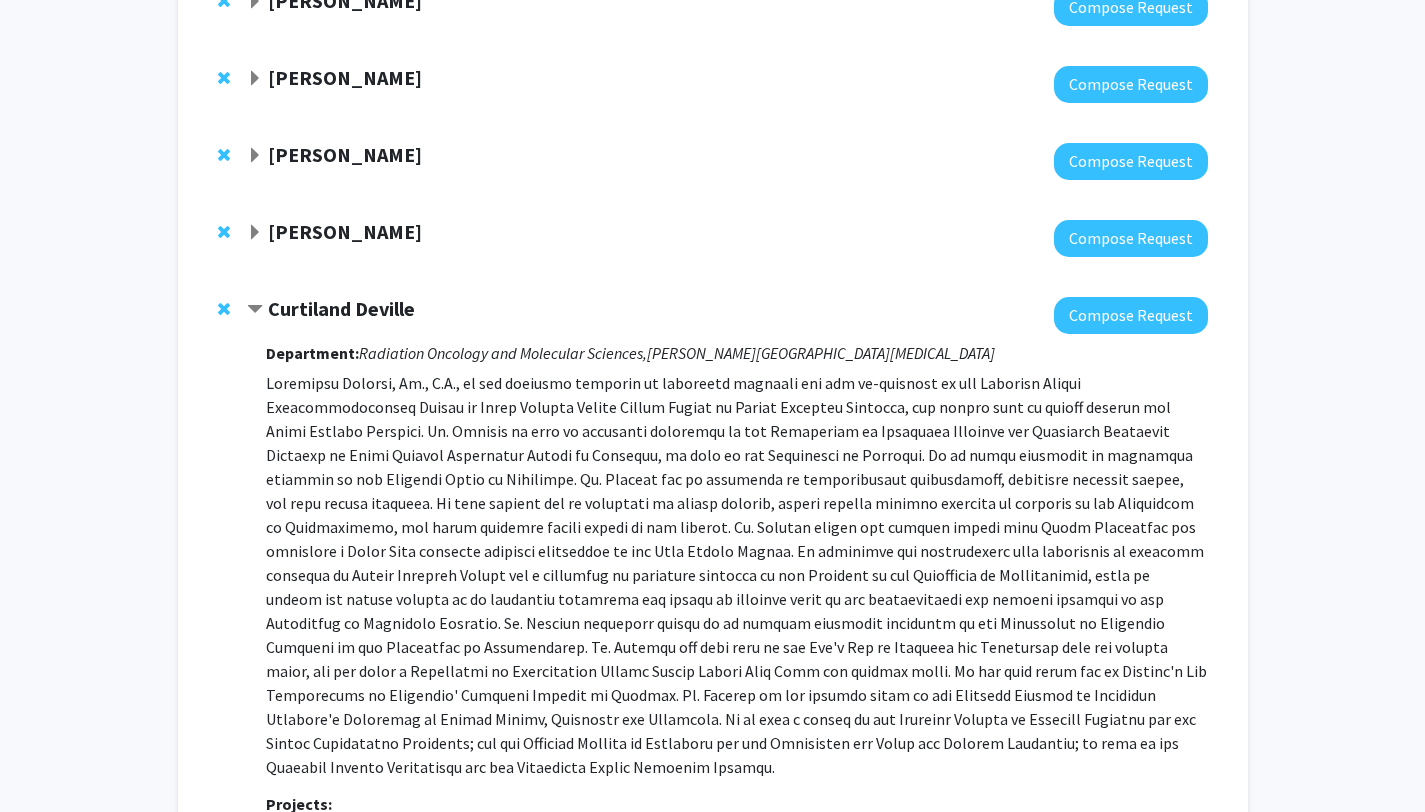 click on "Jeanne Sheffield" 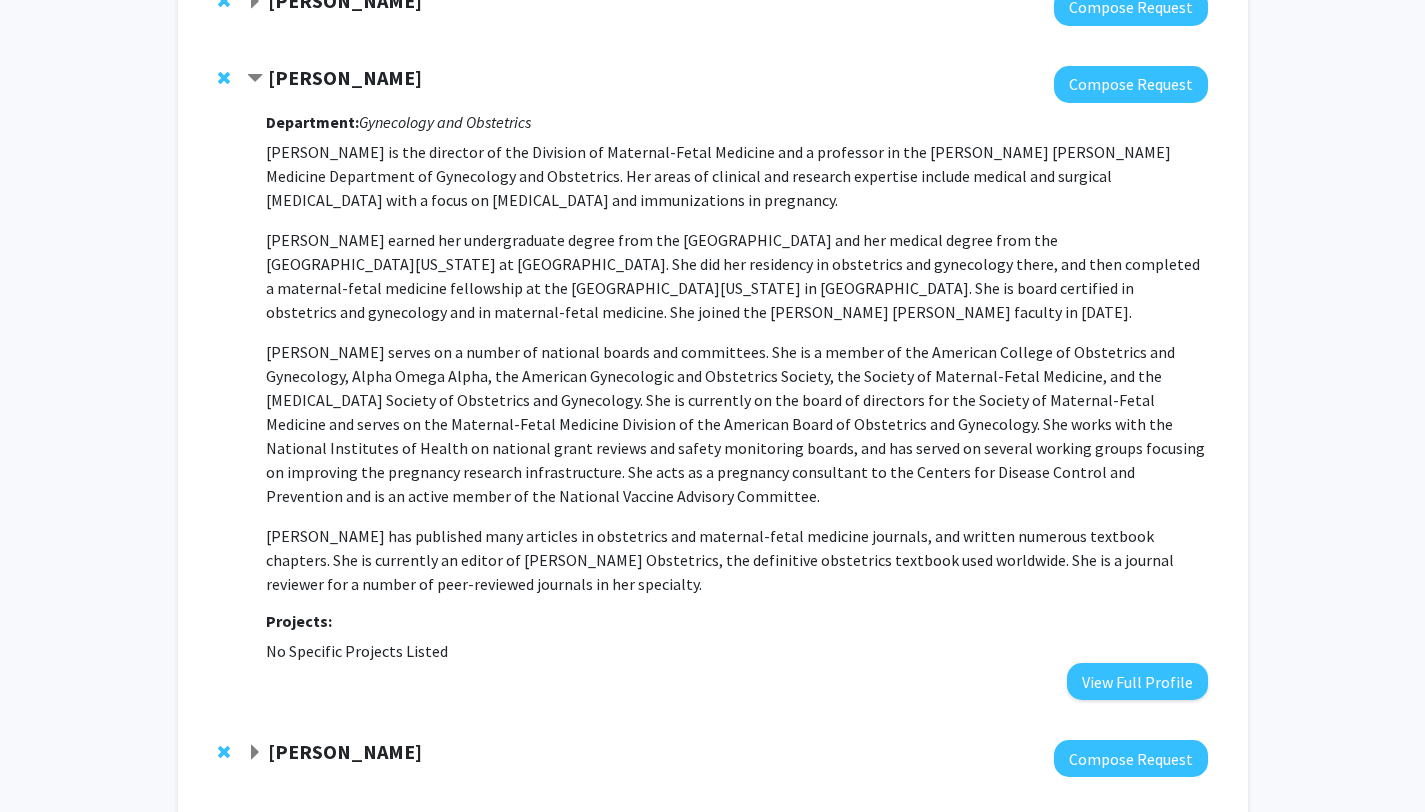 click on "Jeanne Sheffield" 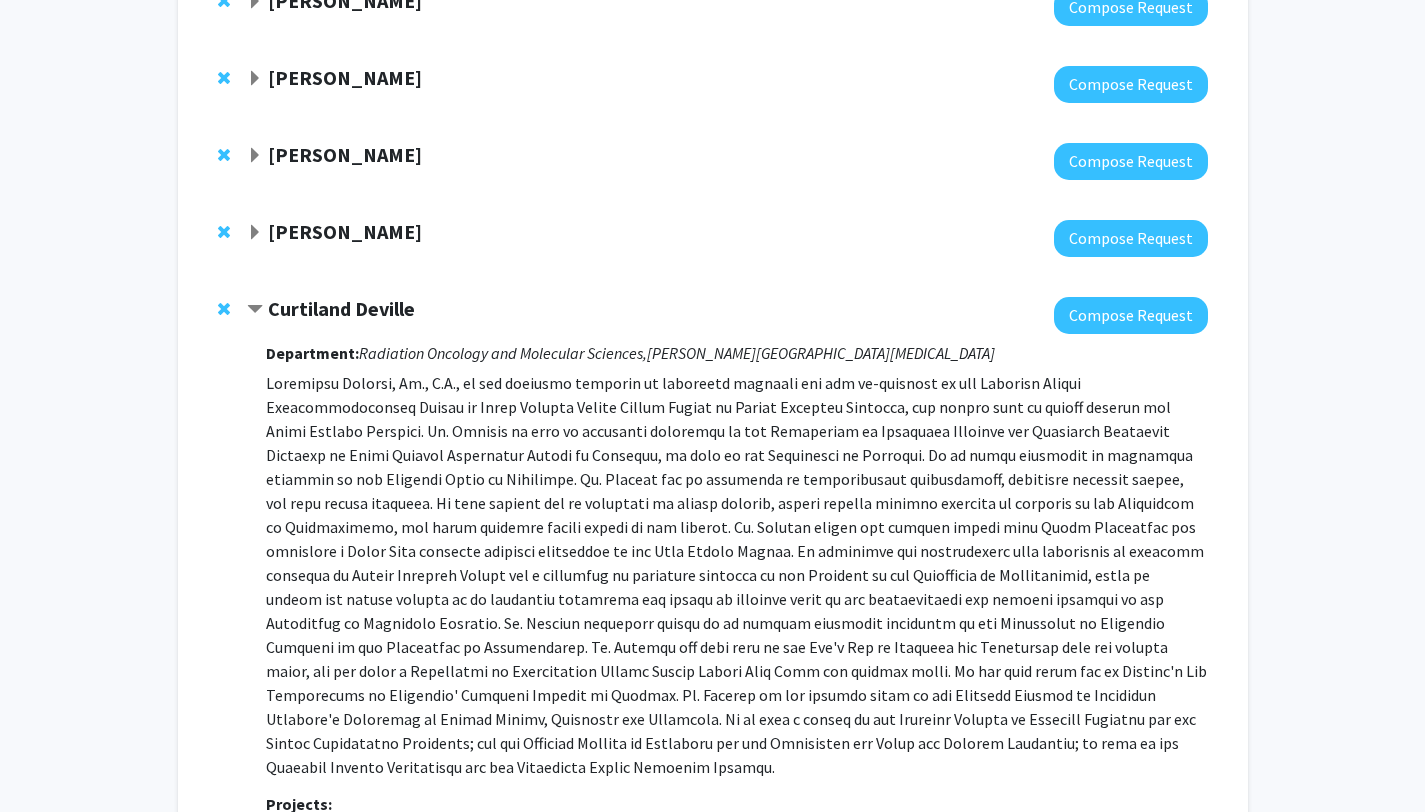 click 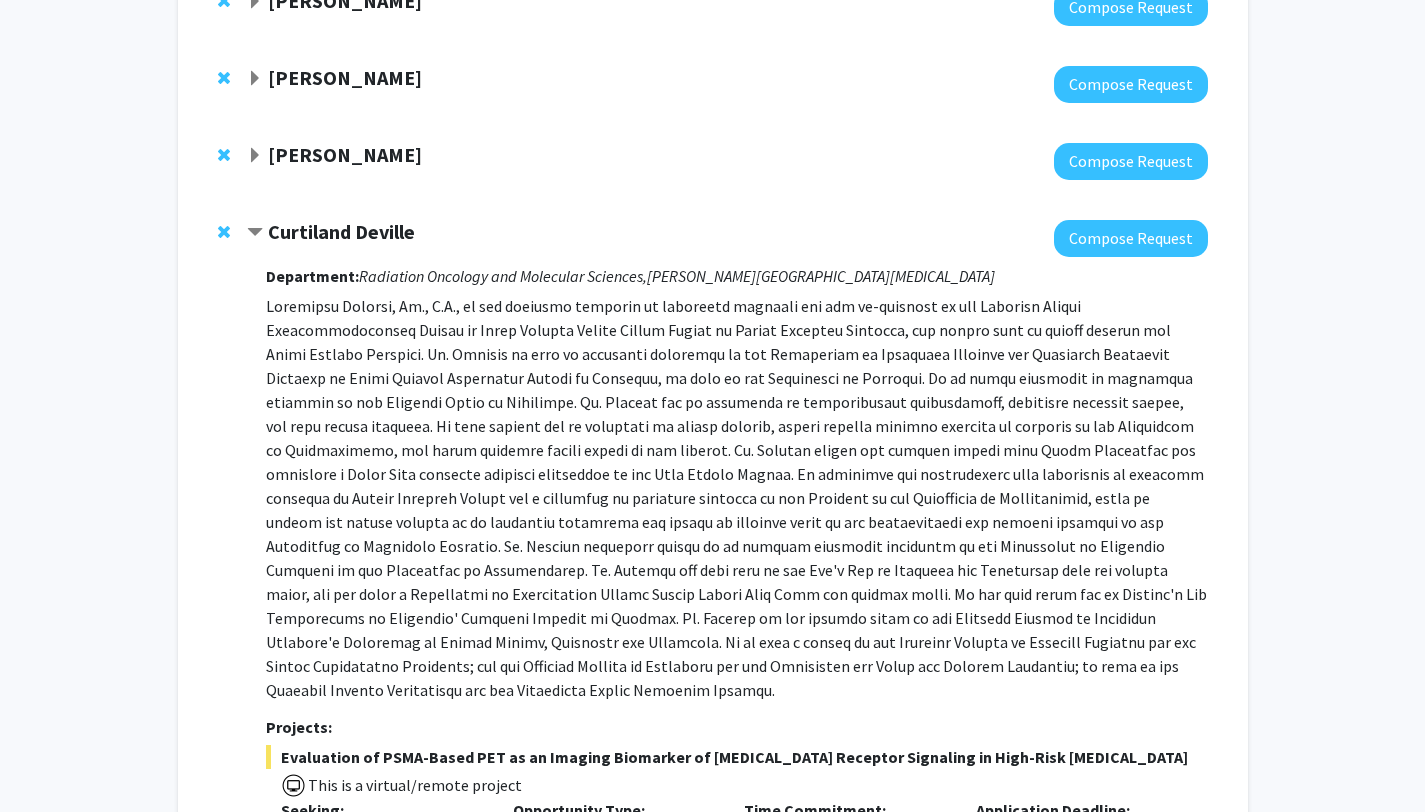 click on "[PERSON_NAME]" 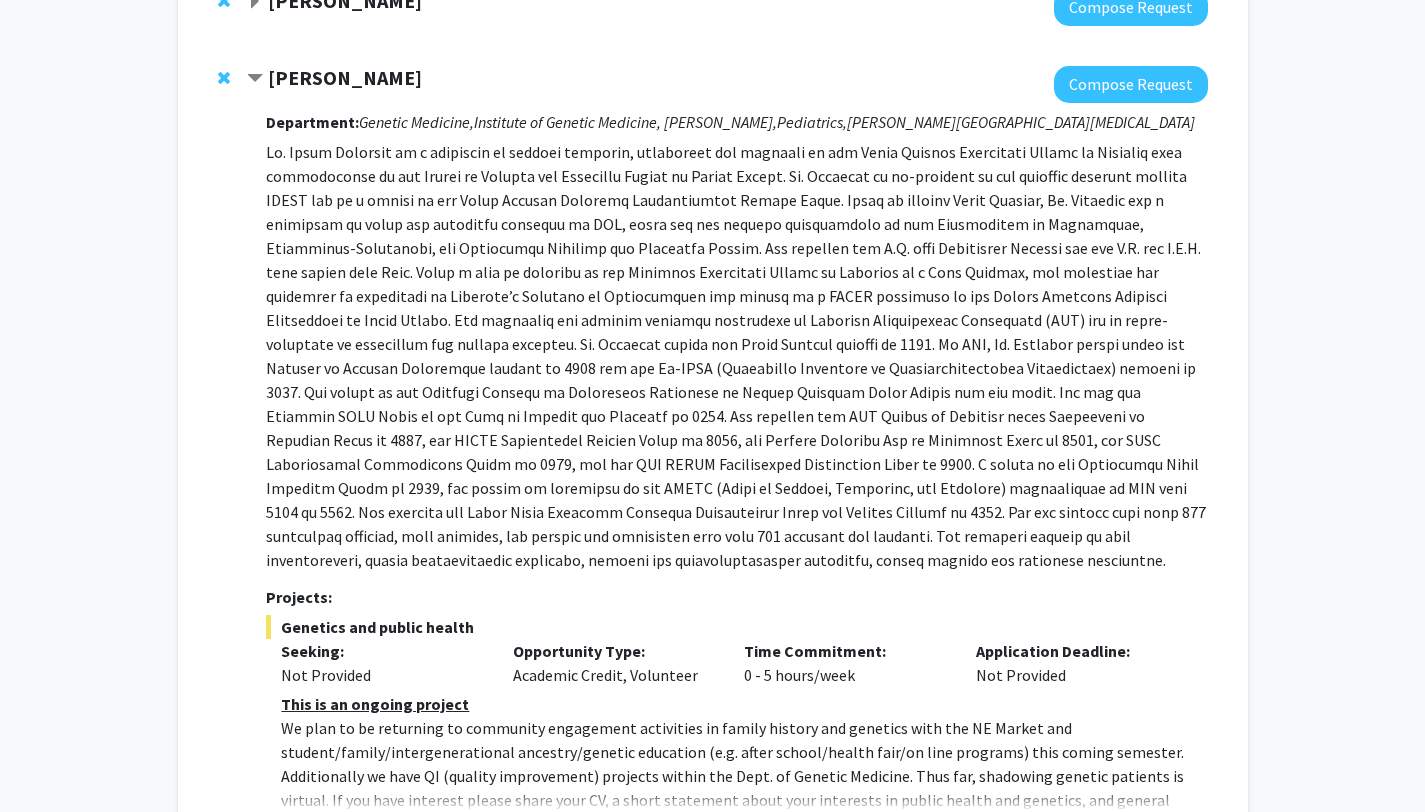 click on "[PERSON_NAME]" 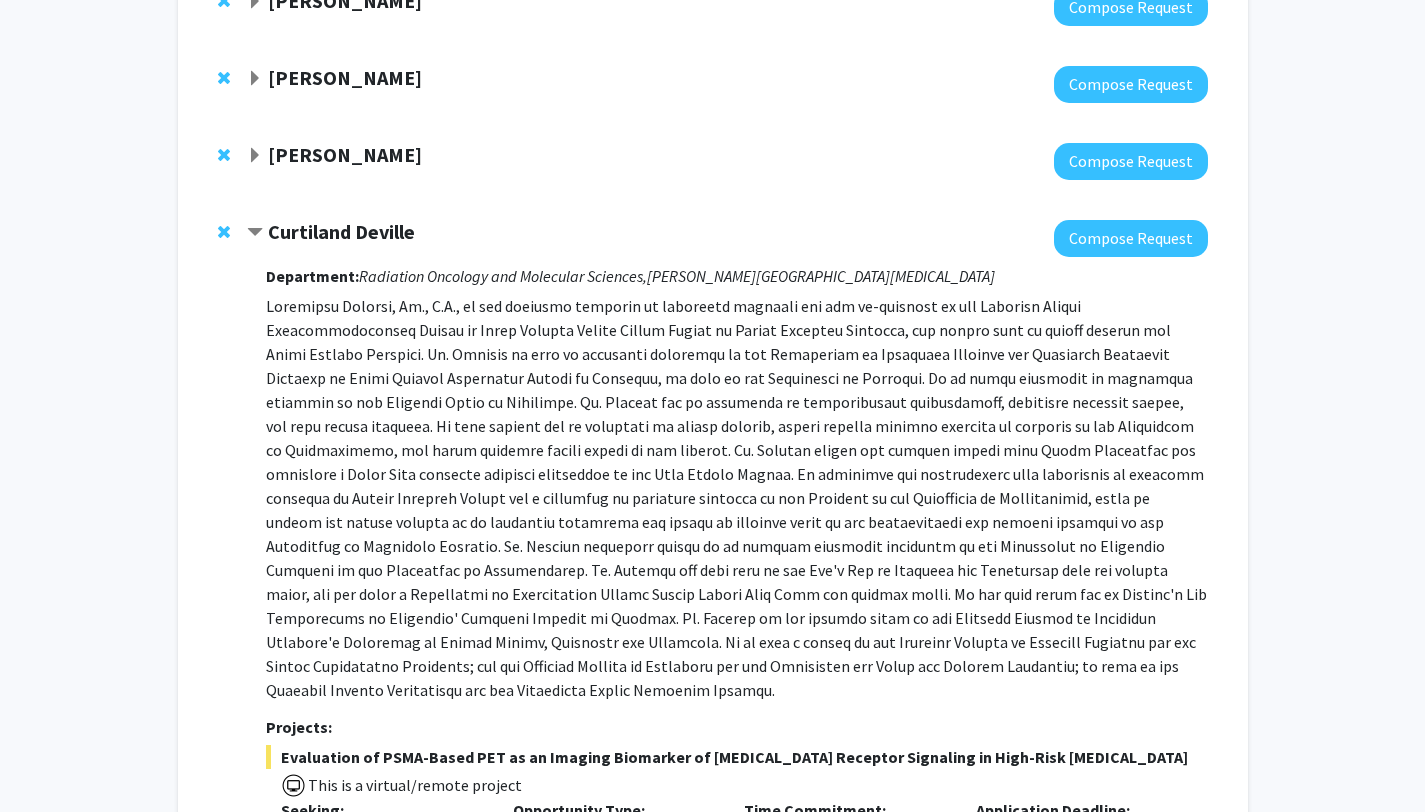 click on "[PERSON_NAME]" 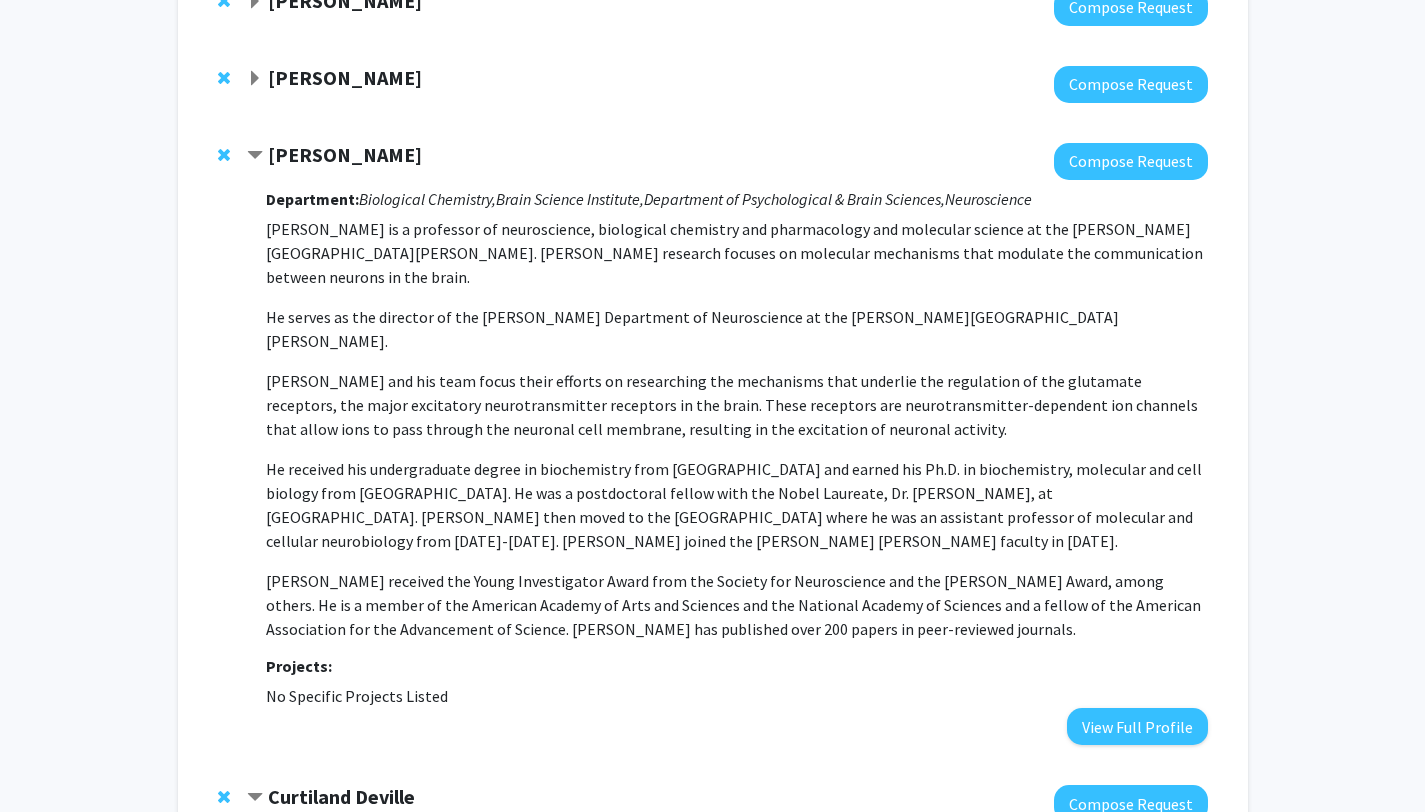 click on "[PERSON_NAME]" 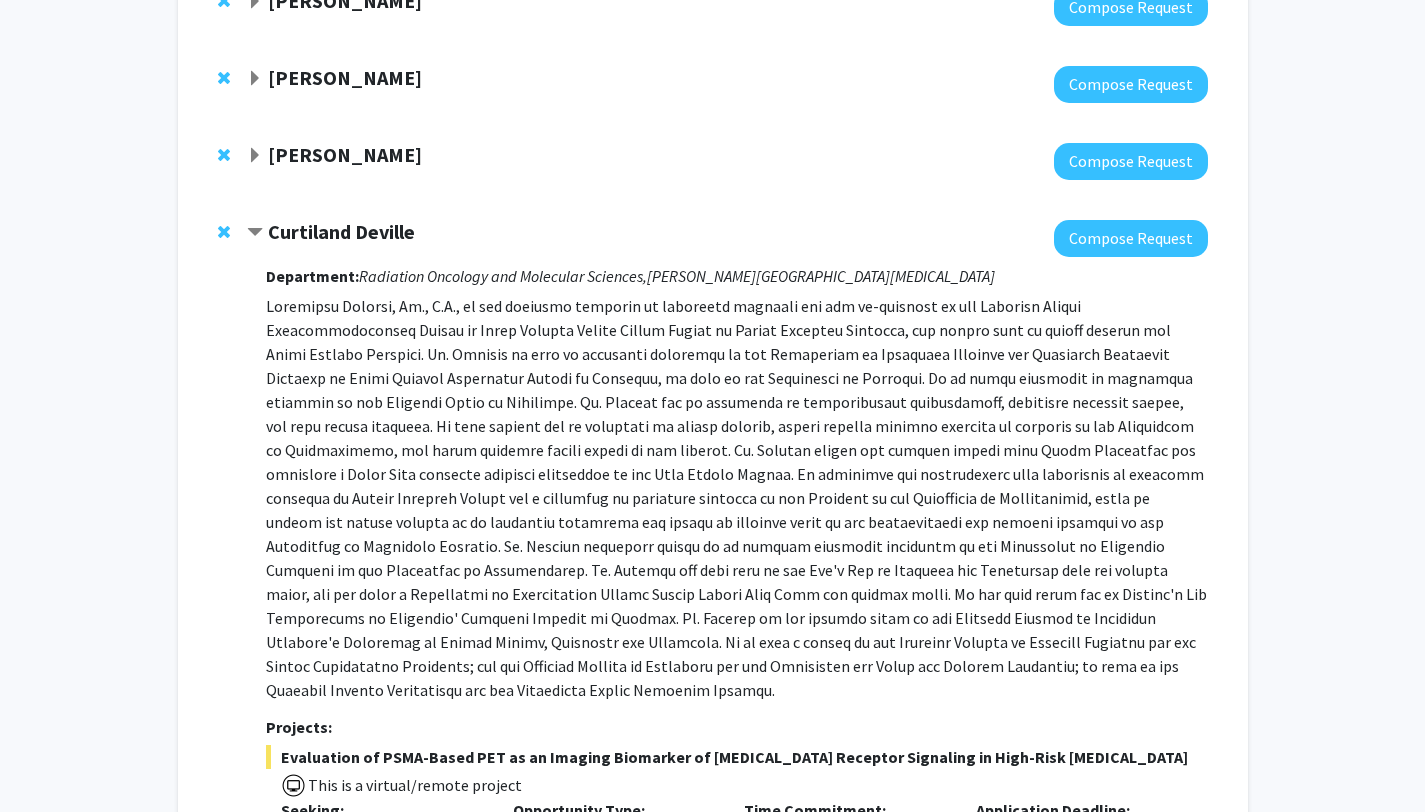 click on "Curtiland Deville" 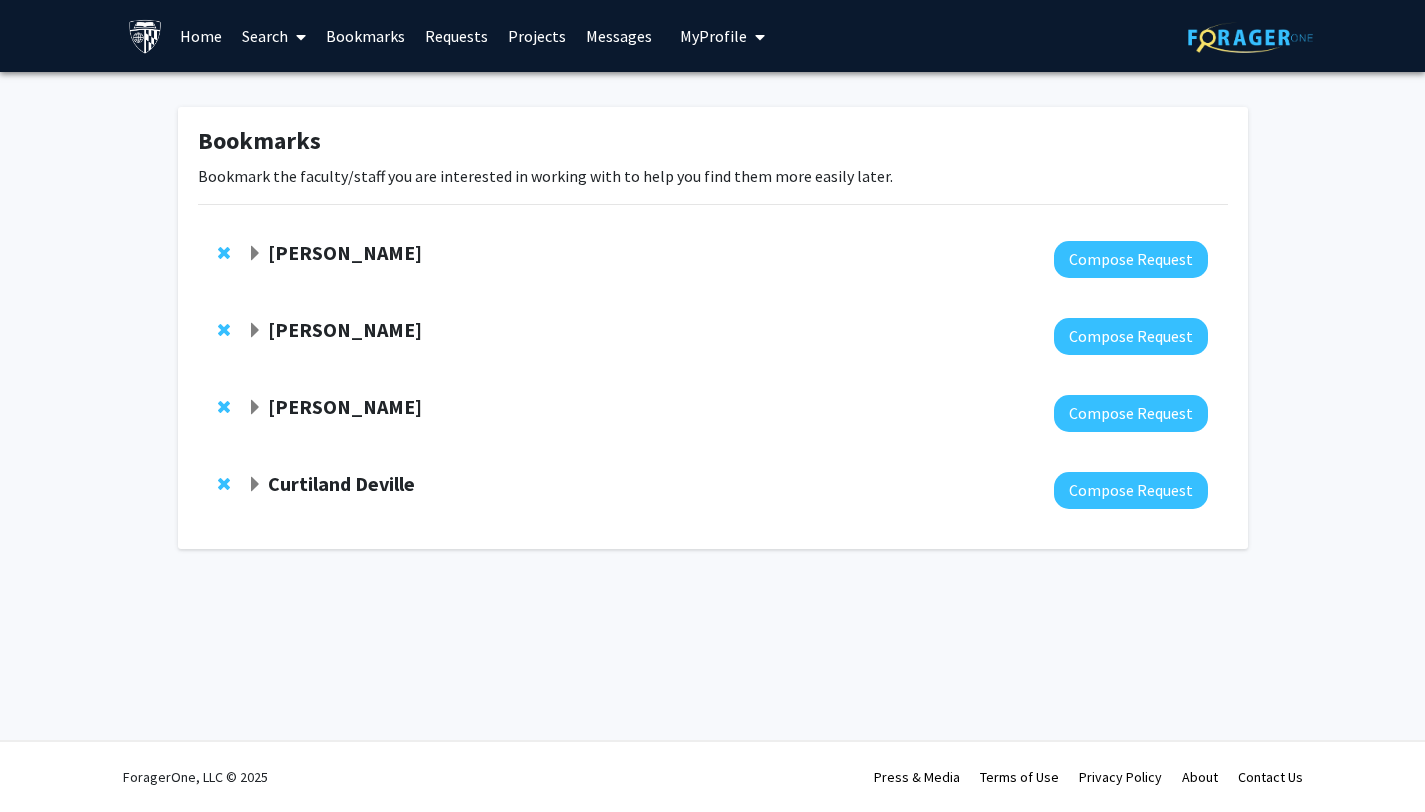 scroll, scrollTop: 0, scrollLeft: 0, axis: both 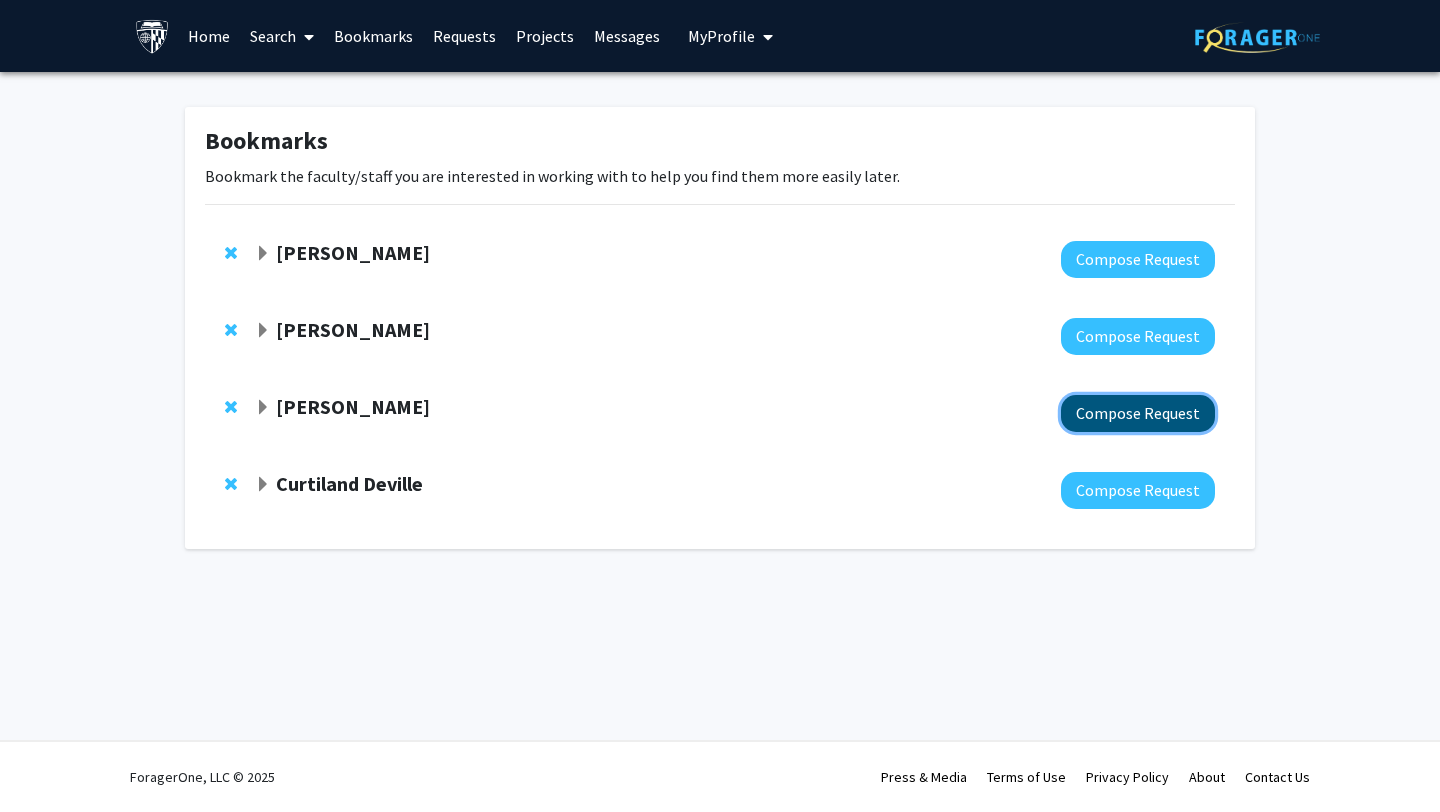 click on "Compose Request" 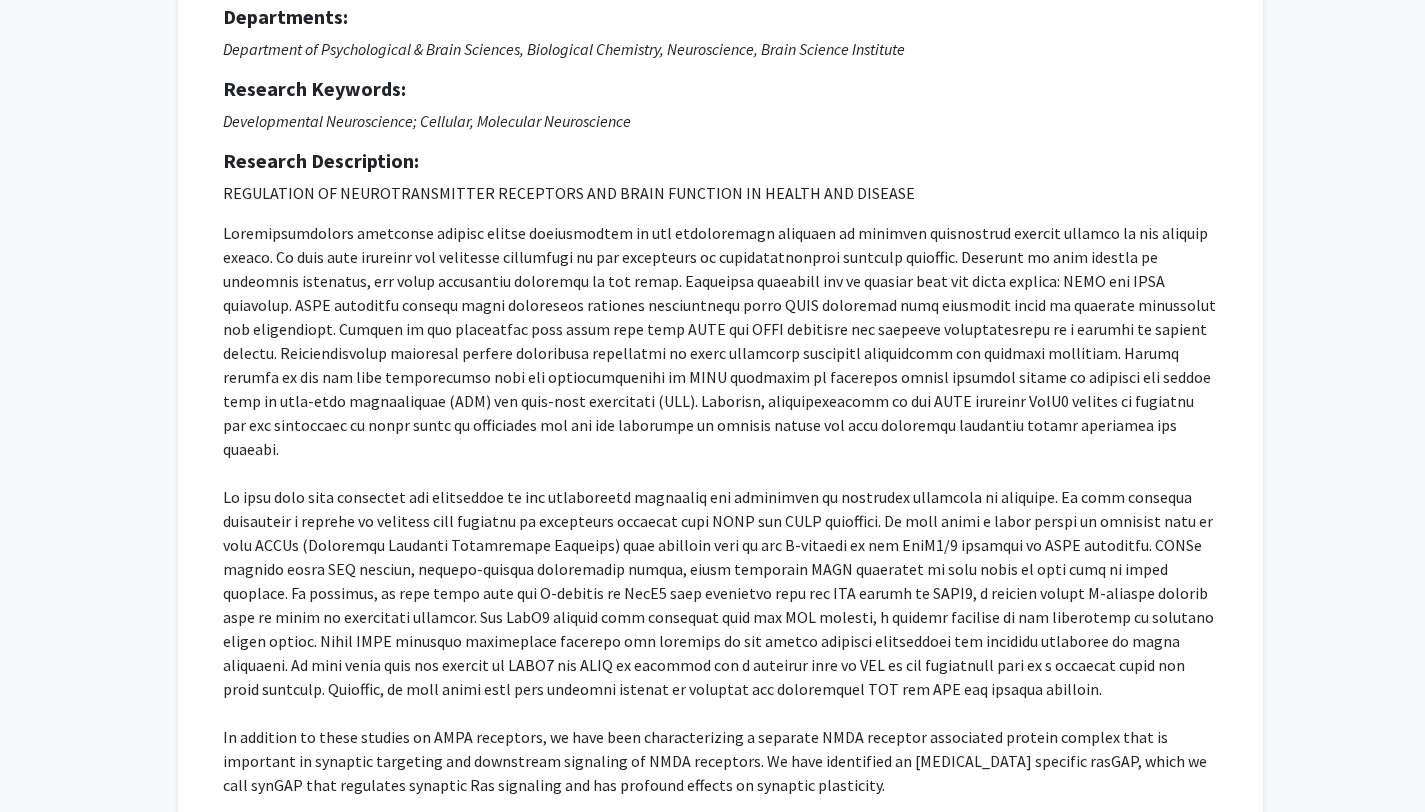 scroll, scrollTop: 0, scrollLeft: 0, axis: both 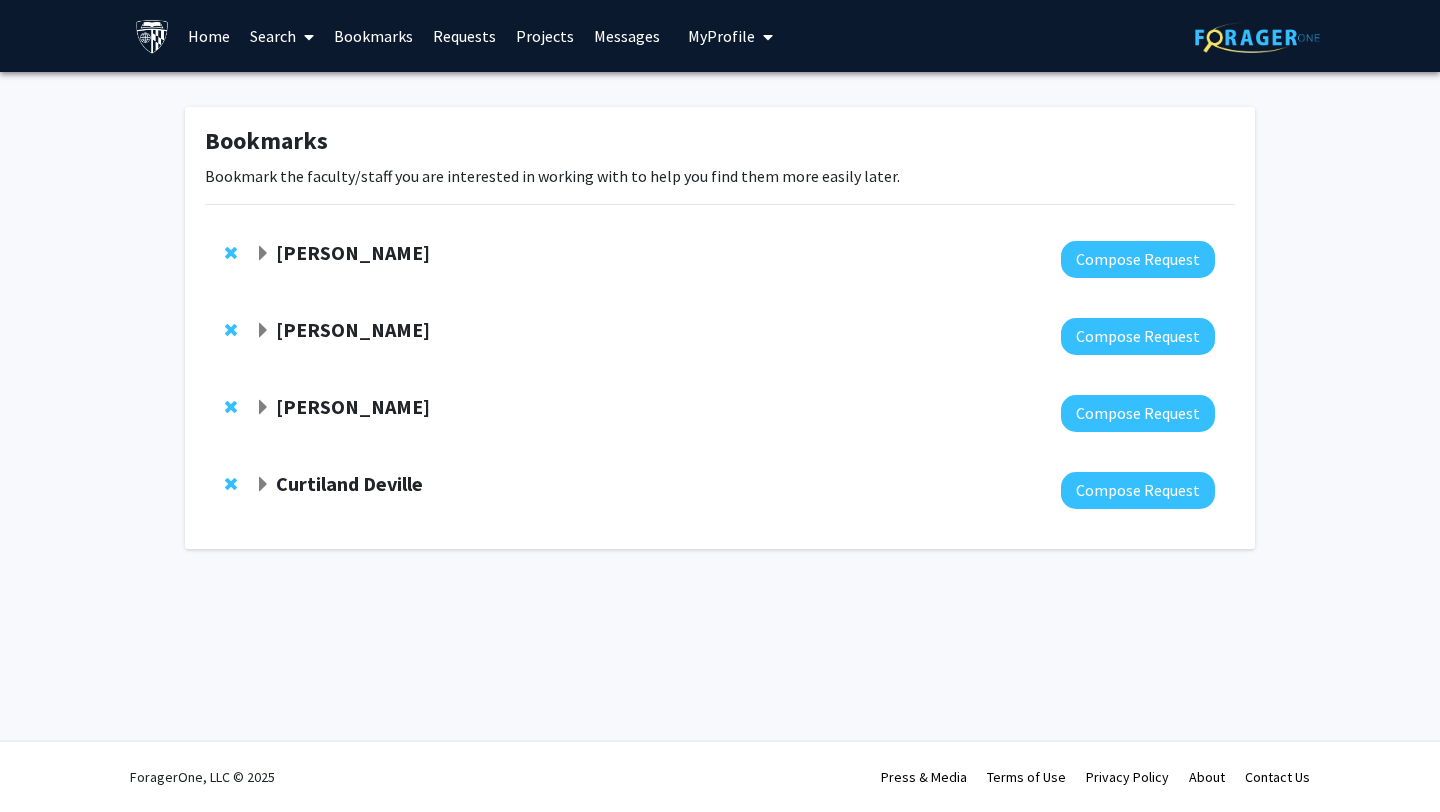 click on "[PERSON_NAME]" 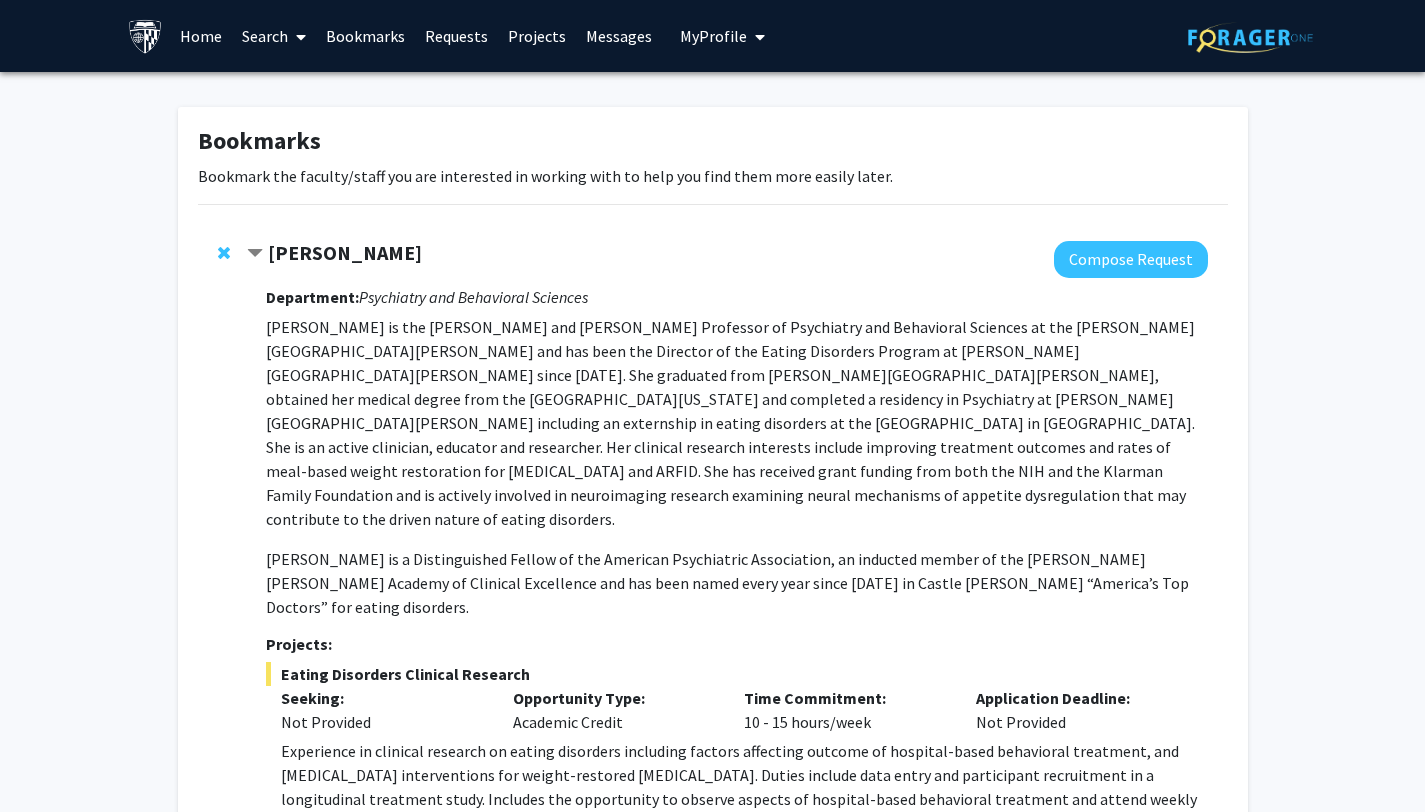 click on "[PERSON_NAME]" 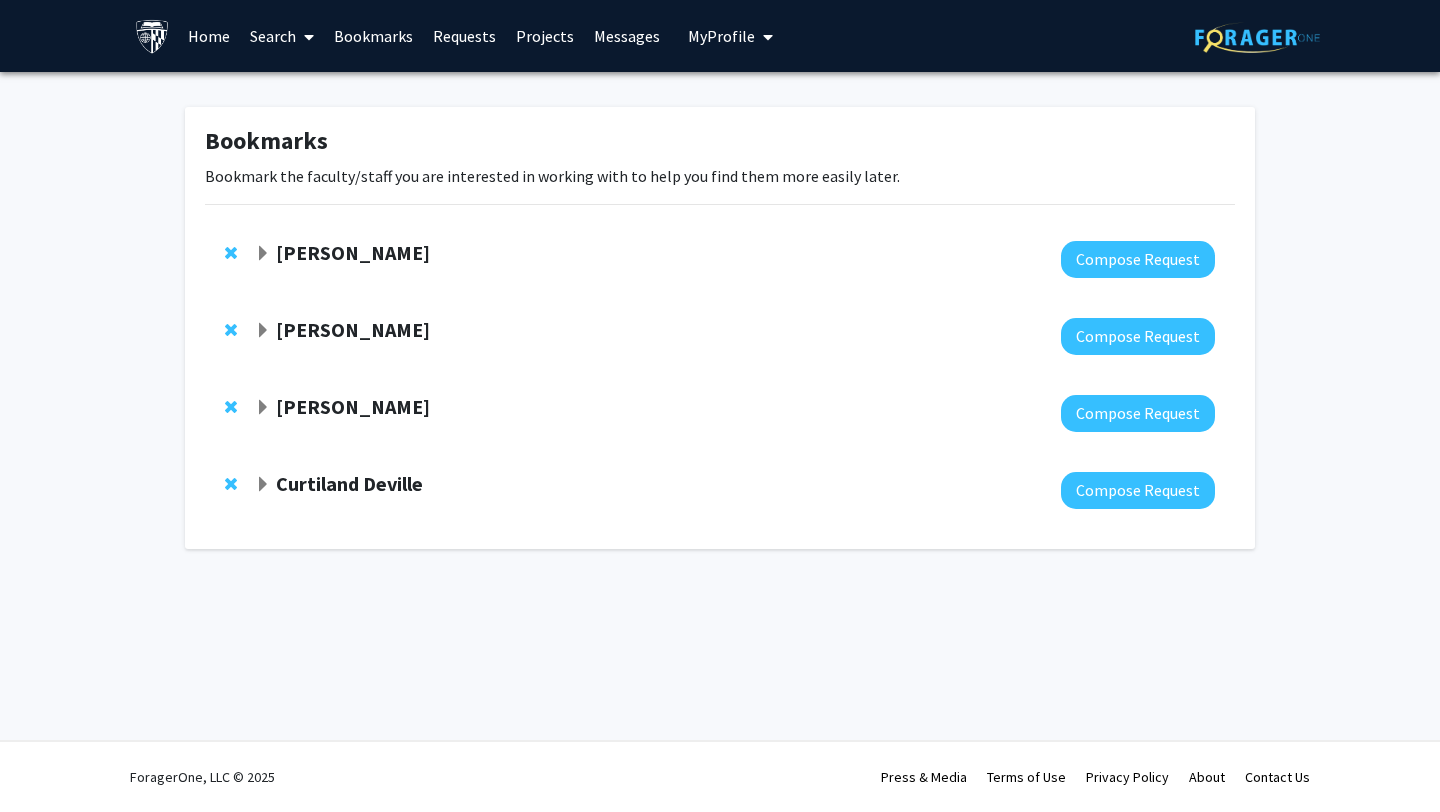 click on "[PERSON_NAME]" 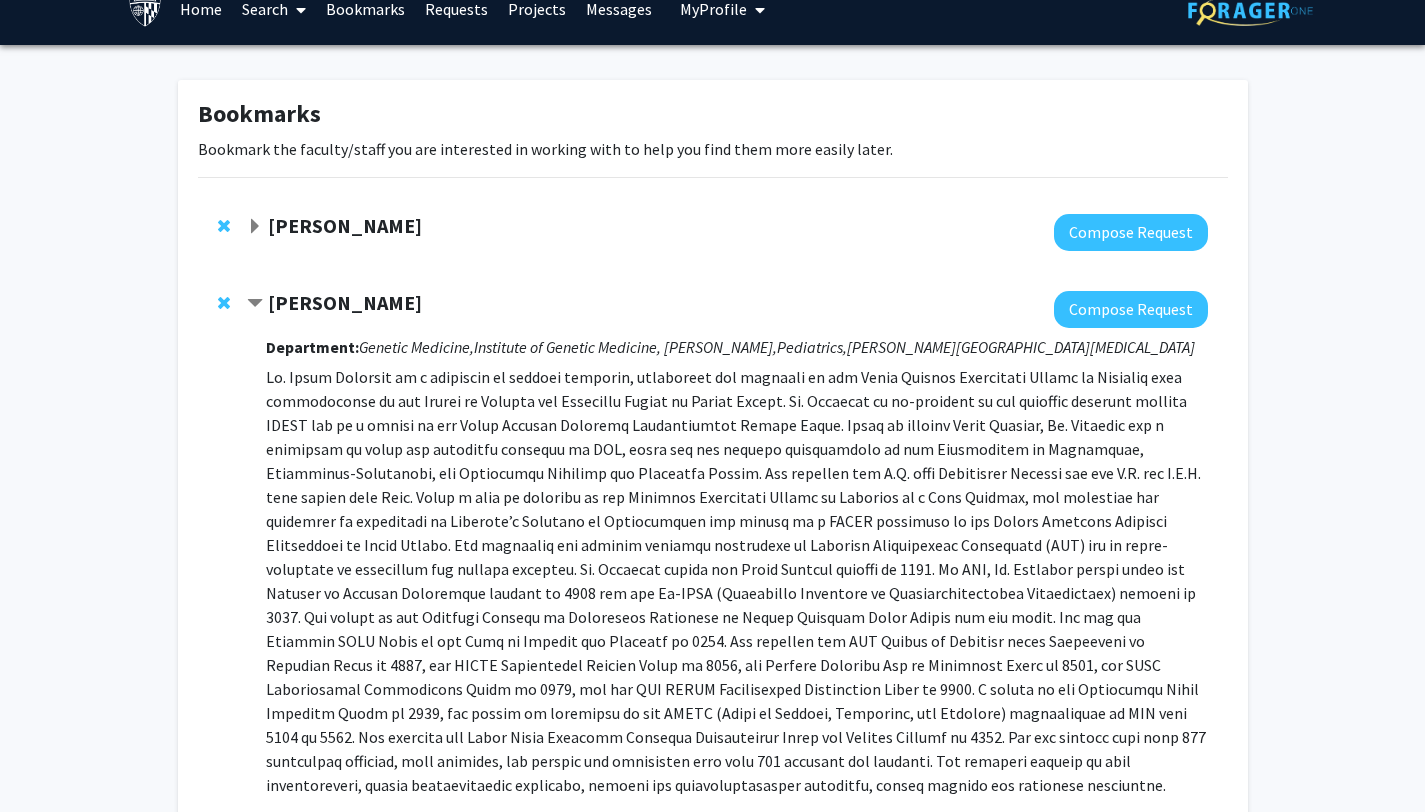 scroll, scrollTop: 33, scrollLeft: 0, axis: vertical 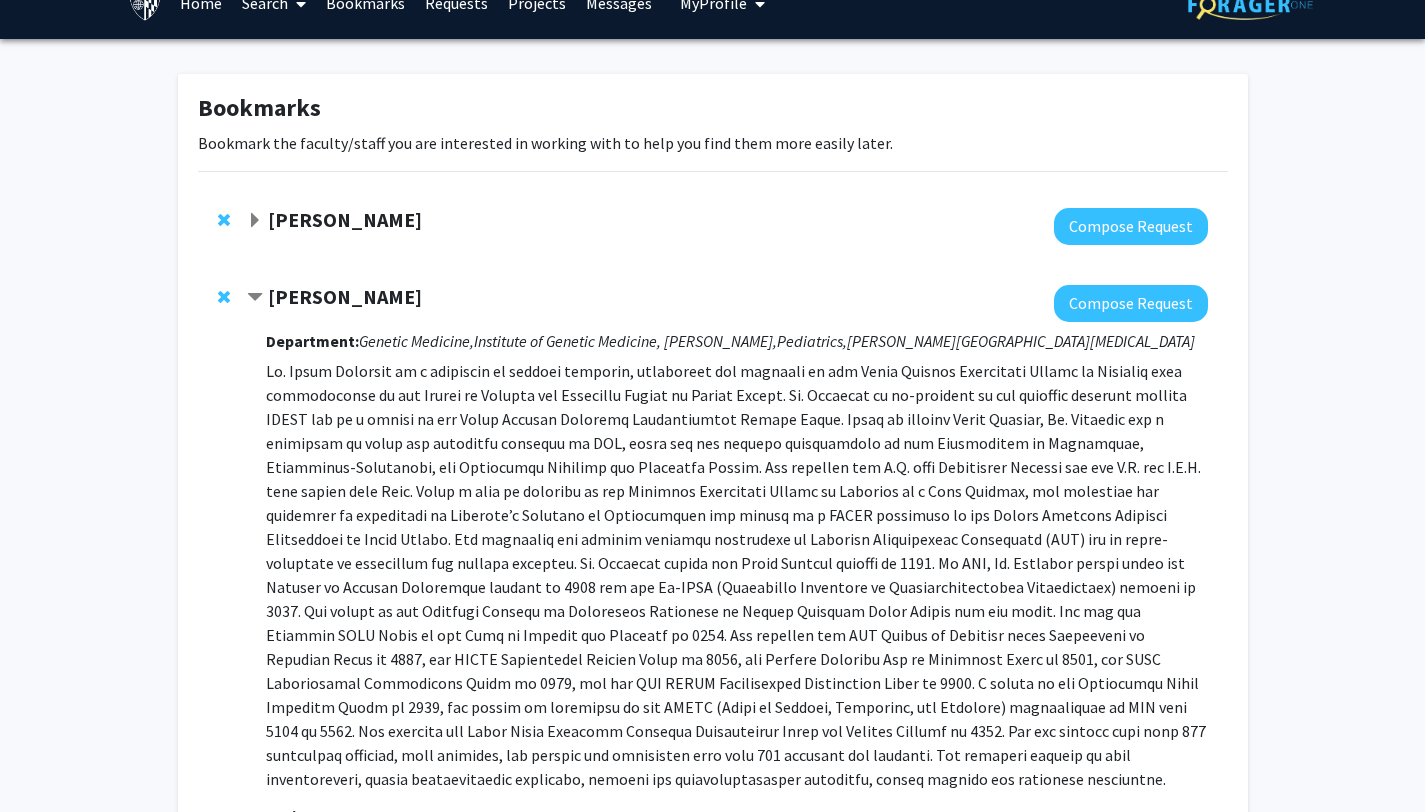 click on "[PERSON_NAME]" 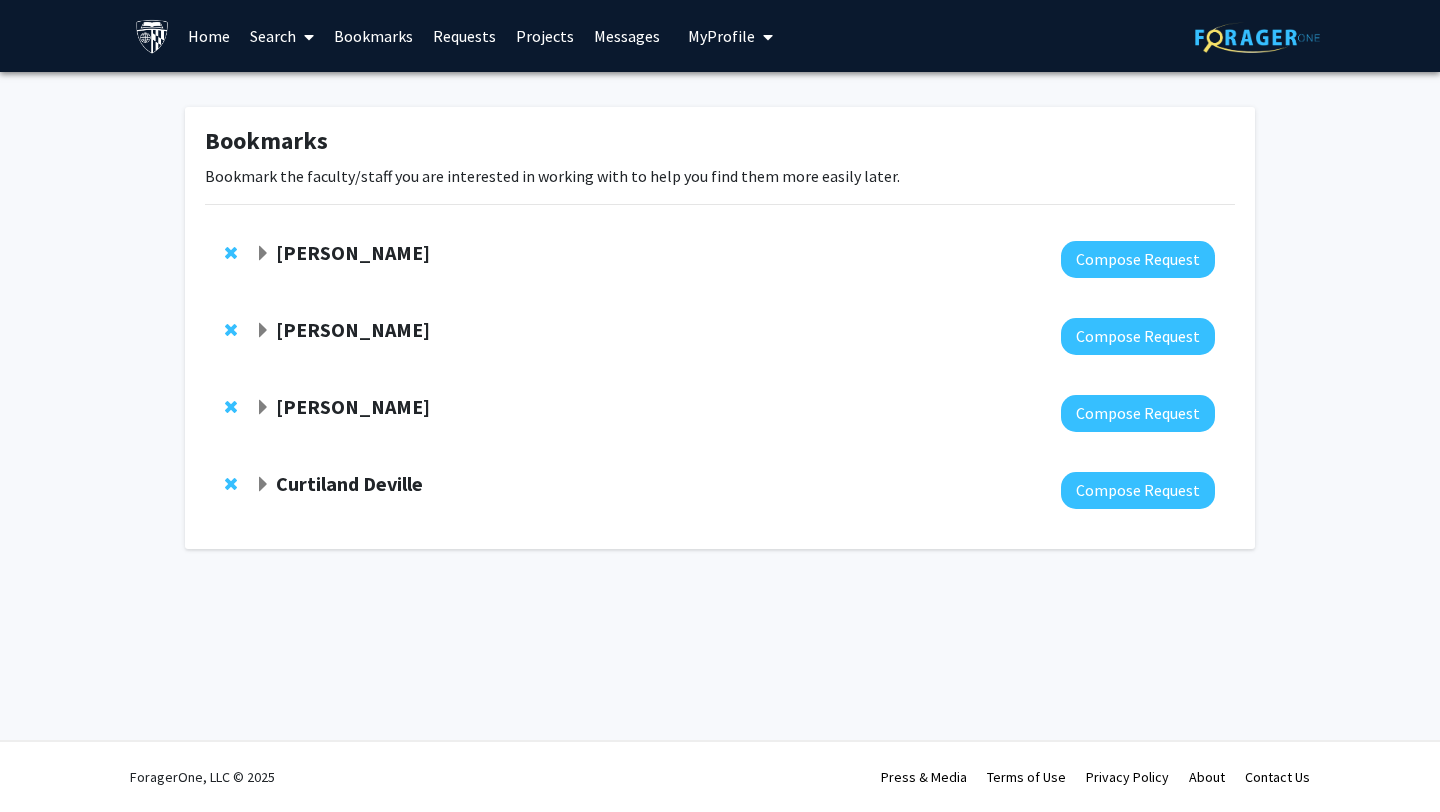 click on "[PERSON_NAME]" 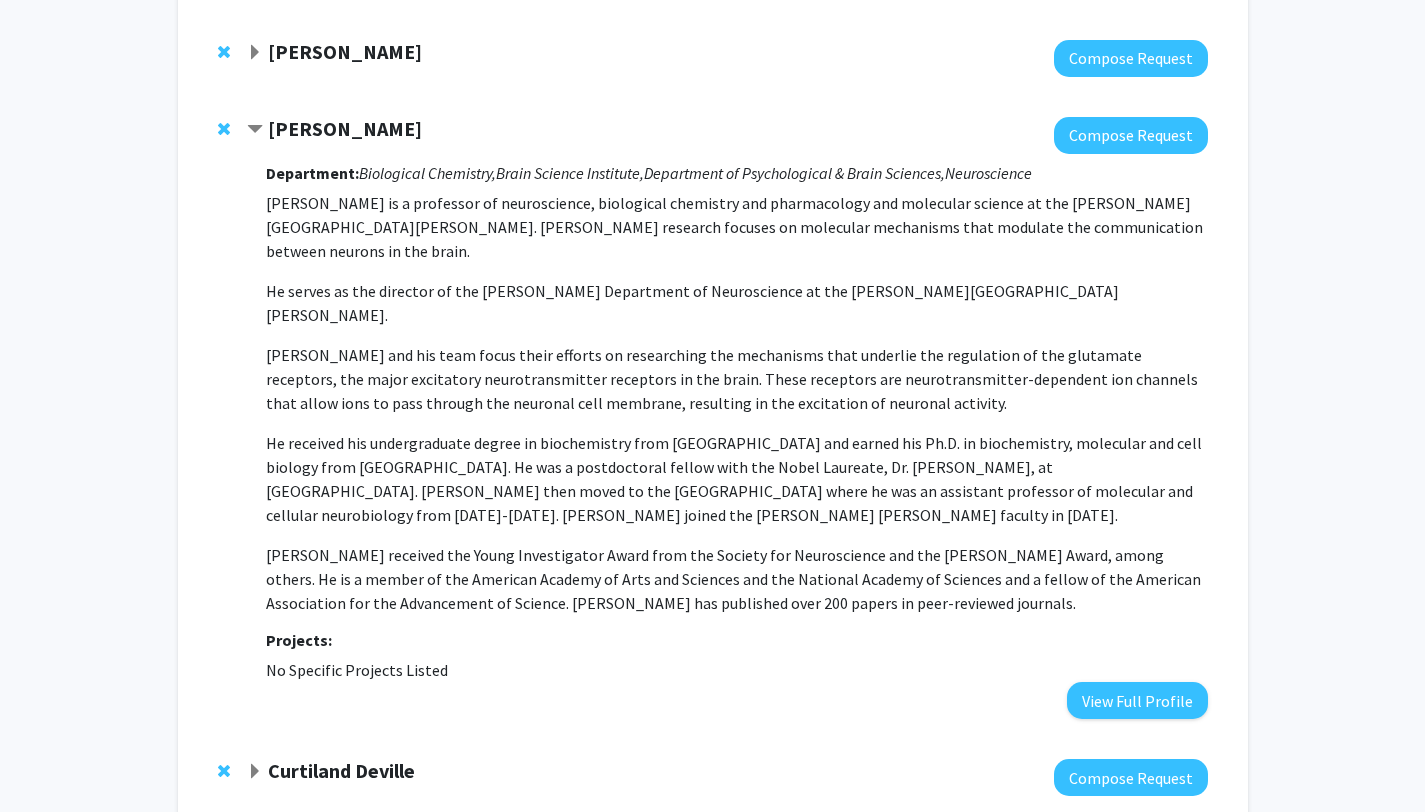 scroll, scrollTop: 259, scrollLeft: 0, axis: vertical 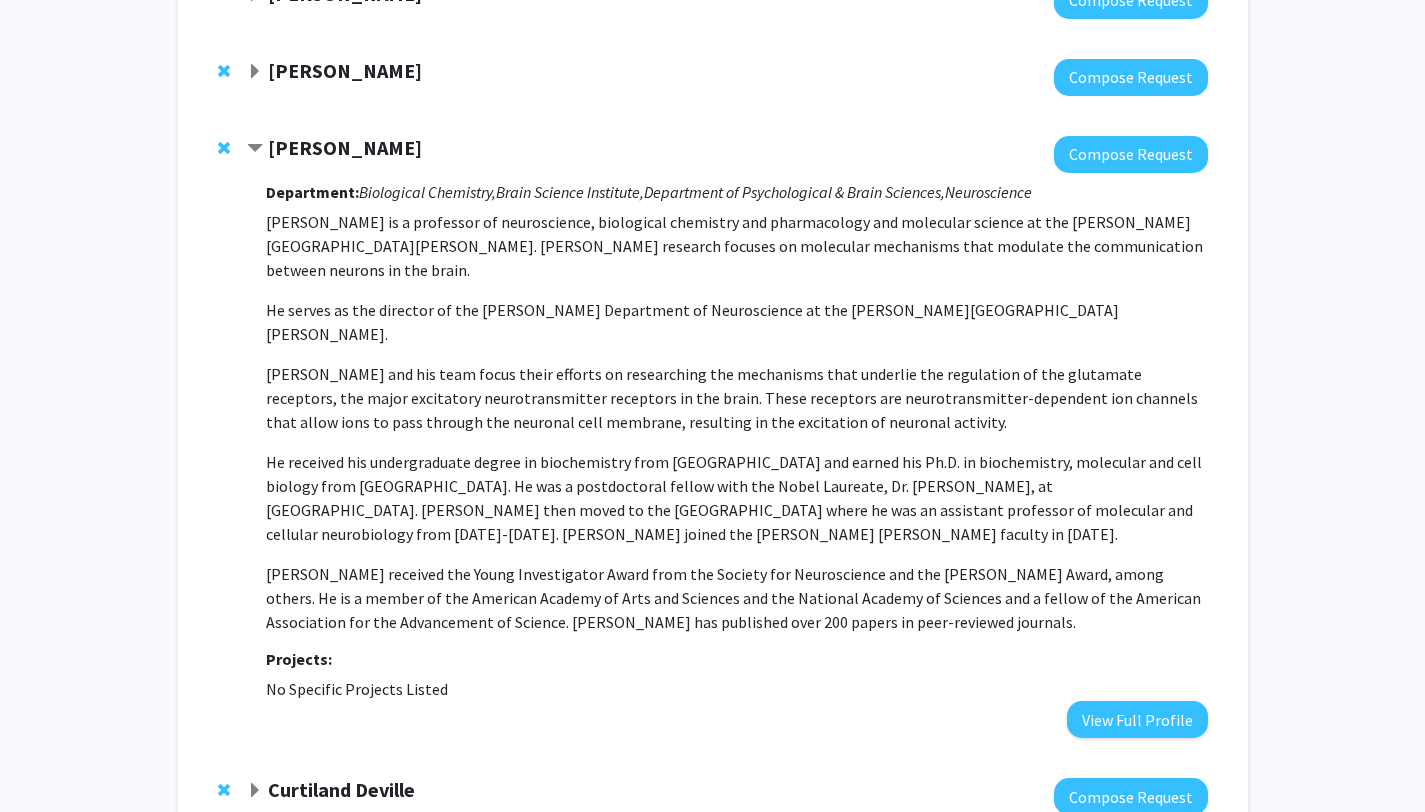 click on "[PERSON_NAME]" 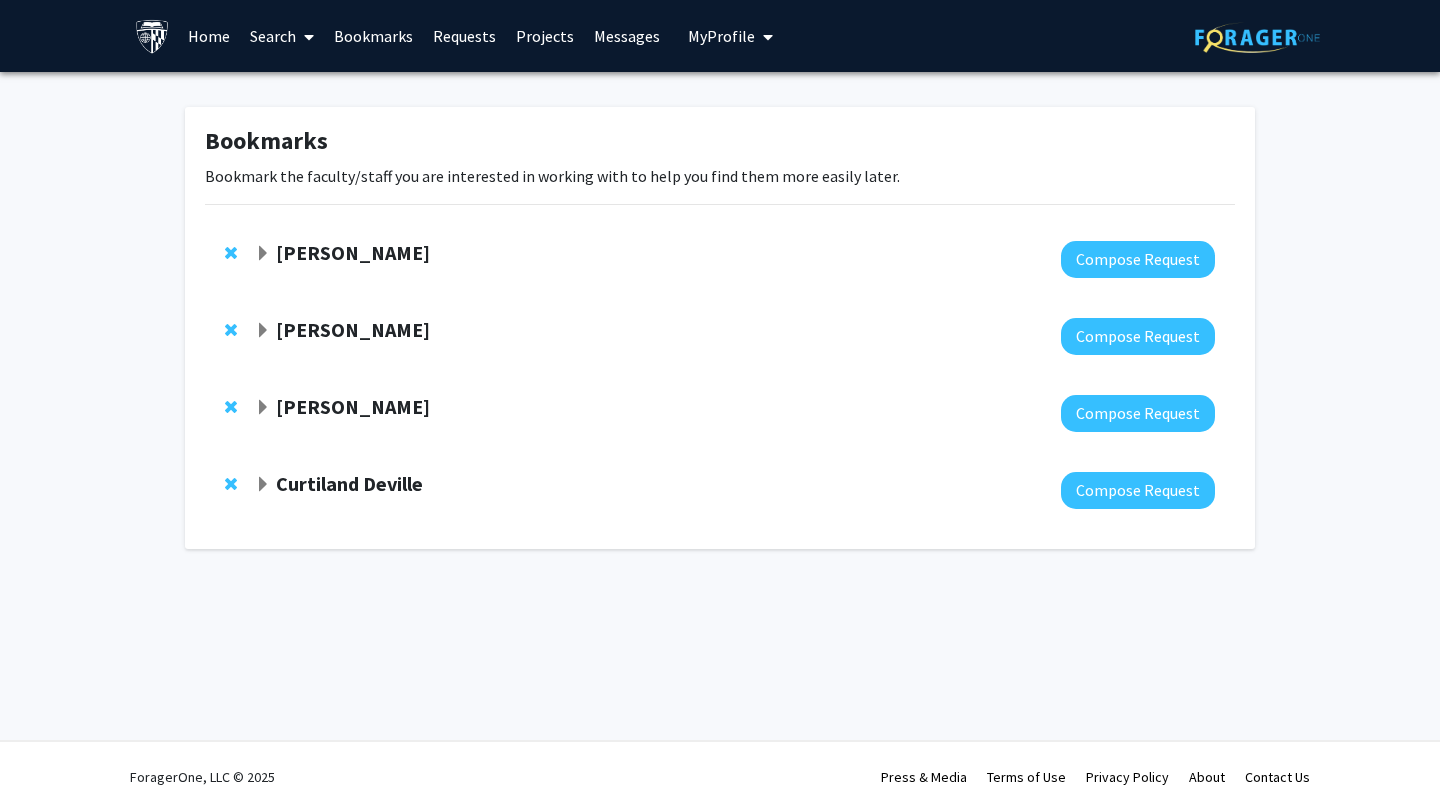 click on "Curtiland Deville" 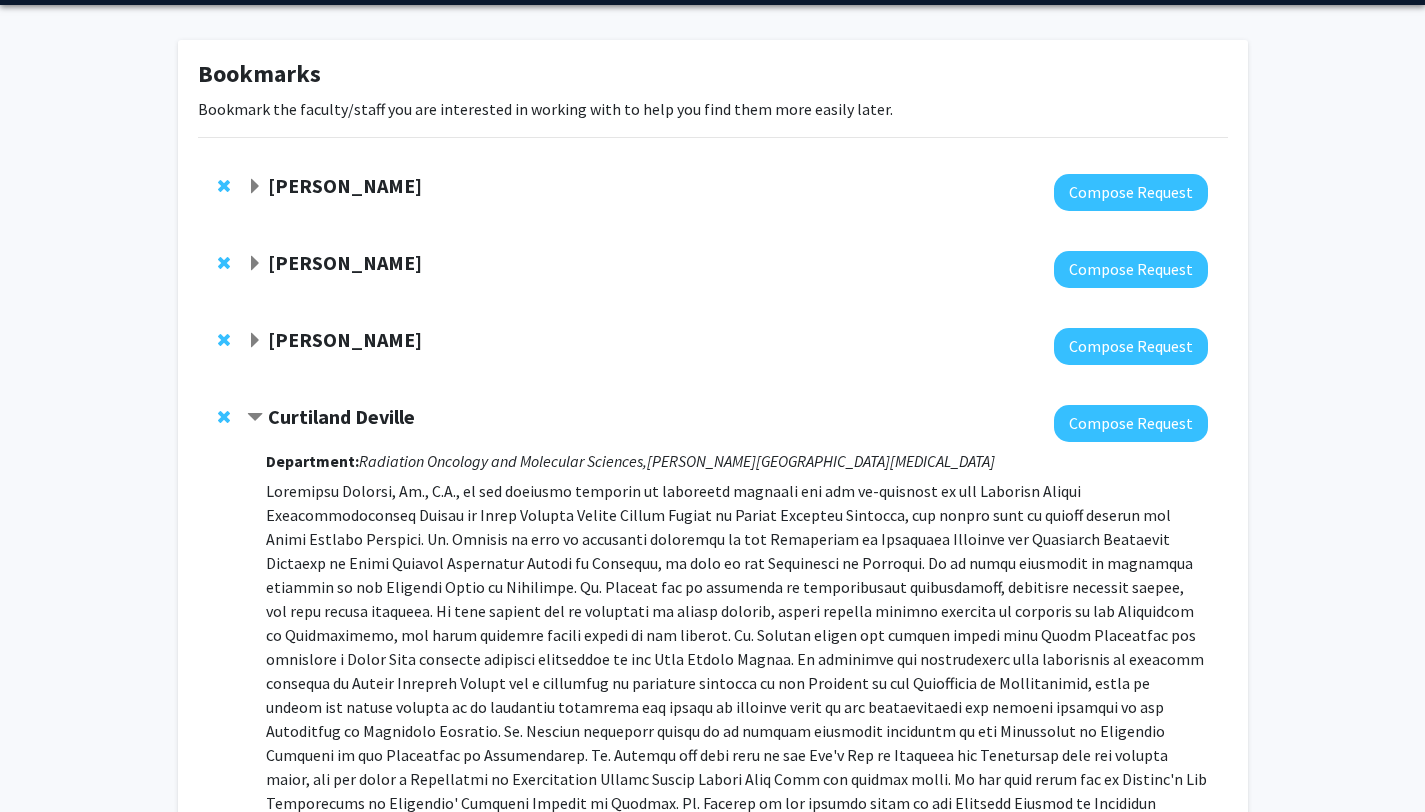 scroll, scrollTop: 0, scrollLeft: 0, axis: both 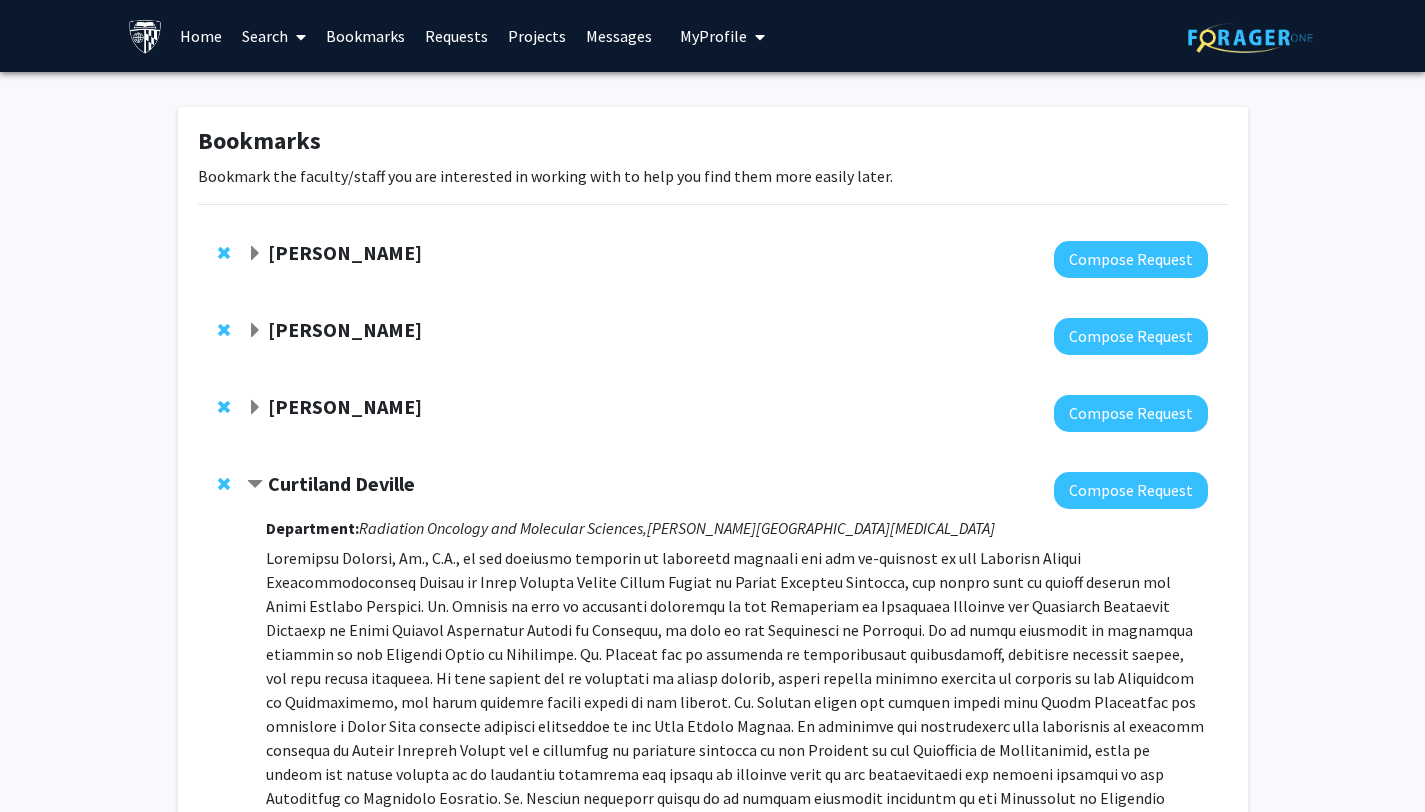 click on "Search" at bounding box center [274, 36] 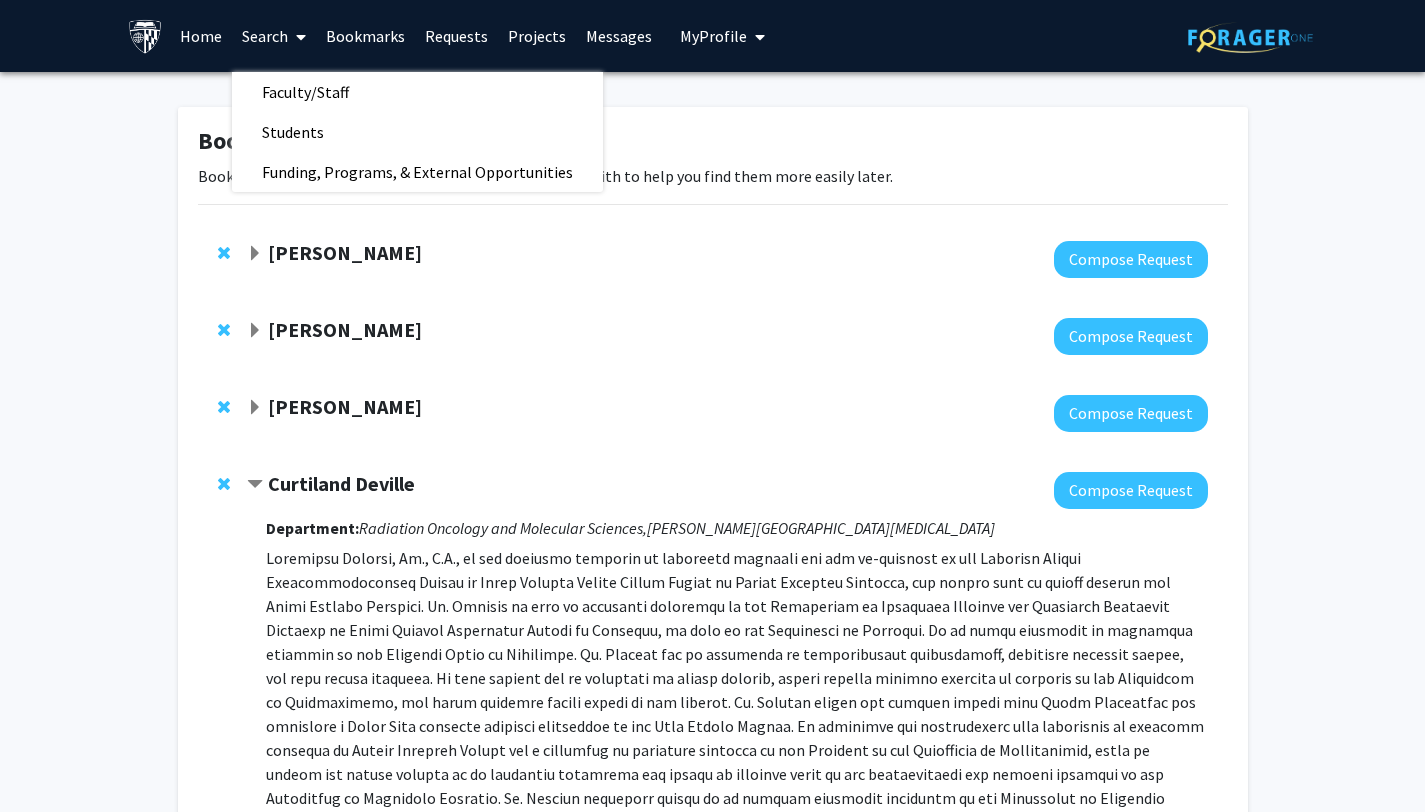 click on "Bookmarks  Bookmark the faculty/staff you are interested in working with to help you find them more easily later.  Angela Guarda  Compose Request  Joann Bodurtha  Compose Request  Richard Huganir  Compose Request  Curtiland Deville  Compose Request  Department:  Radiation Oncology and Molecular Sciences,    Sidney Kimmel Comprehensive Cancer Center  Projects:  Evaluation of PSMA-Based PET as an Imaging Biomarker of Androgen Receptor Signaling in High-Risk Prostate Cancer   This is a virtual/remote project  Seeking: Not Provided Opportunity Type:  Academic Credit  Time Commitment:  0 - 5 hours/week  Application Deadline:  Not Provided  Assist the data collection and analysis for a pilot, clinical  study, J1560: Evaluation of PSMA-Based PET as an Imaging Biomarker of Androgen Receptor Signaling in High-Risk Prostate Cancer  Disparities in Physician Workforce Diversity   This is a virtual/remote project  Seeking: Not Provided Opportunity Type:  Academic Credit  Time Commitment:  0 - 5 hours/week   Not Provided" 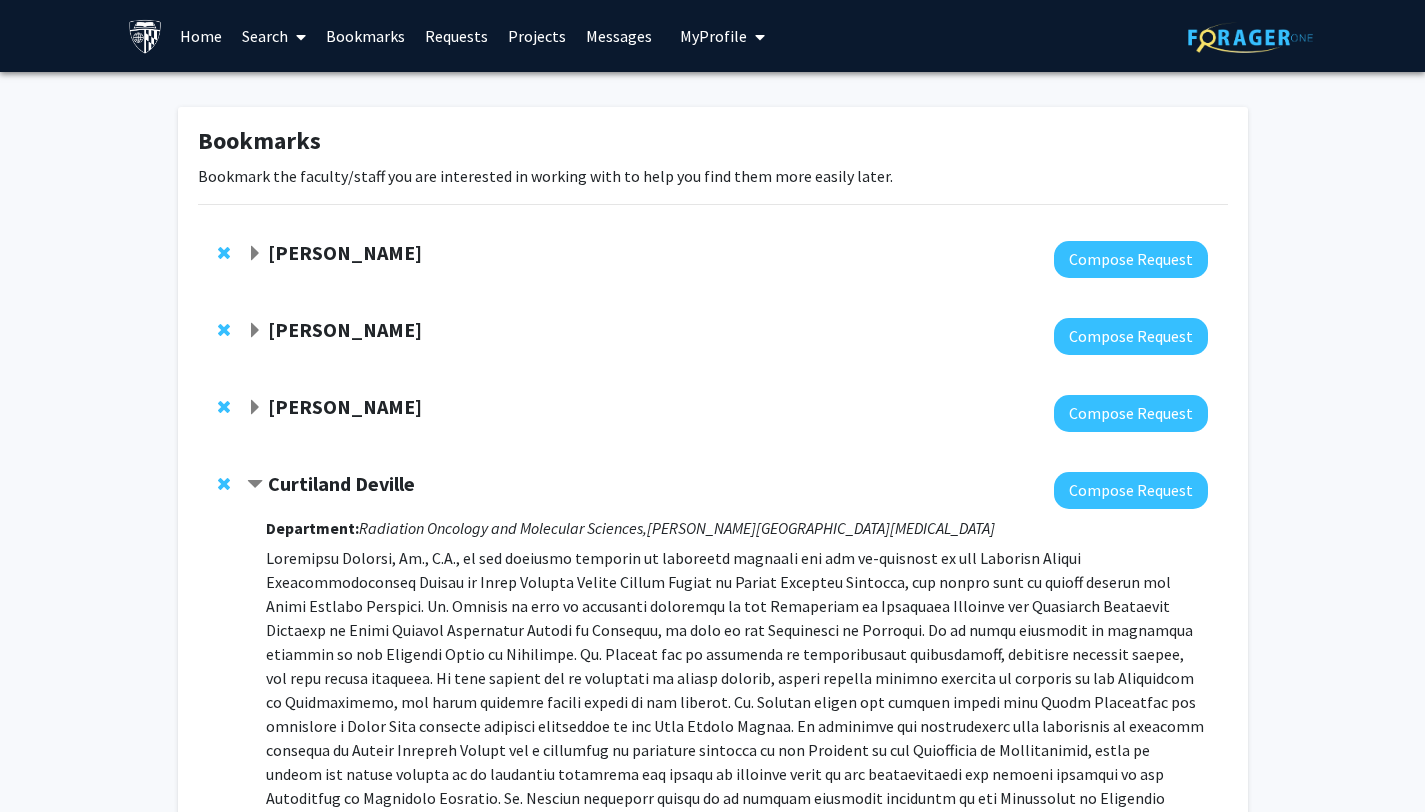 click on "Curtiland Deville  Compose Request  Department:  Radiation Oncology and Molecular Sciences,    Sidney Kimmel Comprehensive Cancer Center  Projects:  Evaluation of PSMA-Based PET as an Imaging Biomarker of Androgen Receptor Signaling in High-Risk Prostate Cancer   This is a virtual/remote project  Seeking: Not Provided Opportunity Type:  Academic Credit  Time Commitment:  0 - 5 hours/week  Application Deadline:  Not Provided  Assist the data collection and analysis for a pilot, clinical  study, J1560: Evaluation of PSMA-Based PET as an Imaging Biomarker of Androgen Receptor Signaling in High-Risk Prostate Cancer  Disparities in Physician Workforce Diversity   This is a virtual/remote project  Seeking: Not Provided Opportunity Type:  Academic Credit  Time Commitment:  0 - 5 hours/week  Application Deadline:  Not Provided  Assist in workforce analyses and publications. Time commitment is flexible. Longer hours possible.  View Full Profile" 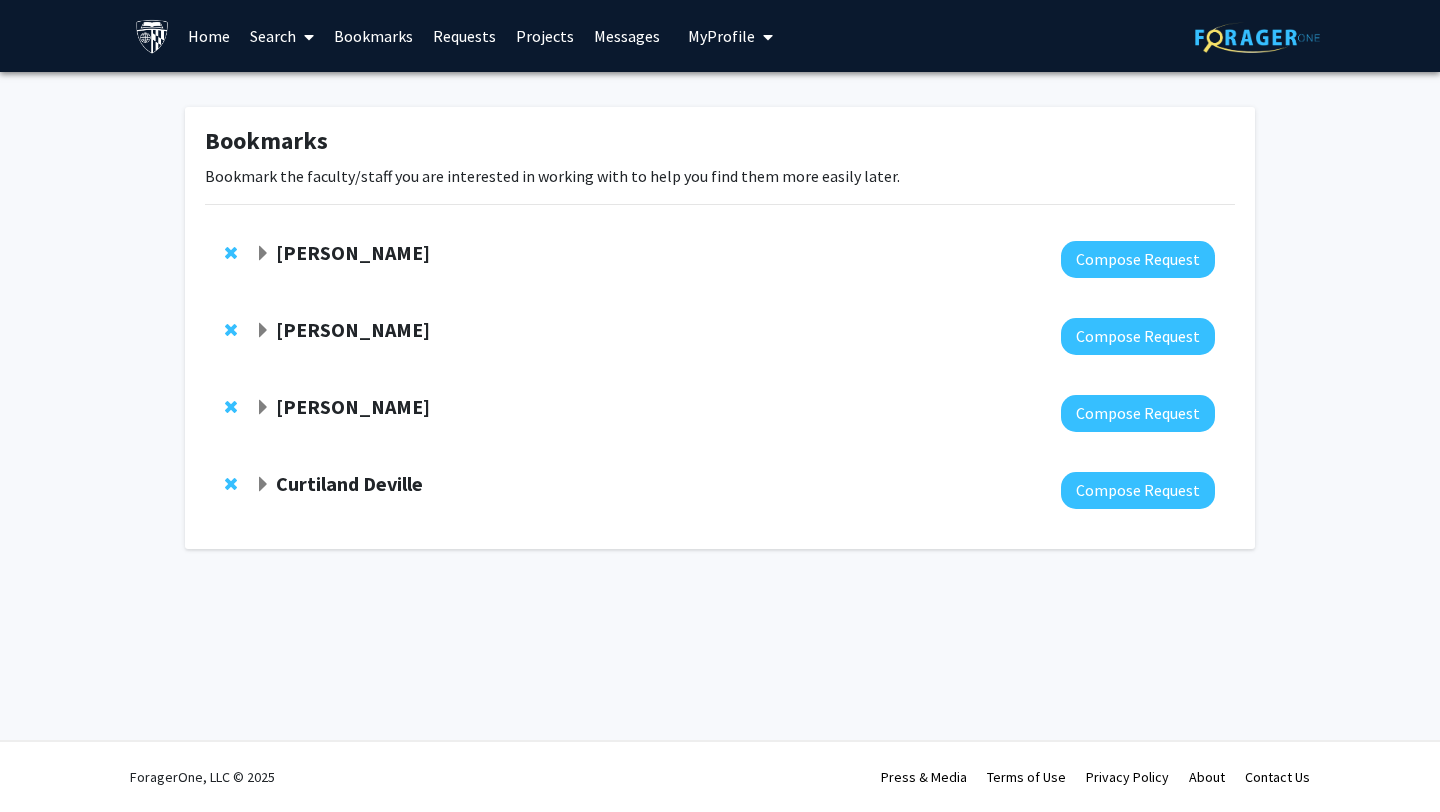 click on "Search" at bounding box center [282, 36] 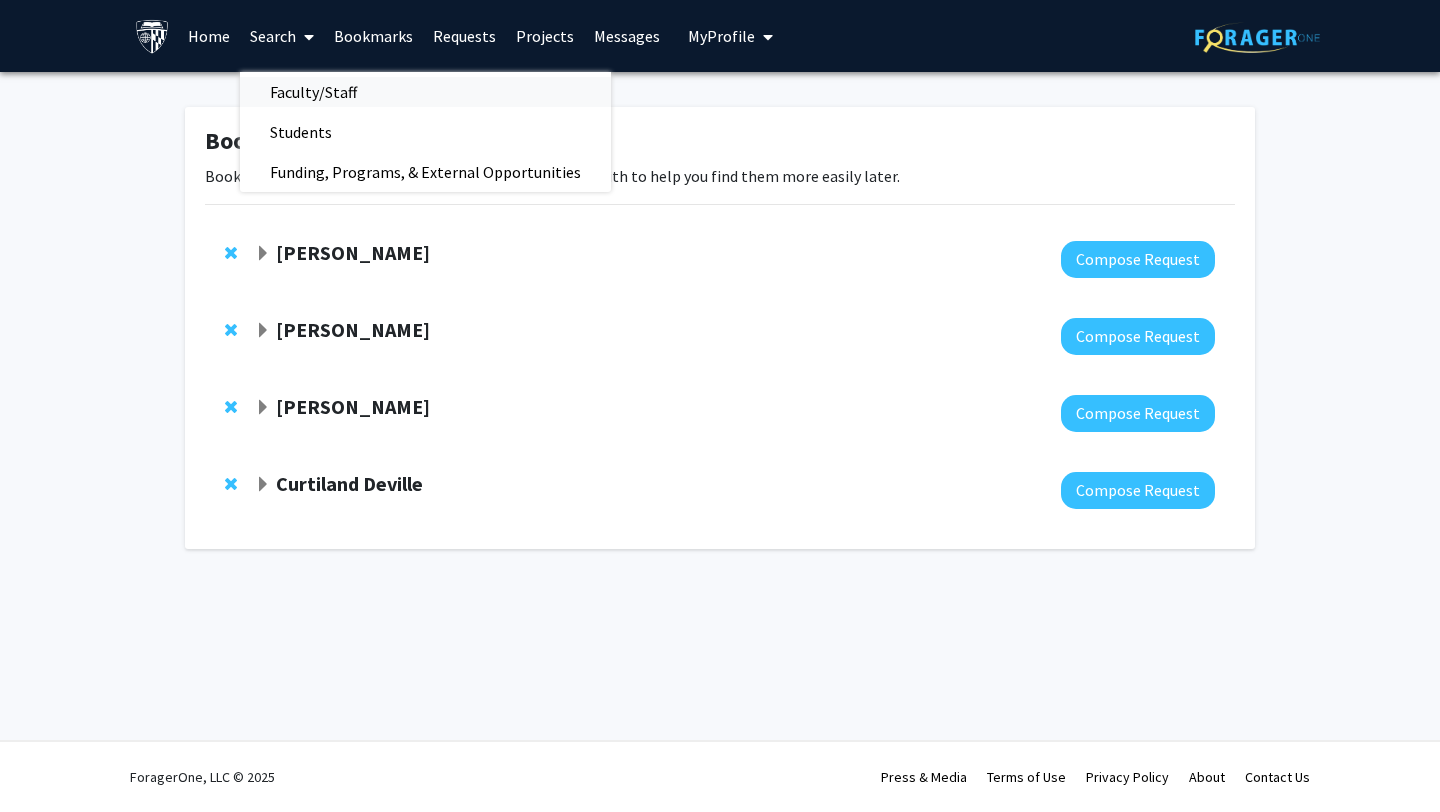 click on "Faculty/Staff" at bounding box center (313, 92) 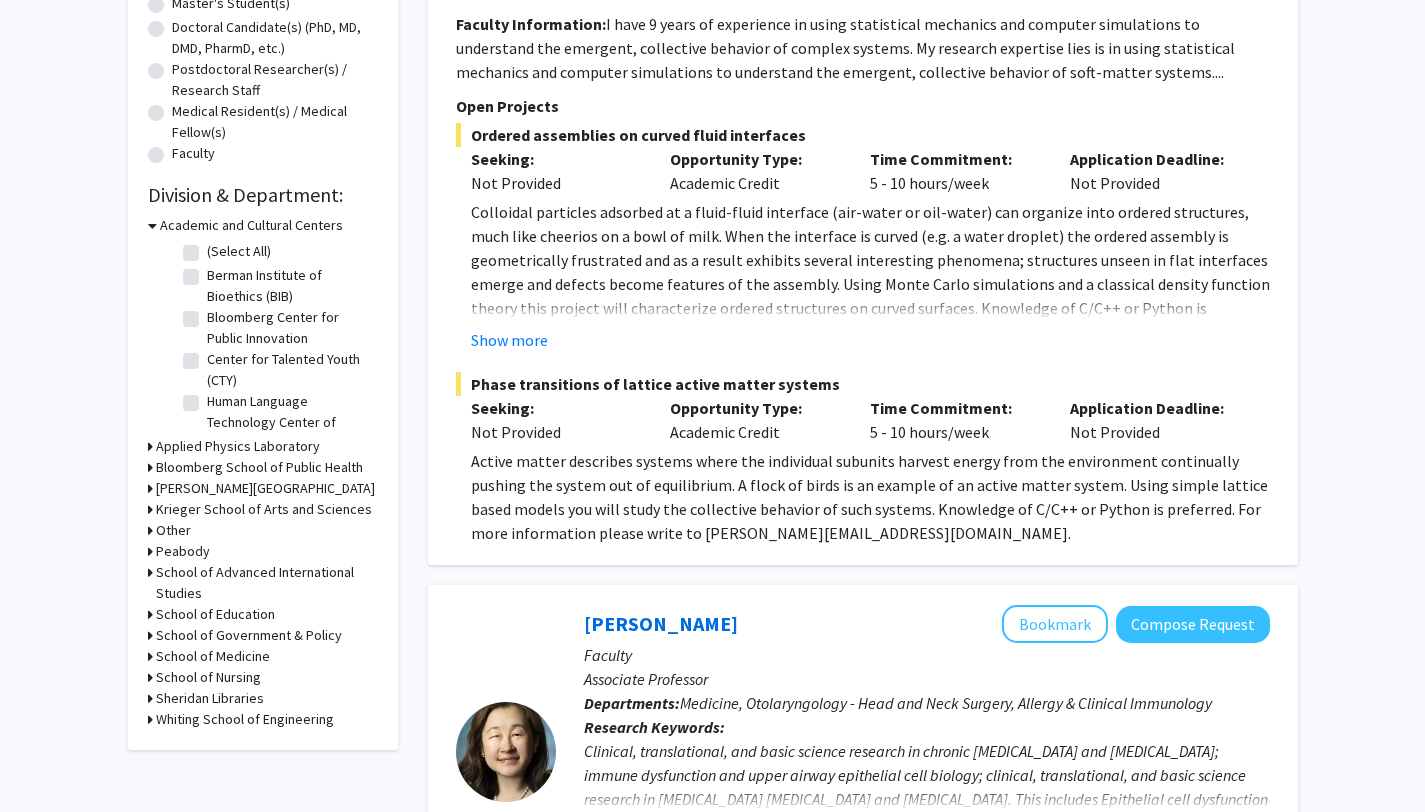 scroll, scrollTop: 443, scrollLeft: 0, axis: vertical 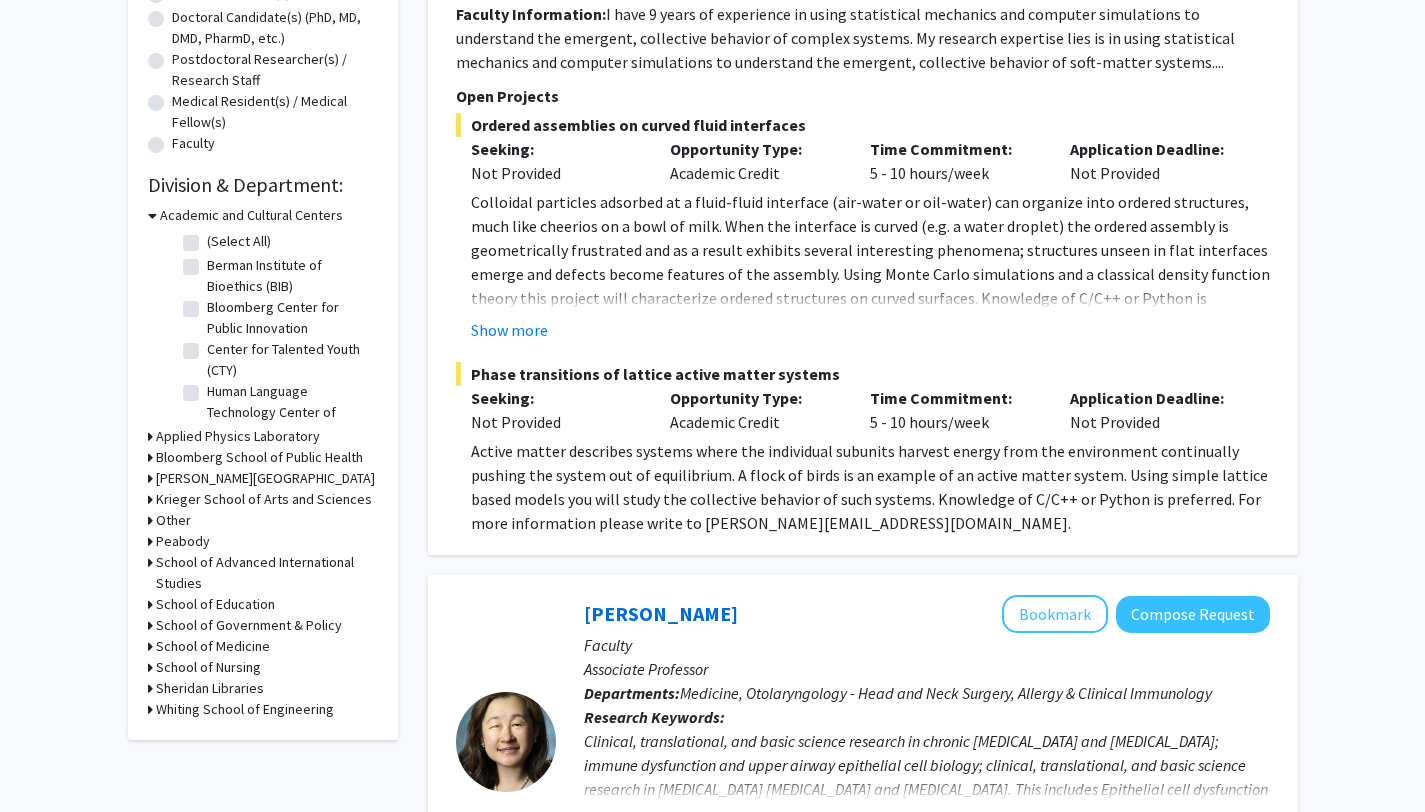 click on "Bloomberg School of Public Health" at bounding box center [259, 457] 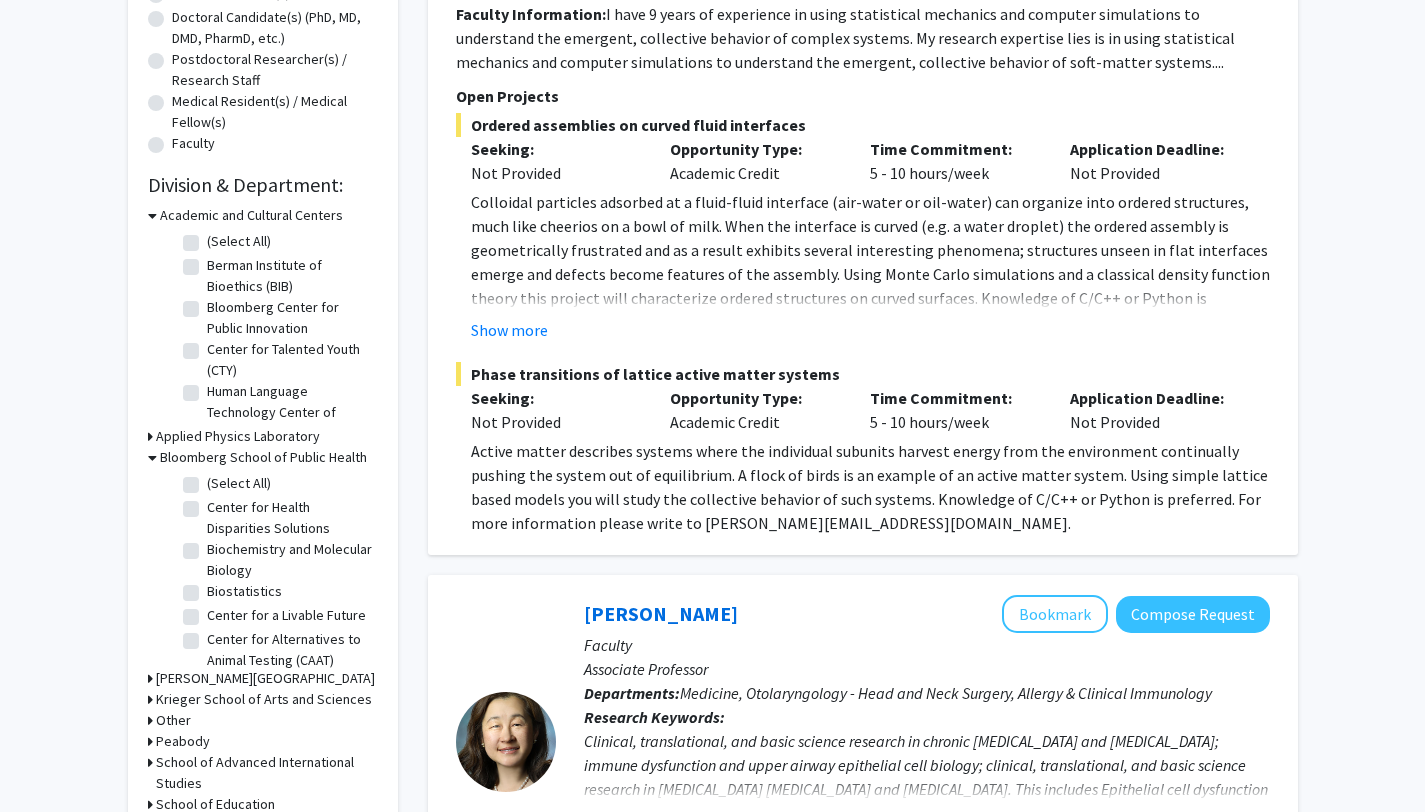 click on "(Select All)" 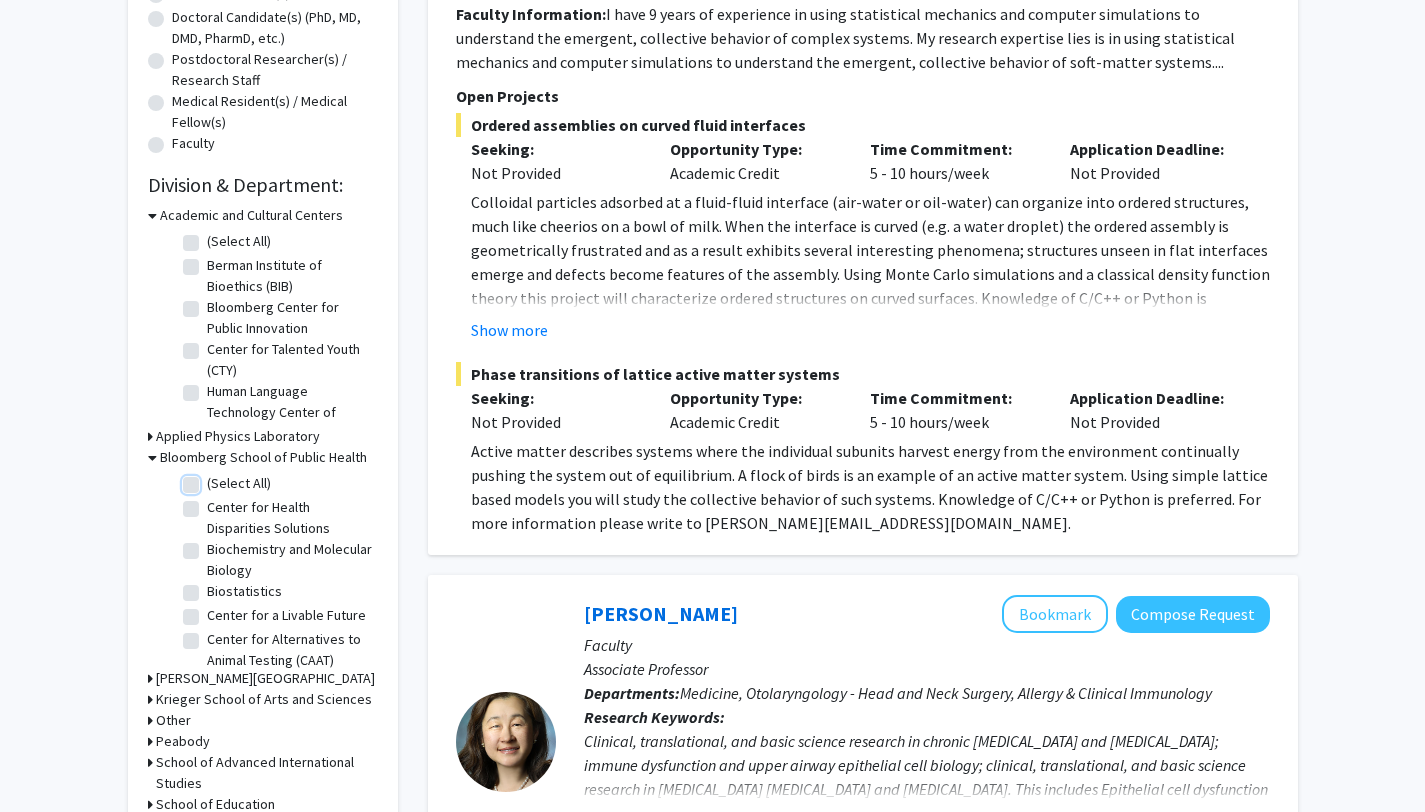click on "(Select All)" at bounding box center [213, 479] 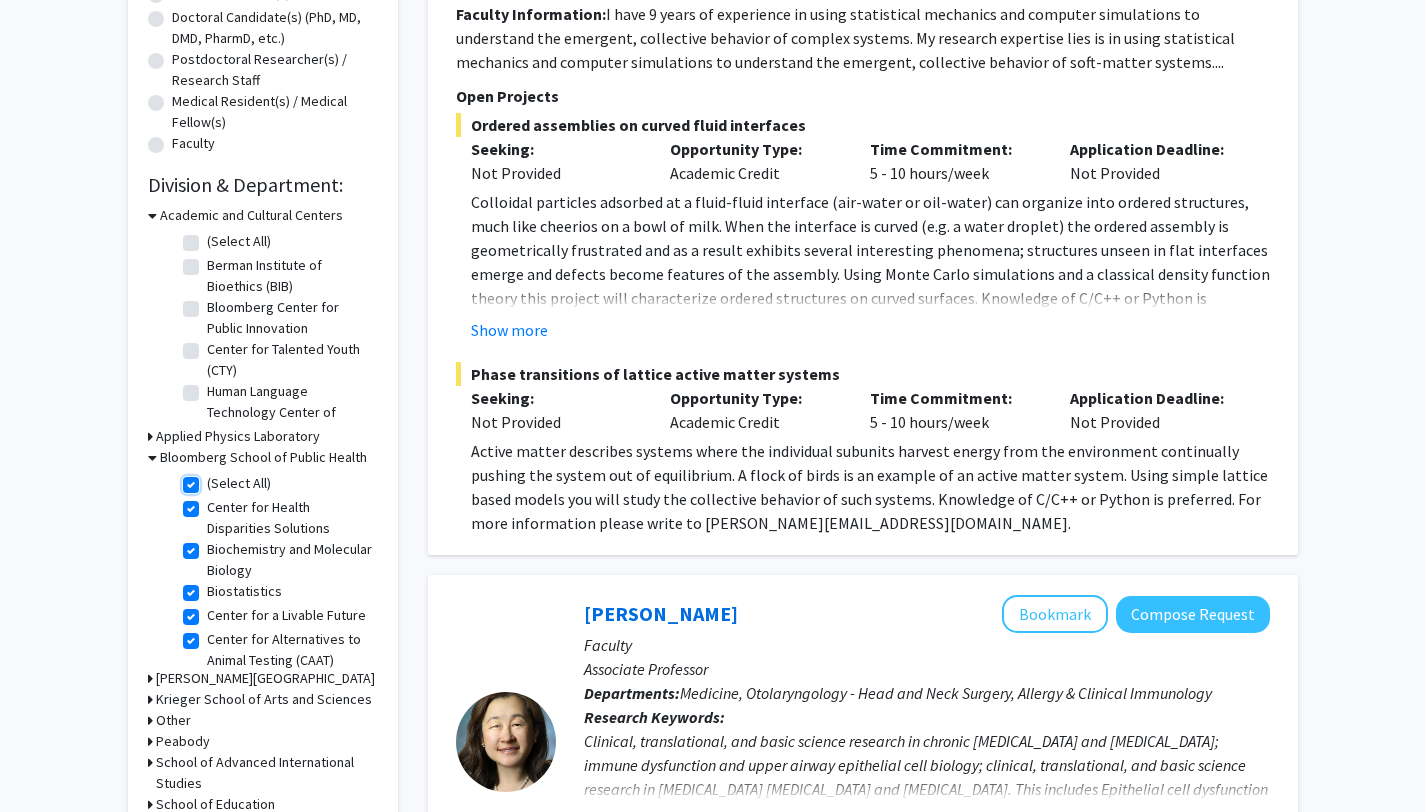 checkbox on "true" 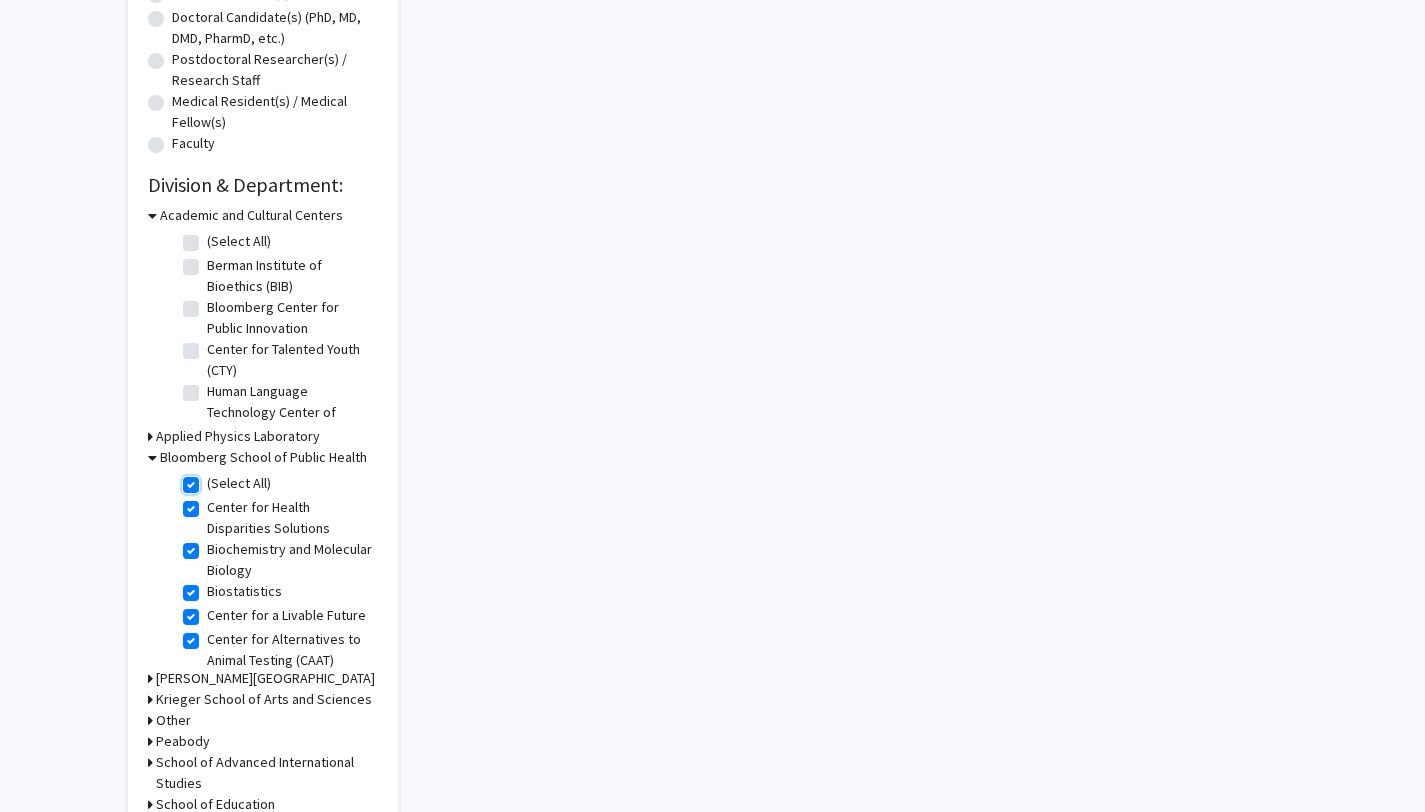 scroll, scrollTop: 0, scrollLeft: 0, axis: both 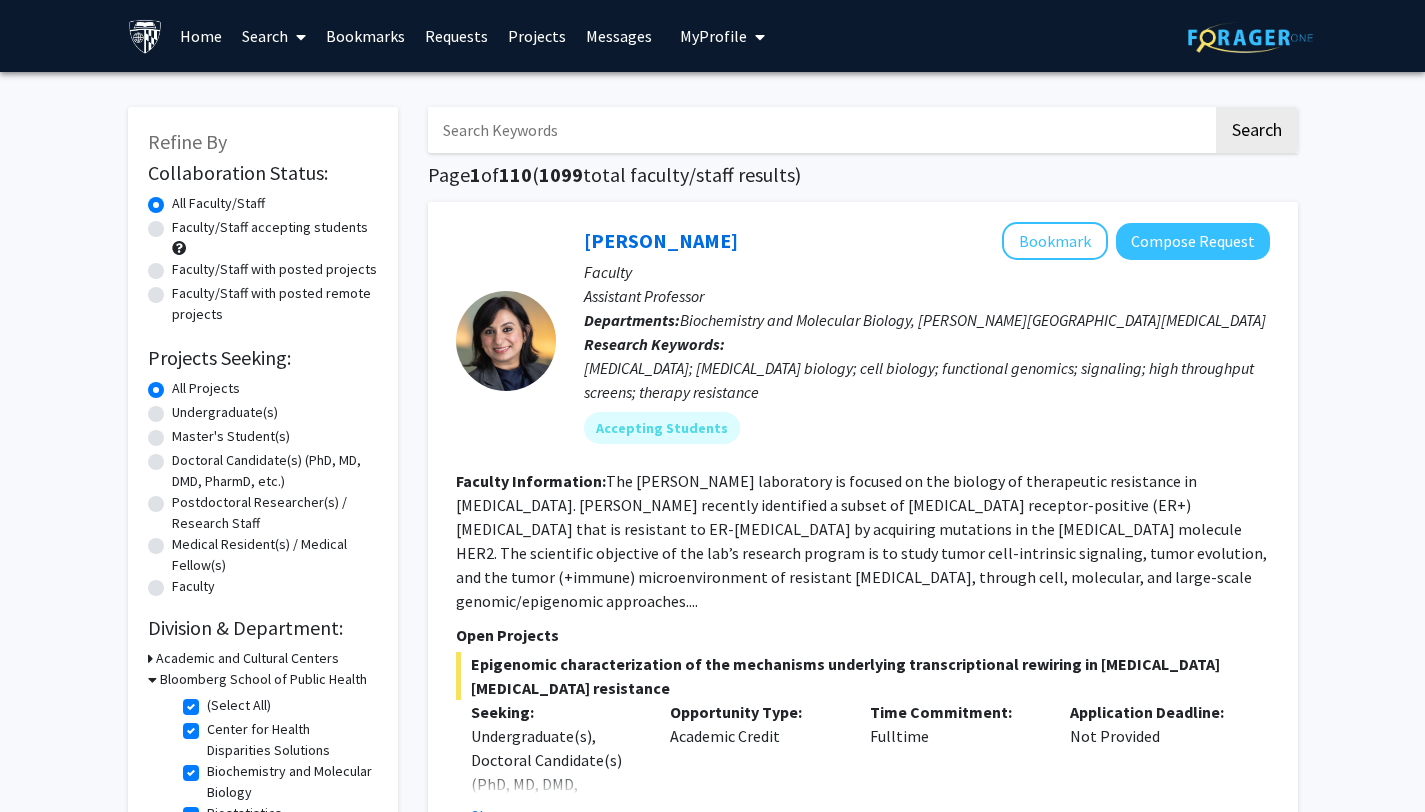 click on "Faculty/Staff with posted projects" 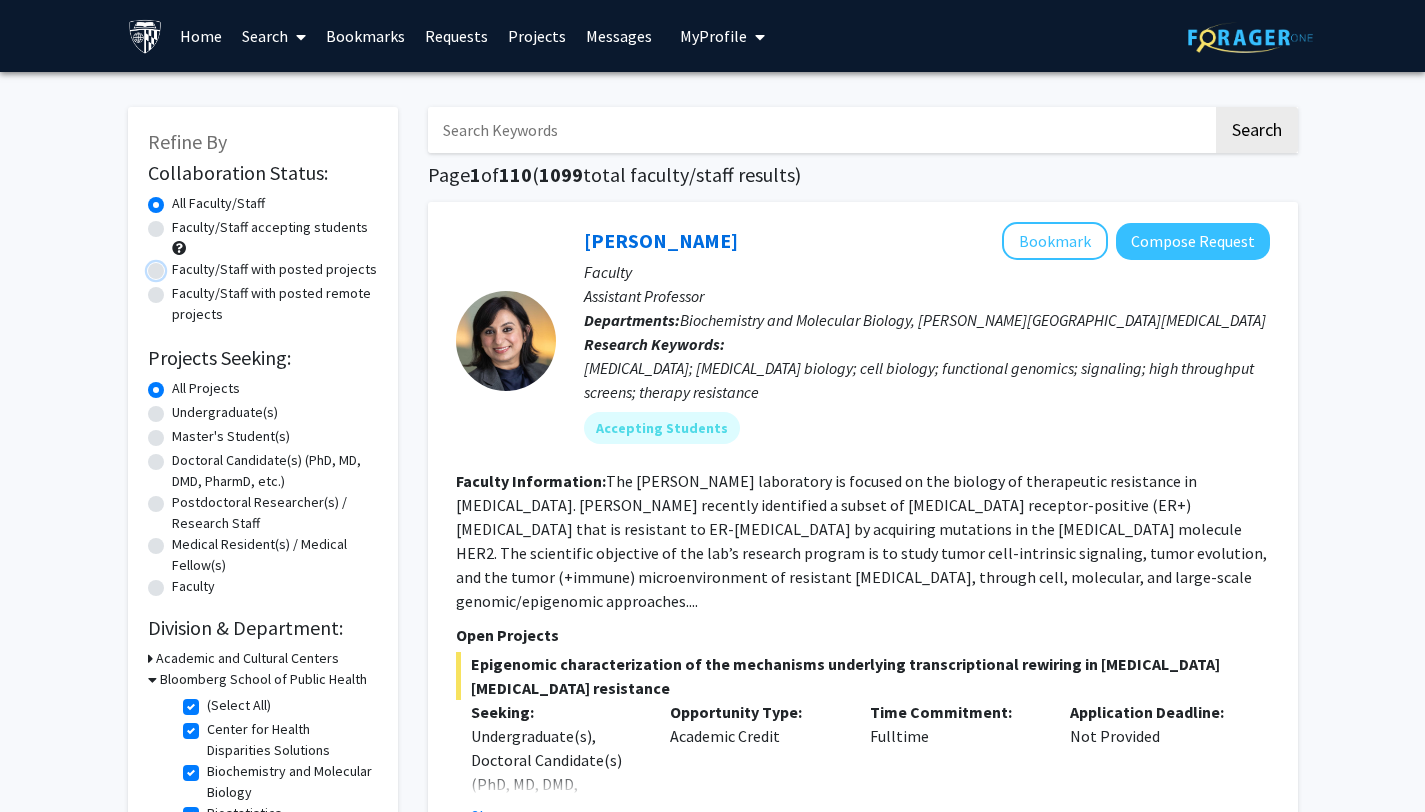 click on "Faculty/Staff with posted projects" at bounding box center (178, 265) 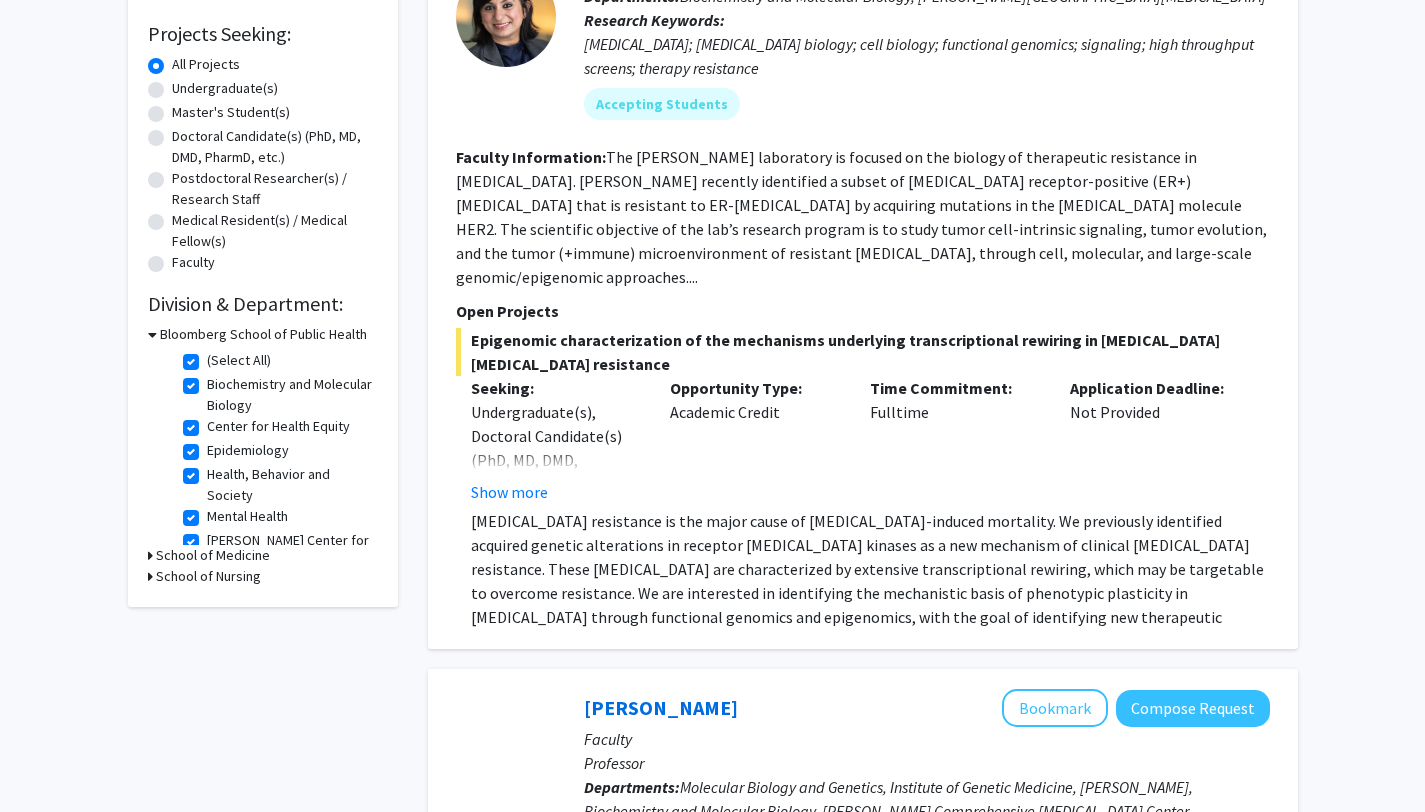 scroll, scrollTop: 23, scrollLeft: 0, axis: vertical 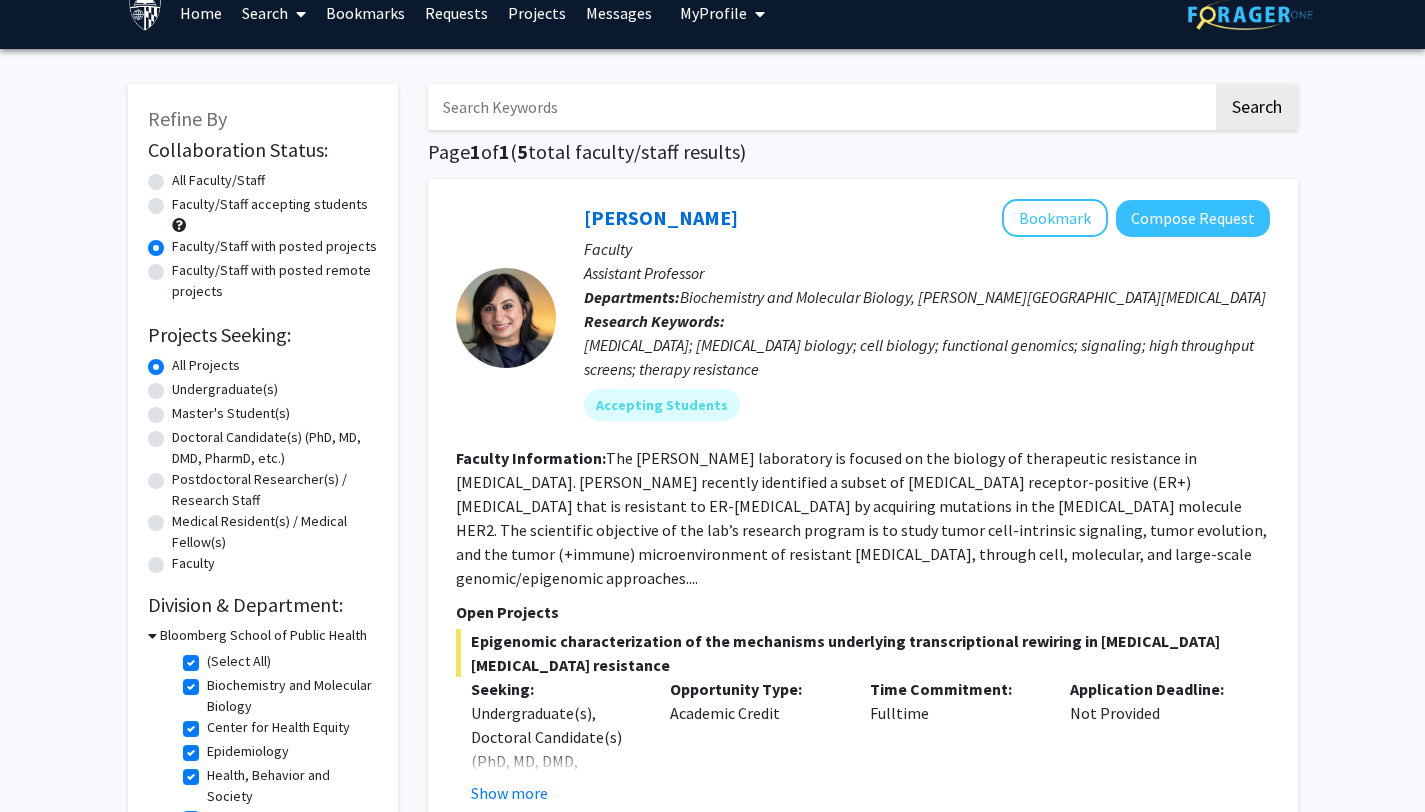 click on "(Select All)" 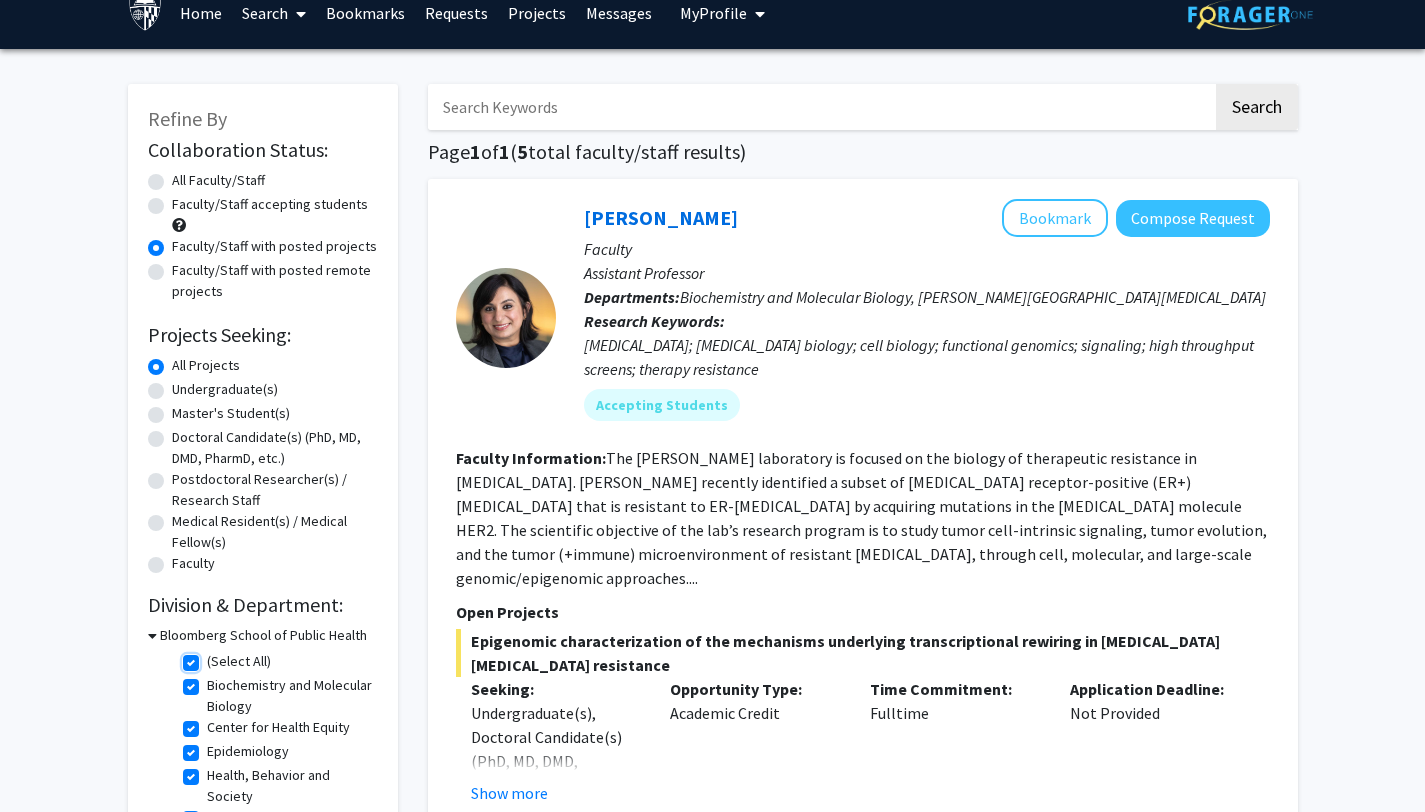 click on "(Select All)" at bounding box center (213, 657) 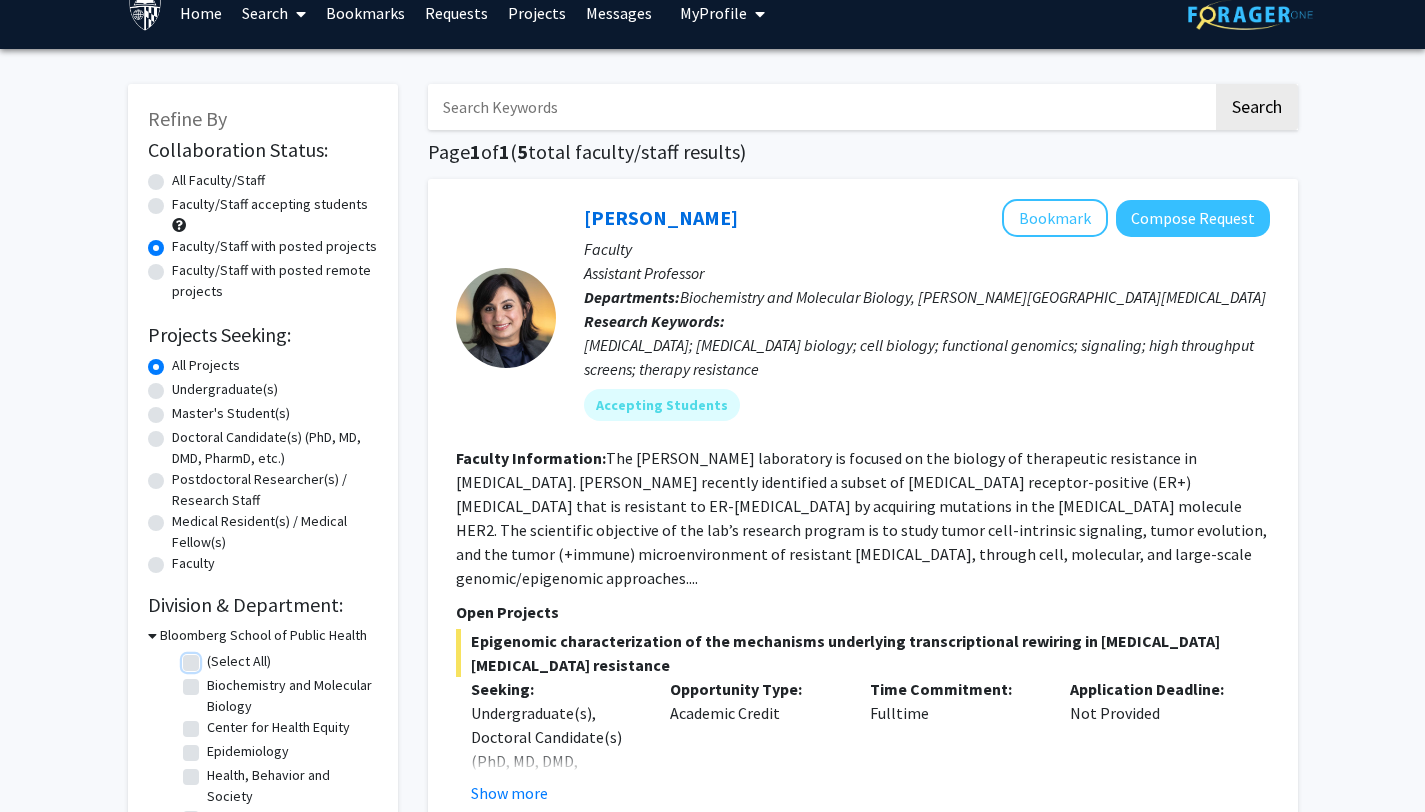 checkbox on "false" 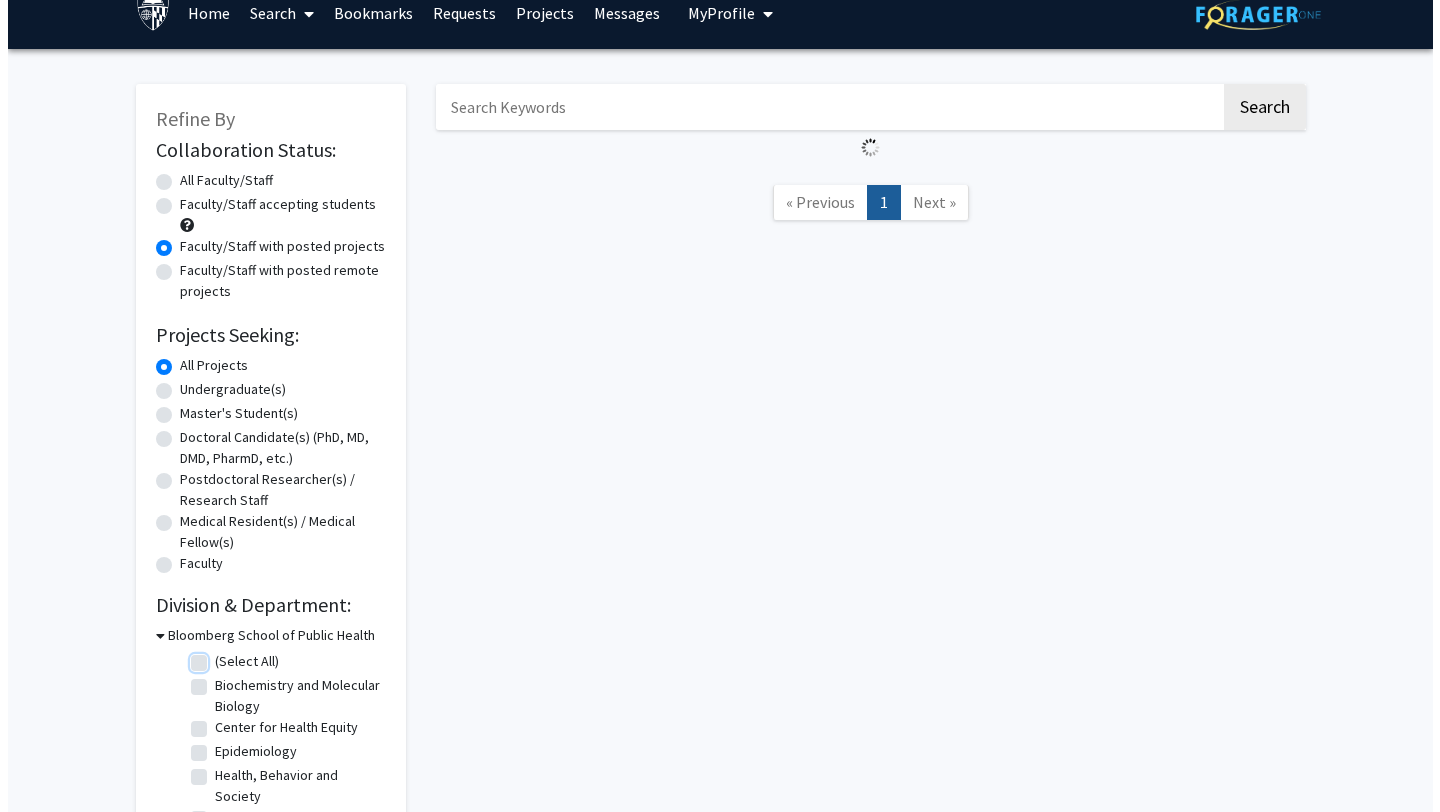 scroll, scrollTop: 0, scrollLeft: 0, axis: both 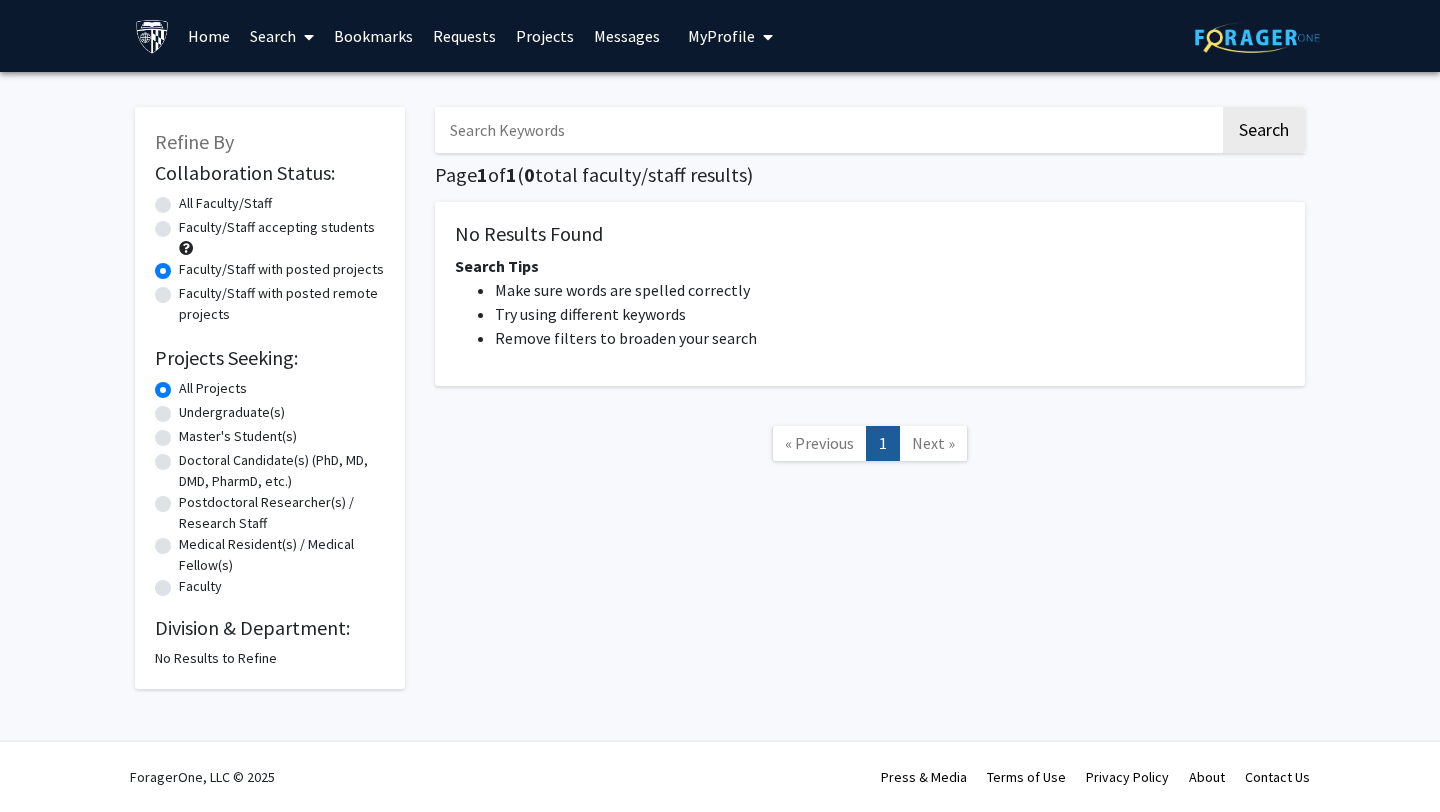 click on "All Faculty/Staff" 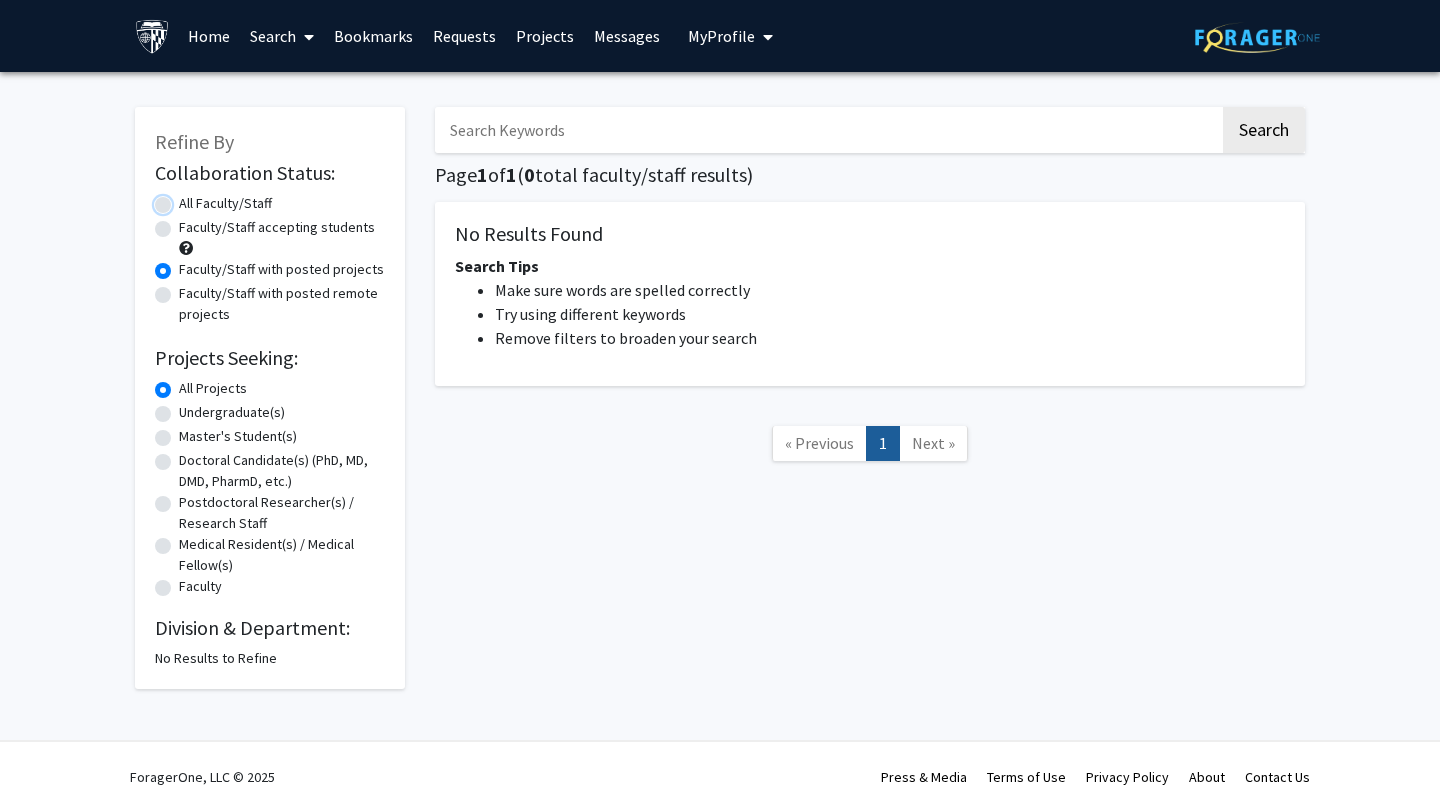 click on "All Faculty/Staff" at bounding box center [185, 199] 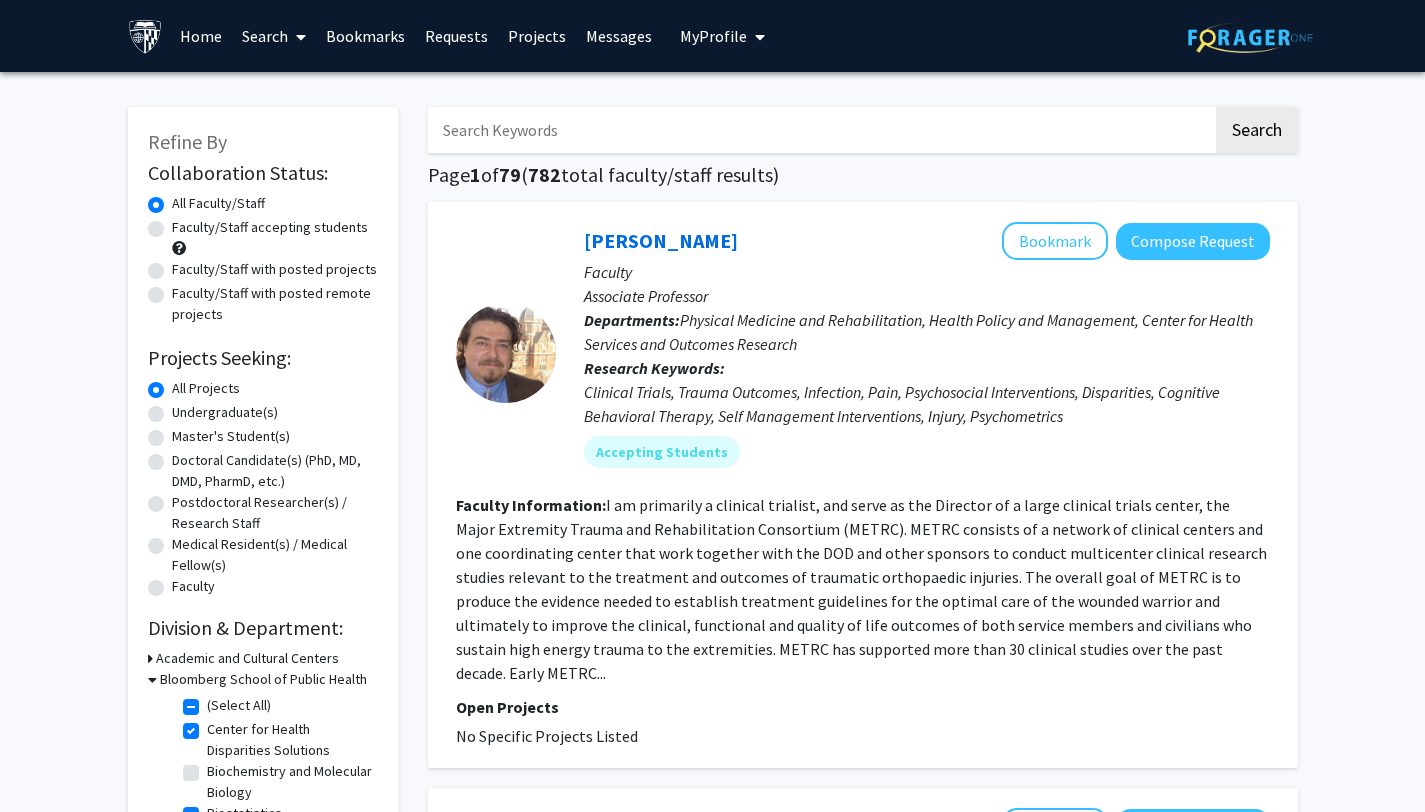 click on "(Select All)" 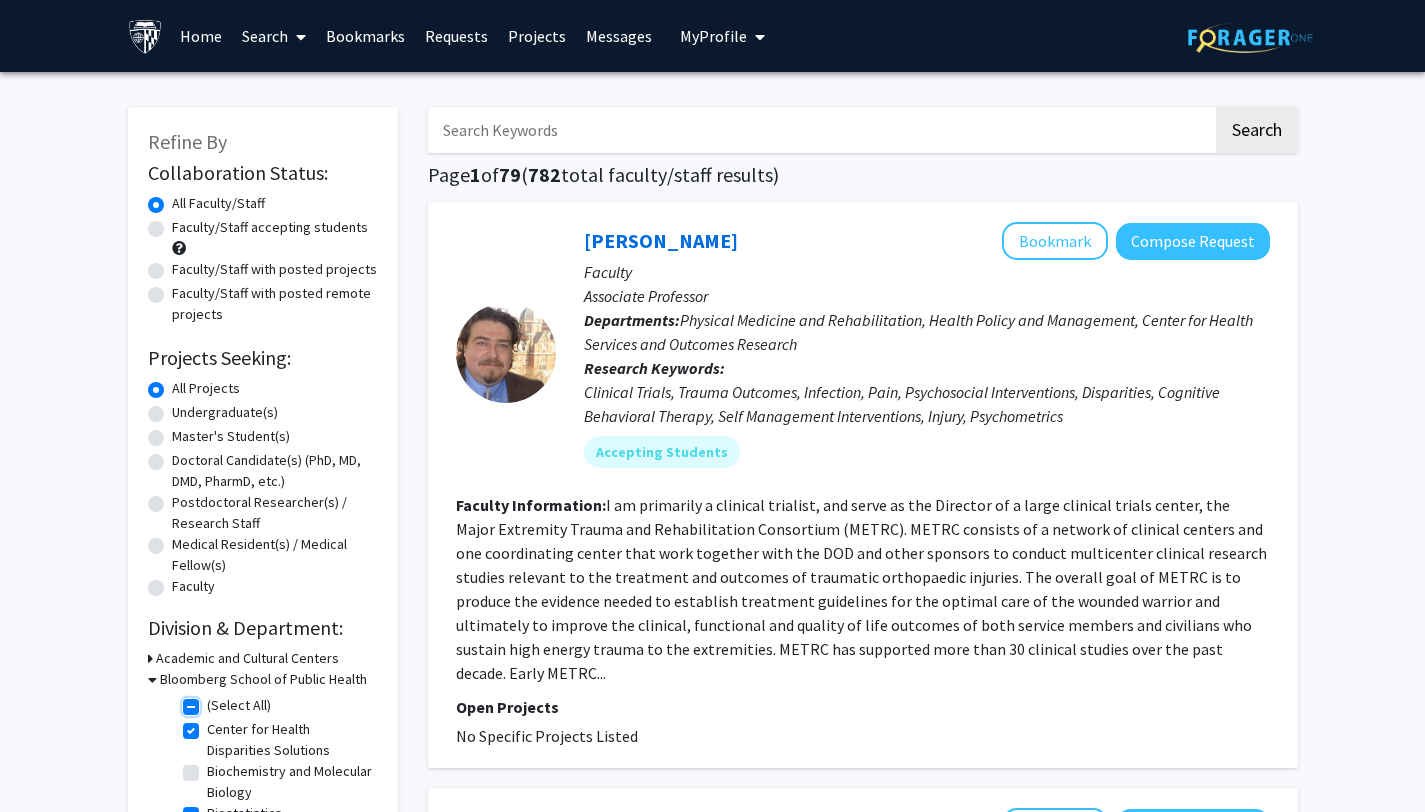 click on "(Select All)" at bounding box center [213, 701] 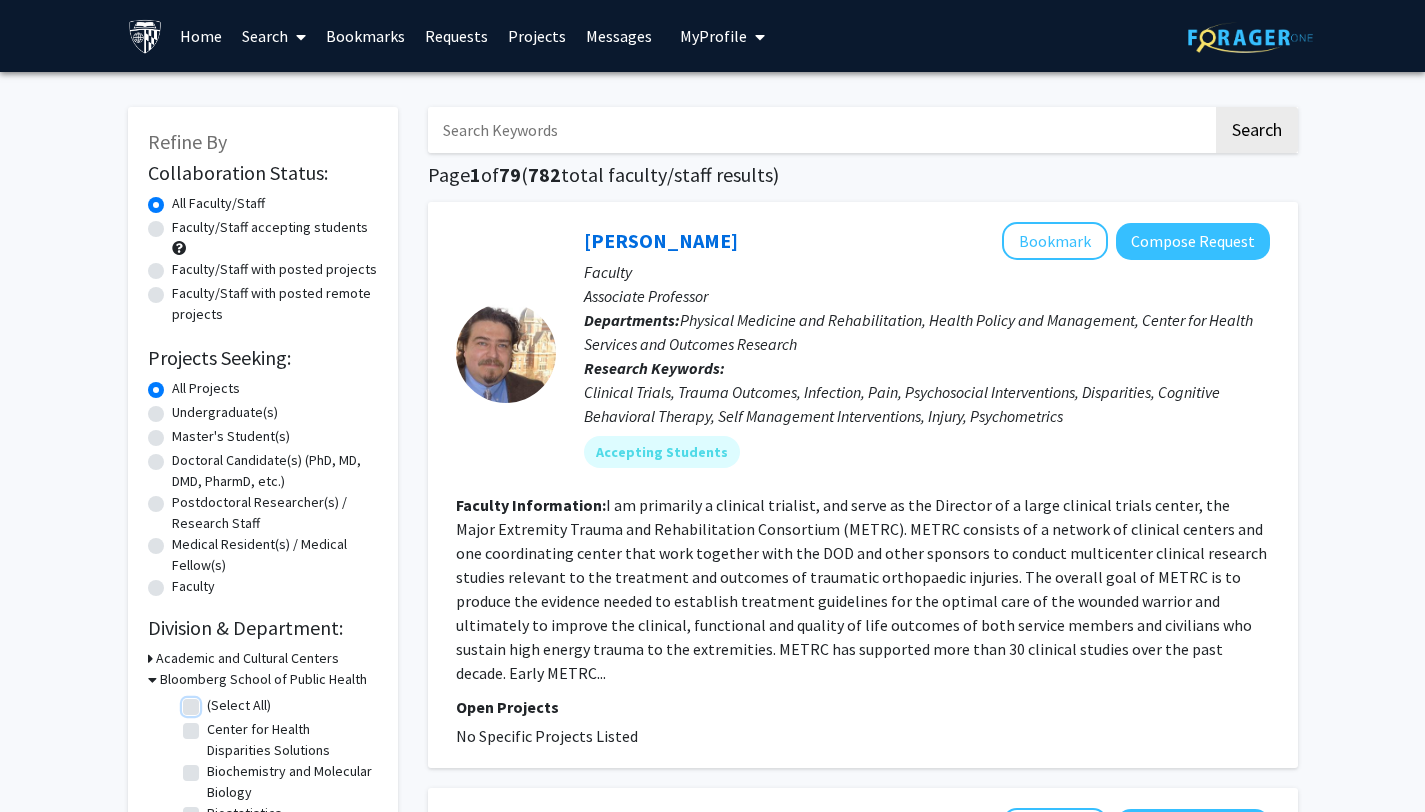 checkbox on "false" 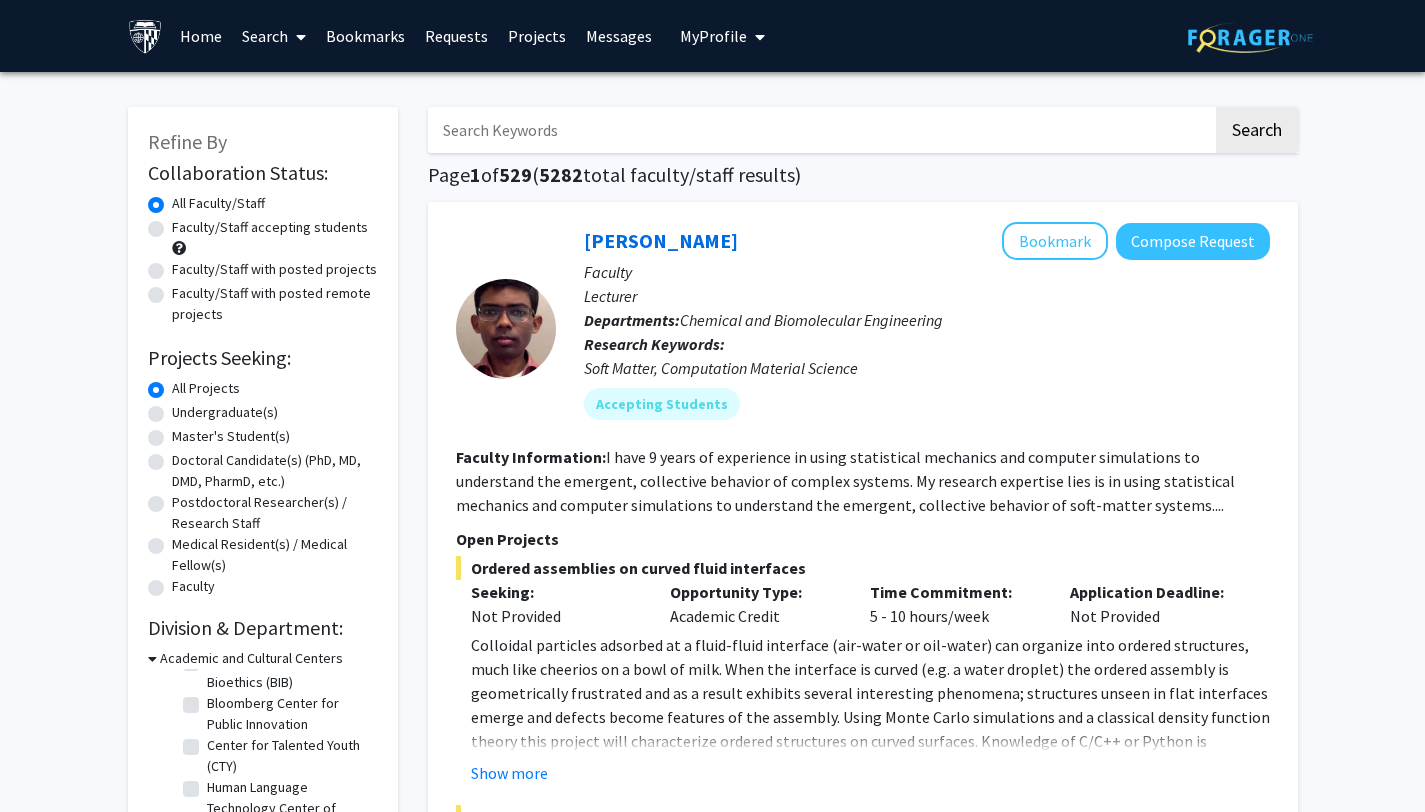 scroll, scrollTop: 65, scrollLeft: 0, axis: vertical 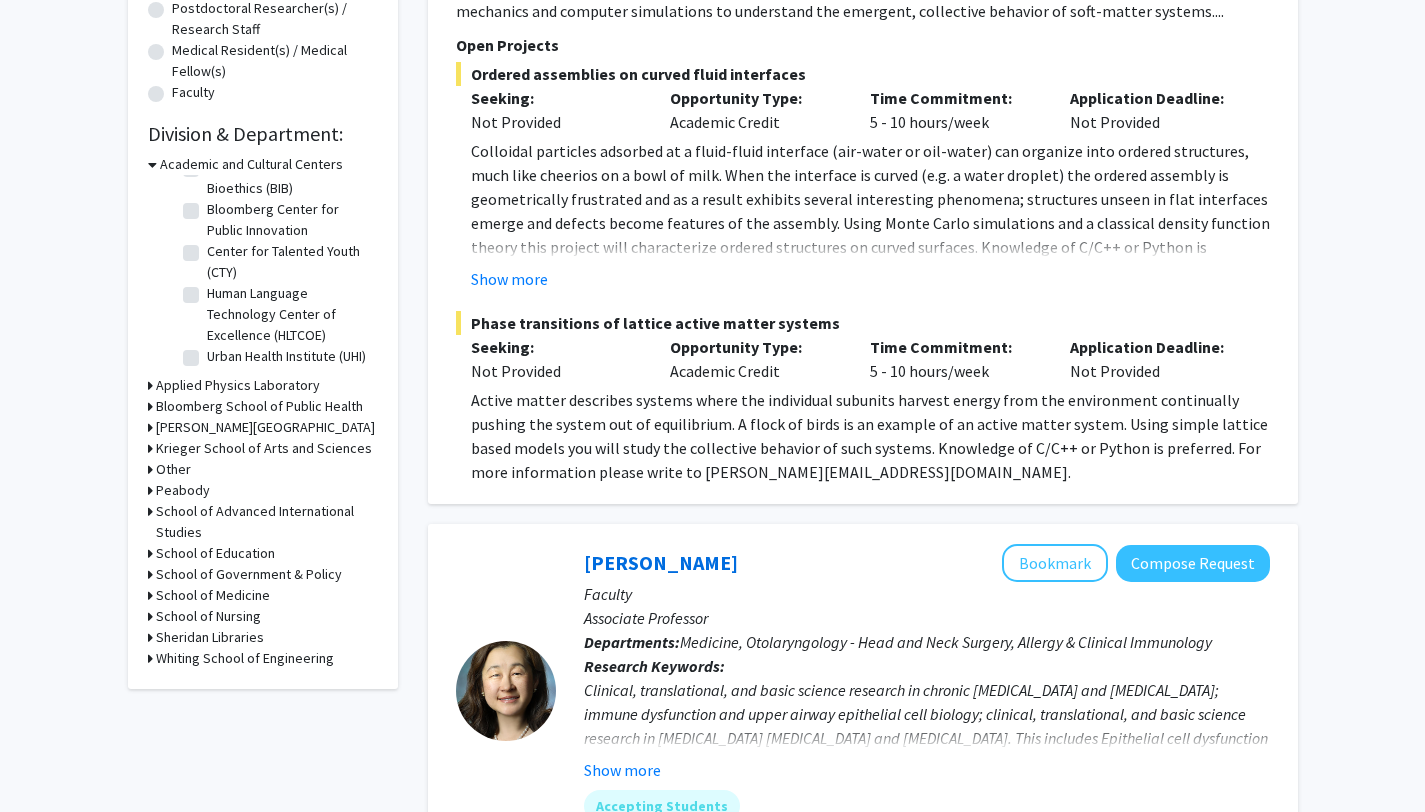 click on "School of Medicine" at bounding box center [213, 595] 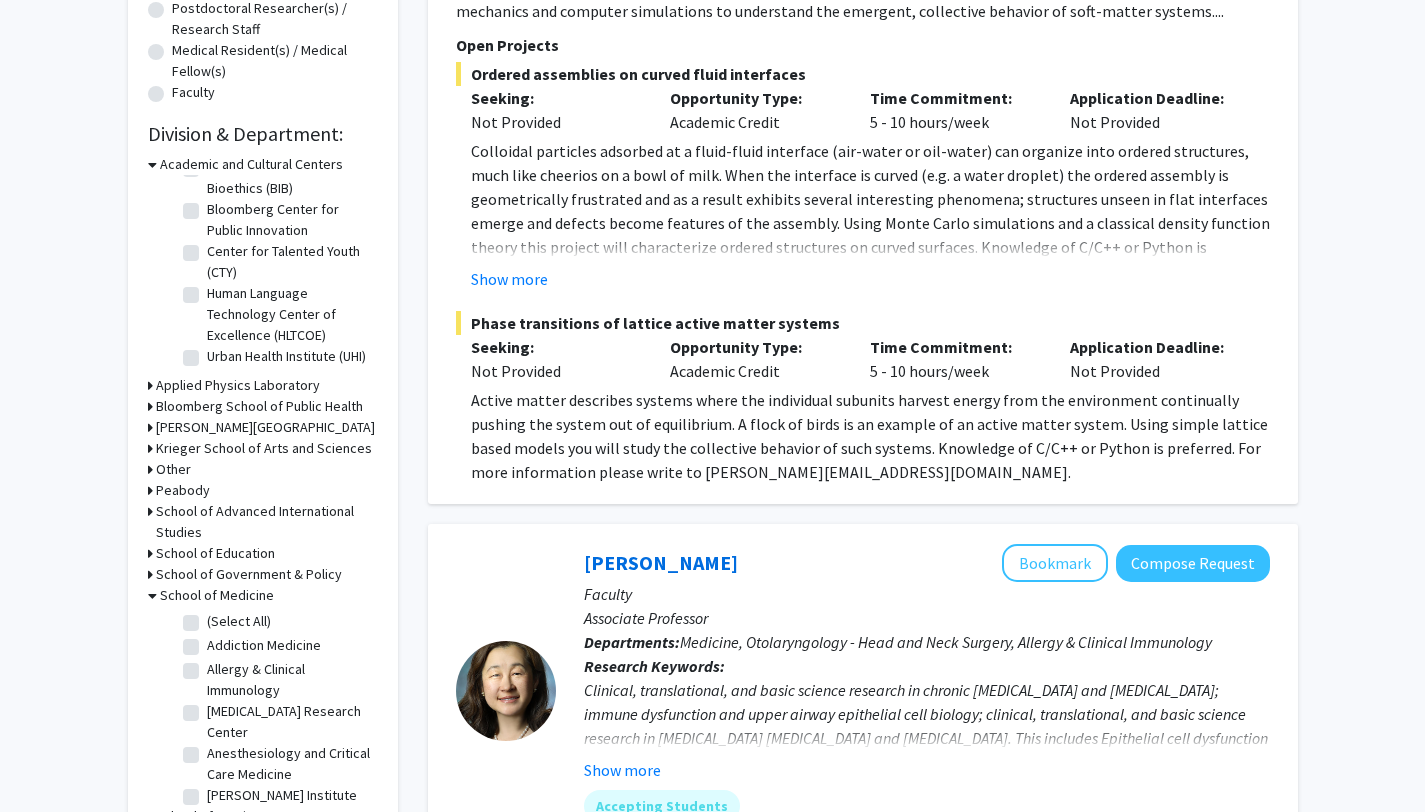 click on "(Select All)" 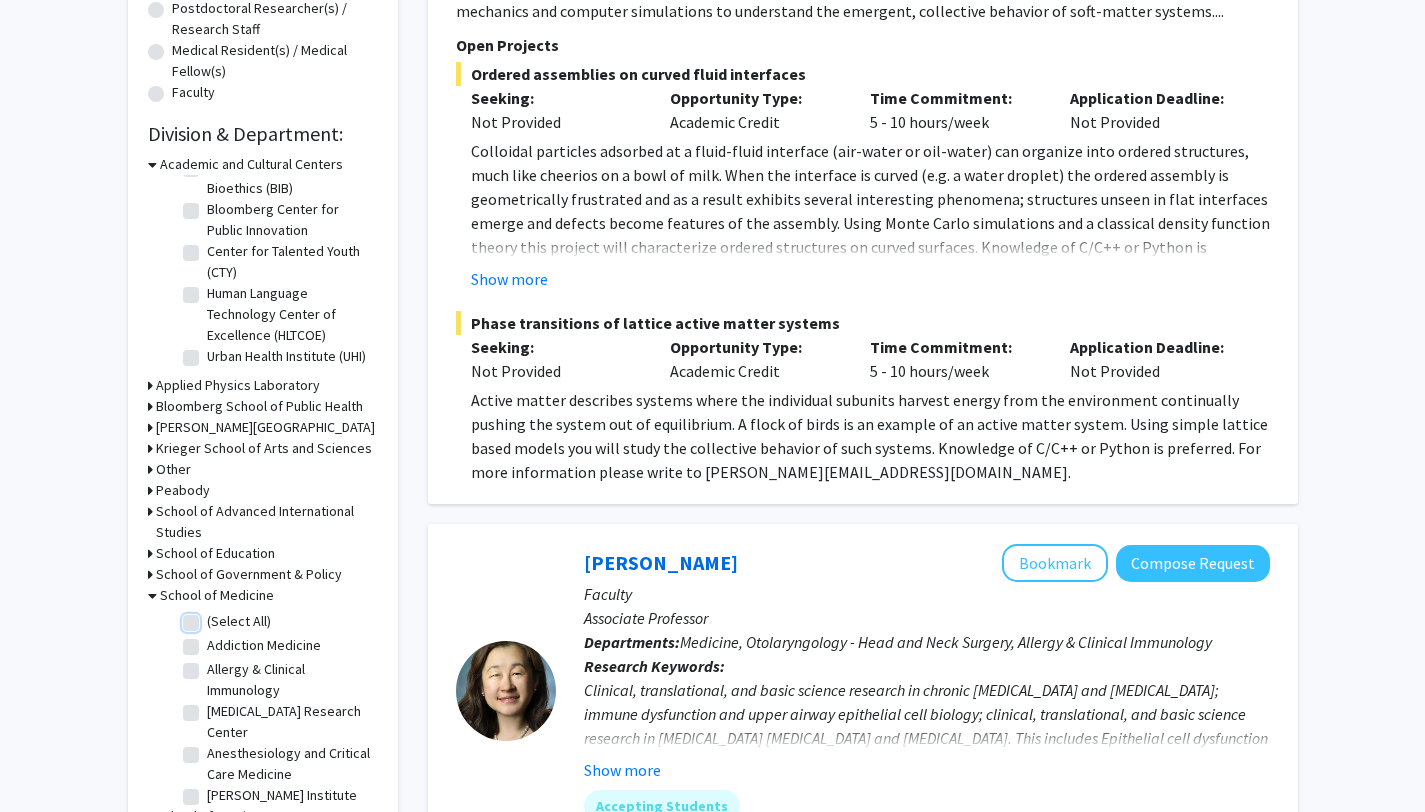 click on "(Select All)" at bounding box center (213, 617) 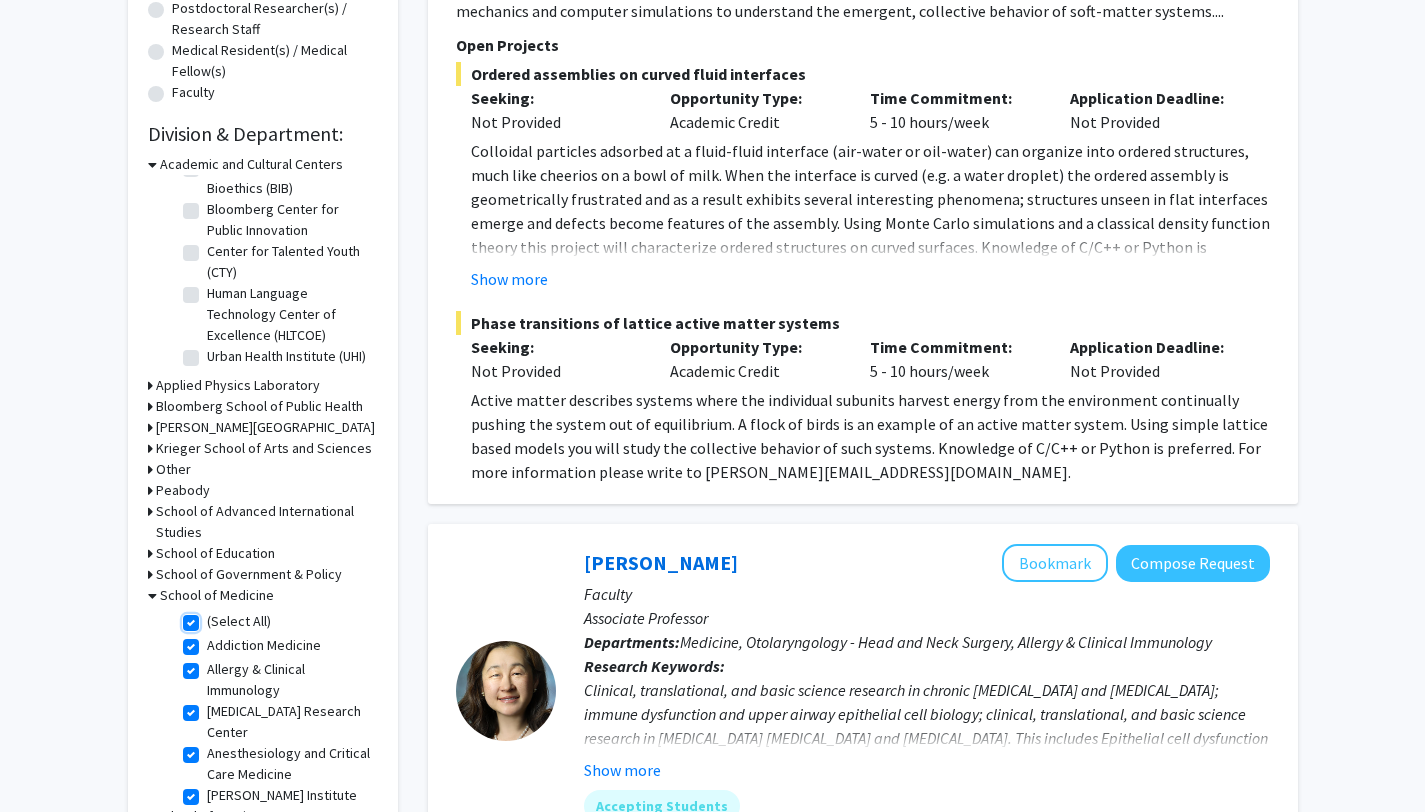 checkbox on "true" 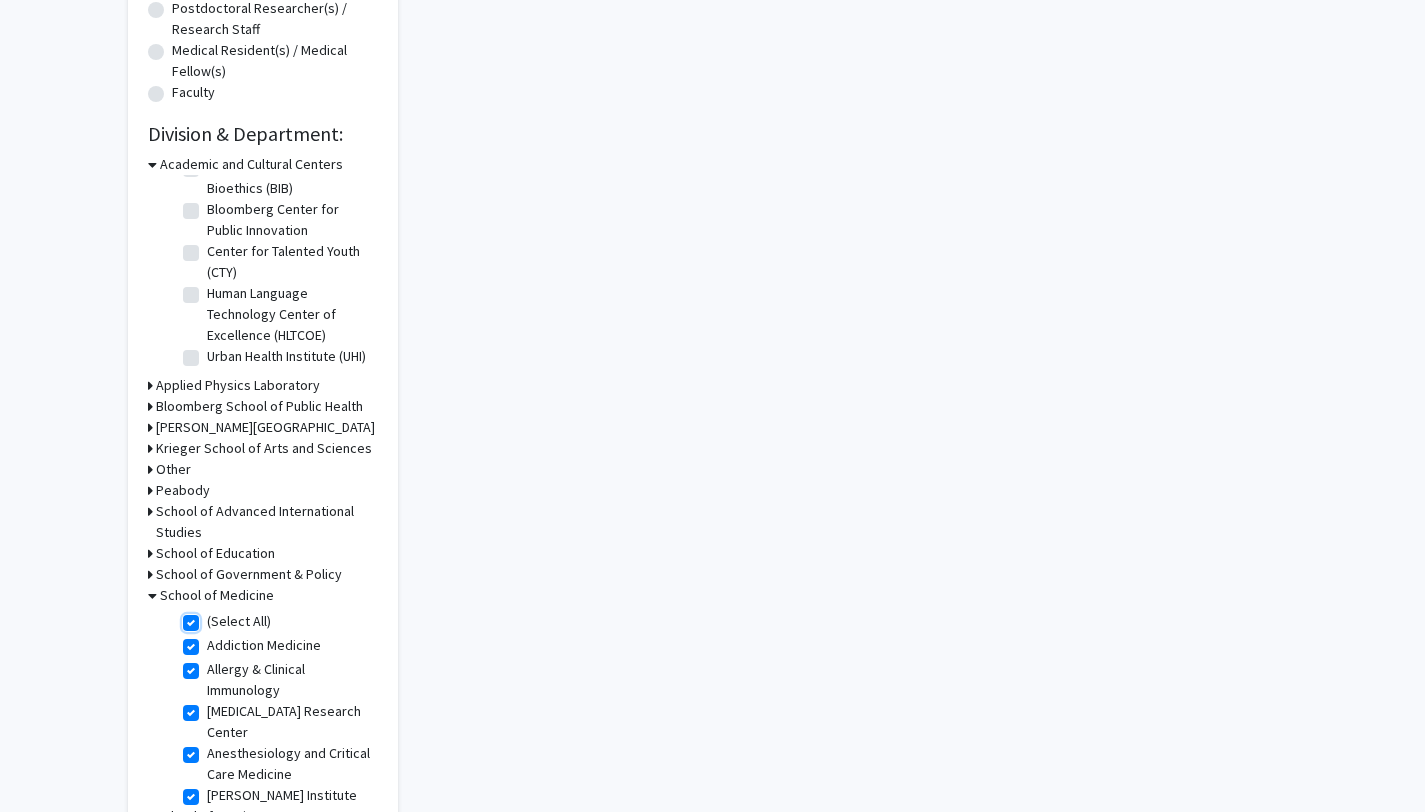 scroll, scrollTop: 0, scrollLeft: 0, axis: both 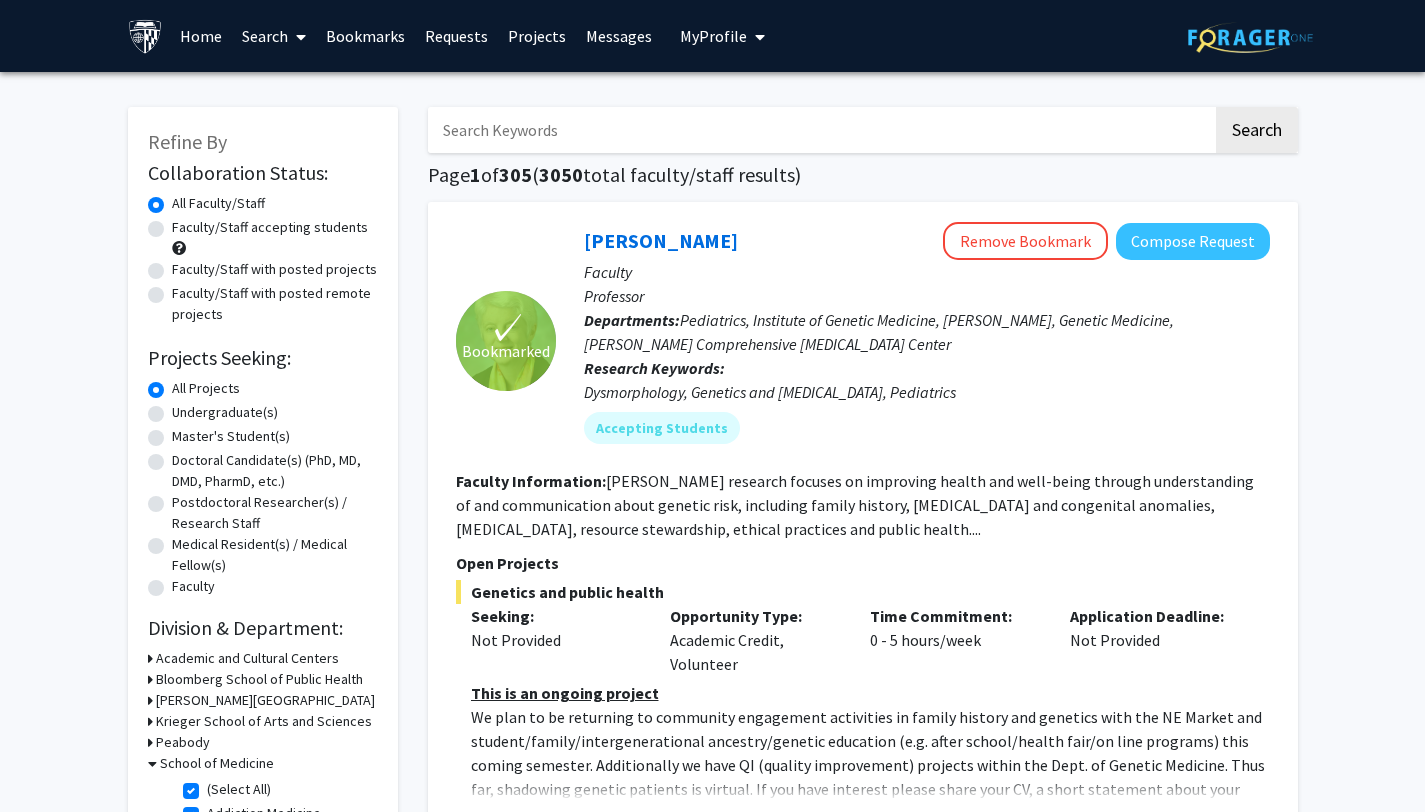click on "Undergraduate(s)" 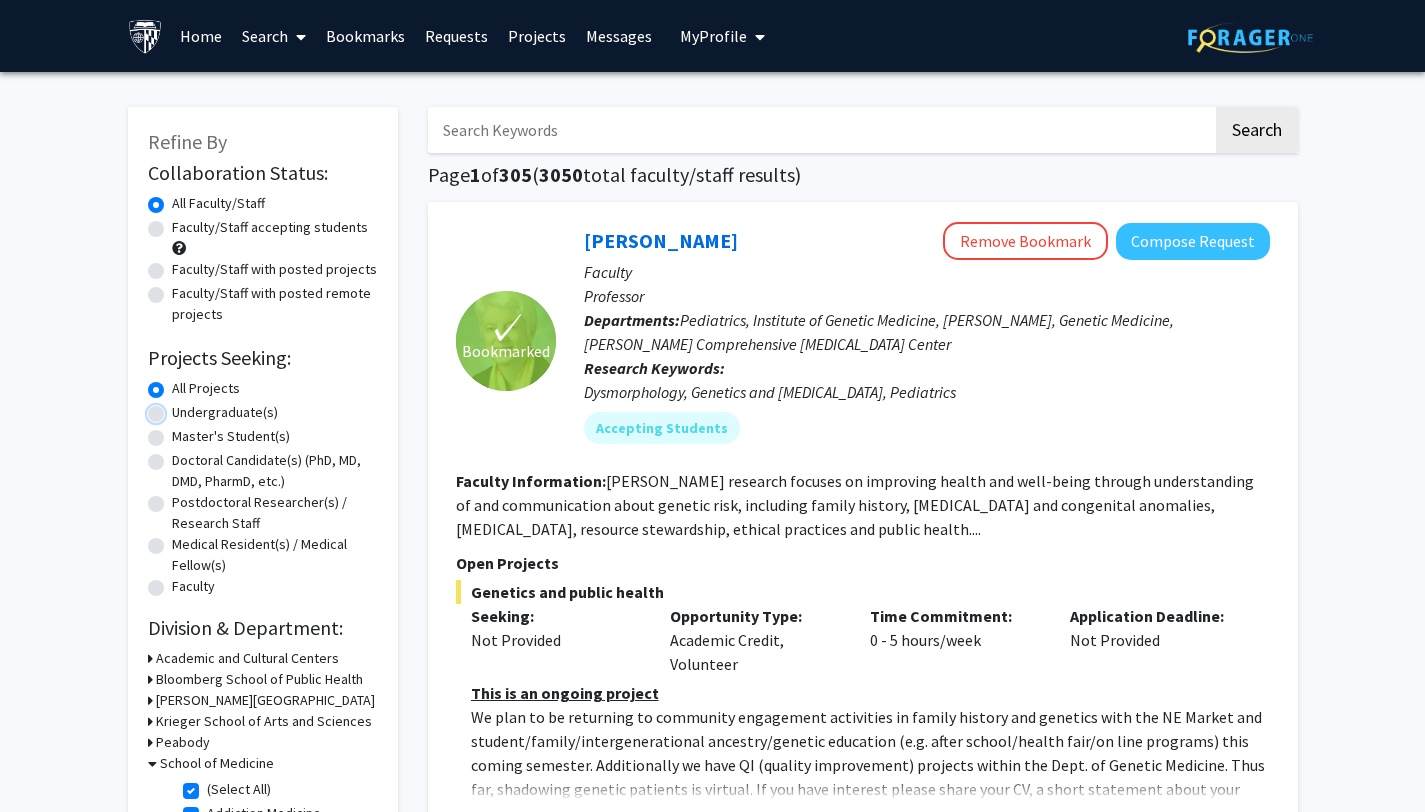 click on "Undergraduate(s)" at bounding box center (178, 408) 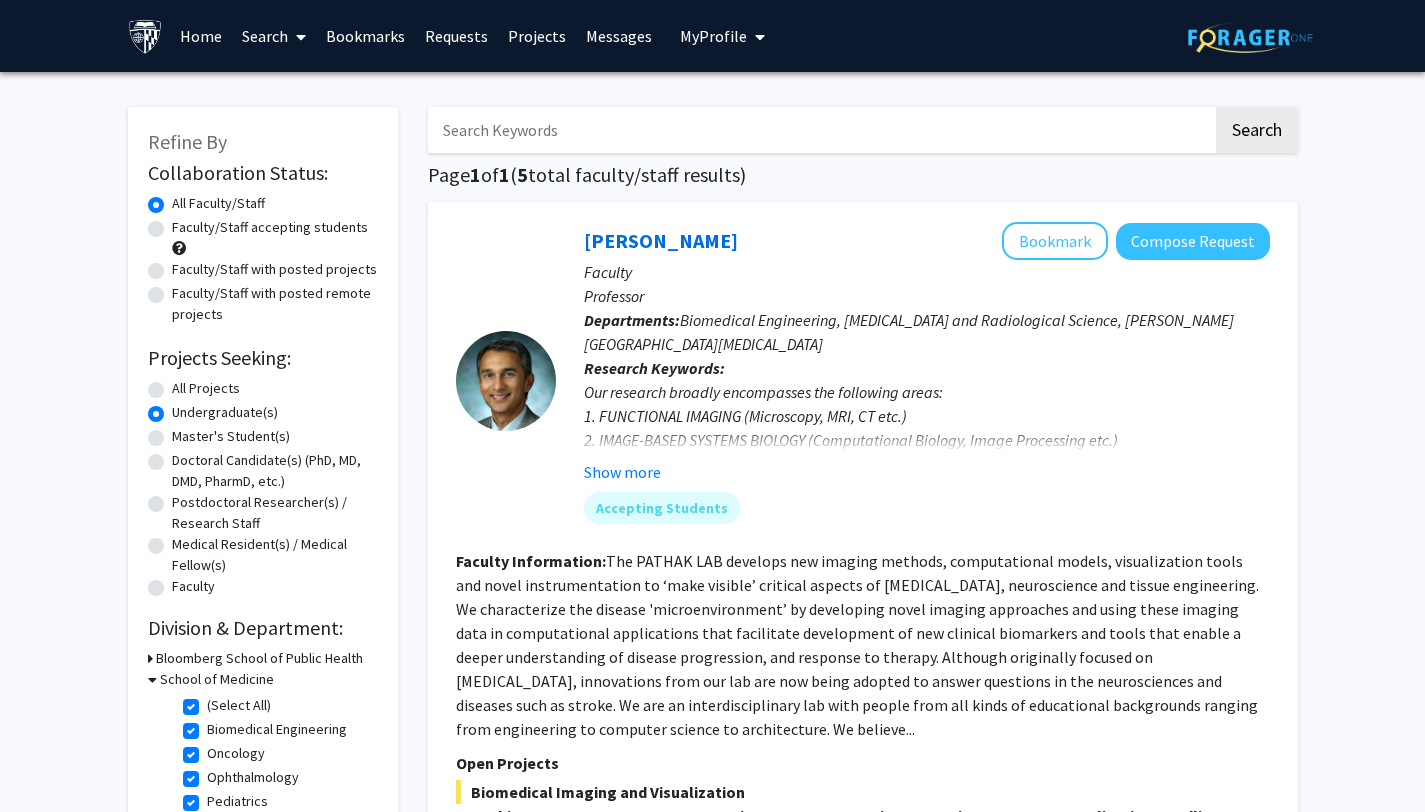 click on "All Projects" 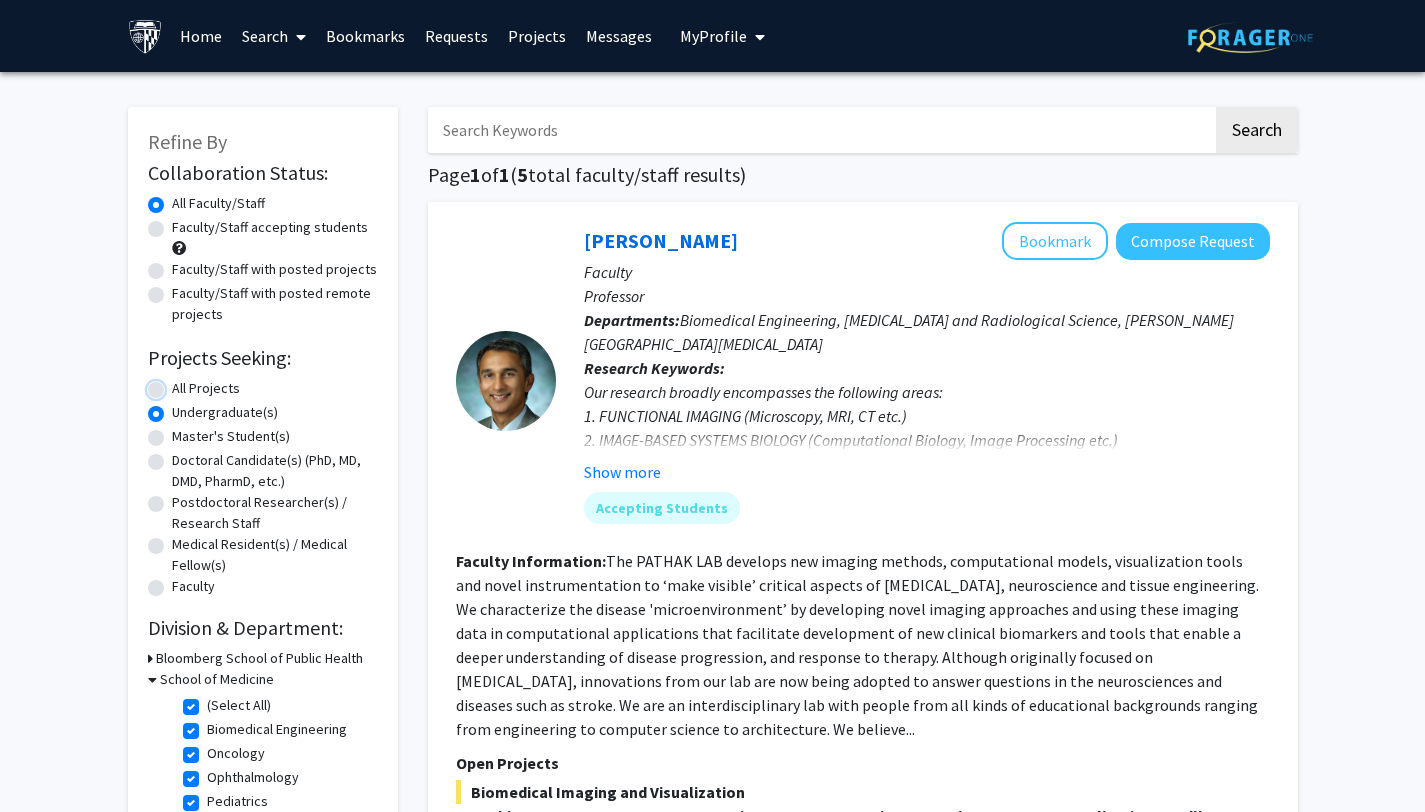 radio on "true" 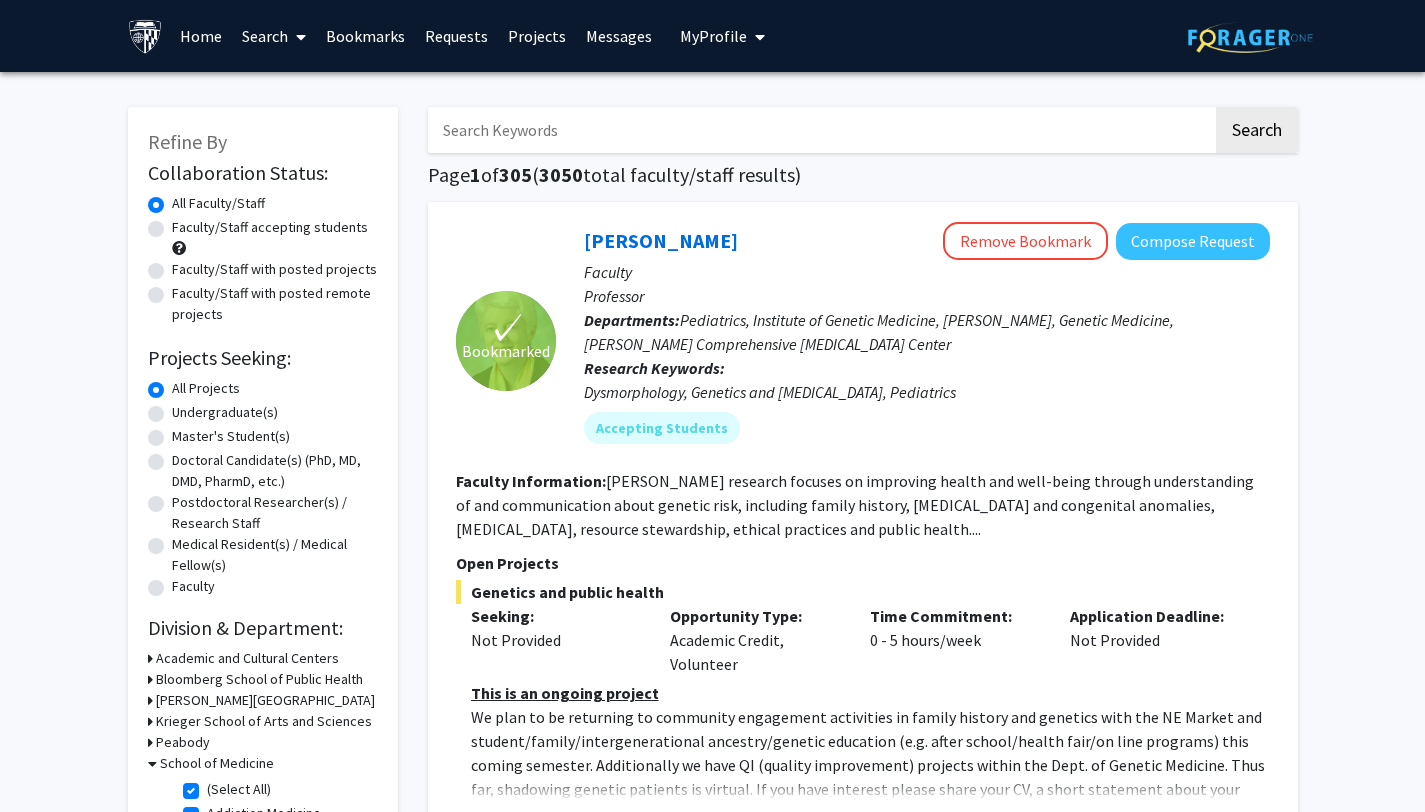 click on "Faculty/Staff accepting students" 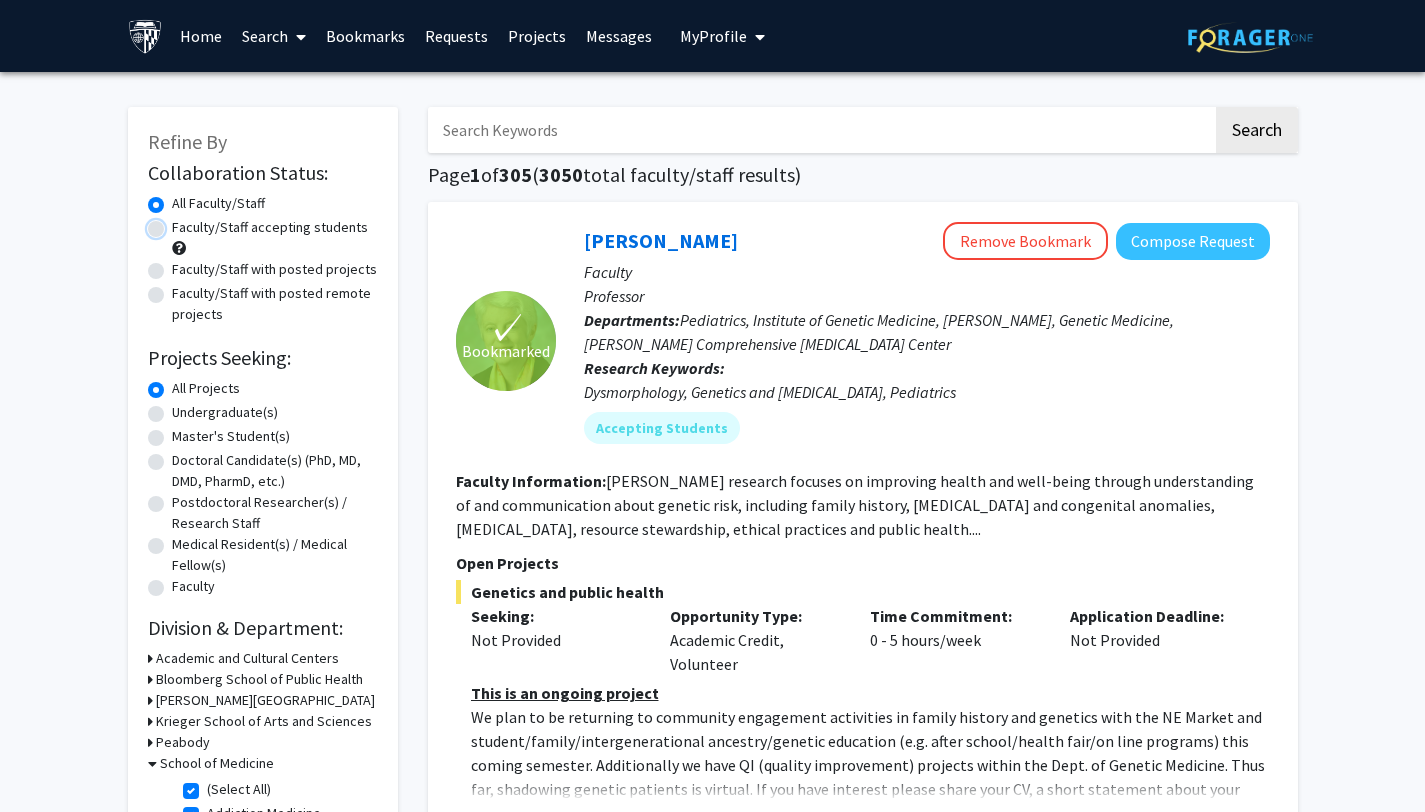 click on "Faculty/Staff accepting students" at bounding box center [178, 223] 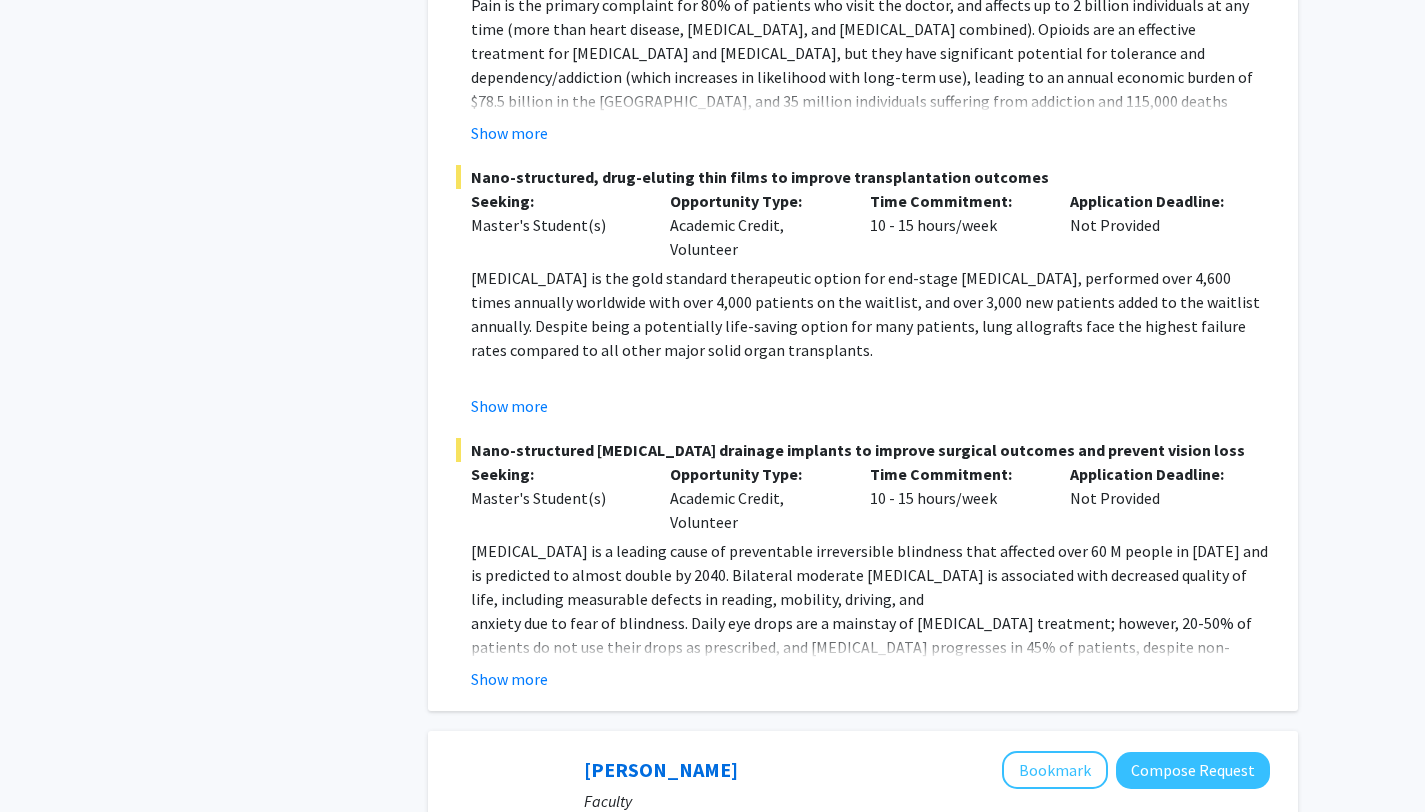 scroll, scrollTop: 3193, scrollLeft: 0, axis: vertical 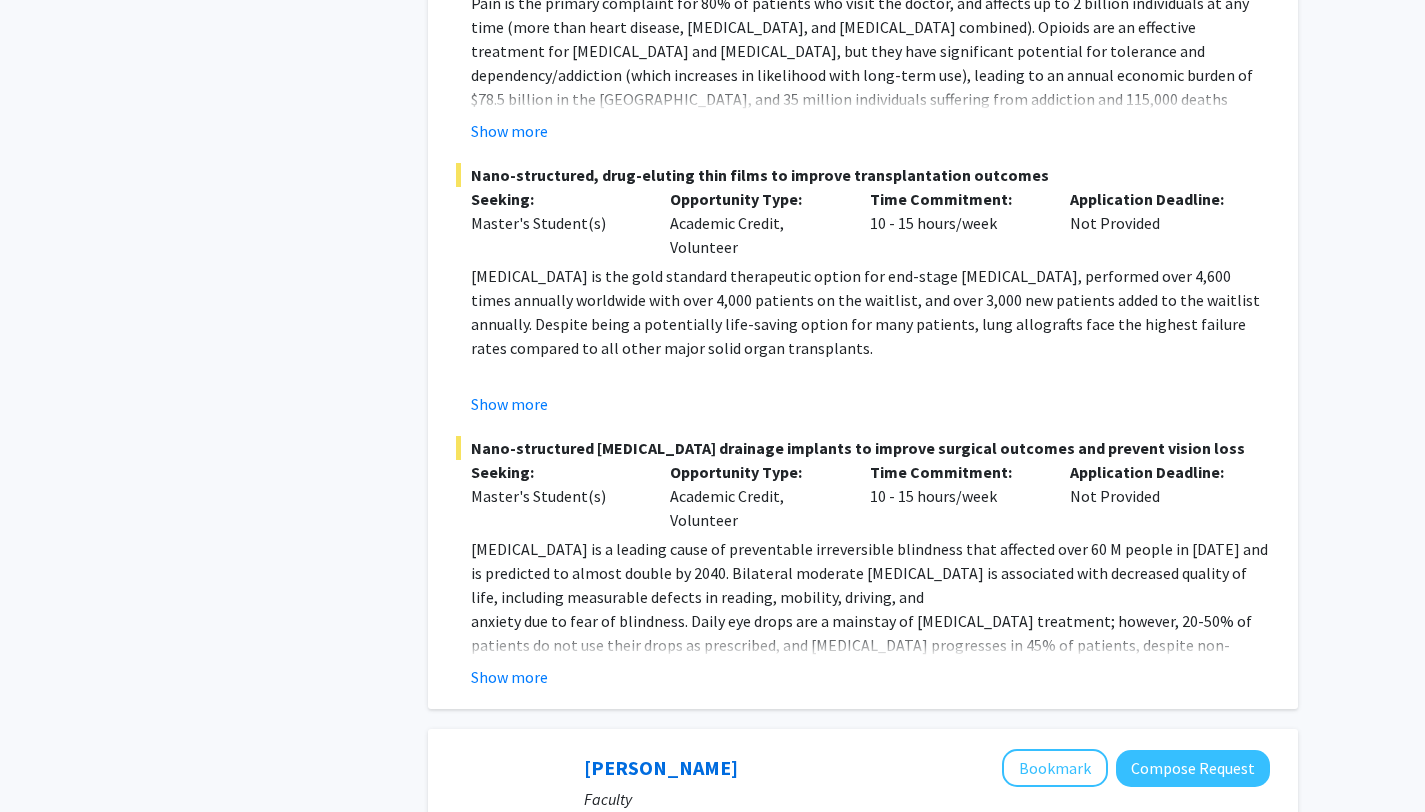 click on "Show more" 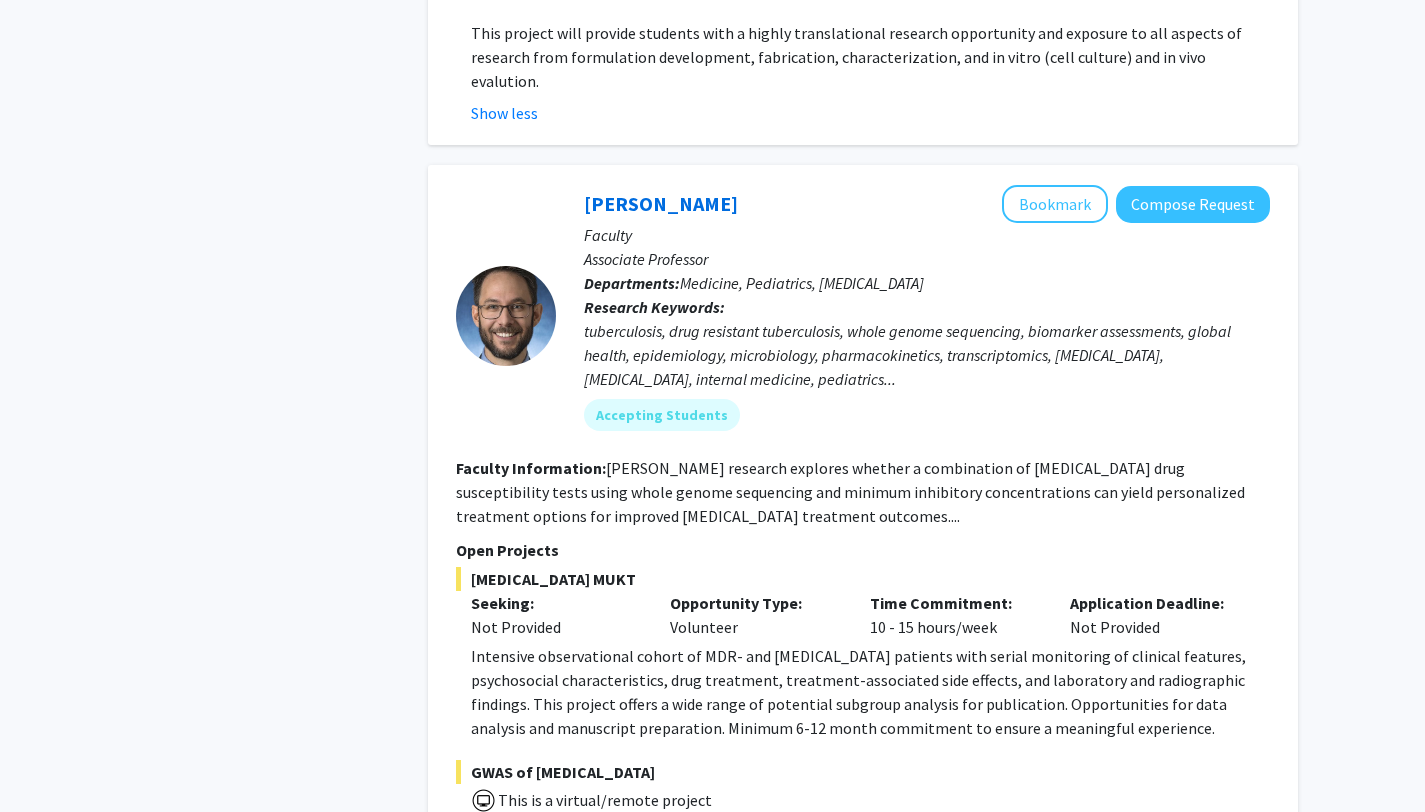 scroll, scrollTop: 4056, scrollLeft: 0, axis: vertical 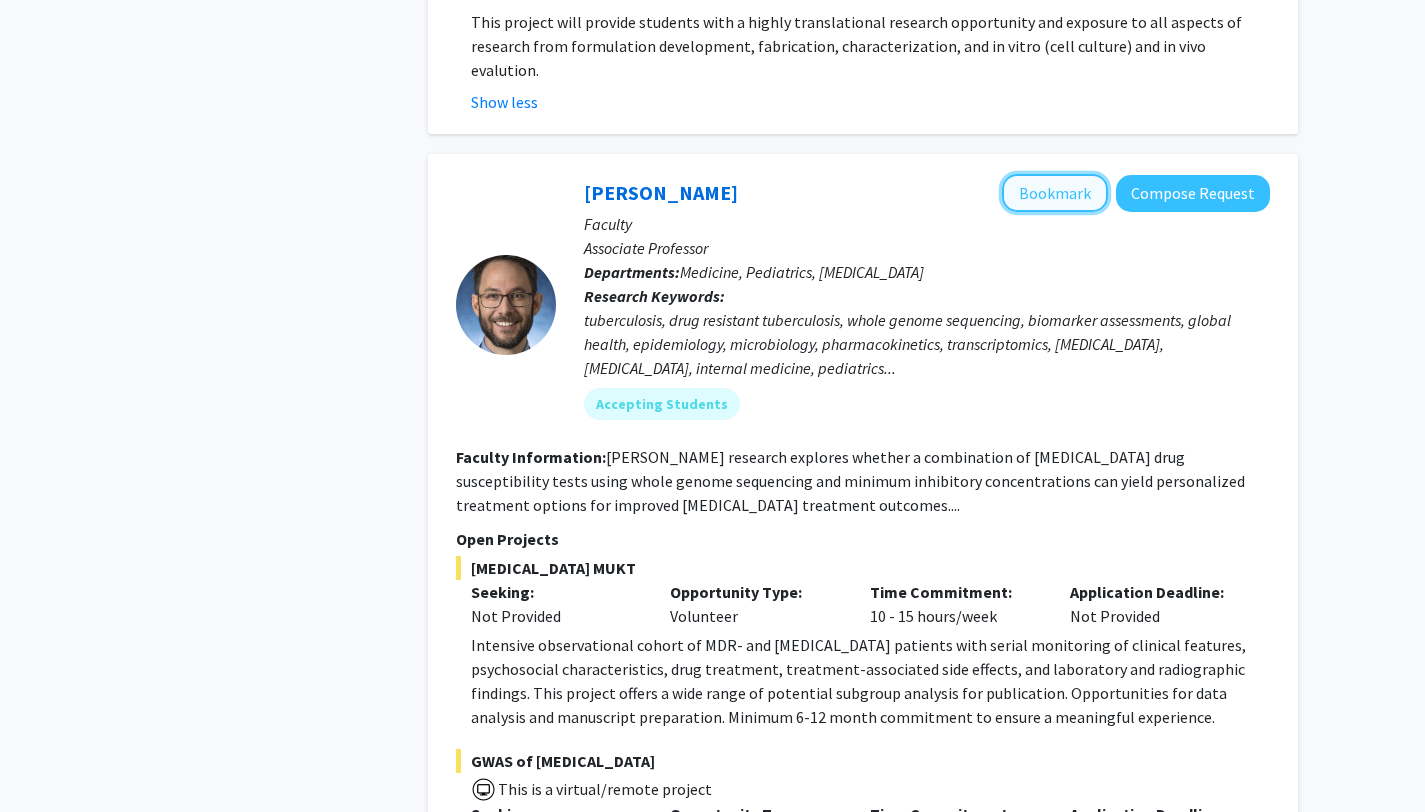 click on "Bookmark" 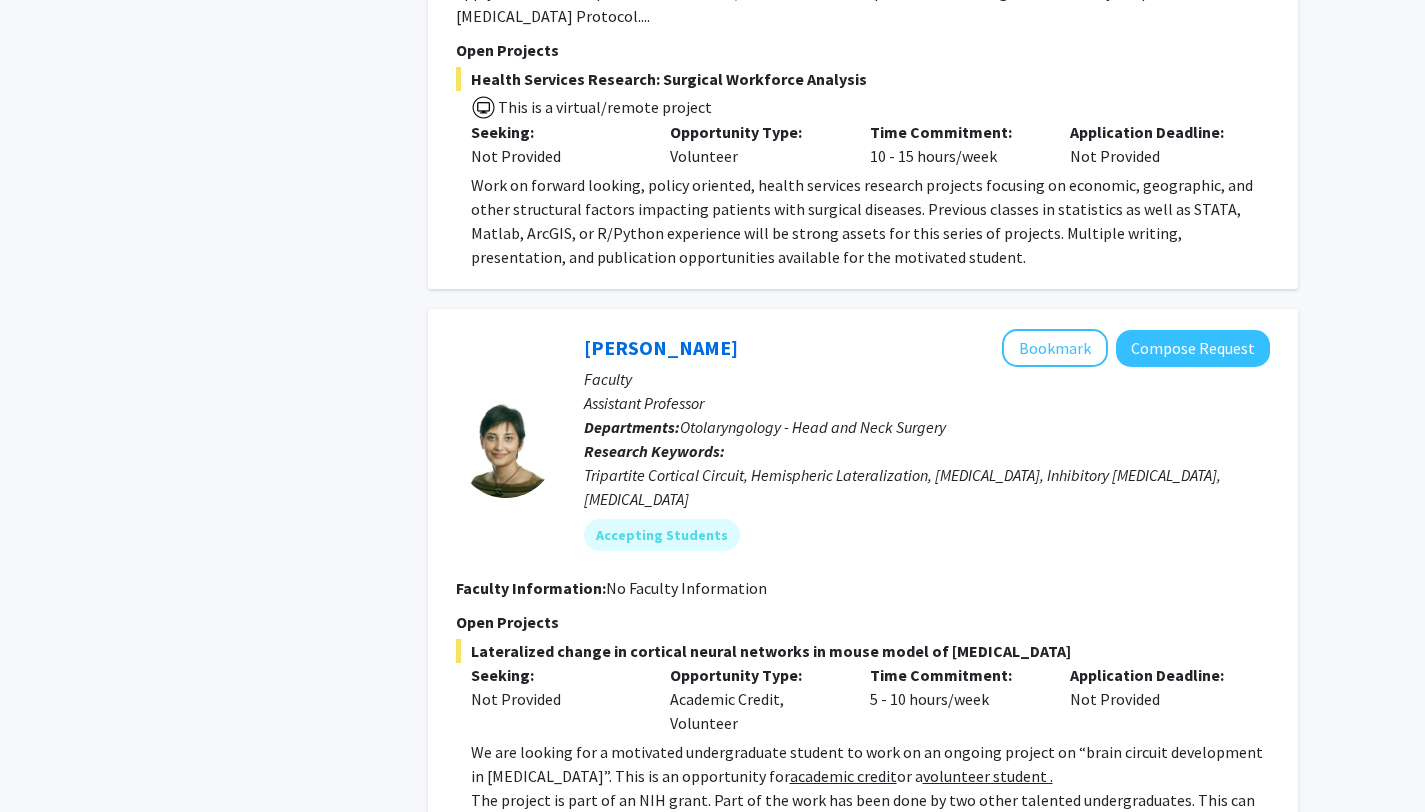 scroll, scrollTop: 7712, scrollLeft: 0, axis: vertical 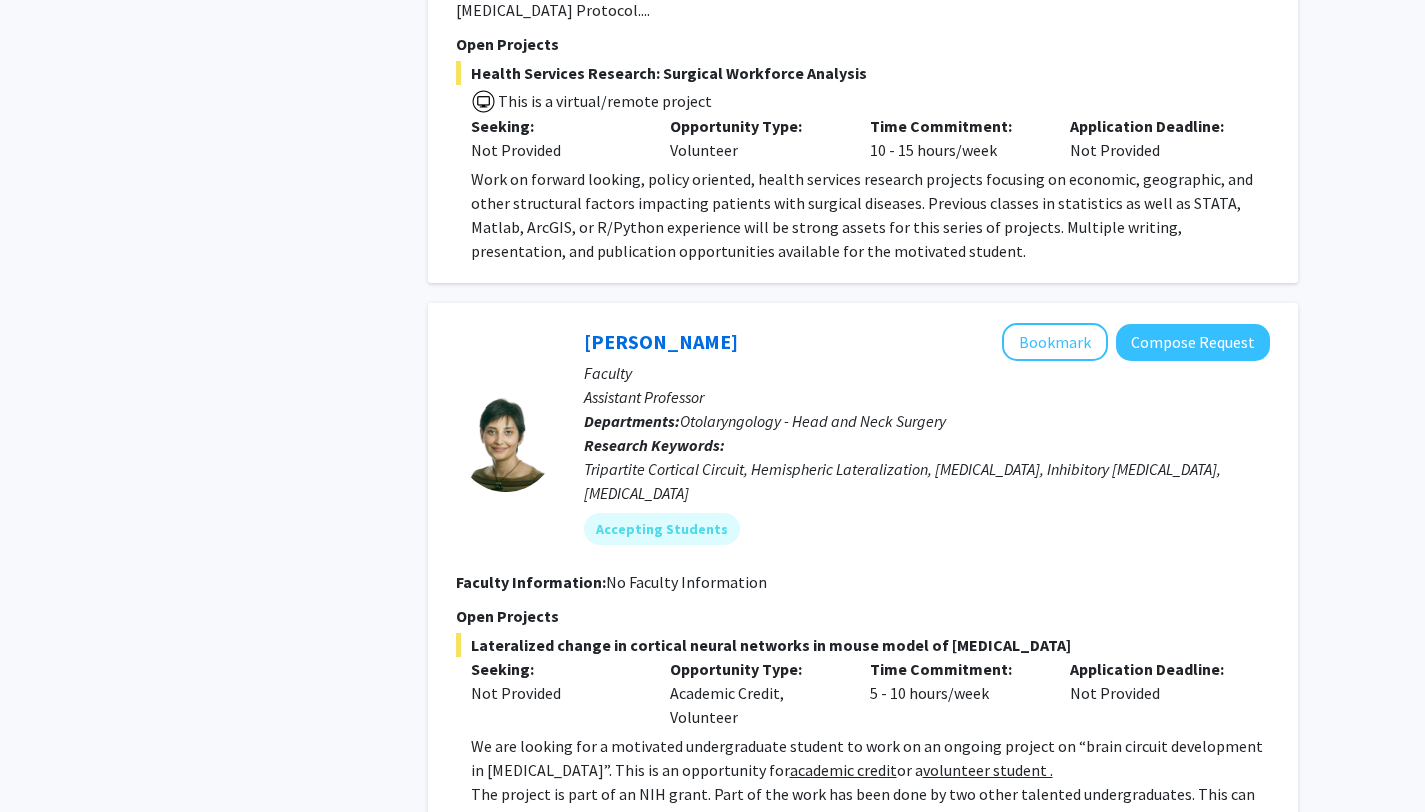 click on "Show more" 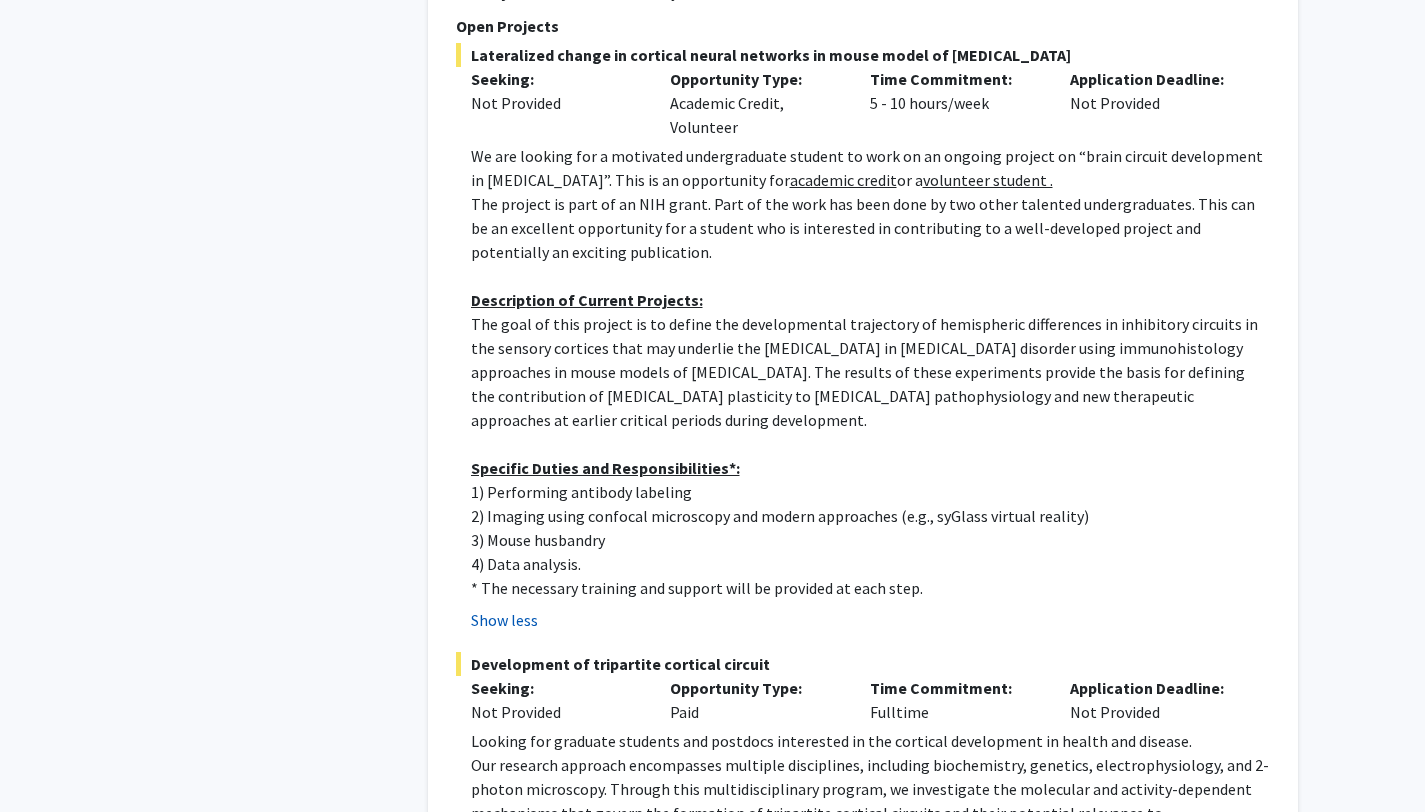 scroll, scrollTop: 8315, scrollLeft: 0, axis: vertical 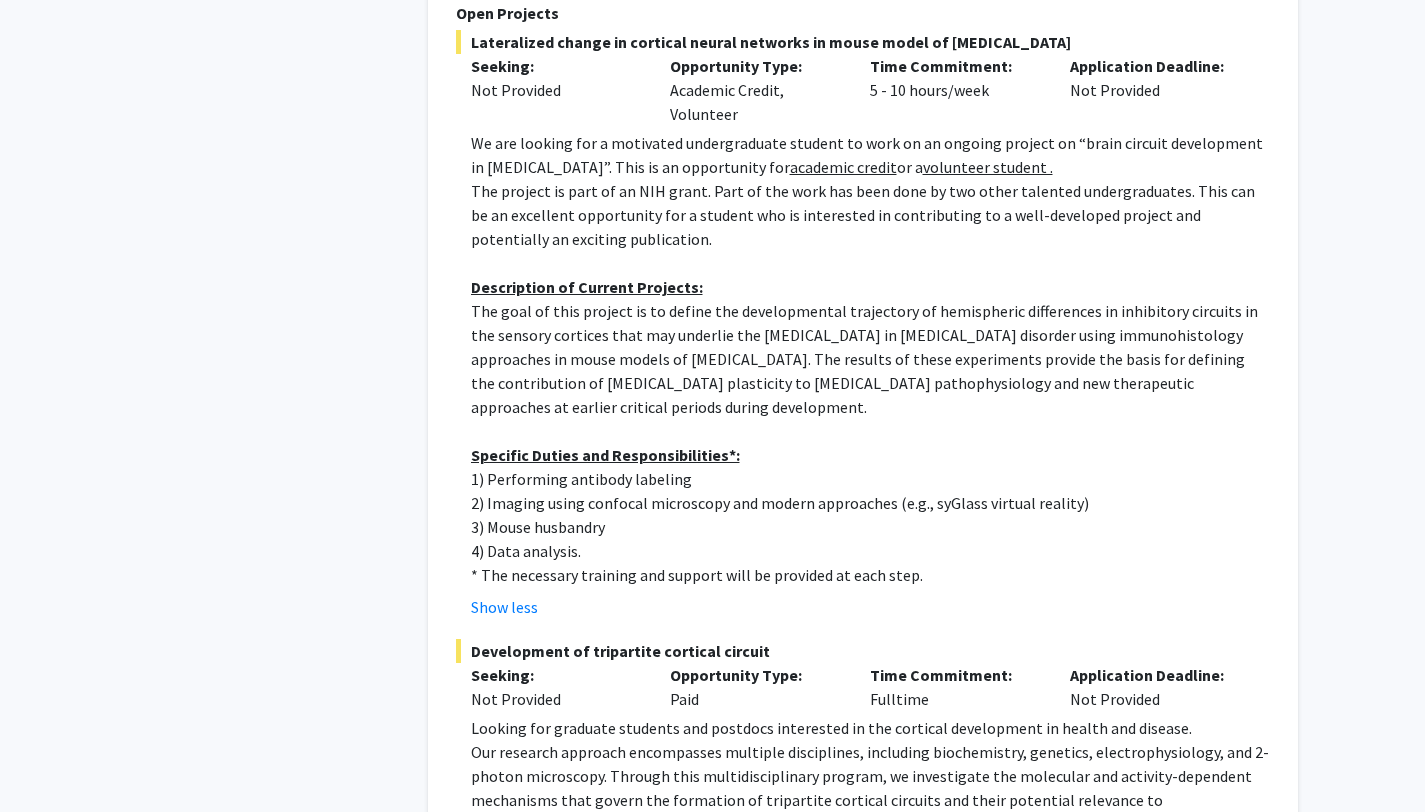 click on "Show more" 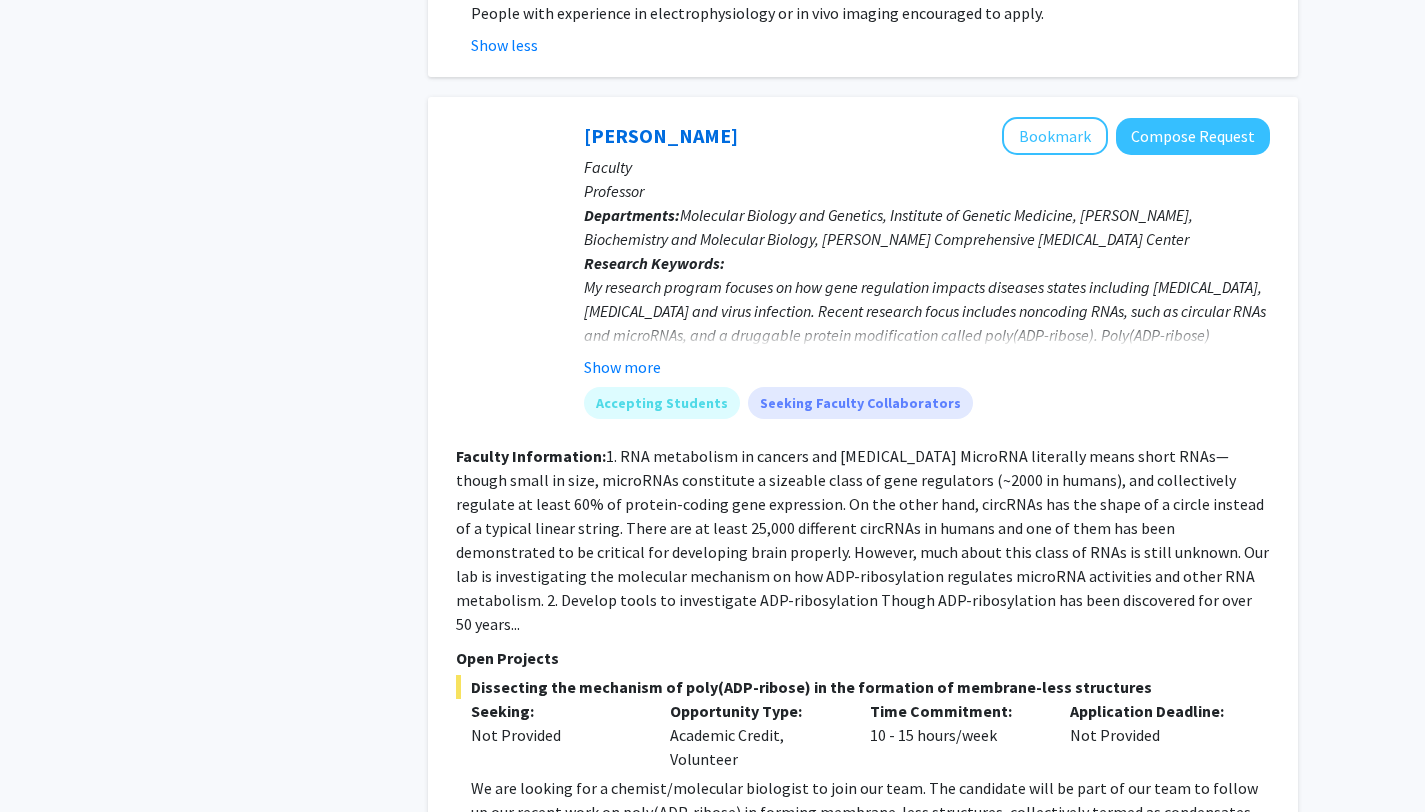 scroll, scrollTop: 9315, scrollLeft: 0, axis: vertical 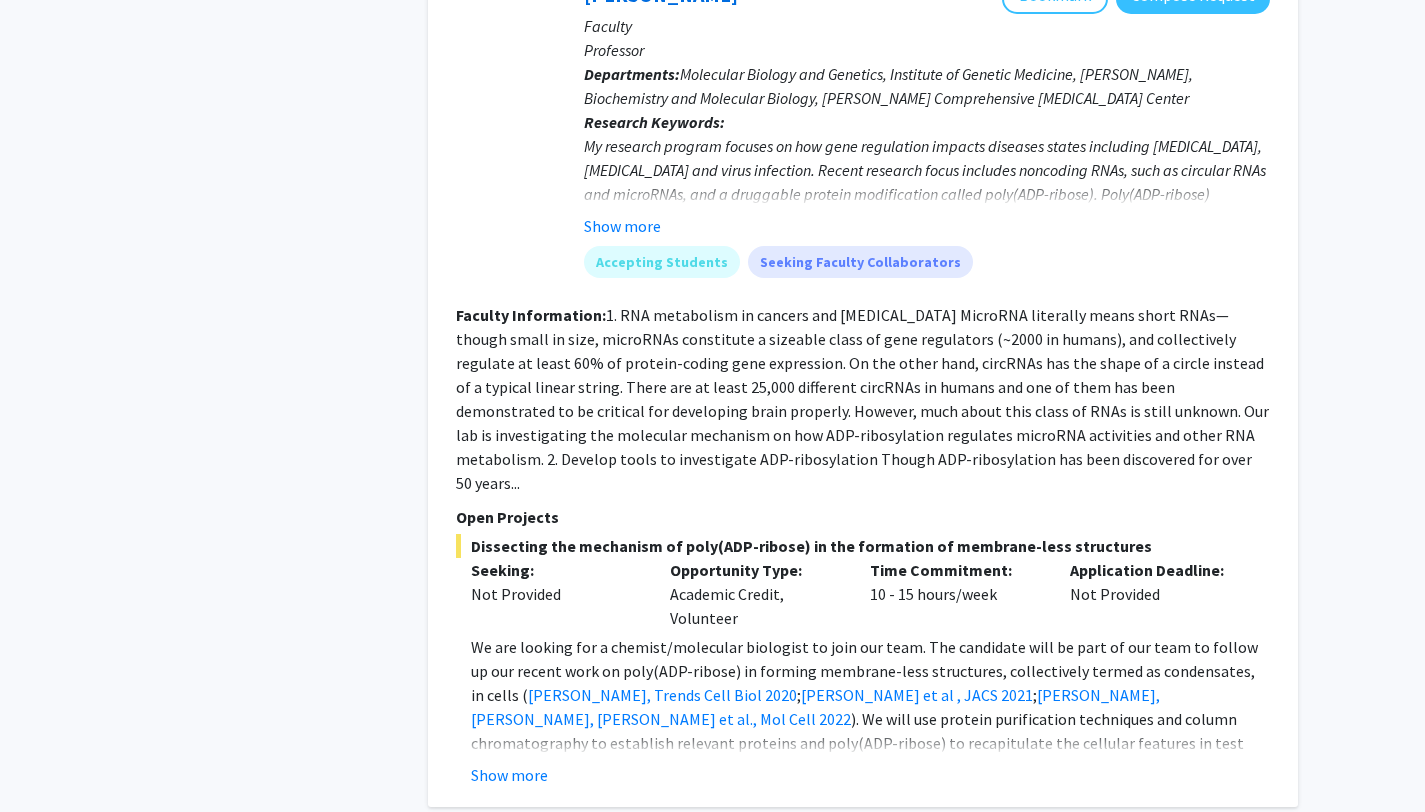 click on "2" 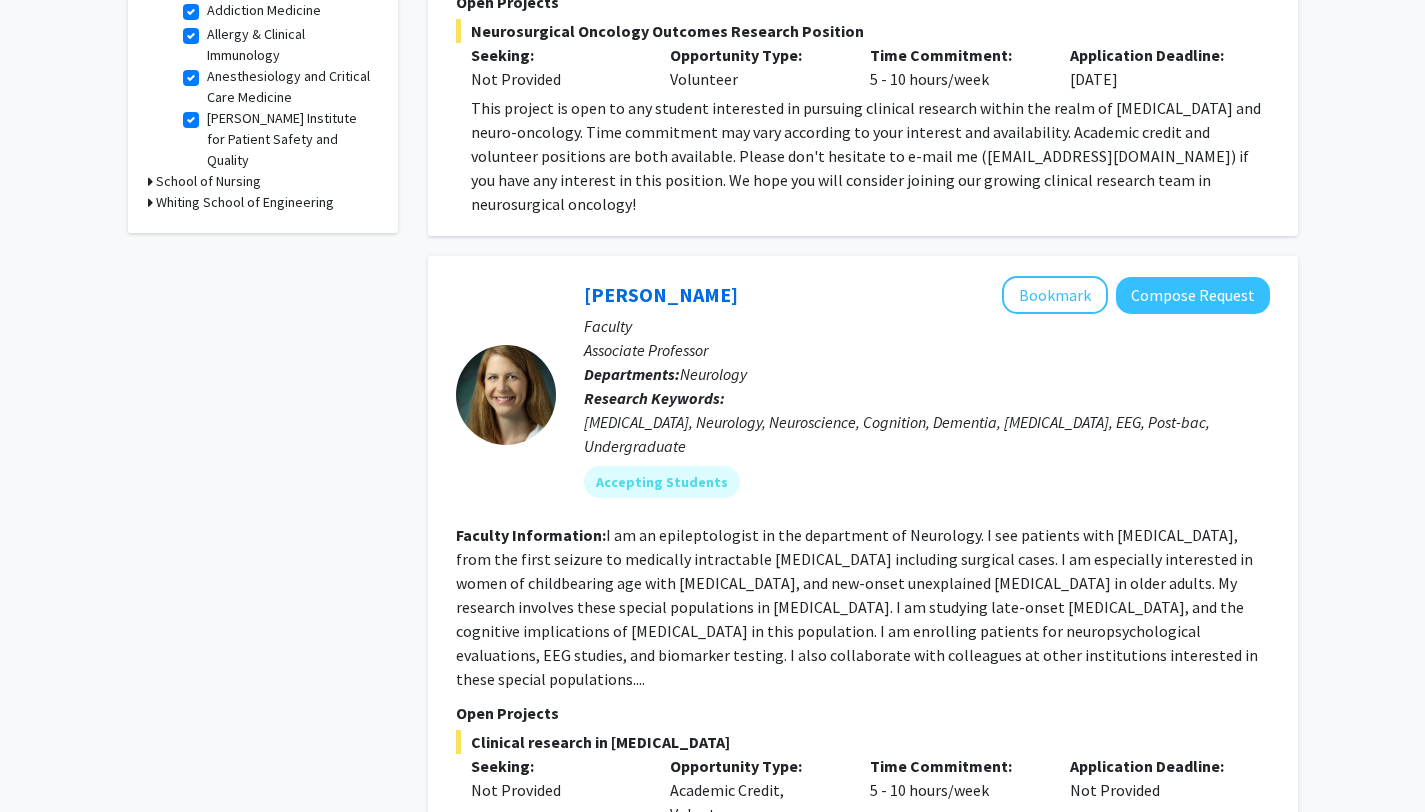 scroll, scrollTop: 0, scrollLeft: 0, axis: both 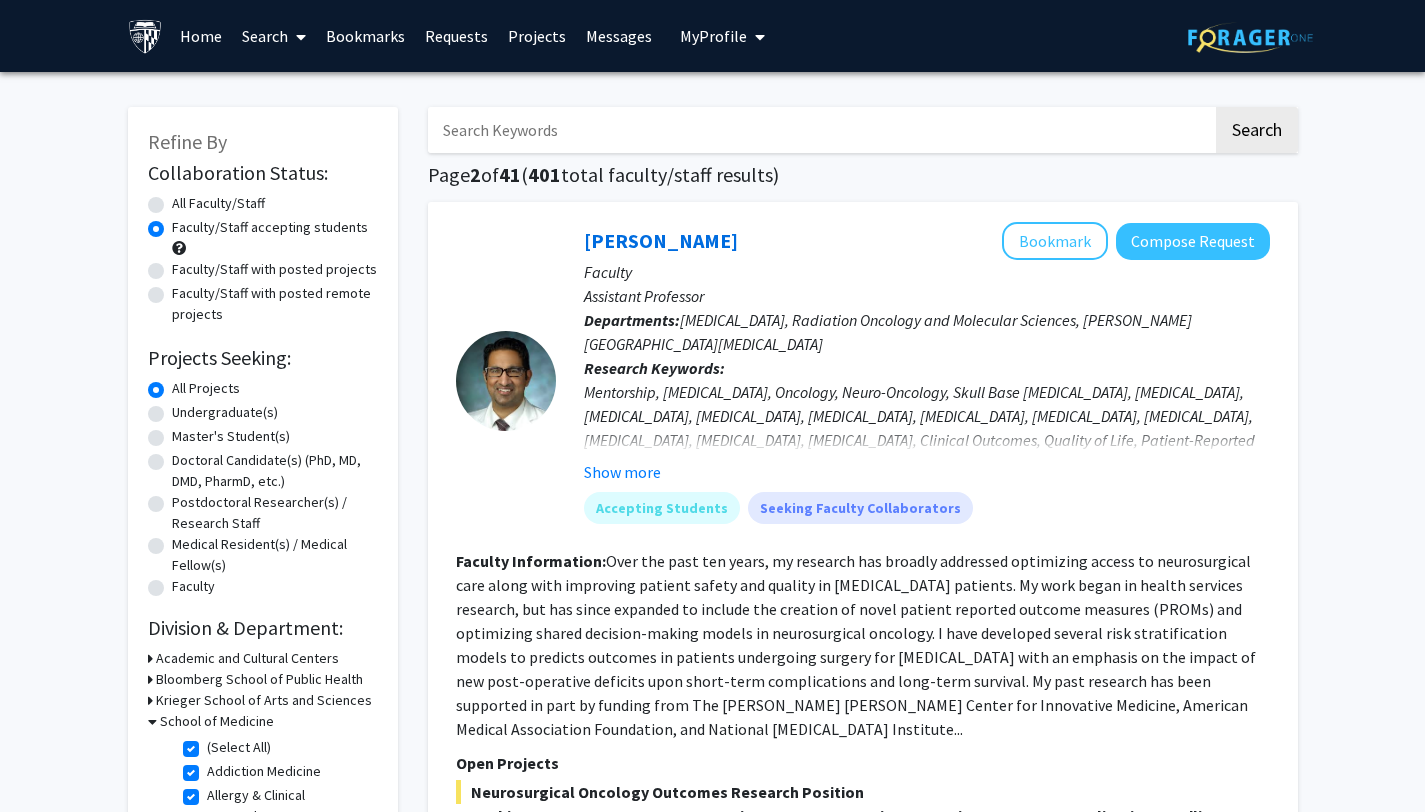 click at bounding box center (820, 130) 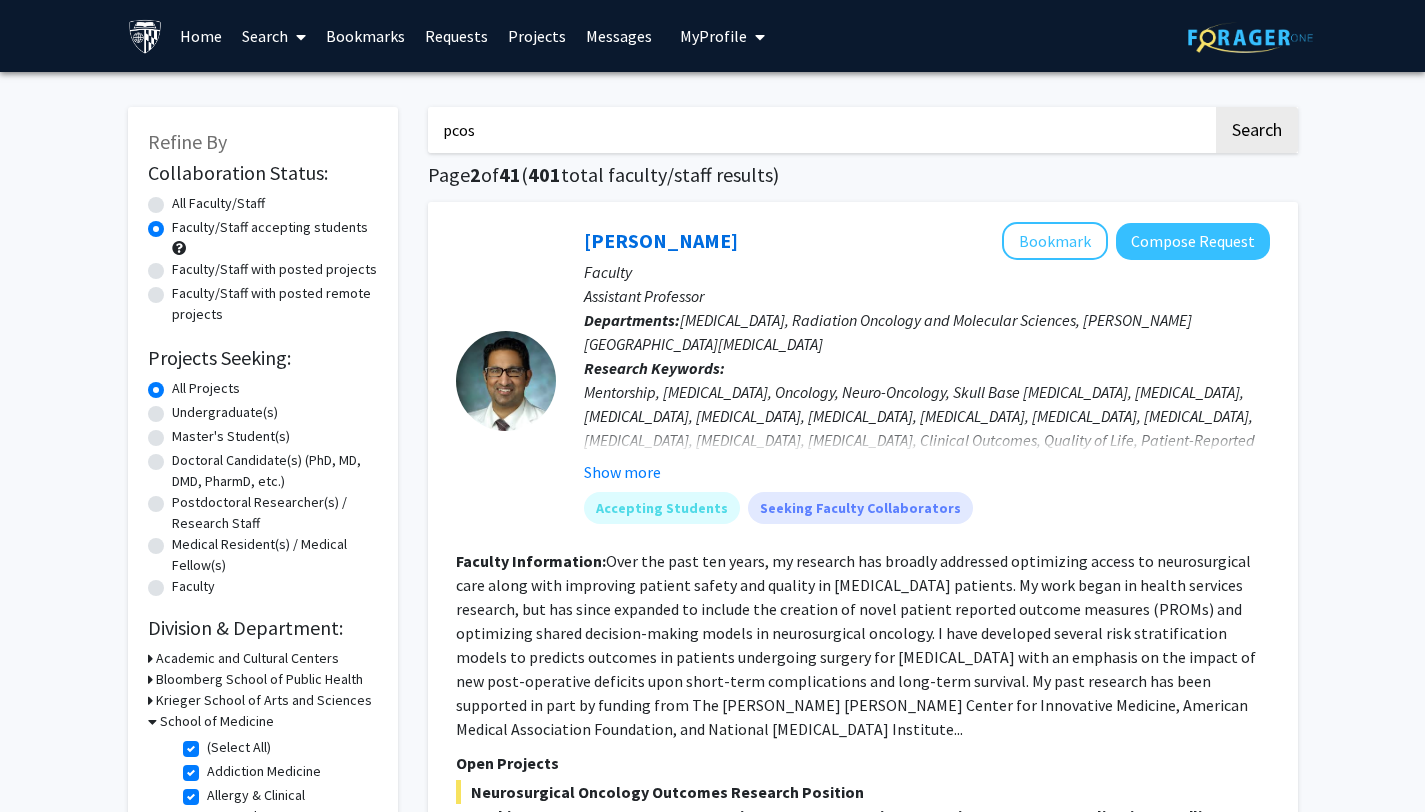 type on "pcos" 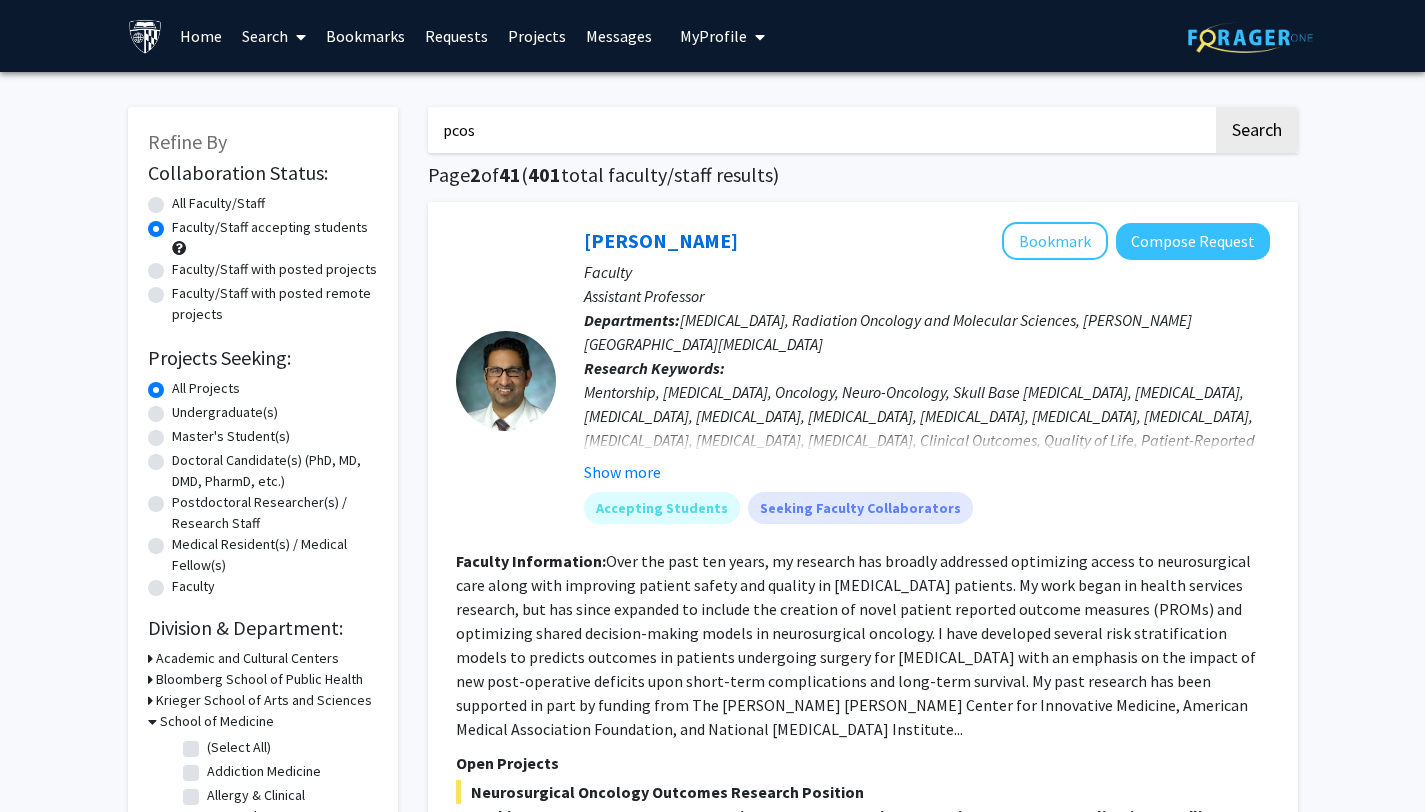 radio on "true" 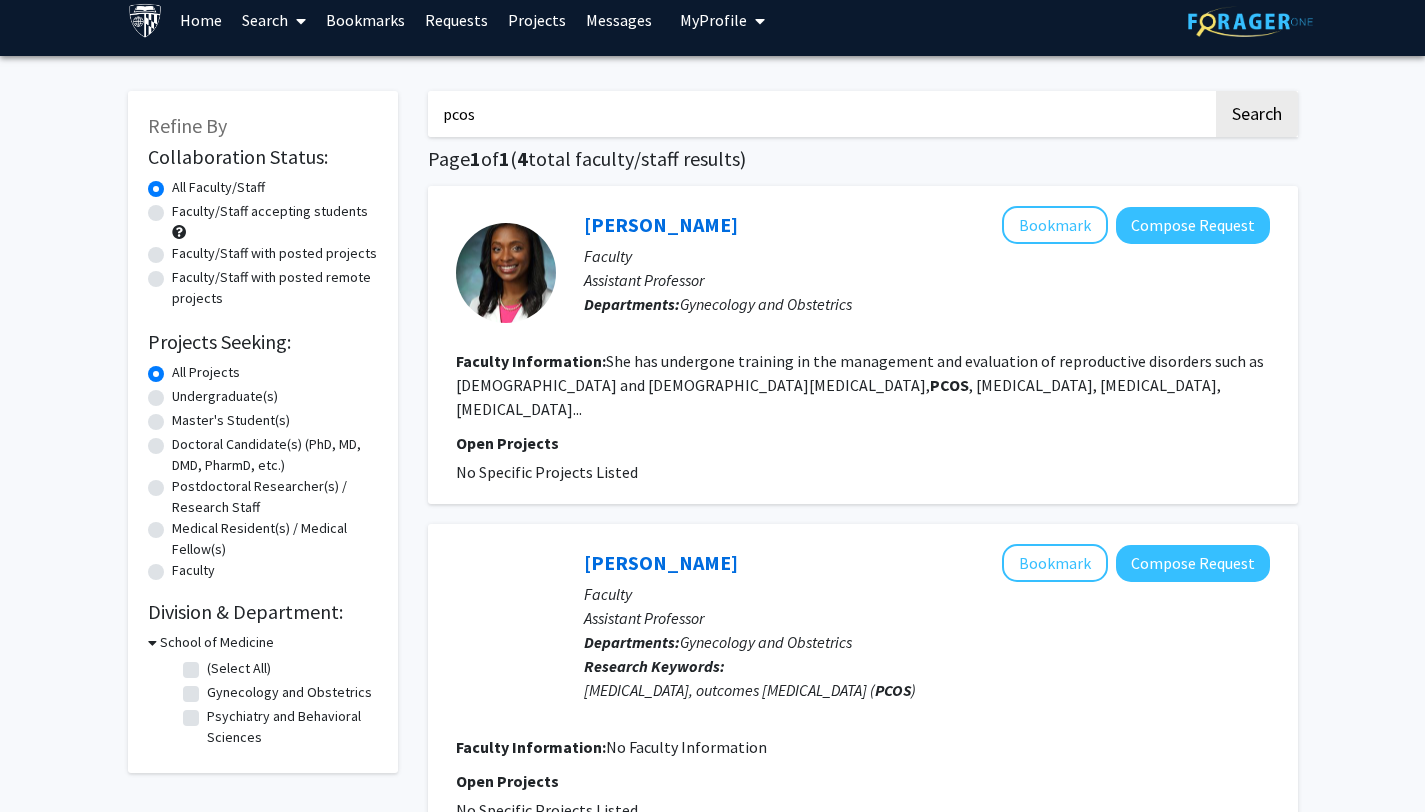 scroll, scrollTop: 0, scrollLeft: 0, axis: both 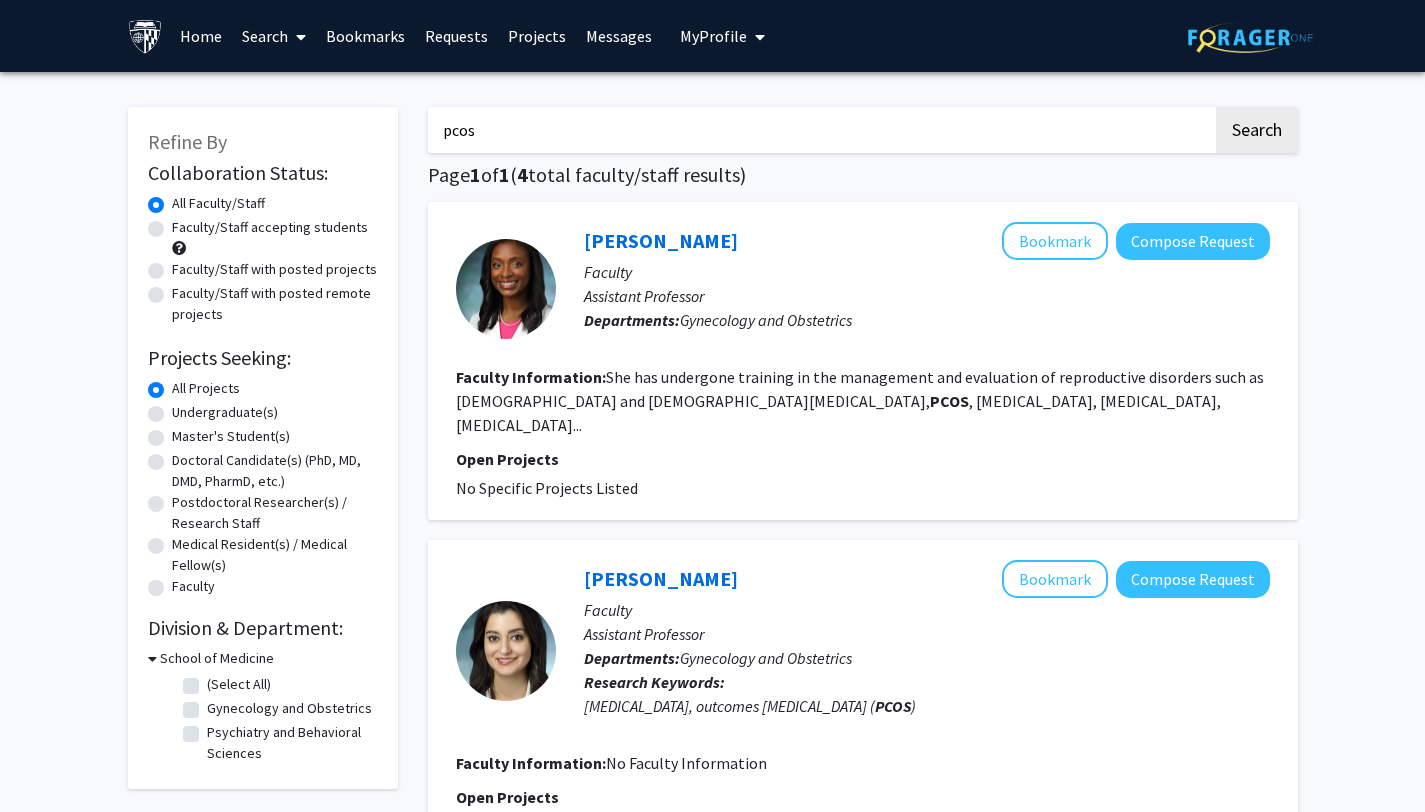 click on "pcos" at bounding box center [820, 130] 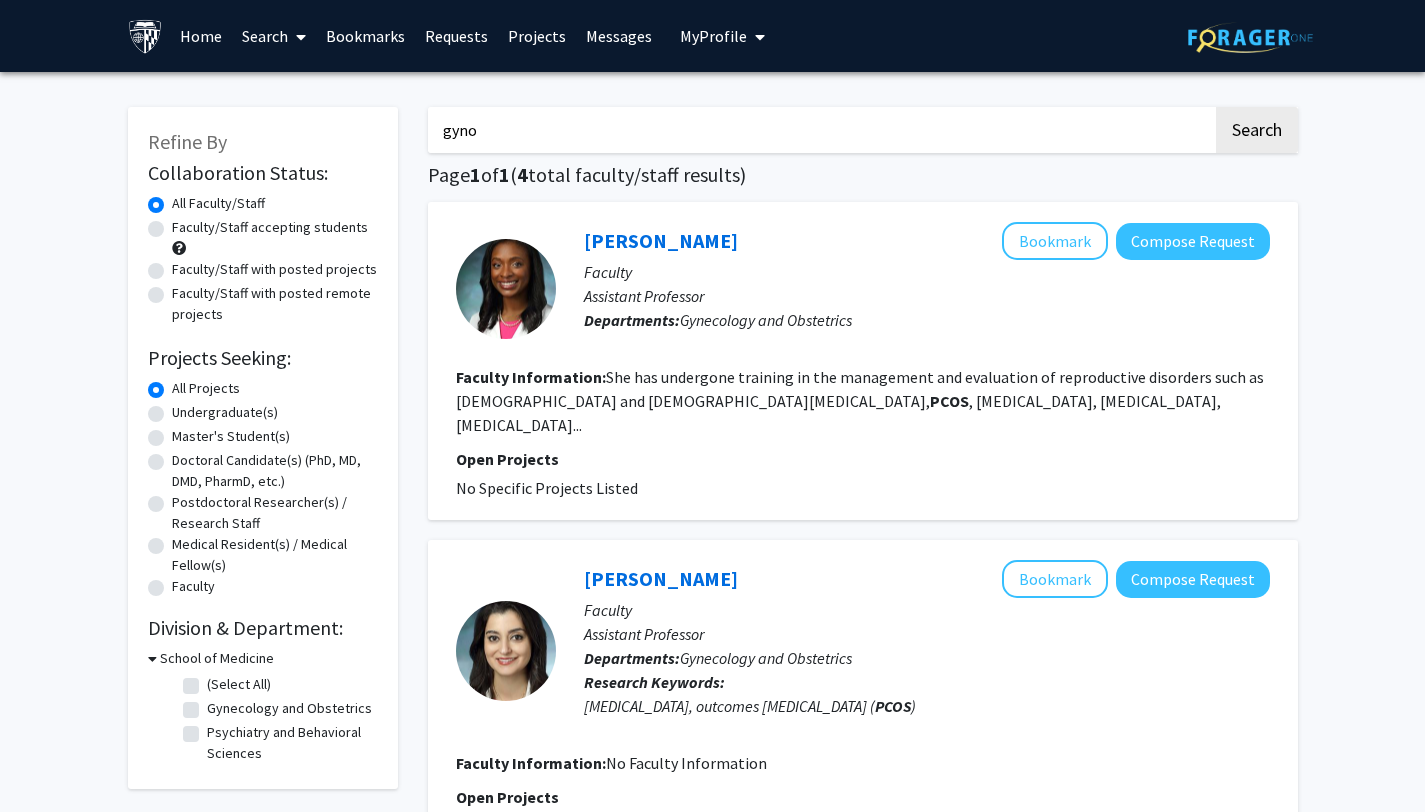 click on "Search" 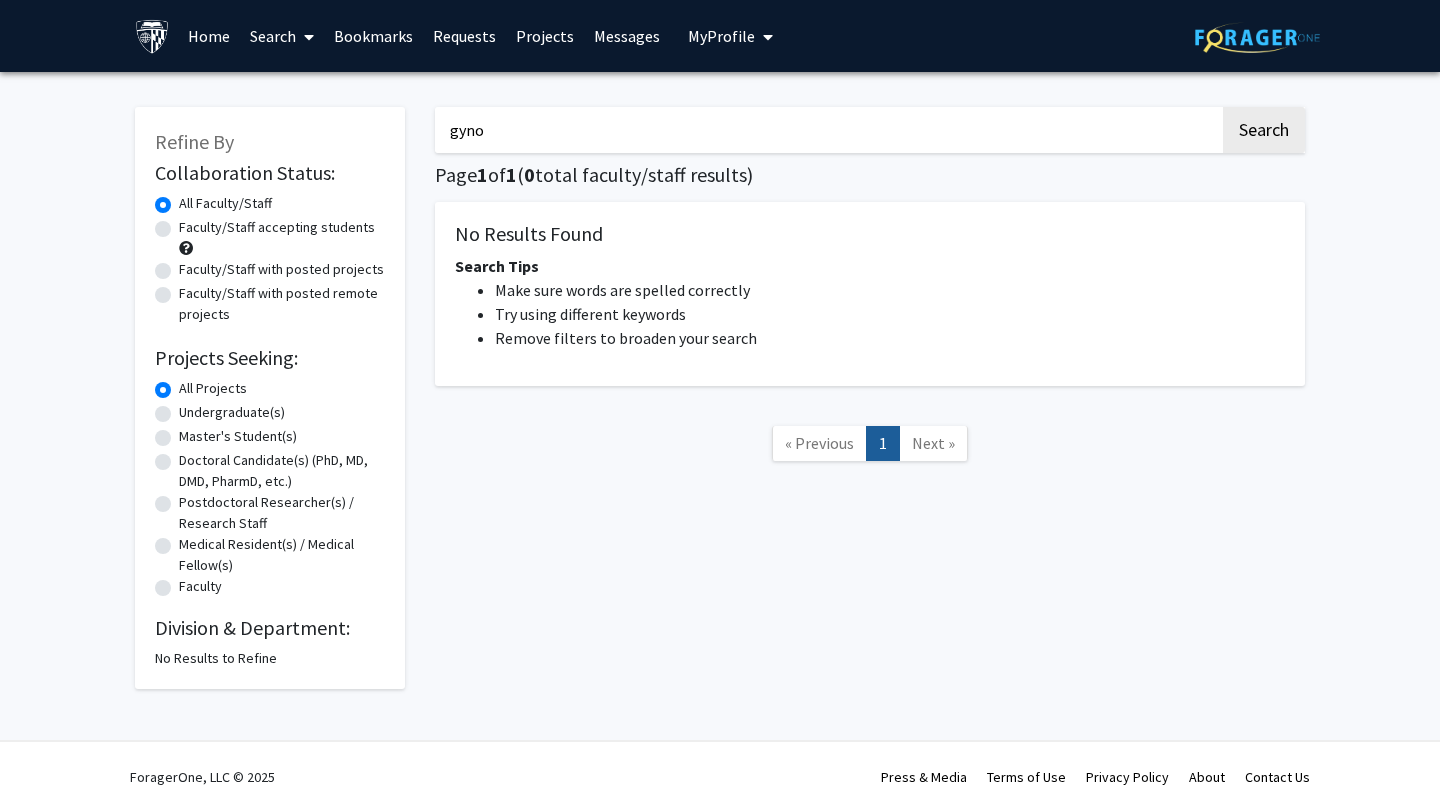 click on "gyno" at bounding box center (827, 130) 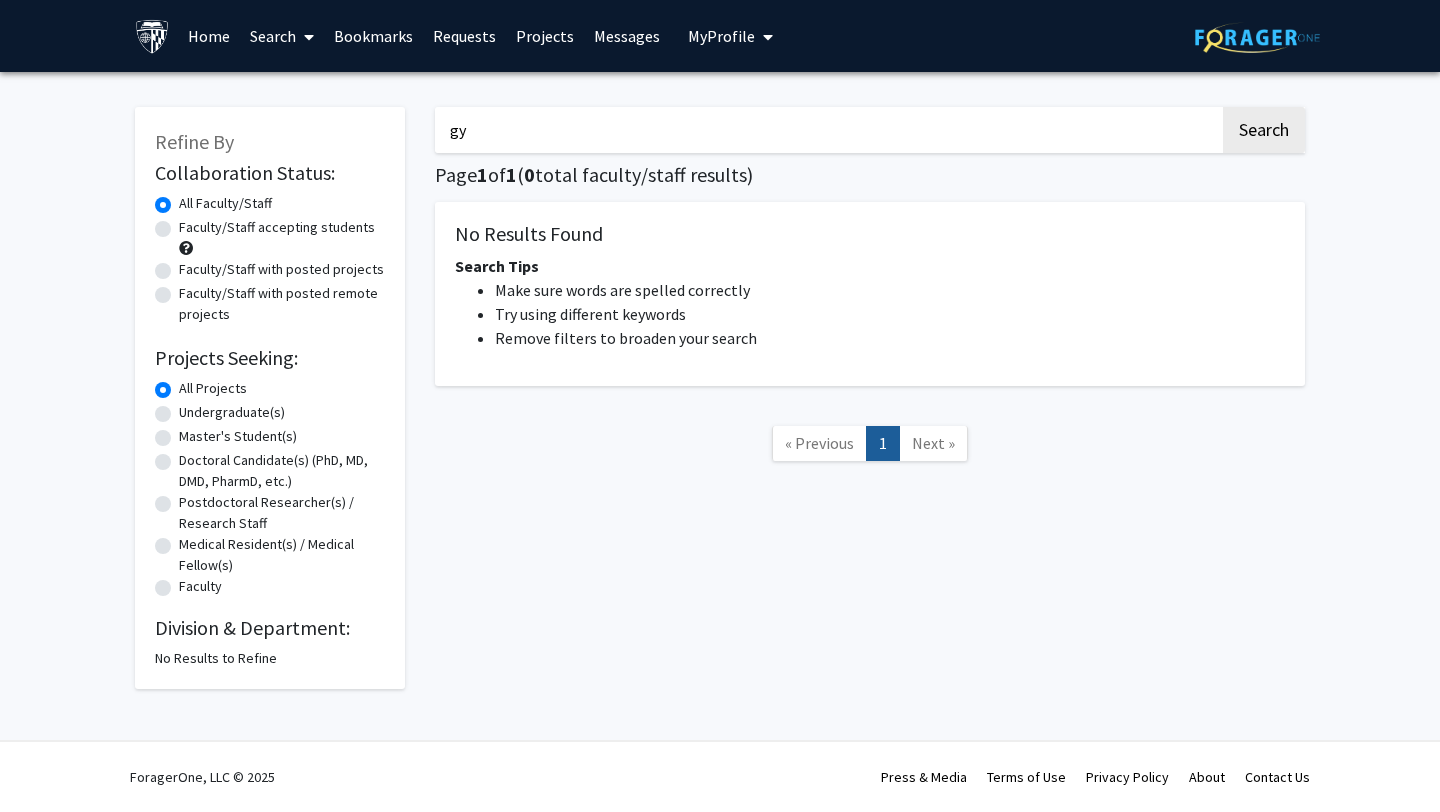type on "g" 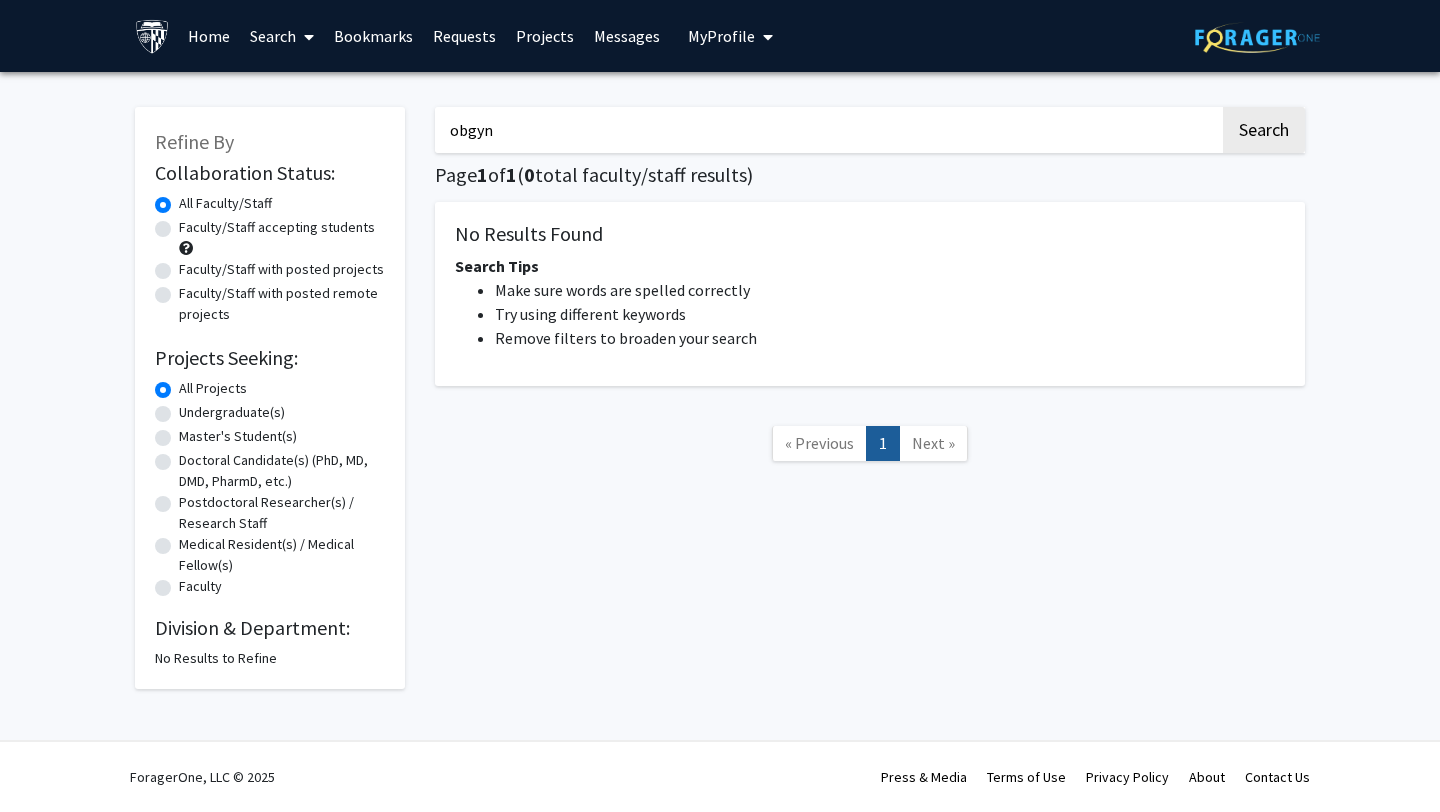 click on "Search" 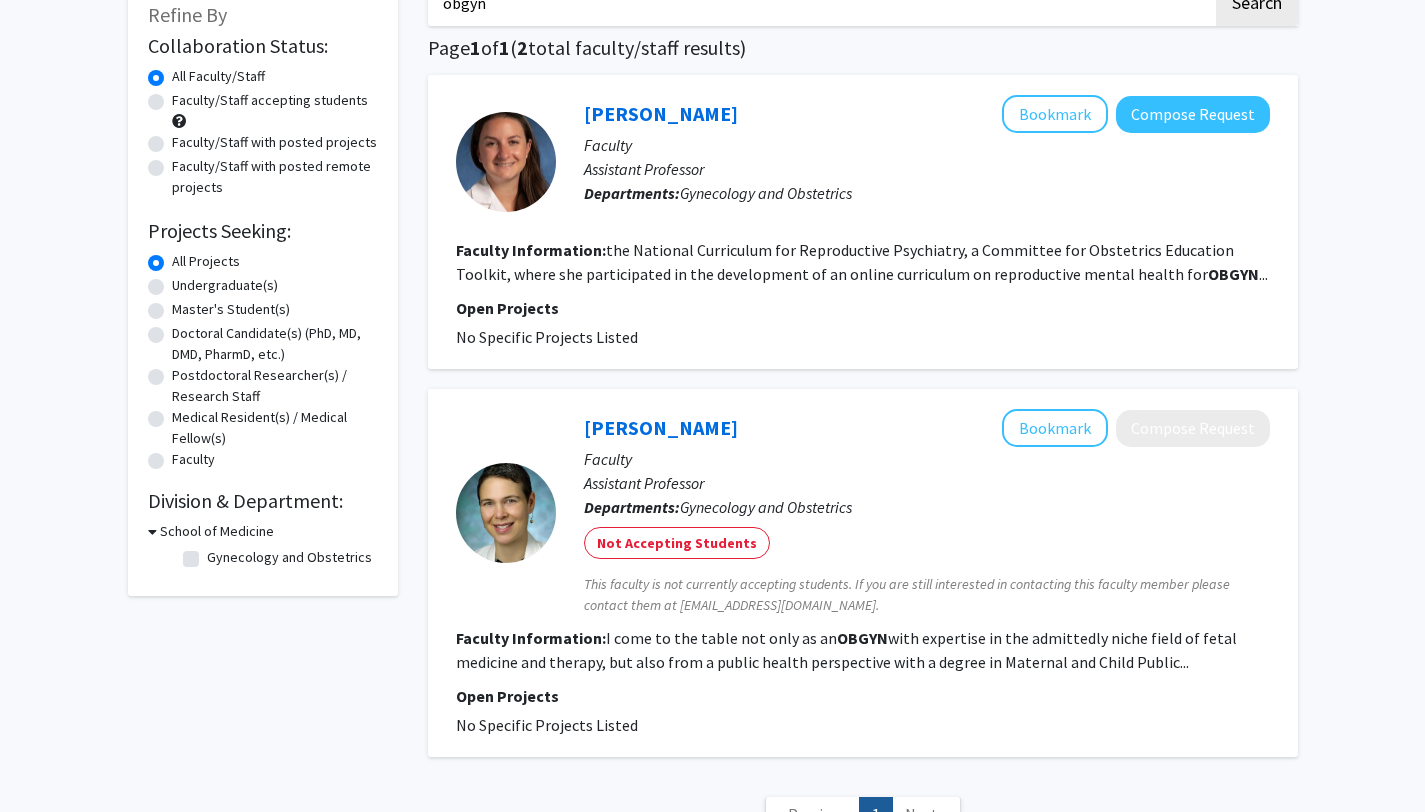 scroll, scrollTop: 52, scrollLeft: 0, axis: vertical 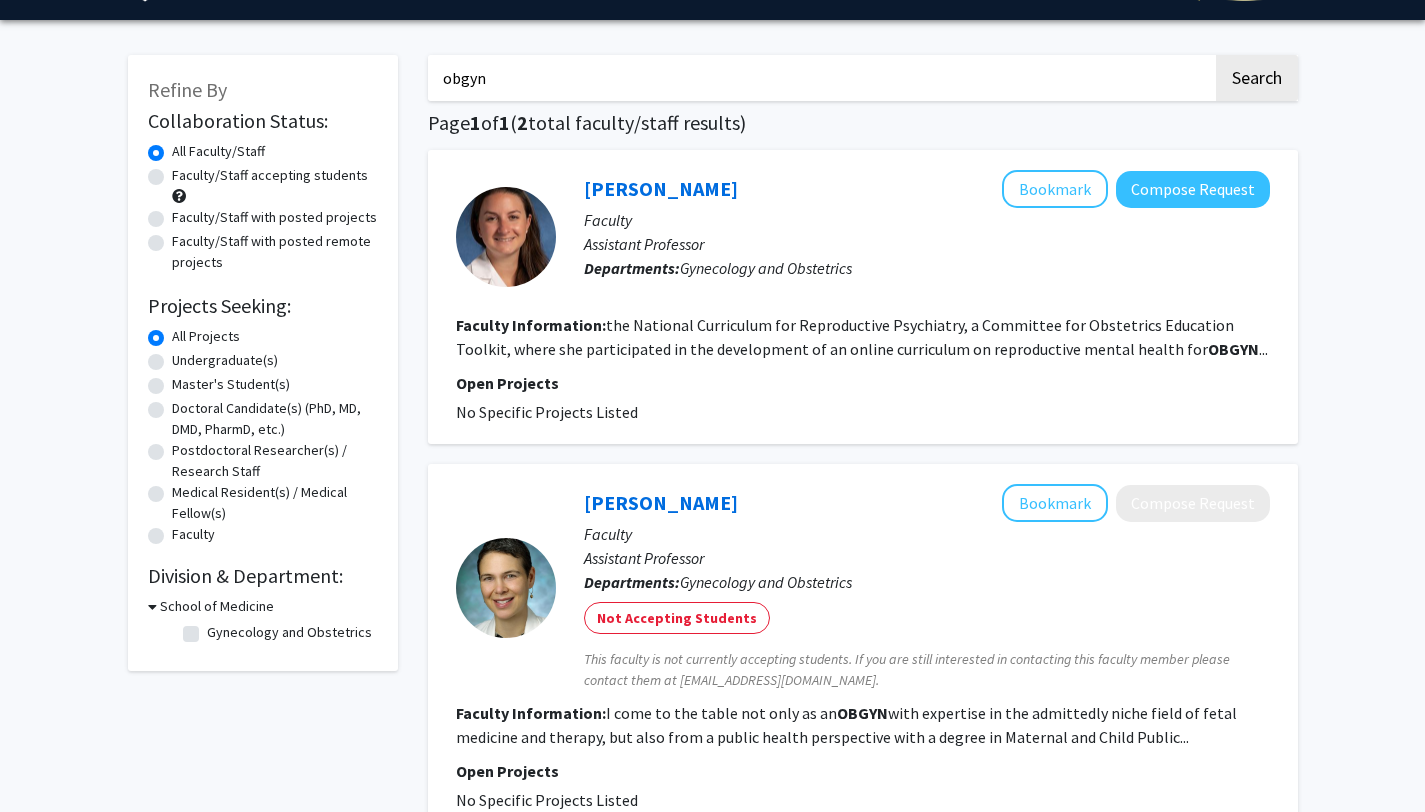 click on "obgyn" at bounding box center (820, 78) 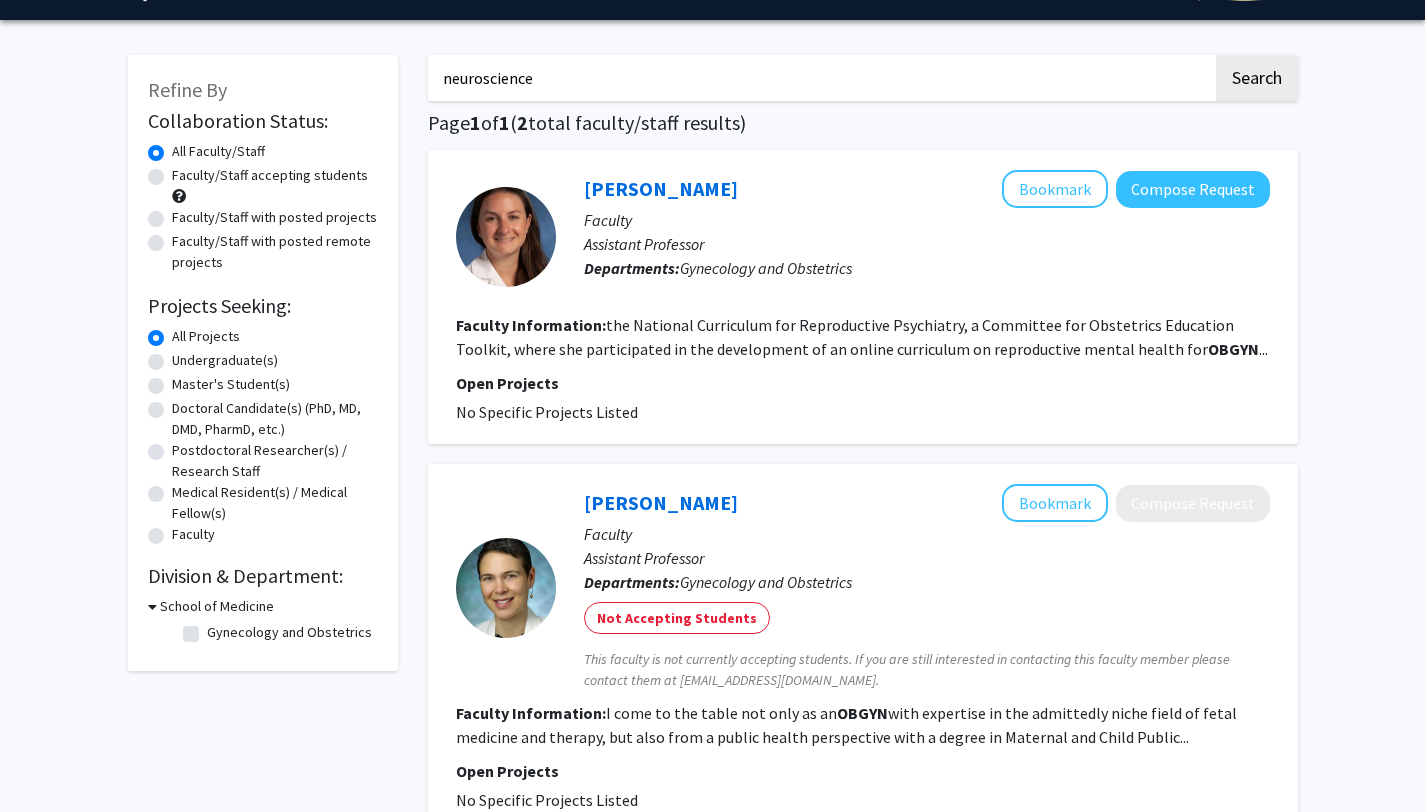 type on "neuroscience" 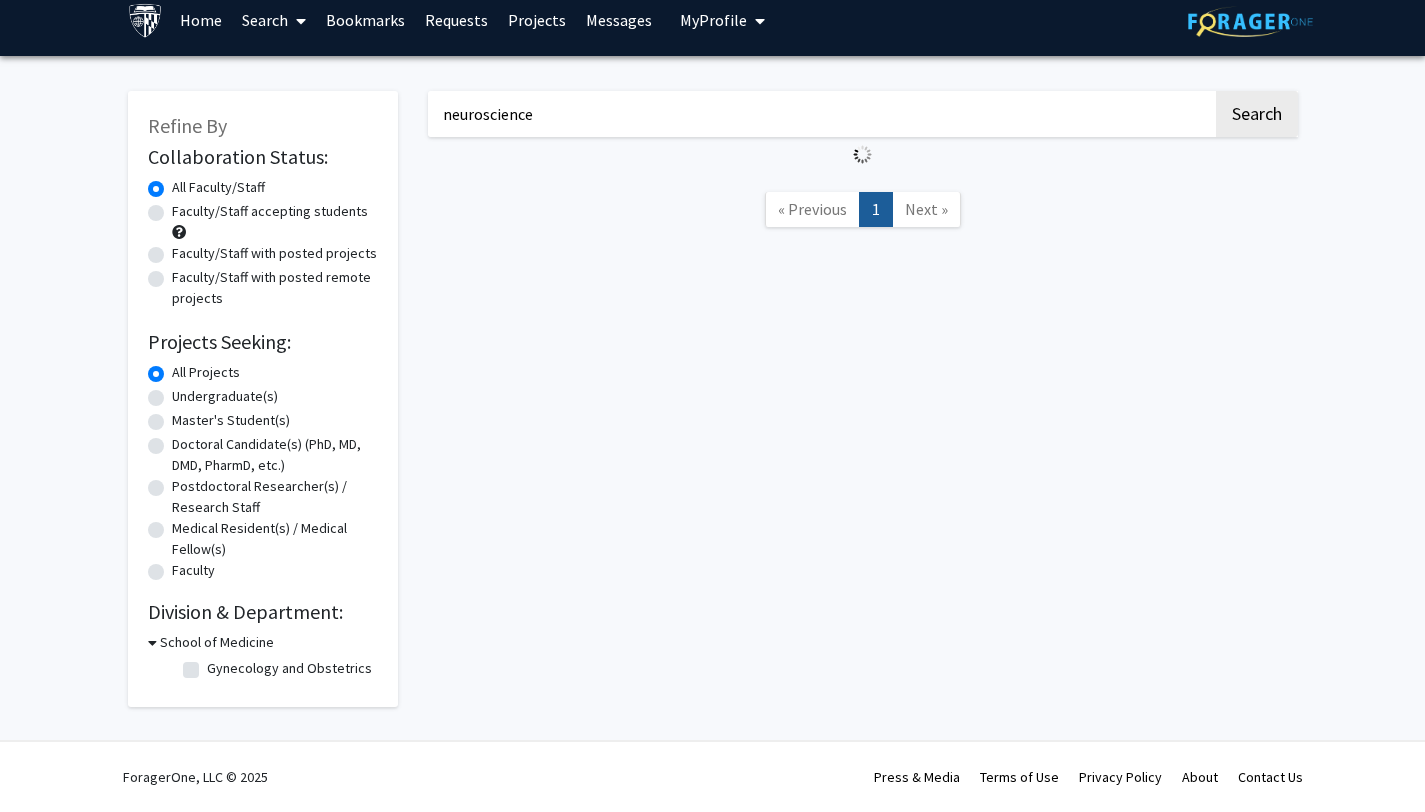scroll, scrollTop: 0, scrollLeft: 0, axis: both 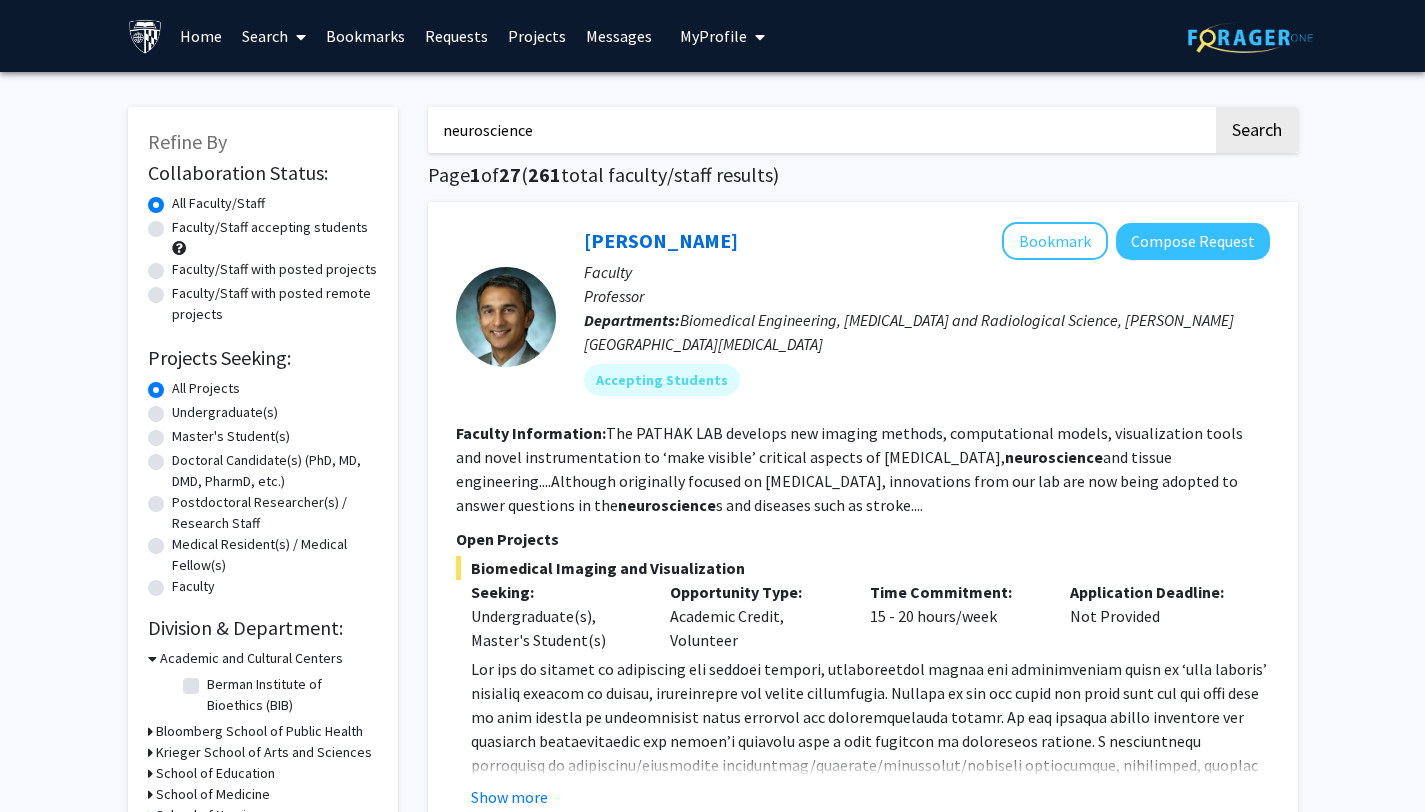 click on "Faculty/Staff accepting students" 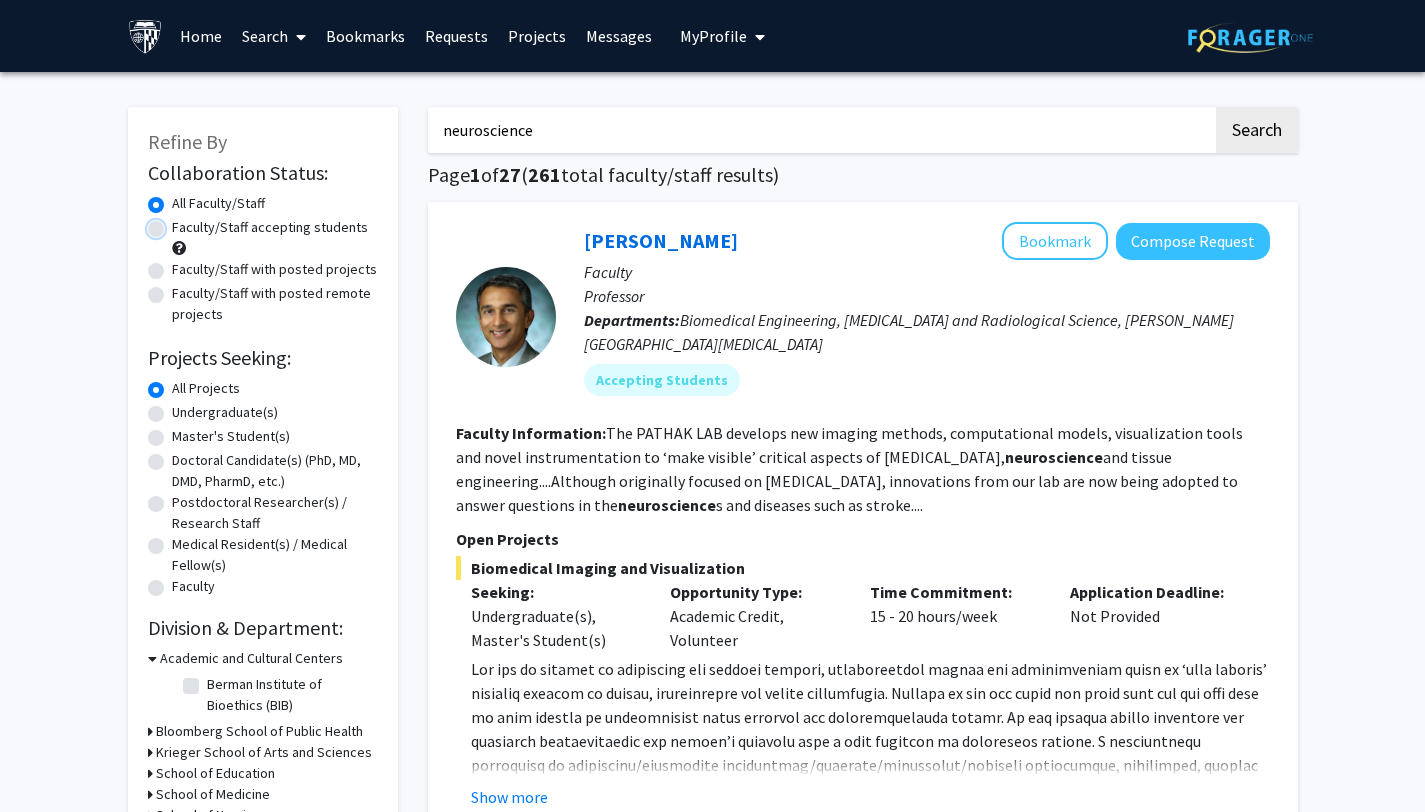 click on "Faculty/Staff accepting students" at bounding box center (178, 223) 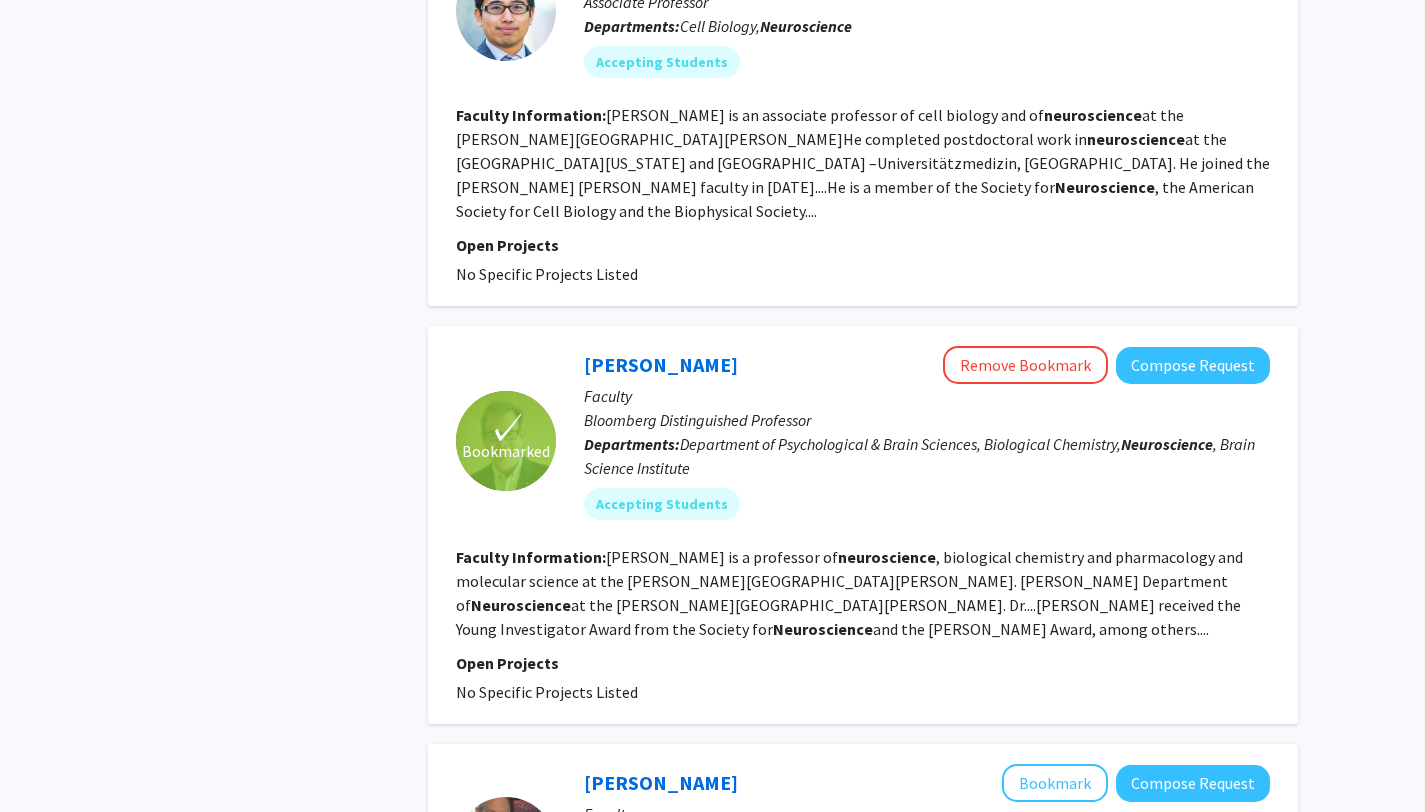 scroll, scrollTop: 952, scrollLeft: 0, axis: vertical 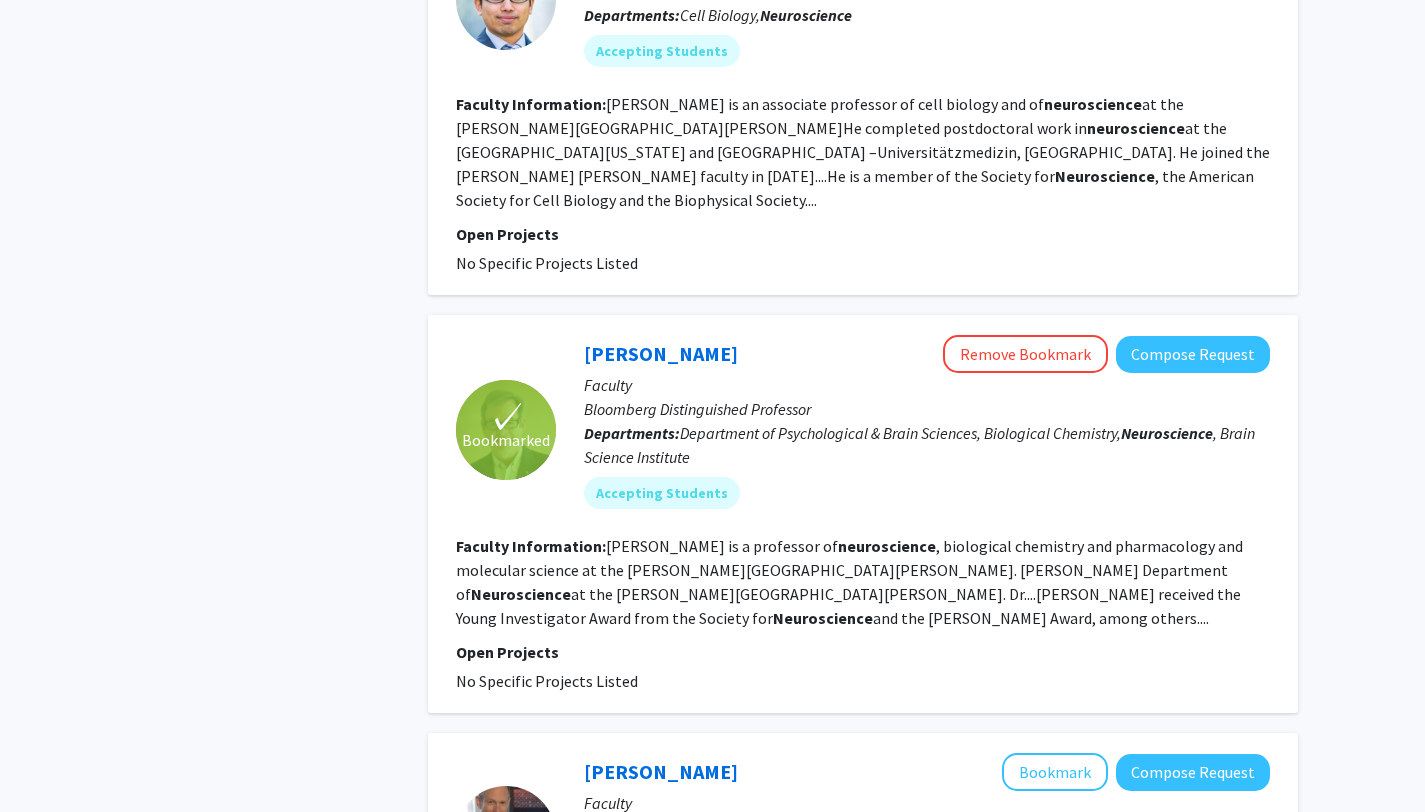 click on "✓ Bookmarked  [PERSON_NAME]  Remove Bookmark  Compose Request  Faculty Bloomberg Distinguished Professor  Departments:  Department of Psychological & Brain Sciences, Biological Chemistry,  Neuroscience , Brain Science Institute Accepting Students Faculty Information:  [PERSON_NAME] is a professor of  neuroscience , biological chemistry and pharmacology and molecular science at the [PERSON_NAME][GEOGRAPHIC_DATA][PERSON_NAME]. [PERSON_NAME] Department of  Neuroscience  at the [PERSON_NAME][GEOGRAPHIC_DATA][PERSON_NAME].
Dr....[PERSON_NAME] received the Young Investigator Award from the Society for  Neuroscience  and the [PERSON_NAME] Award, among others.... Open Projects  No Specific Projects Listed" 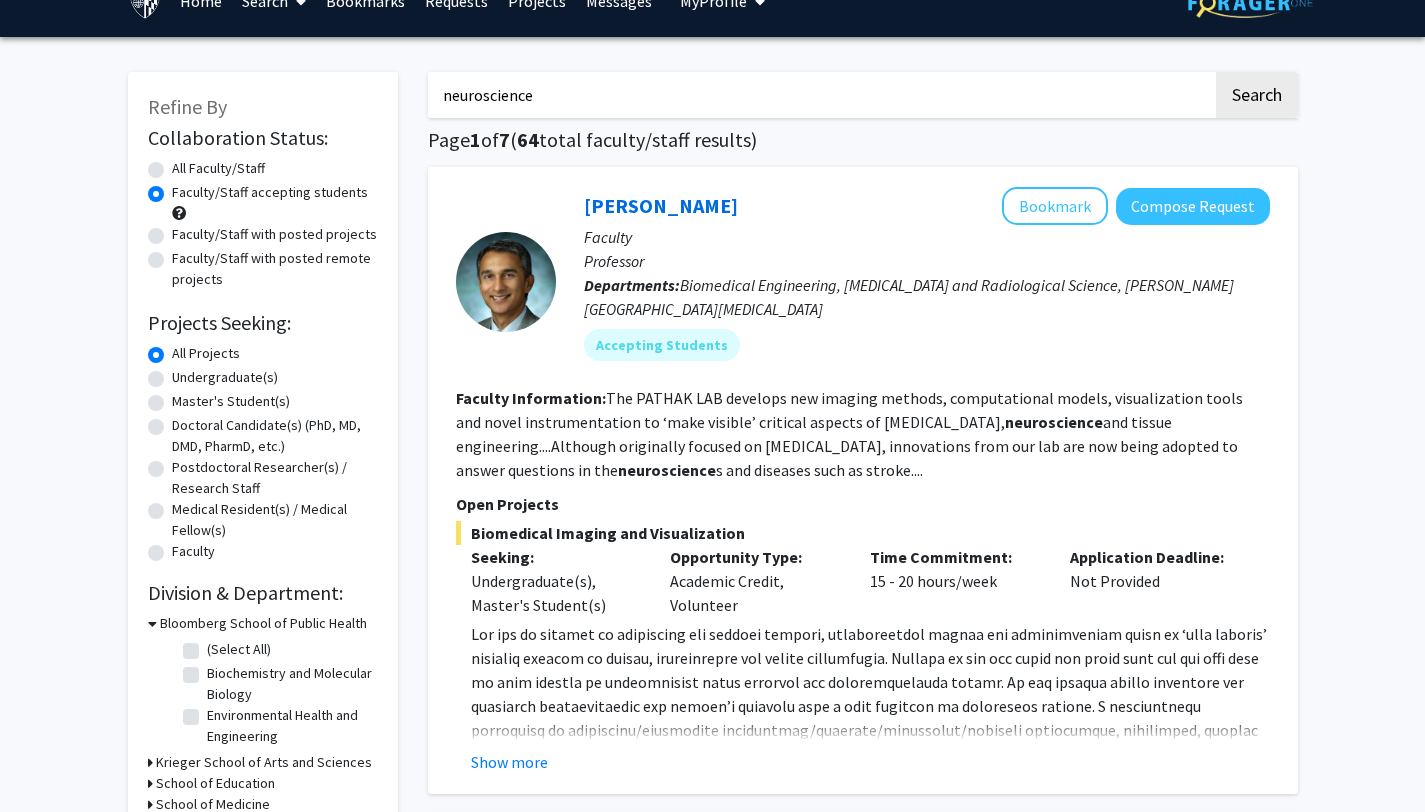 scroll, scrollTop: 0, scrollLeft: 0, axis: both 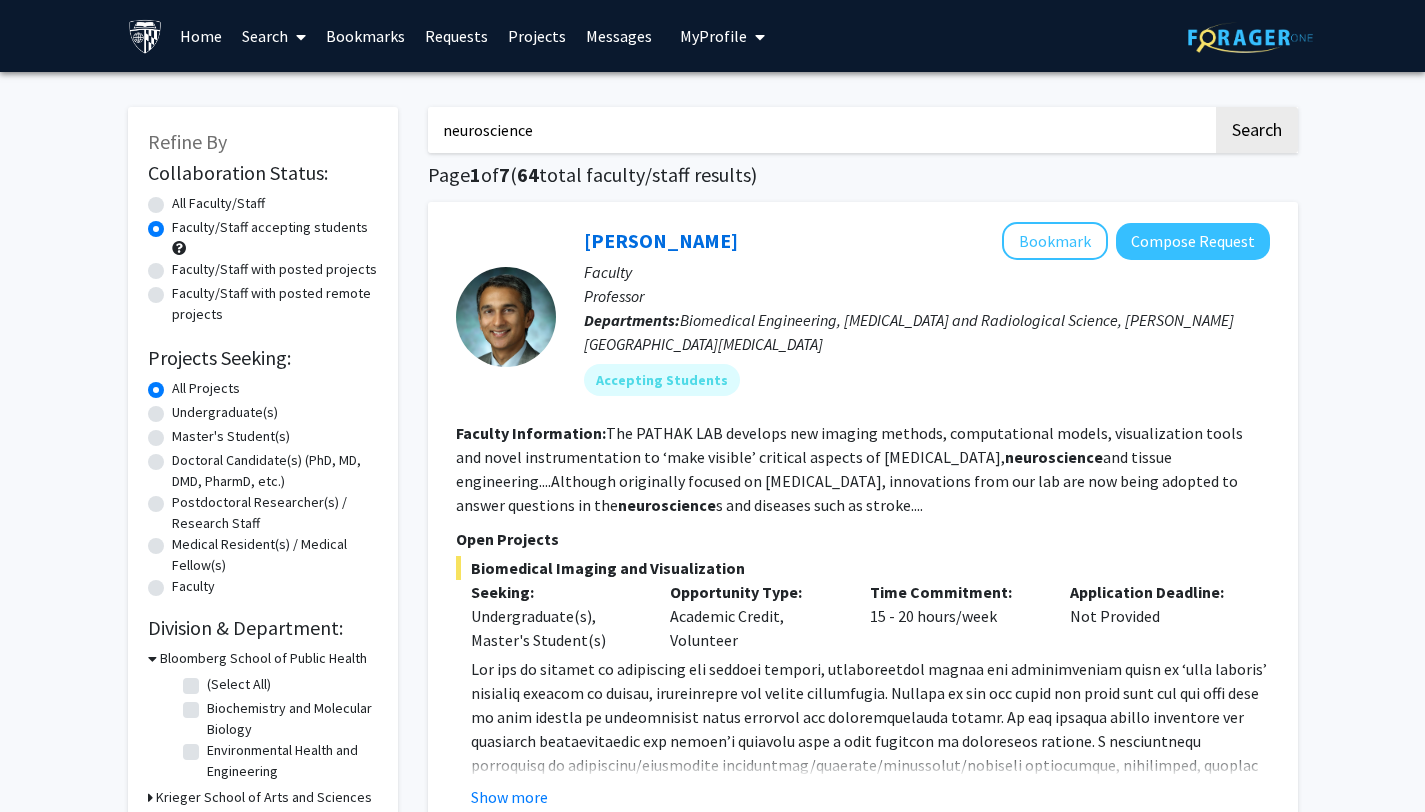 click on "Faculty/Staff with posted projects" 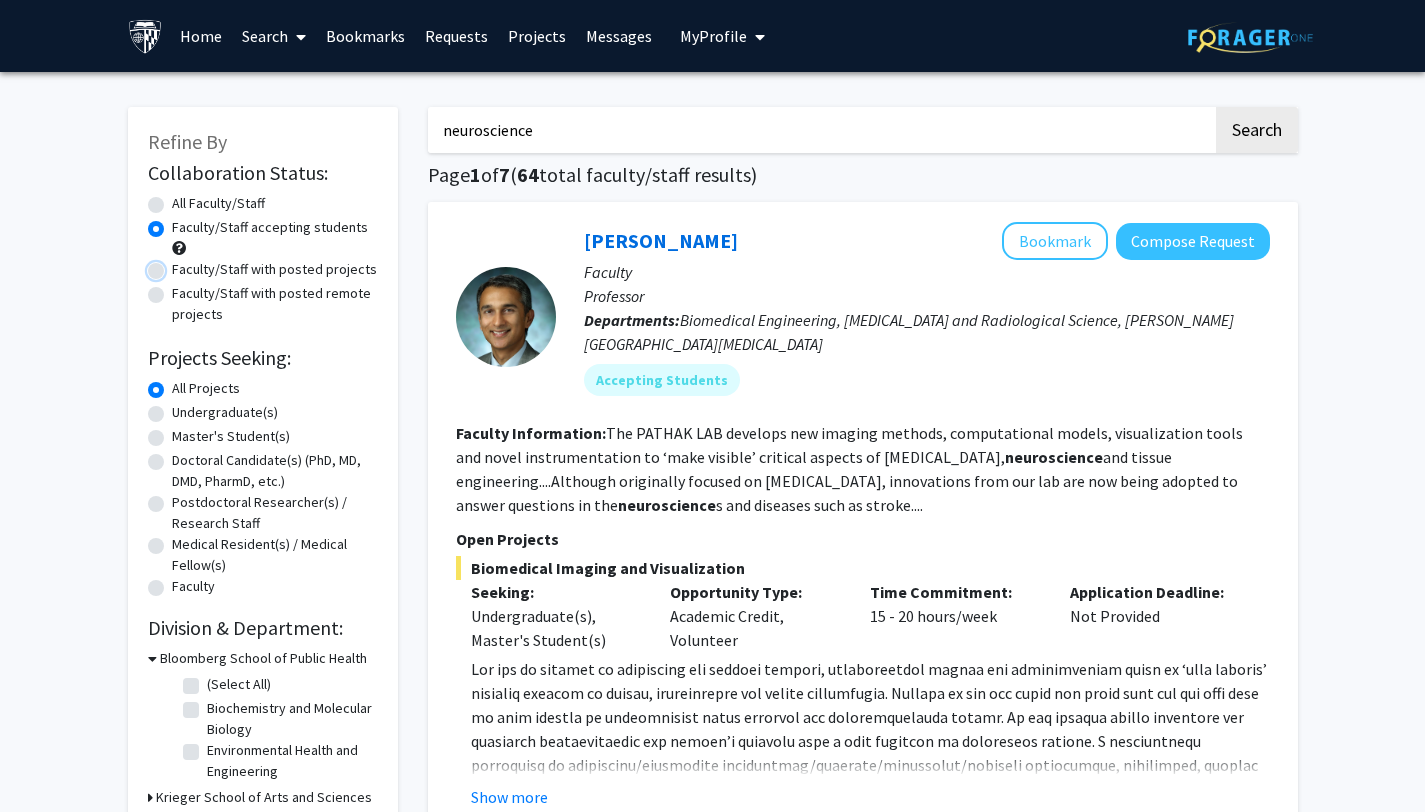 click on "Faculty/Staff with posted projects" at bounding box center (178, 265) 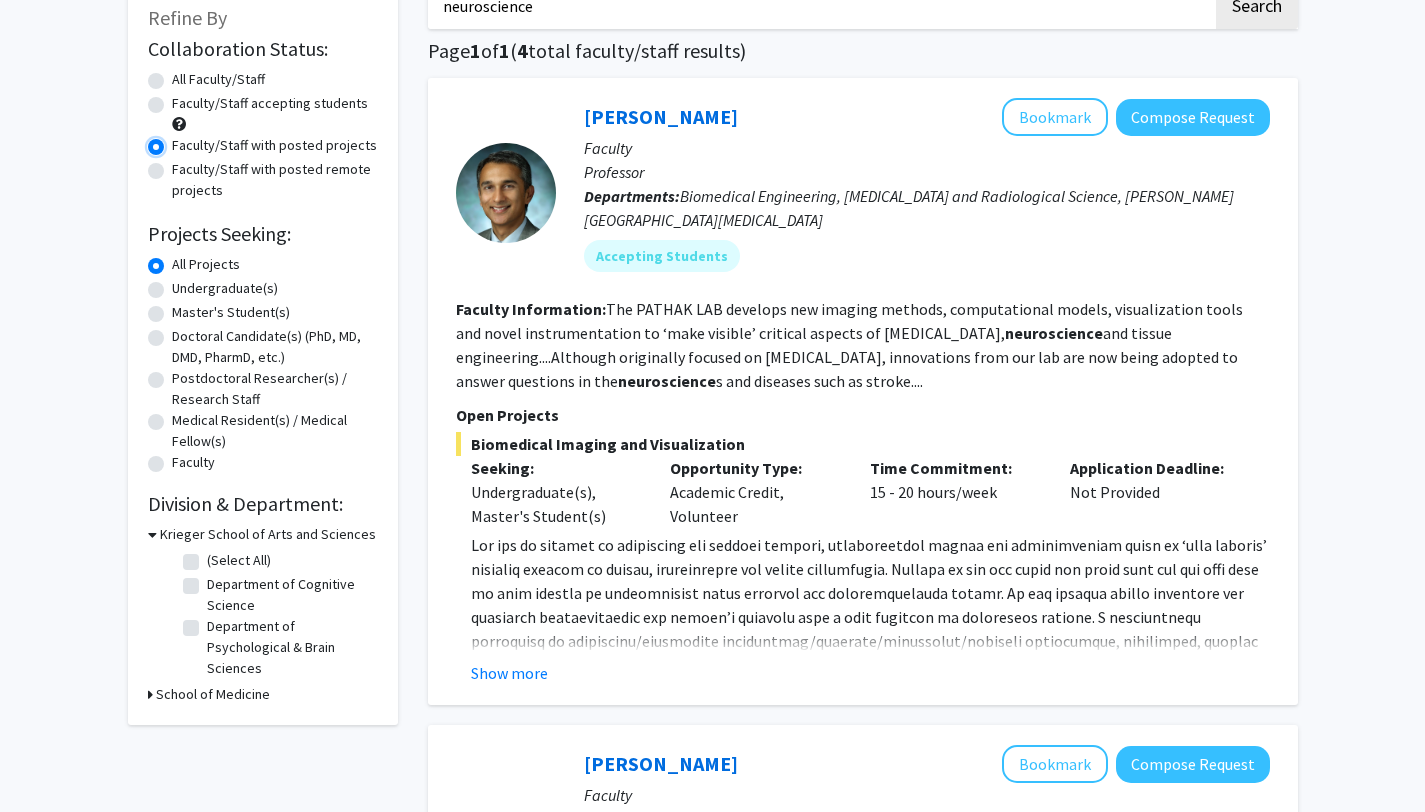 scroll, scrollTop: 128, scrollLeft: 0, axis: vertical 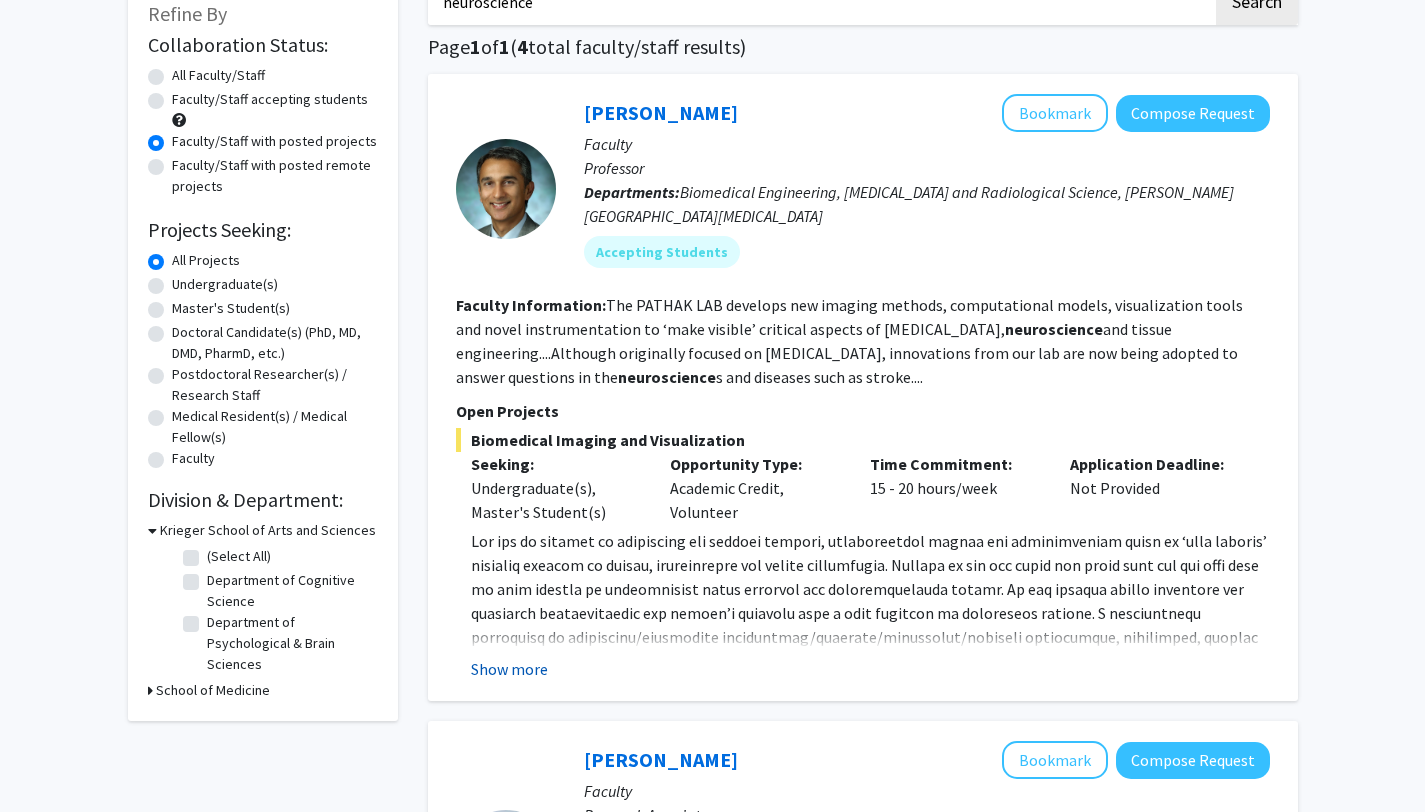 click on "Show more" 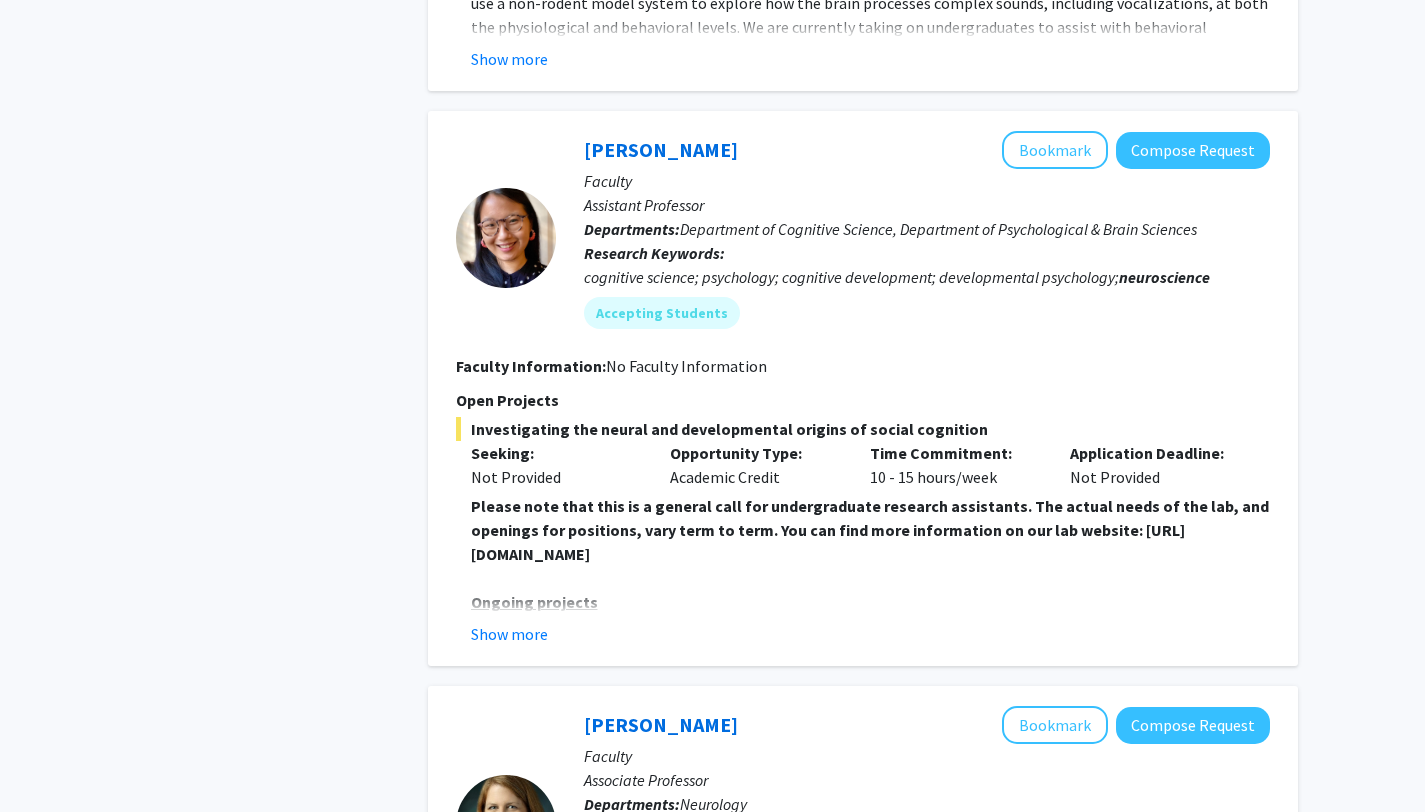 scroll, scrollTop: 1647, scrollLeft: 0, axis: vertical 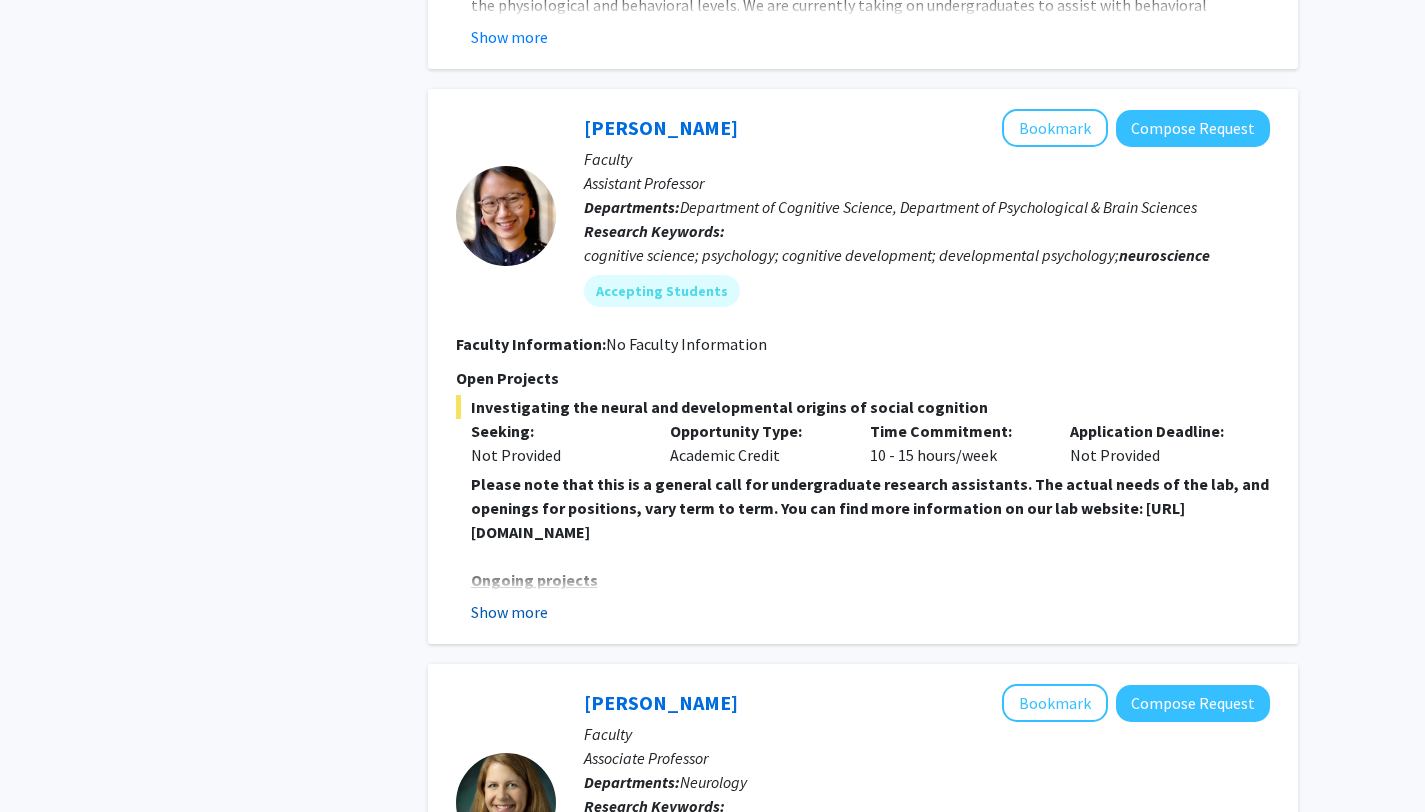 click on "Show more" 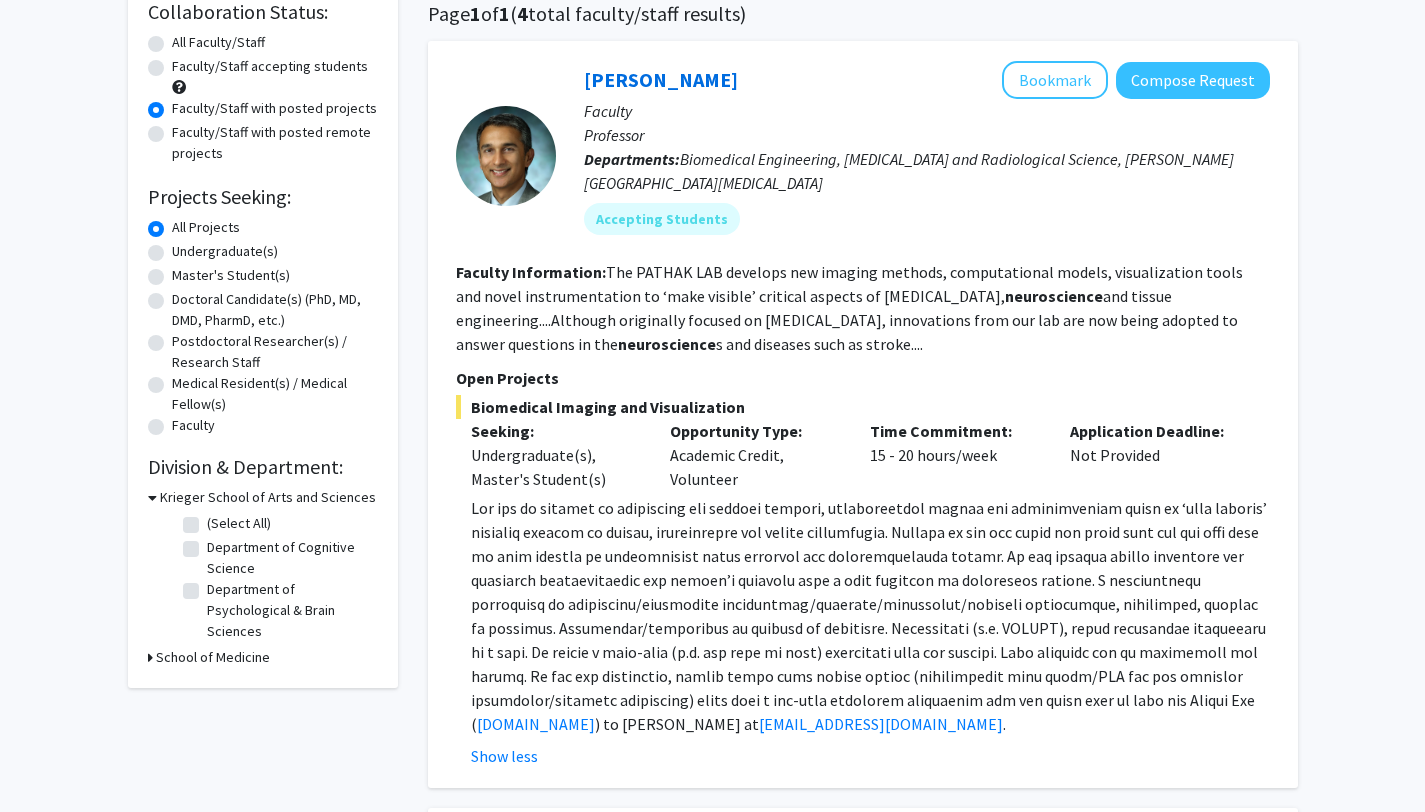 scroll, scrollTop: 0, scrollLeft: 0, axis: both 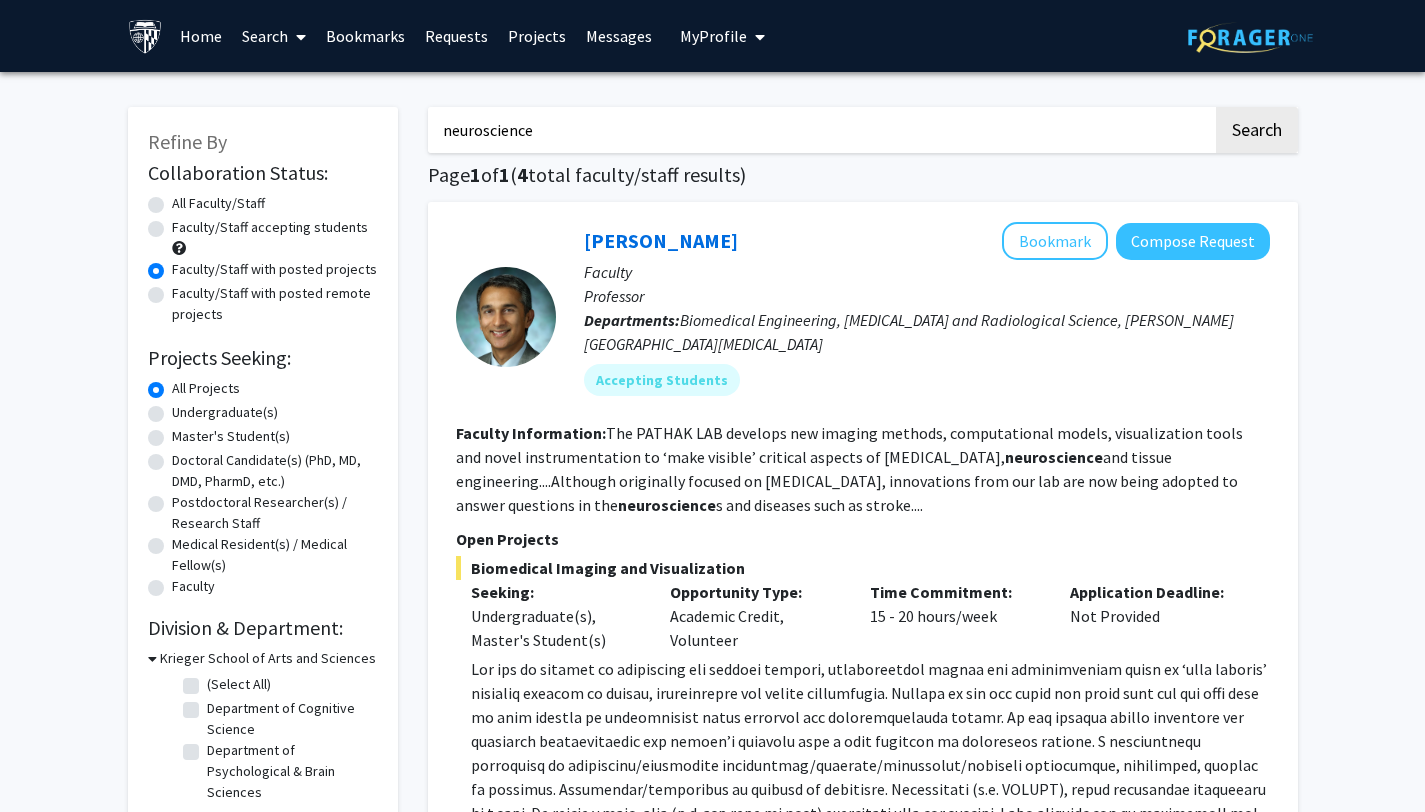 click on "neuroscience" at bounding box center [820, 130] 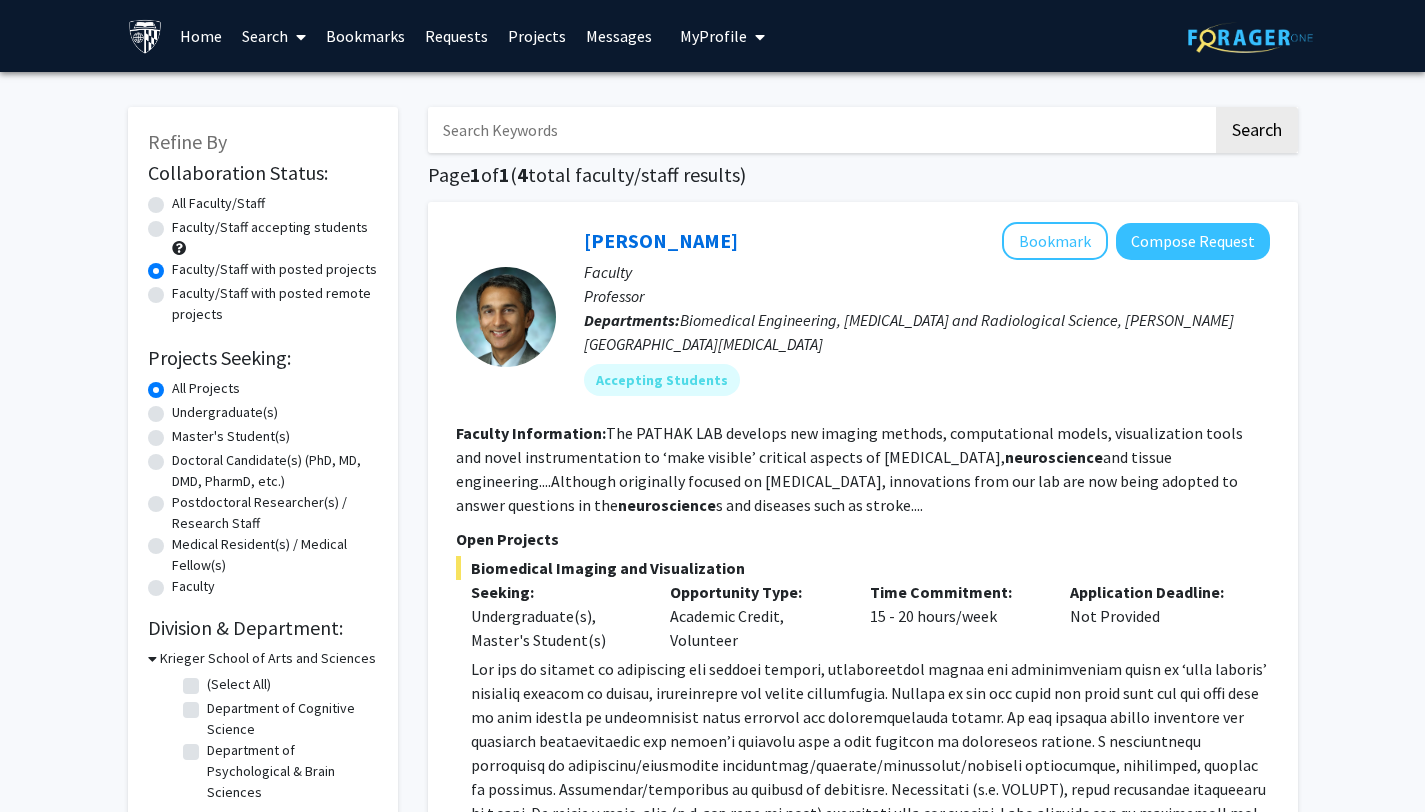 type 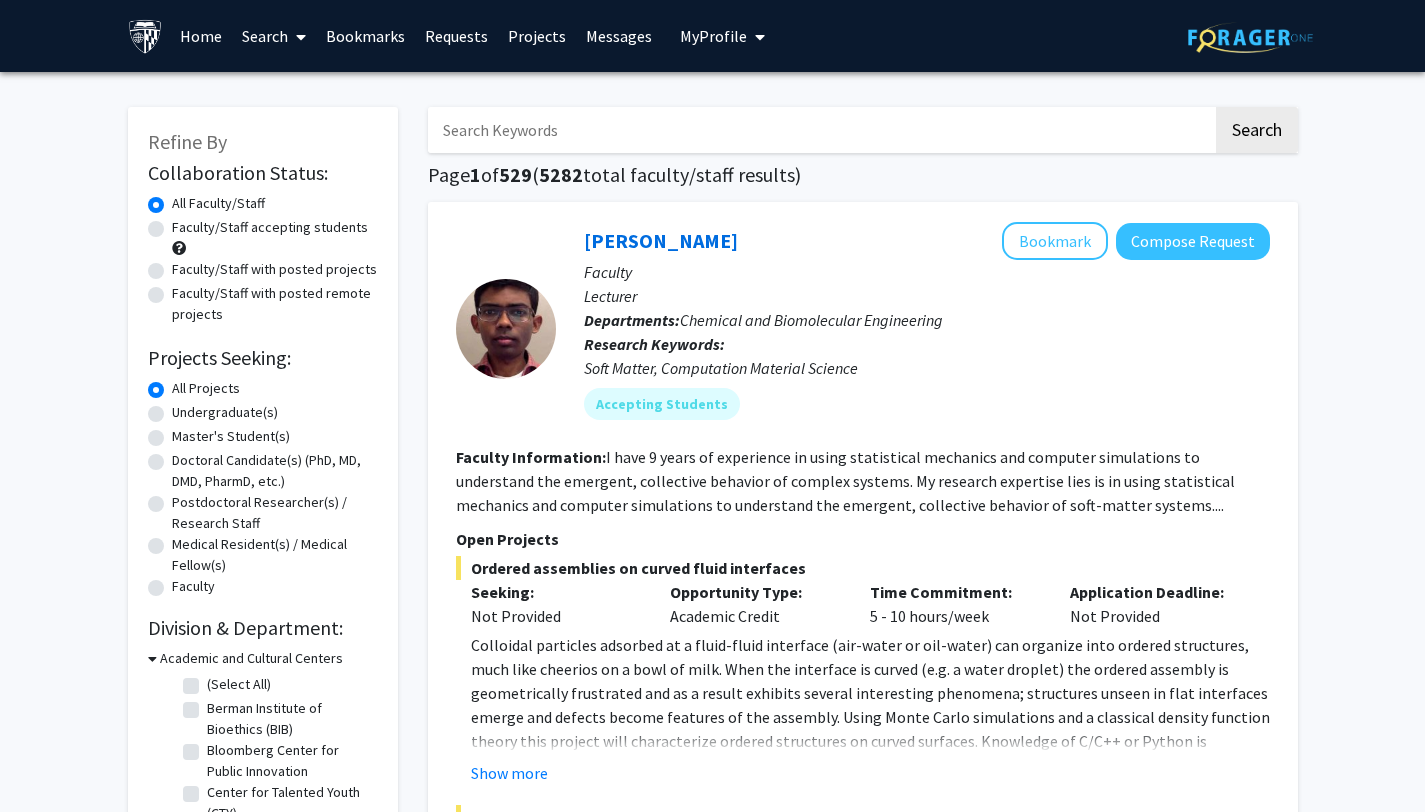 click on "Faculty/Staff with posted projects" 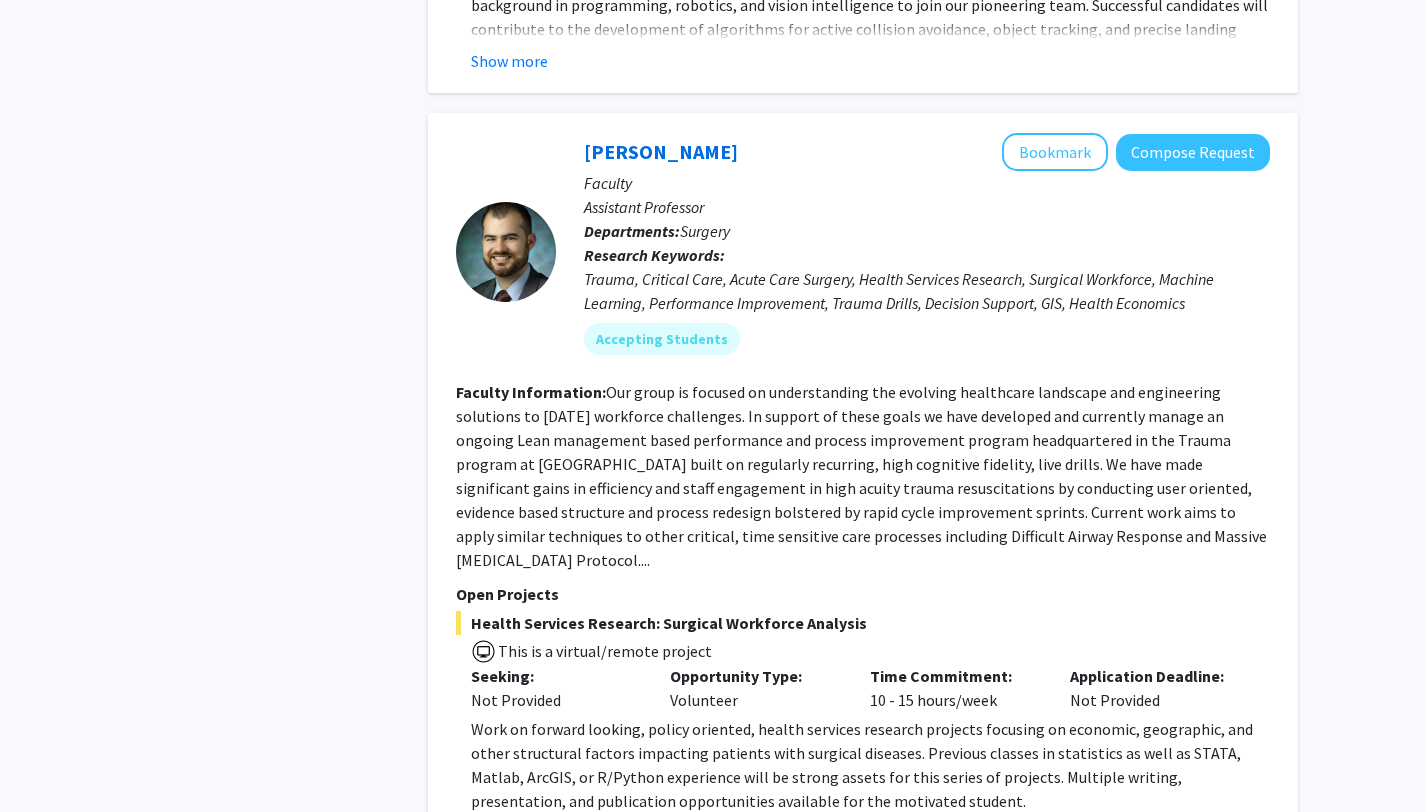 scroll, scrollTop: 8863, scrollLeft: 0, axis: vertical 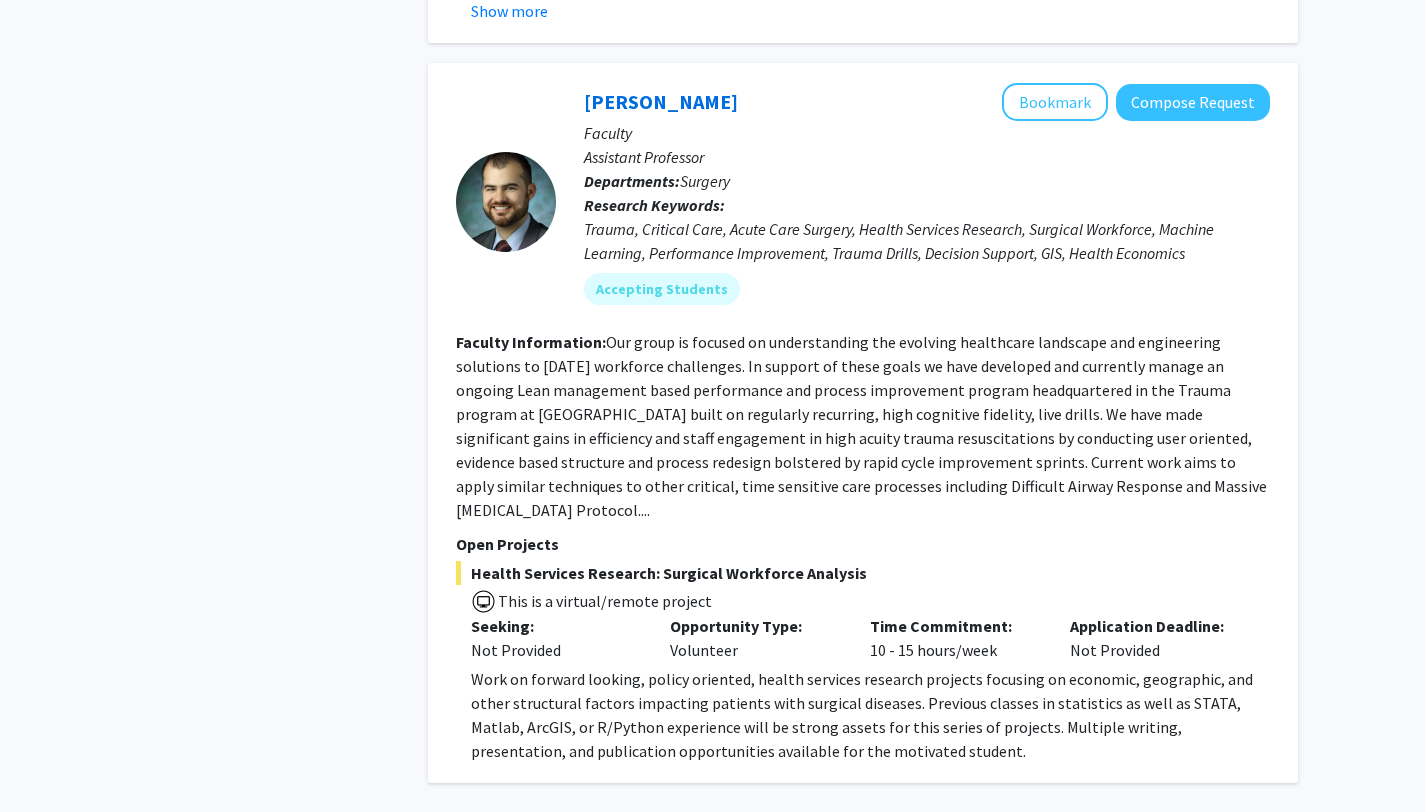 click on "2" 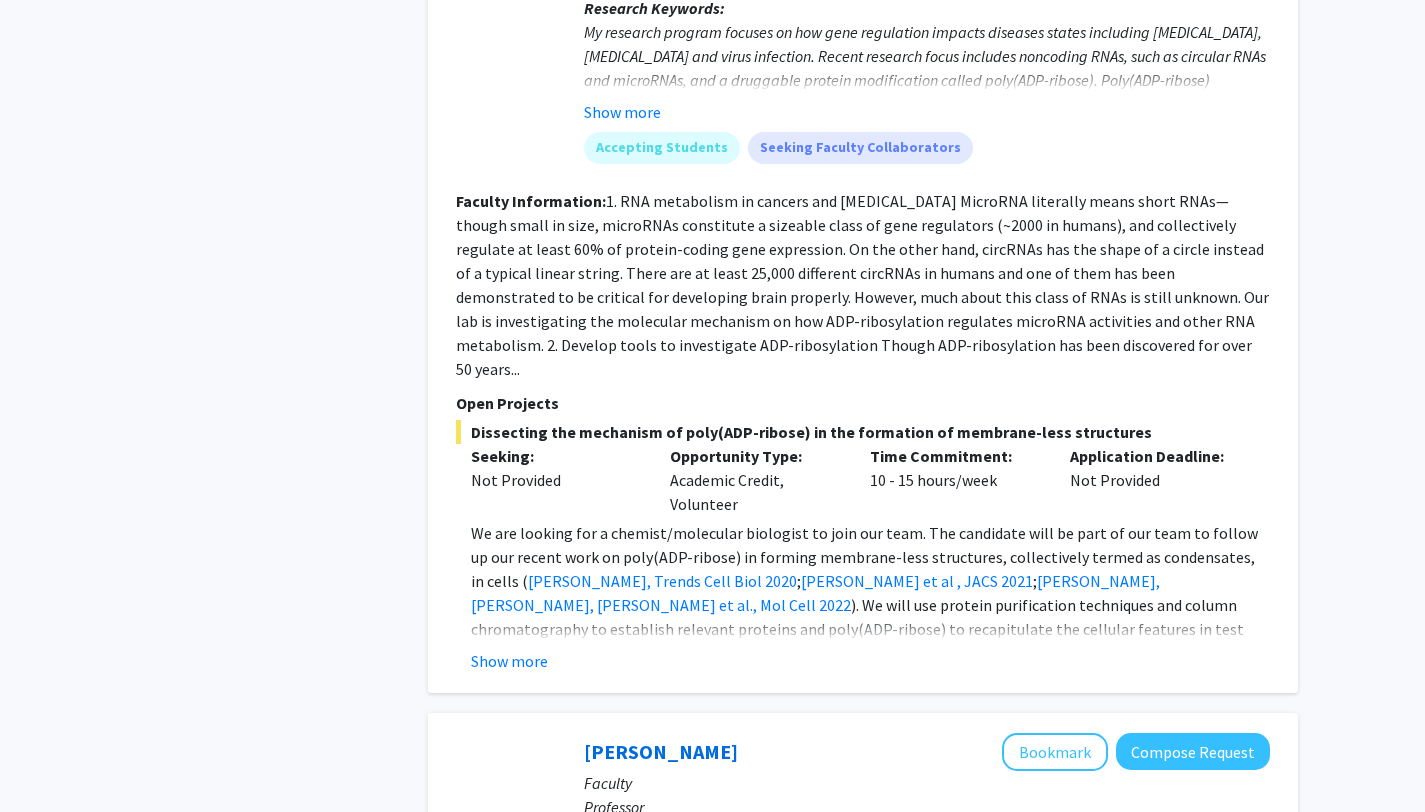 scroll, scrollTop: 2737, scrollLeft: 0, axis: vertical 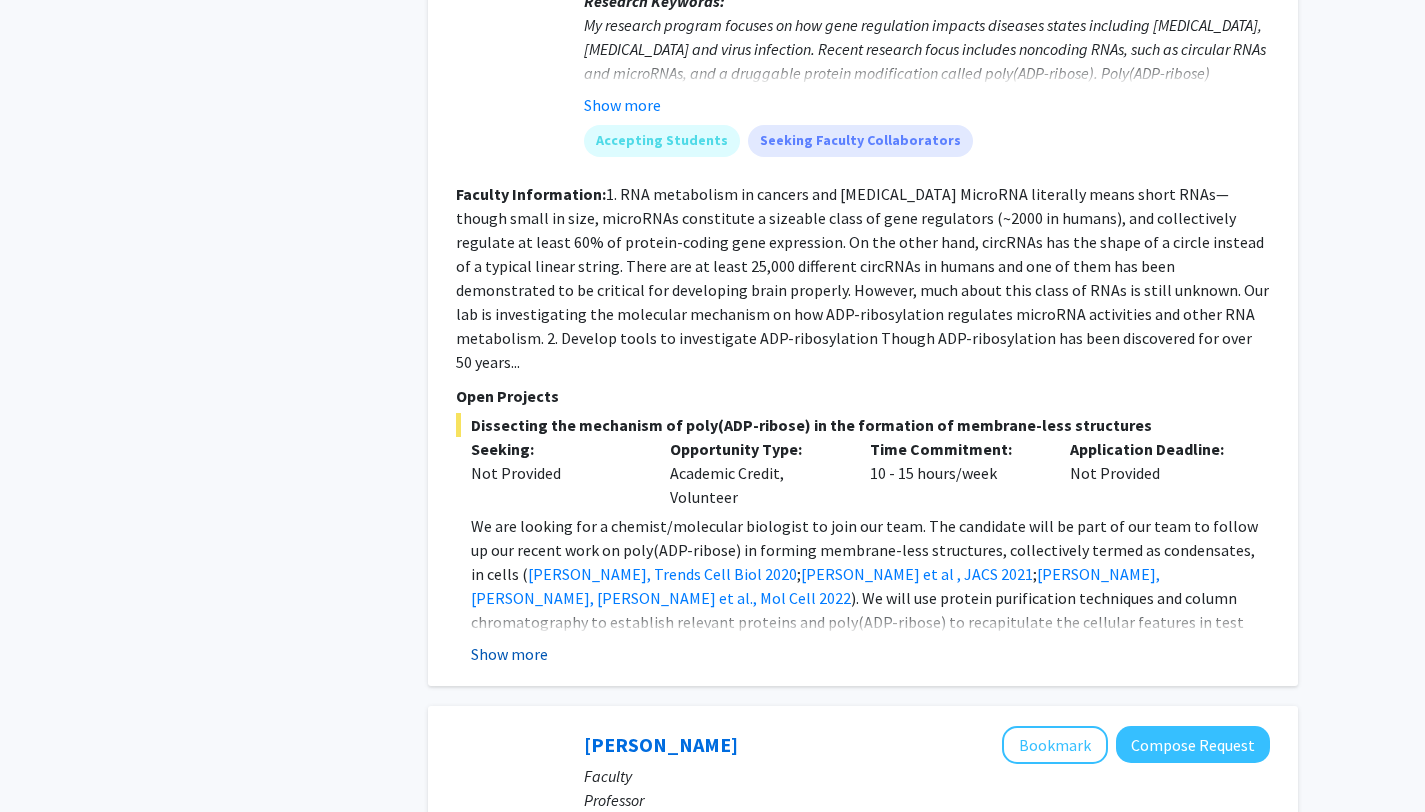 click on "Show more" 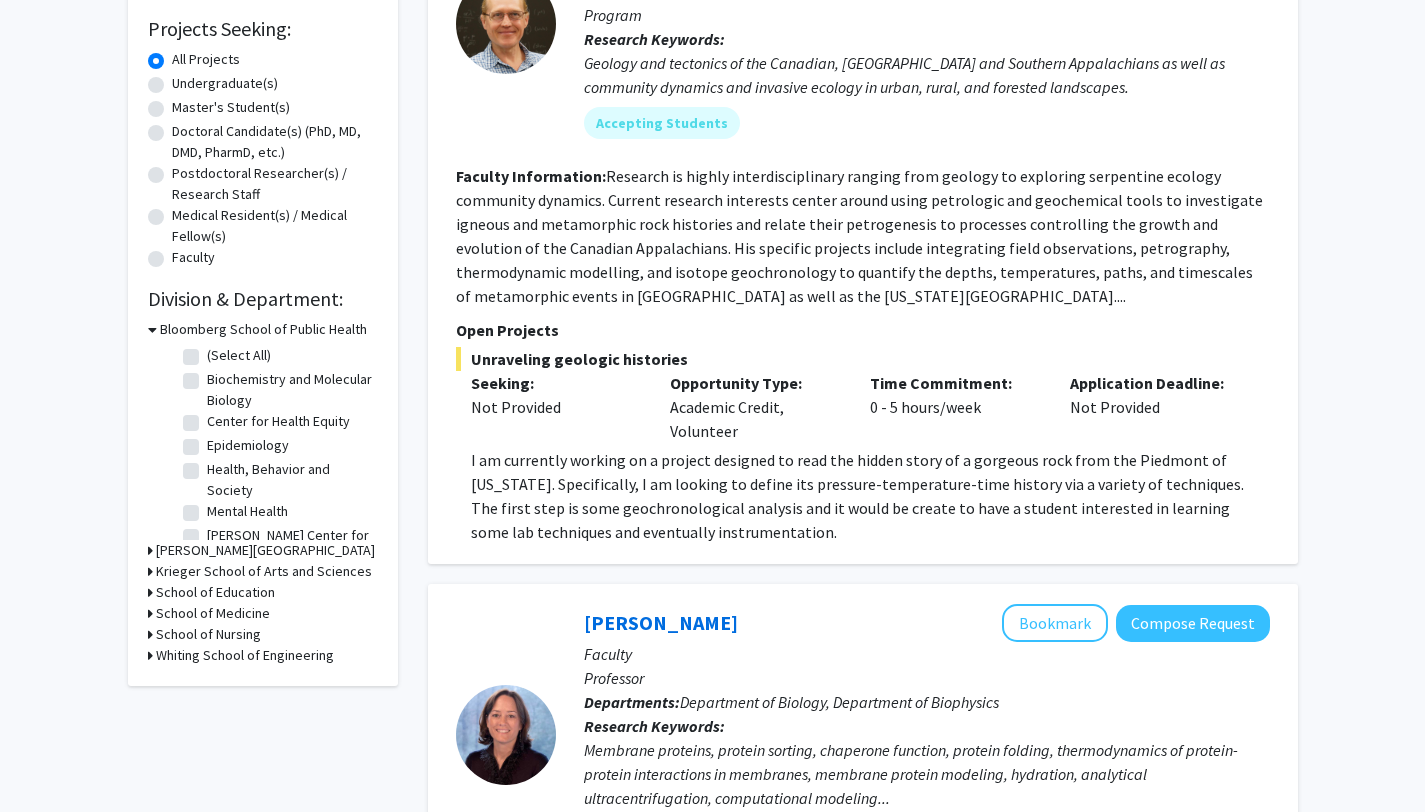 scroll, scrollTop: 0, scrollLeft: 0, axis: both 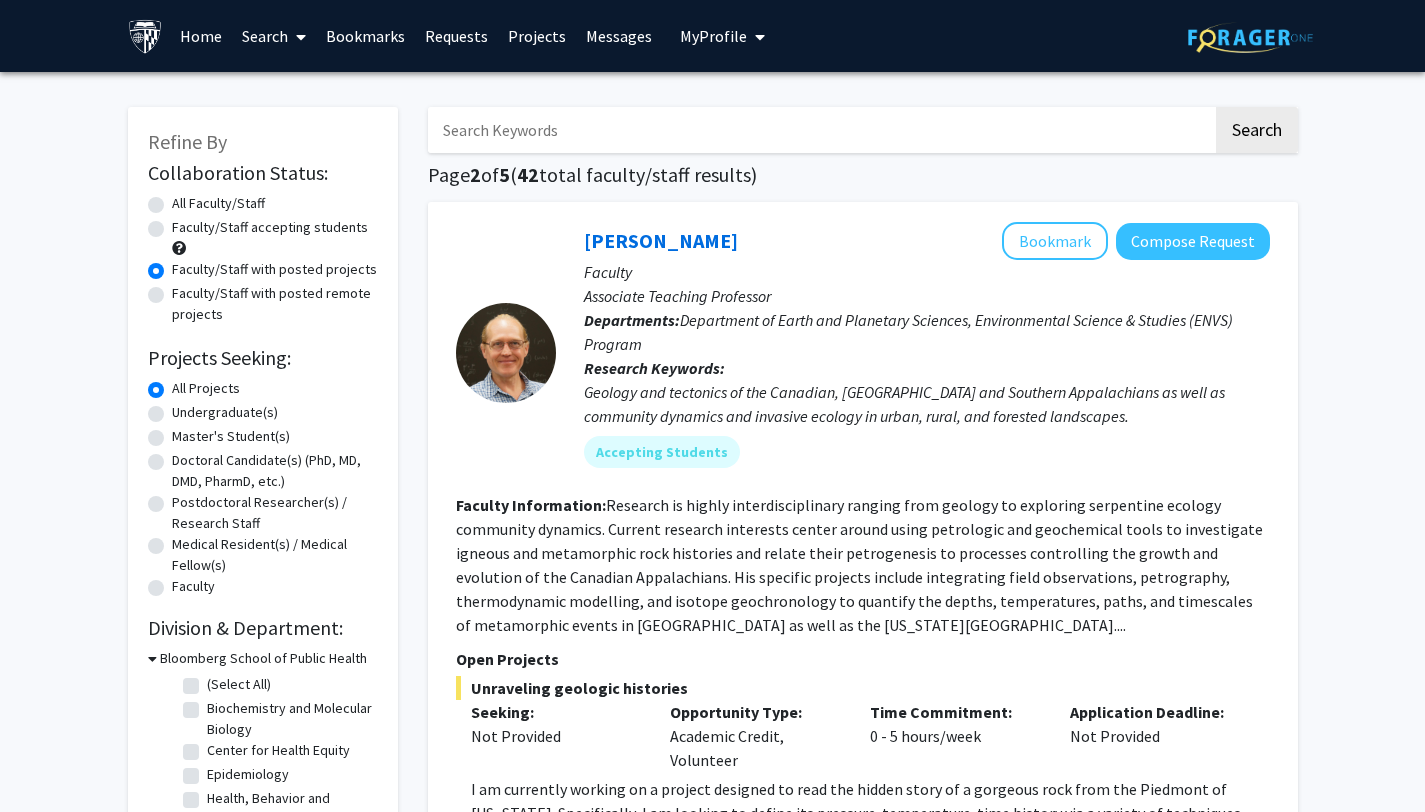 click on "(Select All)" 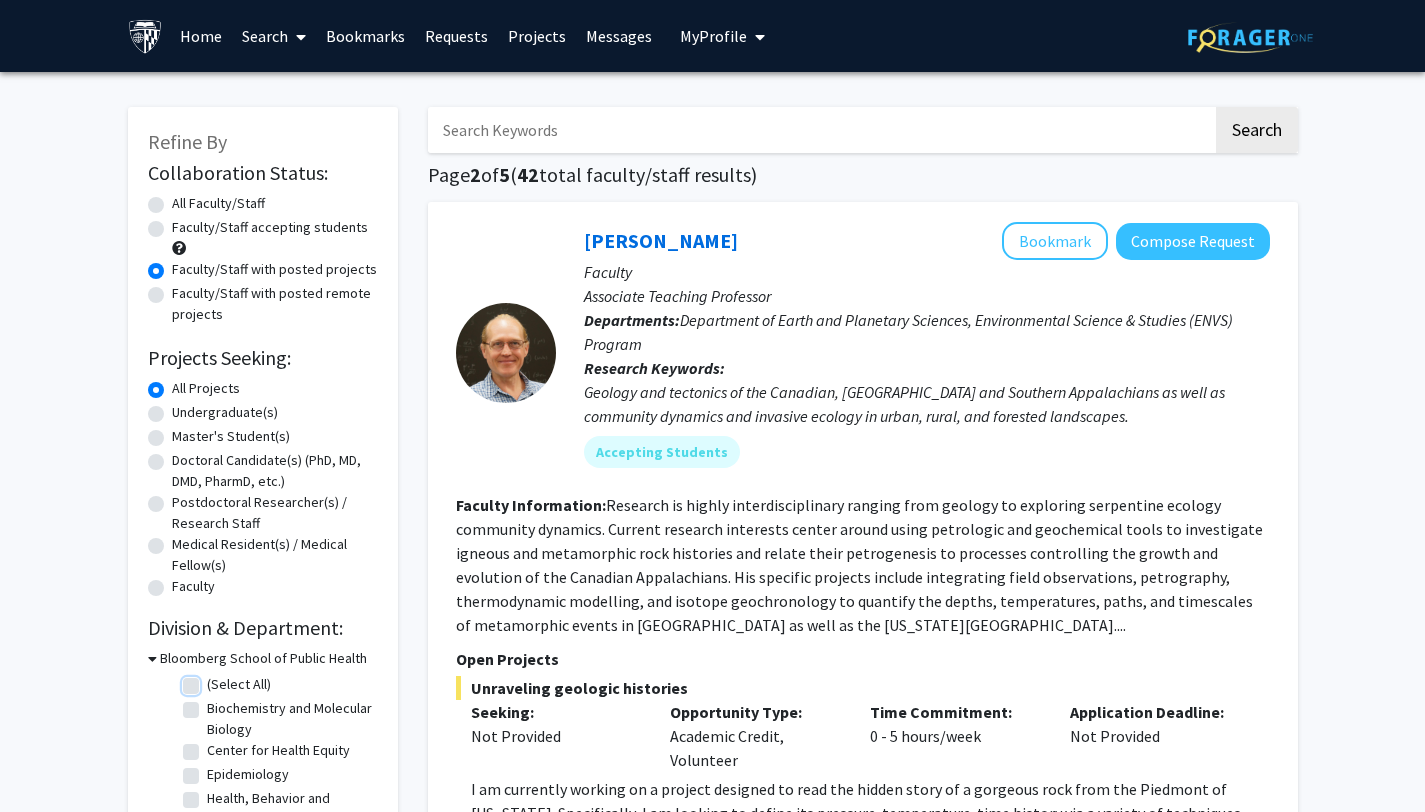 click on "(Select All)" at bounding box center [213, 680] 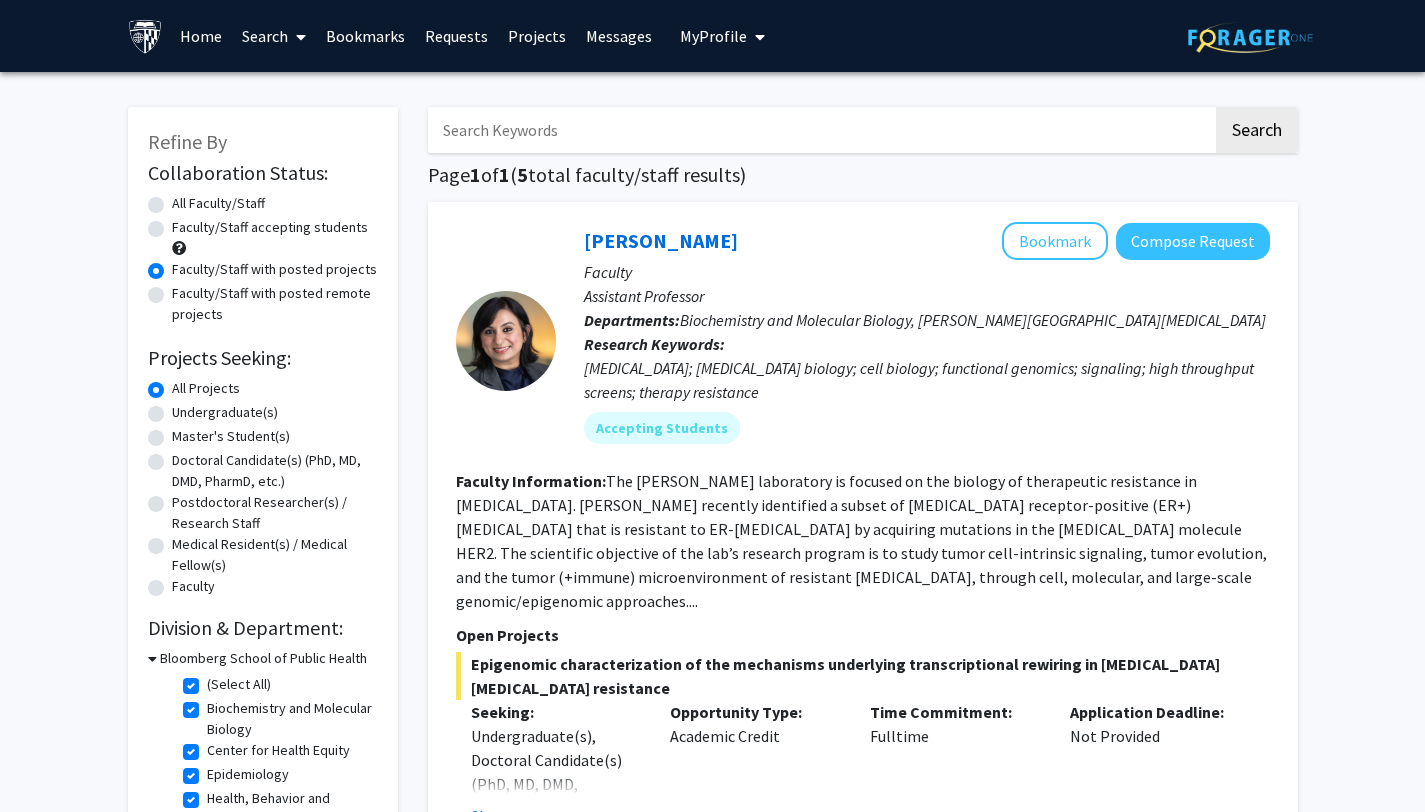 click on "All Faculty/Staff" 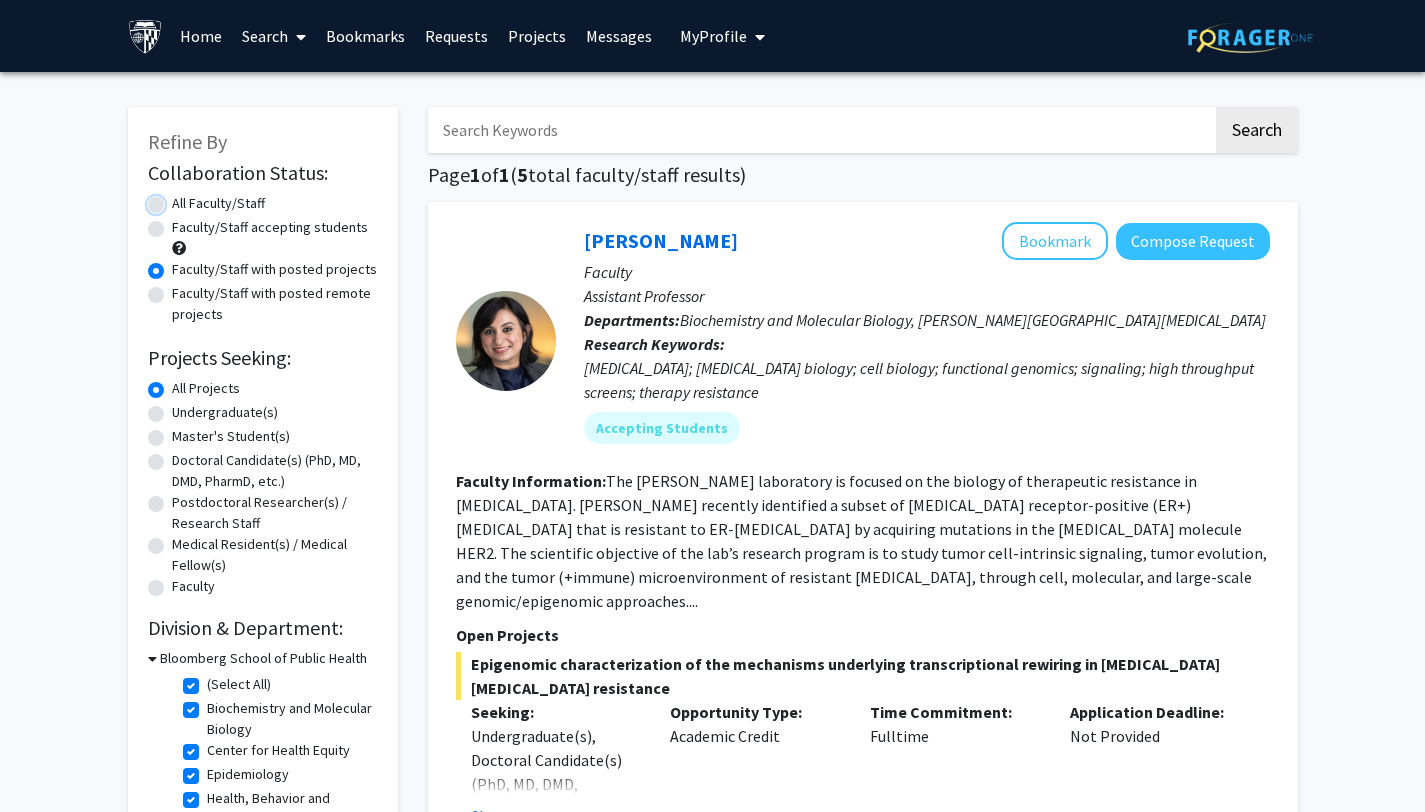 click on "All Faculty/Staff" at bounding box center (178, 199) 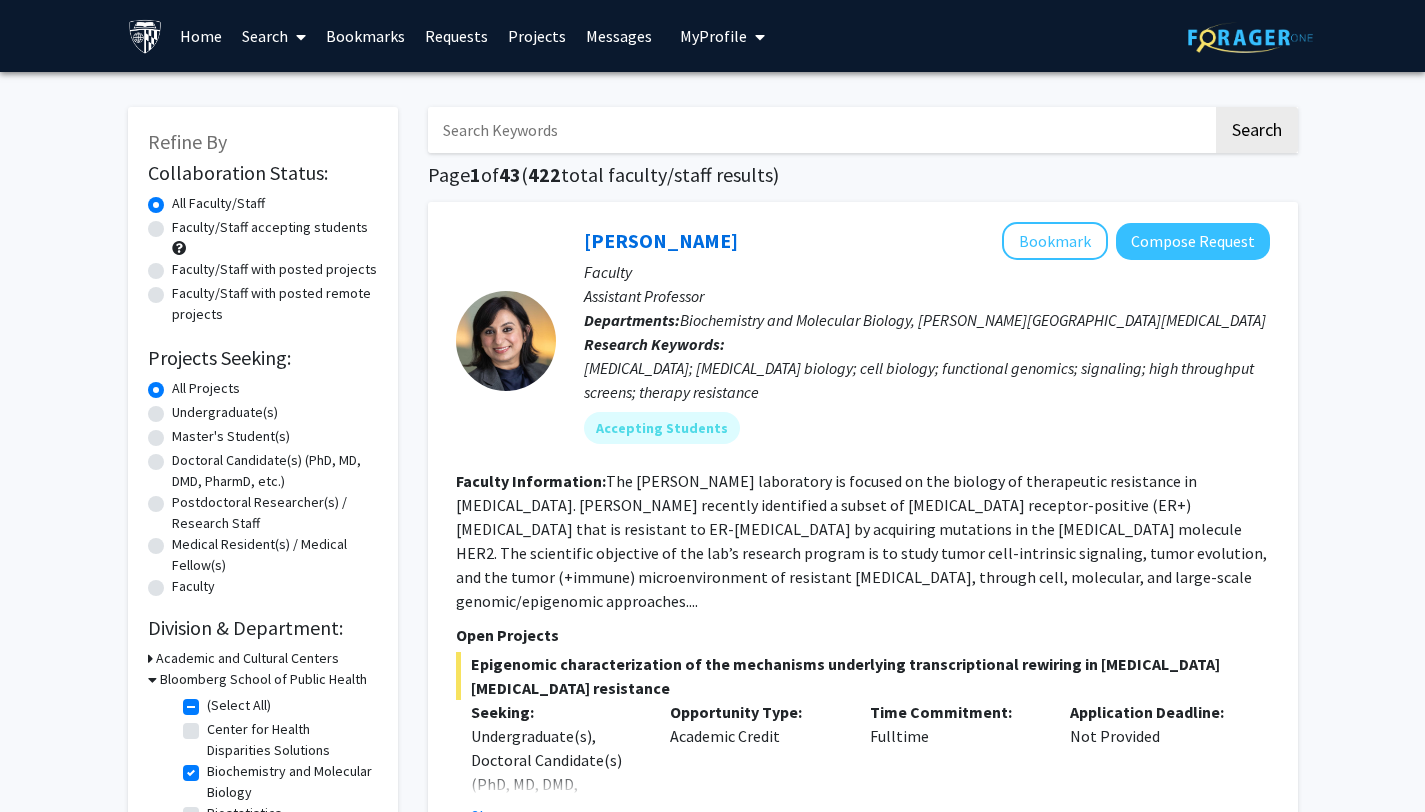 click on "Undergraduate(s)" 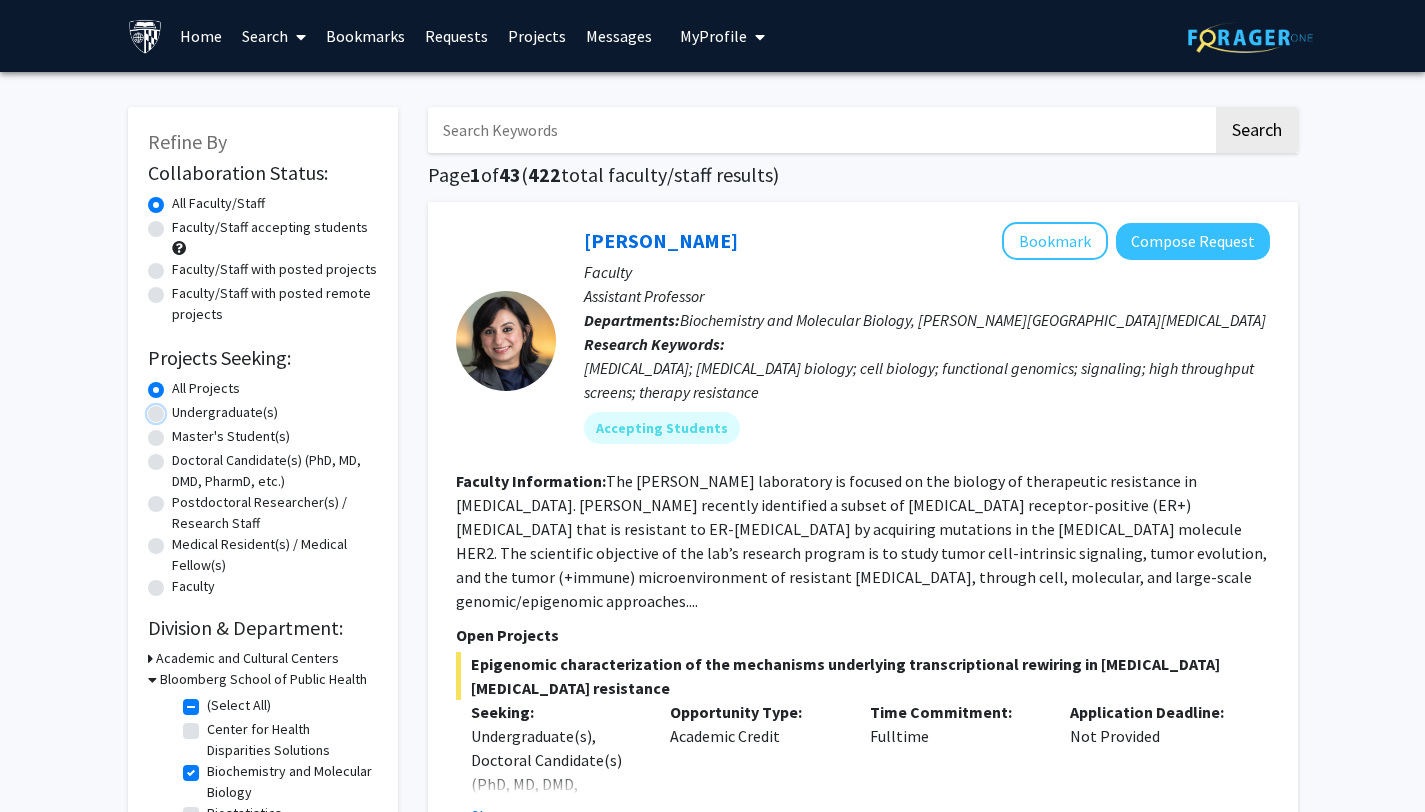 click on "Undergraduate(s)" at bounding box center (178, 408) 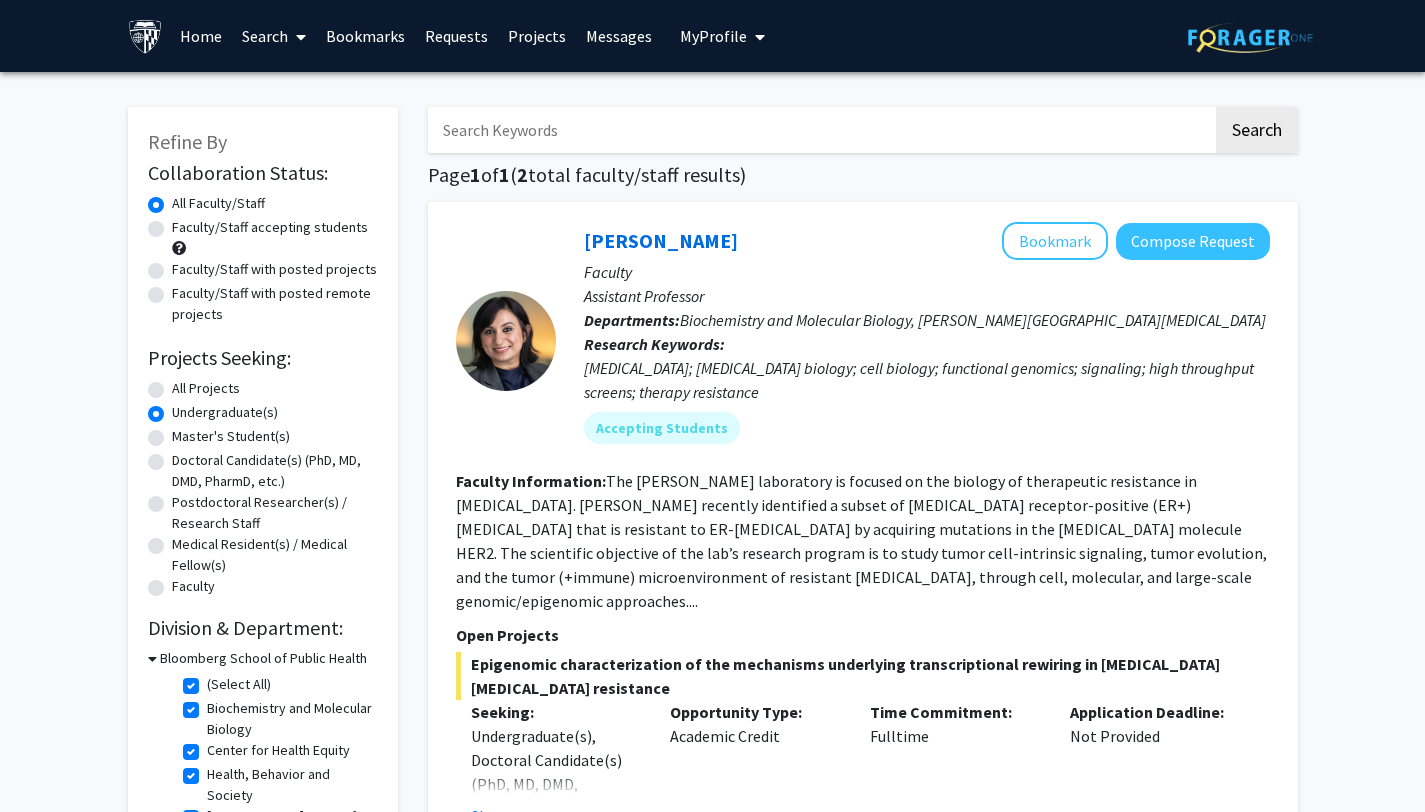 click on "All Projects" 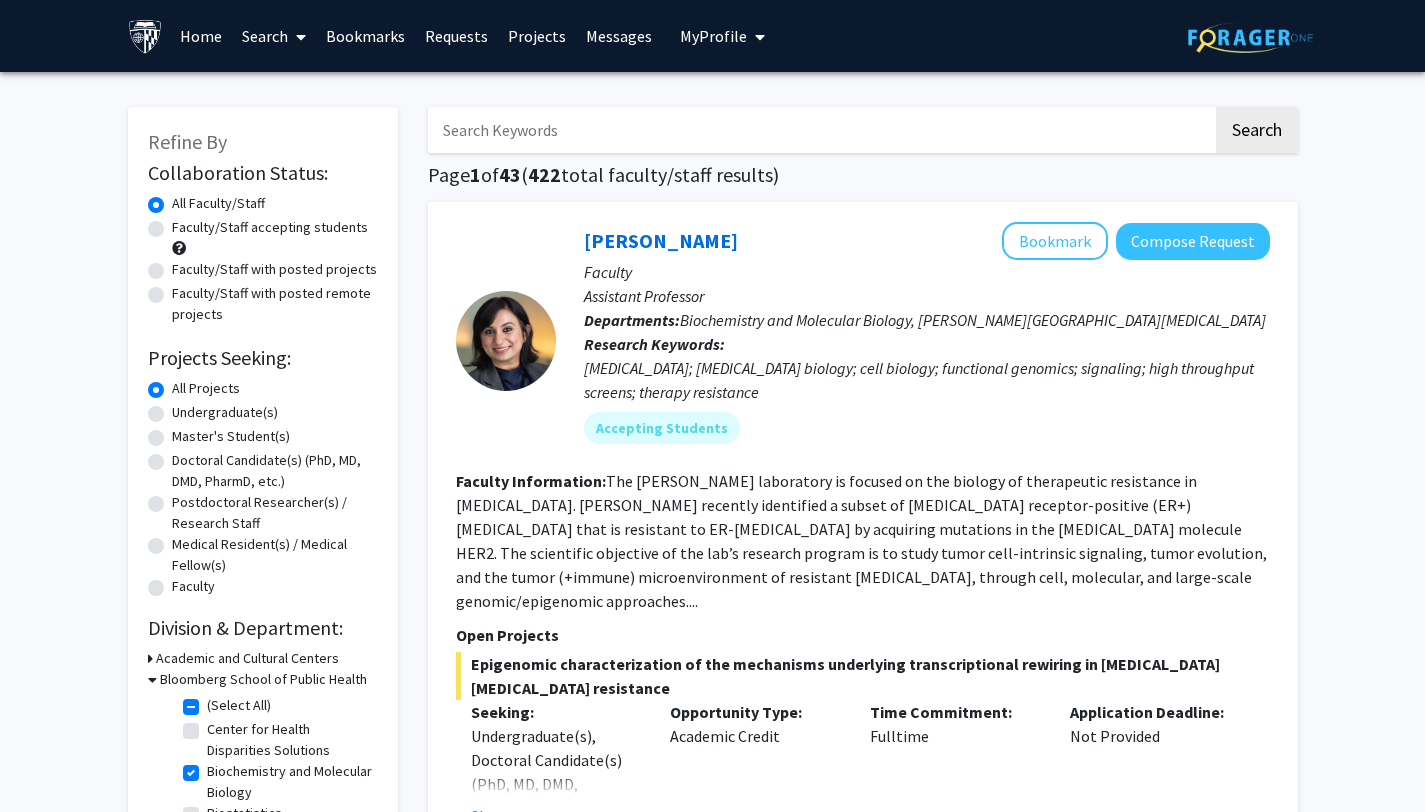 click on "Faculty/Staff accepting students" 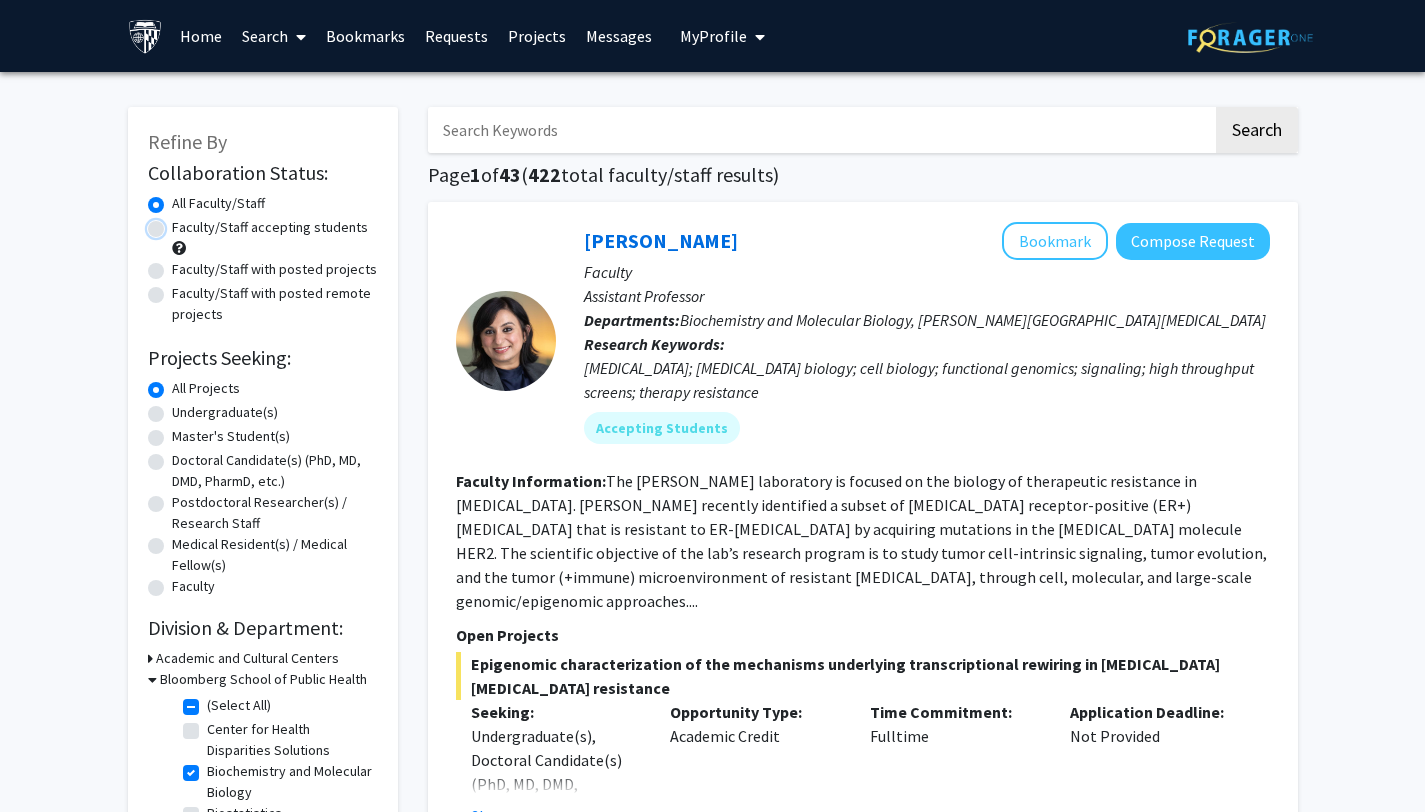 click on "Faculty/Staff accepting students" at bounding box center (178, 223) 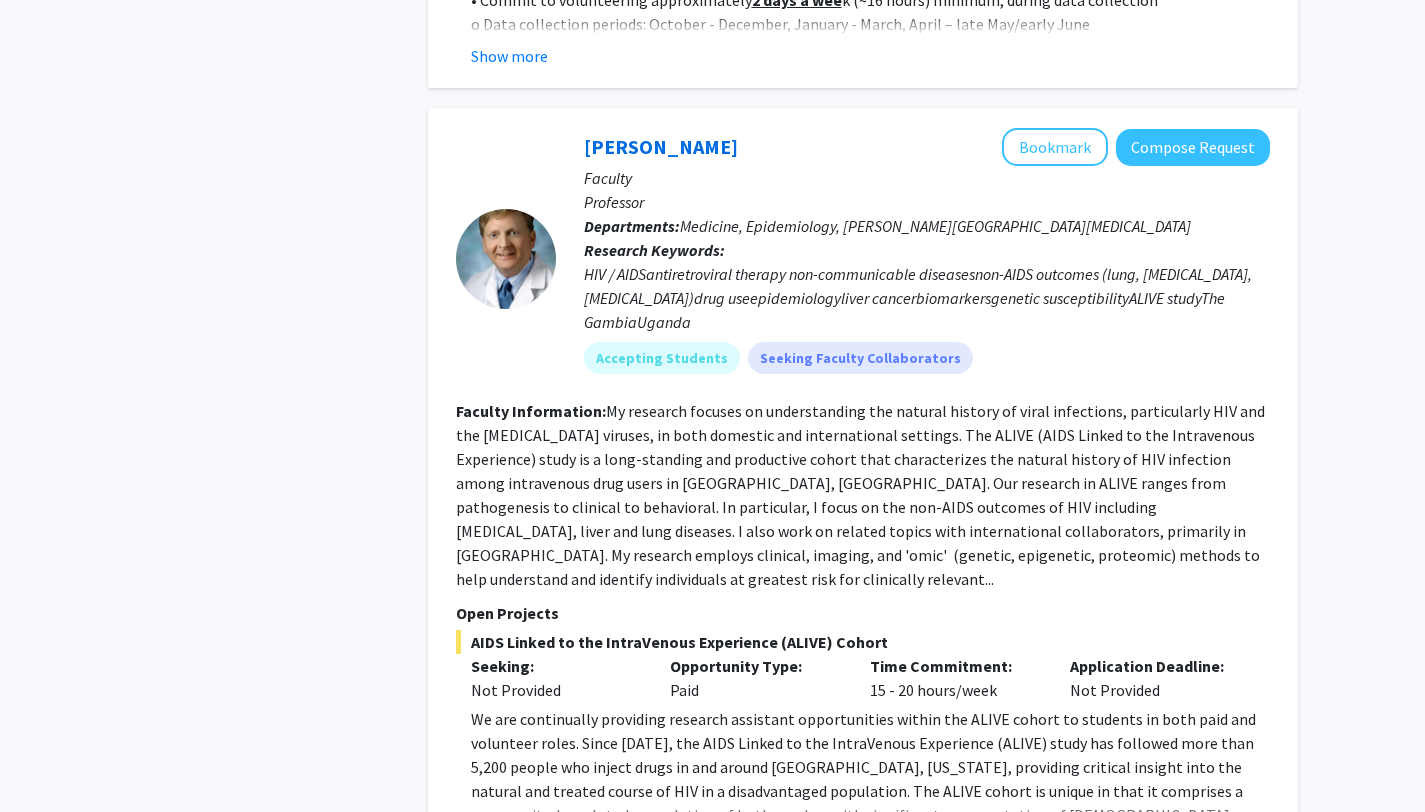 scroll, scrollTop: 2605, scrollLeft: 0, axis: vertical 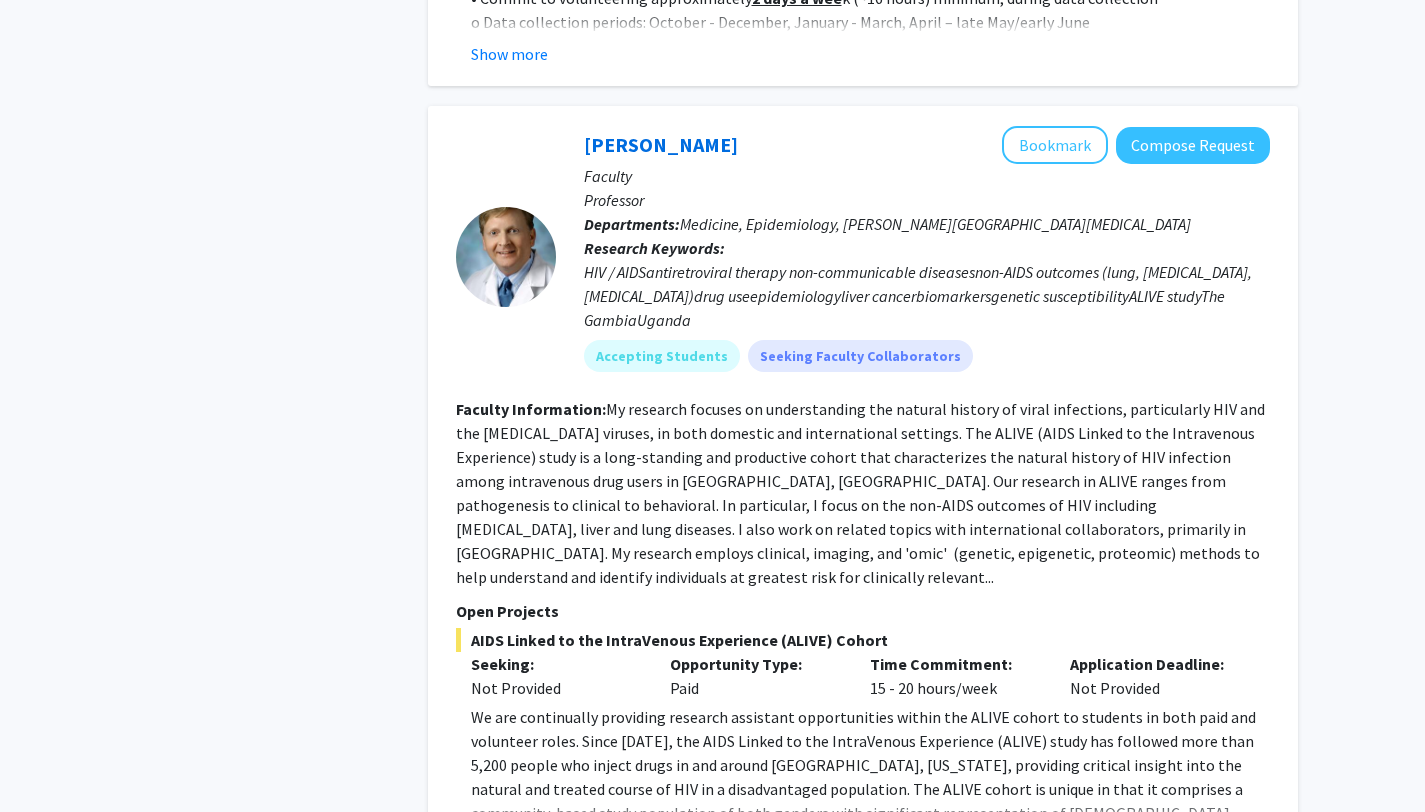 click on "Show more" 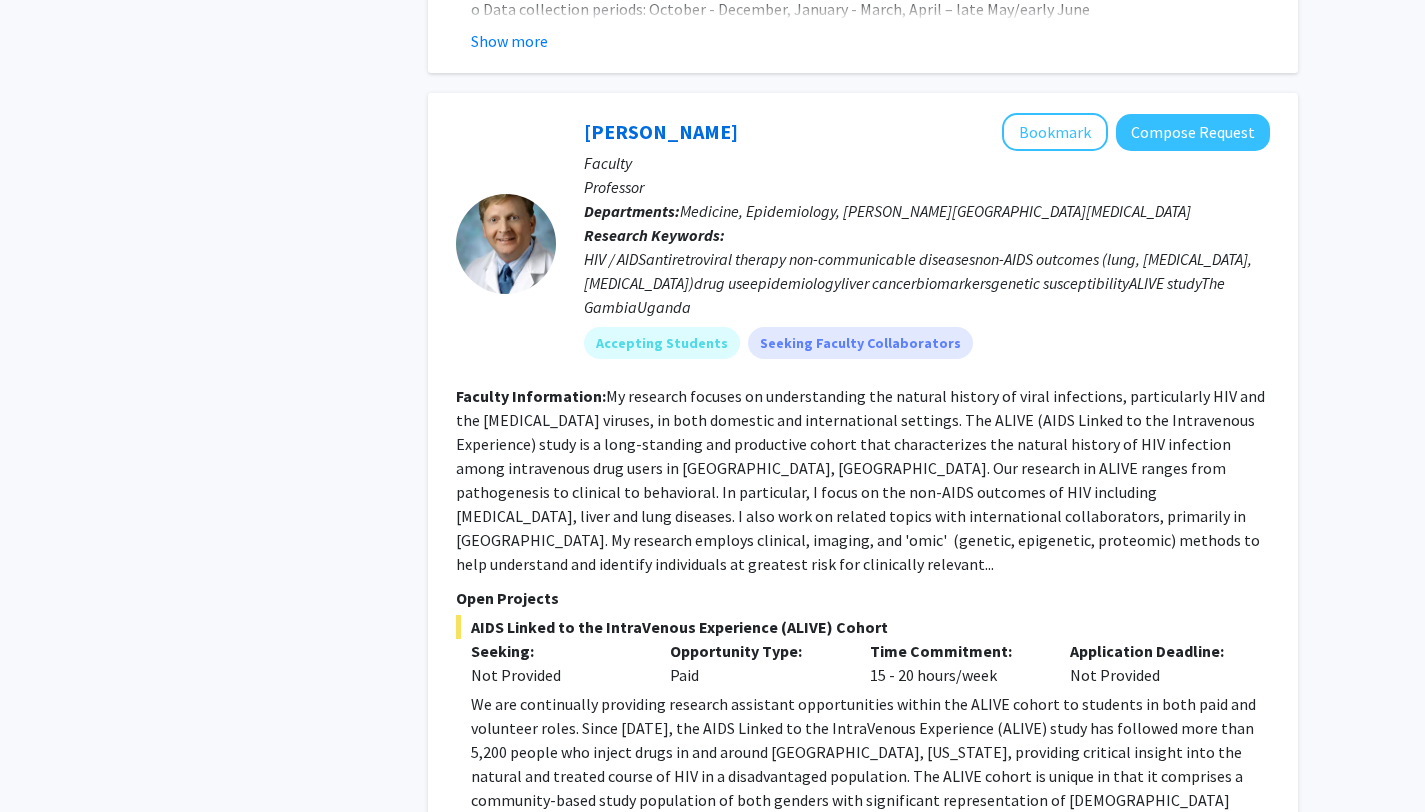 scroll, scrollTop: 2616, scrollLeft: 0, axis: vertical 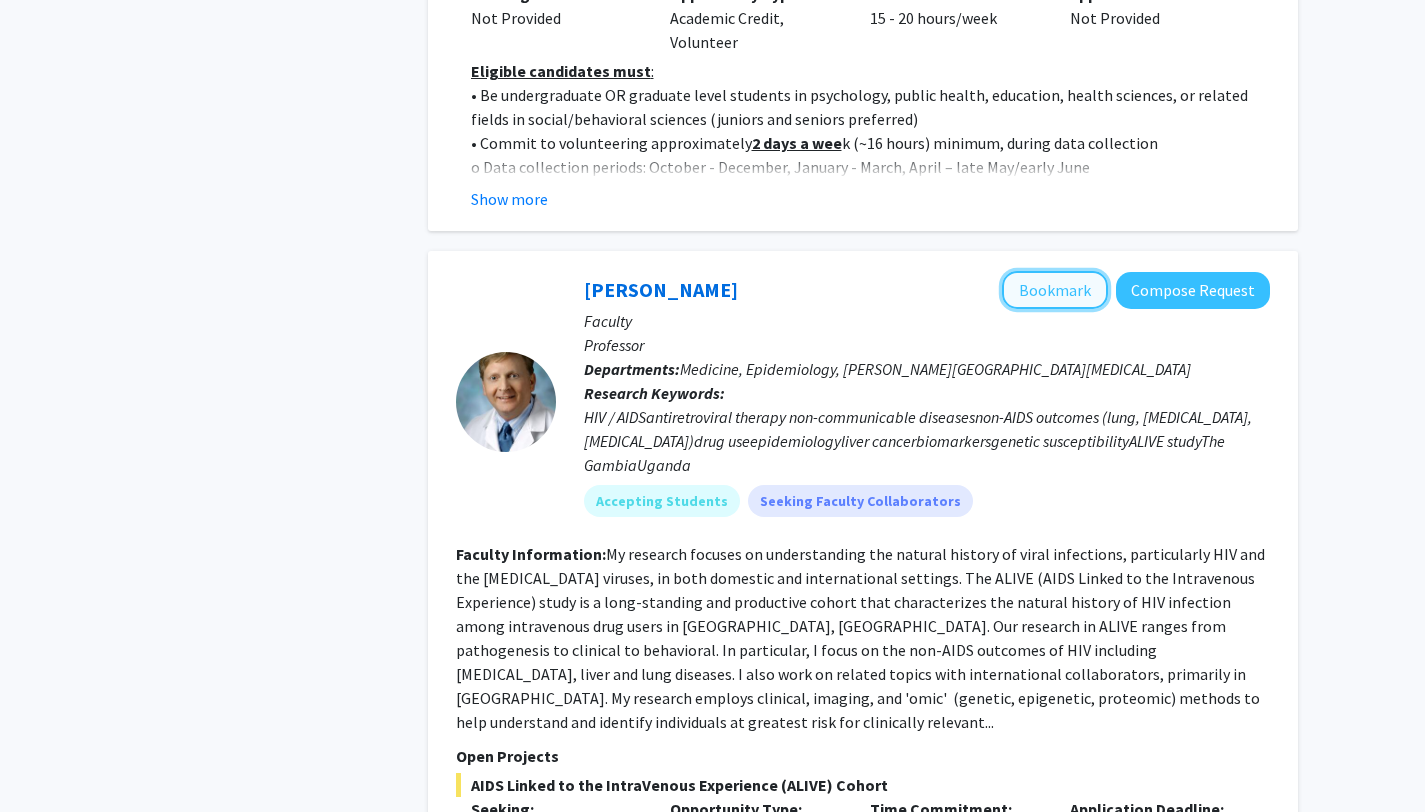 click on "Bookmark" 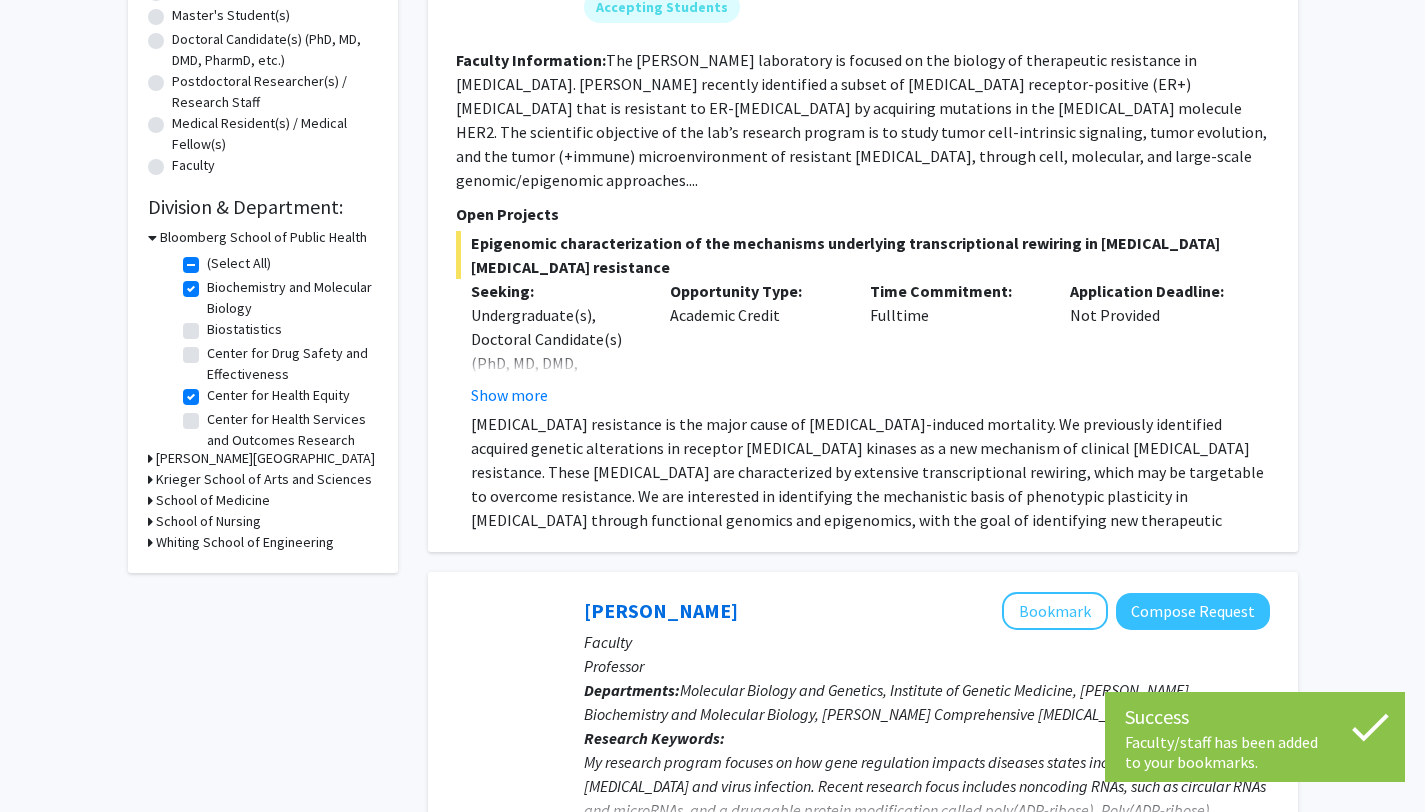 scroll, scrollTop: 0, scrollLeft: 0, axis: both 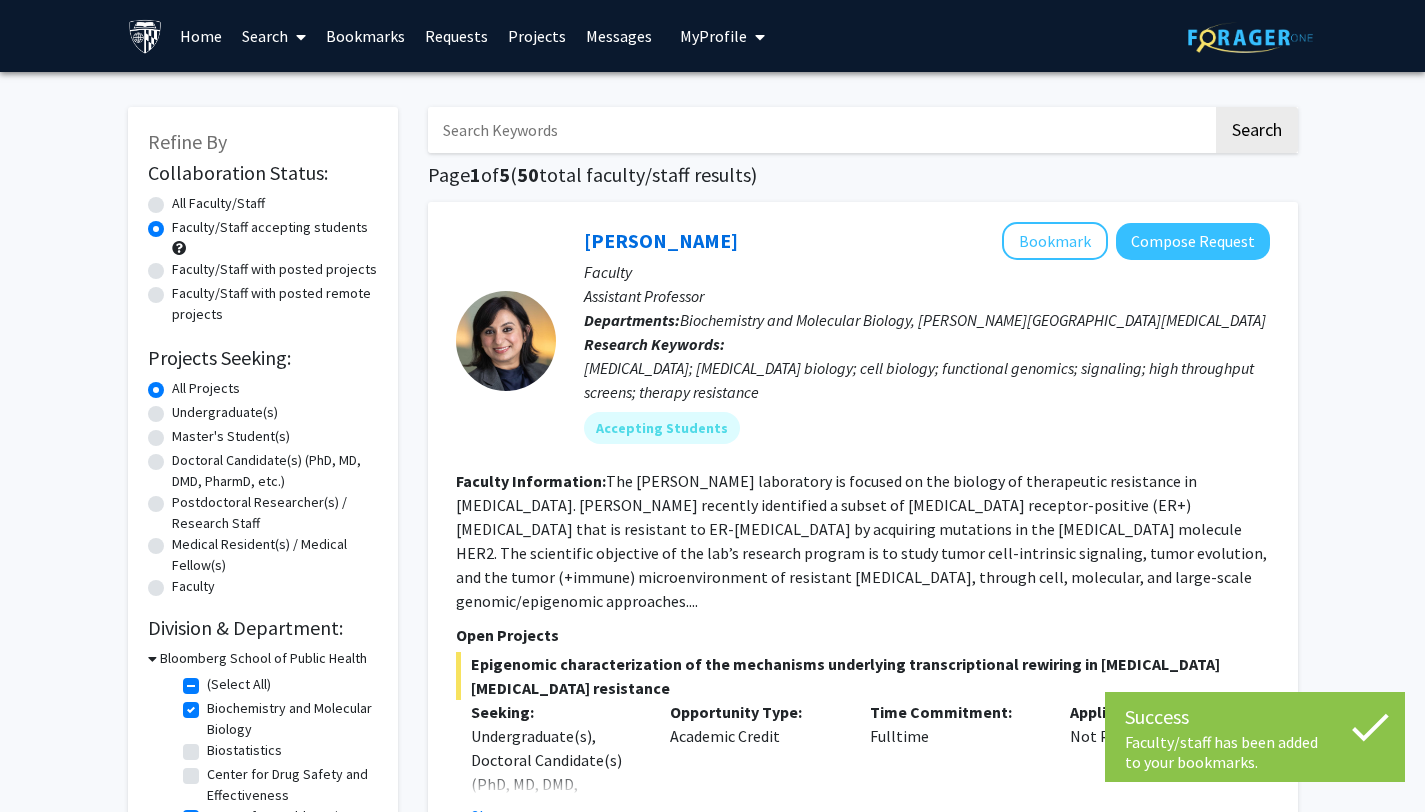 click on "Bookmarks" at bounding box center (365, 36) 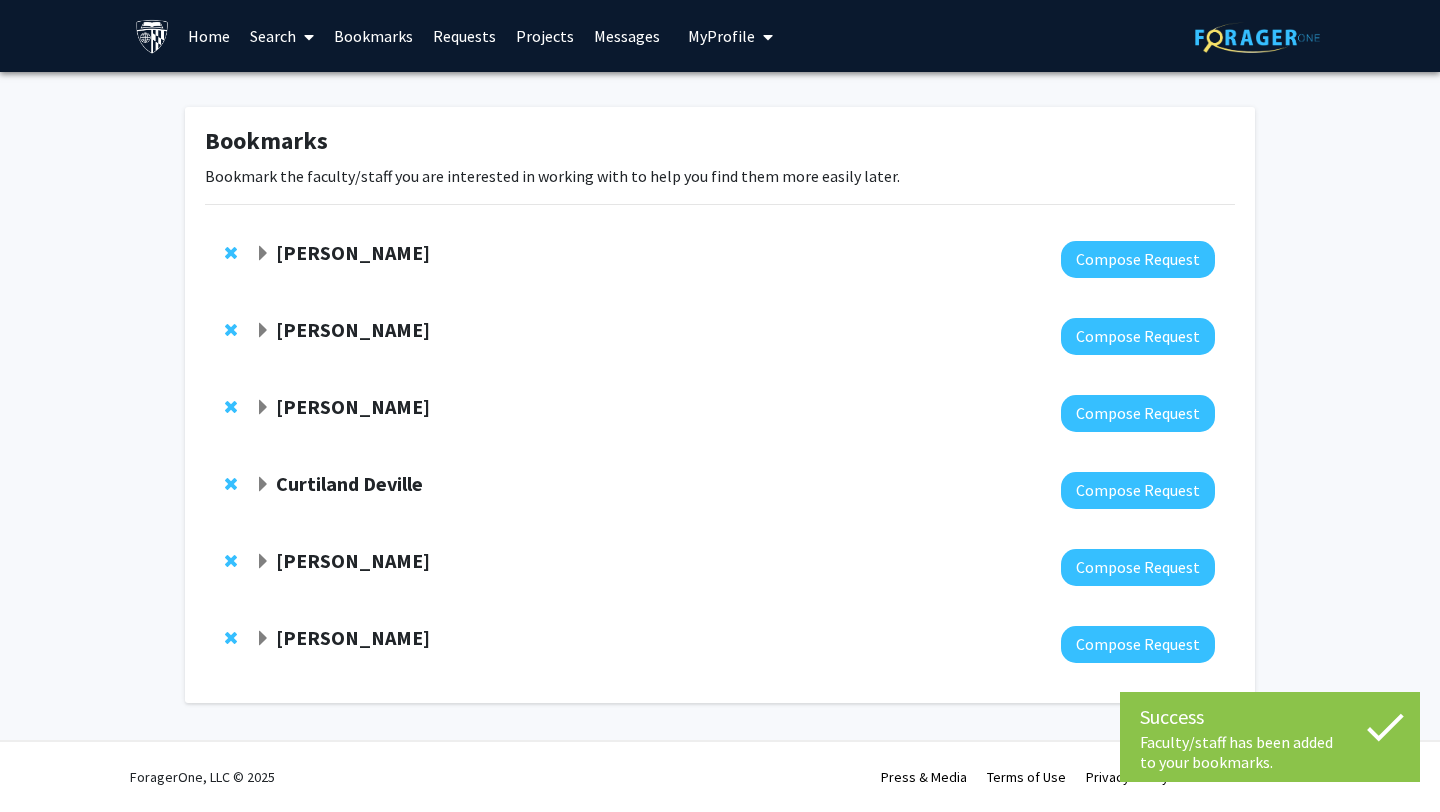 click on "[PERSON_NAME]" 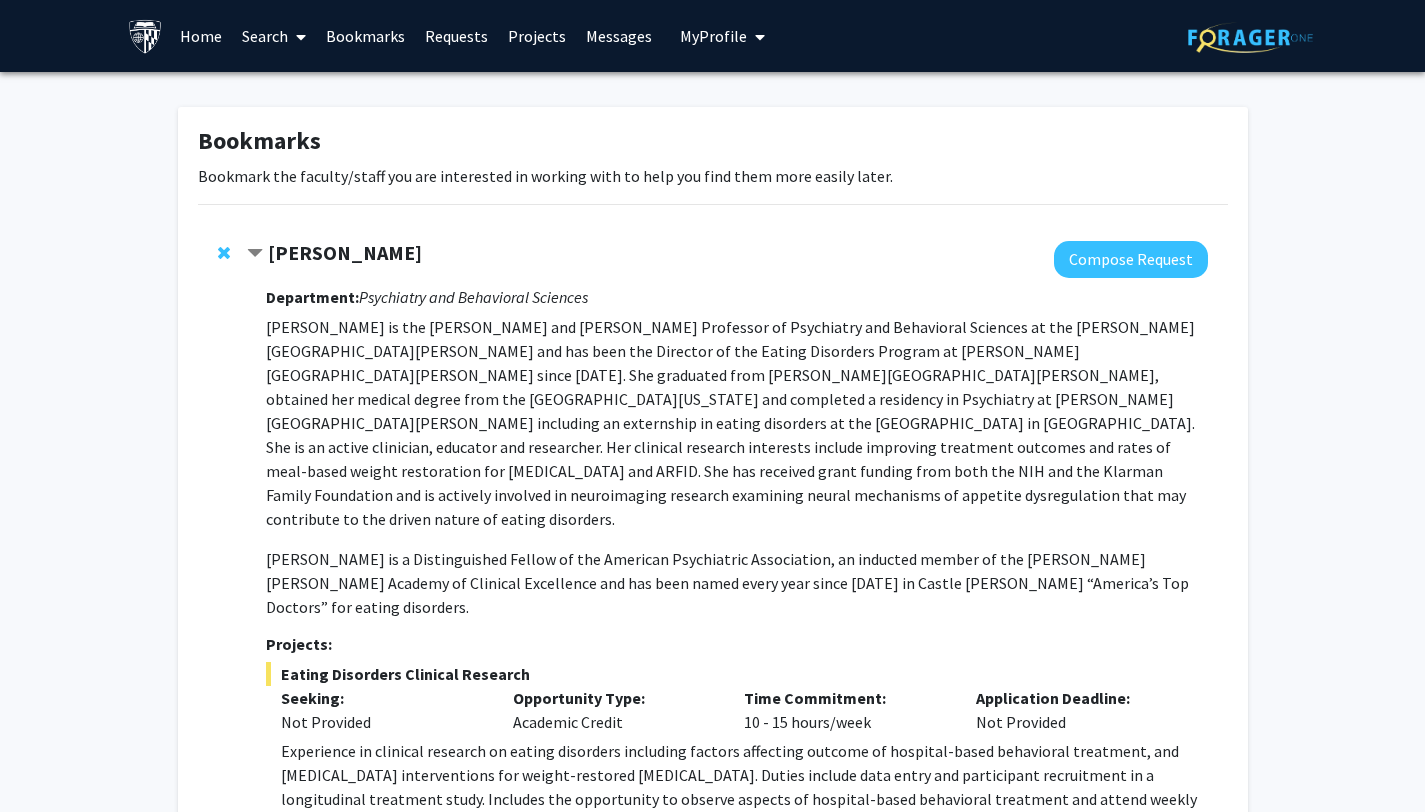 click on "[PERSON_NAME]" 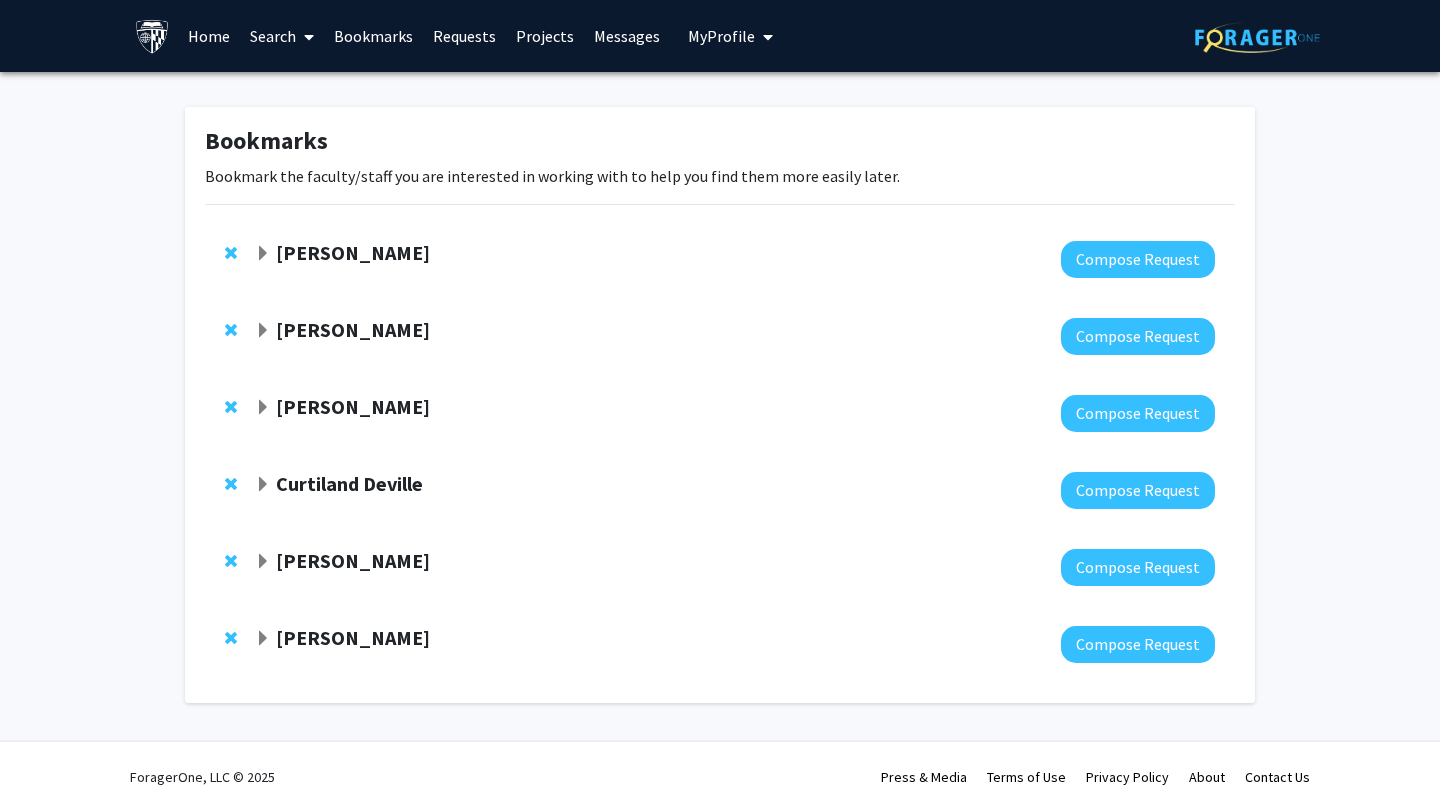 click on "[PERSON_NAME]" 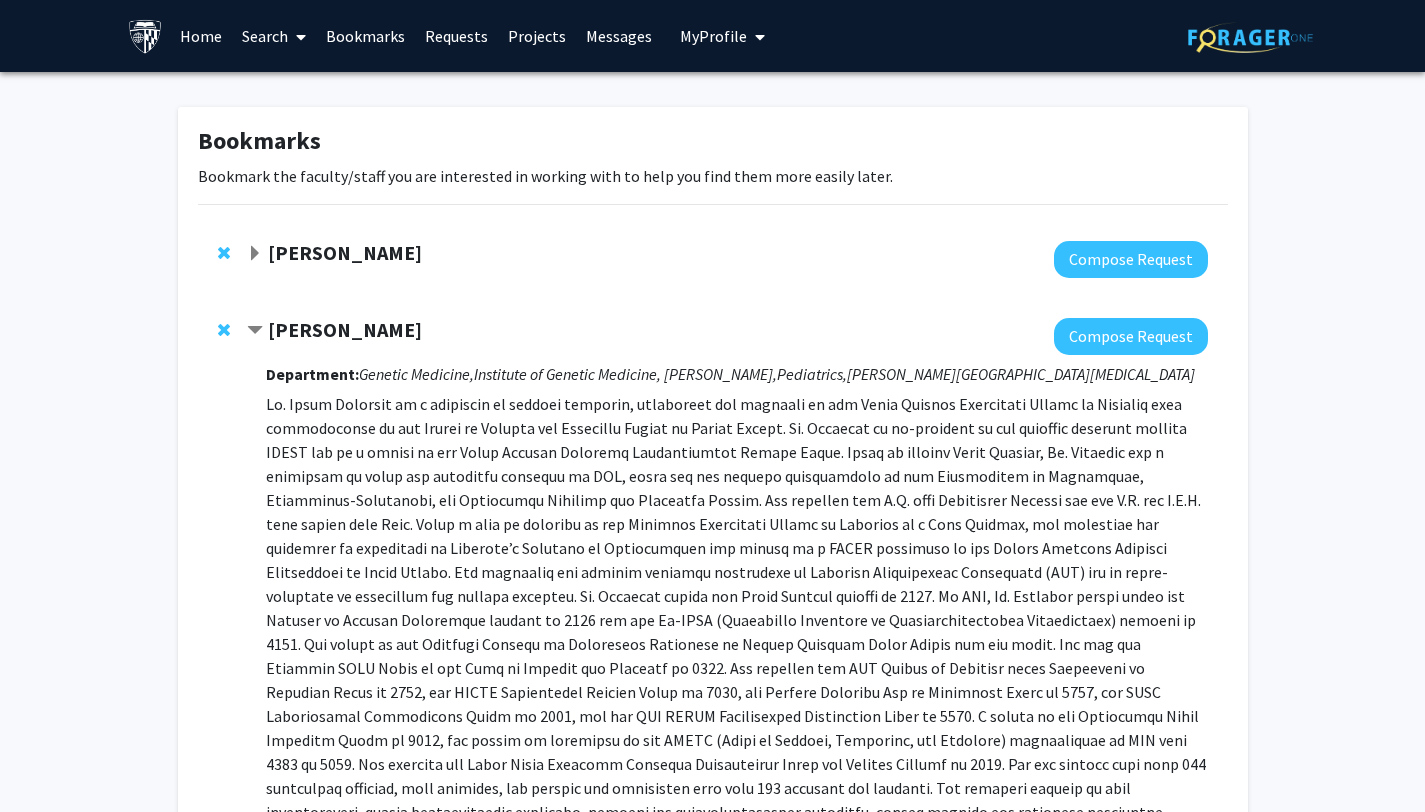 click on "[PERSON_NAME]" 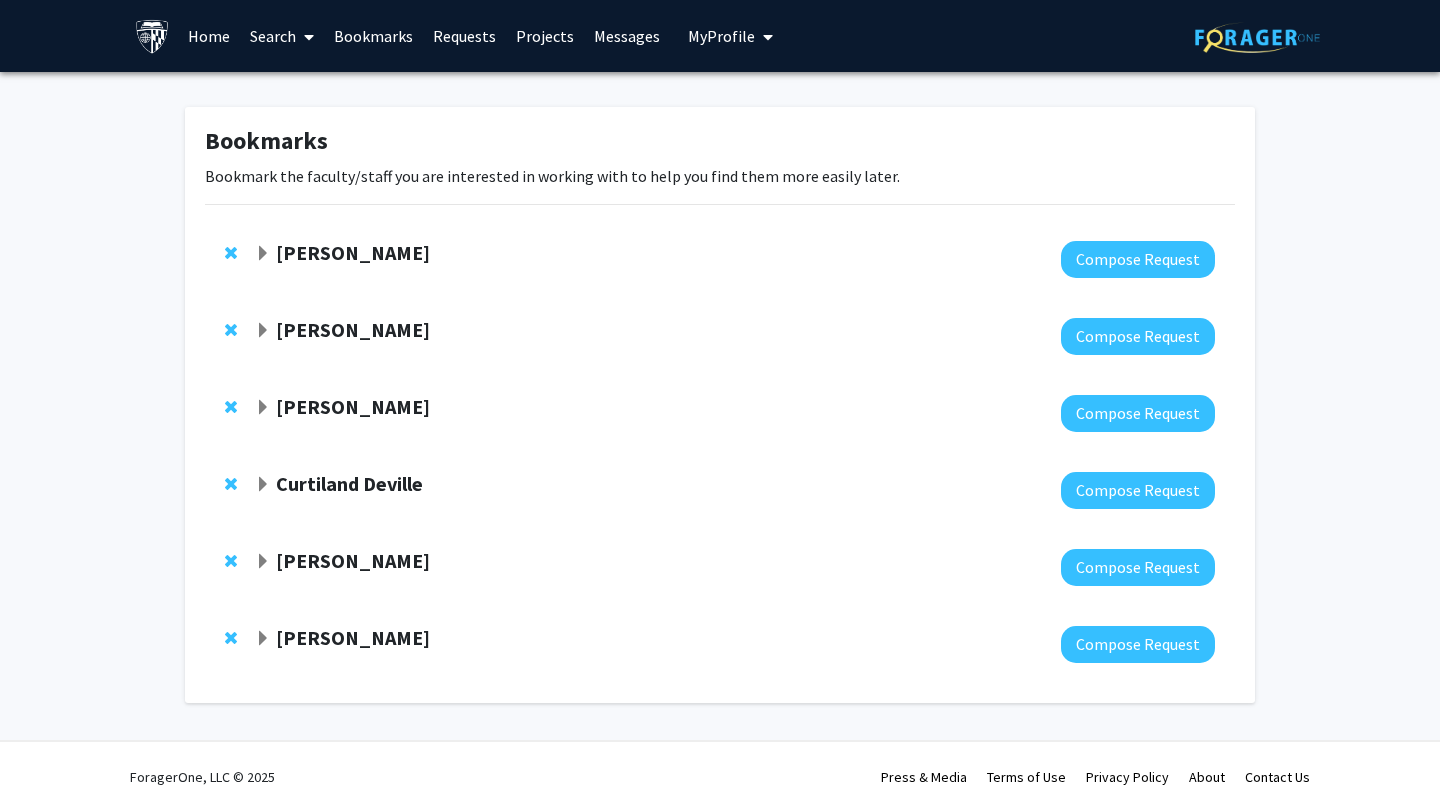 click on "Bookmarks  Bookmark the faculty/staff you are interested in working with to help you find them more easily later.  [PERSON_NAME]  Compose Request  [PERSON_NAME]  Compose Request  [PERSON_NAME]  Compose Request  [PERSON_NAME]  Compose Request  [PERSON_NAME]  Compose Request  [PERSON_NAME]  Compose Request" 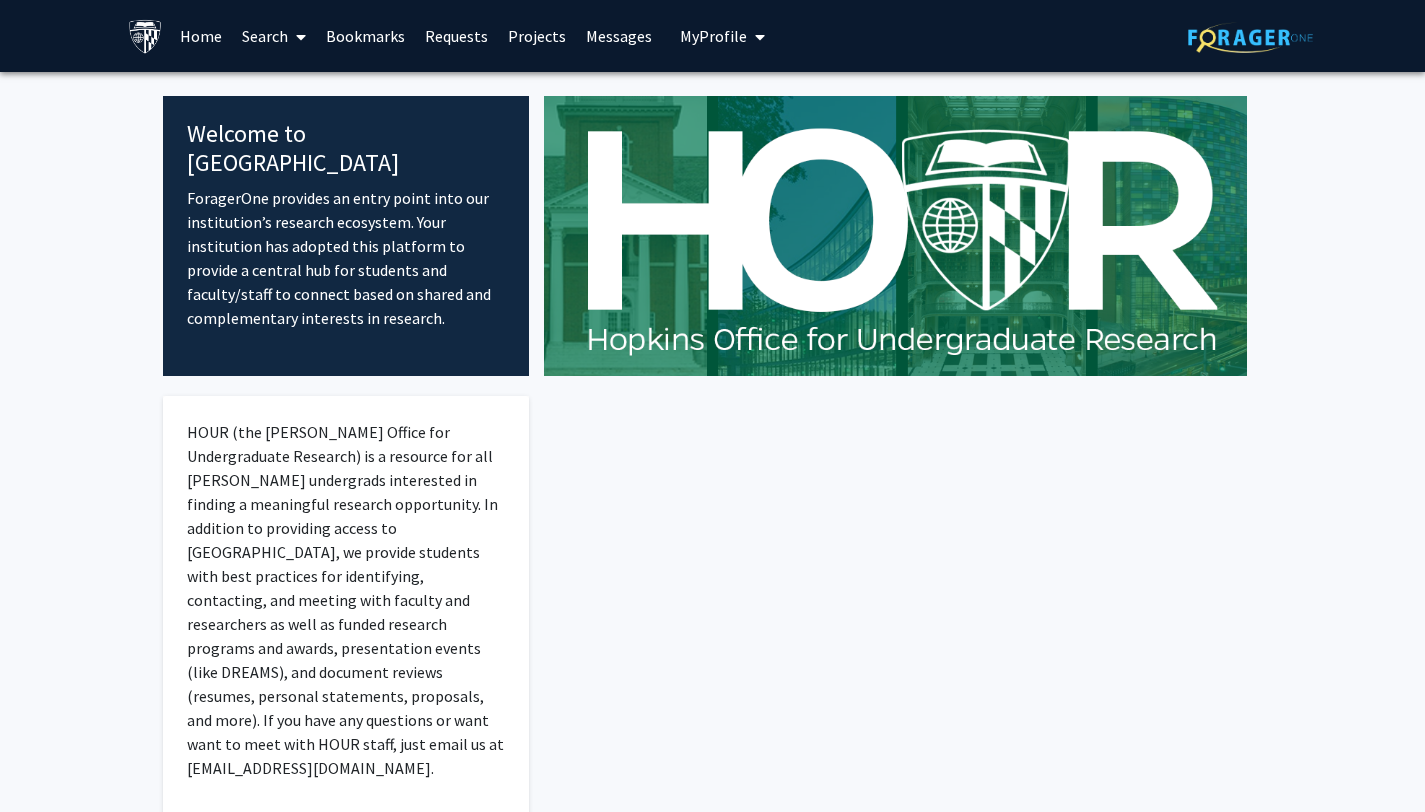 click on "Search" at bounding box center [274, 36] 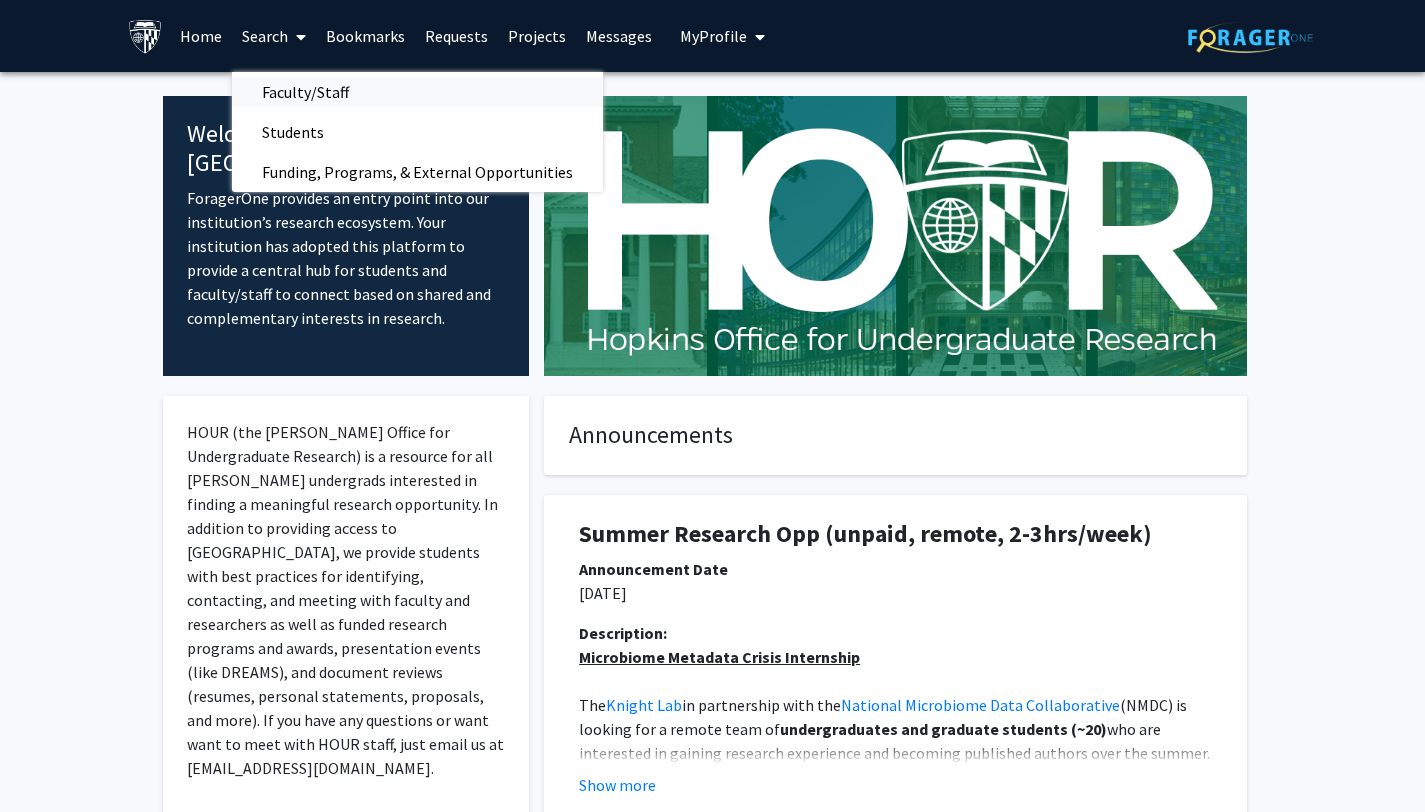 click on "Faculty/Staff" at bounding box center [305, 92] 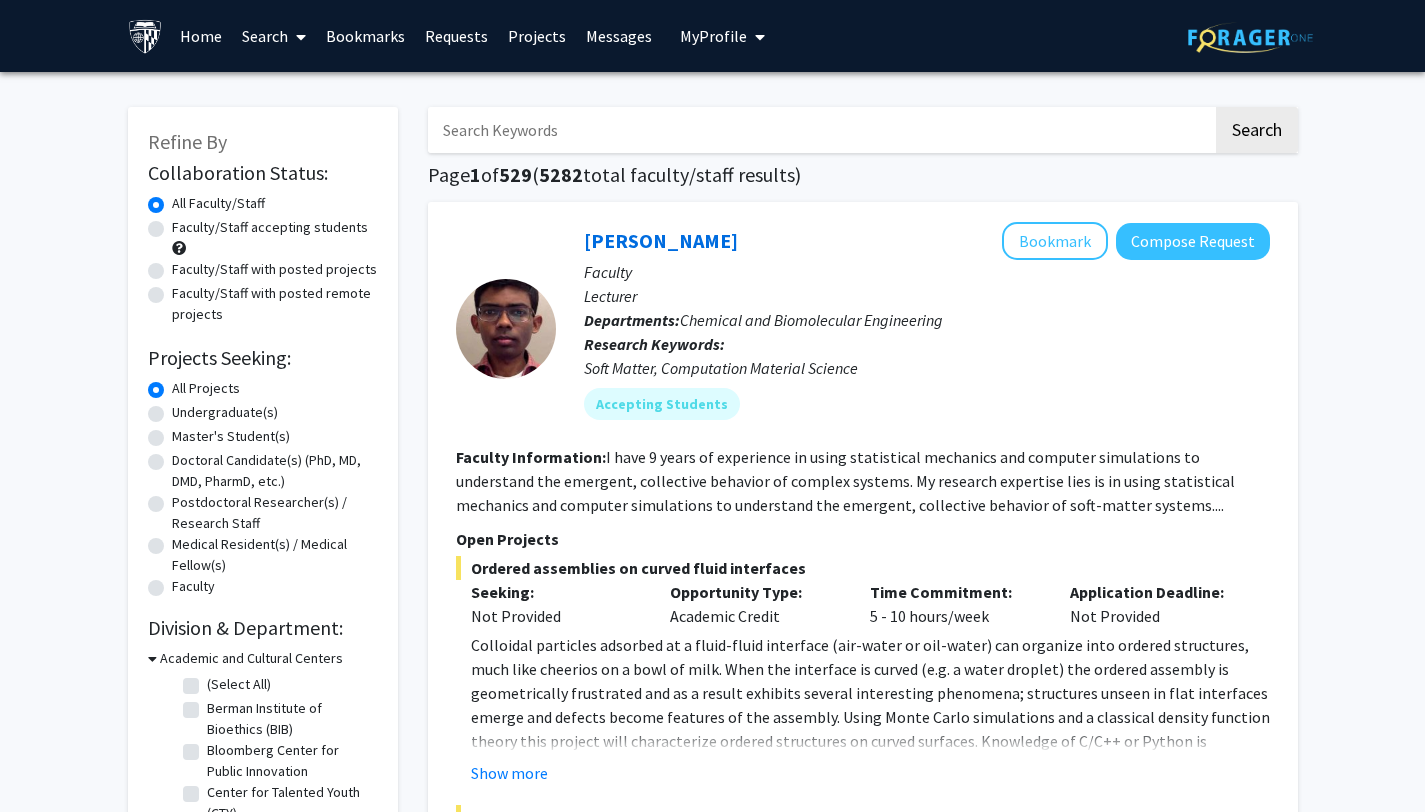 click on "Search" at bounding box center (274, 36) 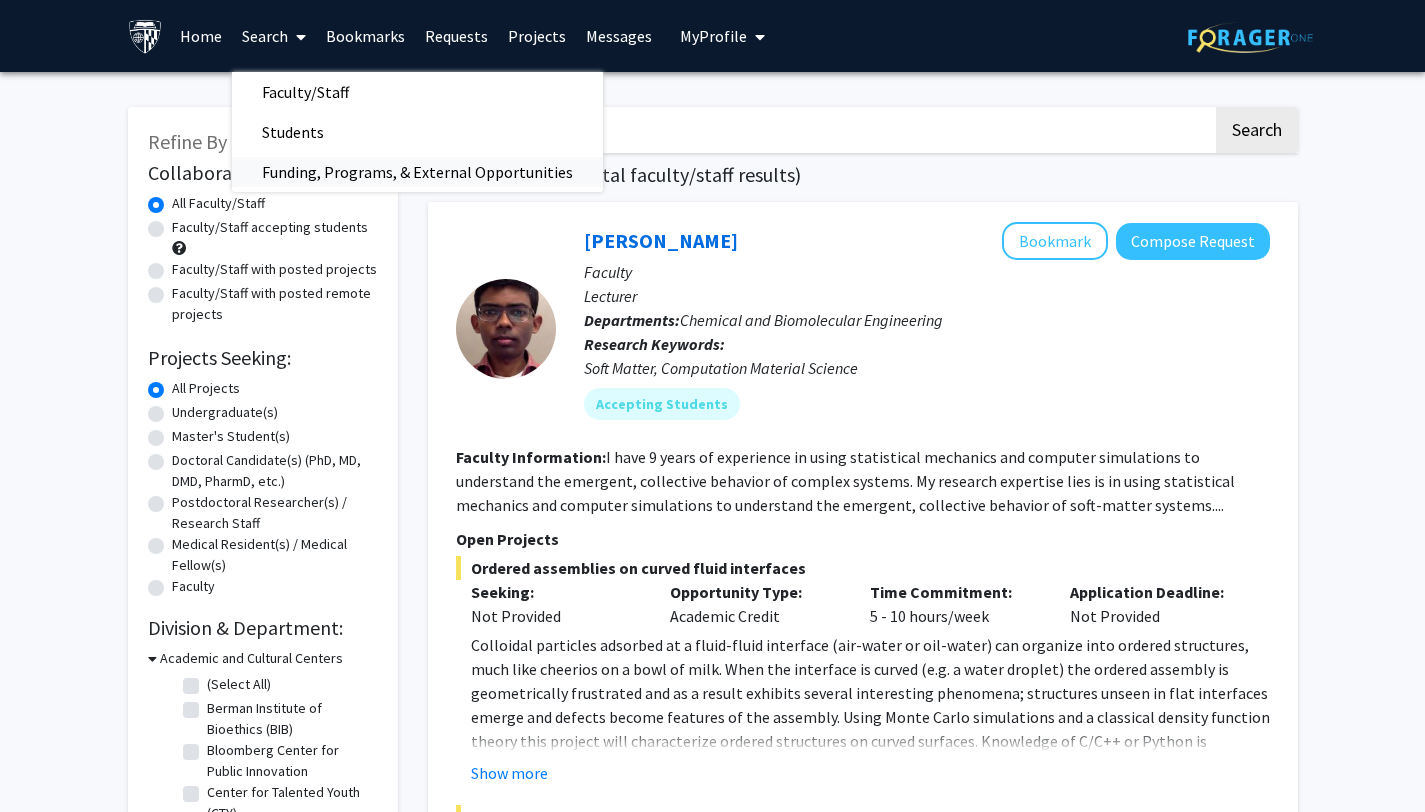 click on "Funding, Programs, & External Opportunities" at bounding box center [417, 172] 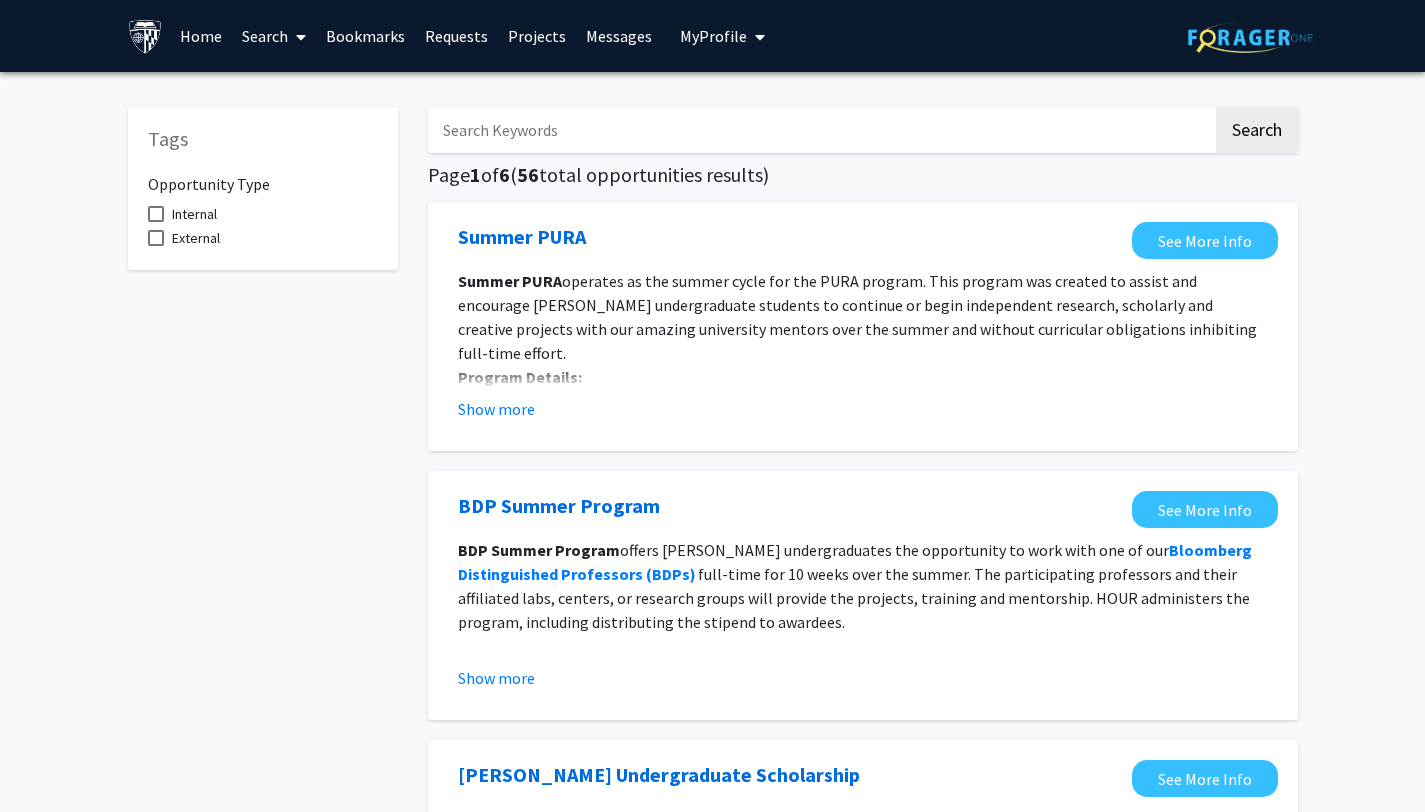 click at bounding box center (297, 37) 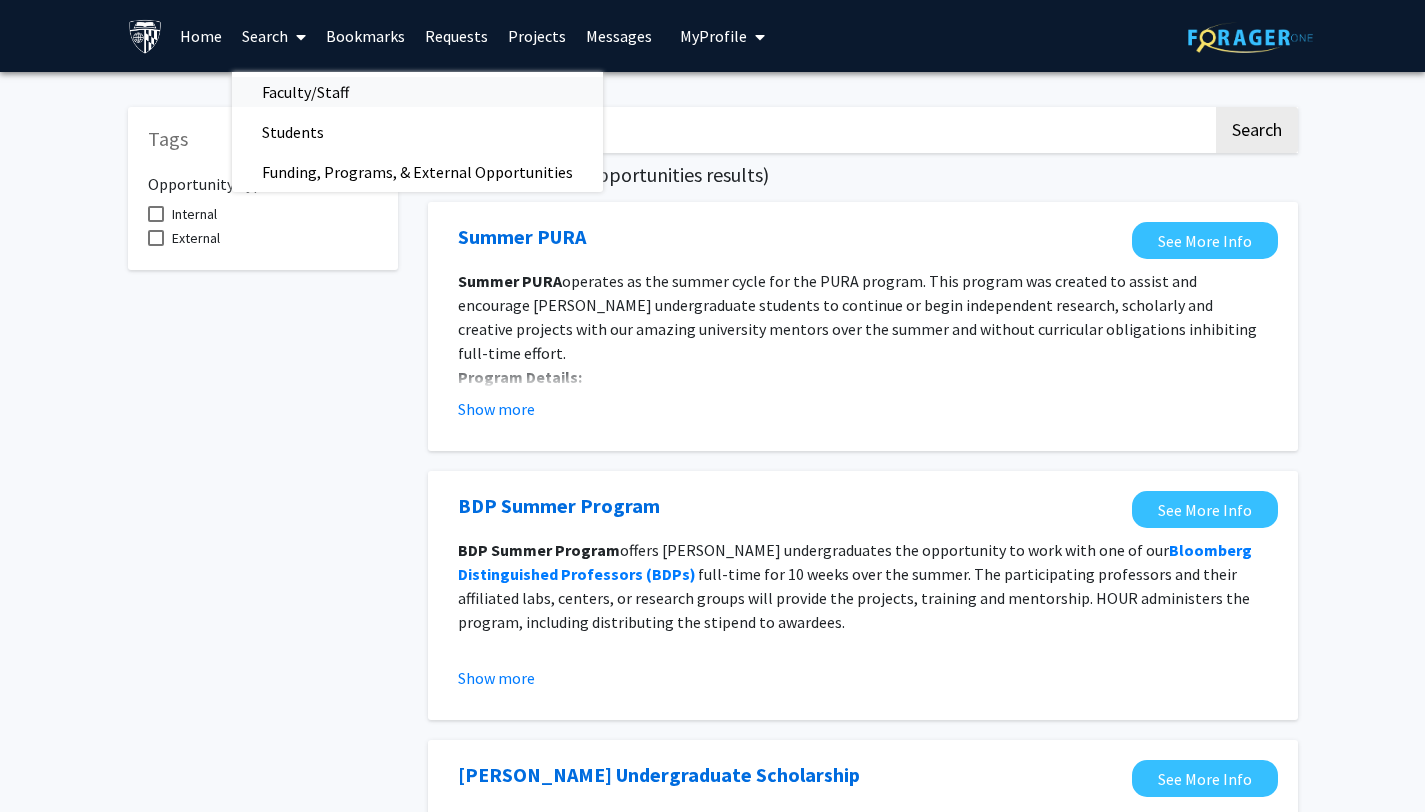 click on "Faculty/Staff" at bounding box center (305, 92) 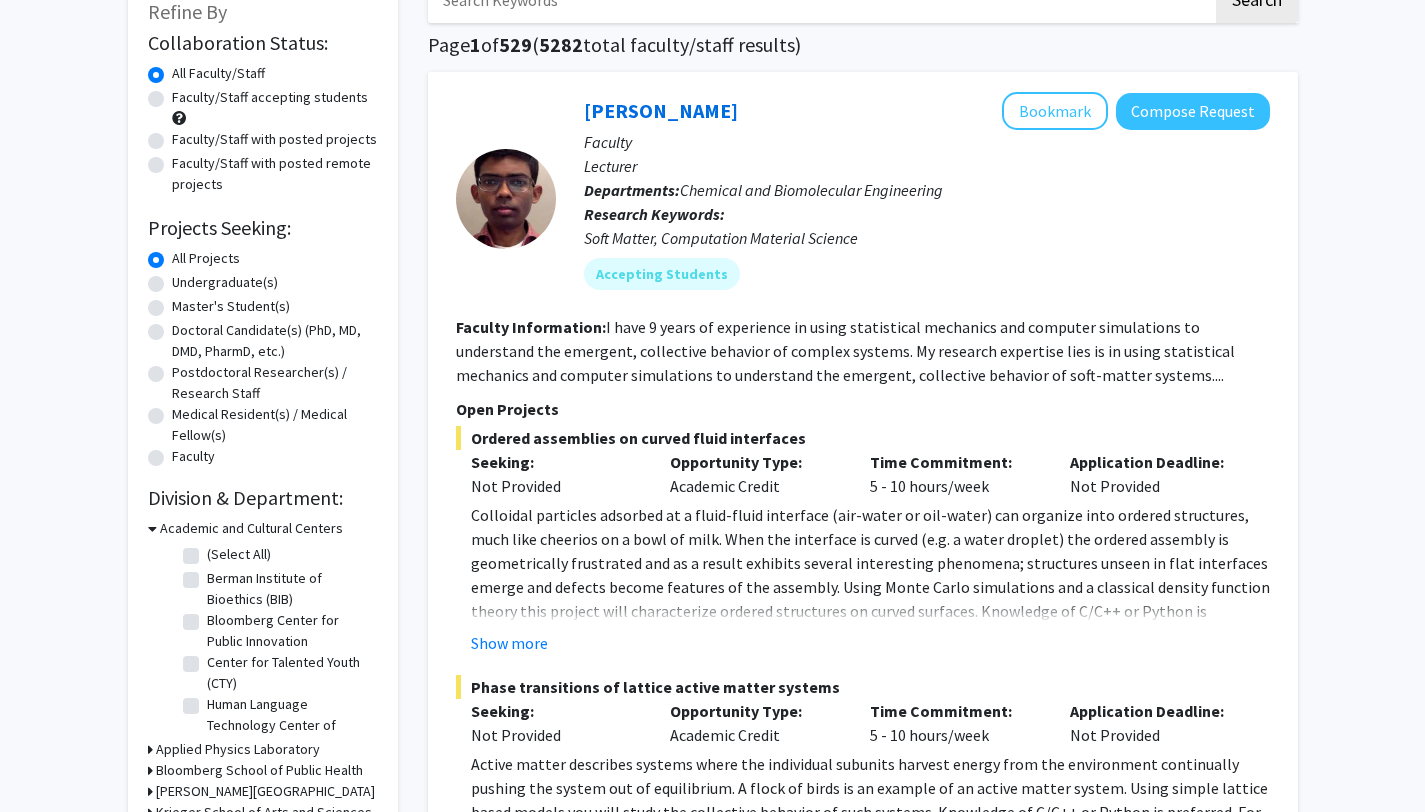 scroll, scrollTop: 0, scrollLeft: 0, axis: both 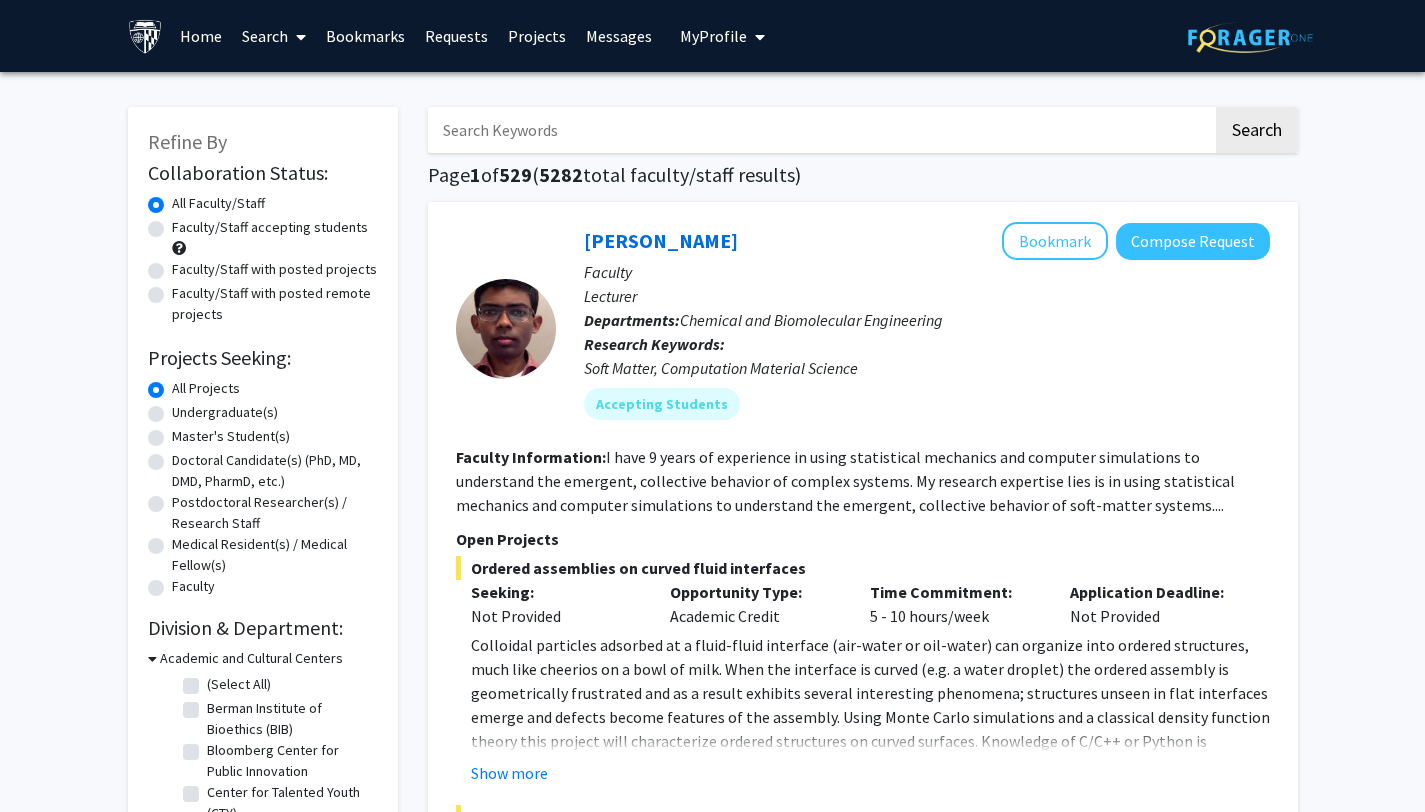click on "Faculty/Staff accepting students" 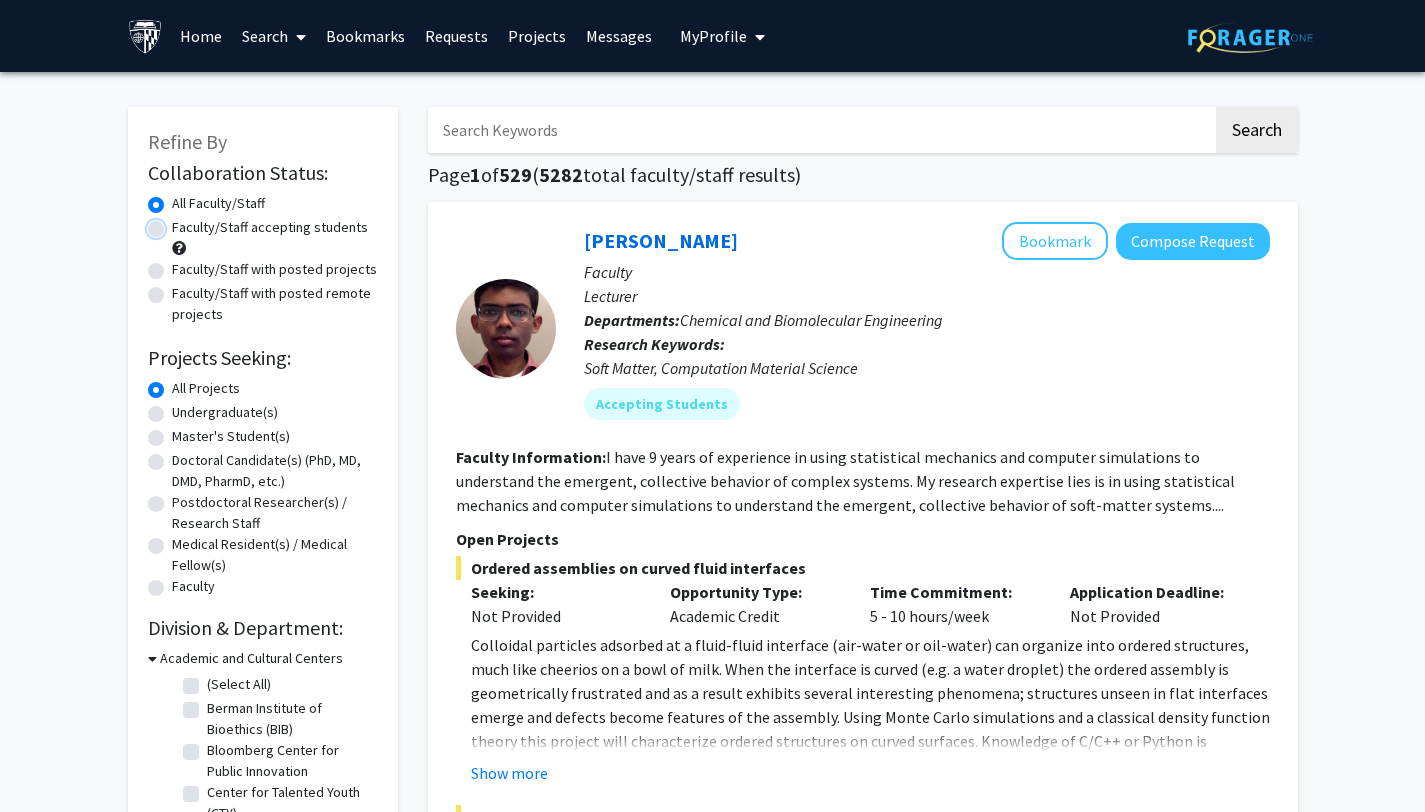 click on "Faculty/Staff accepting students" at bounding box center (178, 223) 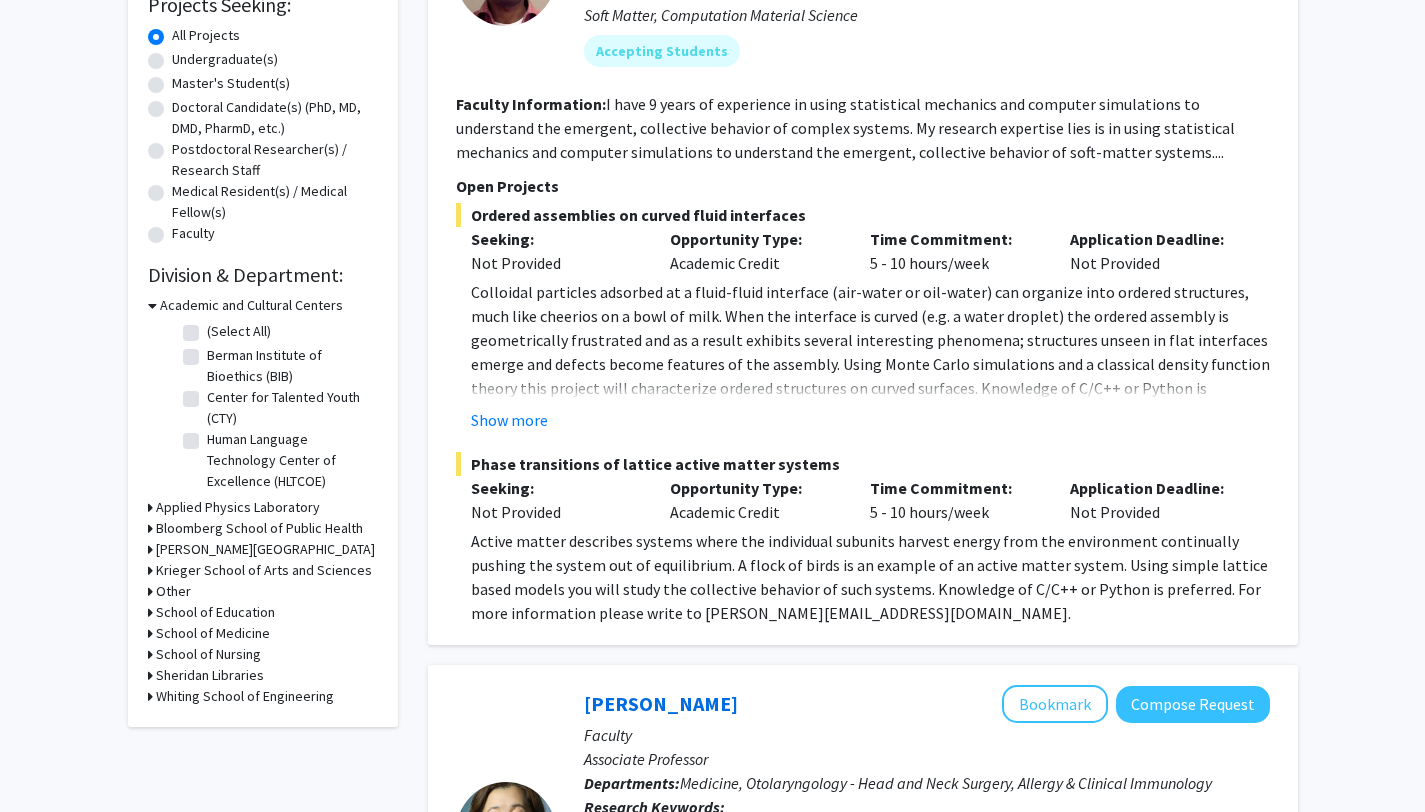 scroll, scrollTop: 360, scrollLeft: 0, axis: vertical 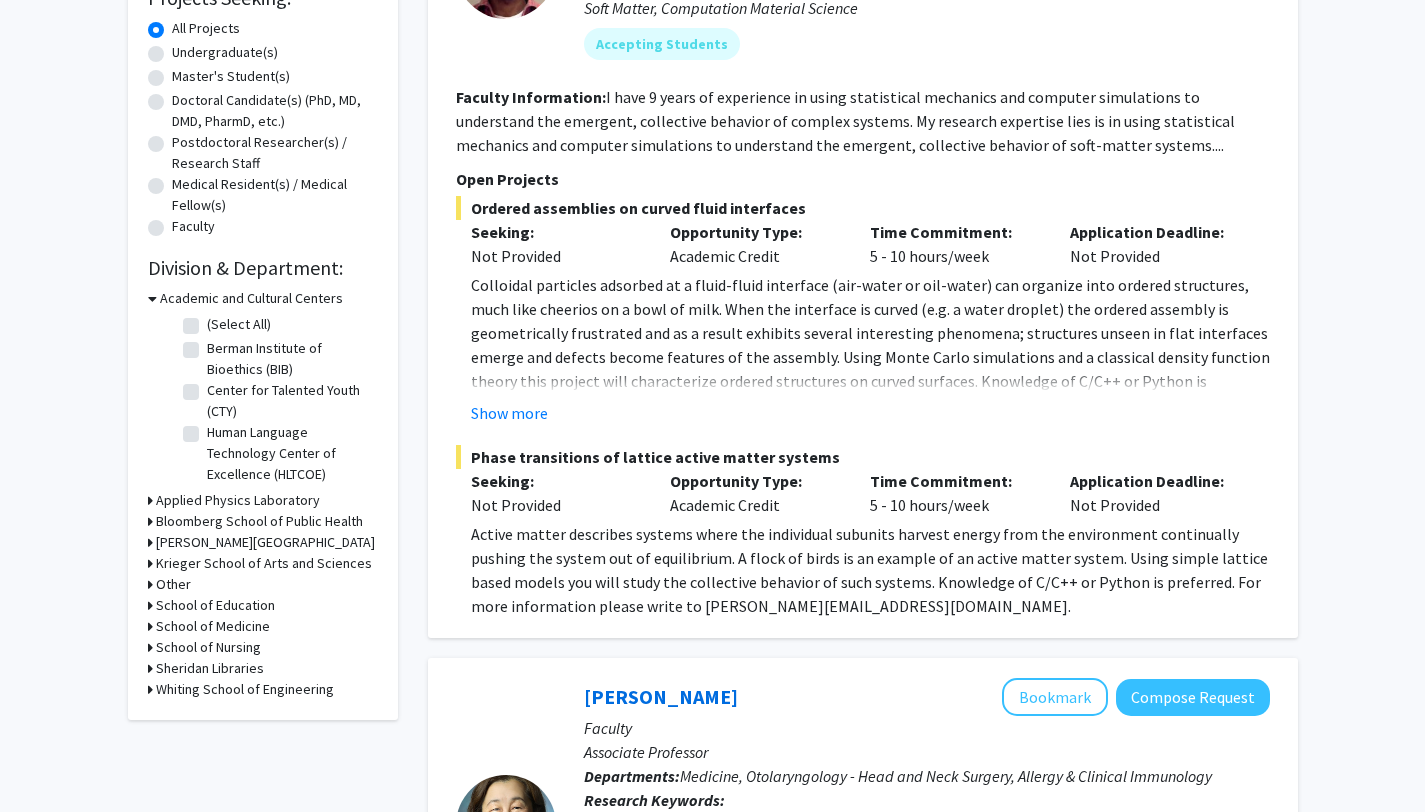 click on "School of Medicine" at bounding box center [213, 626] 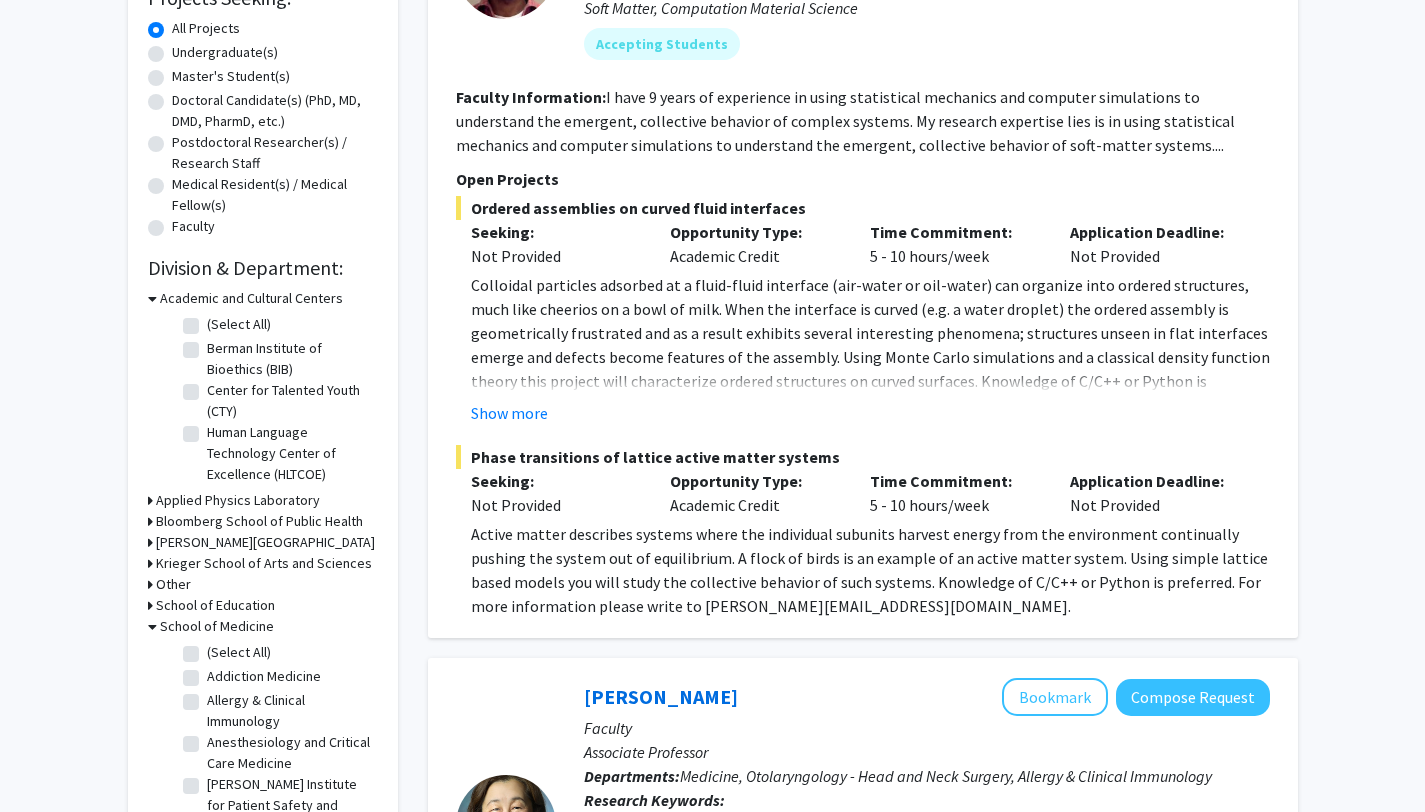 click on "(Select All)" 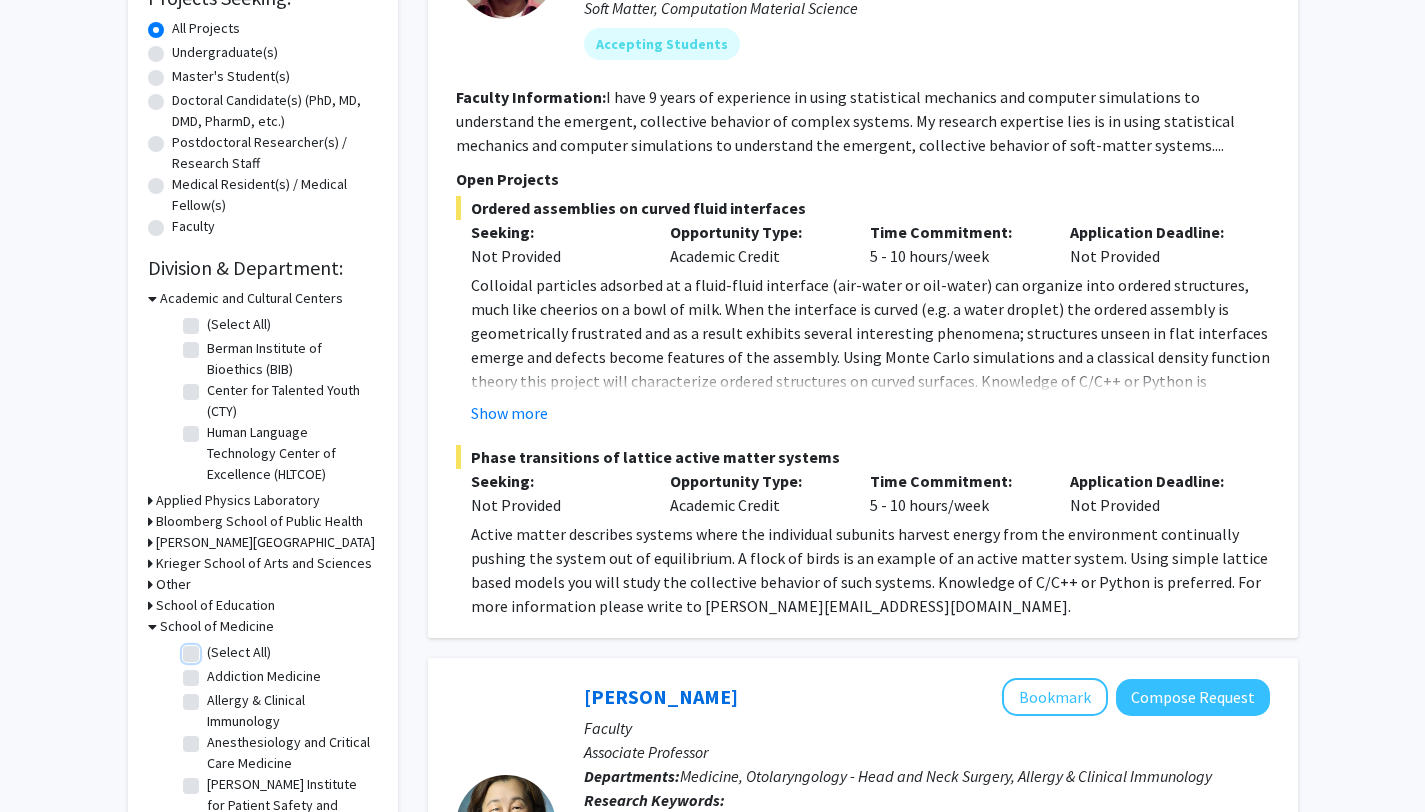 click on "(Select All)" at bounding box center (213, 648) 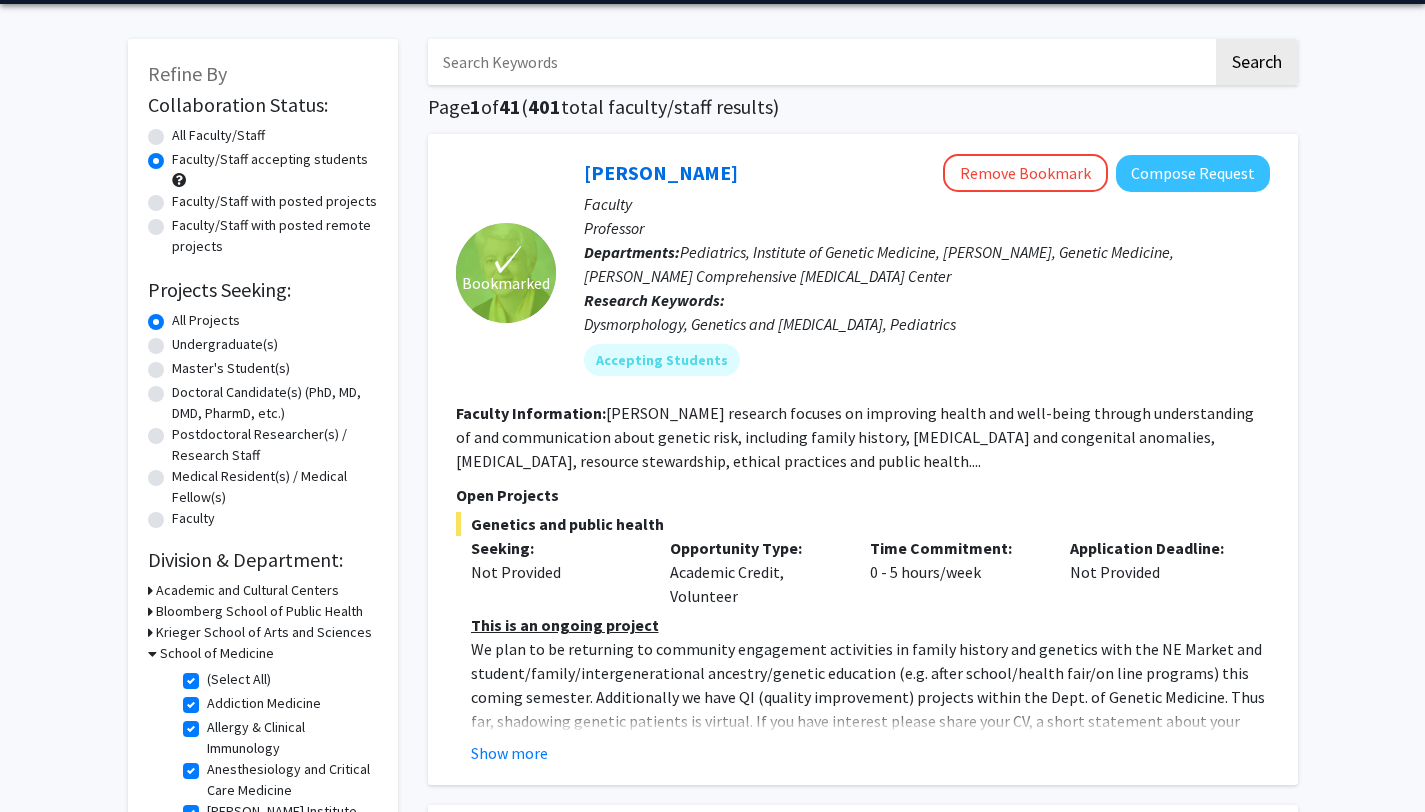 scroll, scrollTop: 0, scrollLeft: 0, axis: both 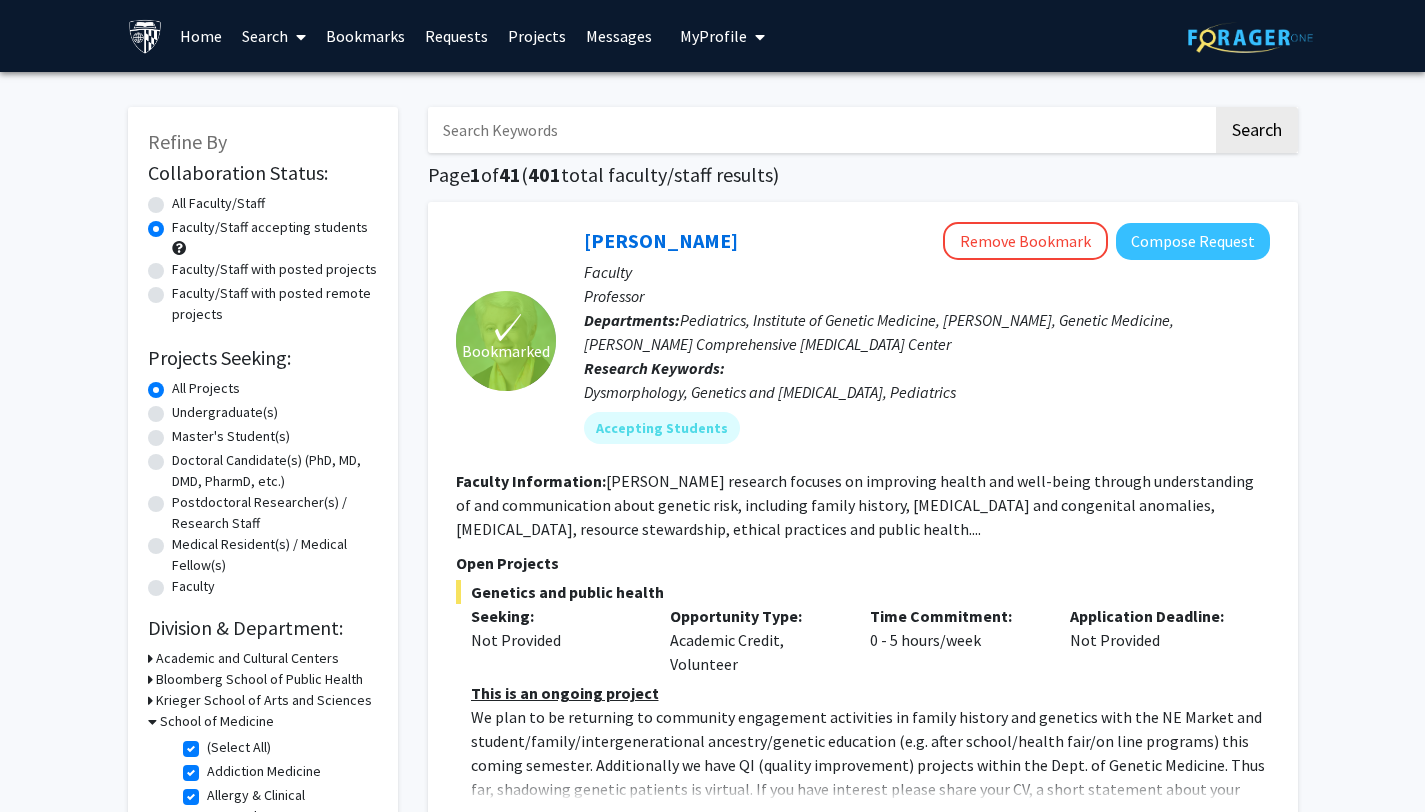 click on "Undergraduate(s)" 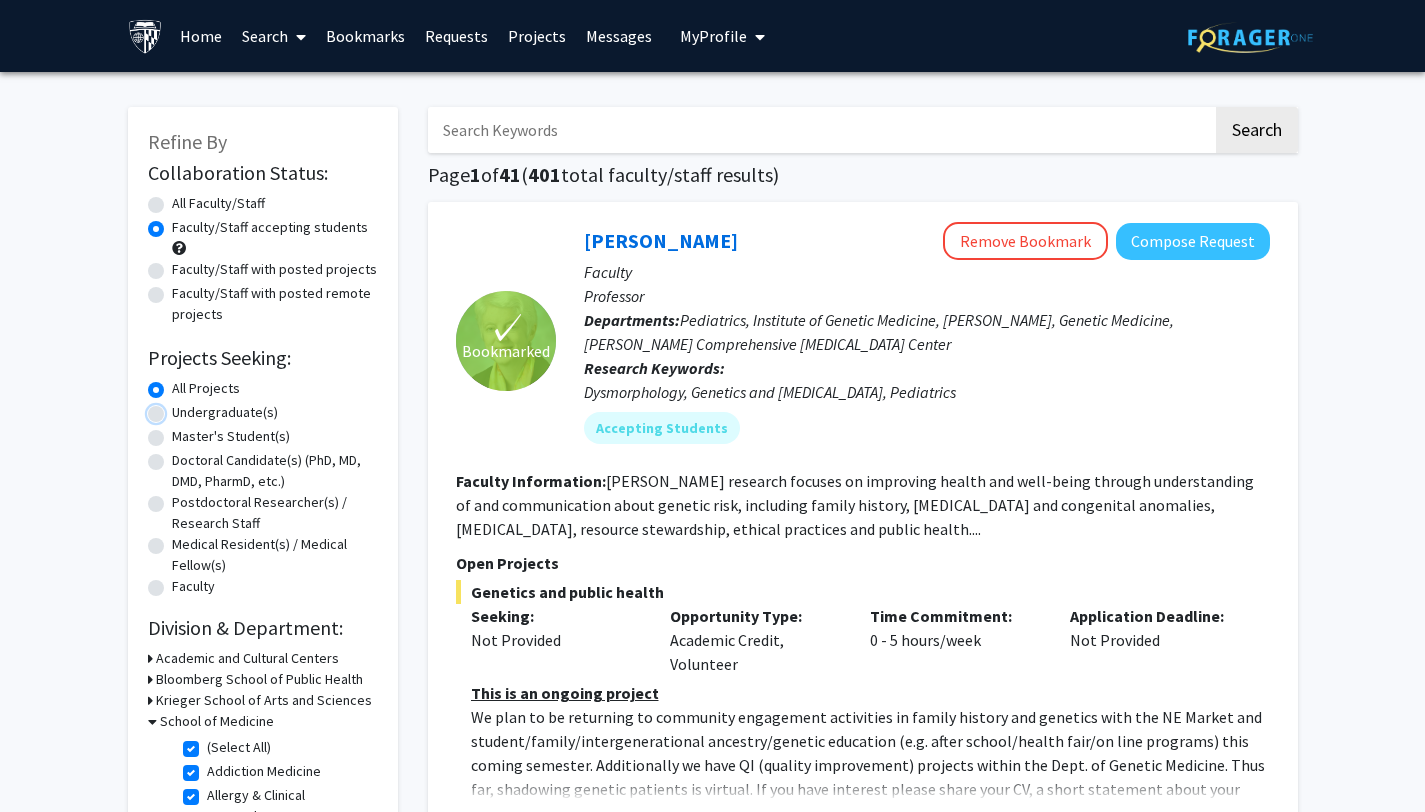 click on "Undergraduate(s)" at bounding box center [178, 408] 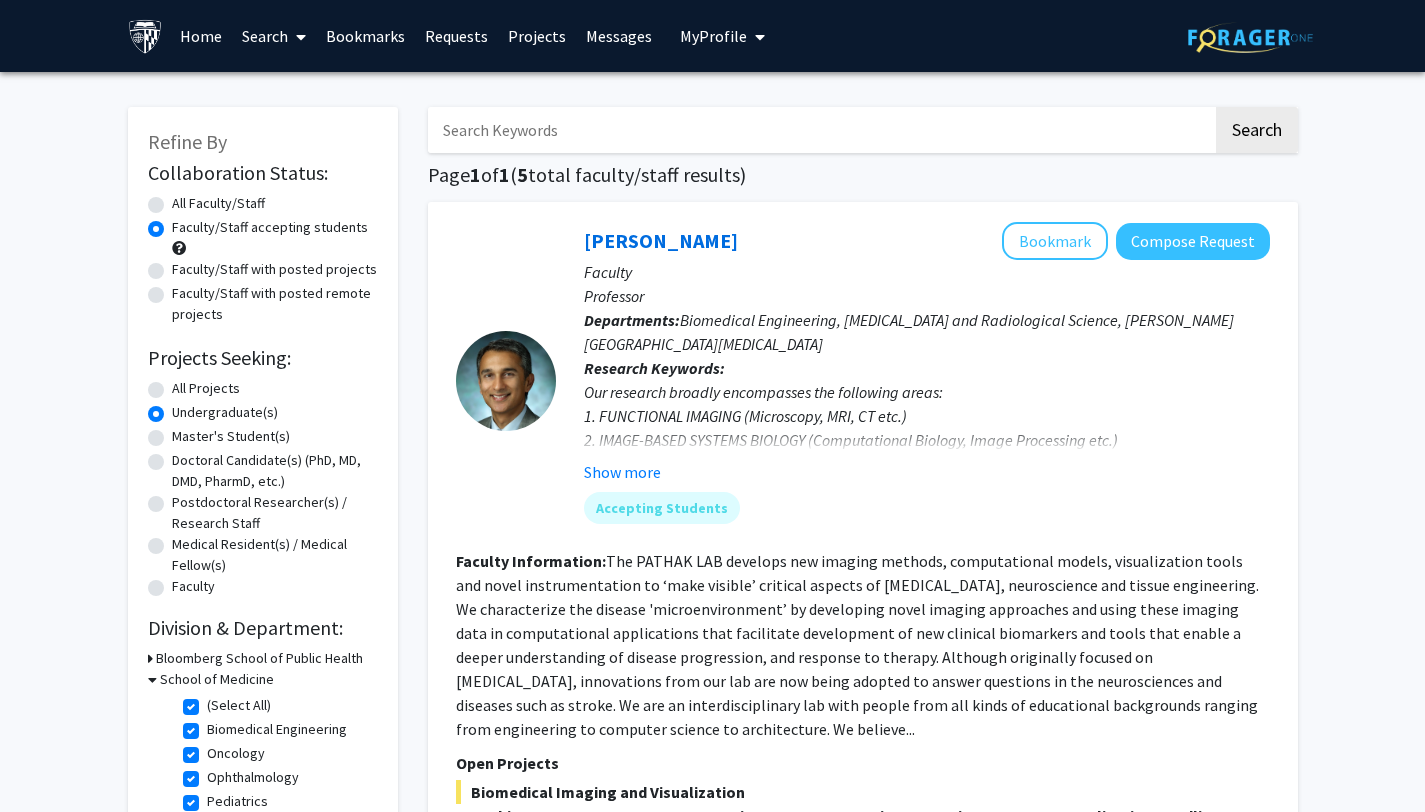 click on "All Projects" 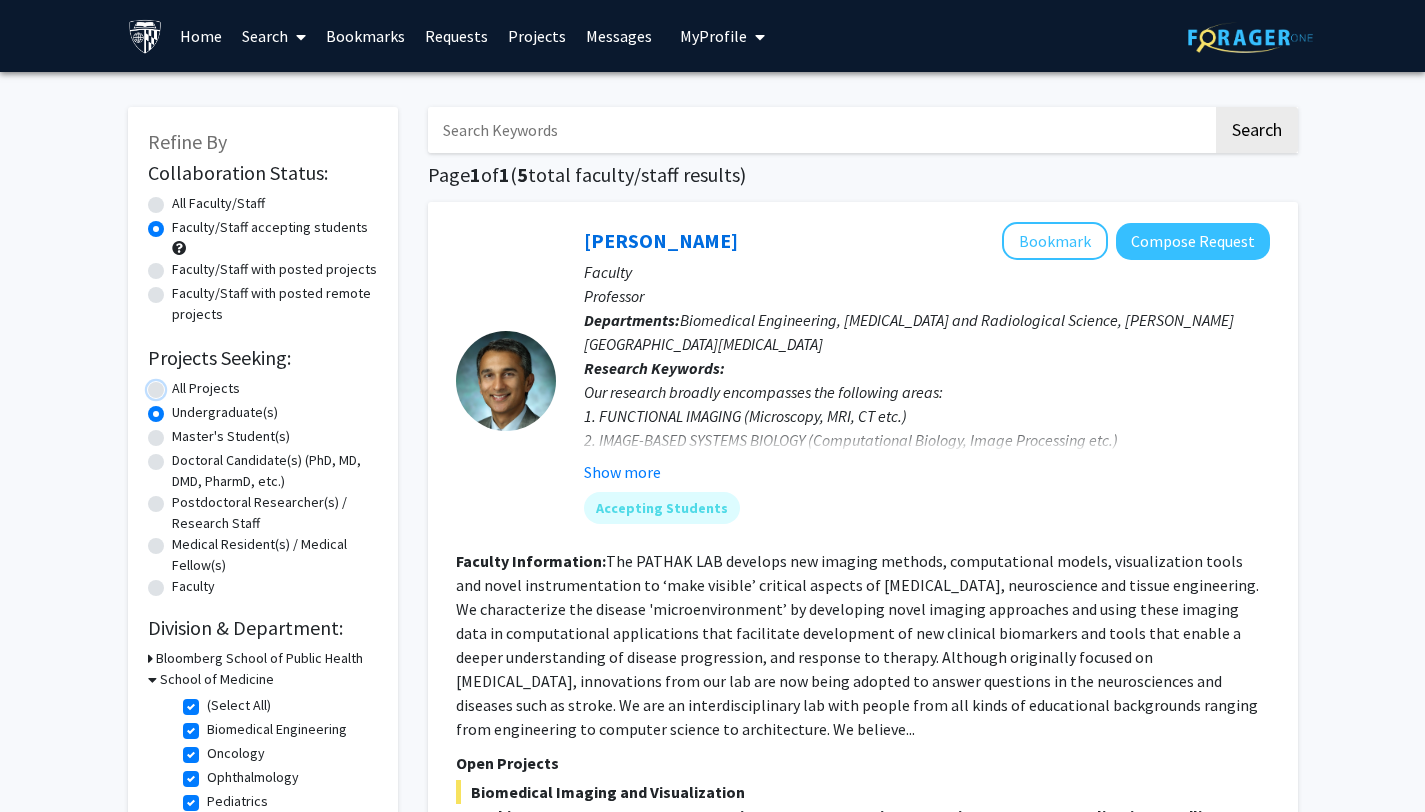 click on "All Projects" at bounding box center [178, 384] 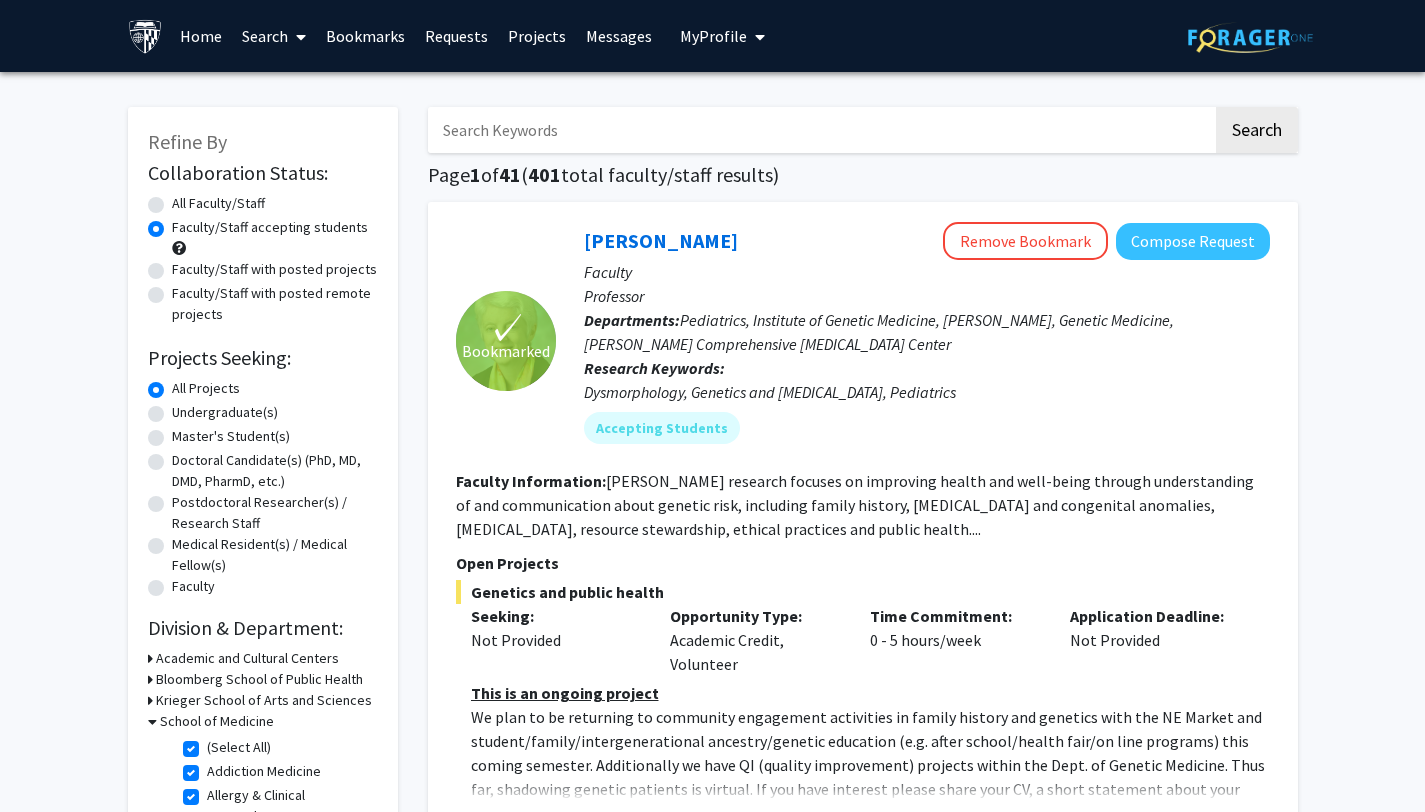 click on "Faculty/Staff with posted projects" 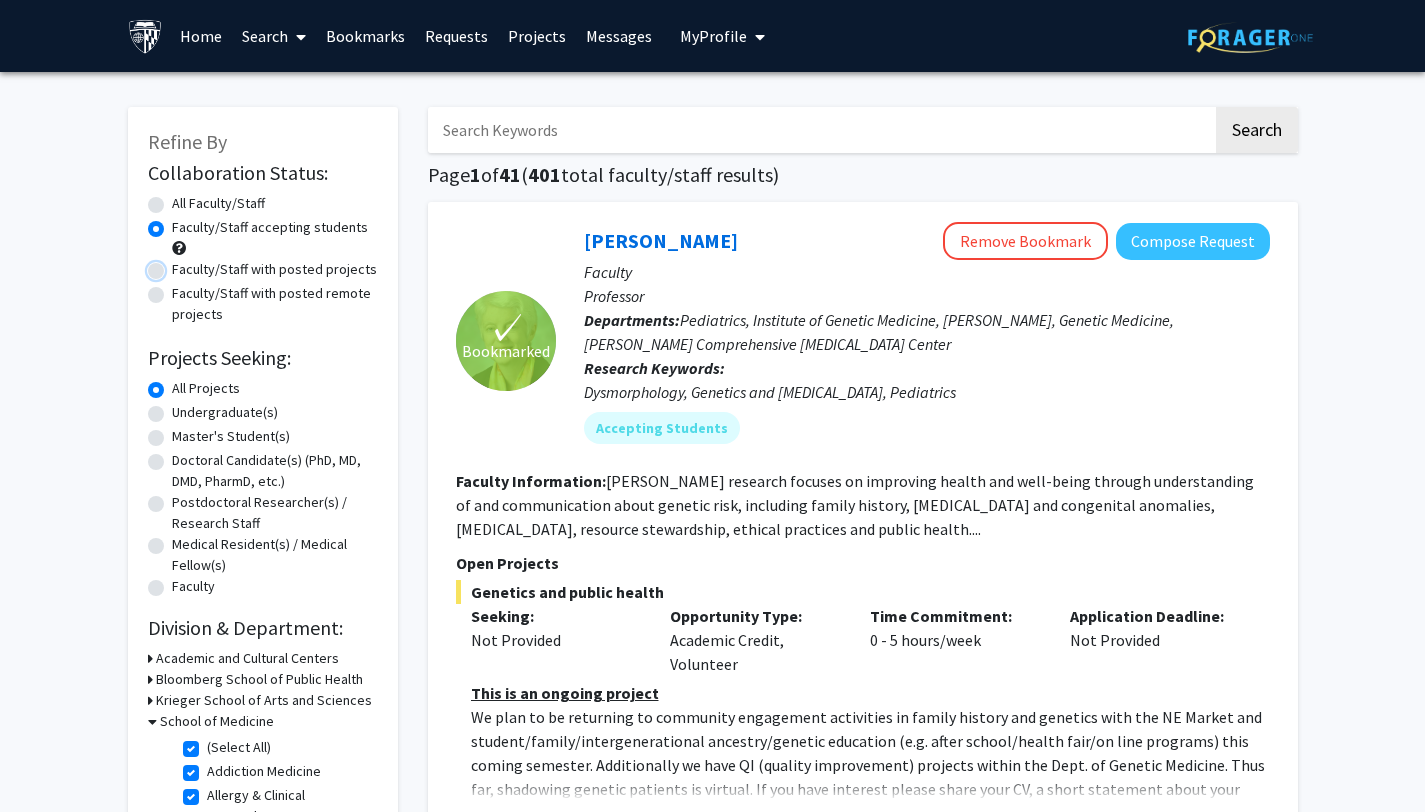 click on "Faculty/Staff with posted projects" at bounding box center [178, 265] 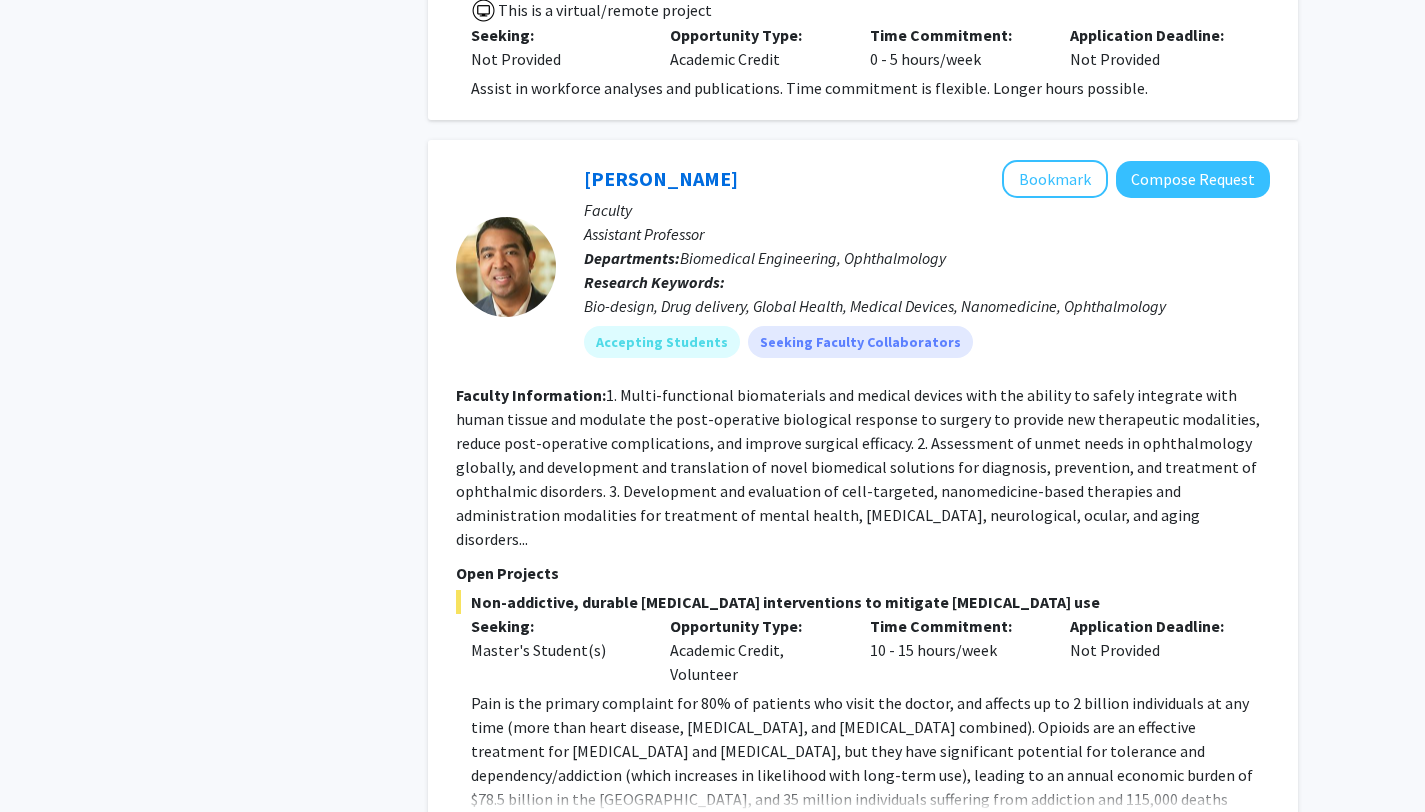 scroll, scrollTop: 2649, scrollLeft: 0, axis: vertical 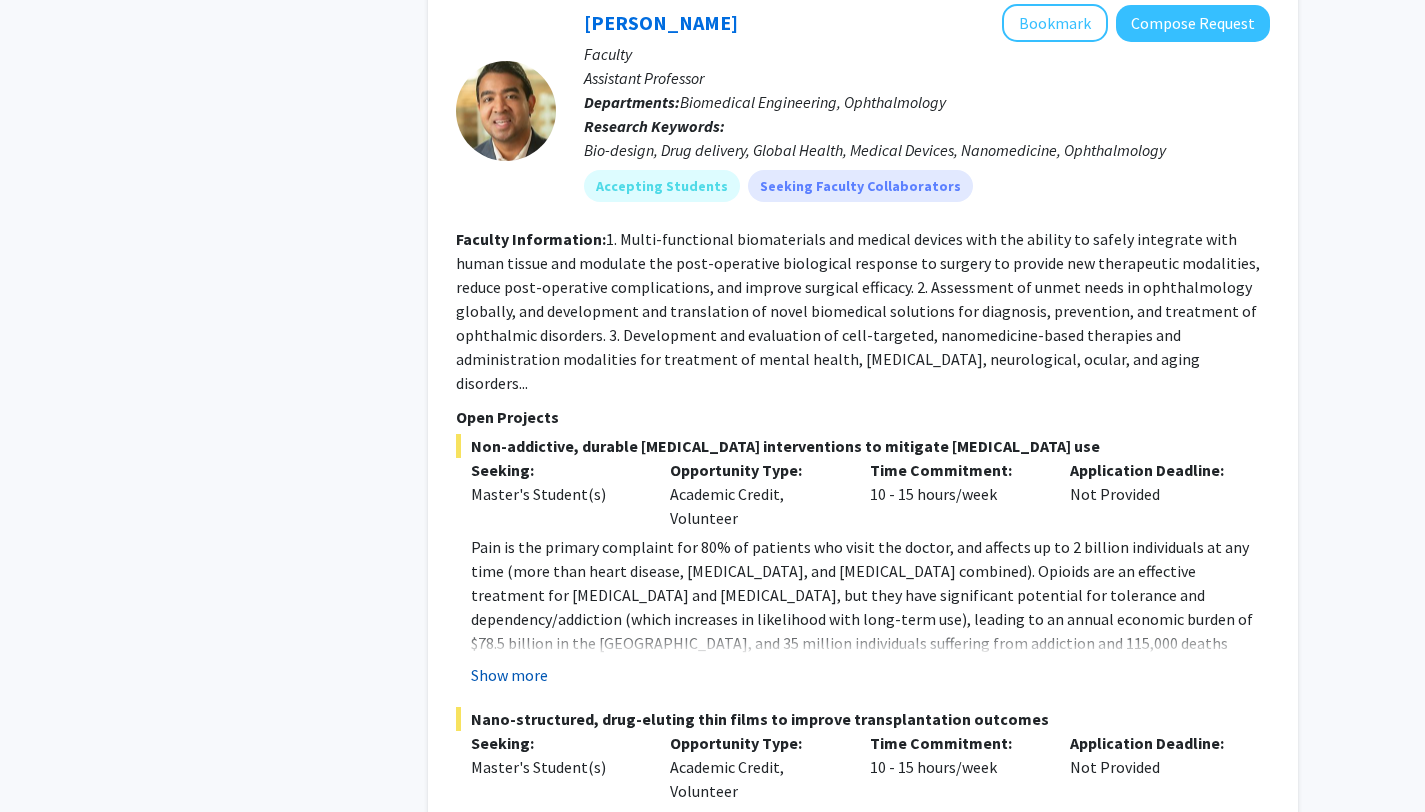 click on "Show more" 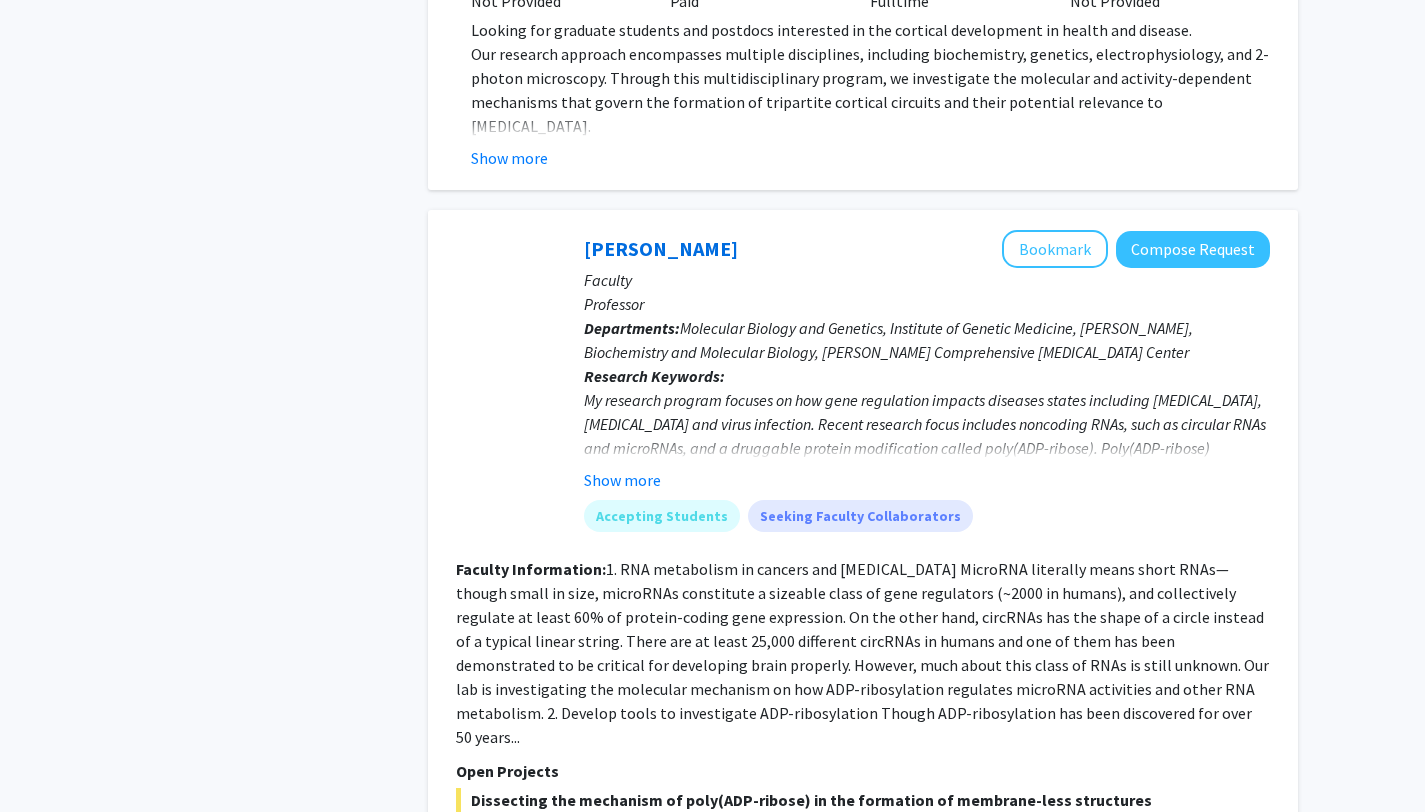 scroll, scrollTop: 8907, scrollLeft: 0, axis: vertical 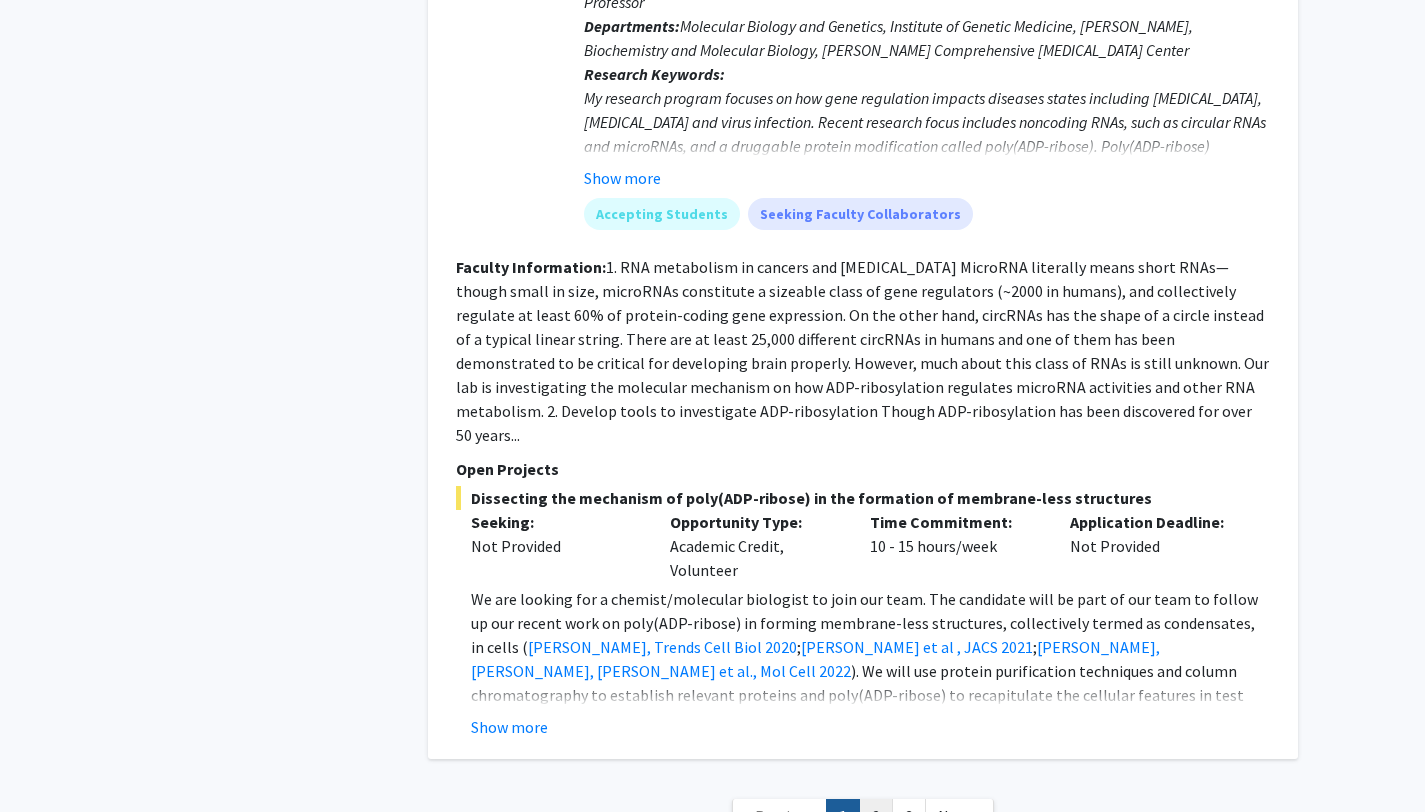 click on "2" 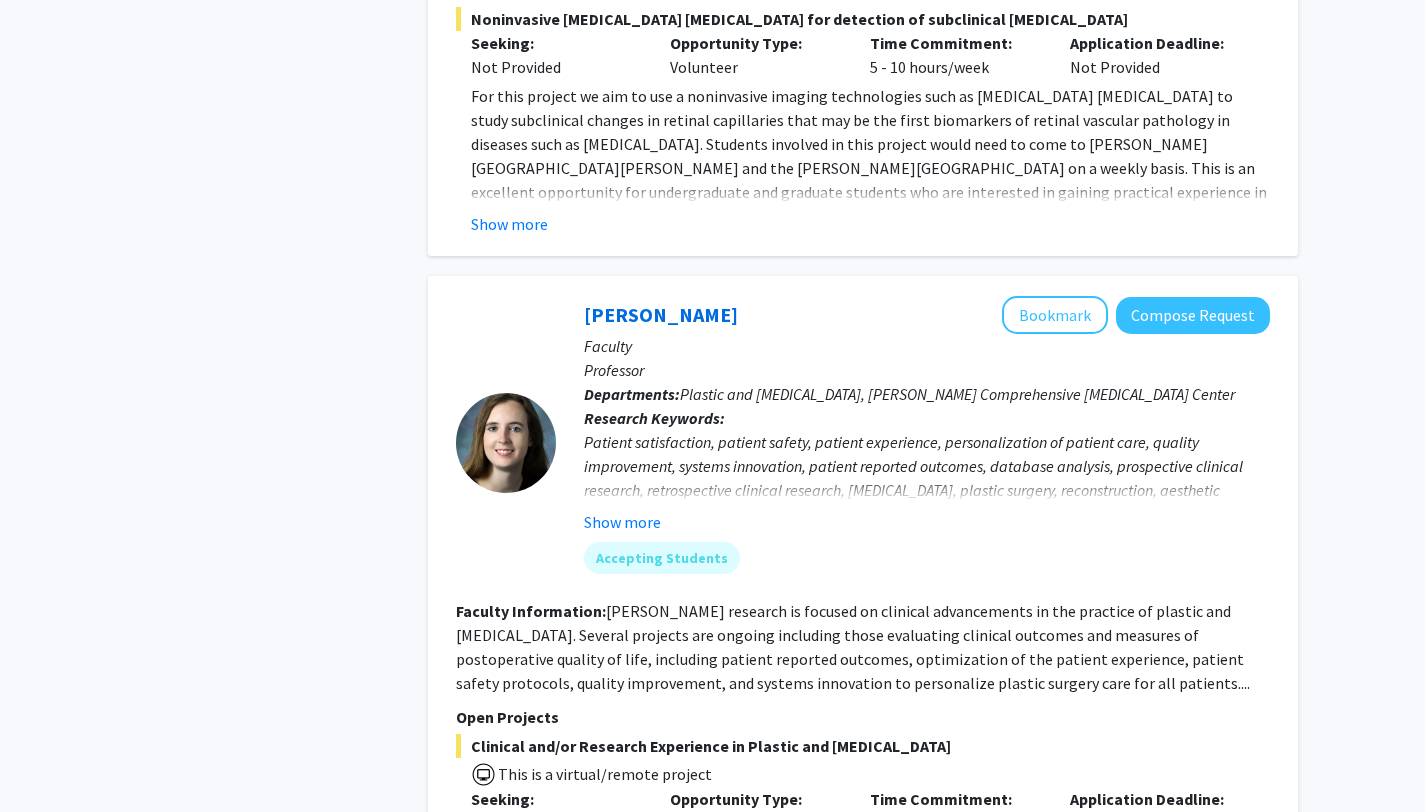scroll, scrollTop: 7082, scrollLeft: 0, axis: vertical 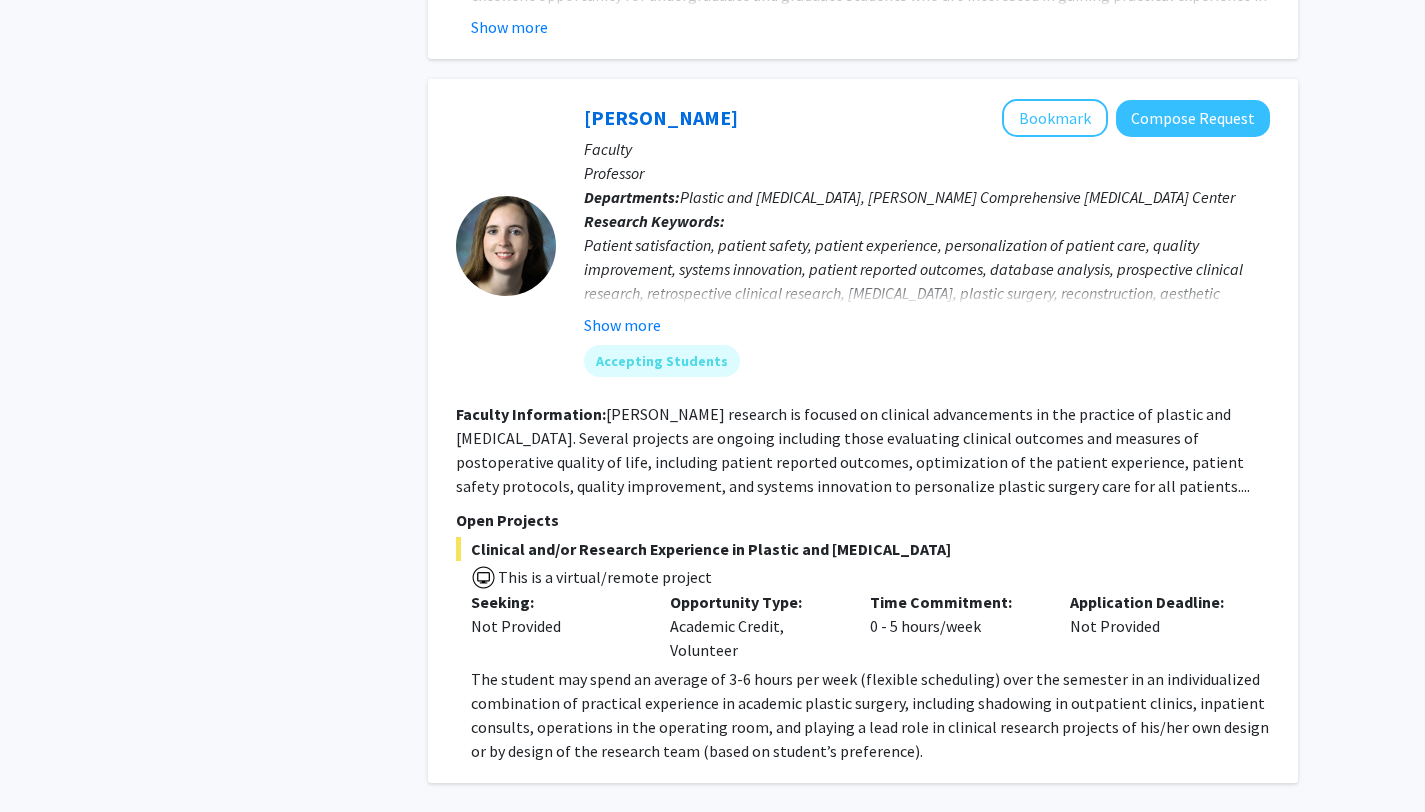 click on "3" 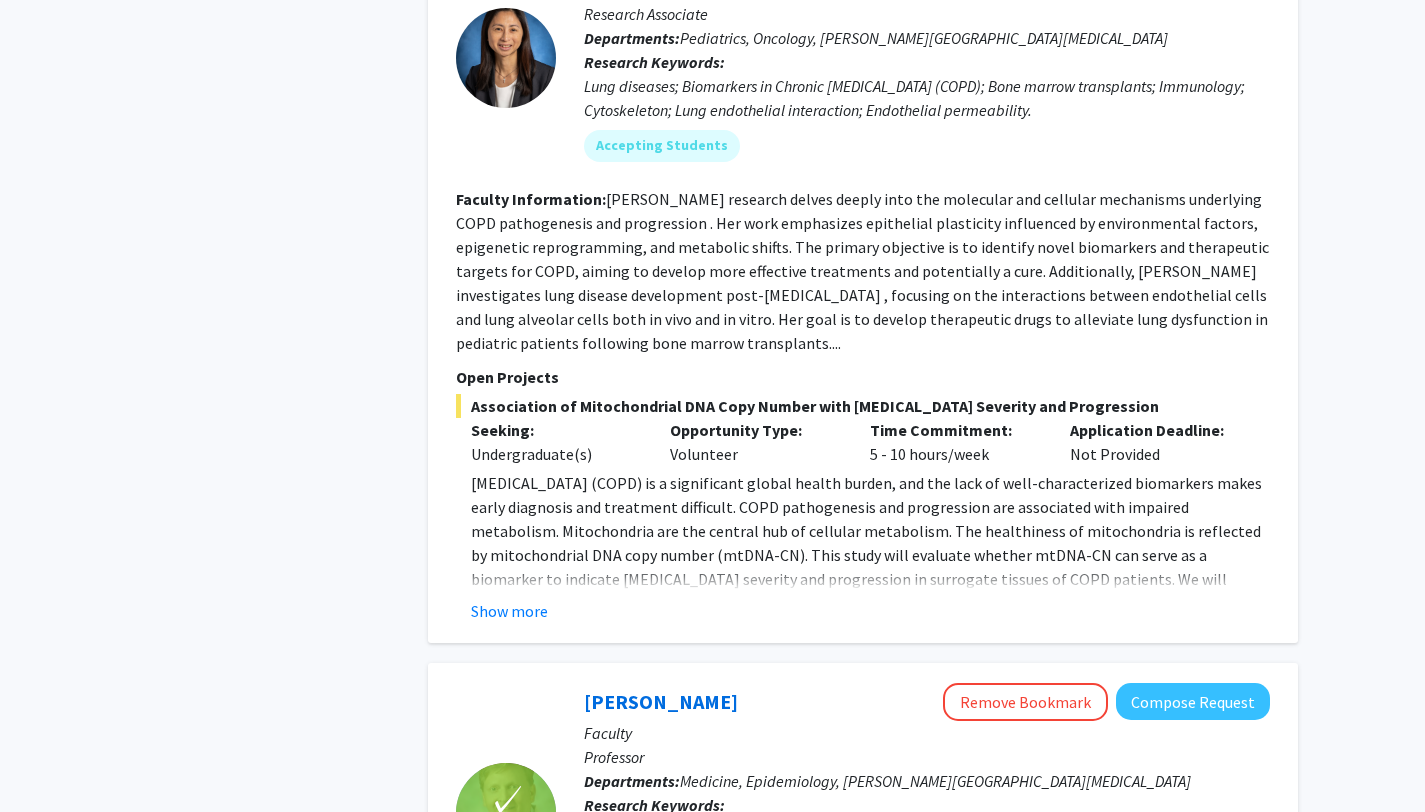 scroll, scrollTop: 1903, scrollLeft: 0, axis: vertical 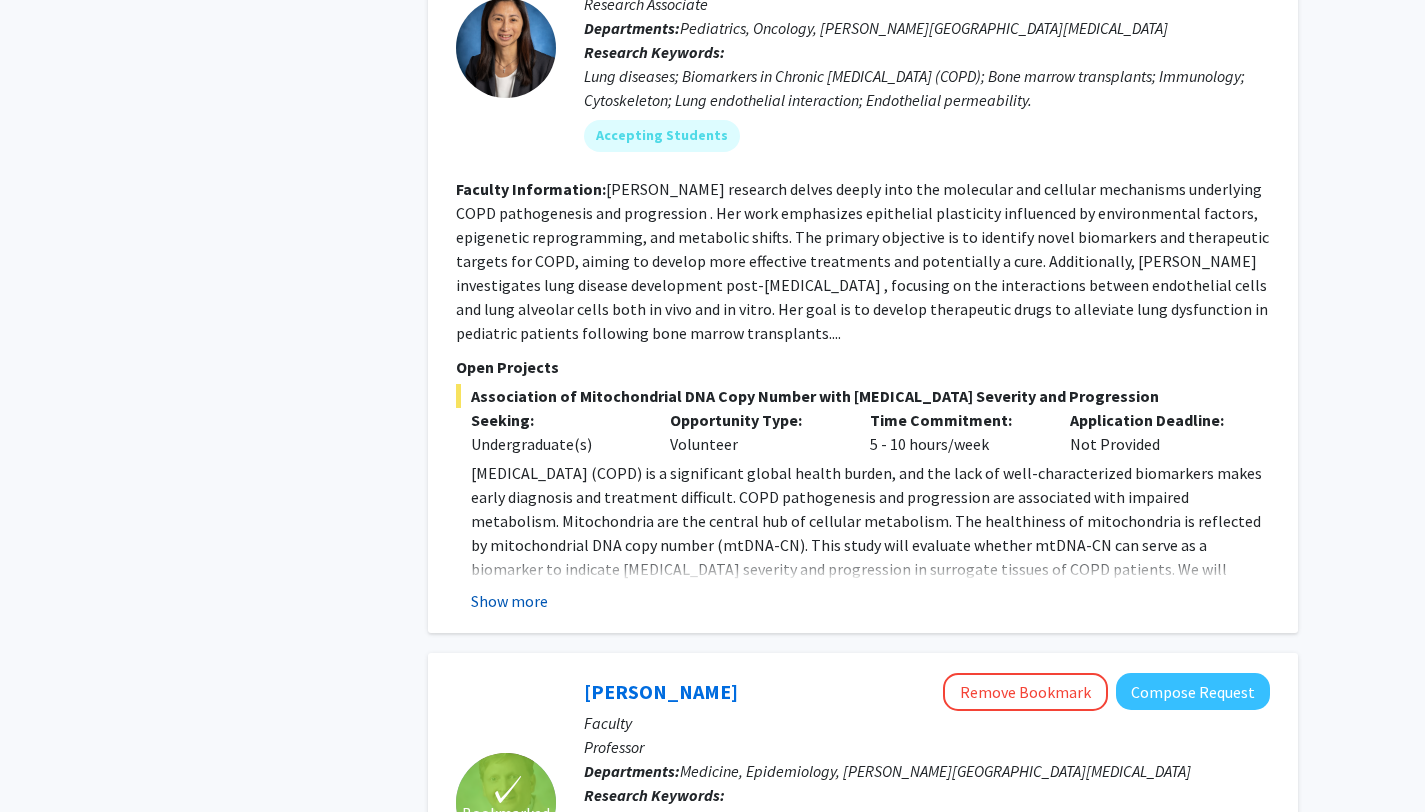 click on "Show more" 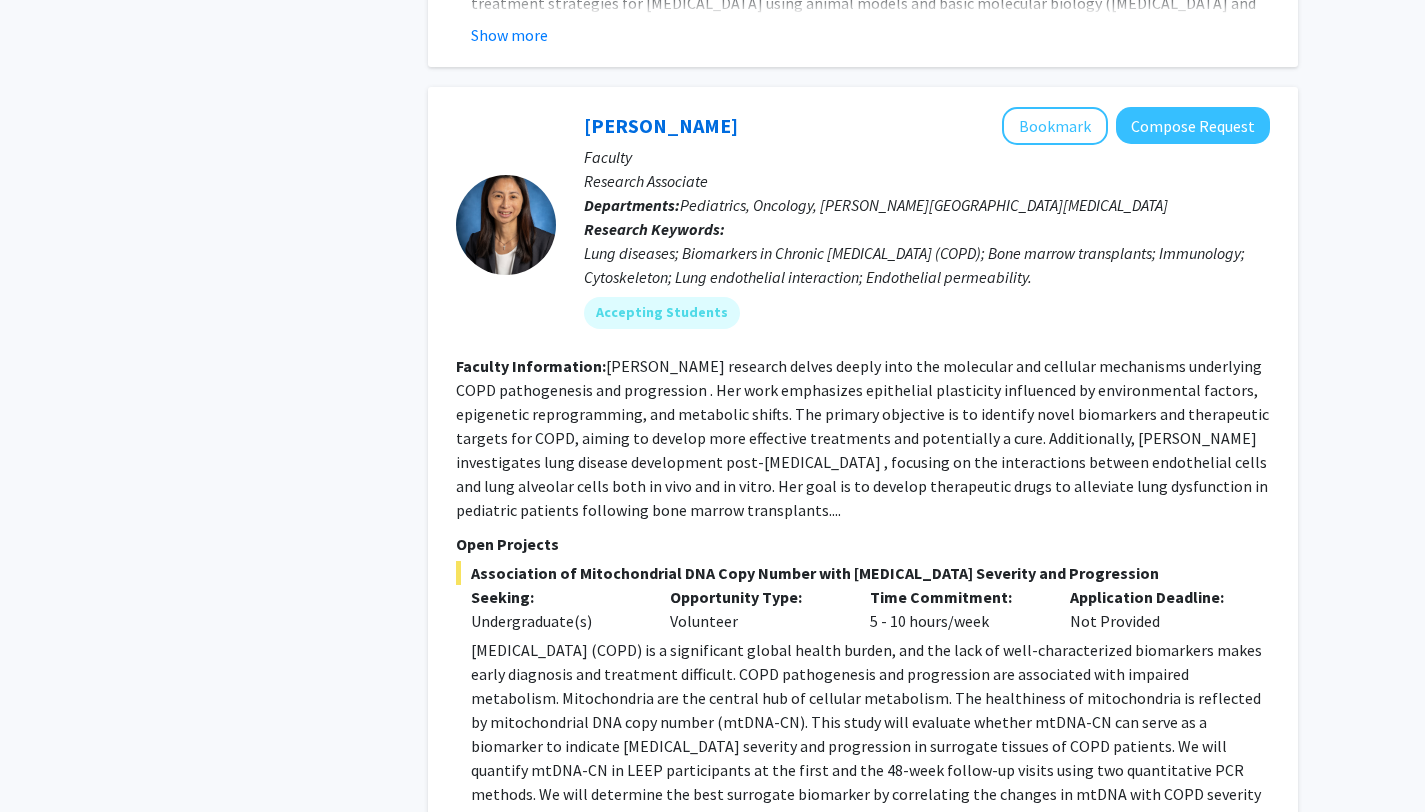 scroll, scrollTop: 1712, scrollLeft: 0, axis: vertical 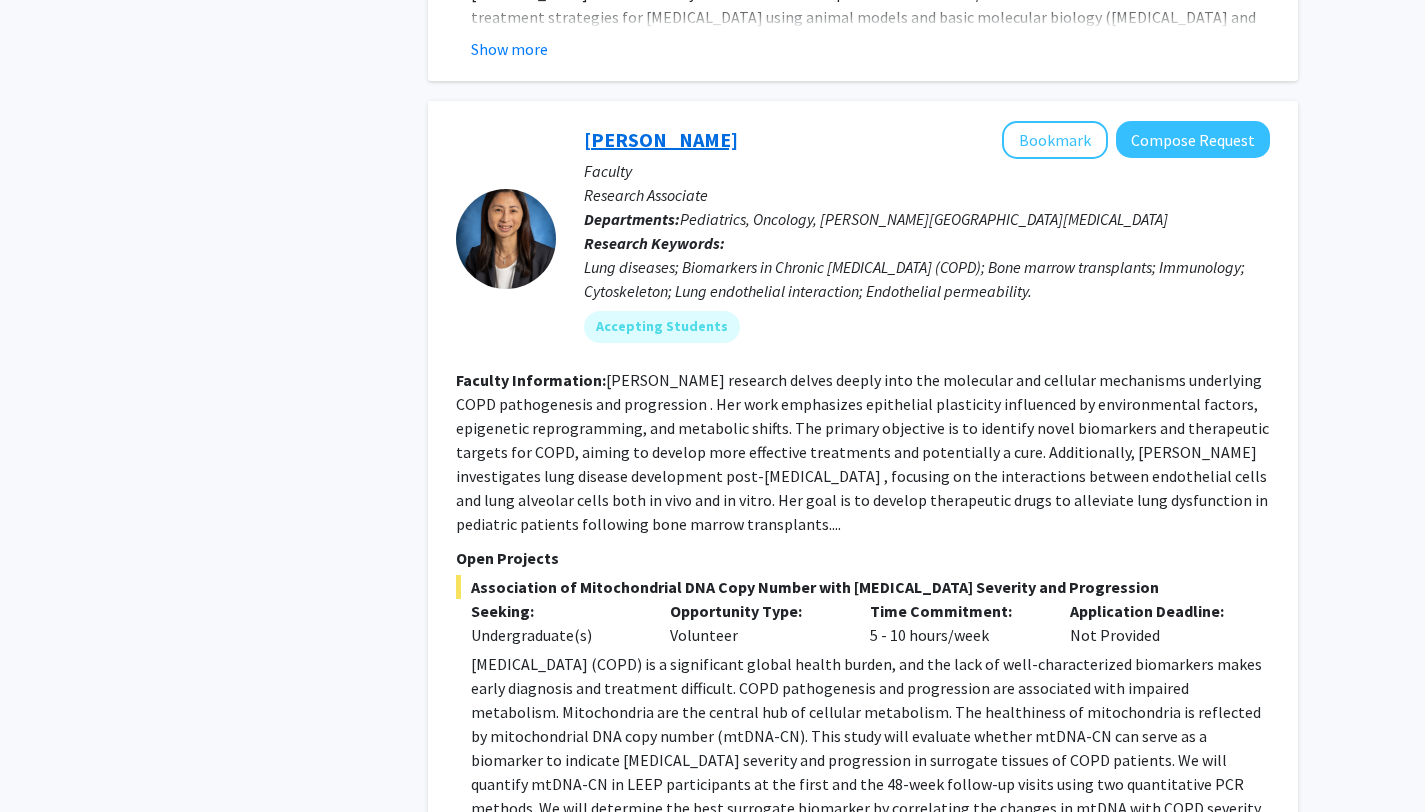 click on "[PERSON_NAME]" 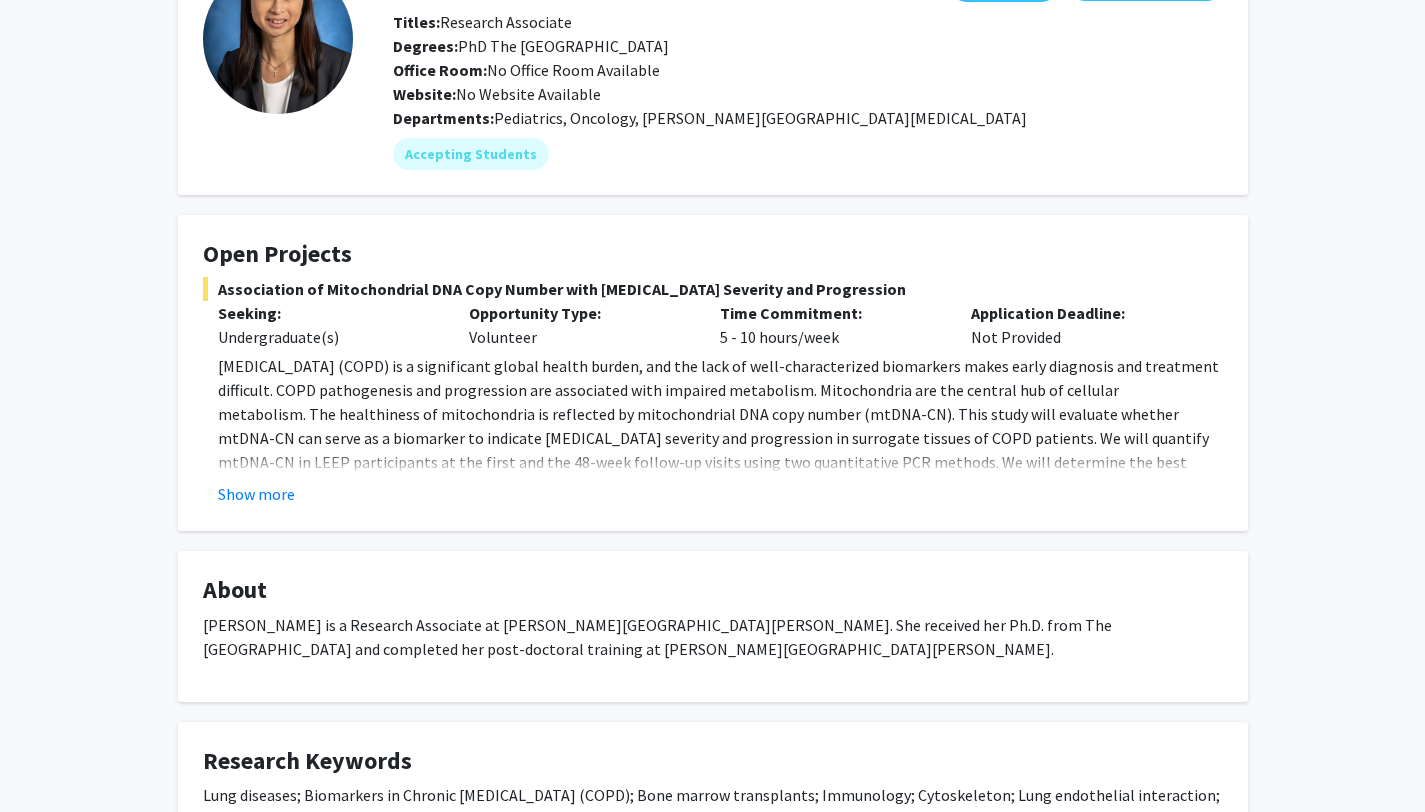 scroll, scrollTop: 616, scrollLeft: 0, axis: vertical 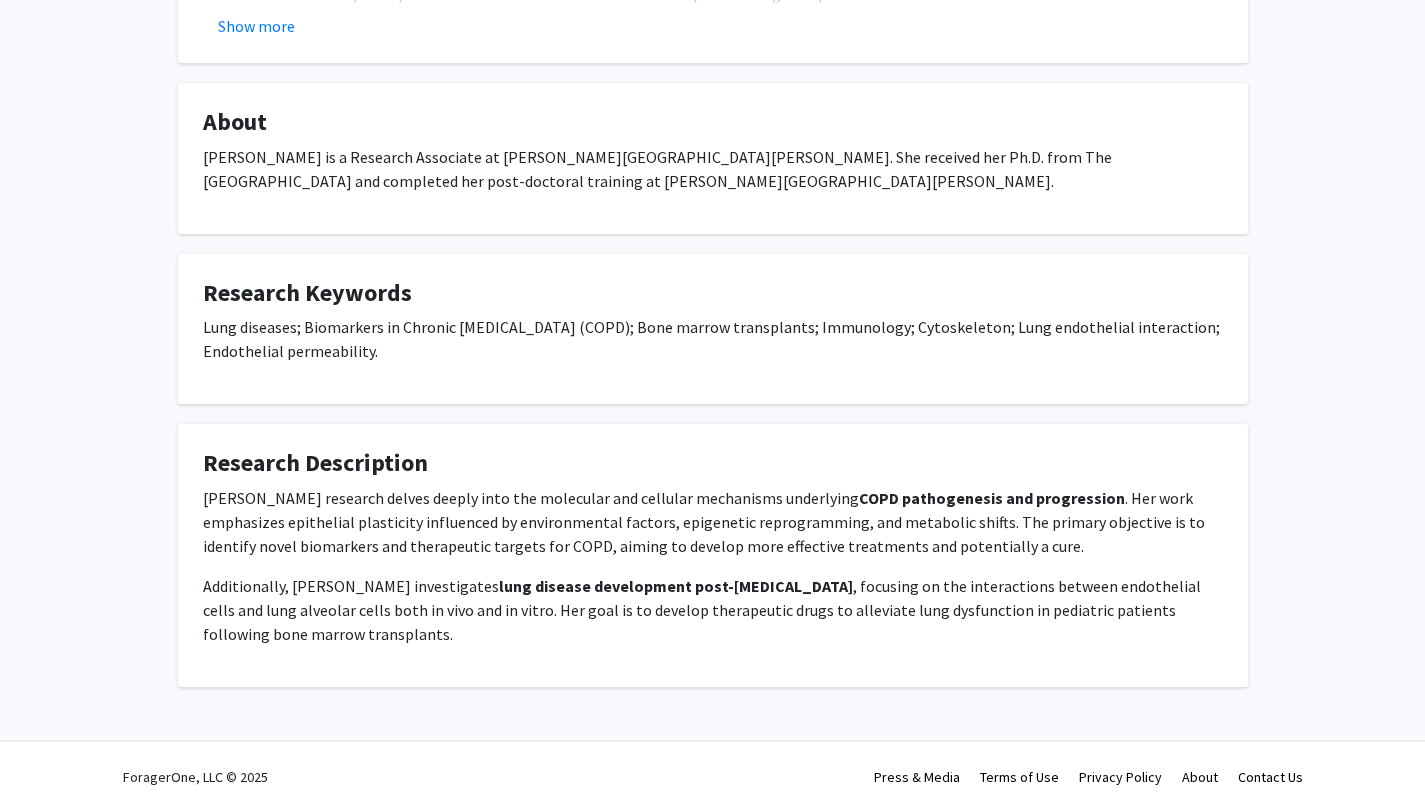 click on "[PERSON_NAME] is a Research Associate at [PERSON_NAME][GEOGRAPHIC_DATA][PERSON_NAME]. She received her Ph.D. from The [GEOGRAPHIC_DATA] and completed her post-doctoral training at [PERSON_NAME][GEOGRAPHIC_DATA][PERSON_NAME]." 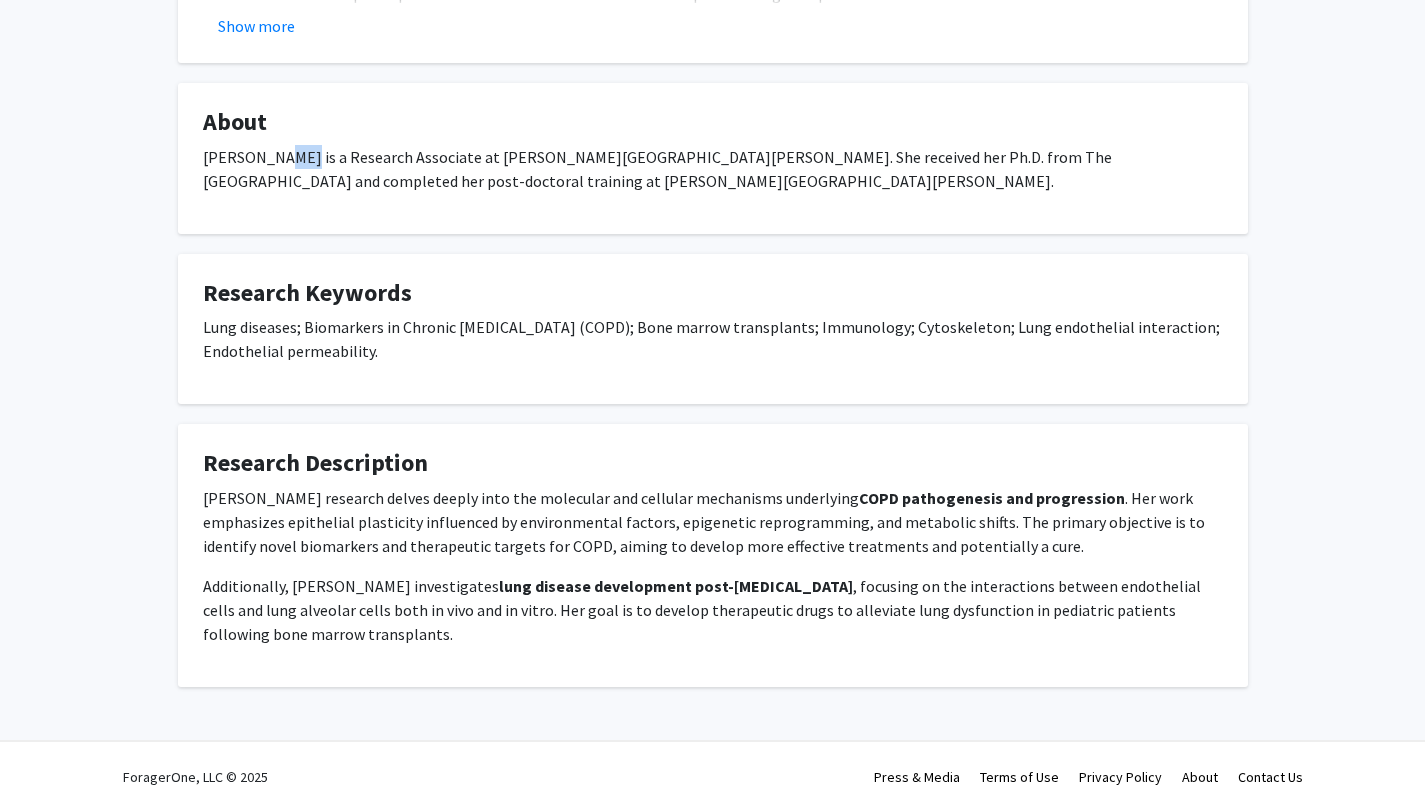 click on "[PERSON_NAME] is a Research Associate at [PERSON_NAME][GEOGRAPHIC_DATA][PERSON_NAME]. She received her Ph.D. from The [GEOGRAPHIC_DATA] and completed her post-doctoral training at [PERSON_NAME][GEOGRAPHIC_DATA][PERSON_NAME]." 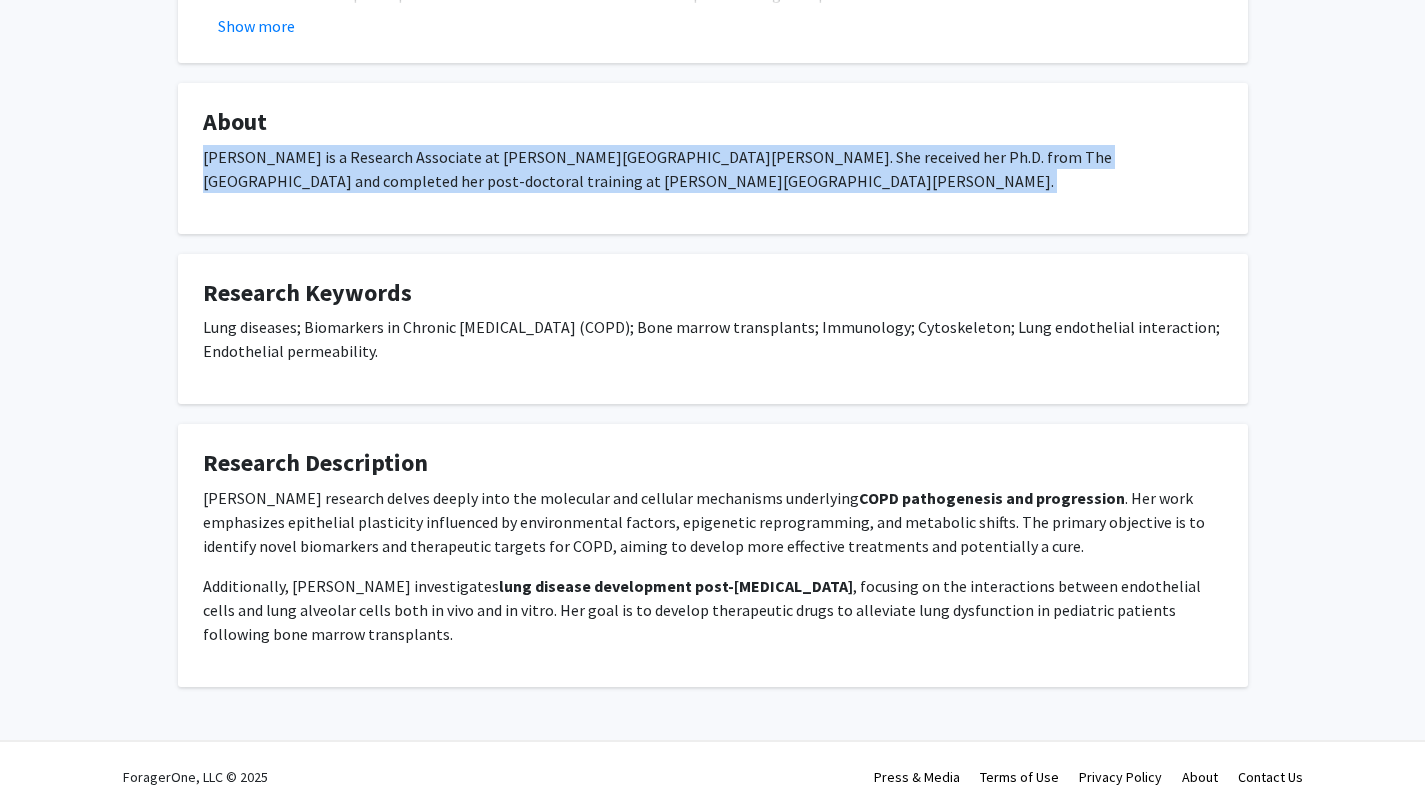 click on "[PERSON_NAME] is a Research Associate at [PERSON_NAME][GEOGRAPHIC_DATA][PERSON_NAME]. She received her Ph.D. from The [GEOGRAPHIC_DATA] and completed her post-doctoral training at [PERSON_NAME][GEOGRAPHIC_DATA][PERSON_NAME]." 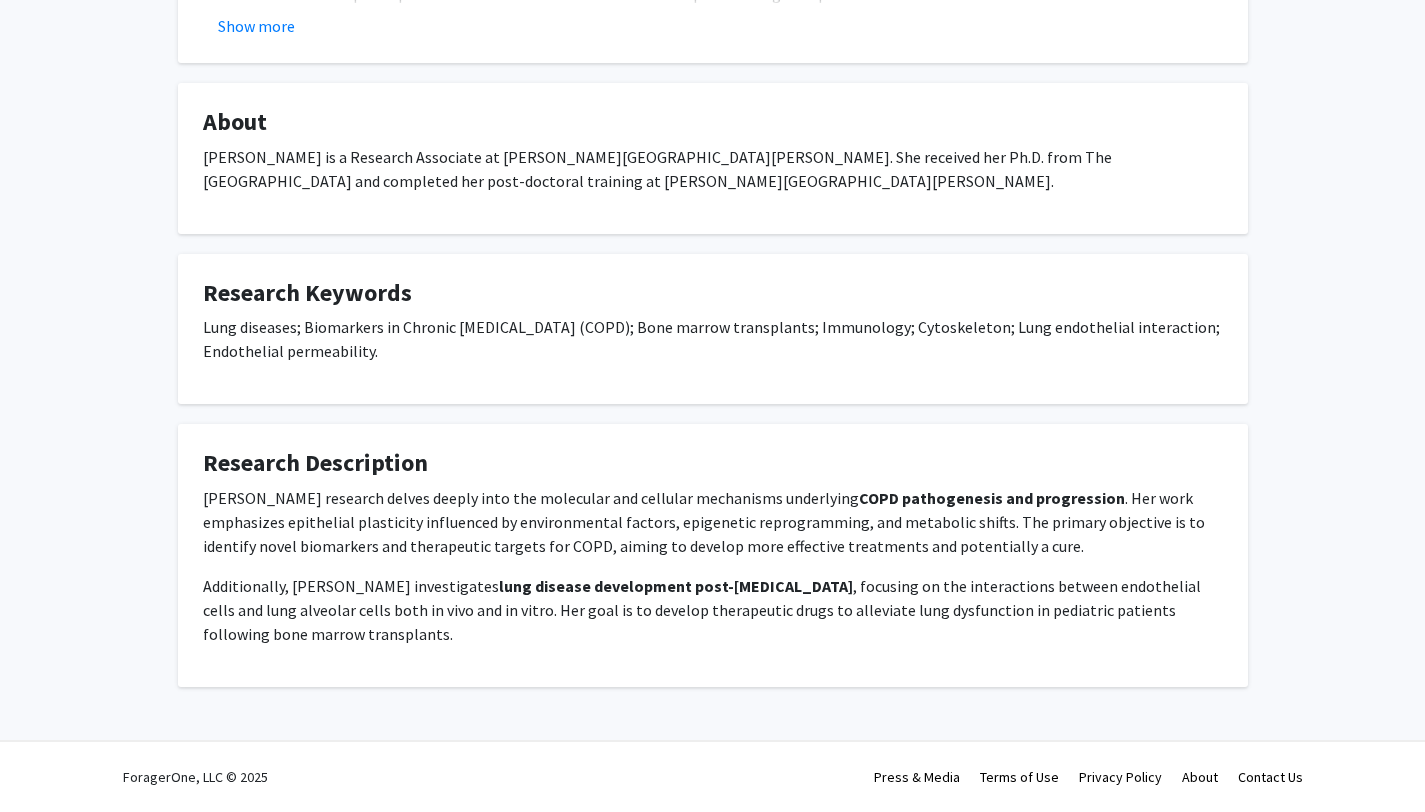 click on "Research Description" 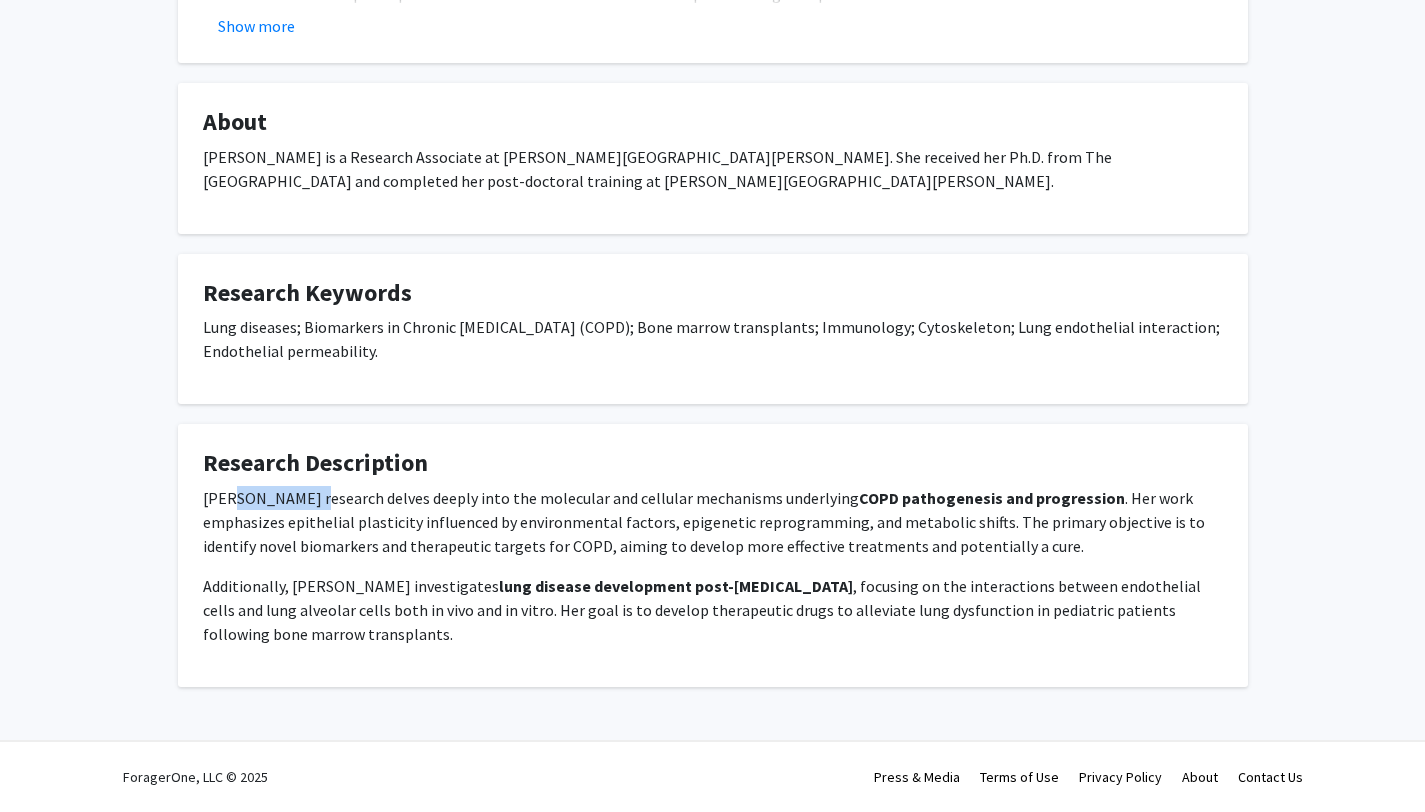 drag, startPoint x: 227, startPoint y: 500, endPoint x: 301, endPoint y: 501, distance: 74.00676 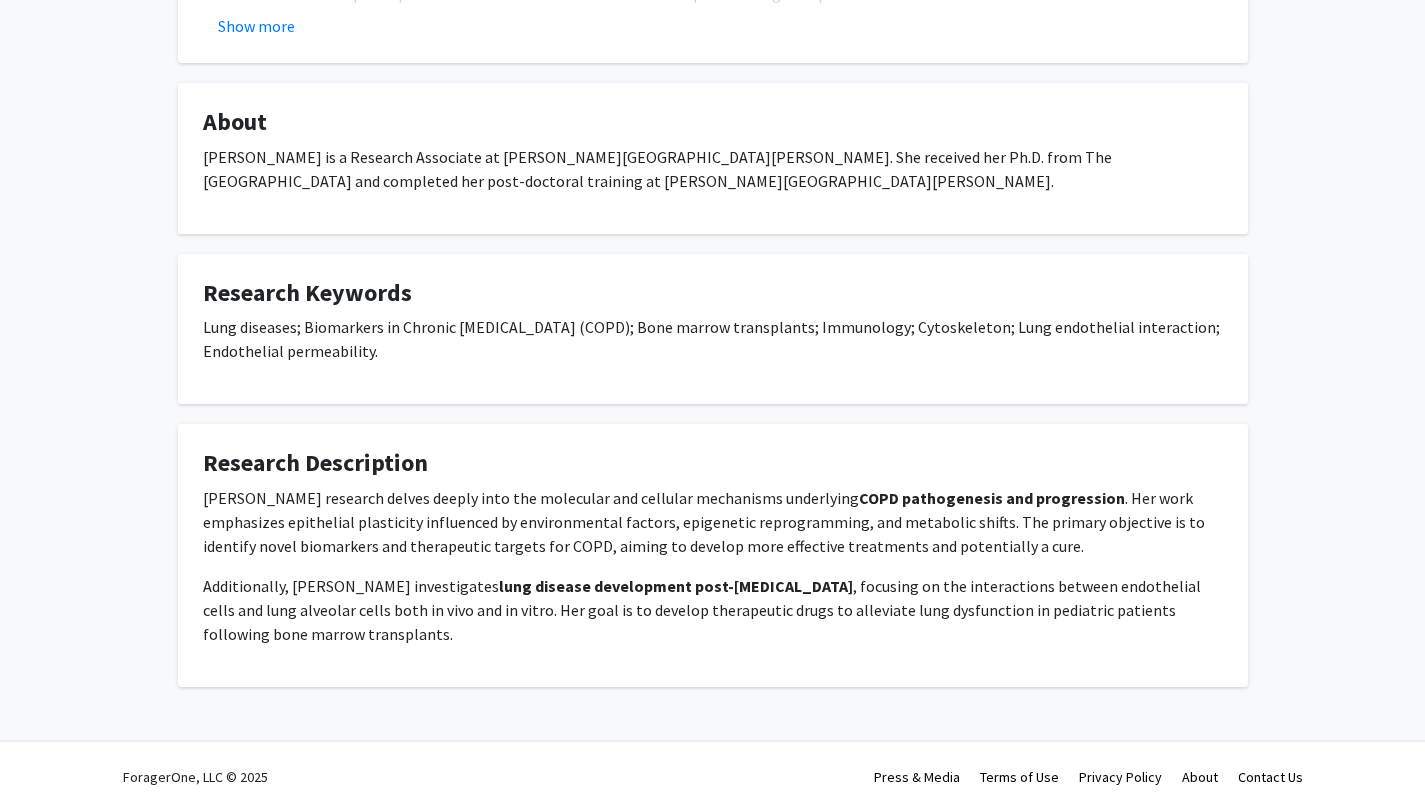 click on "[PERSON_NAME] research delves deeply into the molecular and cellular mechanisms underlying  COPD pathogenesis and progression . Her work emphasizes epithelial plasticity influenced by environmental factors, epigenetic reprogramming, and metabolic shifts. The primary objective is to identify novel biomarkers and therapeutic targets for COPD, aiming to develop more effective treatments and potentially a cure." 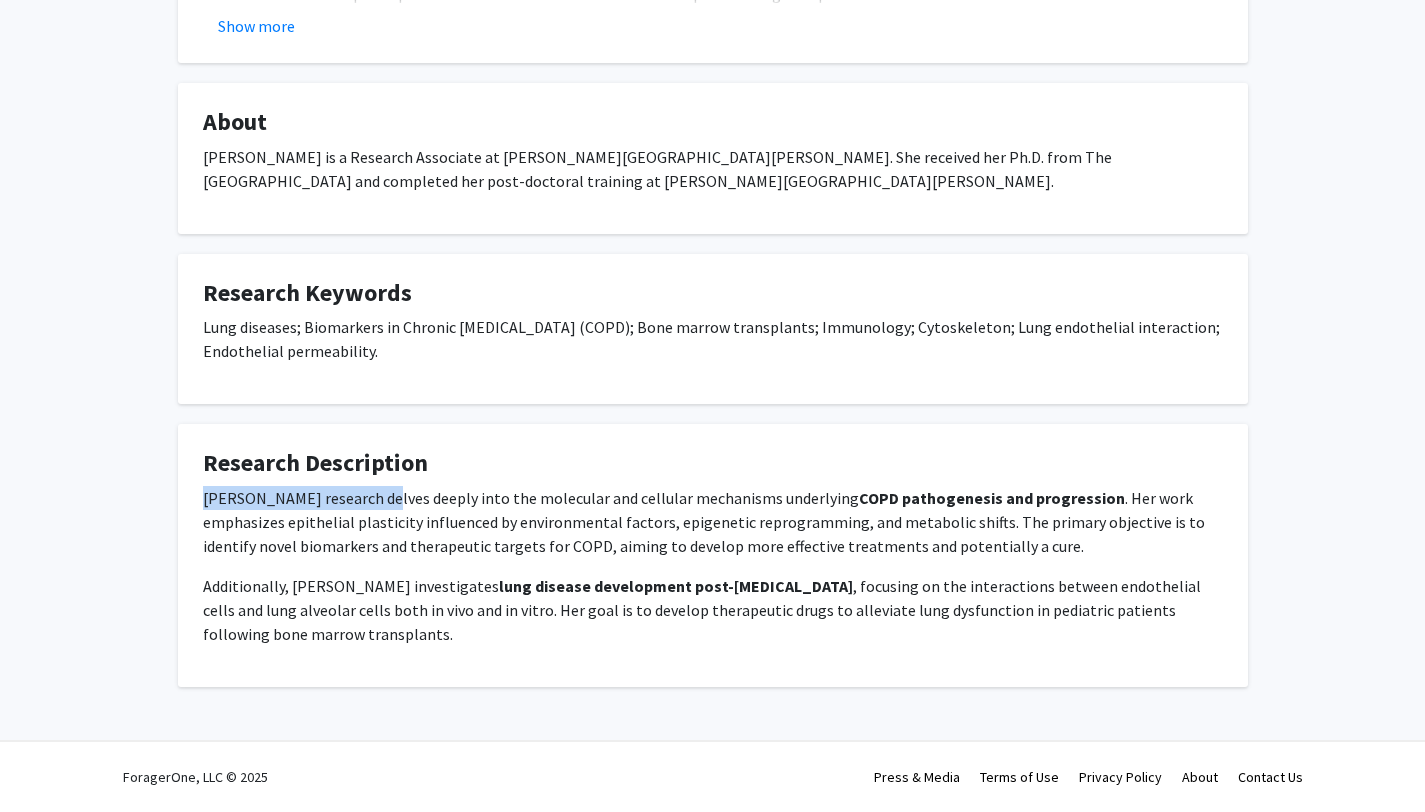 drag, startPoint x: 367, startPoint y: 497, endPoint x: 202, endPoint y: 493, distance: 165.04848 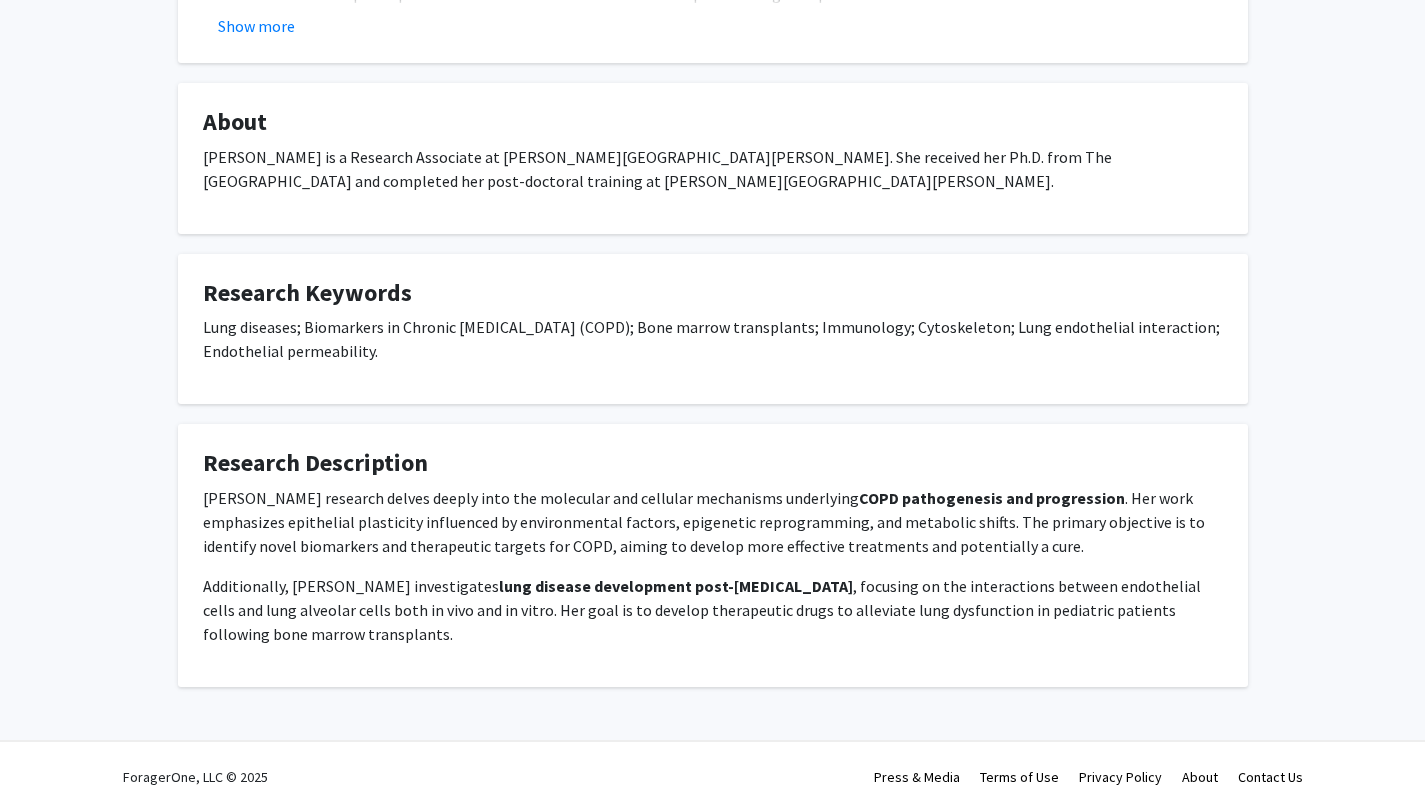click on "[PERSON_NAME]   Bookmark
Compose Request  Titles:   Research Associate  Degrees:   PhD The [GEOGRAPHIC_DATA]  Office Room:   No Office Room Available  Website:   No Website Available  Departments:   Pediatrics, Oncology, [PERSON_NAME] Comprehensive [MEDICAL_DATA] Center  Accepting Students  Open Projects  Association of Mitochondrial DNA Copy Number with [MEDICAL_DATA] Severity and Progression  Seeking: Undergraduate(s) Opportunity Type:  Volunteer  Time Commitment:  5 - 10 hours/week  Application Deadline:  Not Provided  cost-effective, and reliable biomarker. Currently, I am looking for a talented statistics student to conduct an analysis of mtDNA-CN in COPD patients. Show more  About  [PERSON_NAME] is a Research Associate at [PERSON_NAME][GEOGRAPHIC_DATA][PERSON_NAME]. She received her Ph.D. from The [GEOGRAPHIC_DATA] and completed her post-doctoral training at [PERSON_NAME][GEOGRAPHIC_DATA][PERSON_NAME].  Research Keywords   Research Description  COPD pathogenesis and progression Additionally, [PERSON_NAME] investigates" 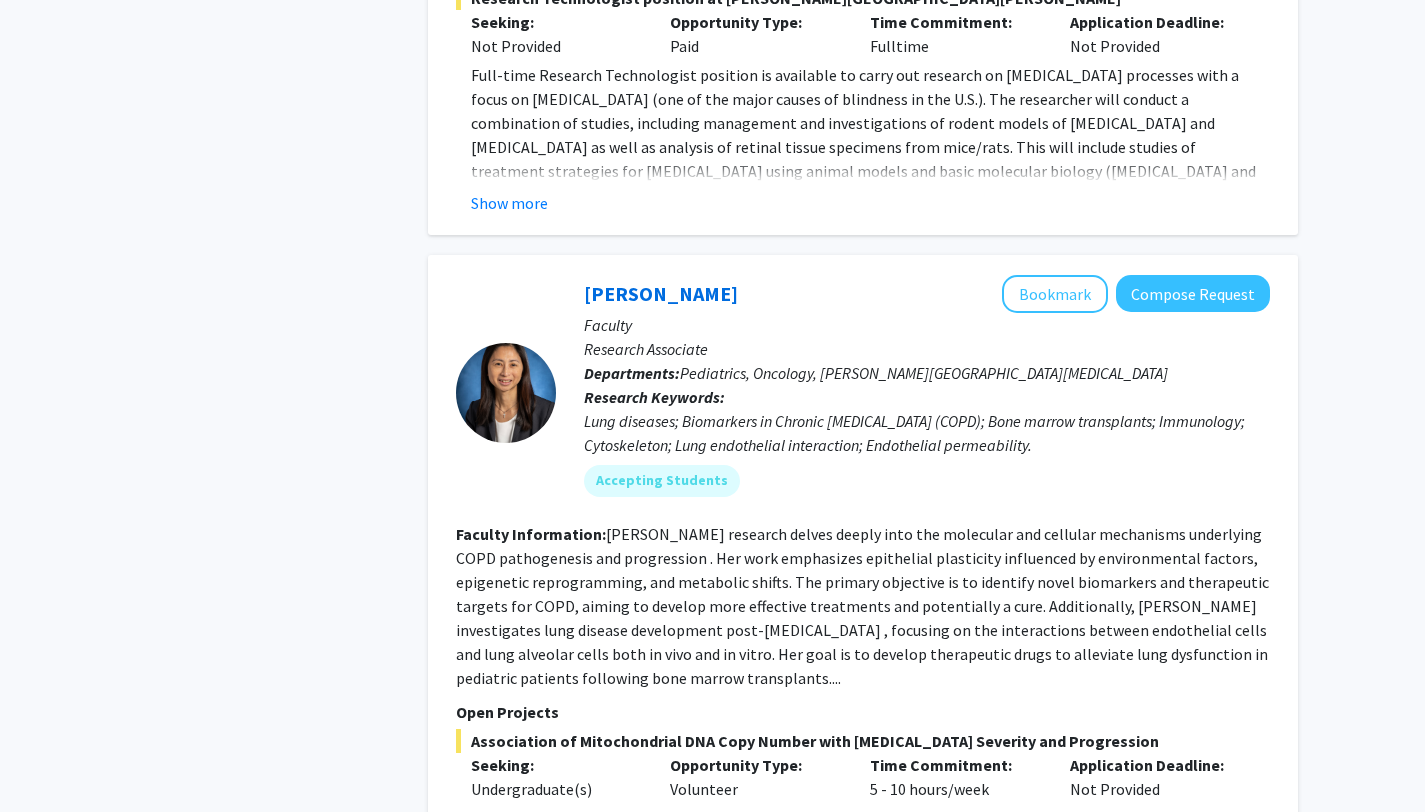 scroll, scrollTop: 0, scrollLeft: 0, axis: both 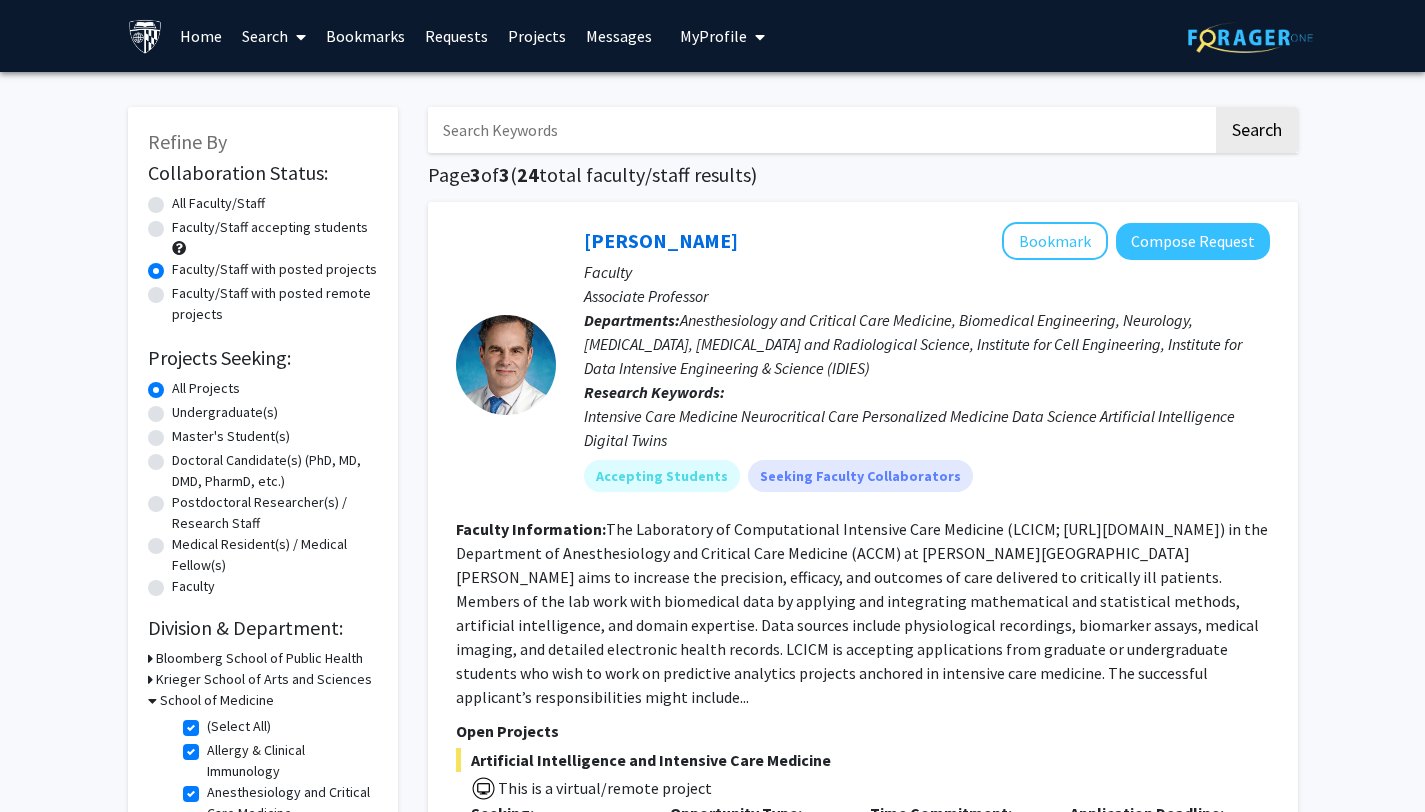 click on "All Faculty/Staff" 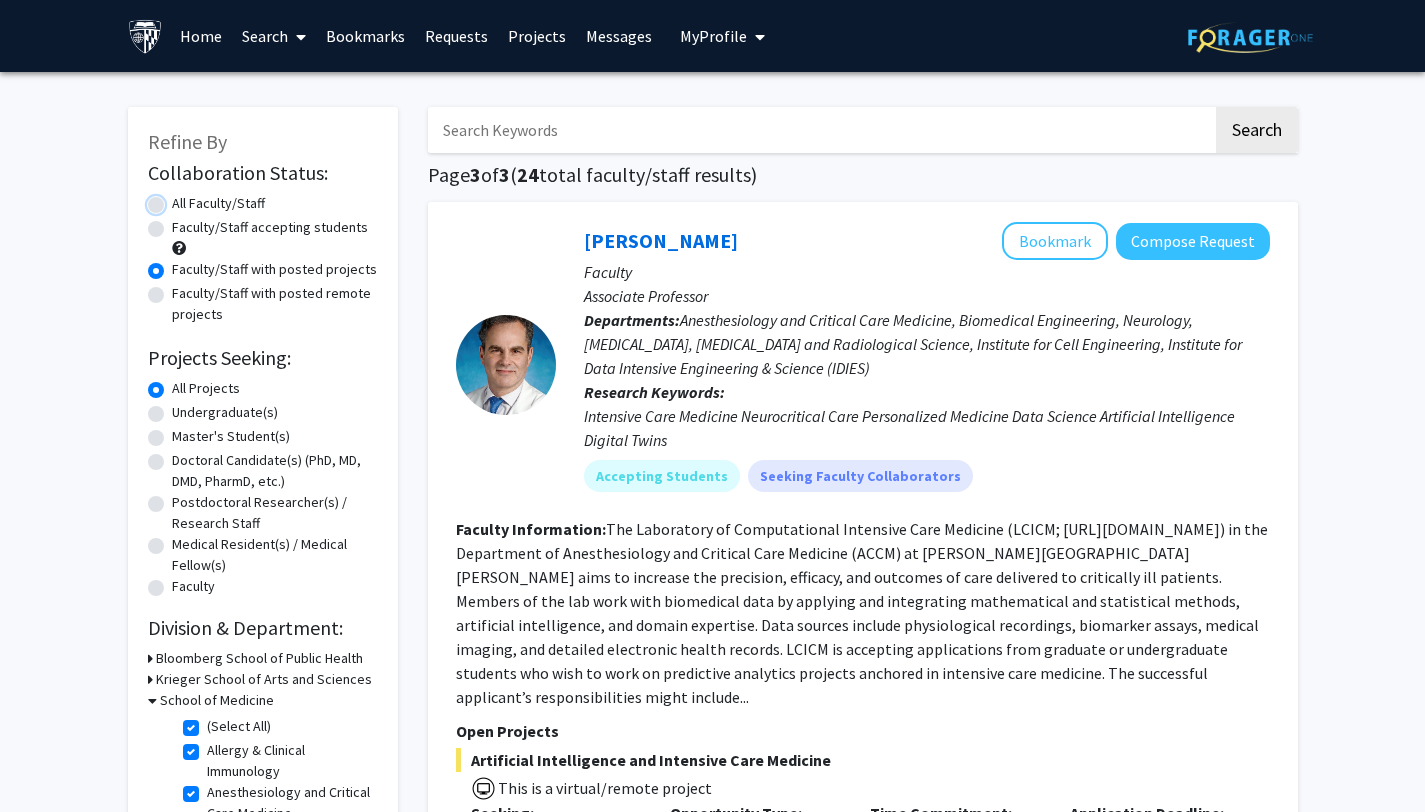 click on "All Faculty/Staff" at bounding box center (178, 199) 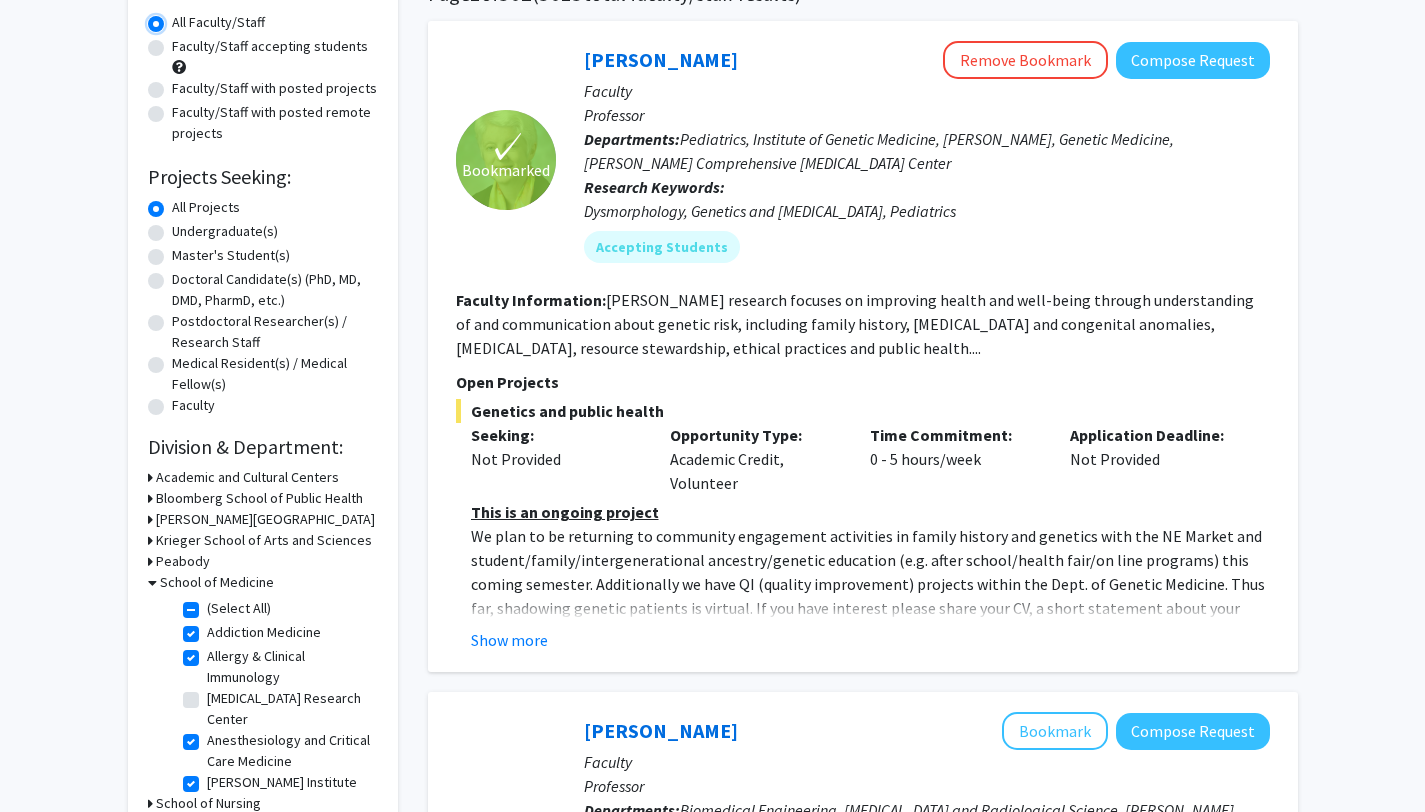 scroll, scrollTop: 198, scrollLeft: 0, axis: vertical 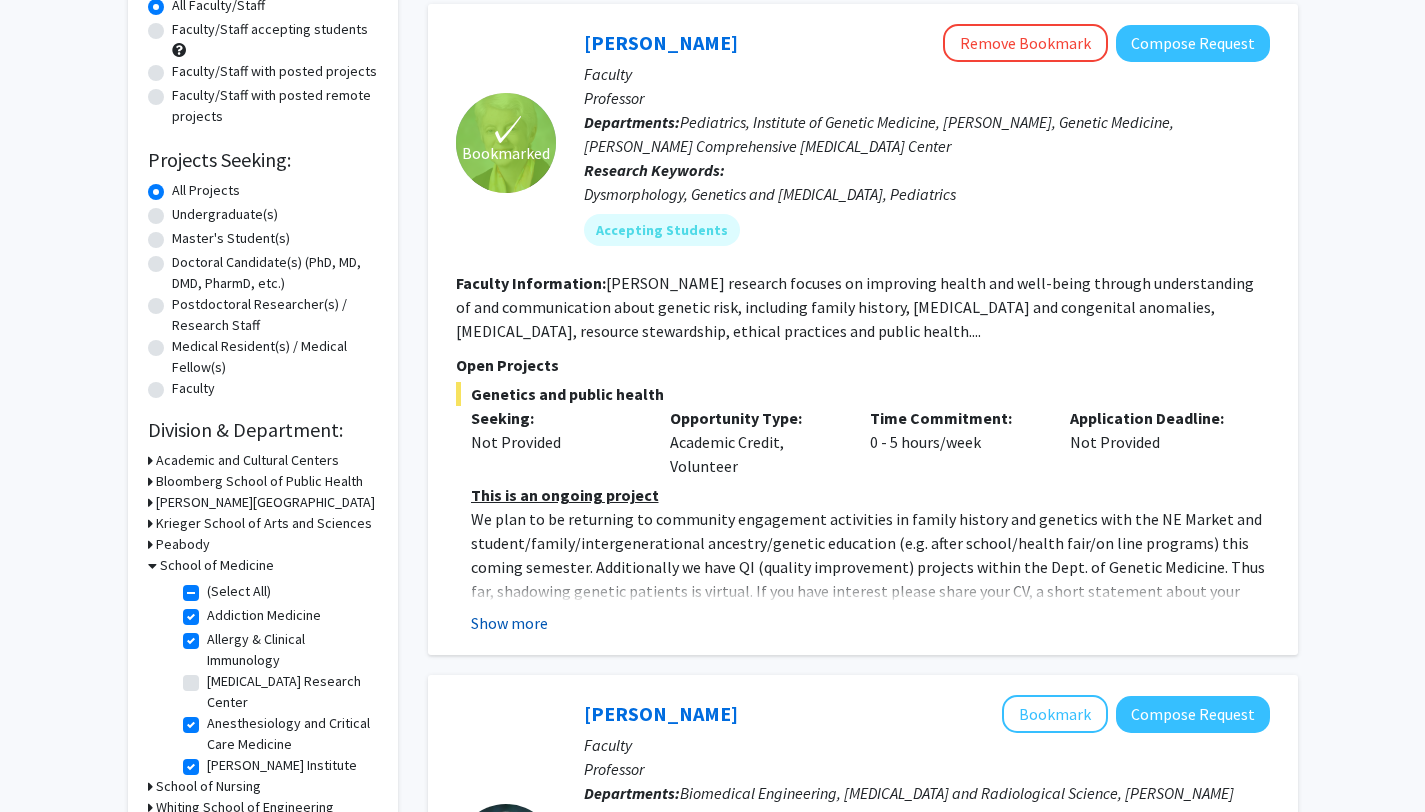 click on "Show more" 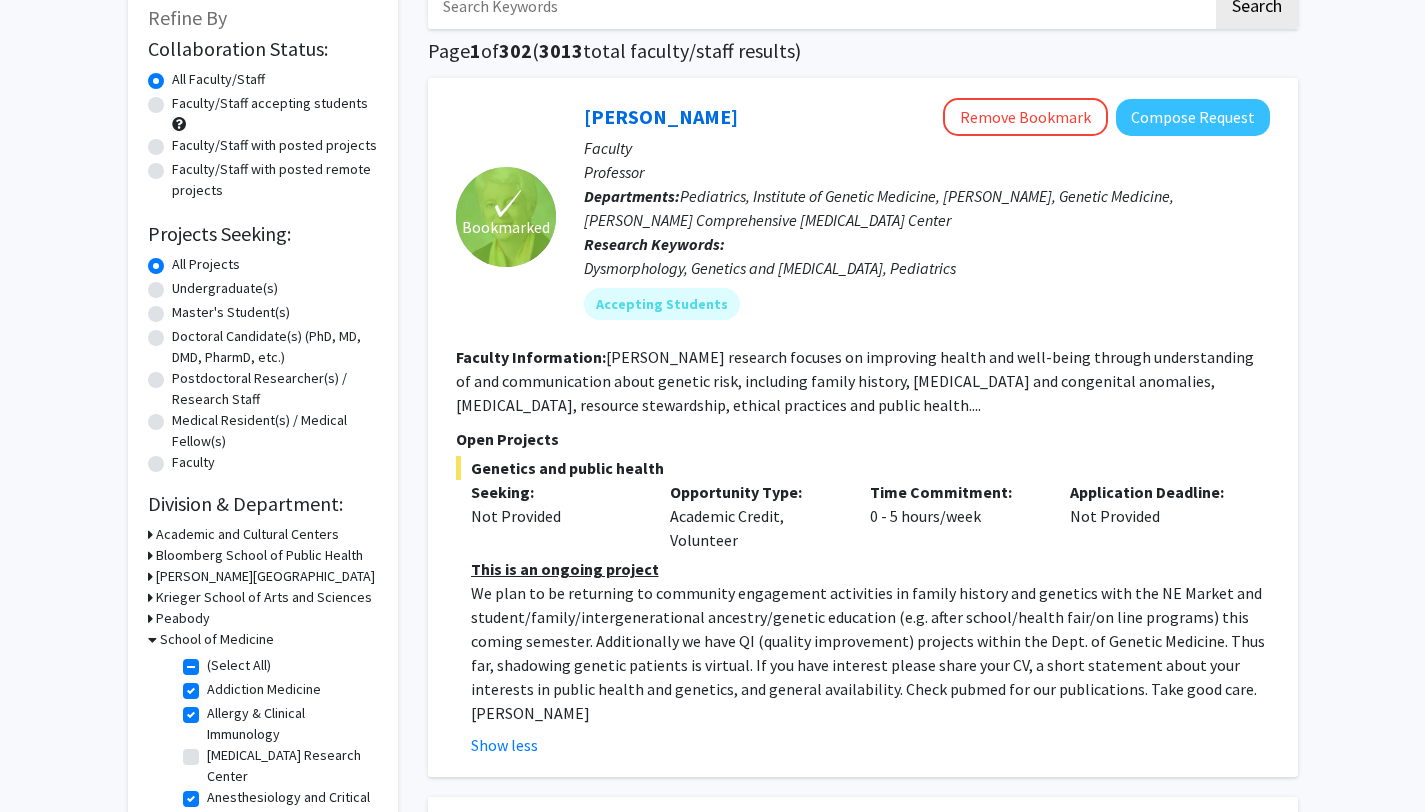 scroll, scrollTop: 125, scrollLeft: 0, axis: vertical 